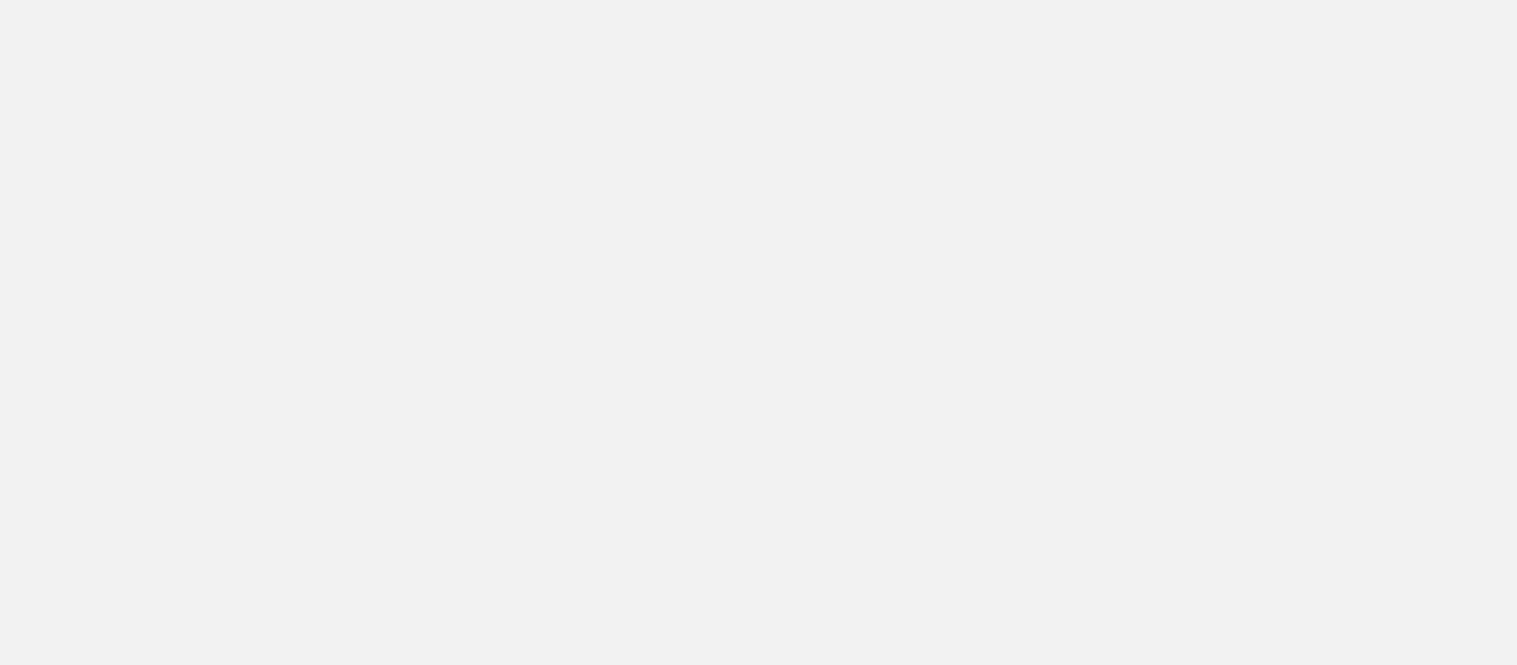 scroll, scrollTop: 0, scrollLeft: 0, axis: both 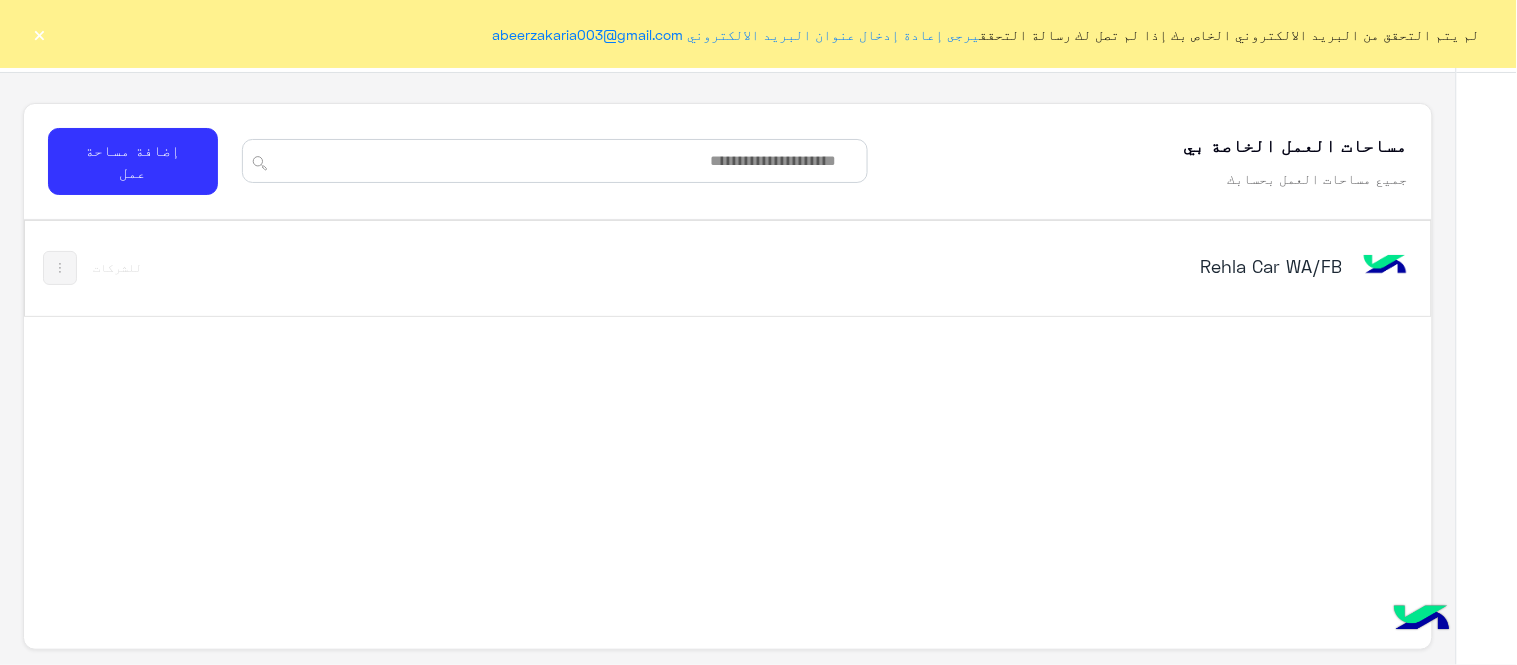 click on "Rehla Car WA/FB" at bounding box center (1095, 266) 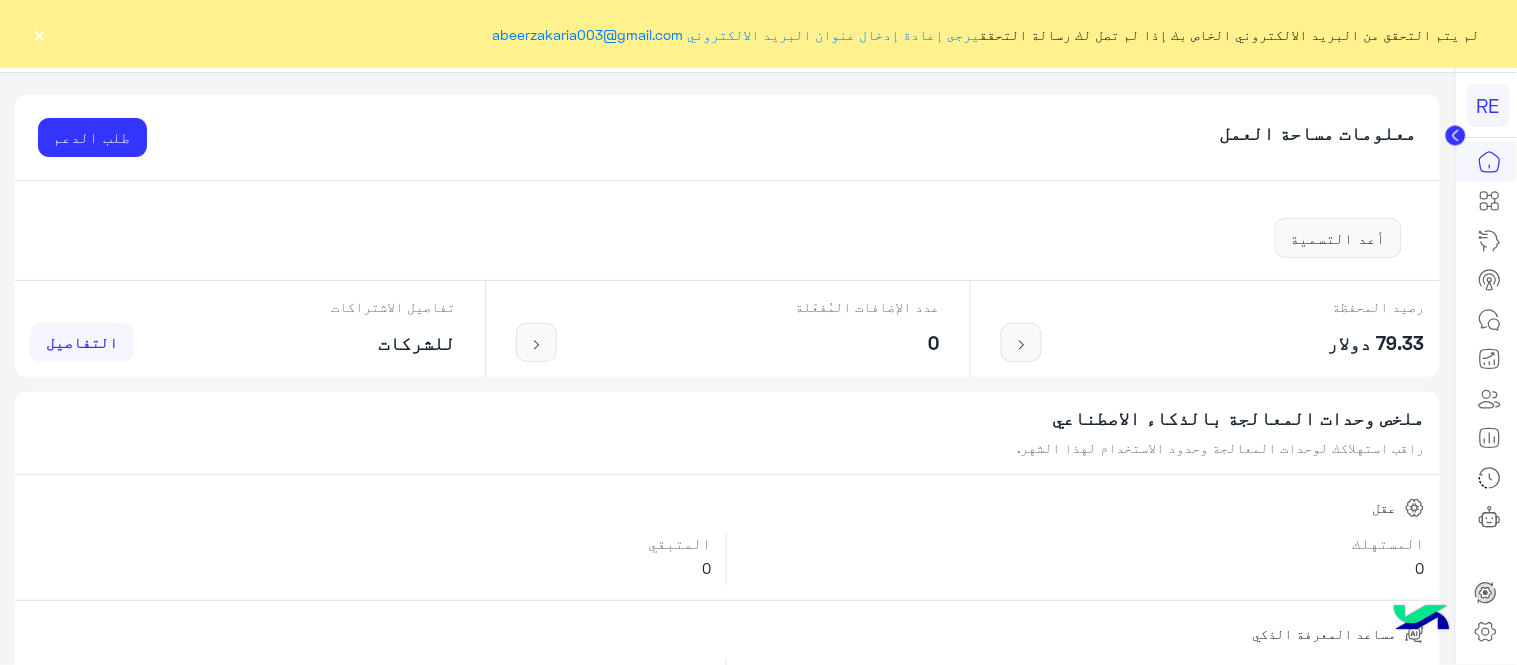 click on "×" 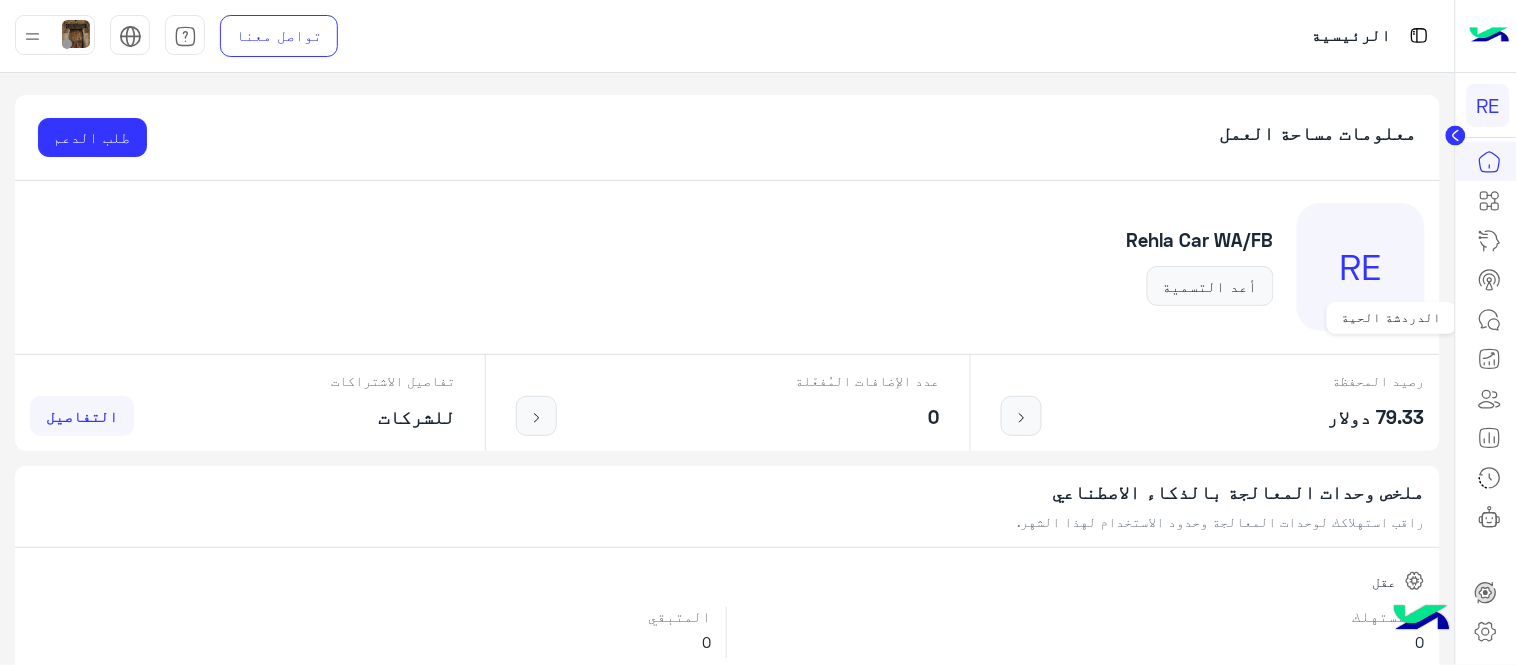 click 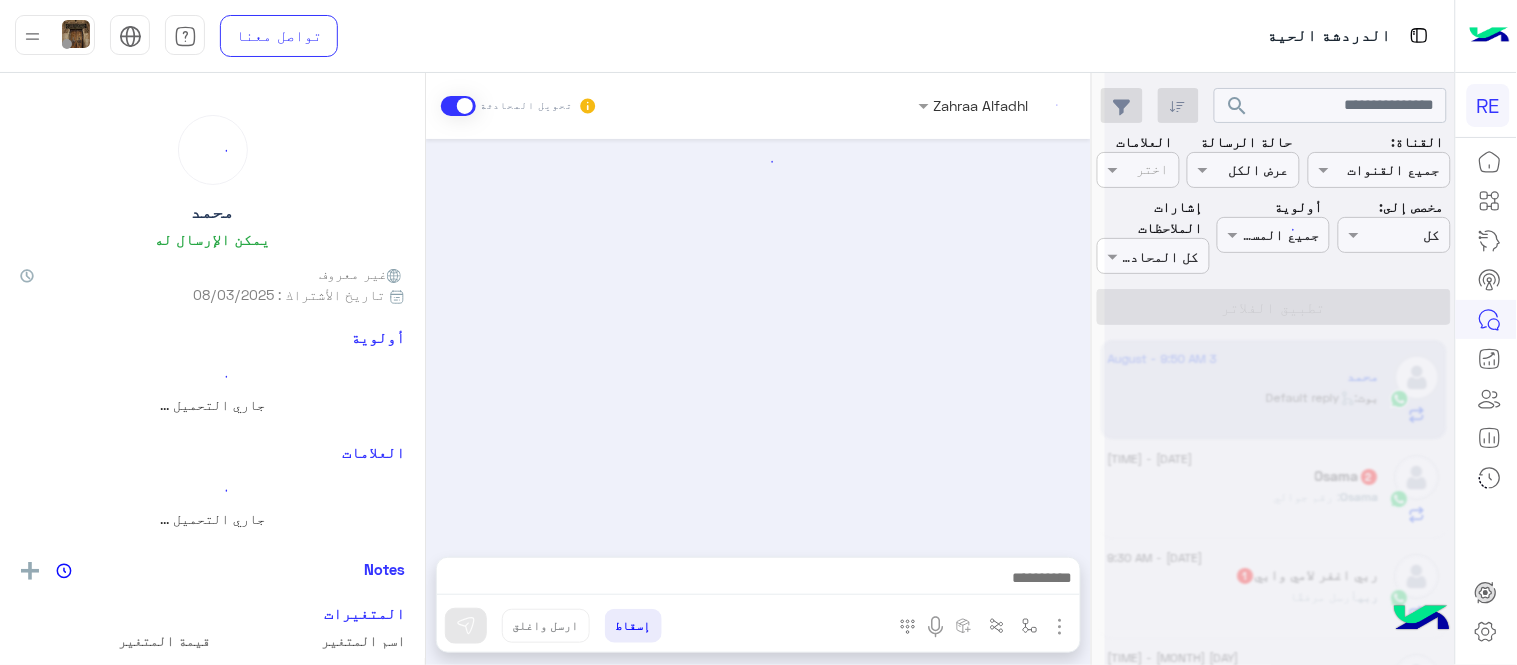 scroll, scrollTop: 48, scrollLeft: 0, axis: vertical 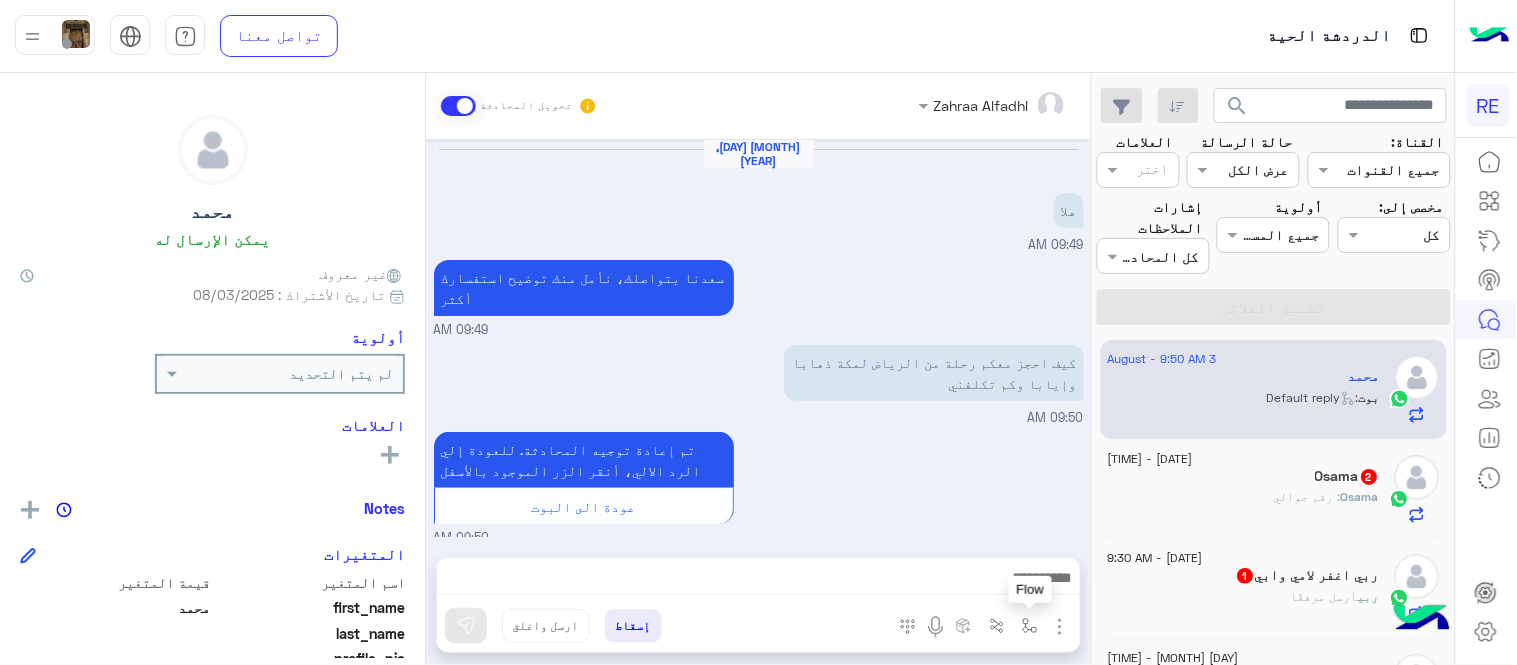 click at bounding box center [1030, 626] 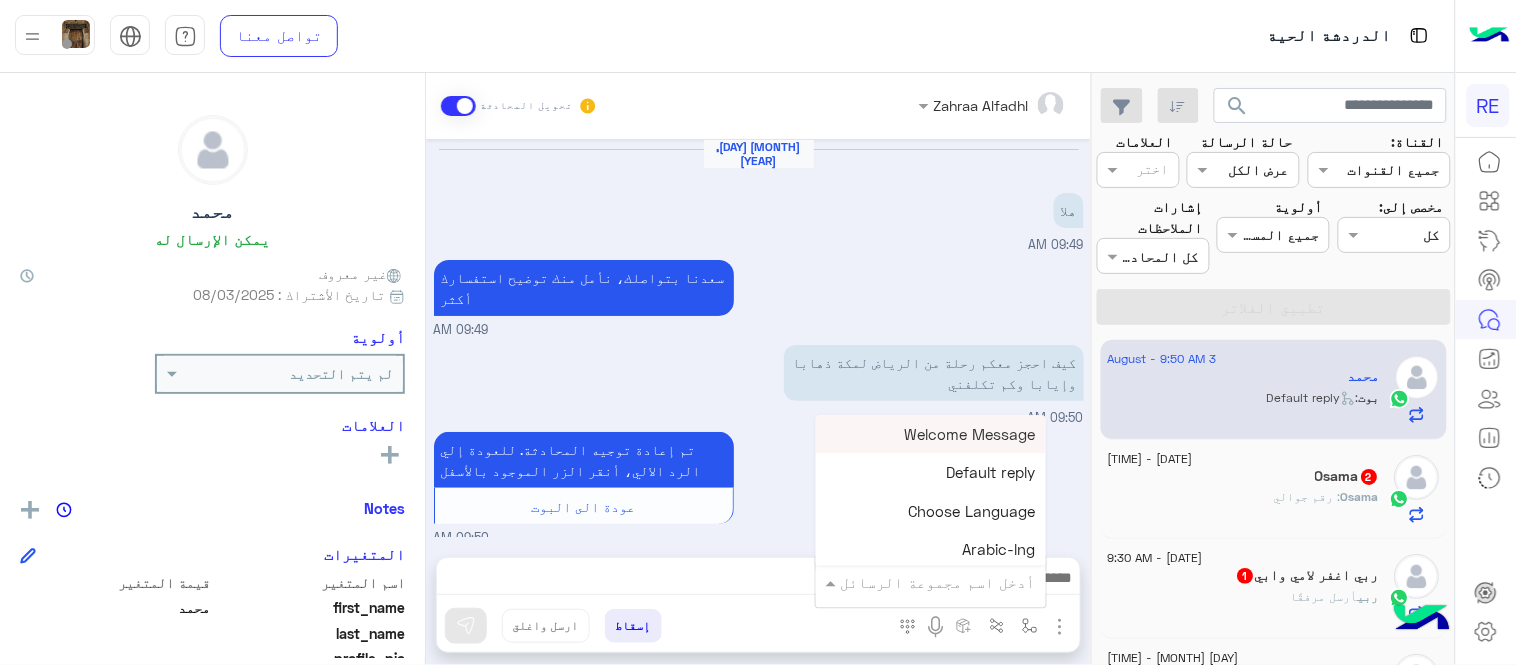click at bounding box center (959, 582) 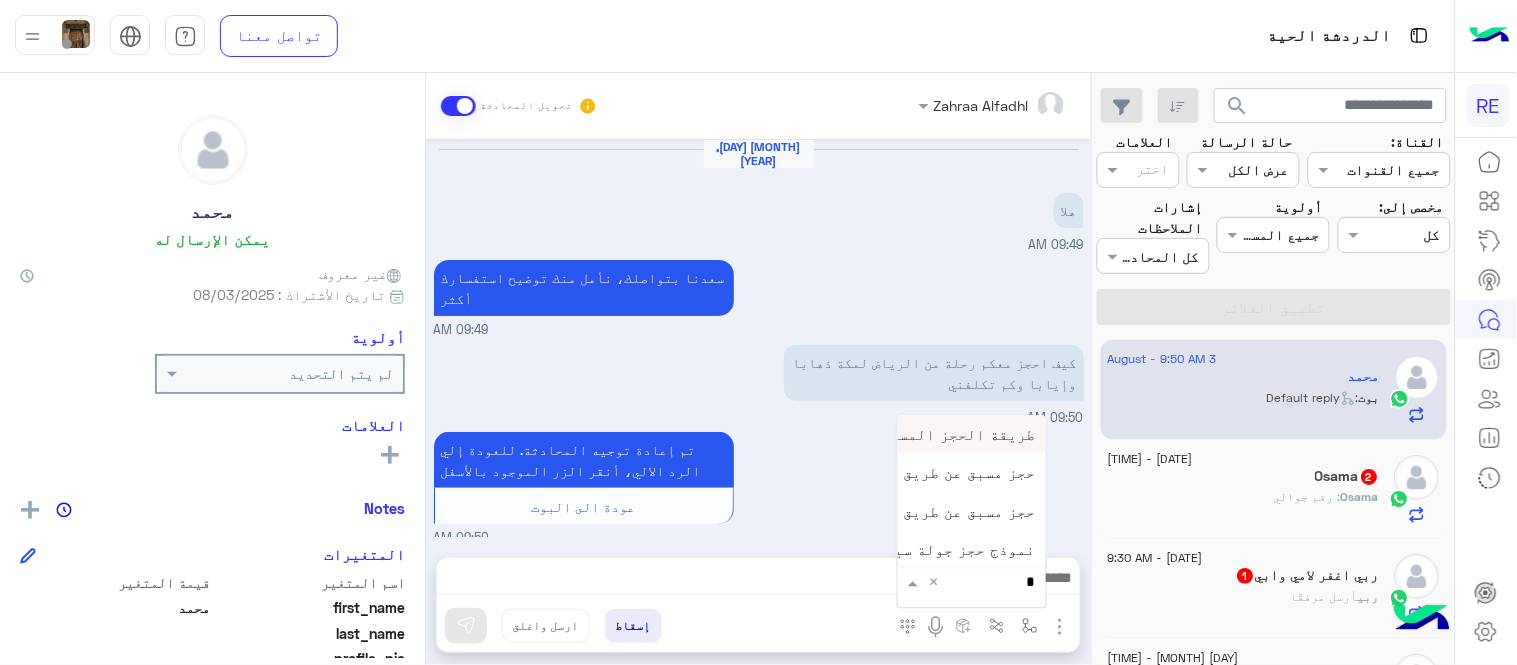 type on "**" 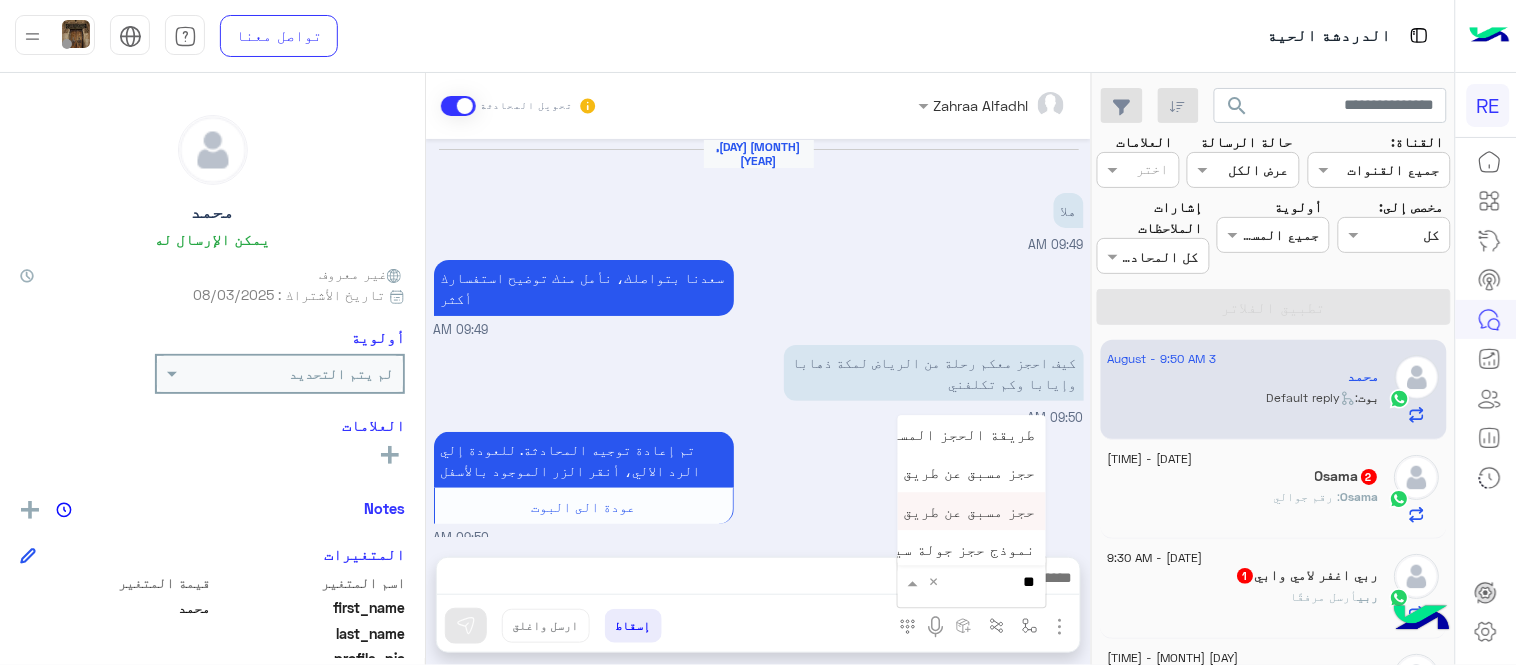 click on "حجز مسبق عن طريق التطبيق" at bounding box center (936, 511) 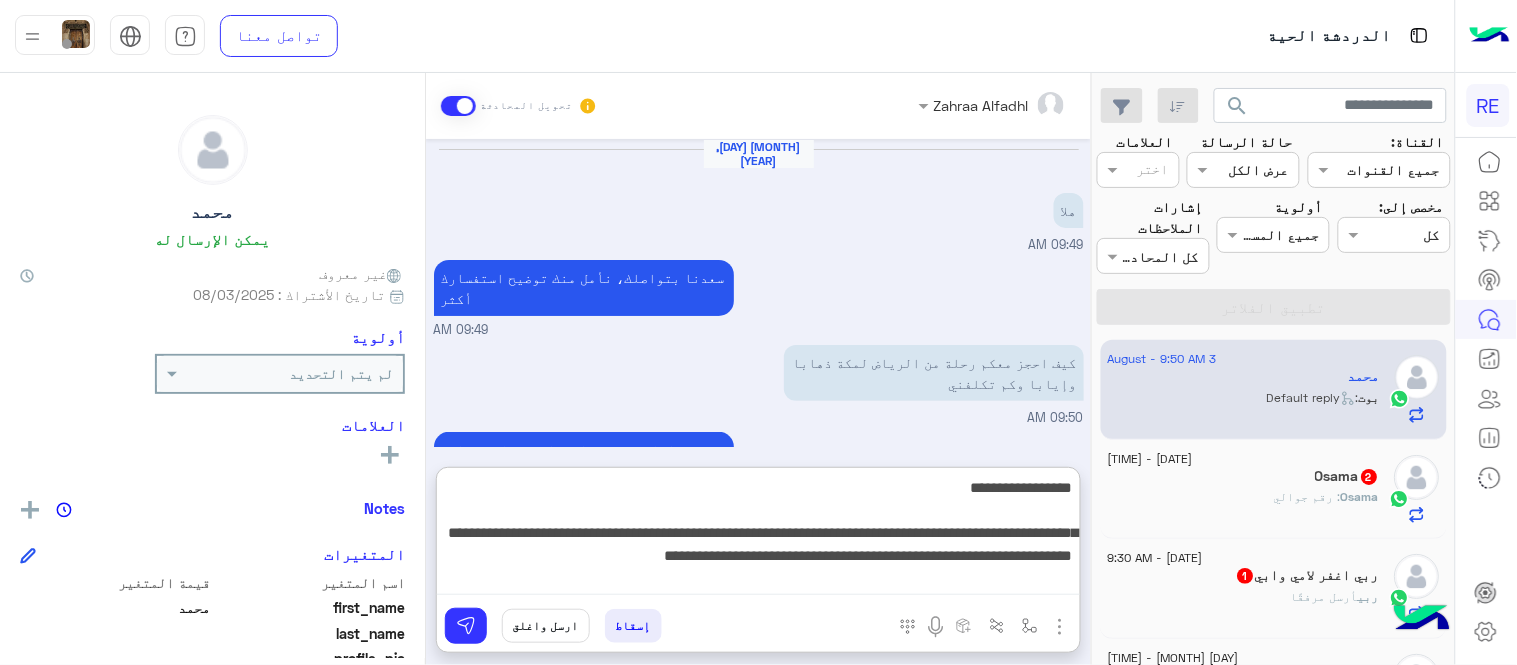 click on "**********" at bounding box center [758, 535] 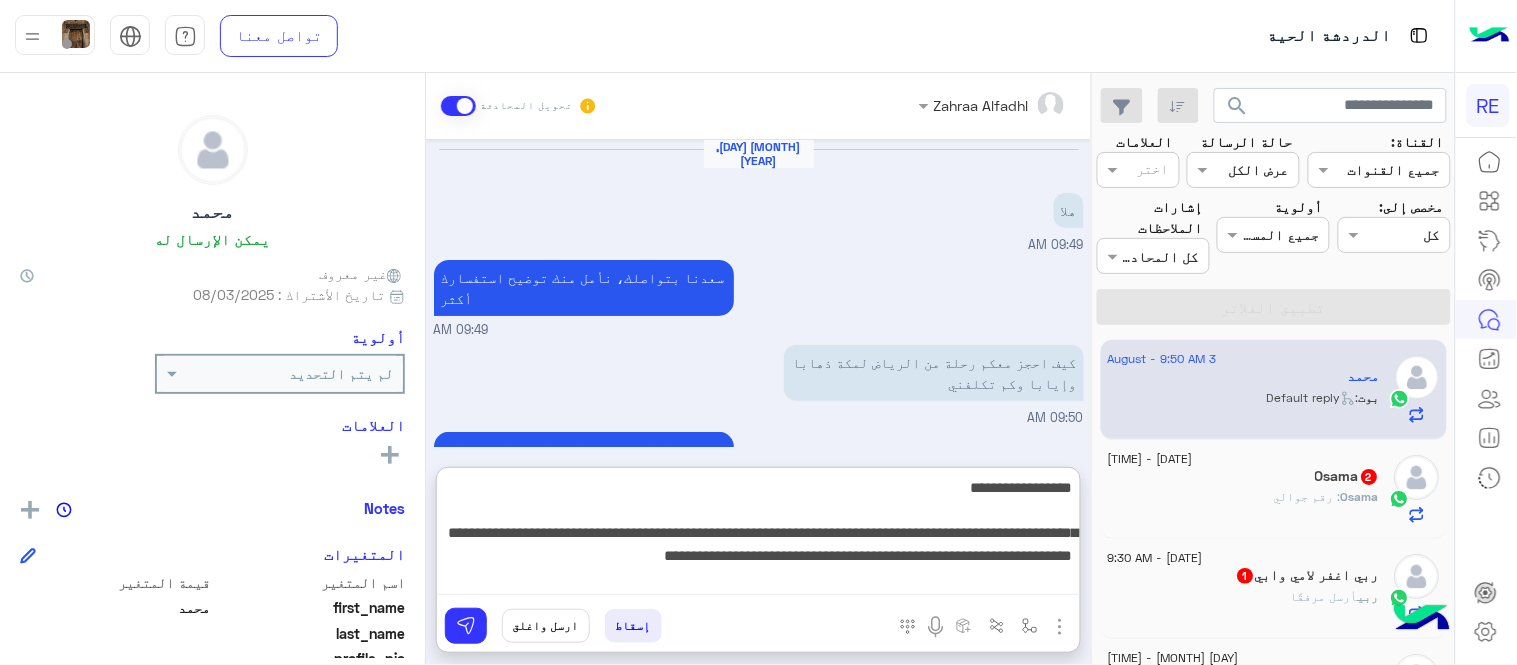click on "**********" at bounding box center (758, 535) 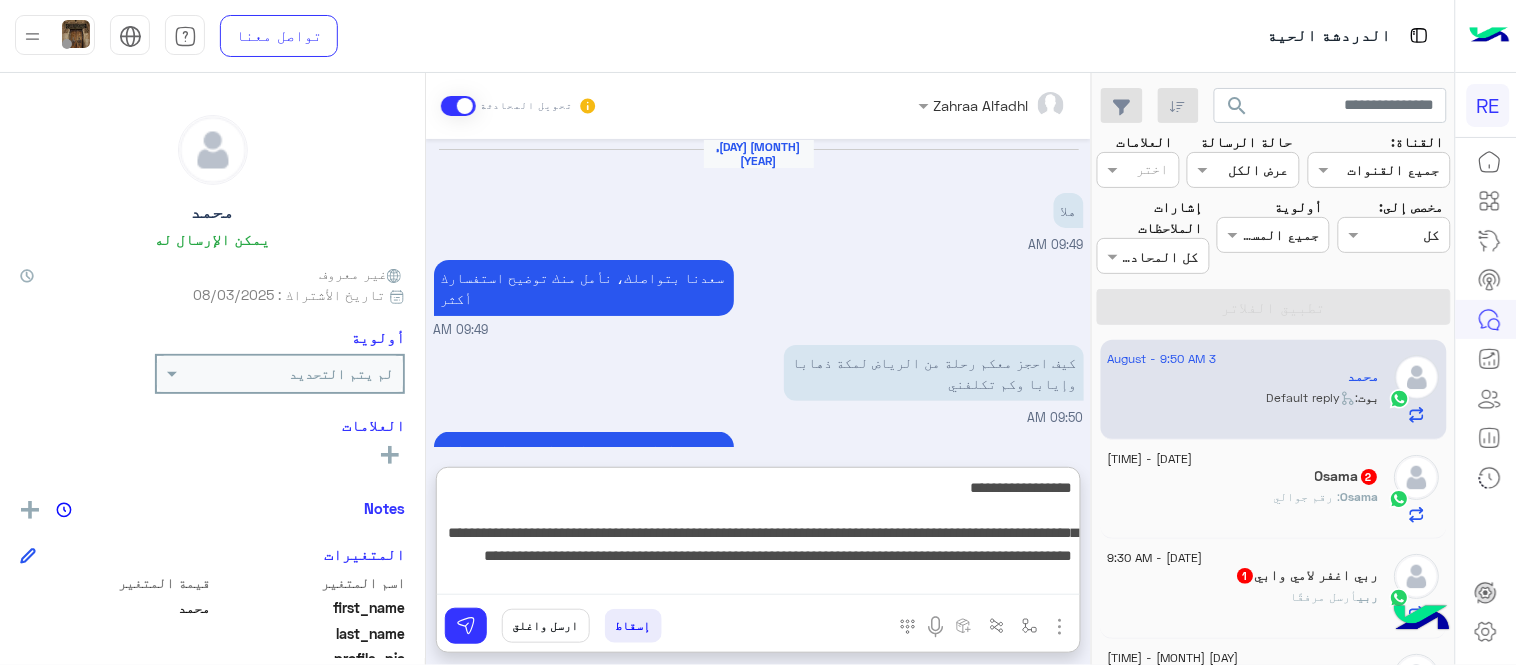 type on "**********" 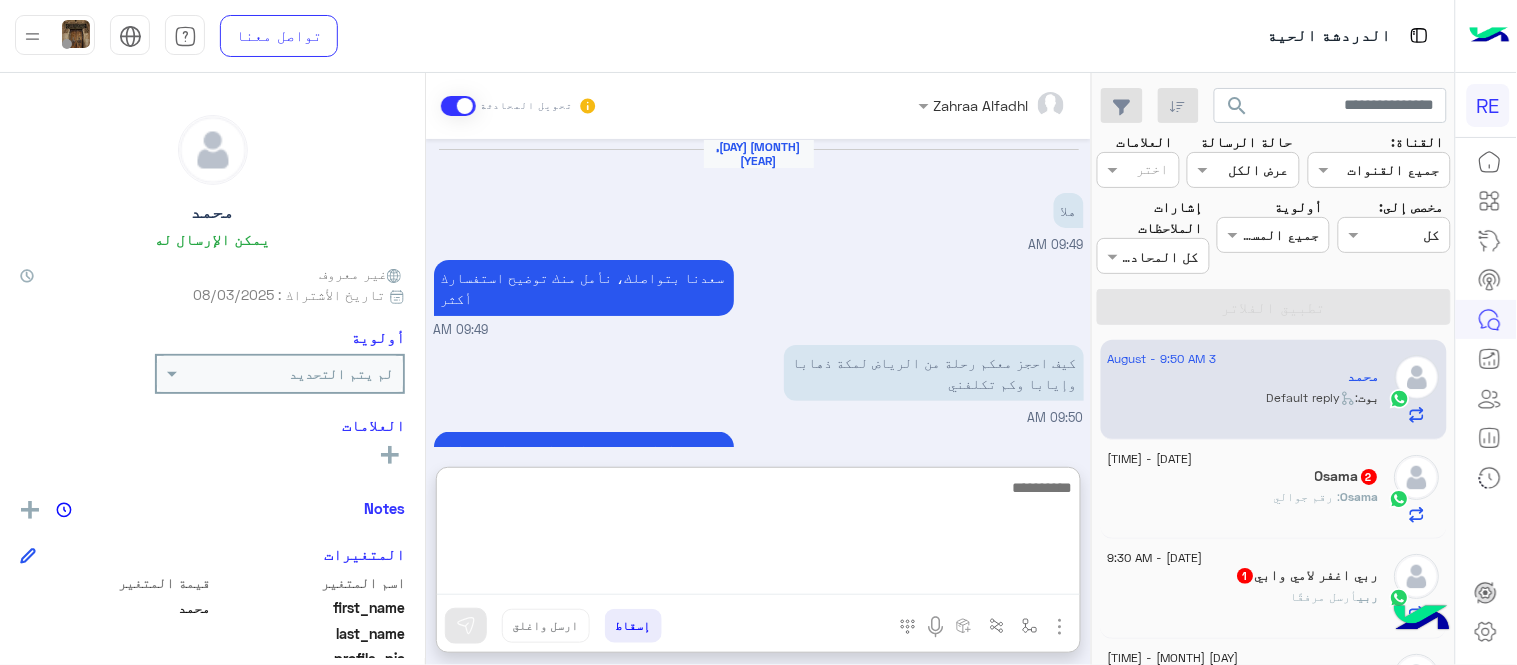 scroll, scrollTop: 306, scrollLeft: 0, axis: vertical 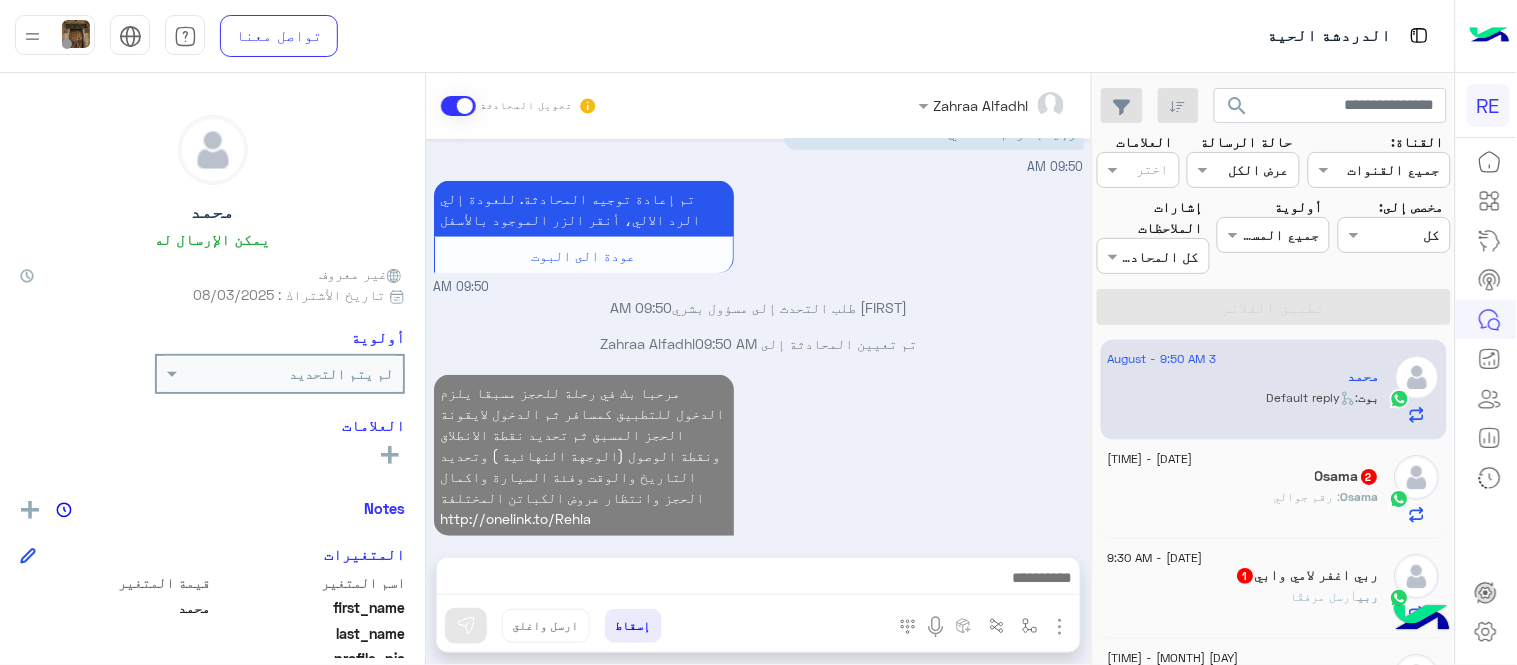 click on "Aug 3, 2025  هلا   09:49 AM  سعدنا بتواصلك، نأمل منك توضيح استفسارك أكثر    09:49 AM  كيف احجز معكم رحلة من الرياض لمكة ذهابا وإيابا وكم تكلفني   09:50 AM  تم إعادة توجيه المحادثة. للعودة إلي الرد الالي، أنقر الزر الموجود بالأسفل  عودة الى البوت     09:50 AM   [FIRST] طلب التحدث إلى مسؤول بشري   09:50 AM       تم تعيين المحادثة إلى Zahraa Alfadhl   09:50 AM      مرحبا بك في رحلة
للحجز مسبقا يلزم الدخول للتطبيق كمسافر ثم الدخول لايقونة الحجز المسبق ثم تحديد نقطة الانطلاق ونقطة الوصول (الوجهة النهائية ) وتحديد التاريخ والوقت وفئة السيارة واكمال الحجز وانتظار عروض الكباتن المختلفة
http://onelink.to/Rehla      09:59 AM" at bounding box center [758, 338] 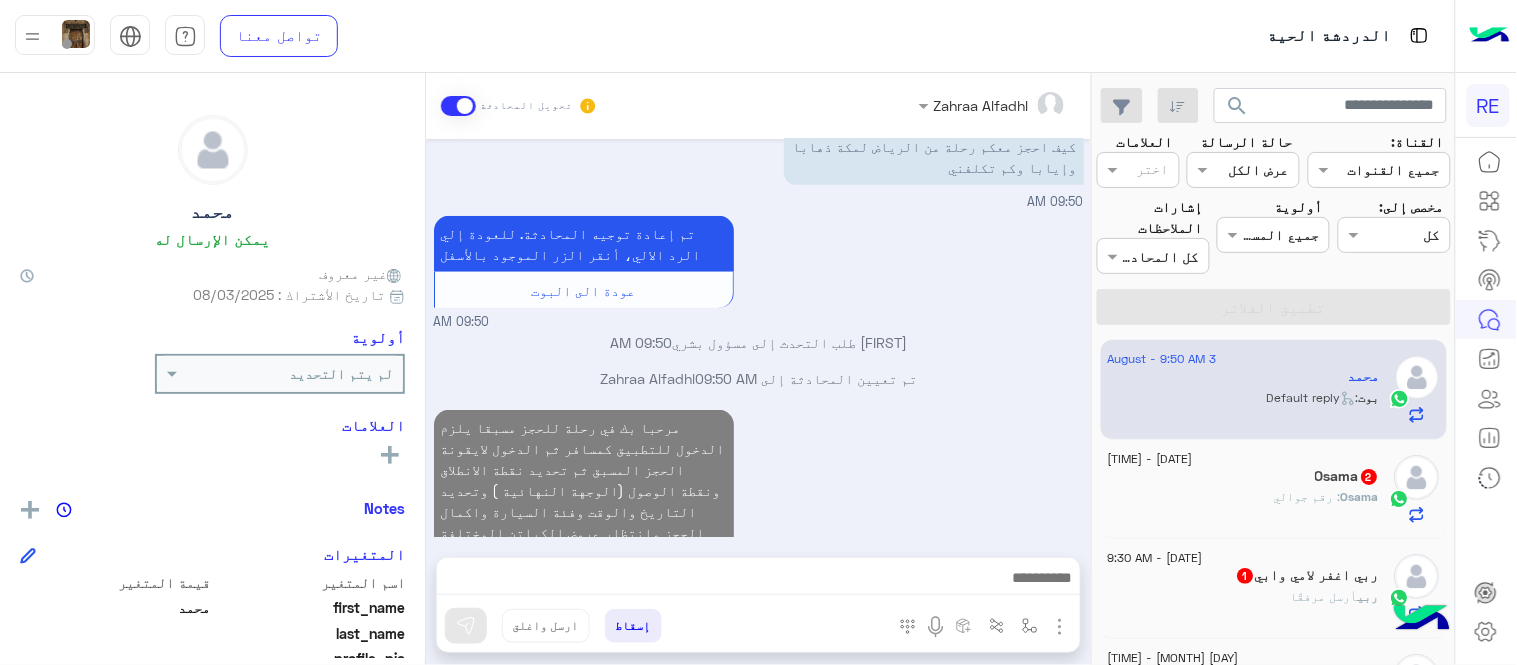 scroll, scrollTop: 253, scrollLeft: 0, axis: vertical 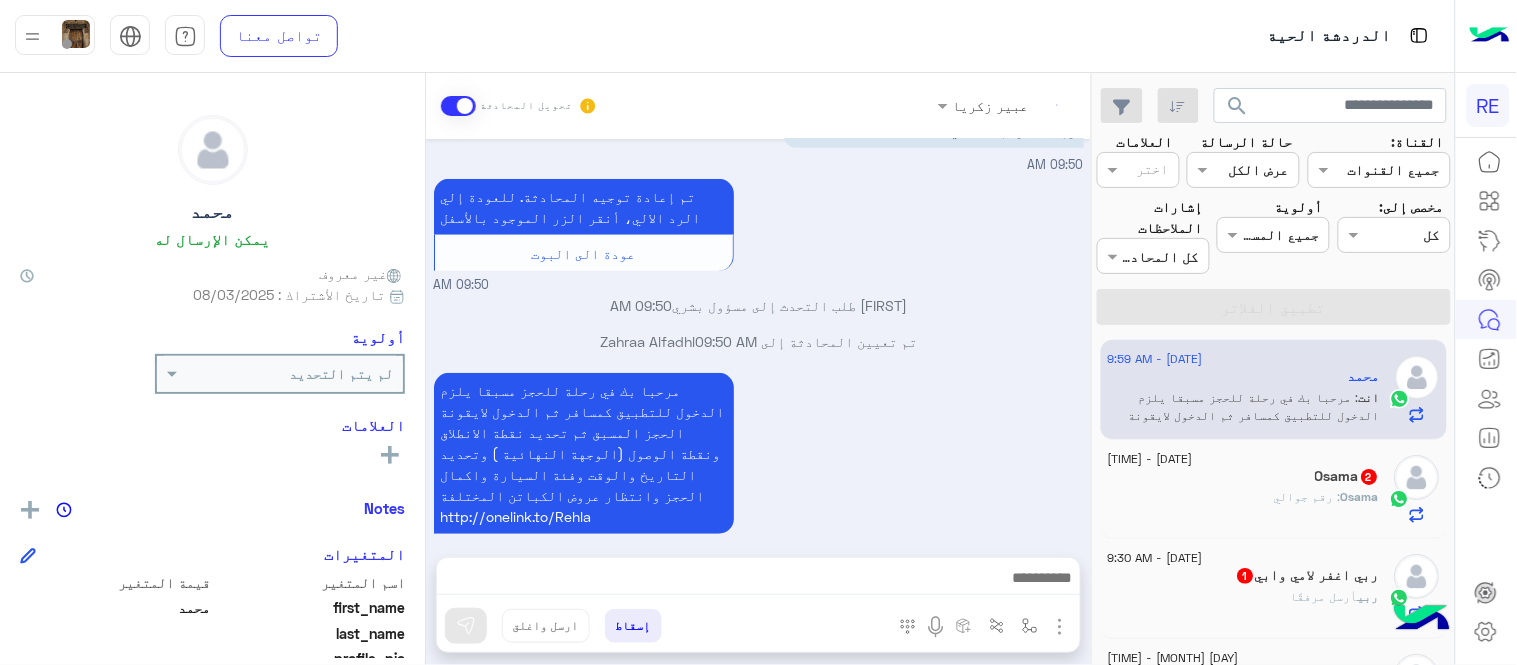 click on "[FIRST] : رقم جوالي" 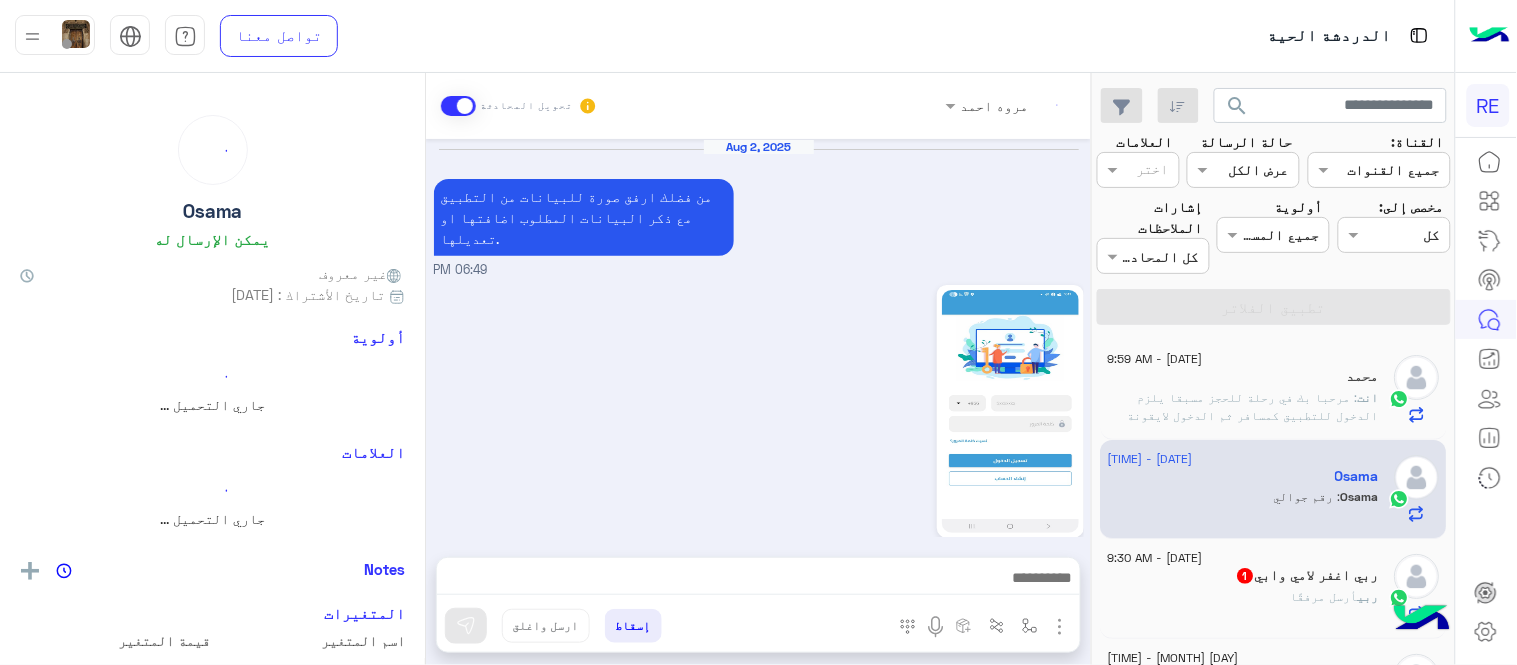 scroll, scrollTop: 640, scrollLeft: 0, axis: vertical 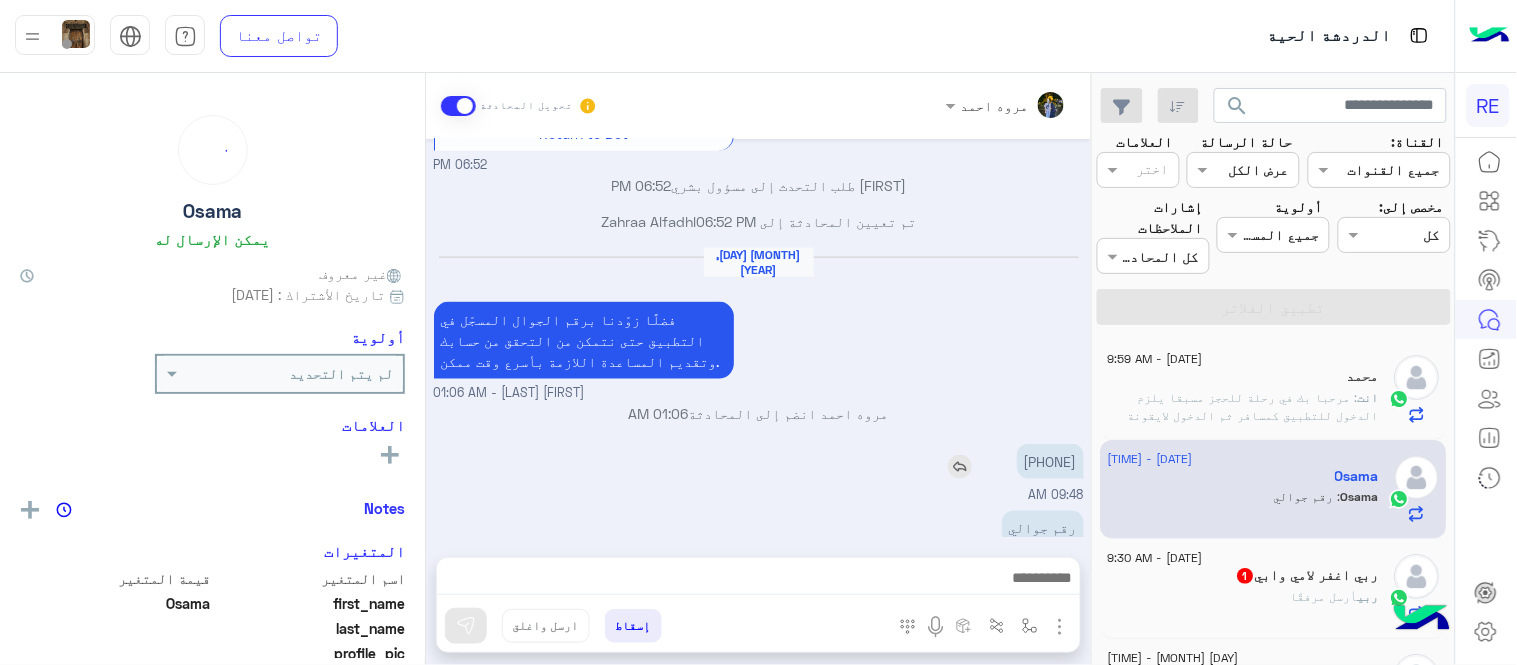 click on "[PHONE]" at bounding box center [1050, 461] 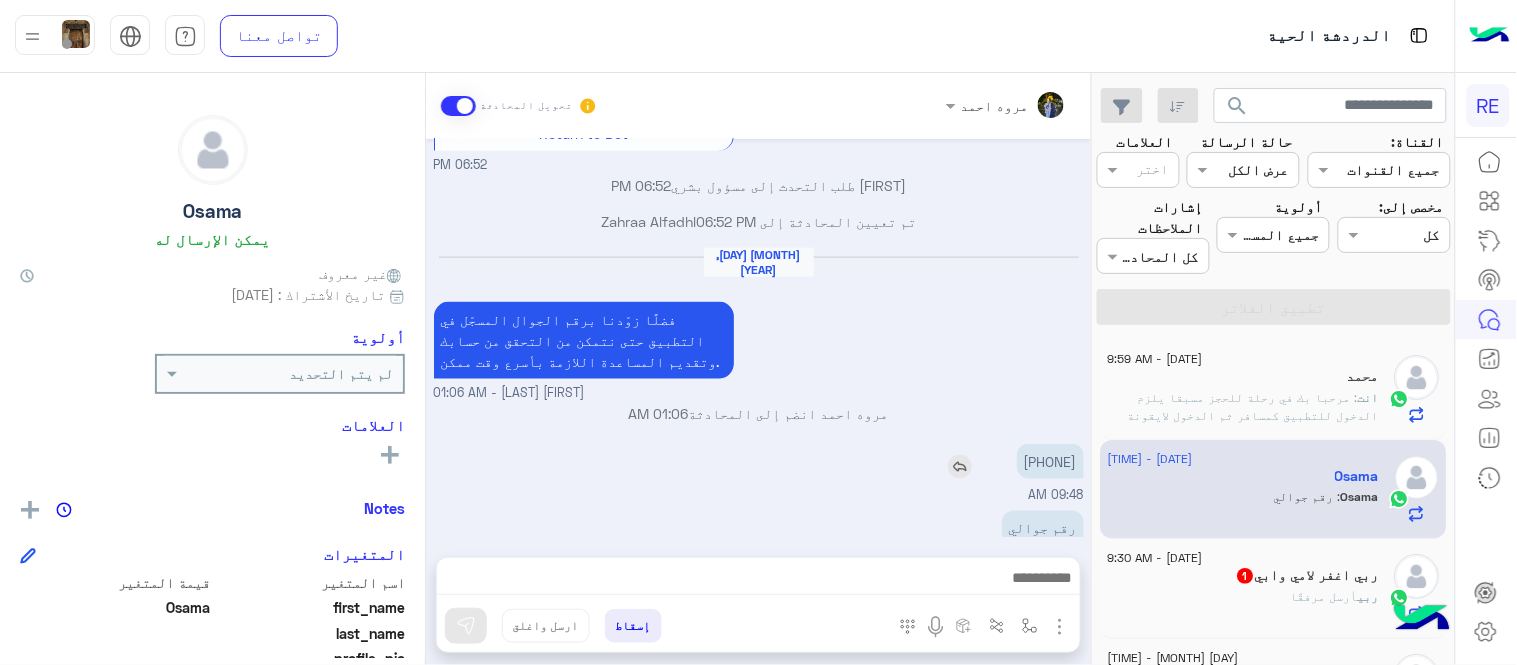click on "[PHONE]" at bounding box center (1050, 461) 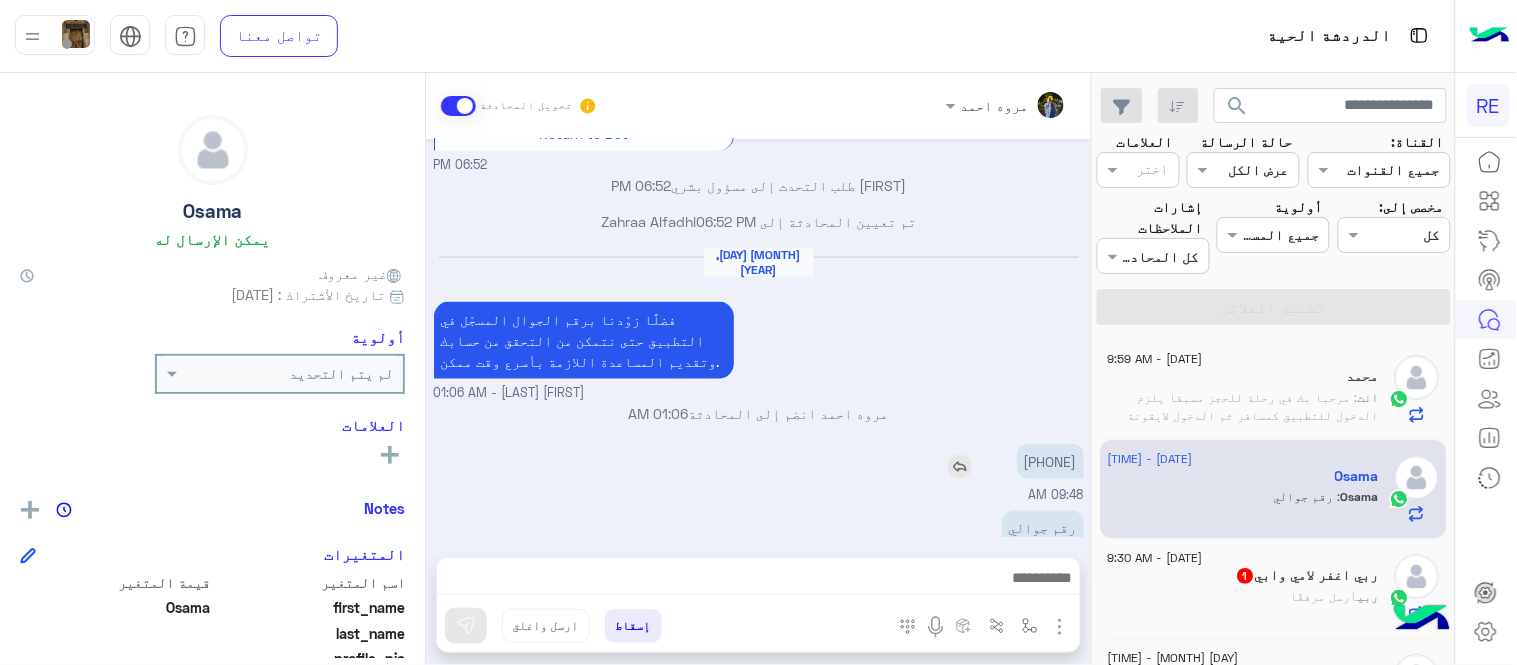 copy on "[PHONE]" 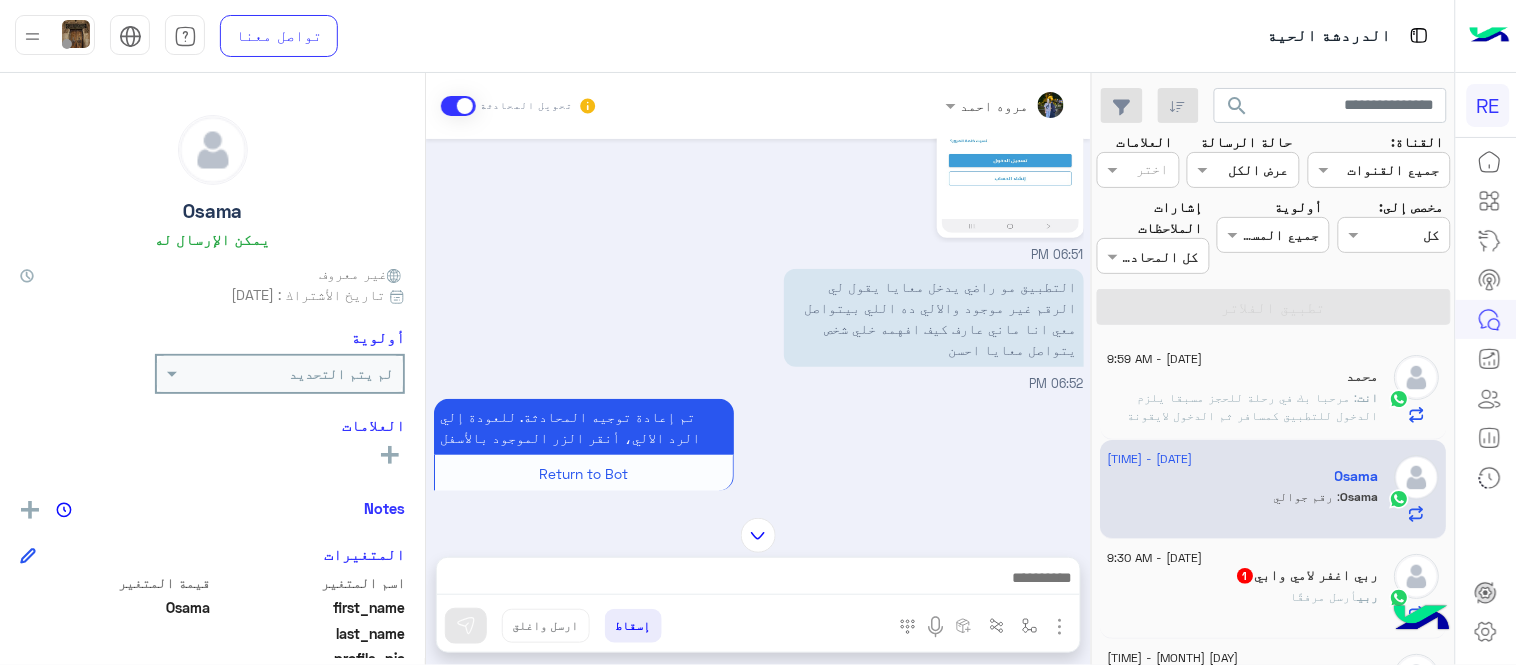 scroll, scrollTop: 256, scrollLeft: 0, axis: vertical 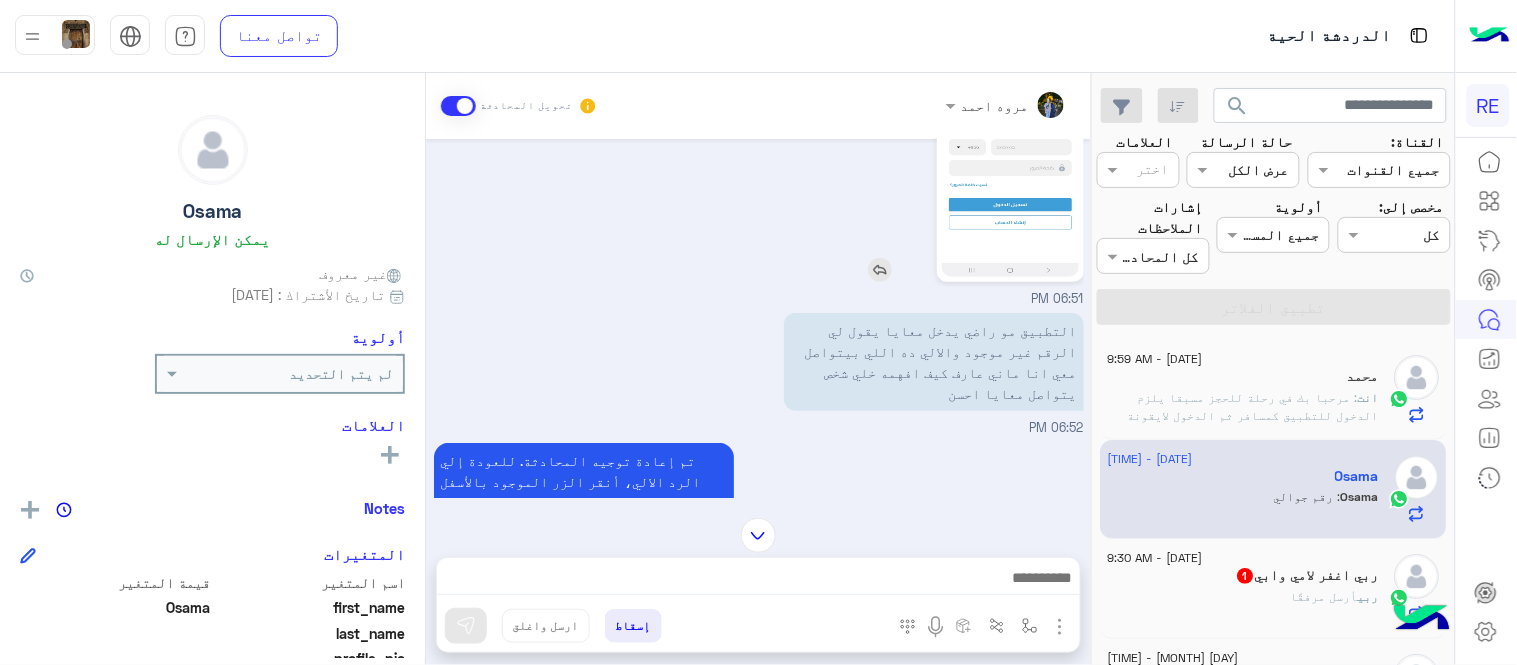 click 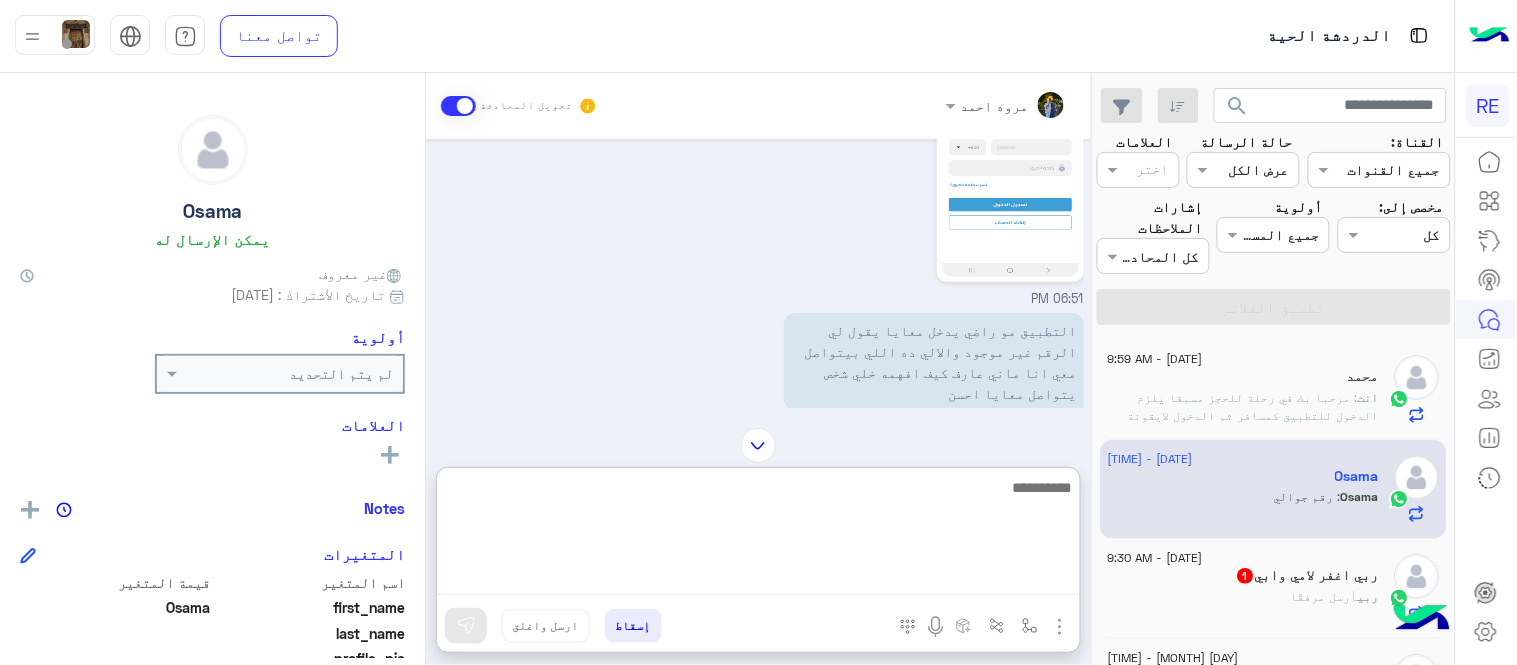 click at bounding box center (758, 535) 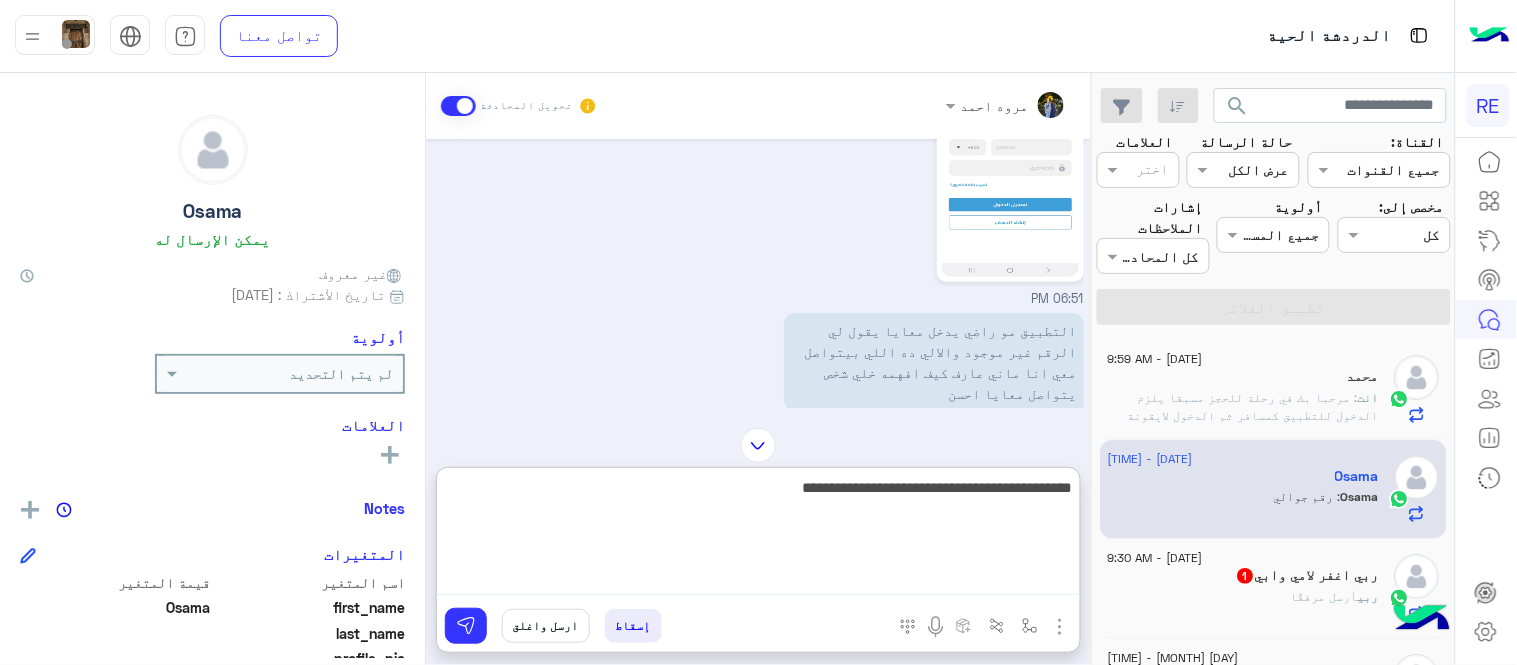 type on "**********" 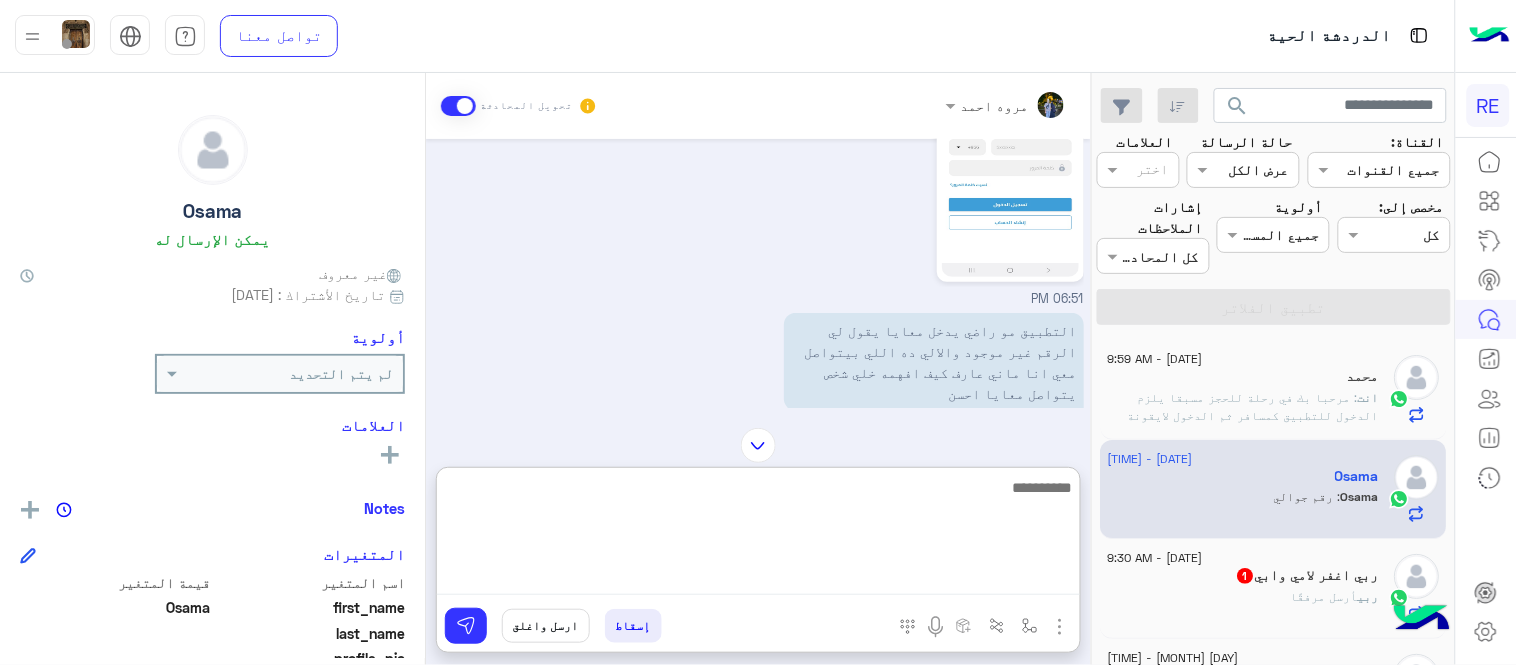 scroll, scrollTop: 793, scrollLeft: 0, axis: vertical 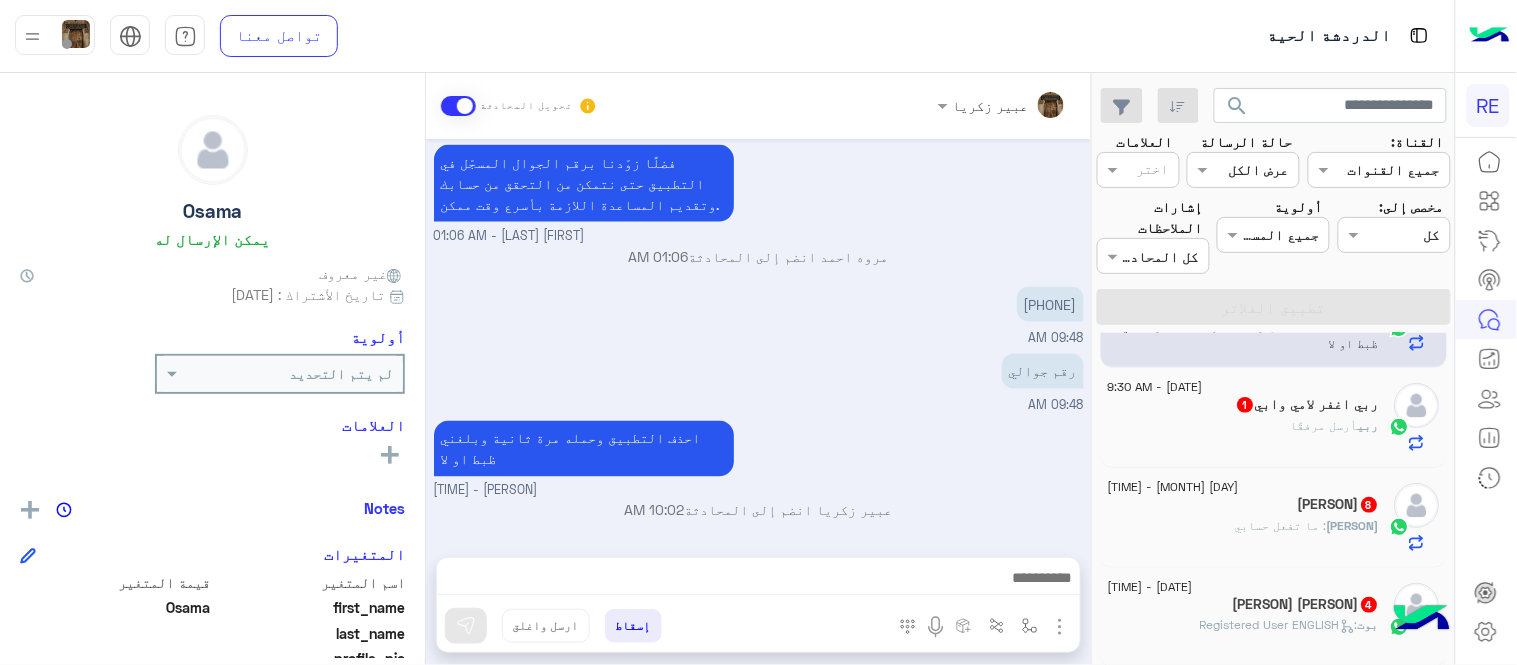 click on "𝑆𝐹𝐹   8" 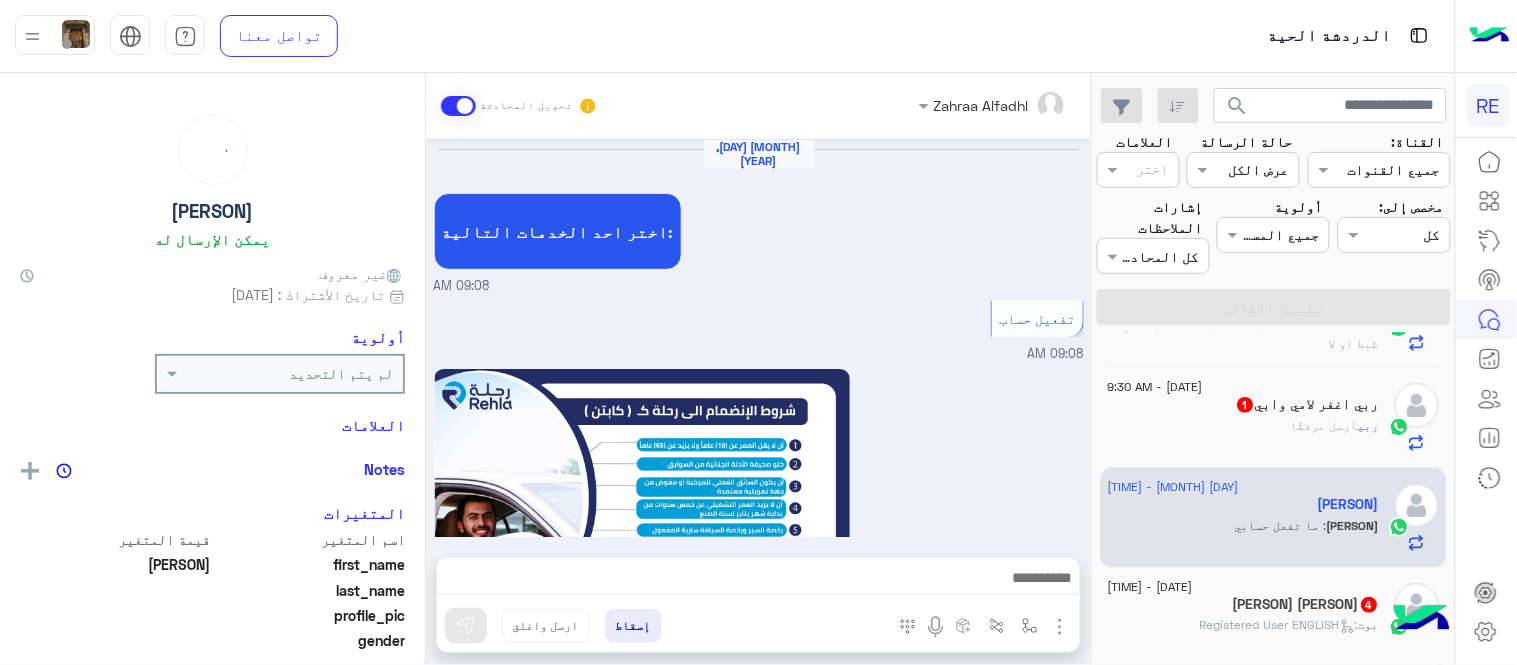 scroll, scrollTop: 1151, scrollLeft: 0, axis: vertical 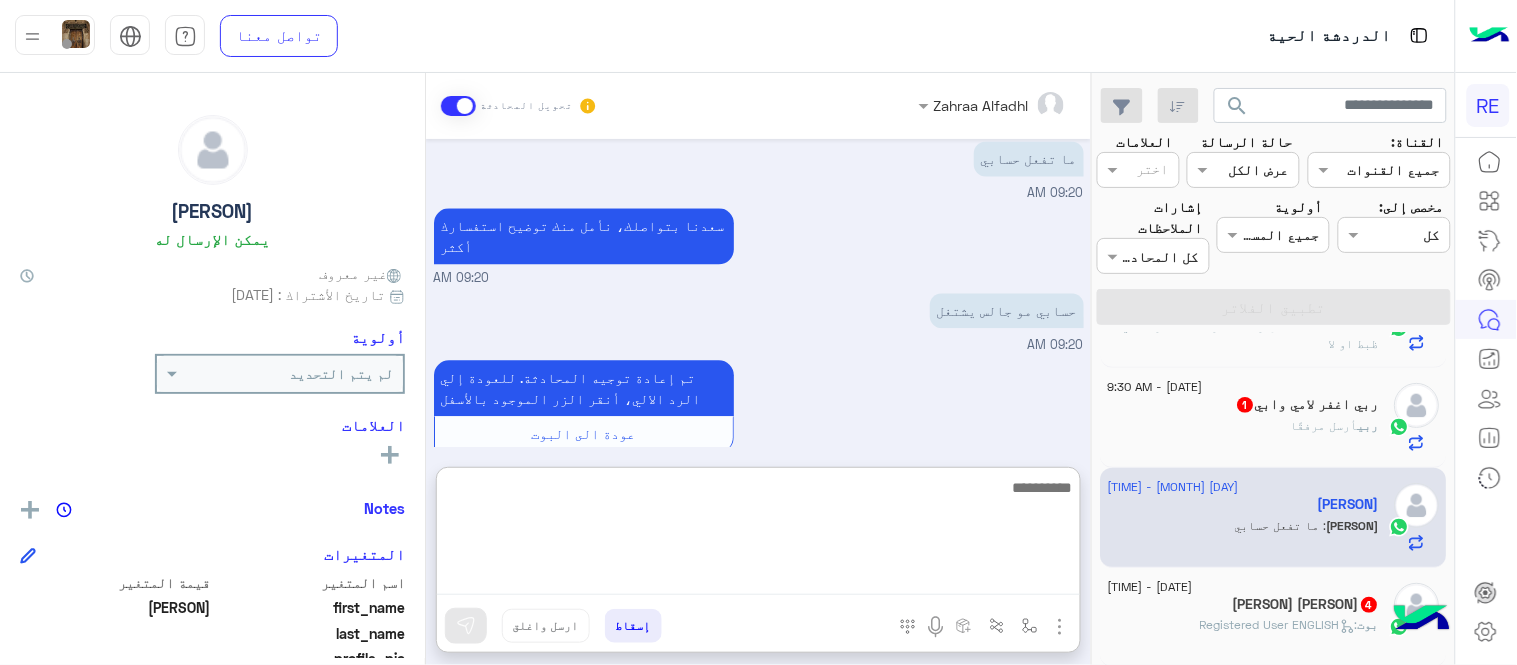 click at bounding box center [758, 535] 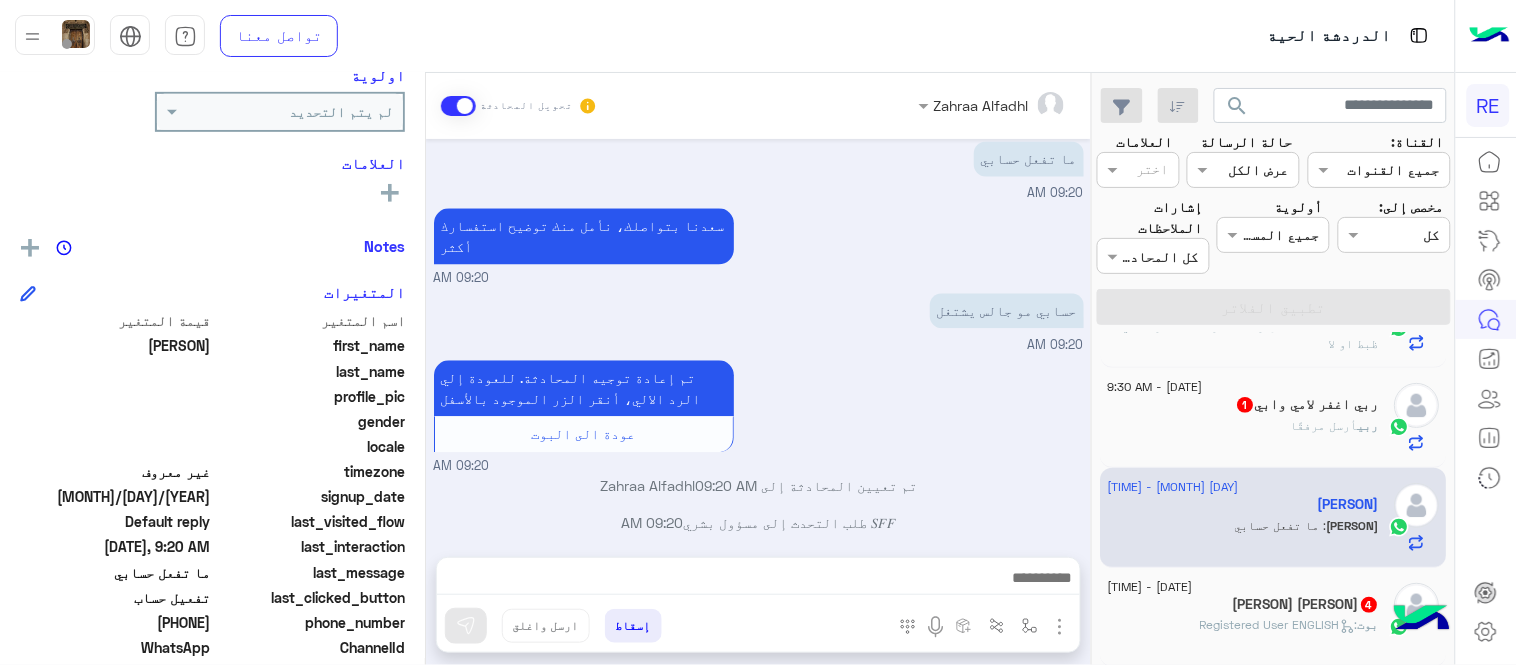 scroll, scrollTop: 362, scrollLeft: 0, axis: vertical 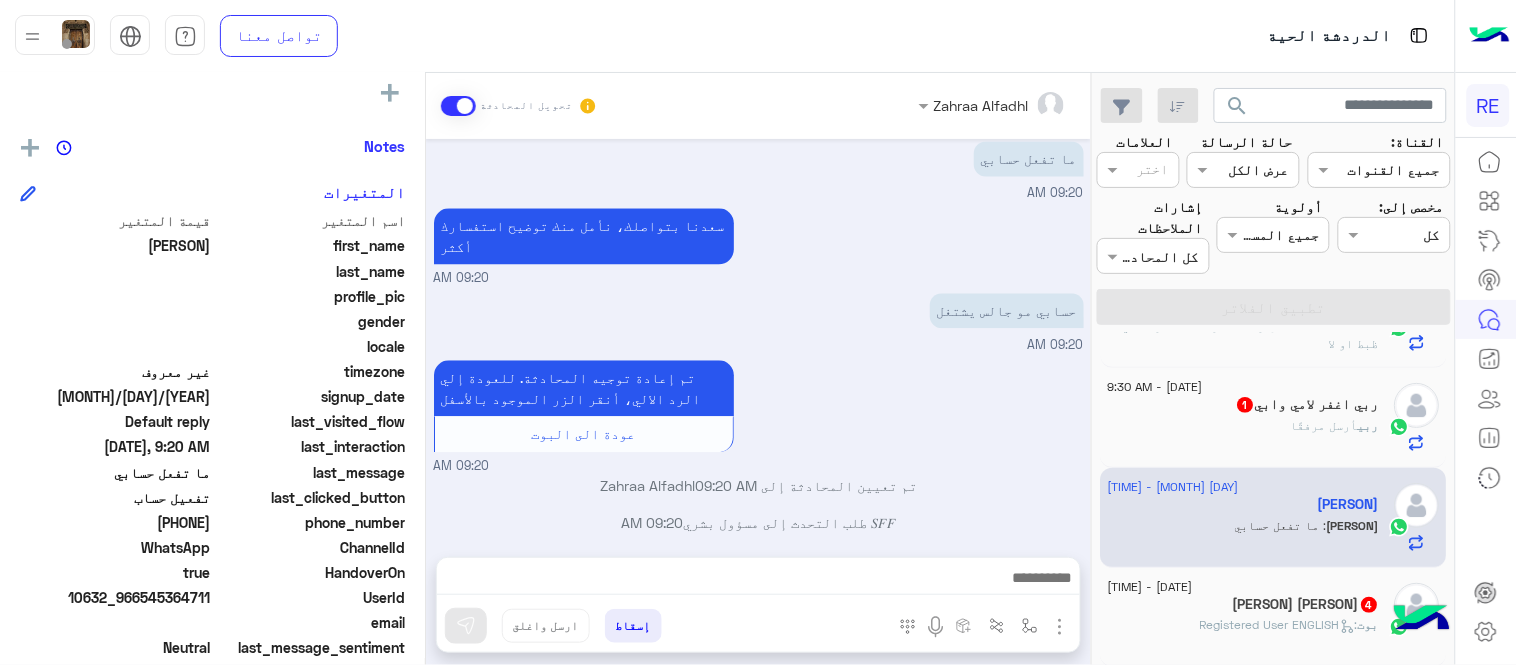 drag, startPoint x: 145, startPoint y: 518, endPoint x: 213, endPoint y: 530, distance: 69.050705 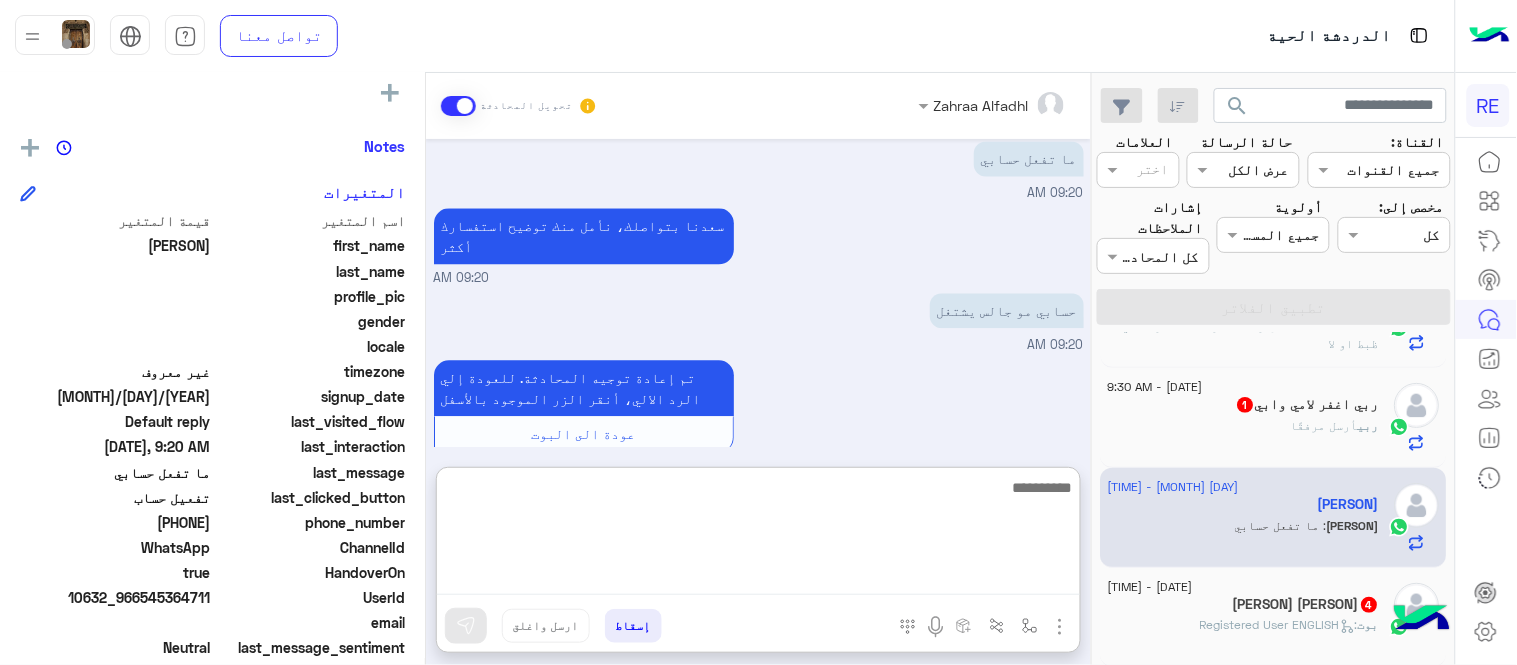 click at bounding box center (758, 535) 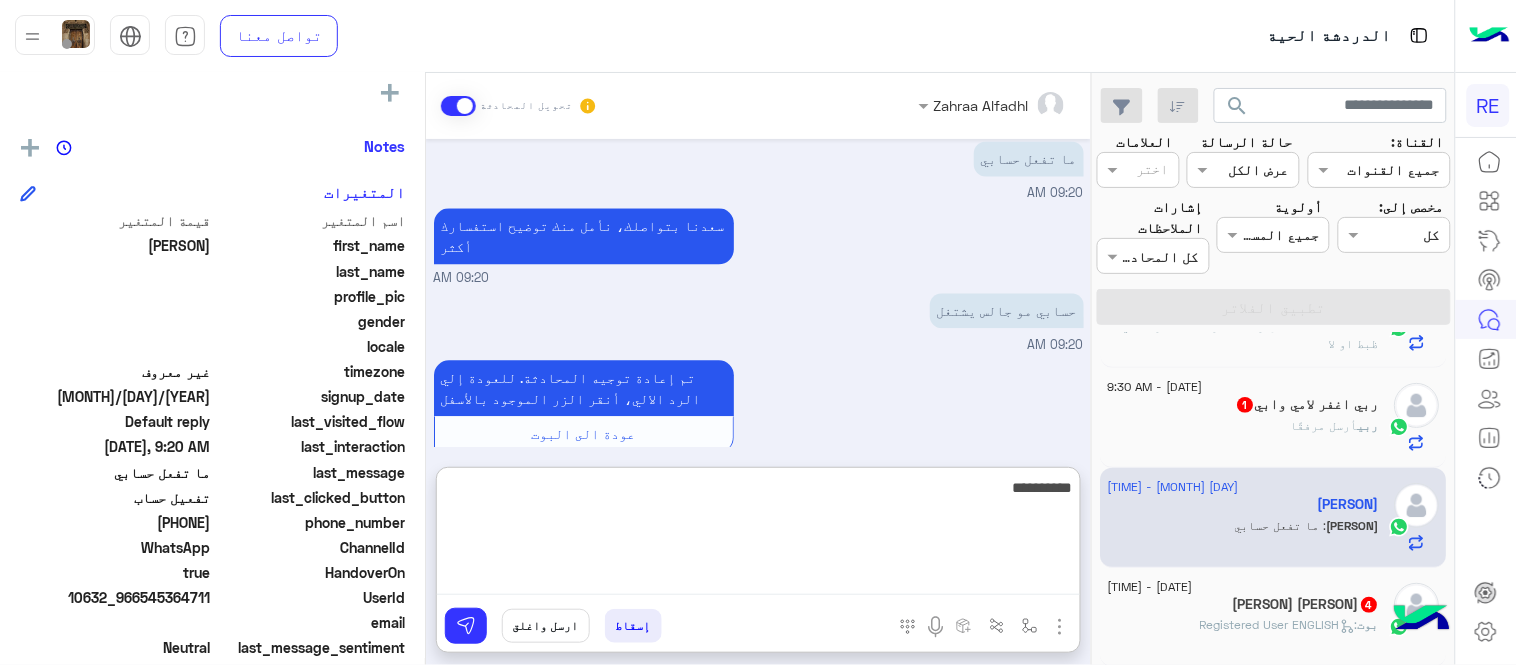 type on "**********" 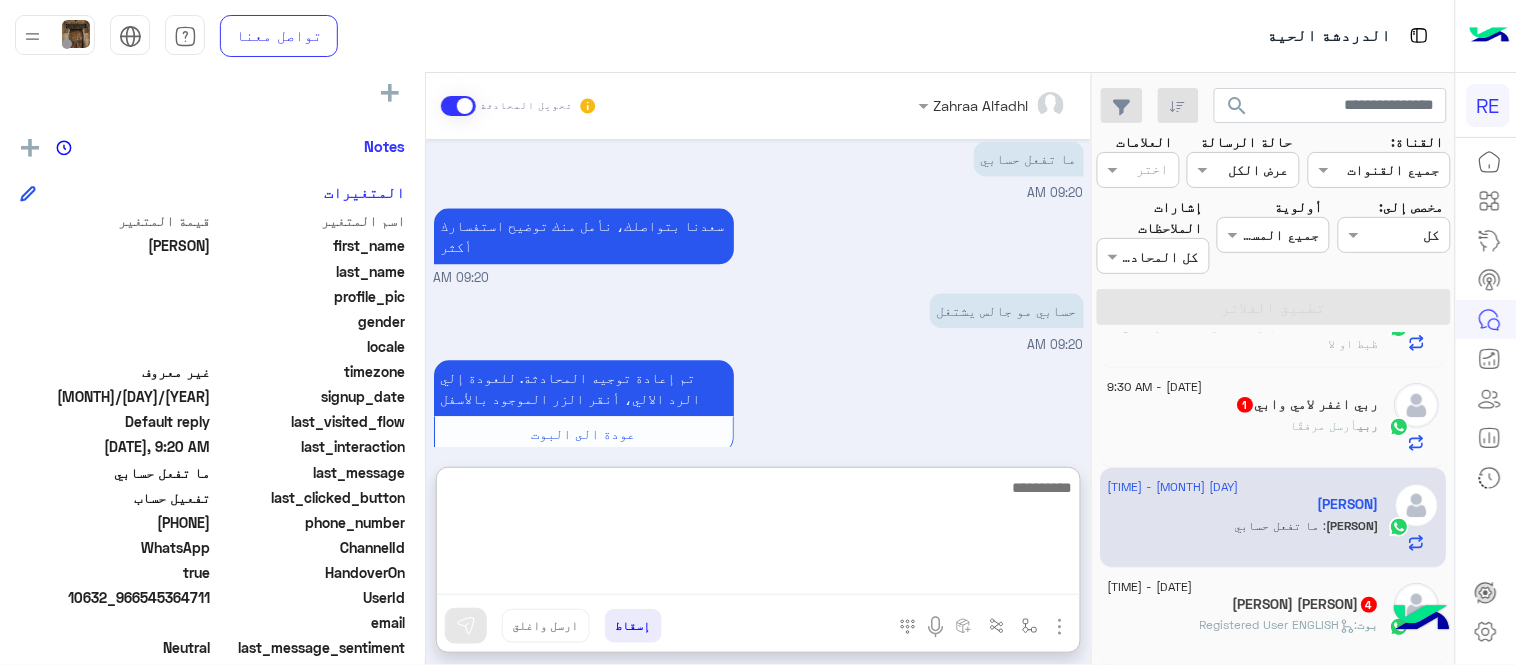 scroll, scrollTop: 1304, scrollLeft: 0, axis: vertical 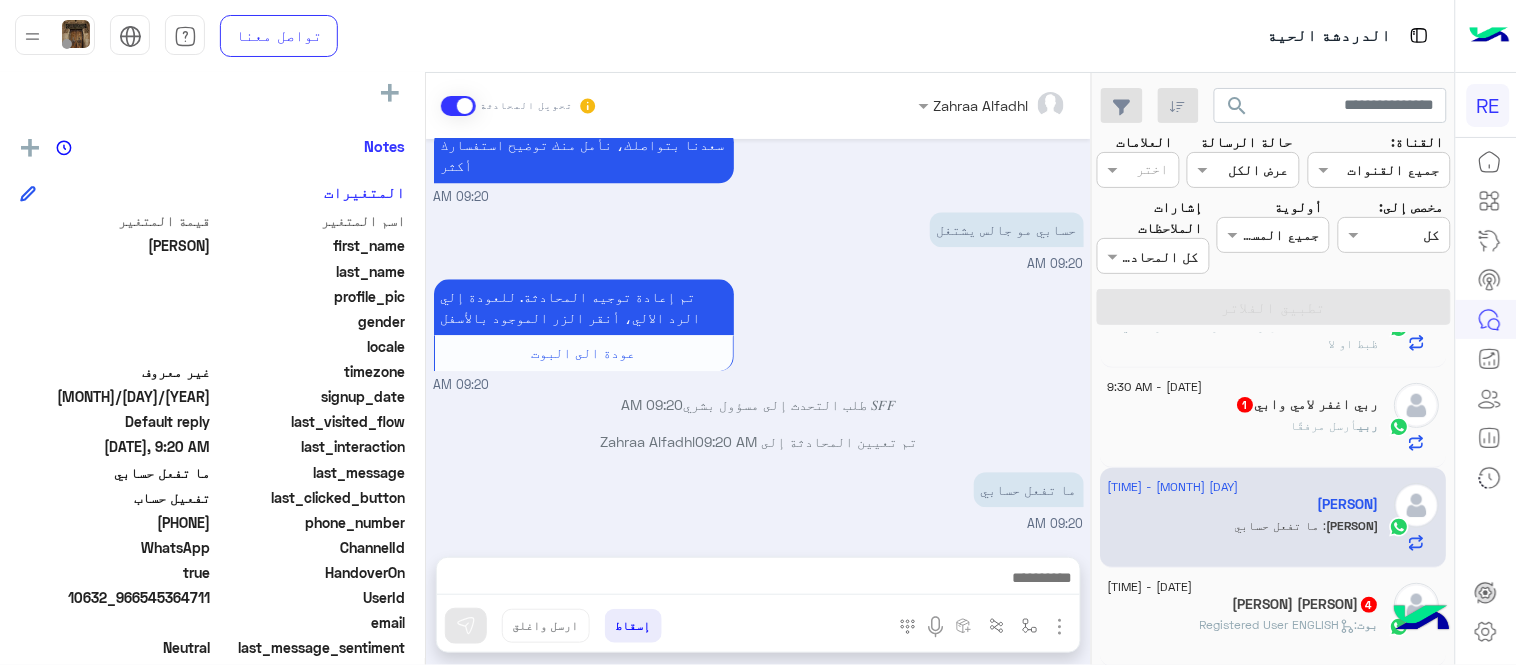 click on "Aug 3, 2025  اختر احد الخدمات التالية:    09:08 AM   تفعيل حساب    09:08 AM  يمكنك الاطلاع على شروط الانضمام لرحلة ك (كابتن ) الموجودة بالصورة أعلاه،
لتحميل التطبيق عبر الرابط التالي : 📲
http://onelink.to/Rehla    يسعدنا انضمامك لتطبيق رحلة يمكنك اتباع الخطوات الموضحة لتسجيل بيانات سيارتك بالفيديو التالي  : عزيزي الكابتن، فضلًا ، للرغبة بتفعيل الحساب قم برفع البيانات عبر التطبيق والتواصل معنا  تم تسجيل السيارة   اواجه صعوبة بالتسجيل  اي خدمة اخرى ؟  الرجوع للقائمة الرئ   لا     09:08 AM  ما تفعل حسابي   09:20 AM  سعدنا بتواصلك، نأمل منك توضيح استفسارك أكثر    09:20 AM  حسابي مو جالس يشتغل   09:20 AM     09:20 AM" at bounding box center (758, 338) 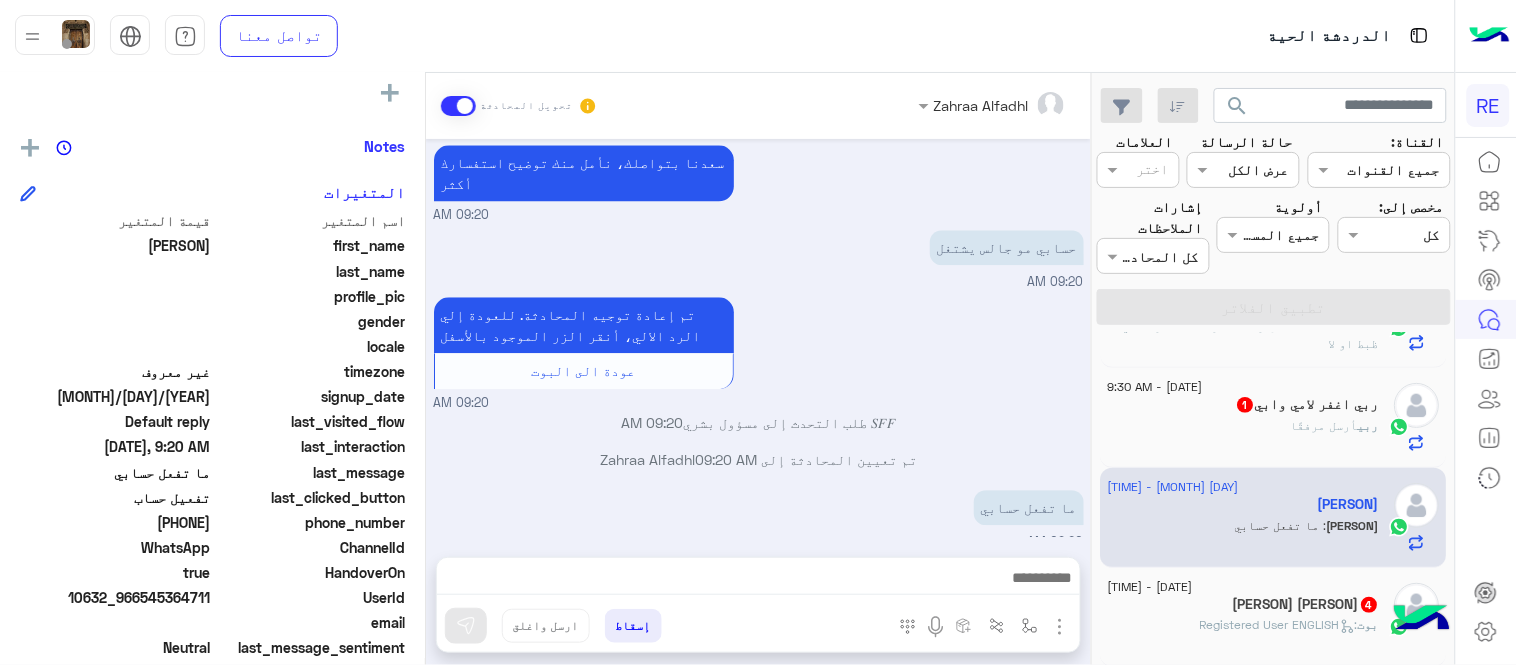 scroll, scrollTop: 1251, scrollLeft: 0, axis: vertical 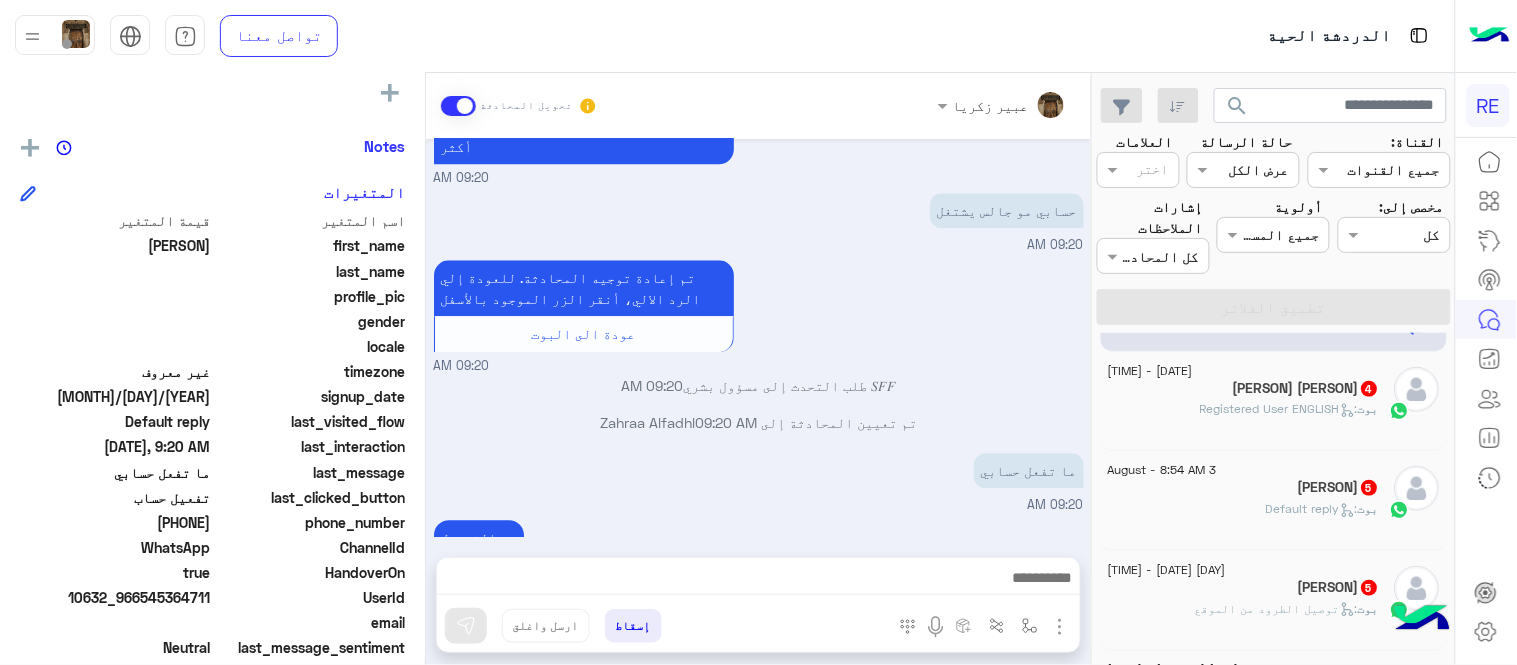 click on "بوت :   Registered User ENGLISH" 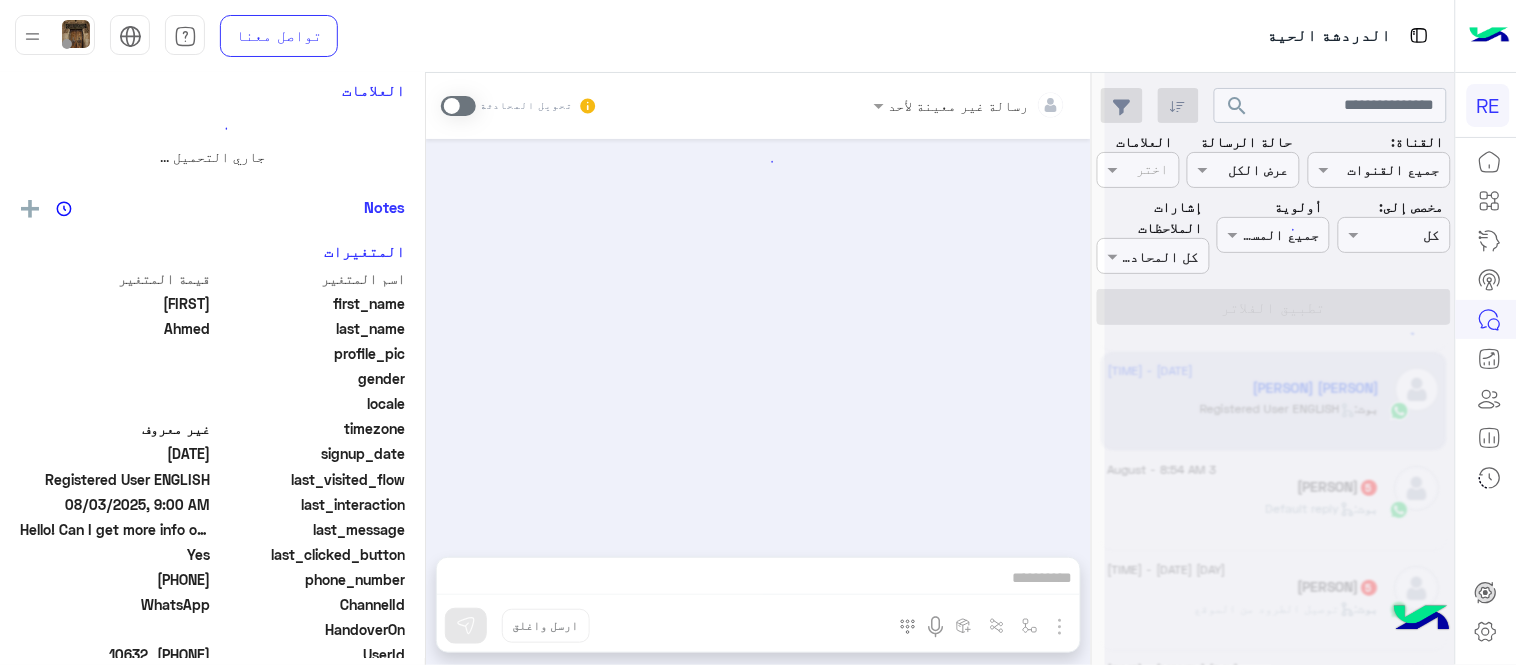 scroll, scrollTop: 0, scrollLeft: 0, axis: both 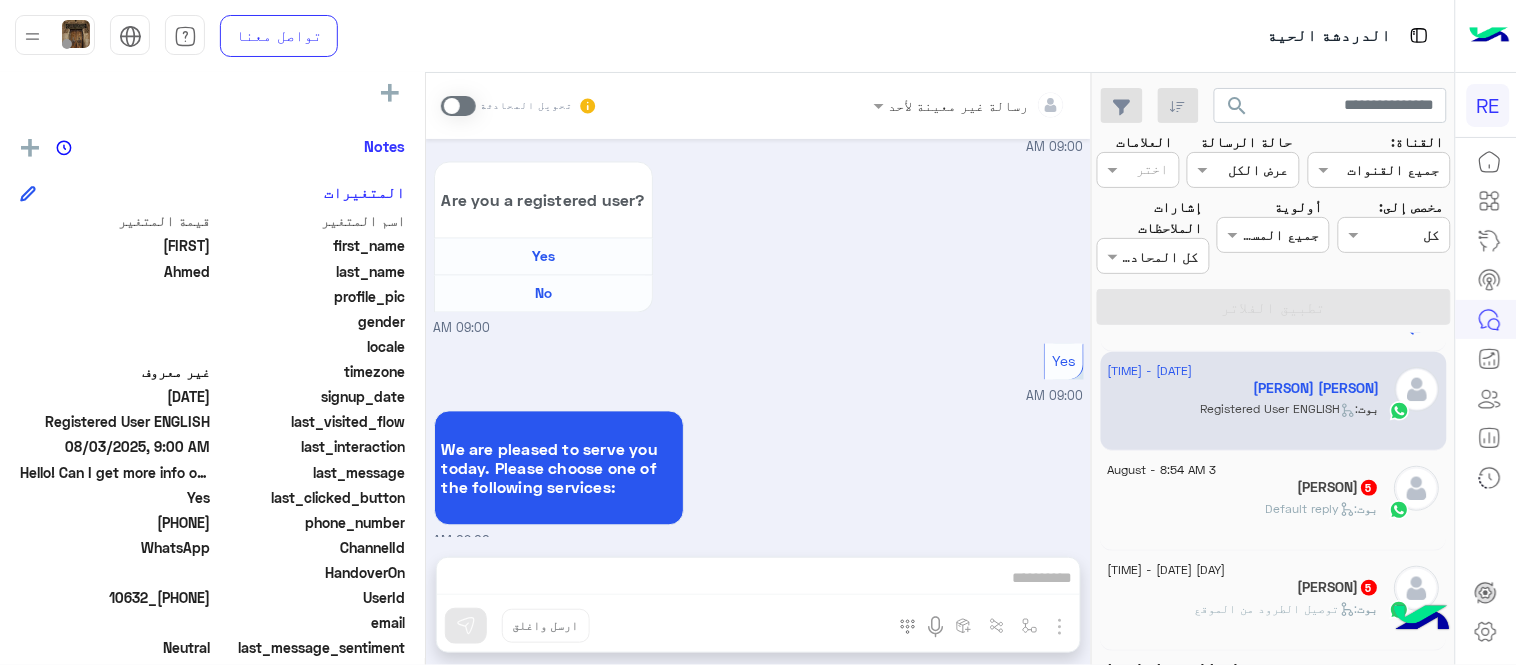 click at bounding box center [458, 106] 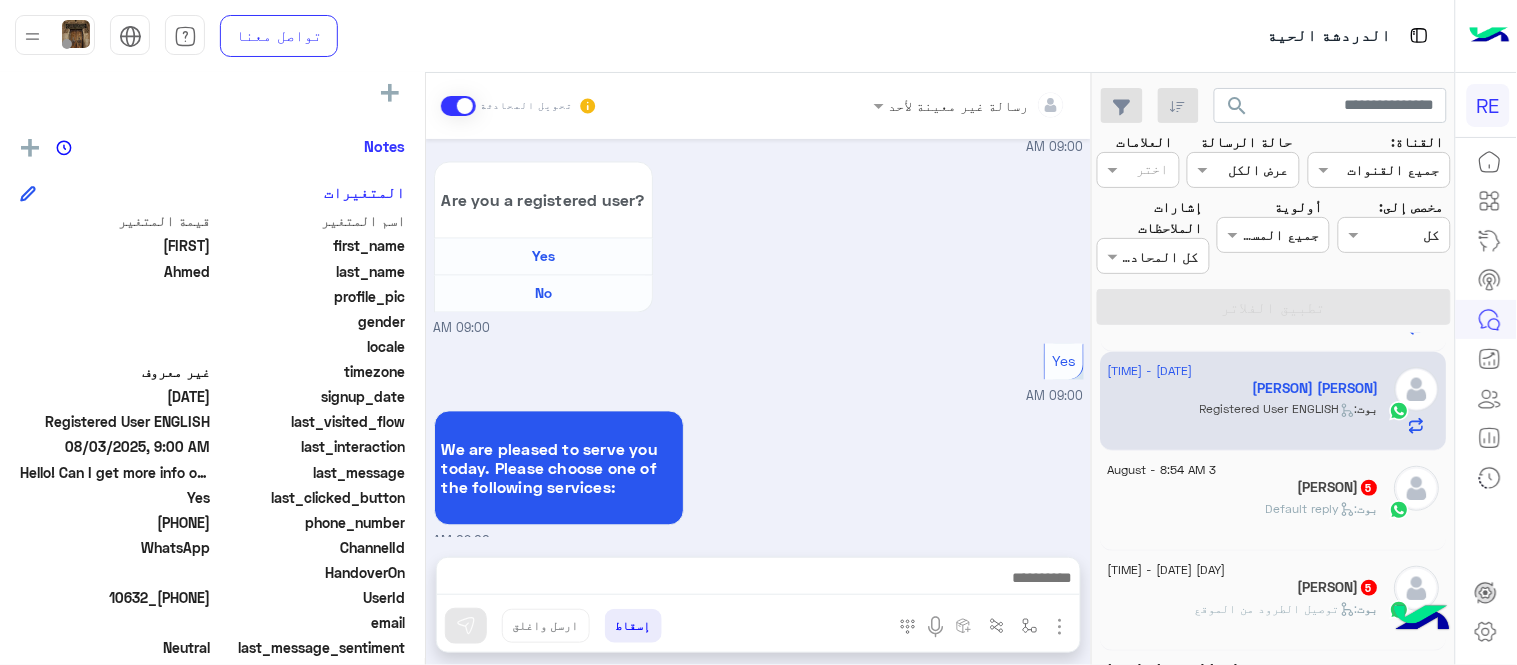 scroll, scrollTop: 963, scrollLeft: 0, axis: vertical 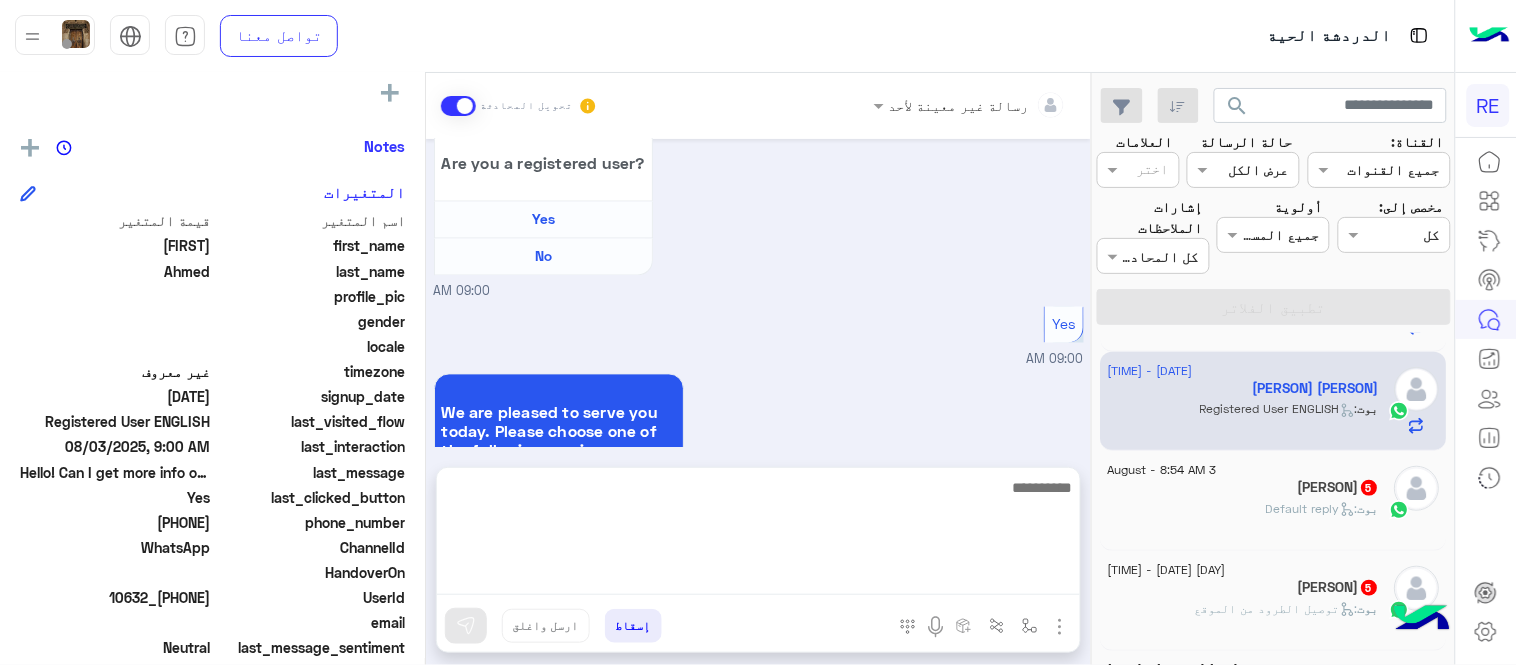 click at bounding box center [758, 535] 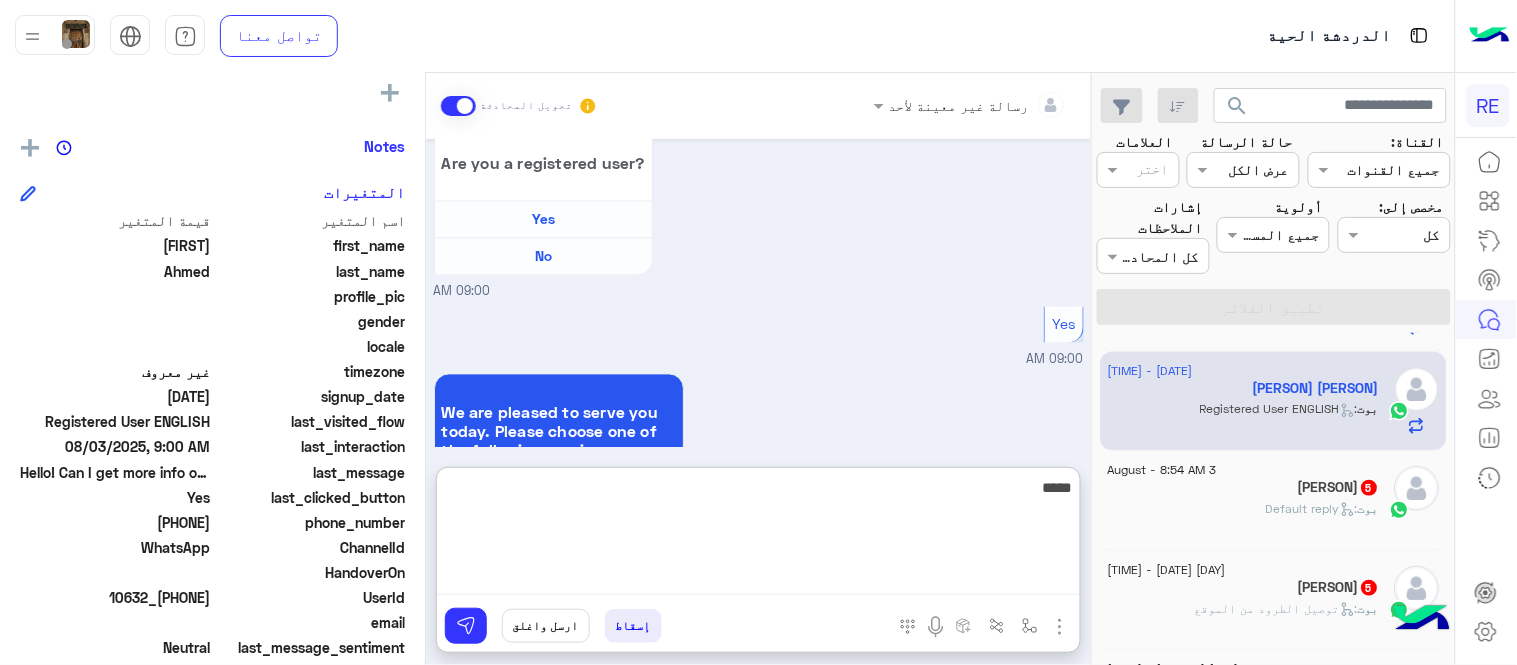 type on "*****" 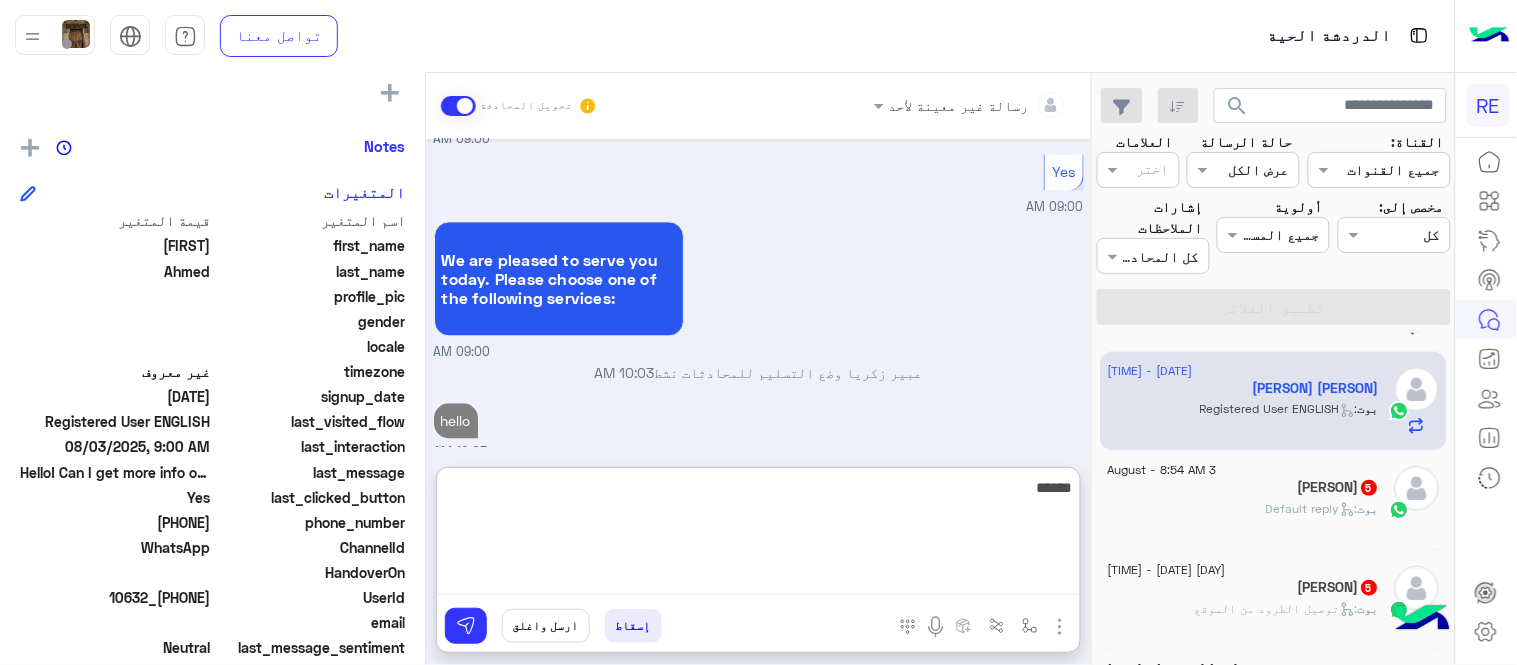 scroll, scrollTop: 1153, scrollLeft: 0, axis: vertical 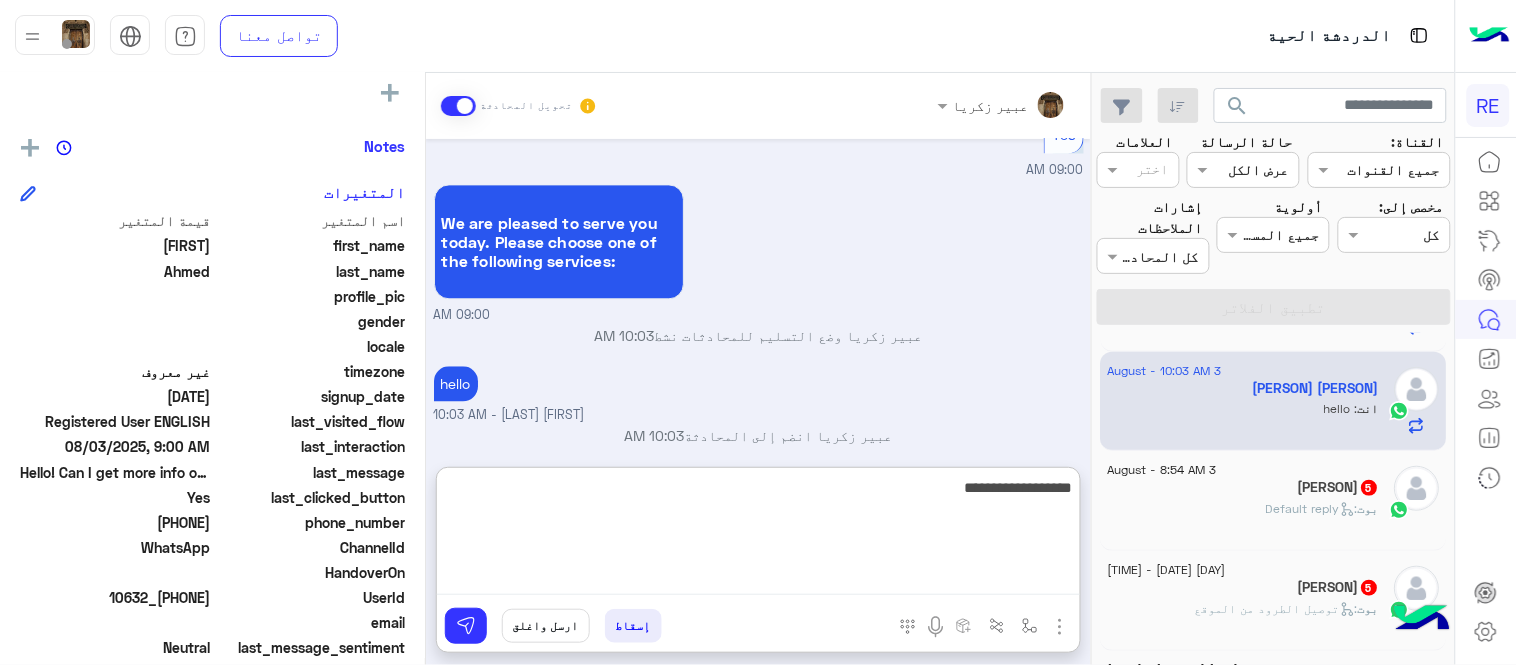 type on "**********" 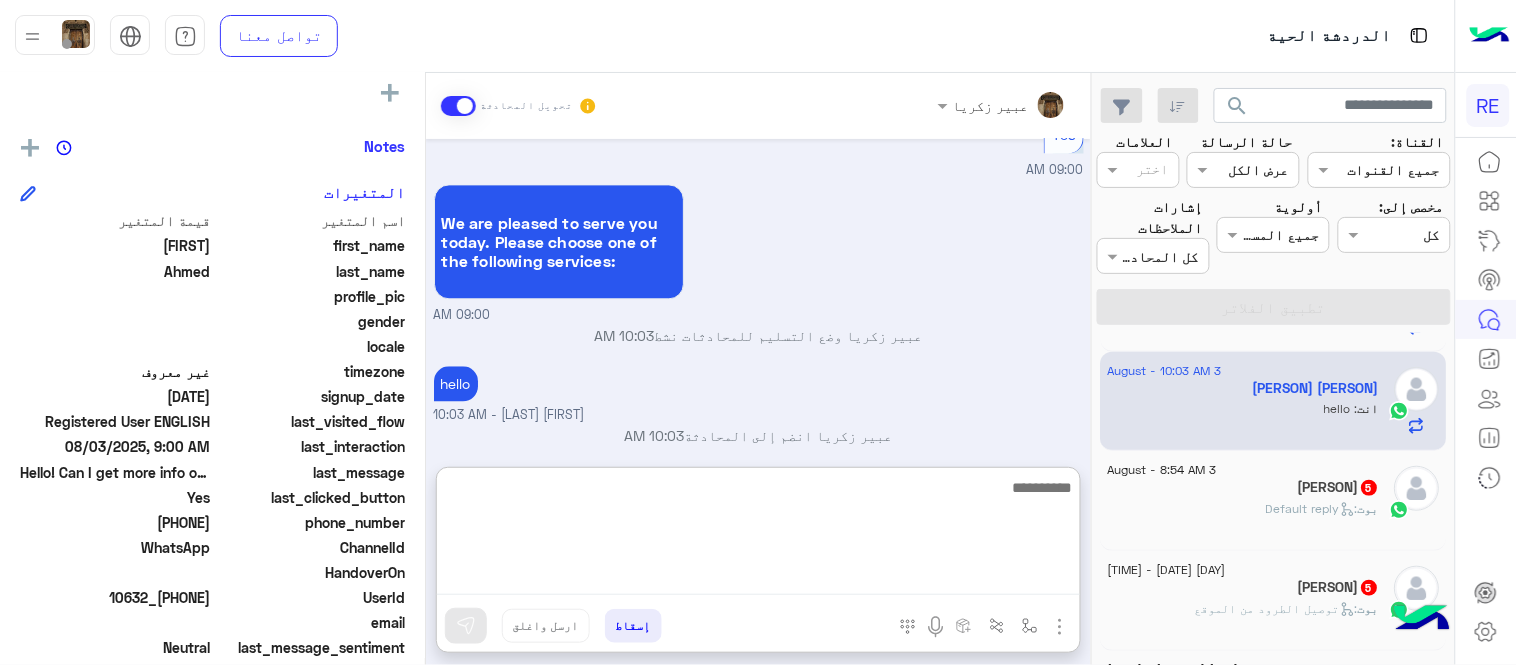 scroll, scrollTop: 1216, scrollLeft: 0, axis: vertical 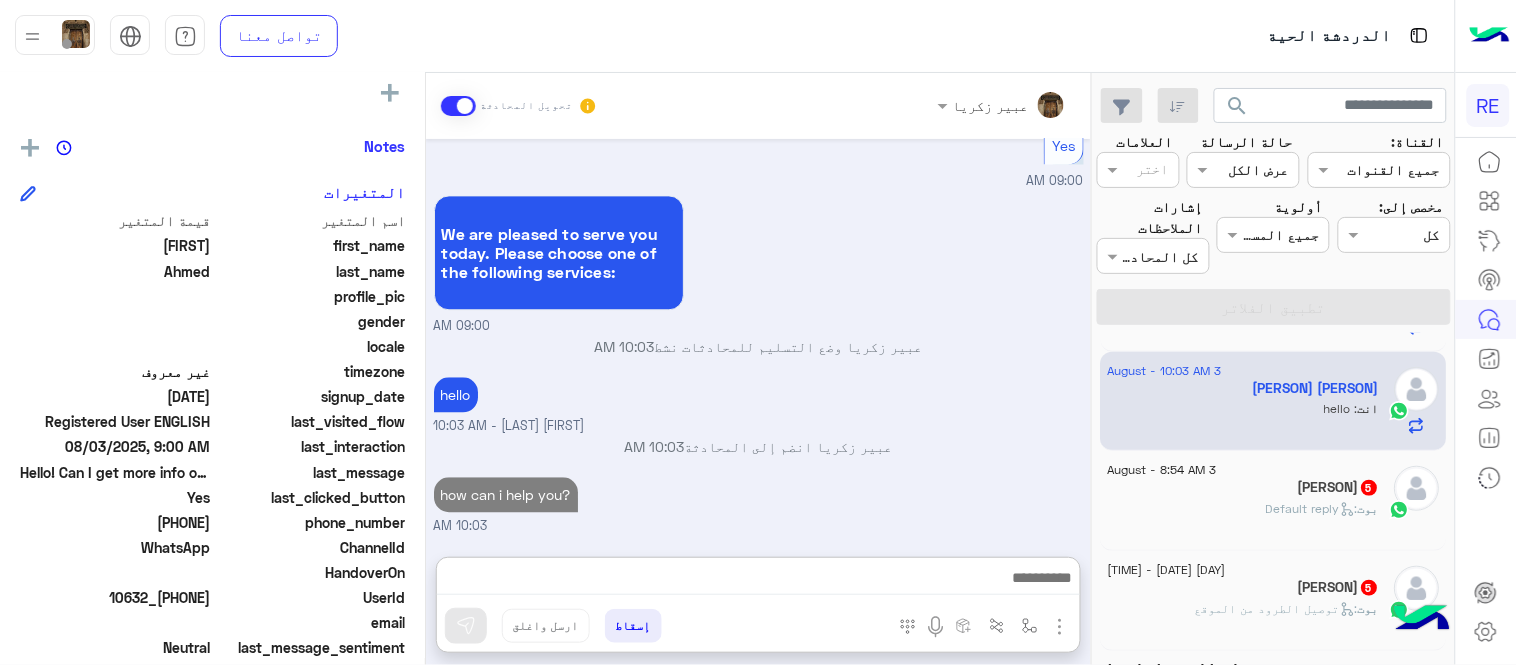 click on "[DATE]  Hello! Can I get more info on this?   [TIME]
اهلًا بك في تطبيق رحلة 👋
Welcome to Rehla  👋
من فضلك أختر لغة التواصل
Please choose your preferred Language
English   عربي     [TIME]   English    [TIME]  Are you a Passenger or a Tour guide?  Passenger 🧳   Tour Guide 🏖️     [TIME]   Passenger     [TIME]  Are you a registered user?  Yes   No     [TIME]   Yes    [TIME]  We are pleased to serve you today.
Please choose one of the following services:    [TIME]  [FIRST] [LAST] وضع التسليم للمحادثات نشط   [TIME]      hello  [FIRST] [LAST] -  [TIME]   [FIRST] [LAST] انضم إلى المحادثة   [TIME]      how can i help you?   [TIME]" at bounding box center (758, 338) 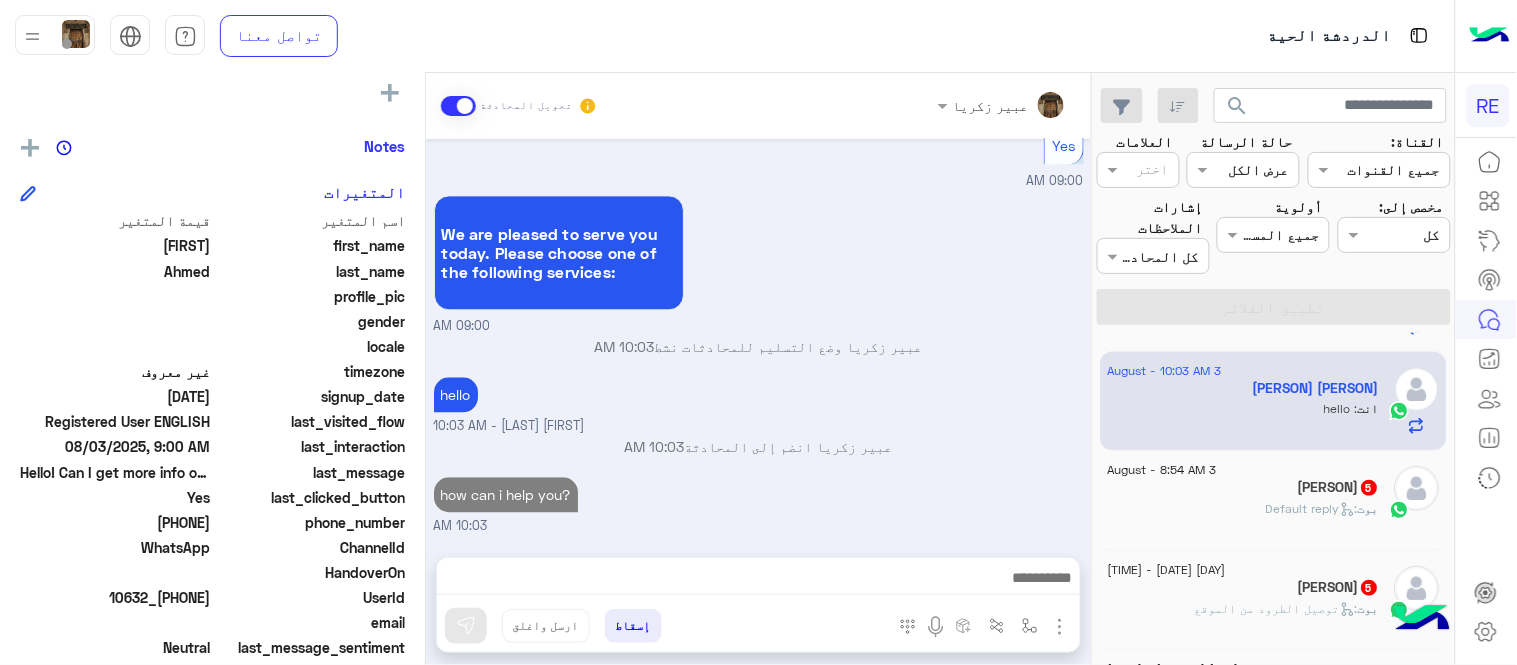 scroll, scrollTop: 1126, scrollLeft: 0, axis: vertical 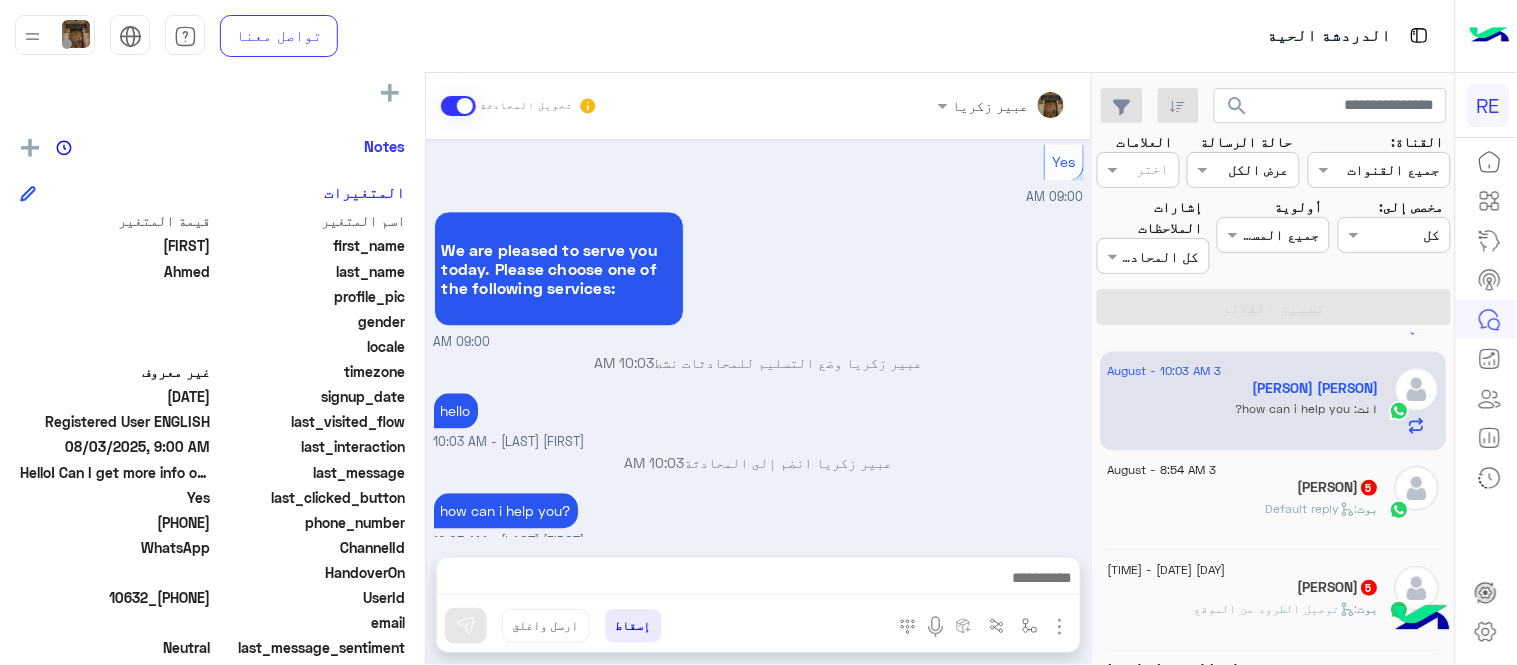 click on "بوت :   Default reply" 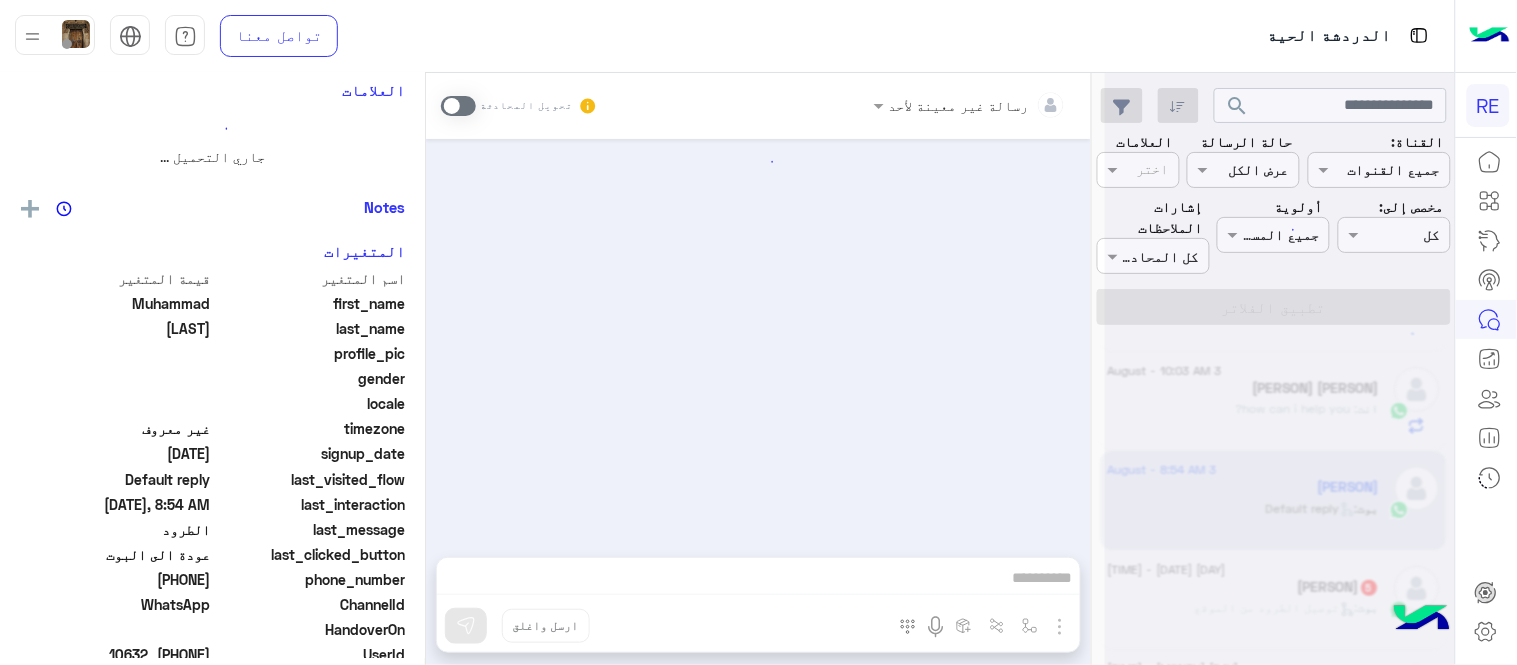 scroll, scrollTop: 0, scrollLeft: 0, axis: both 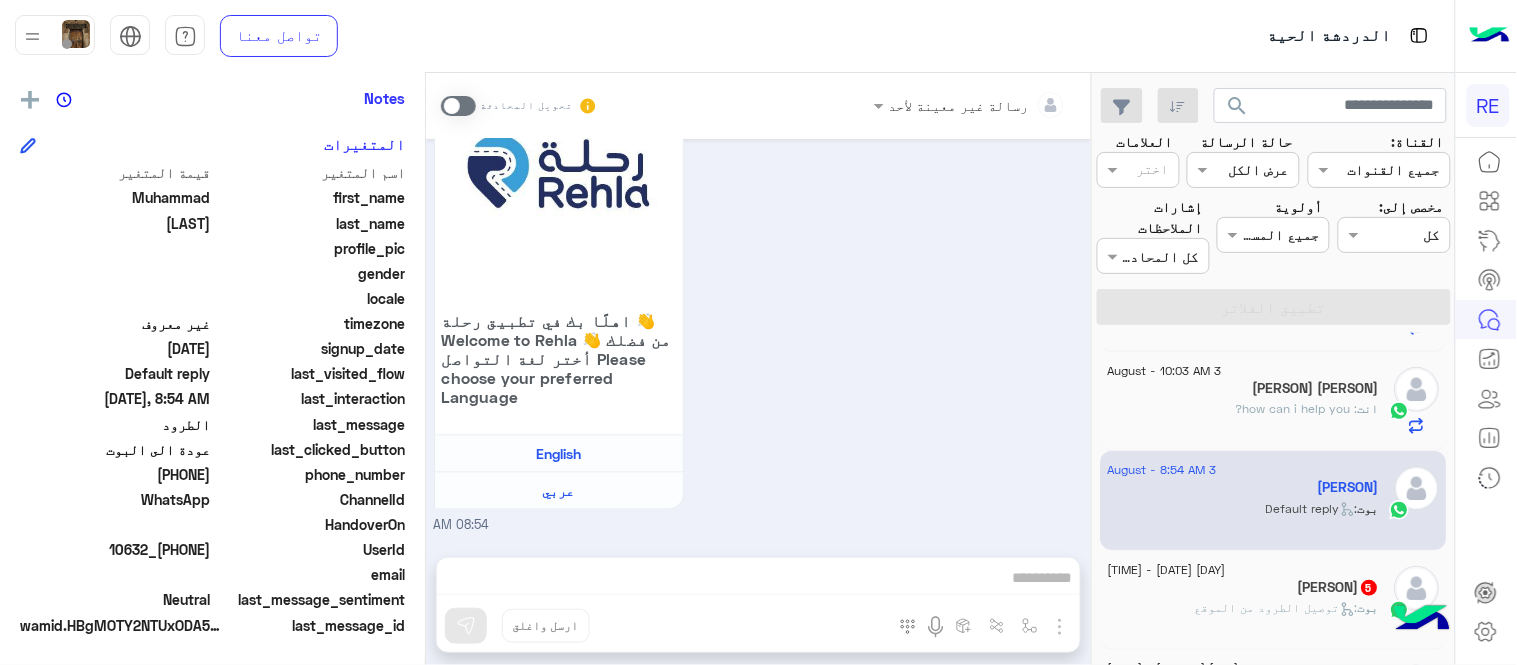 drag, startPoint x: 425, startPoint y: 480, endPoint x: 426, endPoint y: 456, distance: 24.020824 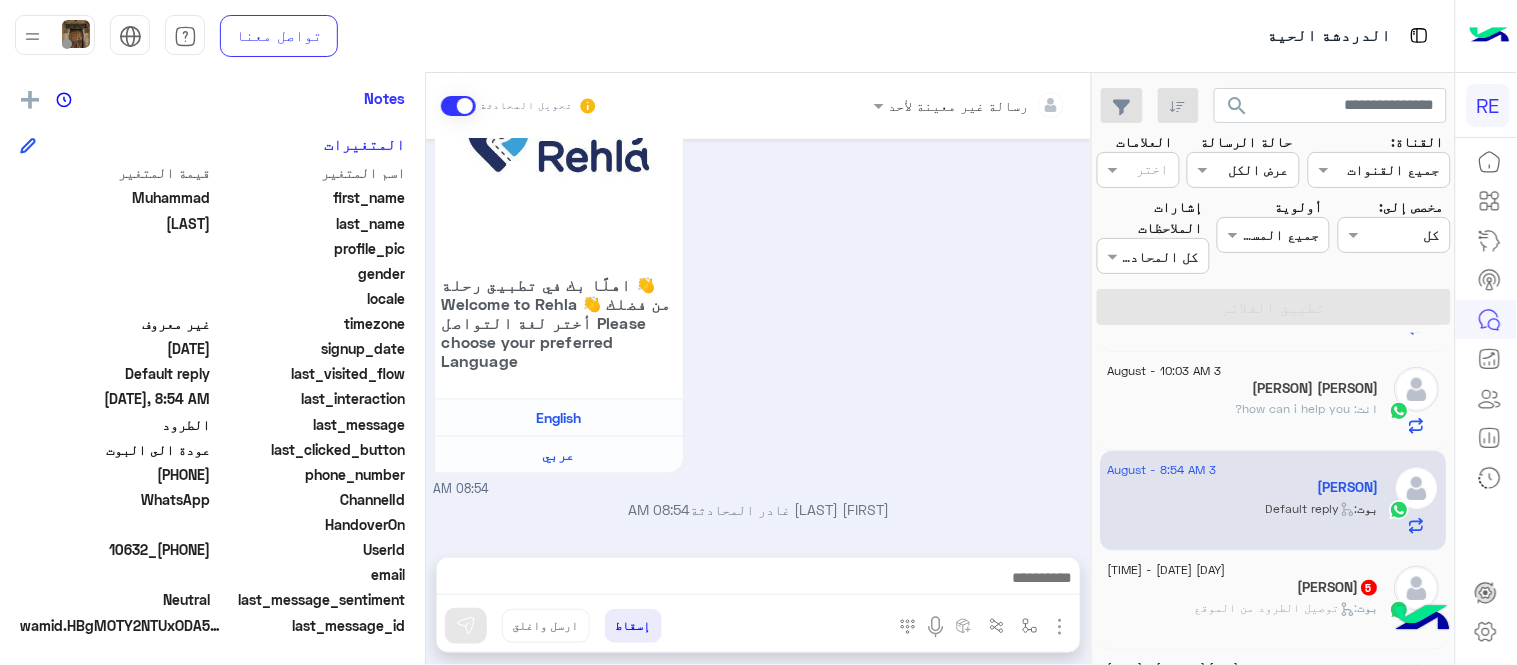 click at bounding box center [758, 583] 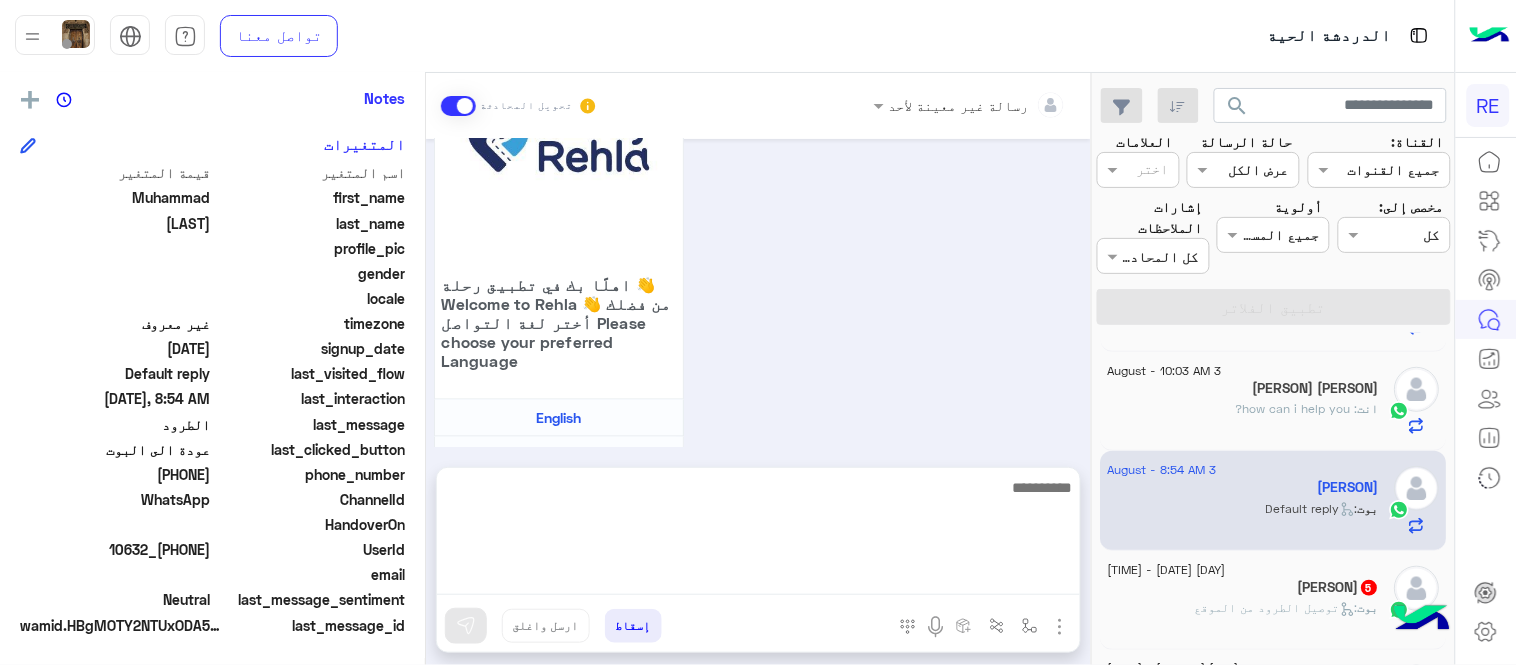 click at bounding box center [758, 535] 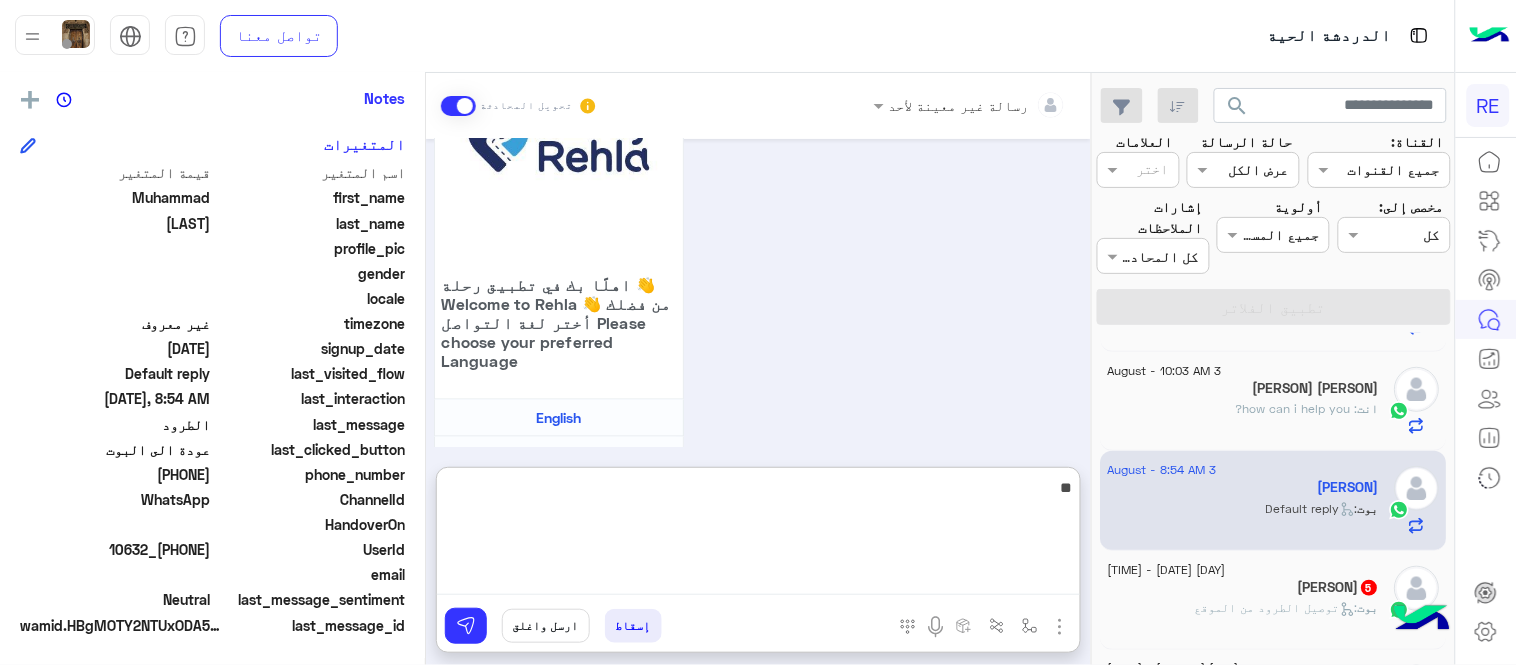 type on "*" 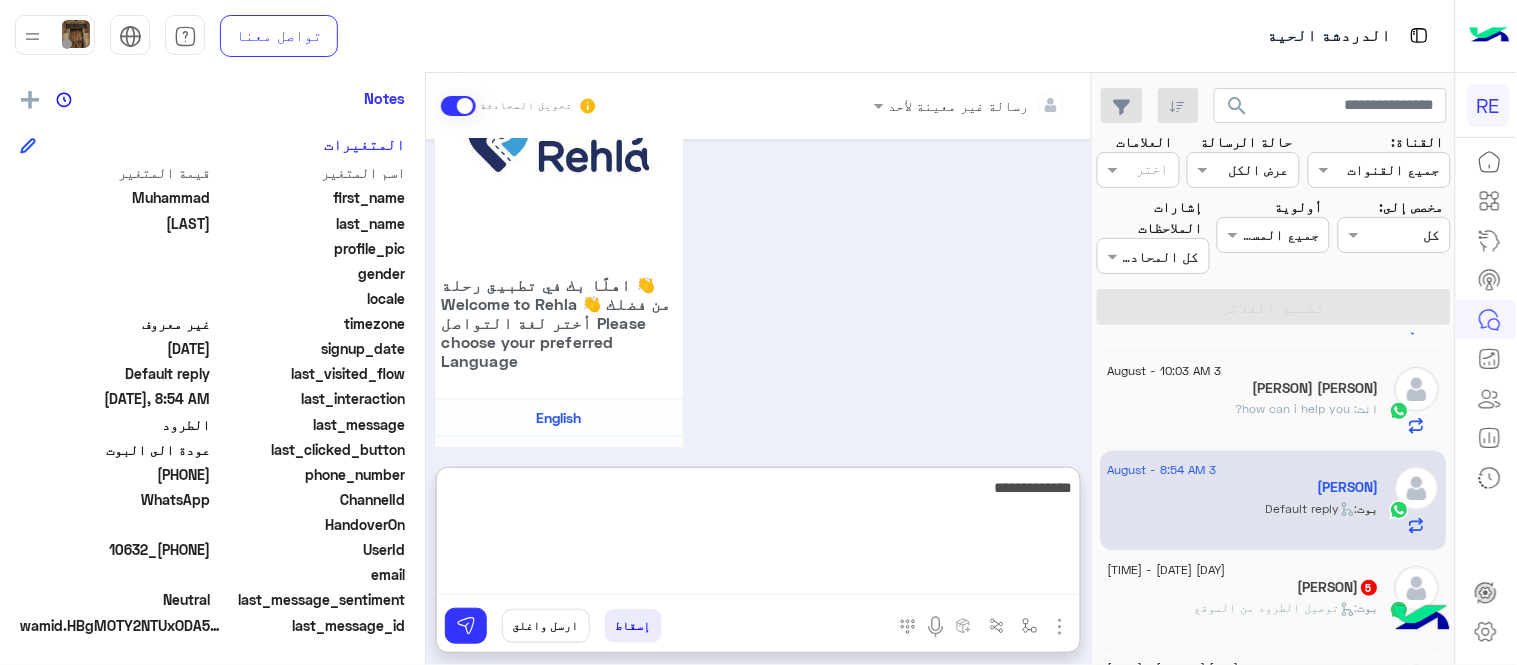 type on "**********" 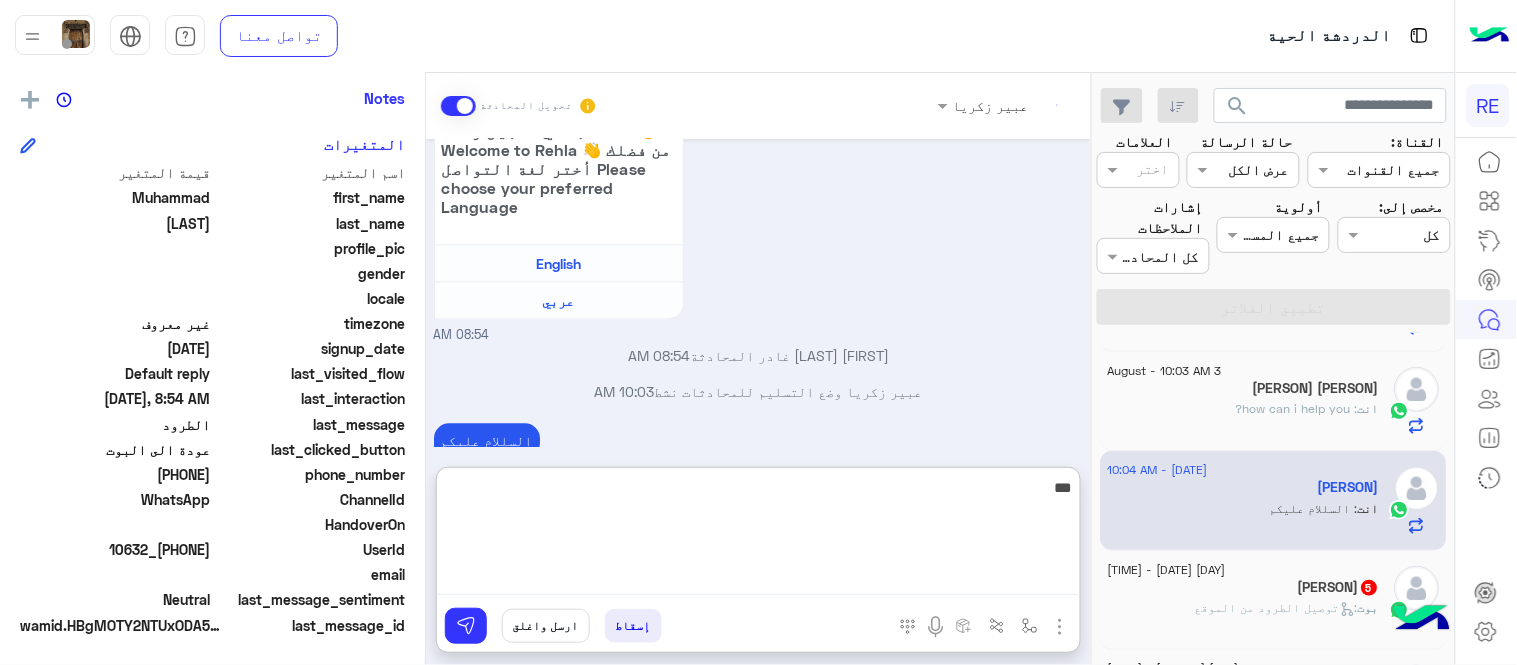 scroll, scrollTop: 1068, scrollLeft: 0, axis: vertical 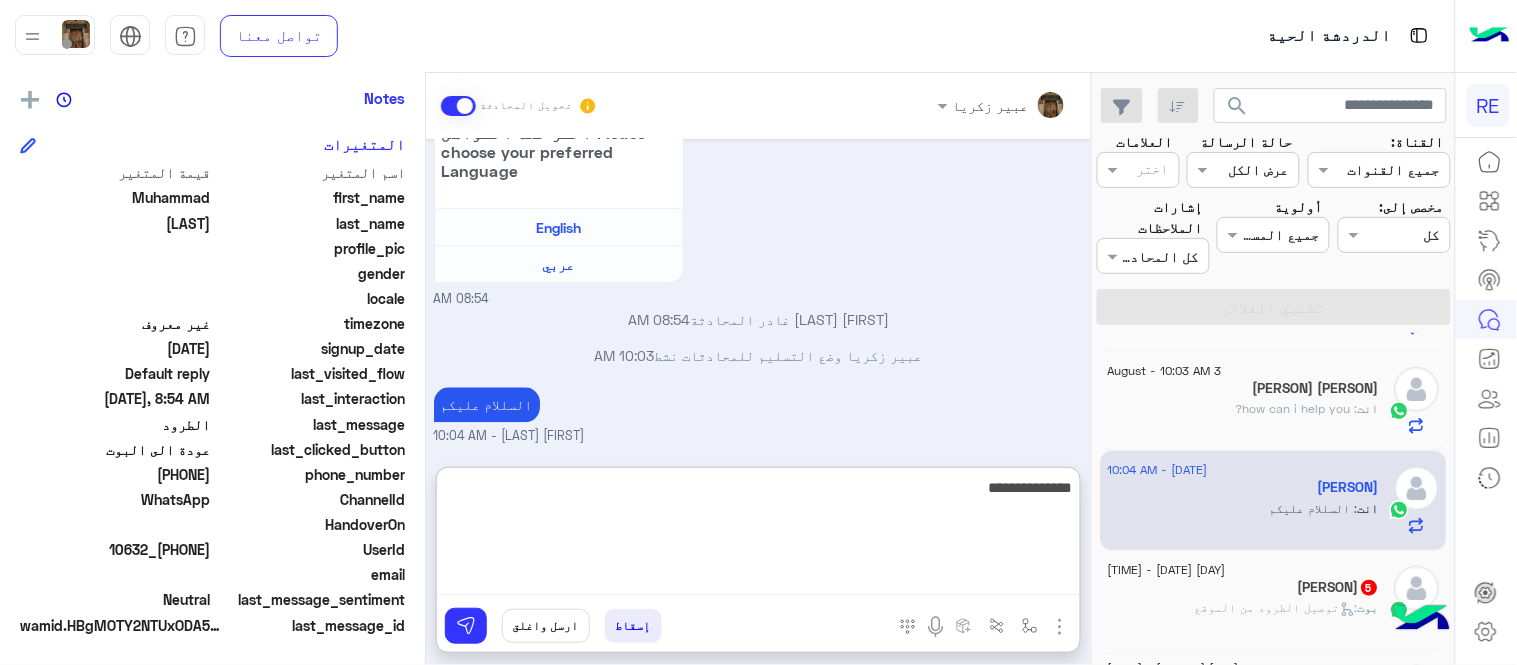 type on "**********" 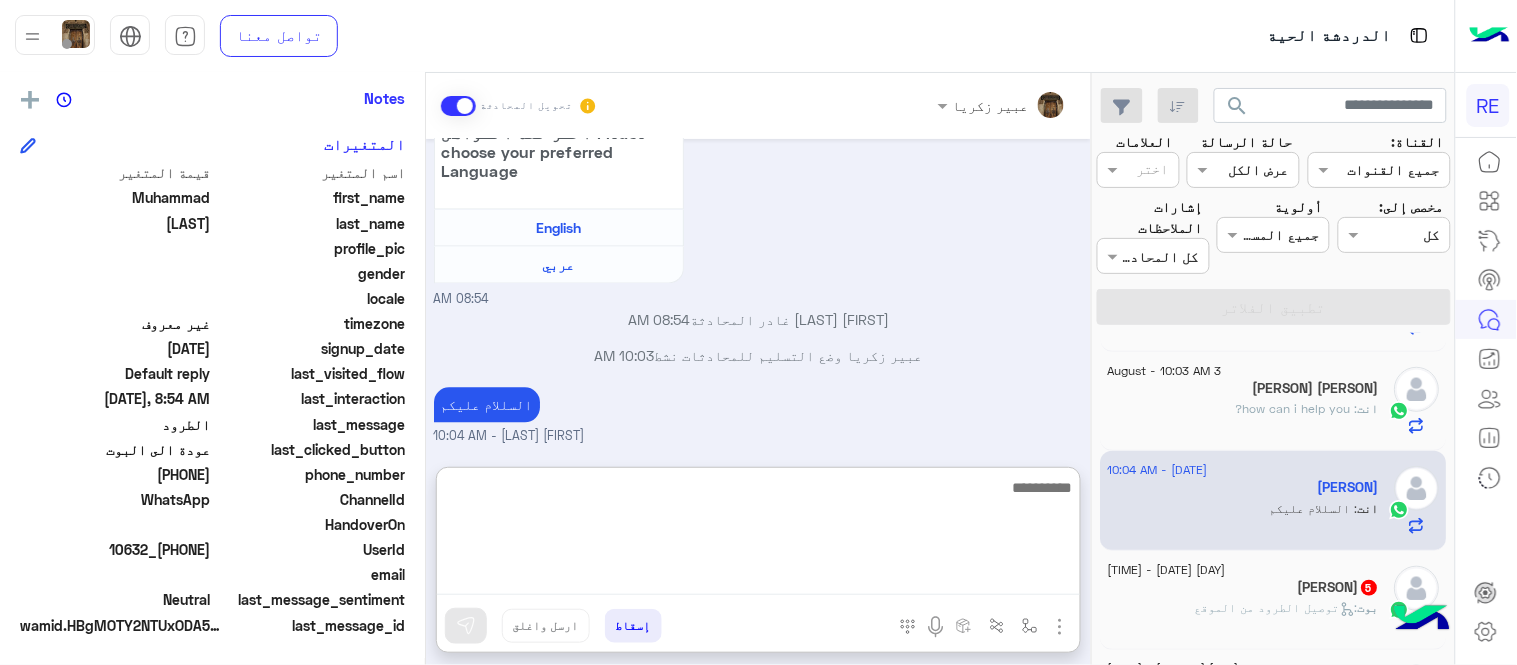 scroll, scrollTop: 1132, scrollLeft: 0, axis: vertical 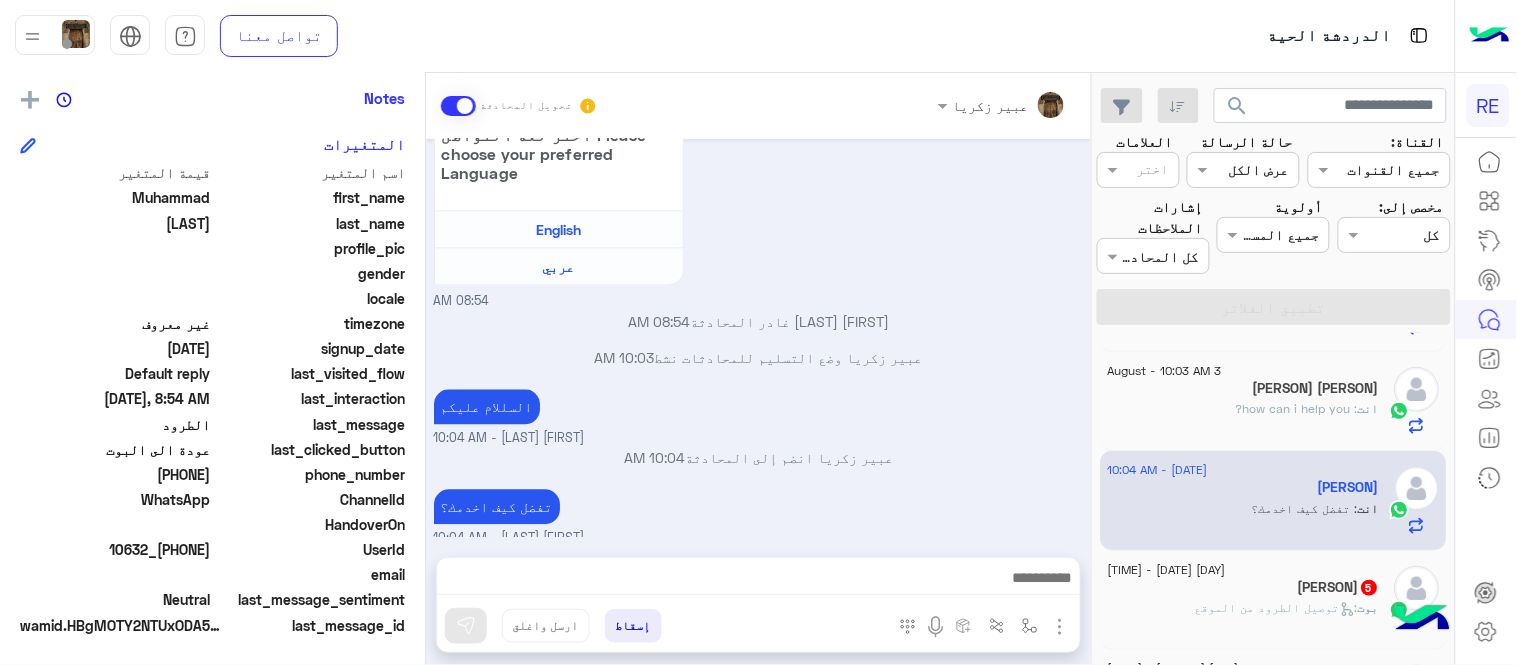 click on "[MONTH] [DAY], [YEAR] هل أنت ؟ كابتن 👨🏻‍✈️ عميل 🧳 رحال (مرشد مرخص) 🏖️ [HOUR]:[MINUTE] [AM/PM] طرود [HOUR]:[MINUTE] [AM/PM] سعدنا بتواصلك، نأمل منك توضيح استفسارك أكثر [HOUR]:[MINUTE] [AM/PM] الطرود [HOUR]:[MINUTE] [AM/PM] تم إعادة توجيه المحادثة. للعودة إلي الرد الالي، أنقر الزر الموجود بالأسفل عودة الى البوت [HOUR]:[MINUTE] [AM/PM] [FIRST] طلب التحدث إلى مسؤول بشري [HOUR]:[MINUTE] [AM/PM] تم تعيين المحادثة إلى [FIRST] [HOUR]:[MINUTE] [AM/PM] عودة الى البوت [HOUR]:[MINUTE] [AM/PM]
اهلًا بك في تطبيق رحلة 👋
Welcome to Rehla 👋
من فضلك أختر لغة التواصل
Please choose your preferred Language
English عربي [HOUR]:[MINUTE] [AM/PM] [FIRST] غادر المحادثة [HOUR]:[MINUTE] [AM/PM] [FIRST] وضع التسليم للمحادثات نشط [HOUR]:[MINUTE] [AM/PM] السللام عليكم [HOUR]:[MINUTE] [AM/PM]" at bounding box center (758, 338) 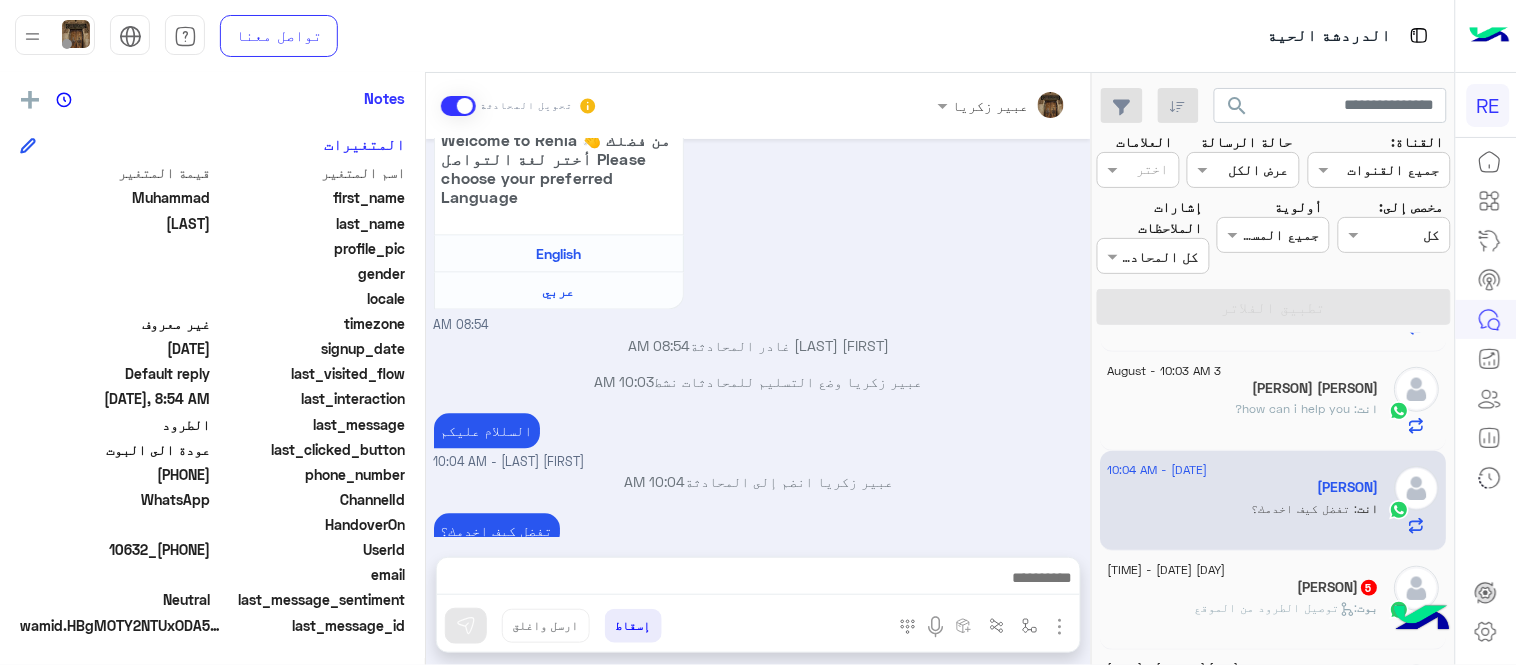click on "[FIRST] [LAST]  5" 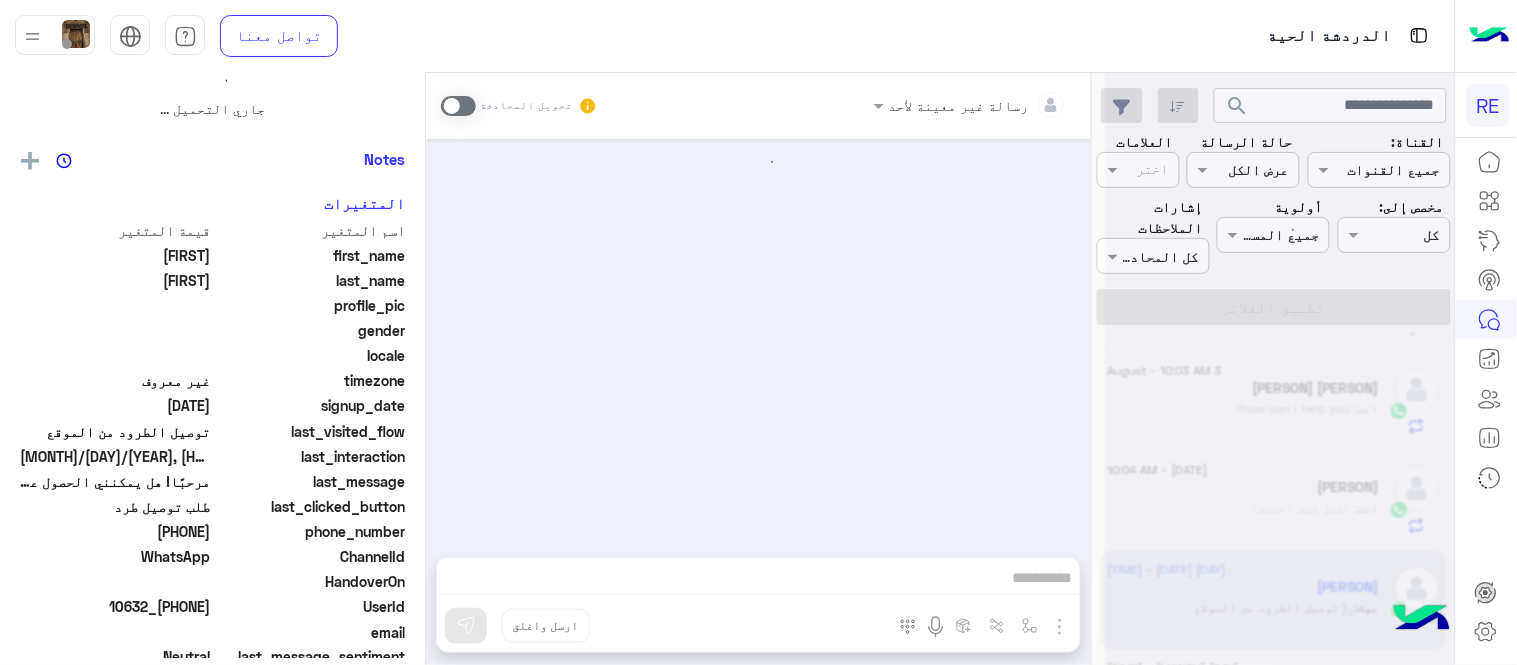 scroll, scrollTop: 0, scrollLeft: 0, axis: both 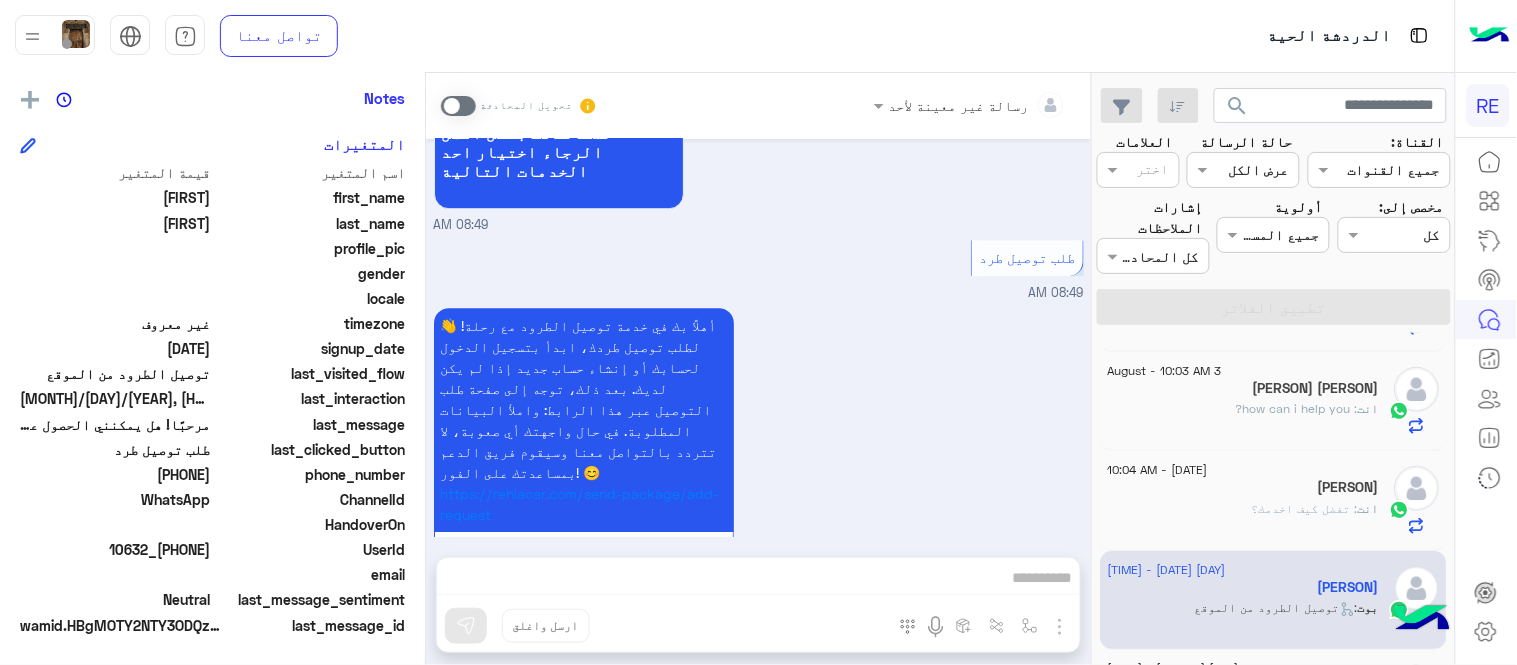 click at bounding box center [458, 106] 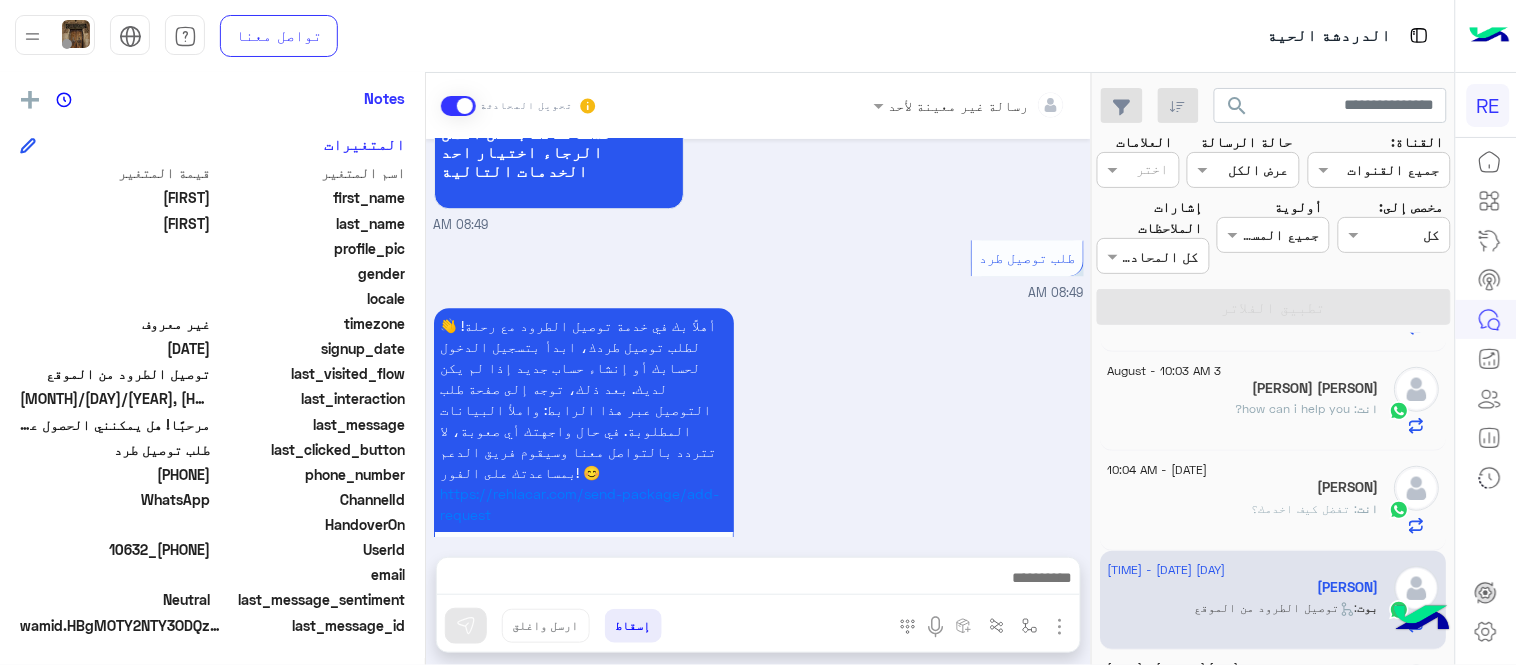scroll, scrollTop: 1440, scrollLeft: 0, axis: vertical 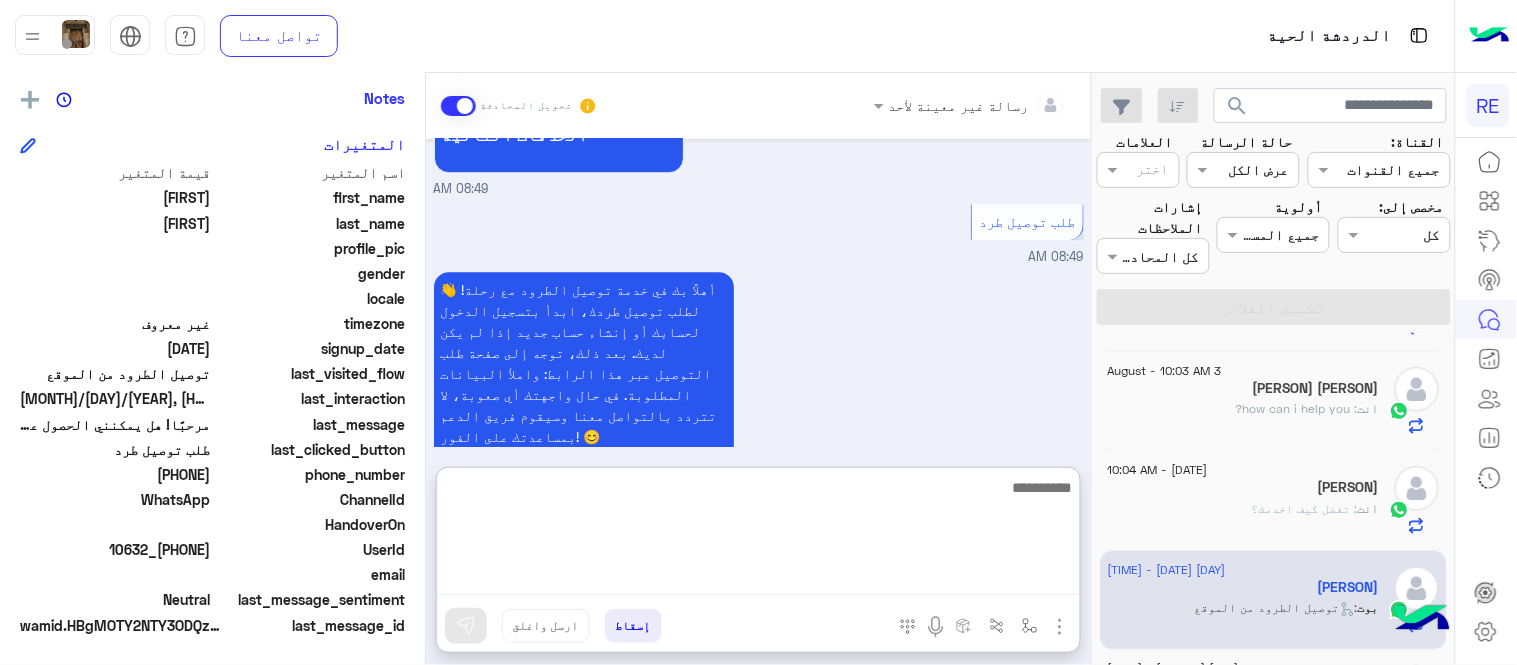 click at bounding box center (758, 535) 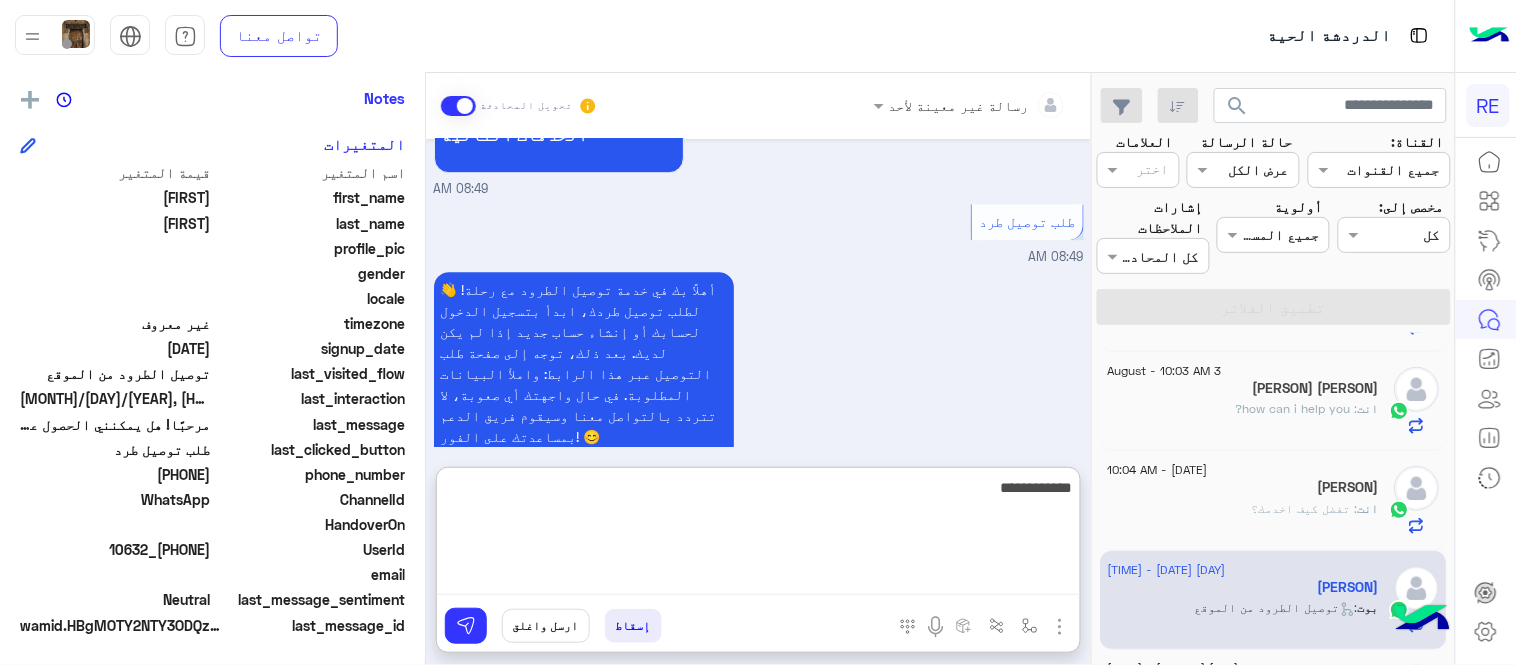 type on "**********" 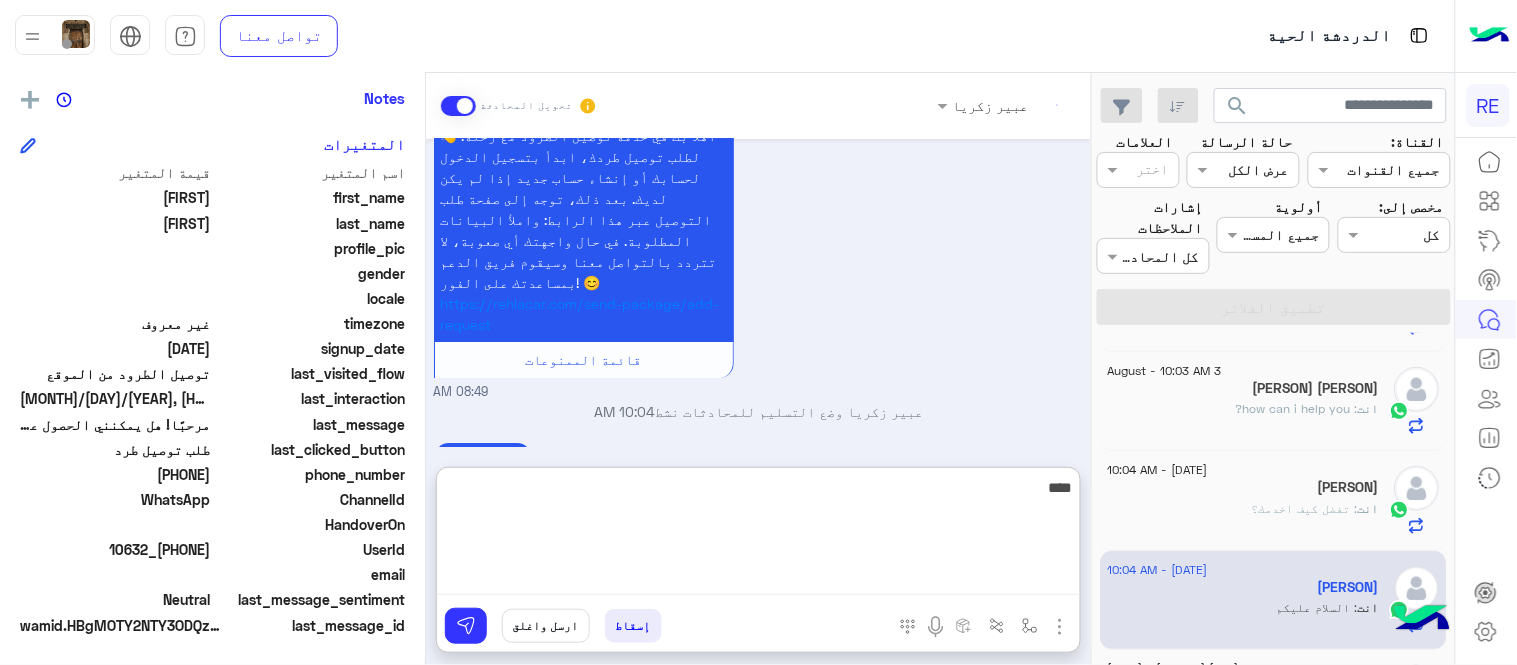 scroll, scrollTop: 1630, scrollLeft: 0, axis: vertical 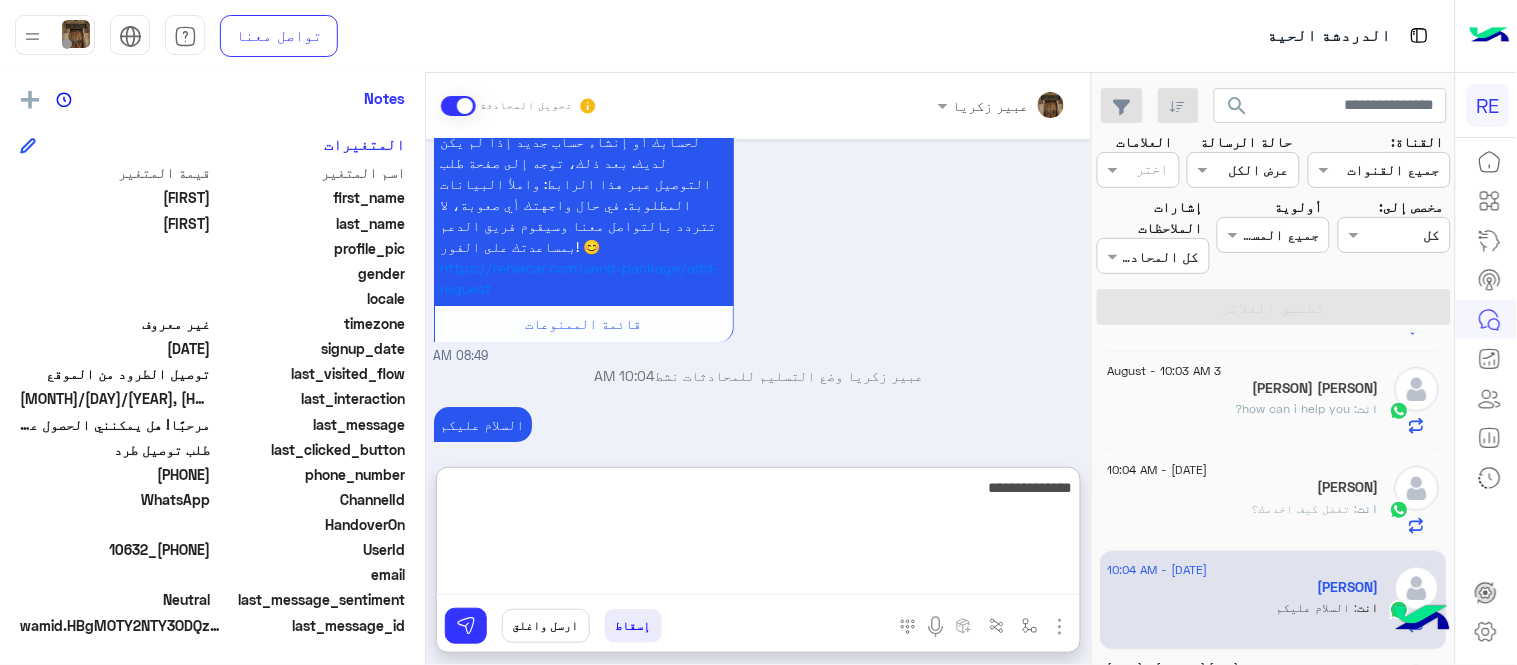 type on "**********" 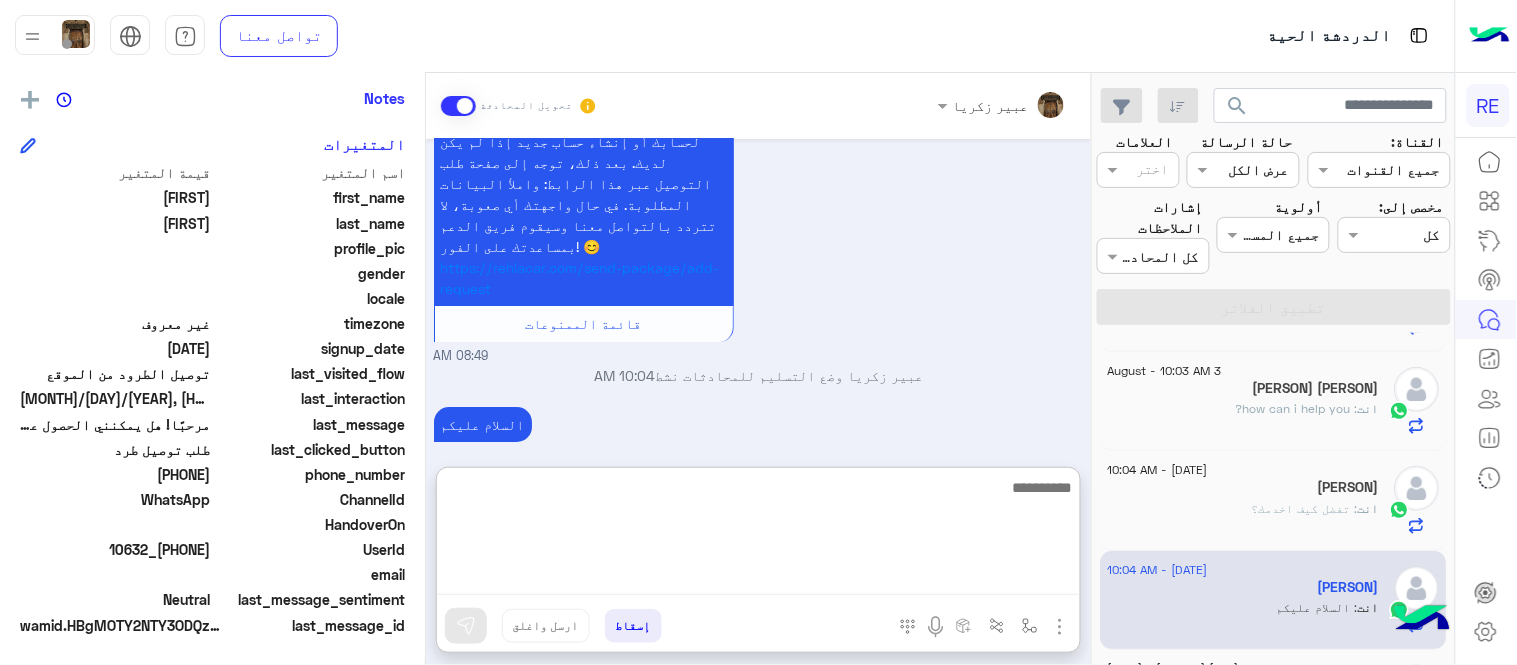 scroll, scrollTop: 1694, scrollLeft: 0, axis: vertical 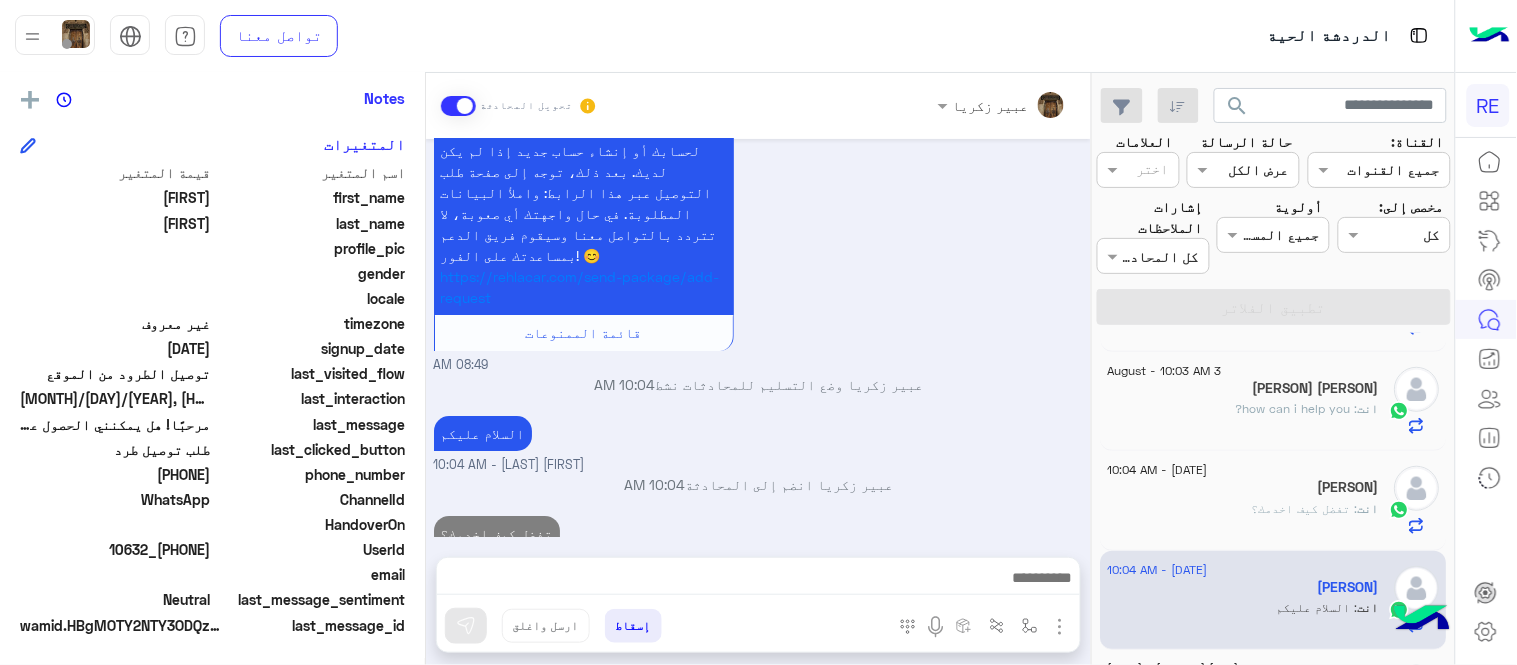 click on "Aug 3, 2025  مرحبًا! هل يمكنني الحصول على مزيد من المعلومات حول هذا؟   08:49 AM
اهلًا بك في تطبيق رحلة 👋
Welcome to Rehla  👋
من فضلك أختر لغة التواصل
Please choose your preferred Language
English   عربي     08:49 AM   عربي    08:49 AM  هل أنت ؟   كابتن 👨🏻‍✈️   عميل 🧳   رحال (مرشد مرخص) 🏖️     08:49 AM   عميل     08:49 AM  هل لديك حساب مسجل على التطبيق   لا   نعم     08:49 AM   لا    08:49 AM  يمكنك تحميل التطبيق والتسجيل عبر الرابط 📲
http://onelink.to/Rehla
ونسعد بزيارتك حسابات التواصل الاجتماعي :
https://compiled.social/rehlacar    لمساعدتك بشكل افضل
الرجاء اختيار احد الخدمات التالية     08:49 AM   طلب توصيل طرد    08:49 AM   https://rehlacar.com/send-package/add-request    08:49 AM   10:04 AM" at bounding box center [758, 338] 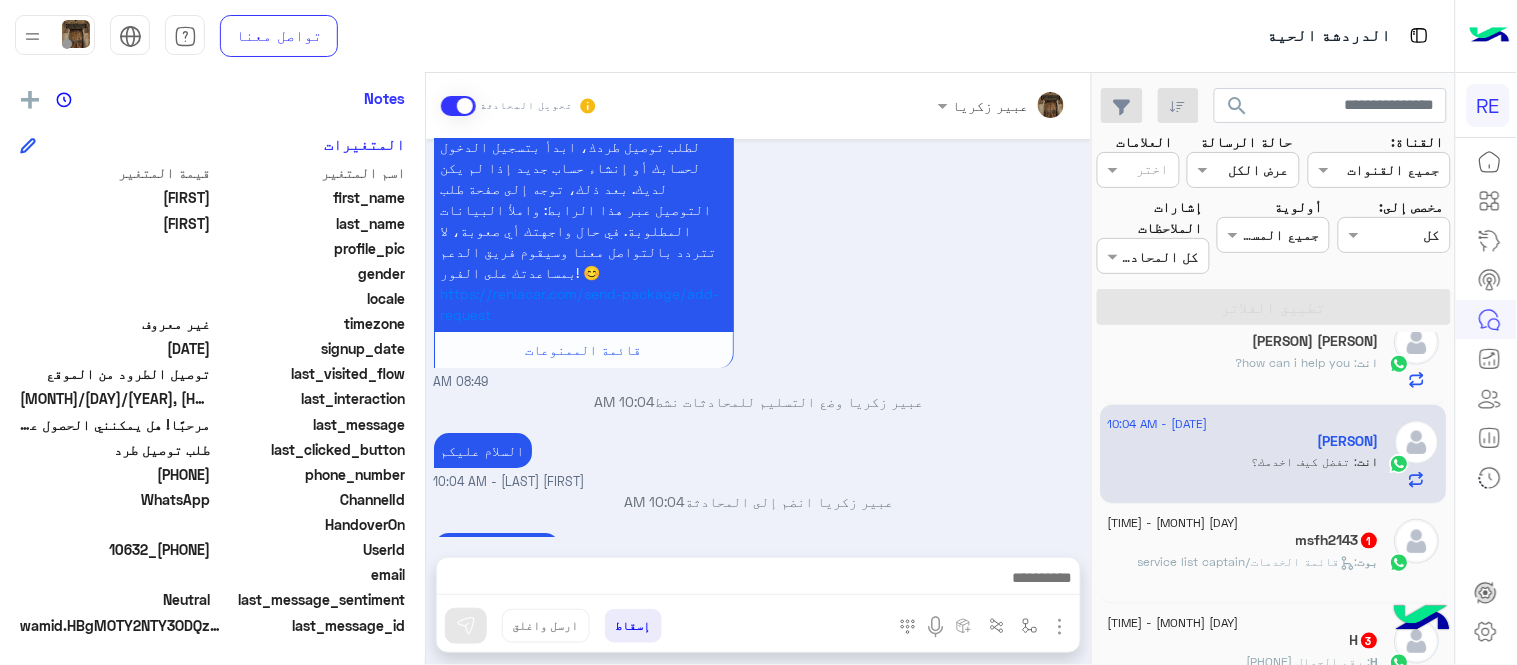 scroll, scrollTop: 565, scrollLeft: 0, axis: vertical 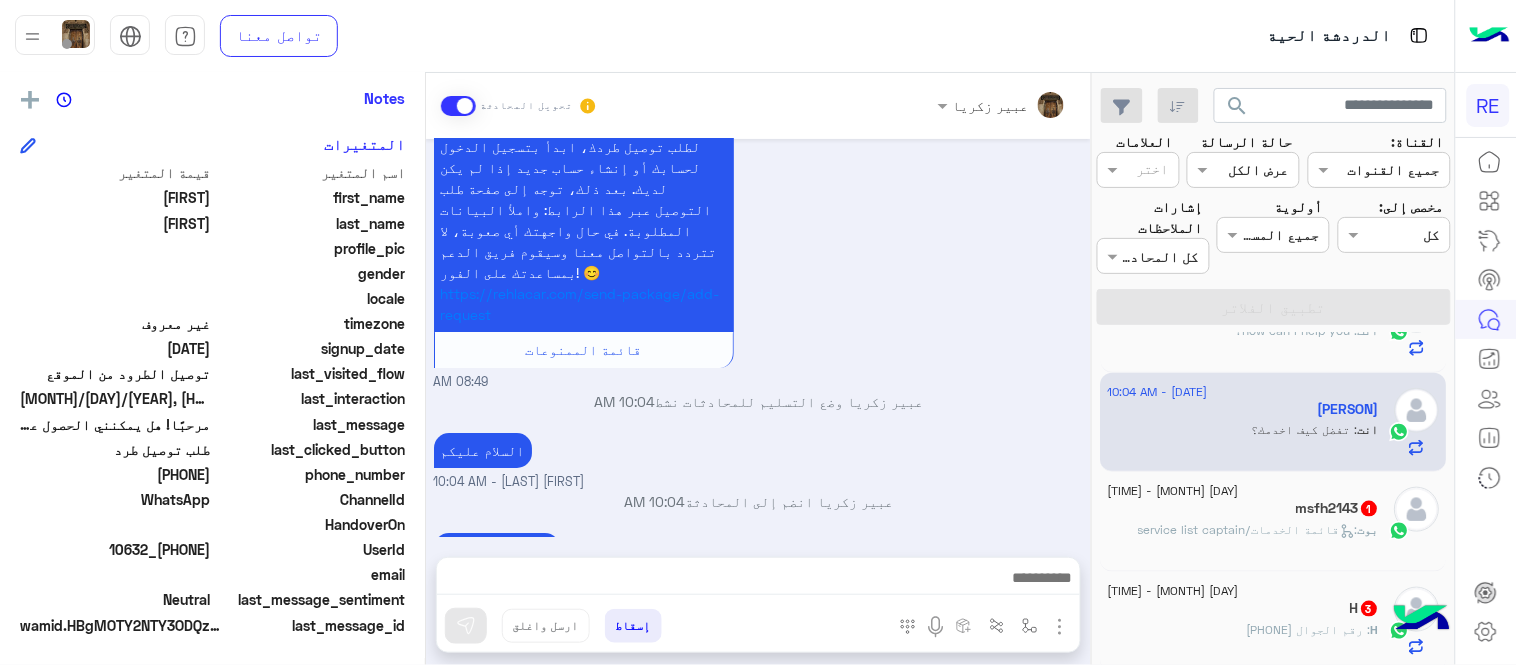 click on "بوت :   قائمة الخدمات/service list captain" 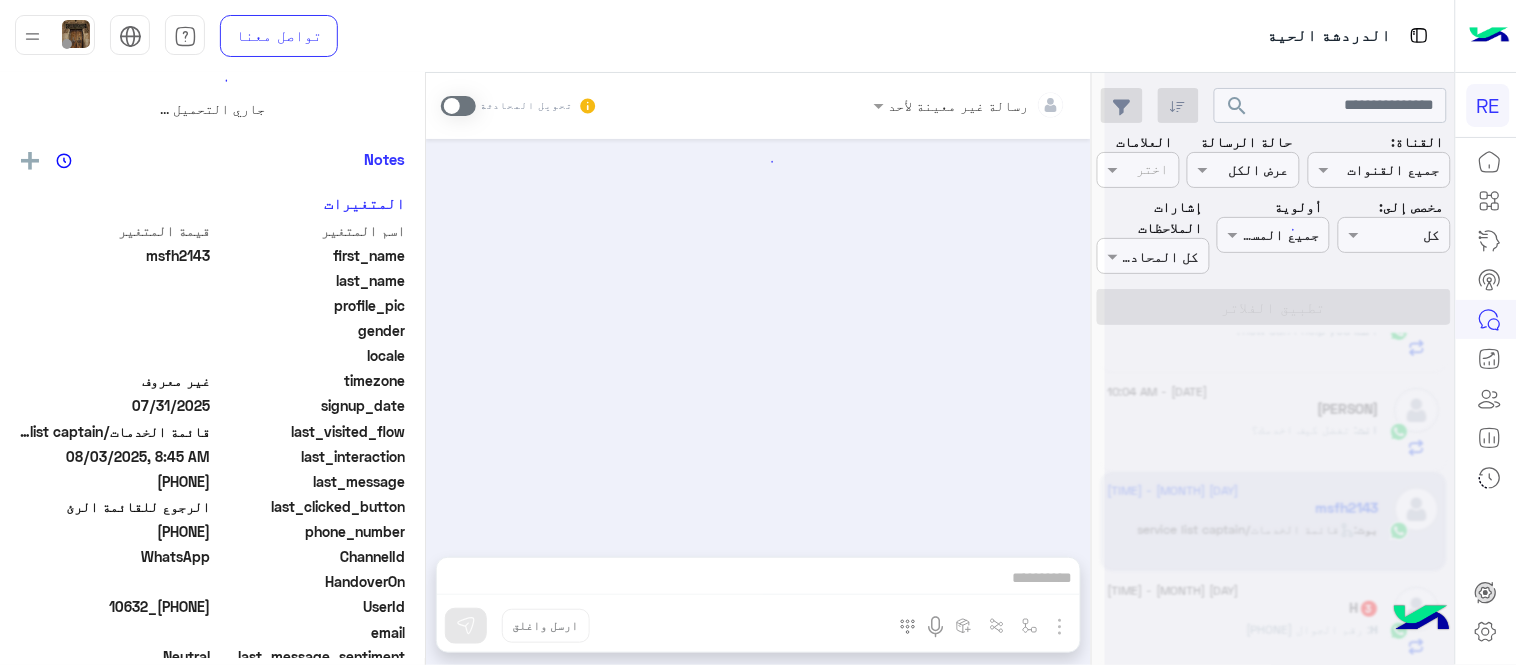 scroll, scrollTop: 0, scrollLeft: 0, axis: both 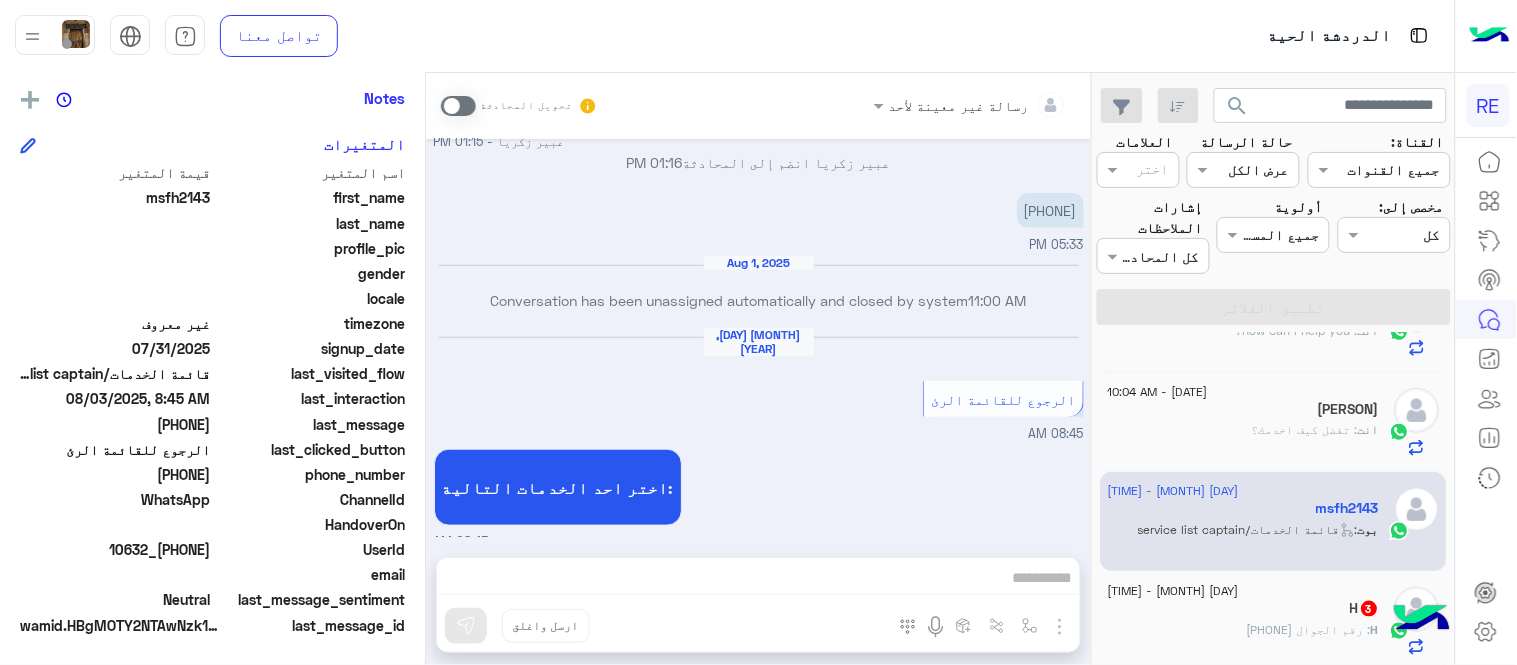 click on "[PHONE]" at bounding box center [1050, 210] 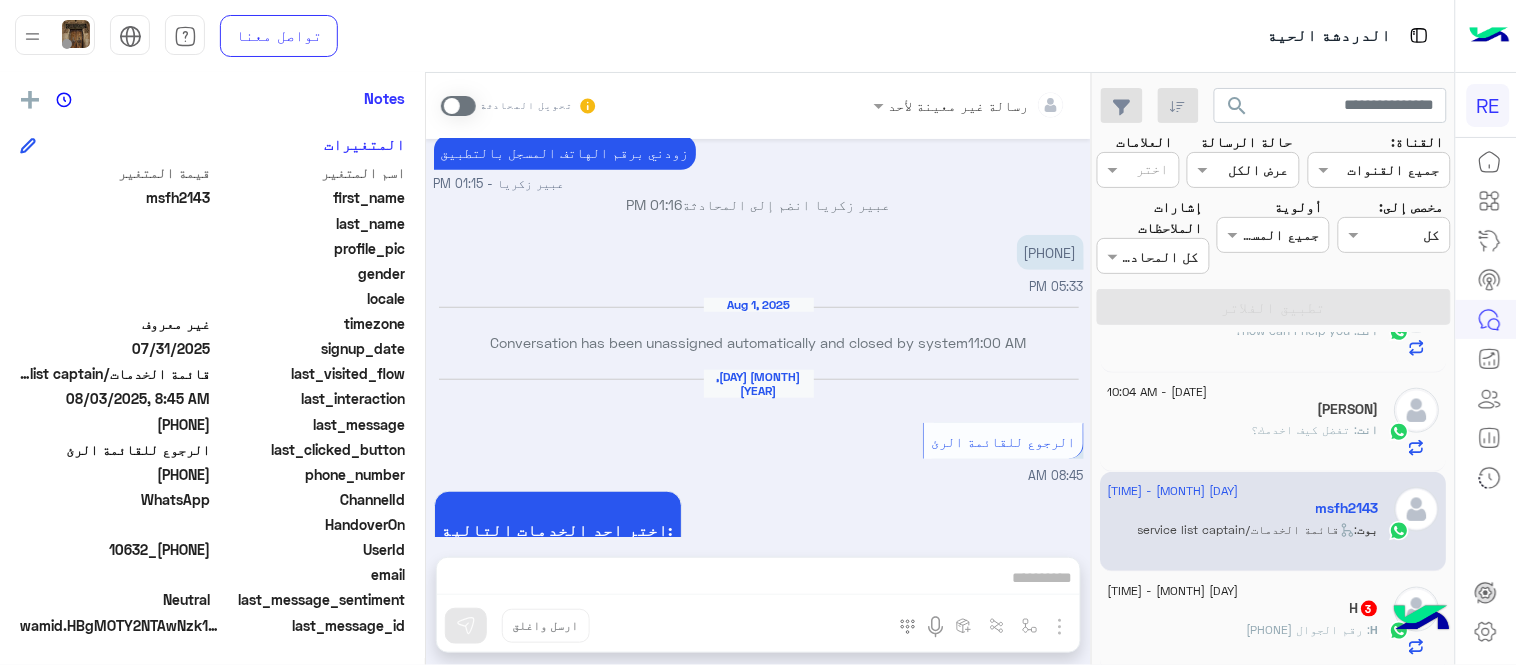 scroll, scrollTop: 346, scrollLeft: 0, axis: vertical 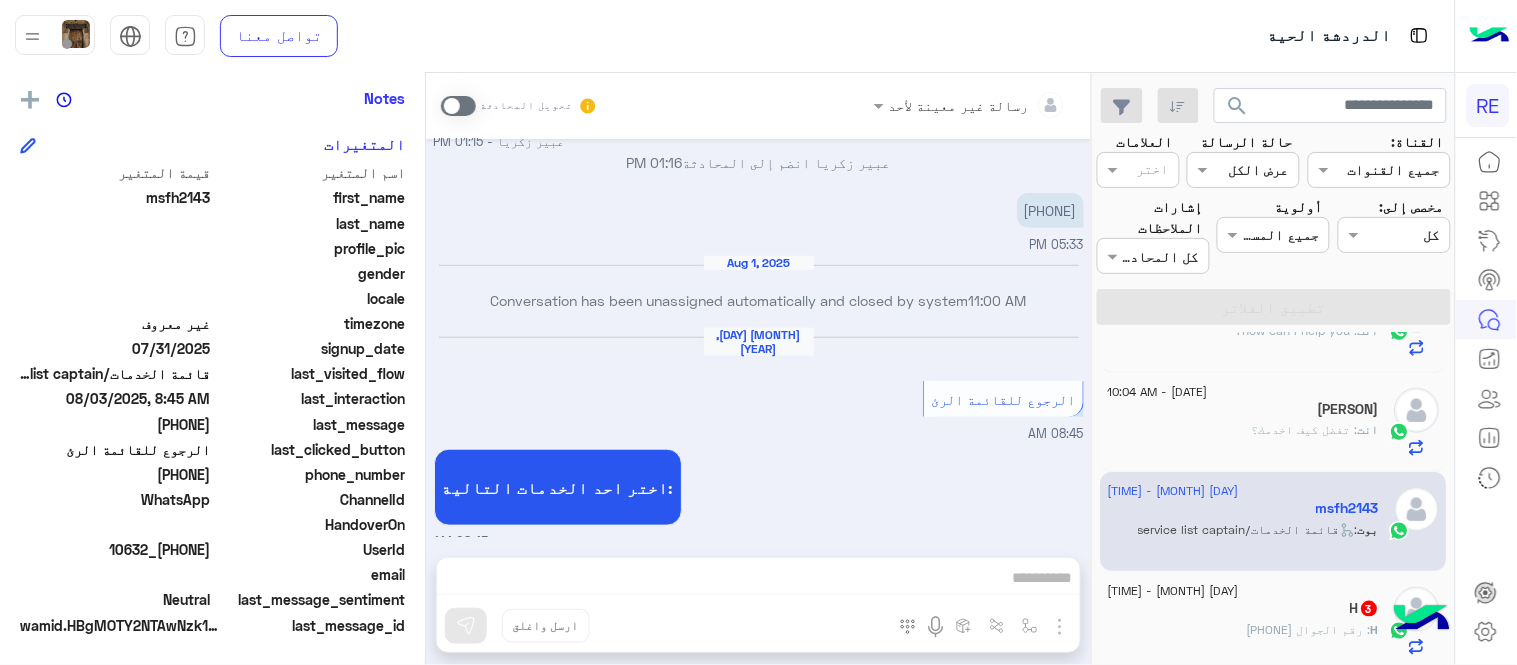 click on "تحويل المحادثة" at bounding box center [519, 106] 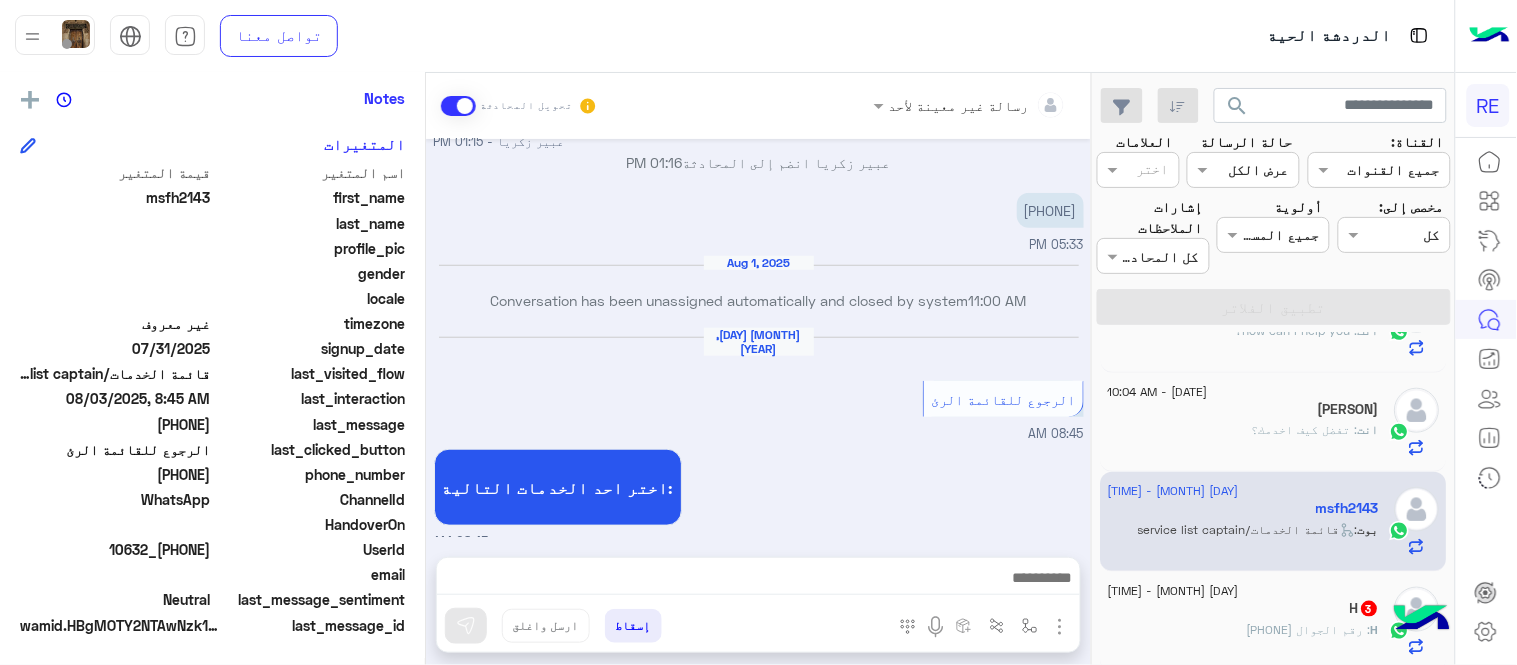 scroll, scrollTop: 383, scrollLeft: 0, axis: vertical 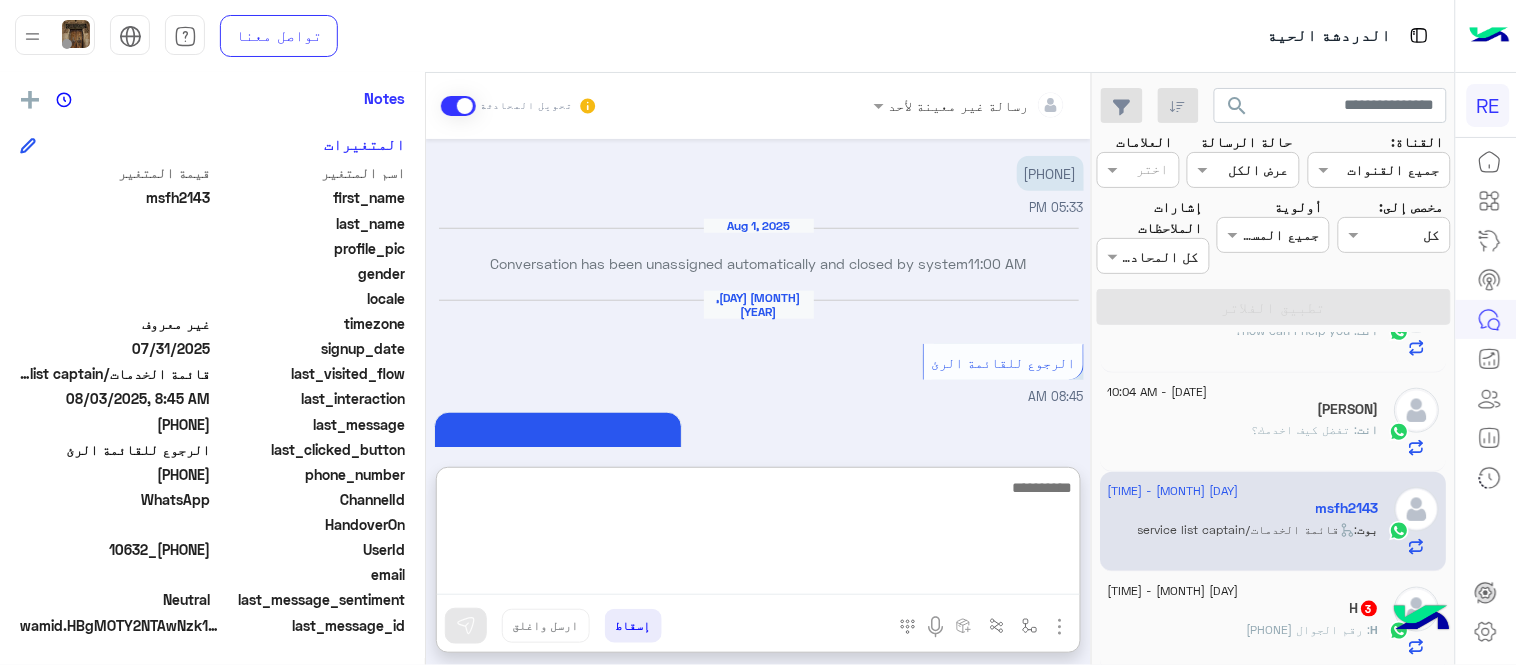 click at bounding box center [758, 535] 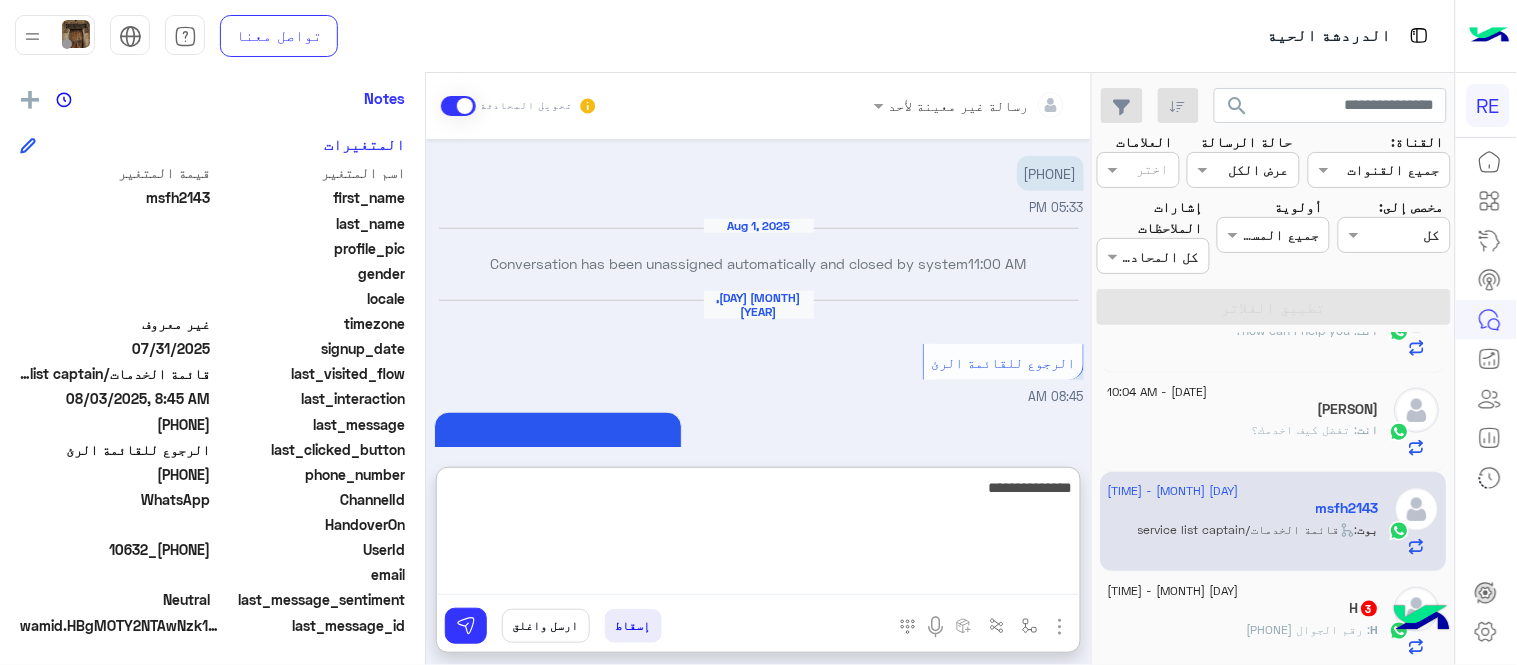 type on "**********" 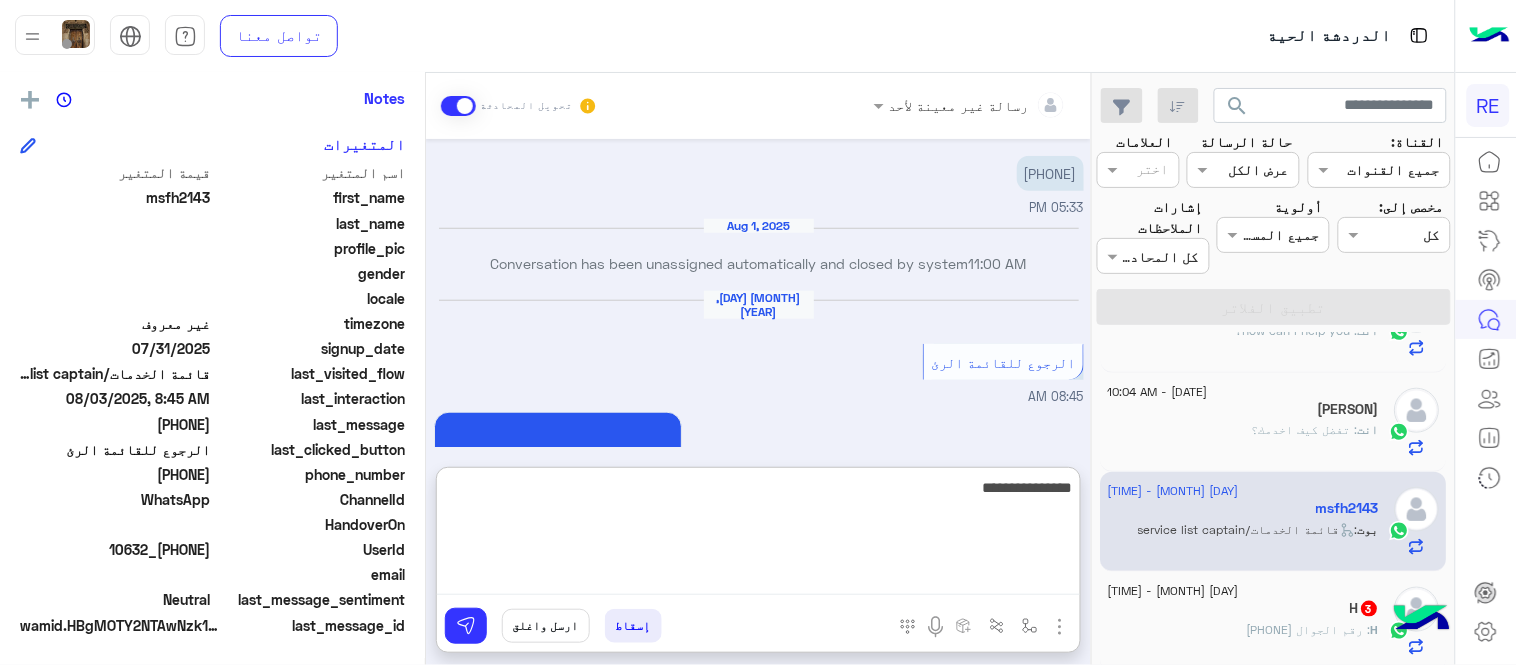 type 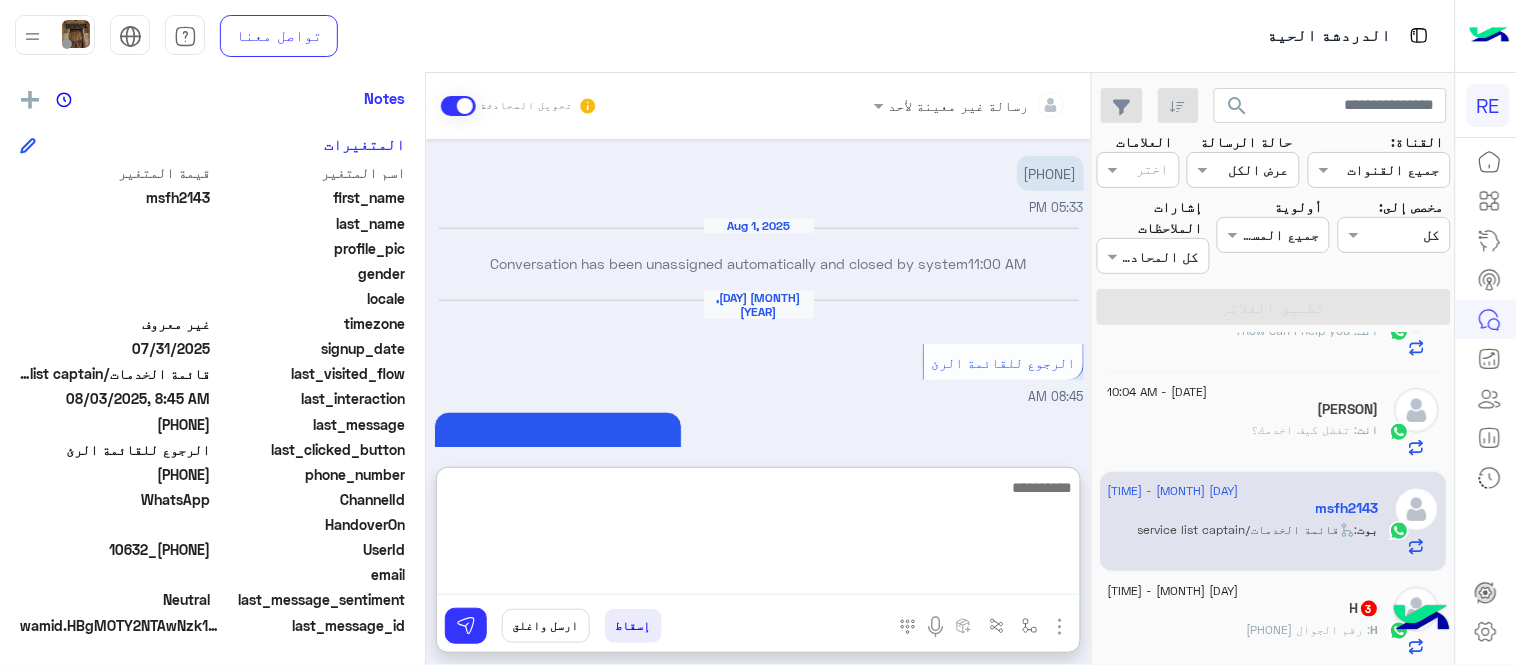 scroll, scrollTop: 536, scrollLeft: 0, axis: vertical 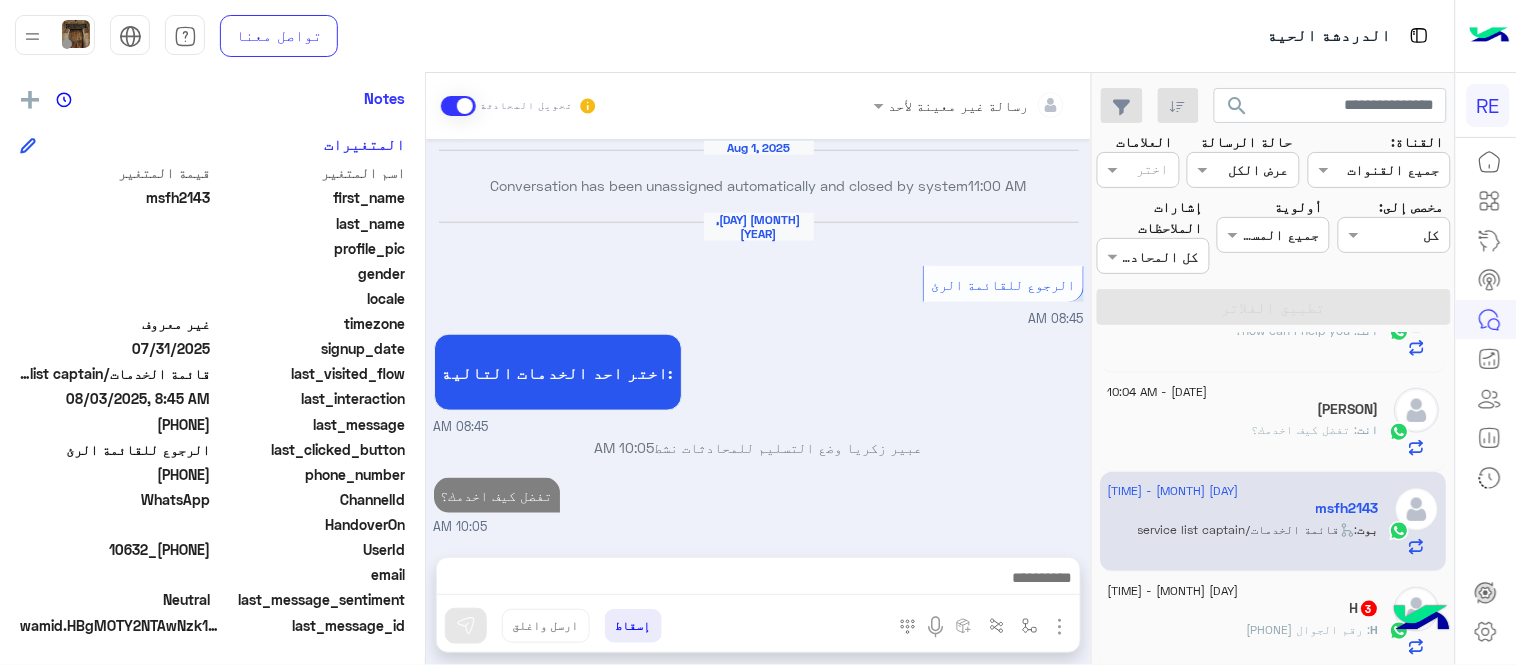 click on "Jul 31, 2025  تم إعادة توجيه المحادثة. للعودة إلي الرد الالي، أنقر الزر الموجود بالأسفل  عودة الى البوت     10:59 AM   تم تعيين المحادثة إلى Zahraa Alfadhl   10:59 AM       msfh2143  طلب التحدث إلى مسؤول بشري   10:59 AM      ا   10:59 AM  زودني برقم الهاتف المسجل بالتطبيق  [FIRST] [LAST] - [TIME]   [FIRST] [LAST] انضم إلى المحادثة   01:16 PM      [PHONE]   05:33 PM   Aug 1, 2025   Conversation has been unassigned automatically and closed by system   11:00 AM       Aug 3, 2025   الرجوع للقائمة الرئ    08:45 AM  اختر احد الخدمات التالية:    08:45 AM   [FIRST] [LAST] وضع التسليم للمحادثات نشط   10:05 AM      تفضل كيف اخدمك؟   10:05 AM" at bounding box center [758, 338] 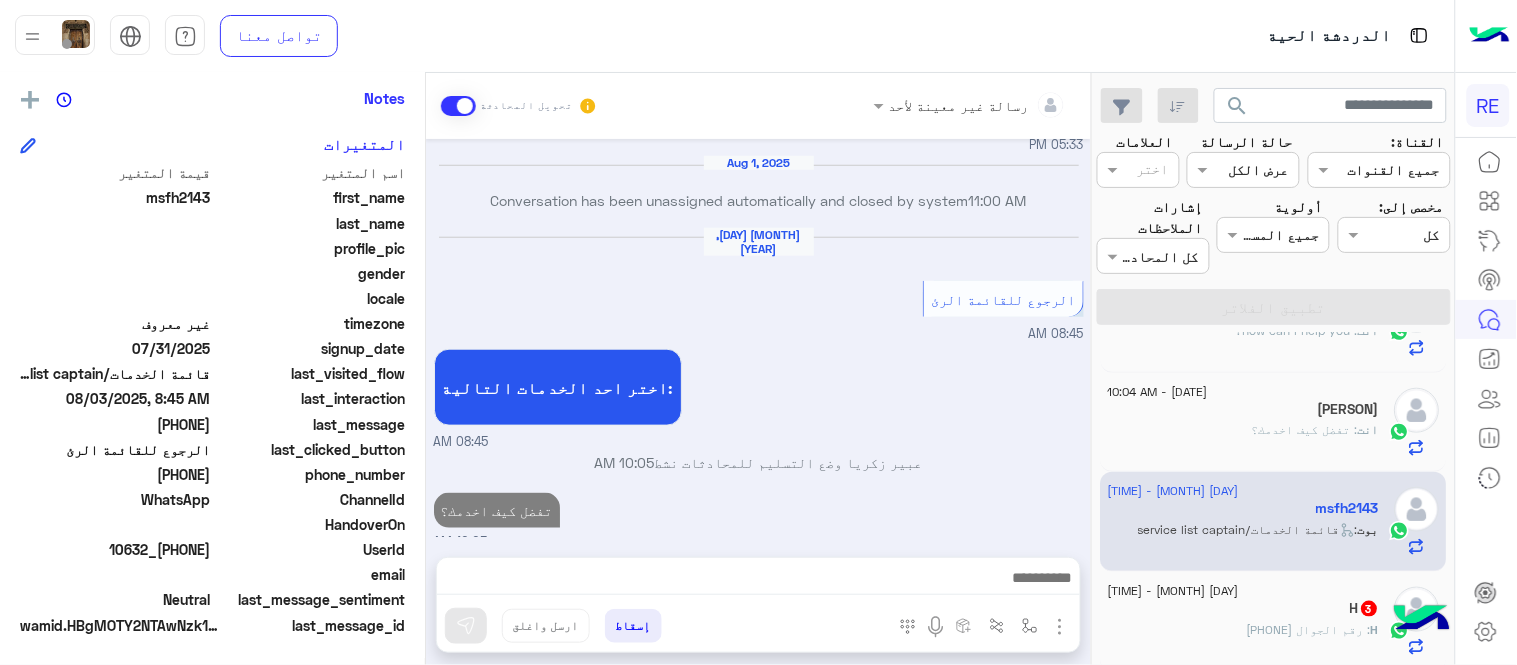scroll, scrollTop: 483, scrollLeft: 0, axis: vertical 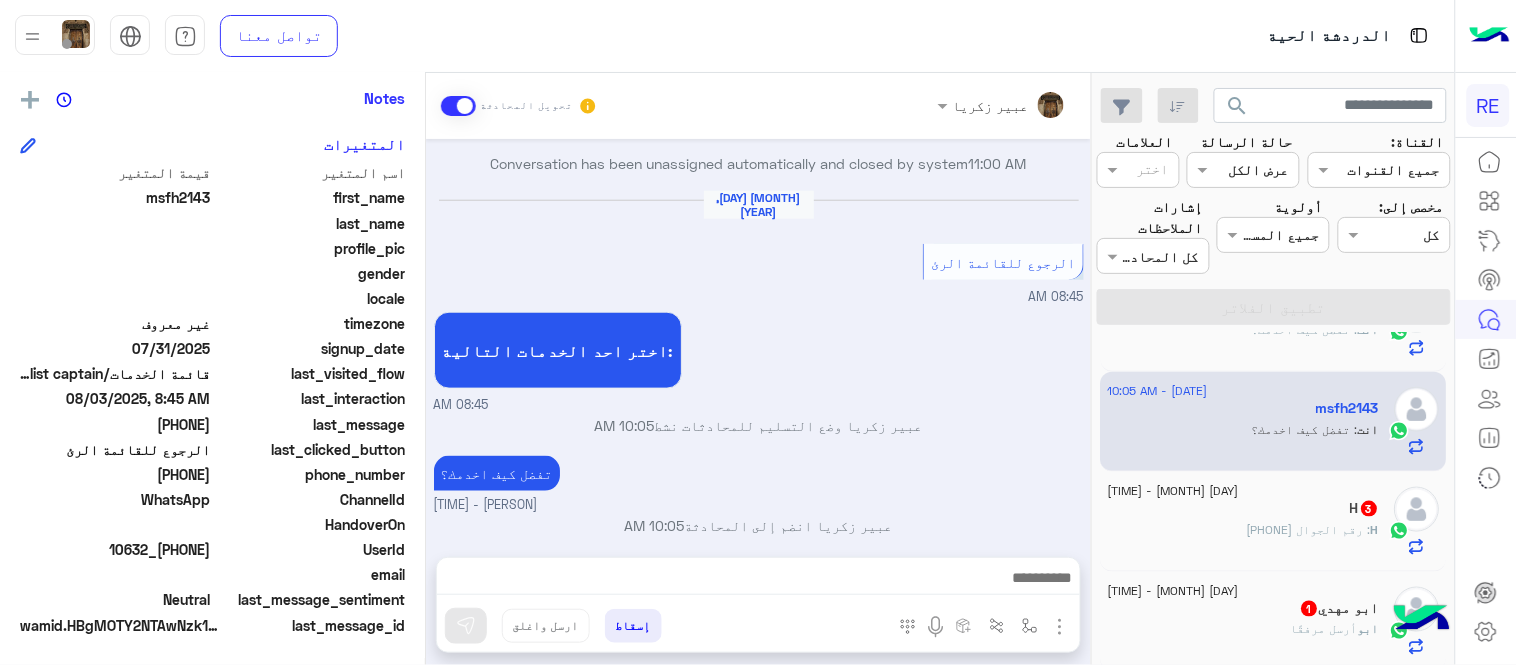 click on ": رقم الجوال [PHONE]" 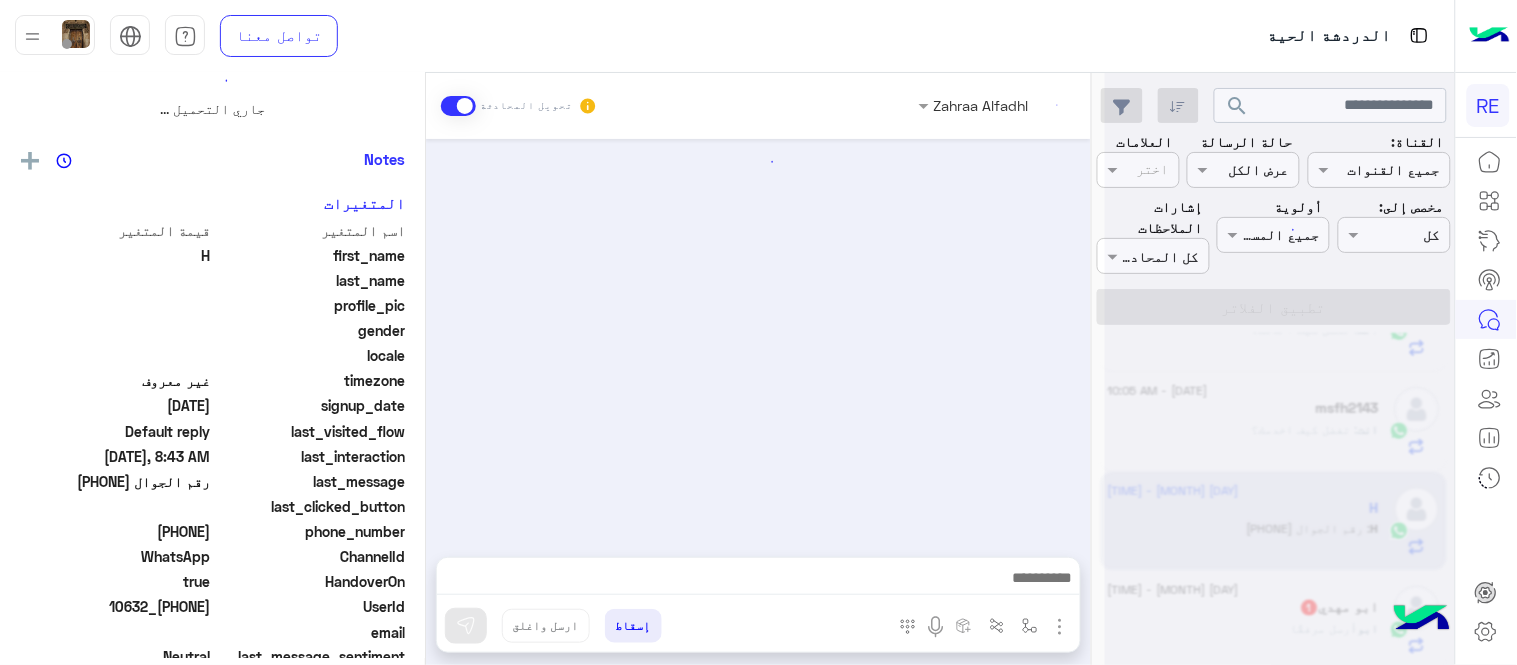 scroll, scrollTop: 0, scrollLeft: 0, axis: both 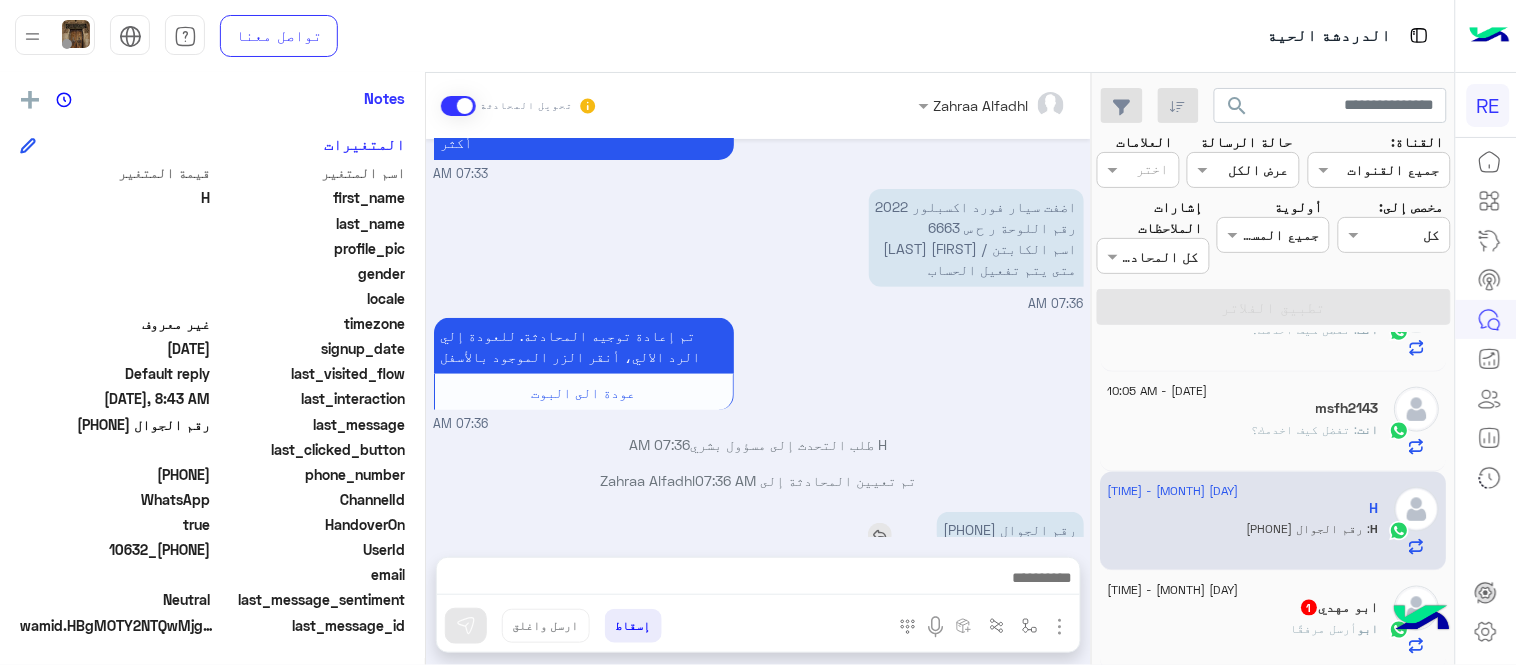 click on "رقم الجوال [PHONE]" at bounding box center (1010, 529) 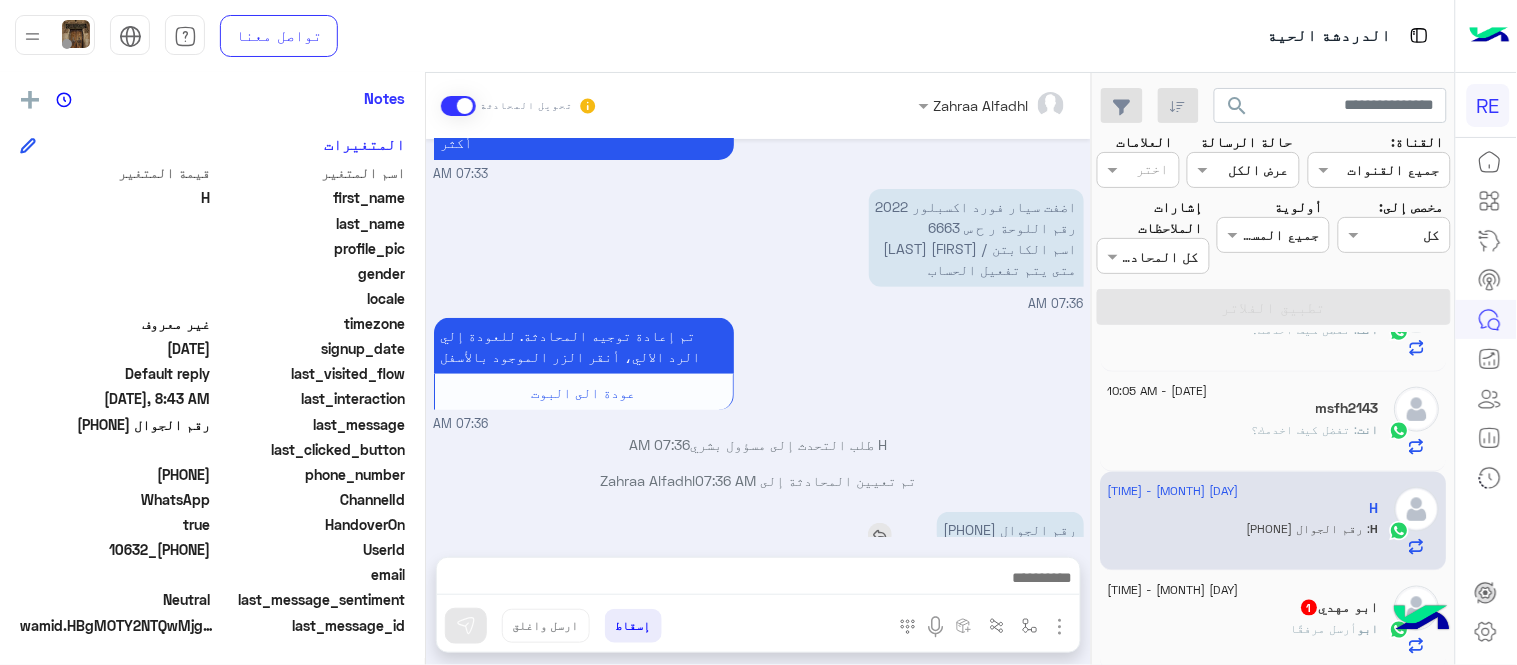copy on "[PHONE]" 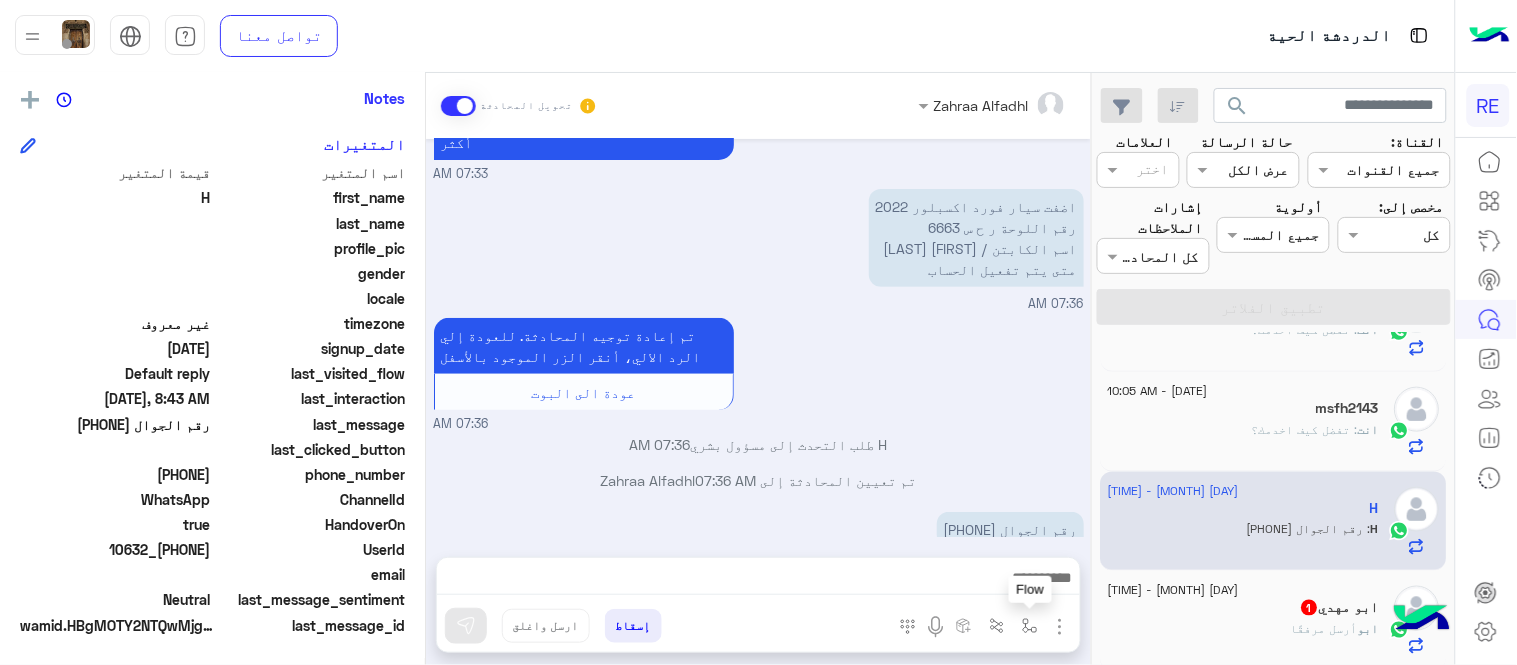 click at bounding box center (1030, 626) 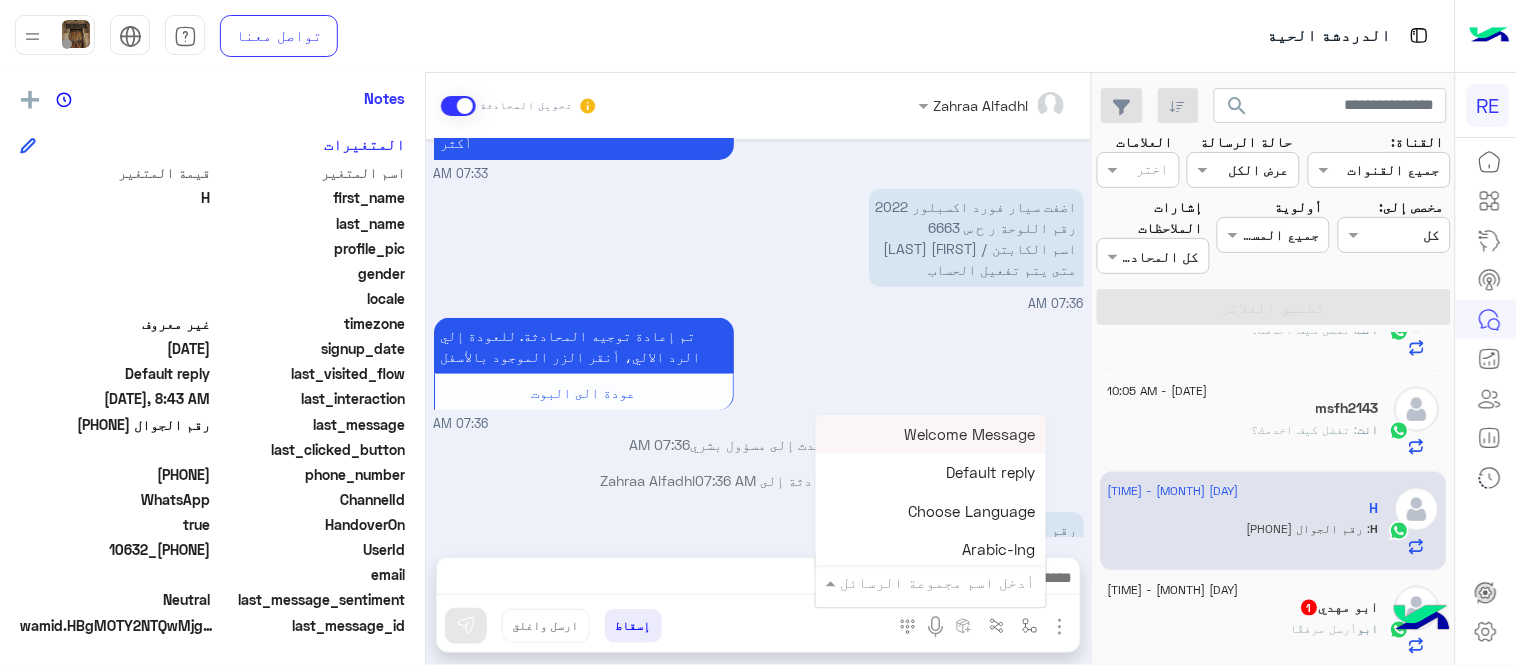 click at bounding box center (959, 582) 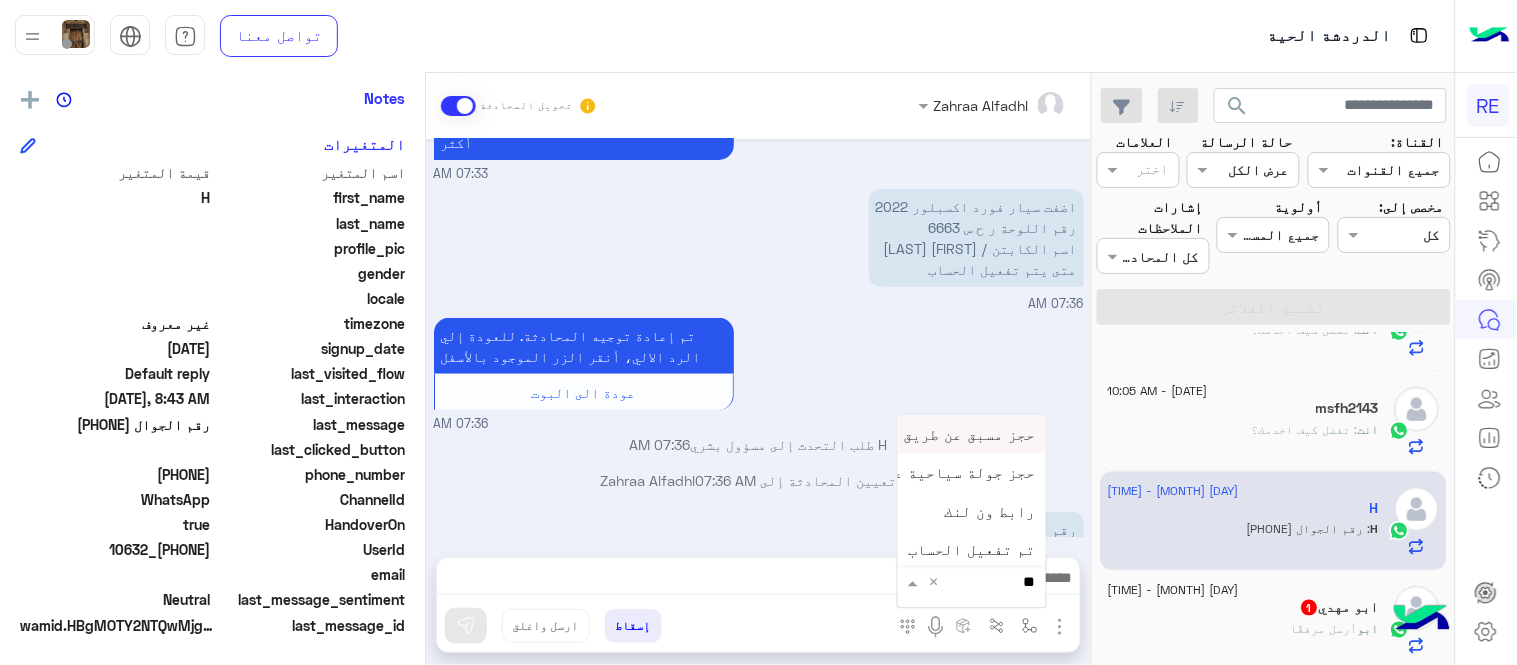type on "***" 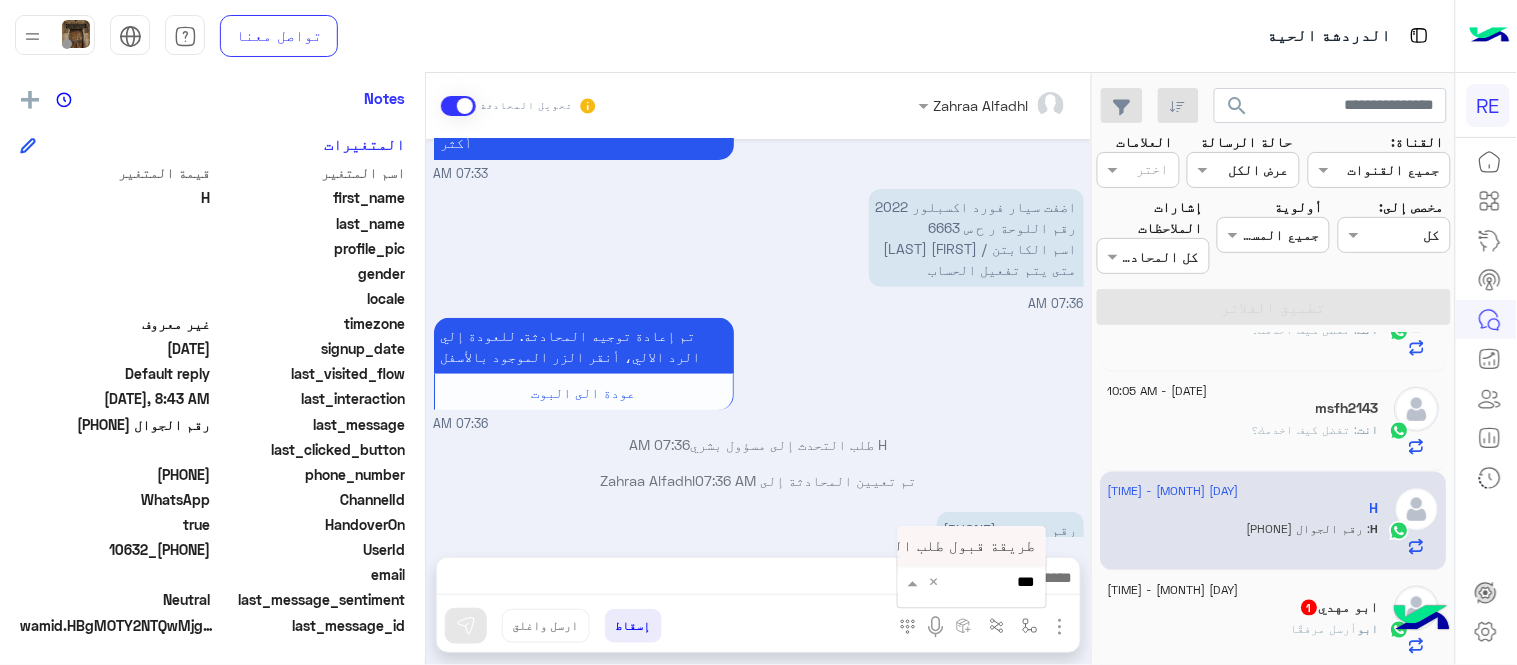 click on "طريقة قبول طلب التحقق تفعيل ابشر ككابتن" at bounding box center [872, 546] 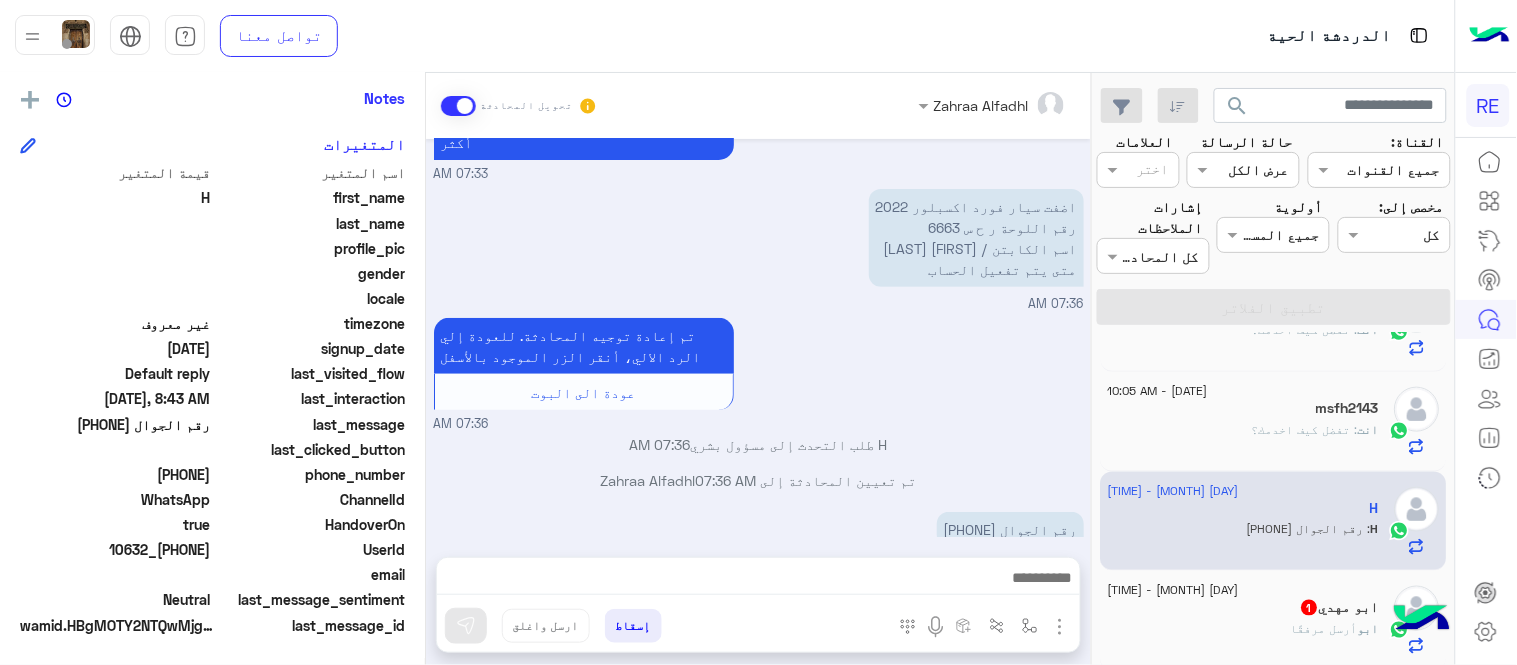 type on "**********" 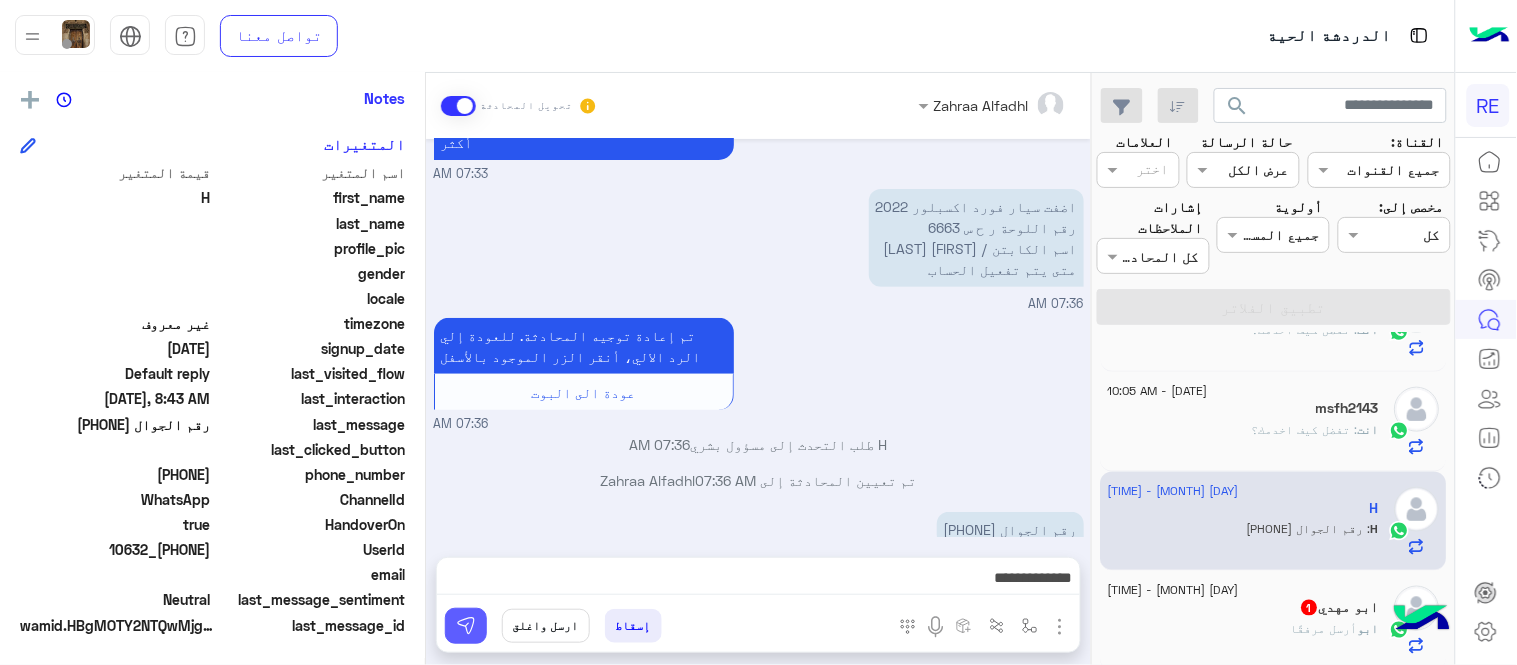 click at bounding box center [466, 626] 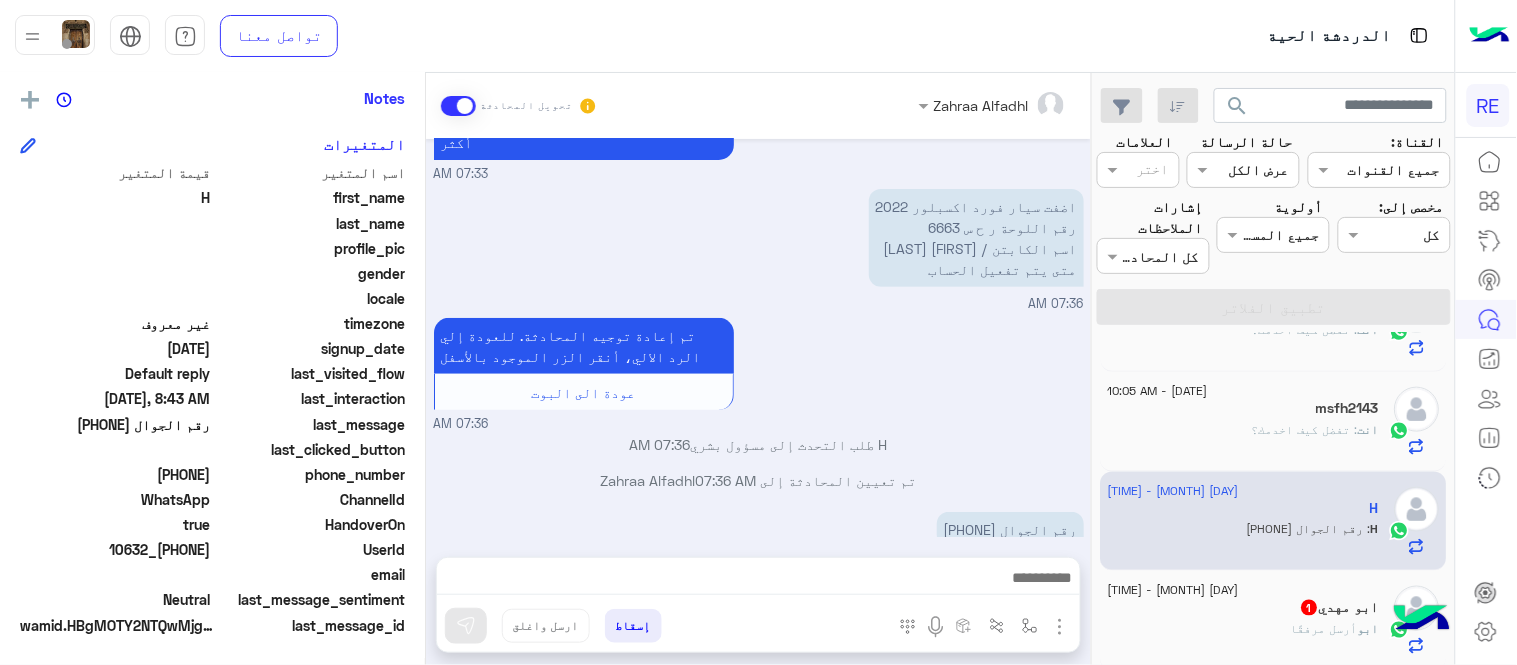 click on "تم إعادة توجيه المحادثة. للعودة إلي الرد الالي، أنقر الزر الموجود بالأسفل  عودة الى البوت     07:36 AM" at bounding box center [759, 373] 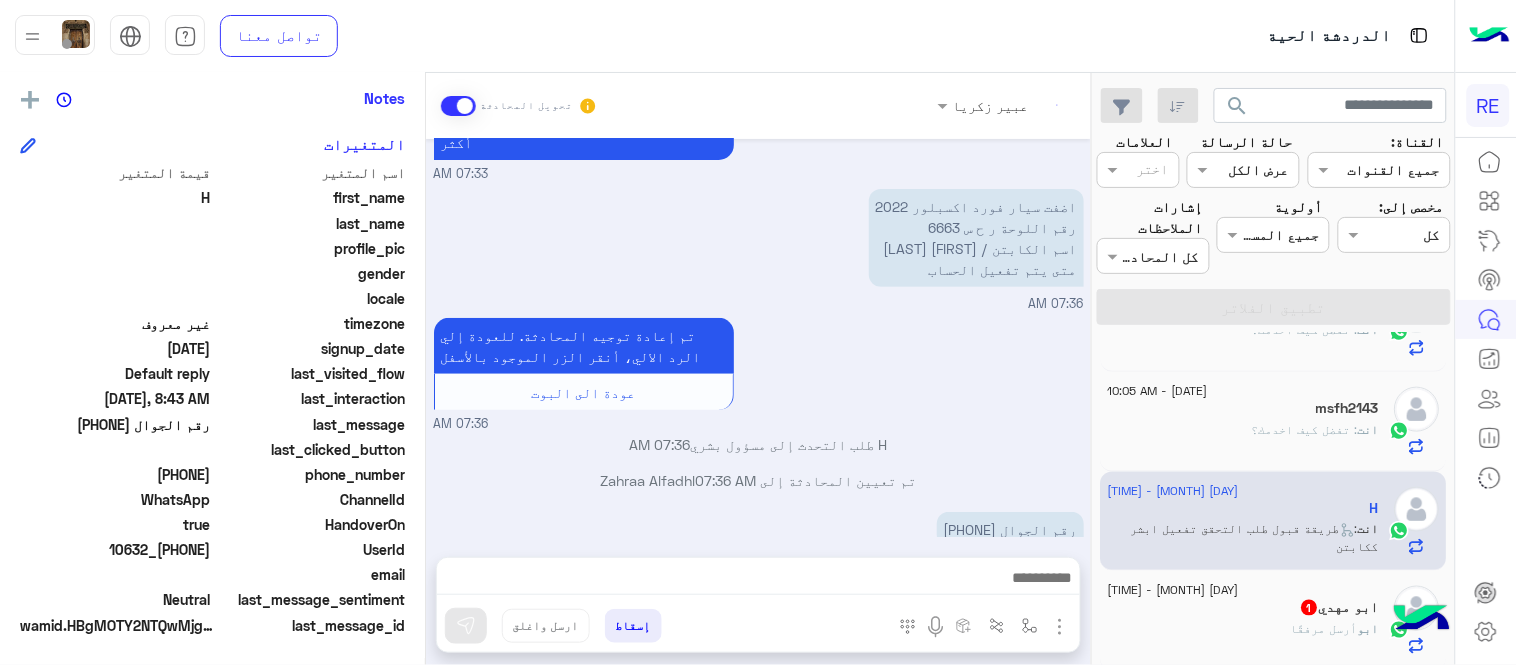 scroll, scrollTop: 362, scrollLeft: 0, axis: vertical 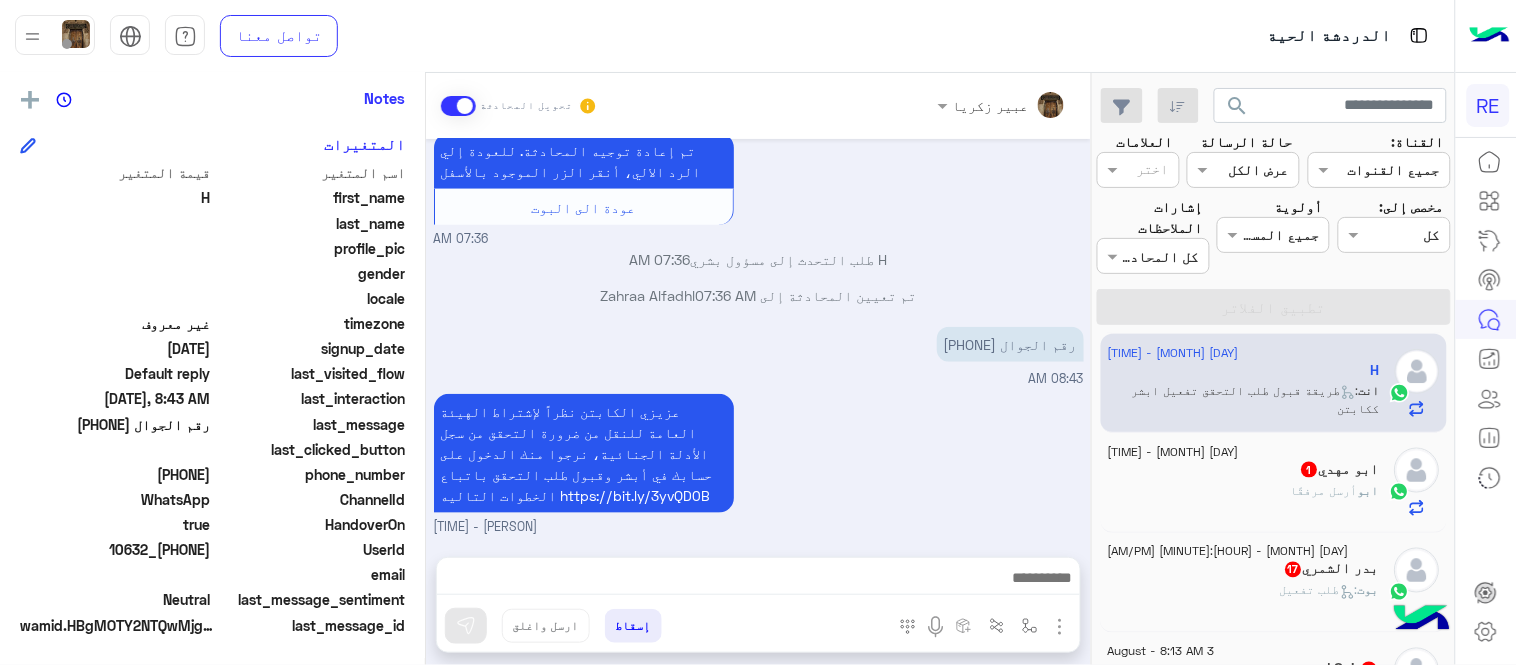 click on "ابو  أرسل مرفقًا" 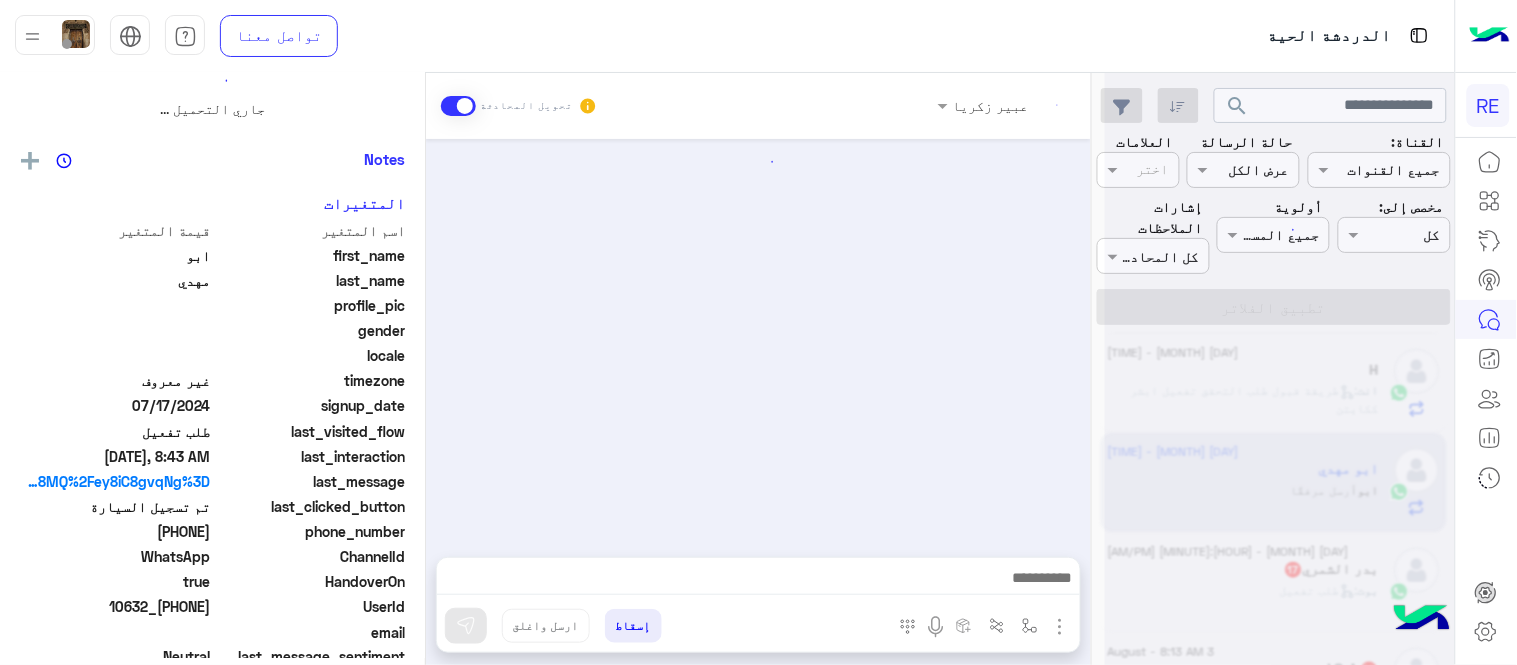 scroll, scrollTop: 0, scrollLeft: 0, axis: both 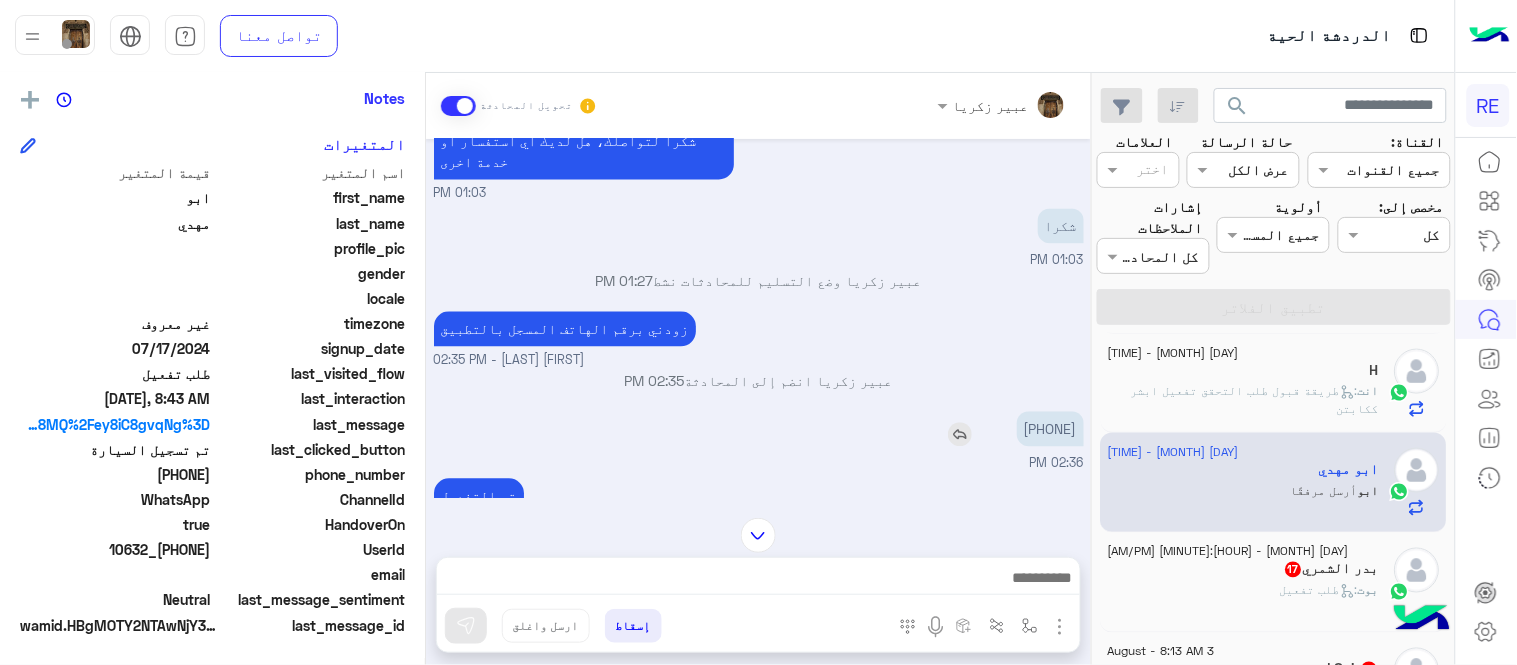 click on "[PHONE]" at bounding box center [1050, 429] 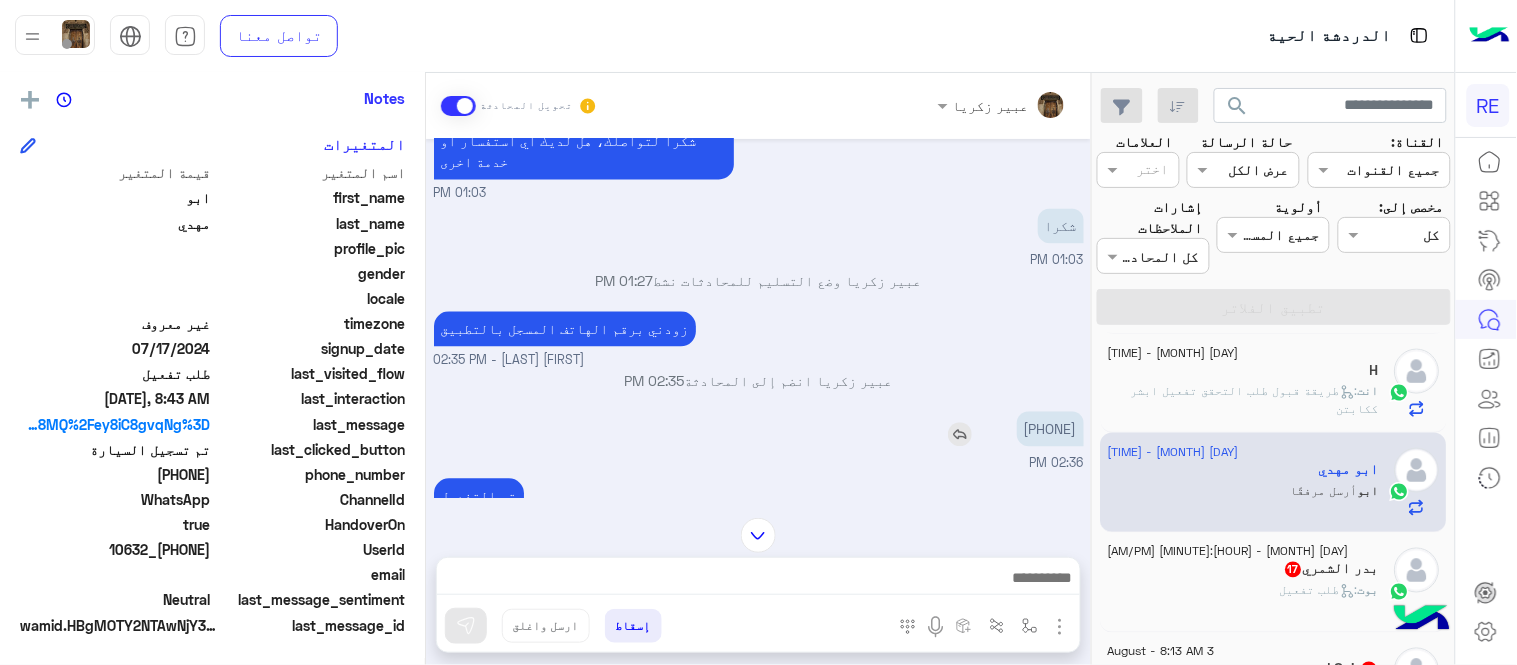 copy on "[PHONE]" 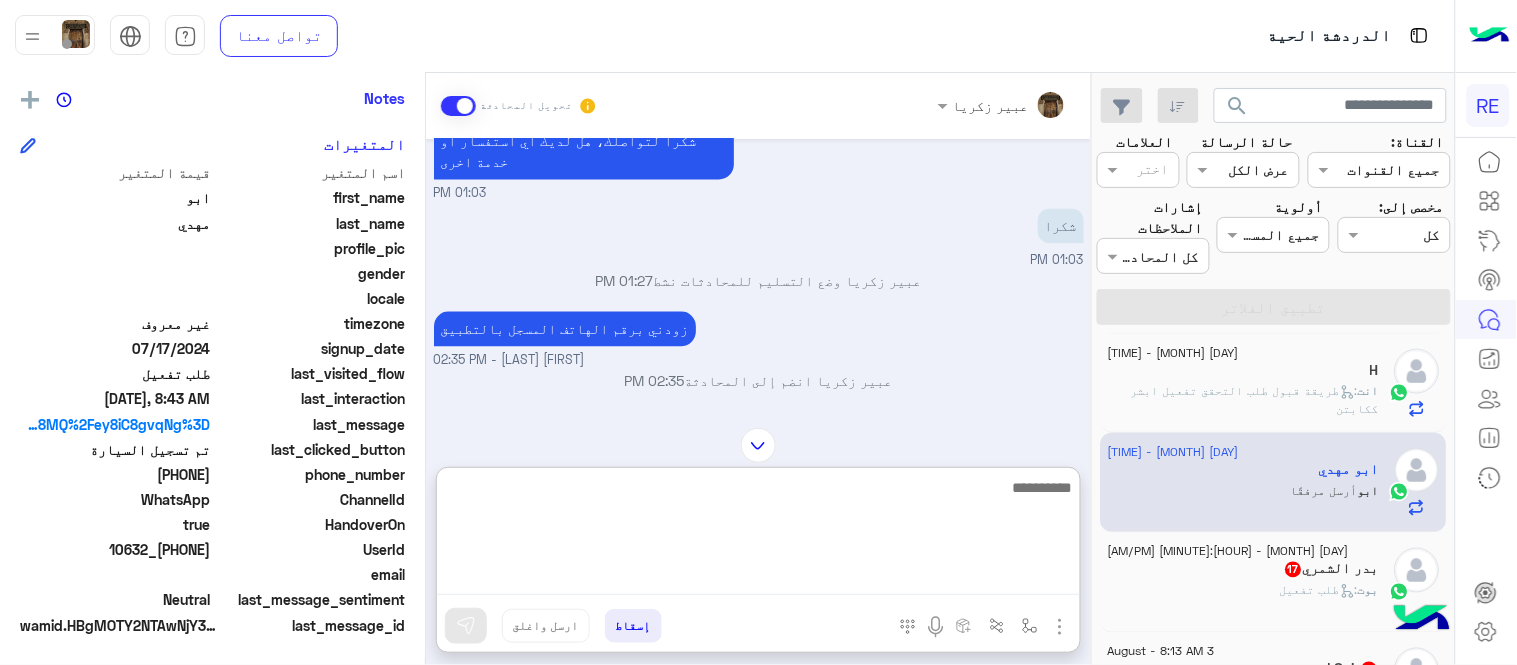 click at bounding box center (758, 535) 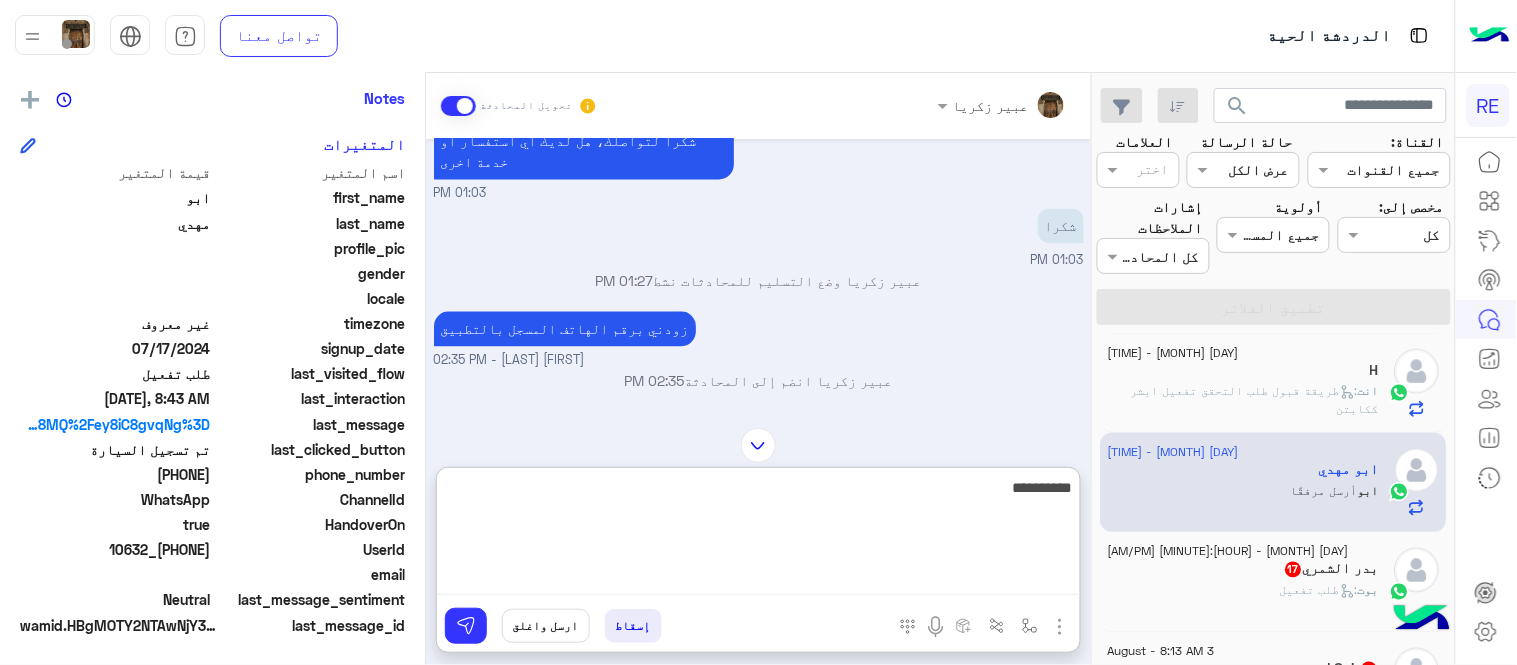 type on "**********" 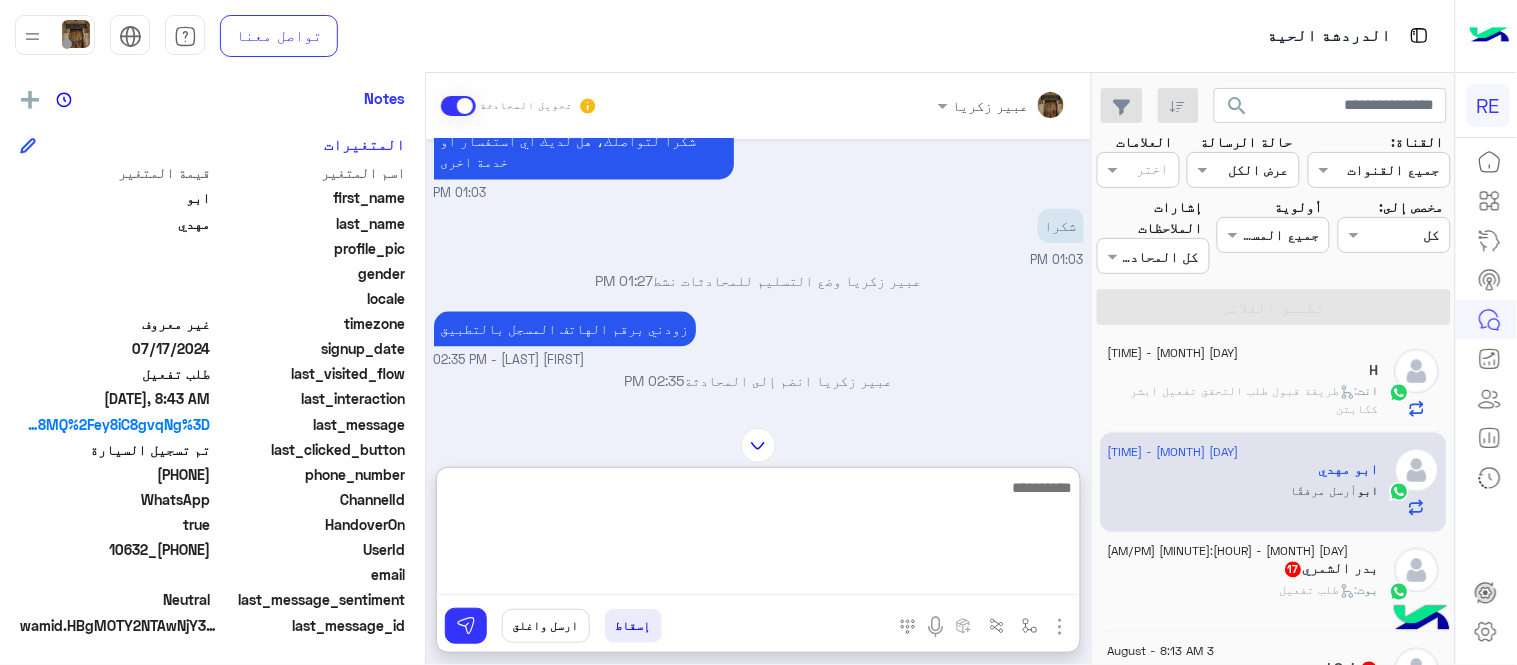 scroll, scrollTop: 1538, scrollLeft: 0, axis: vertical 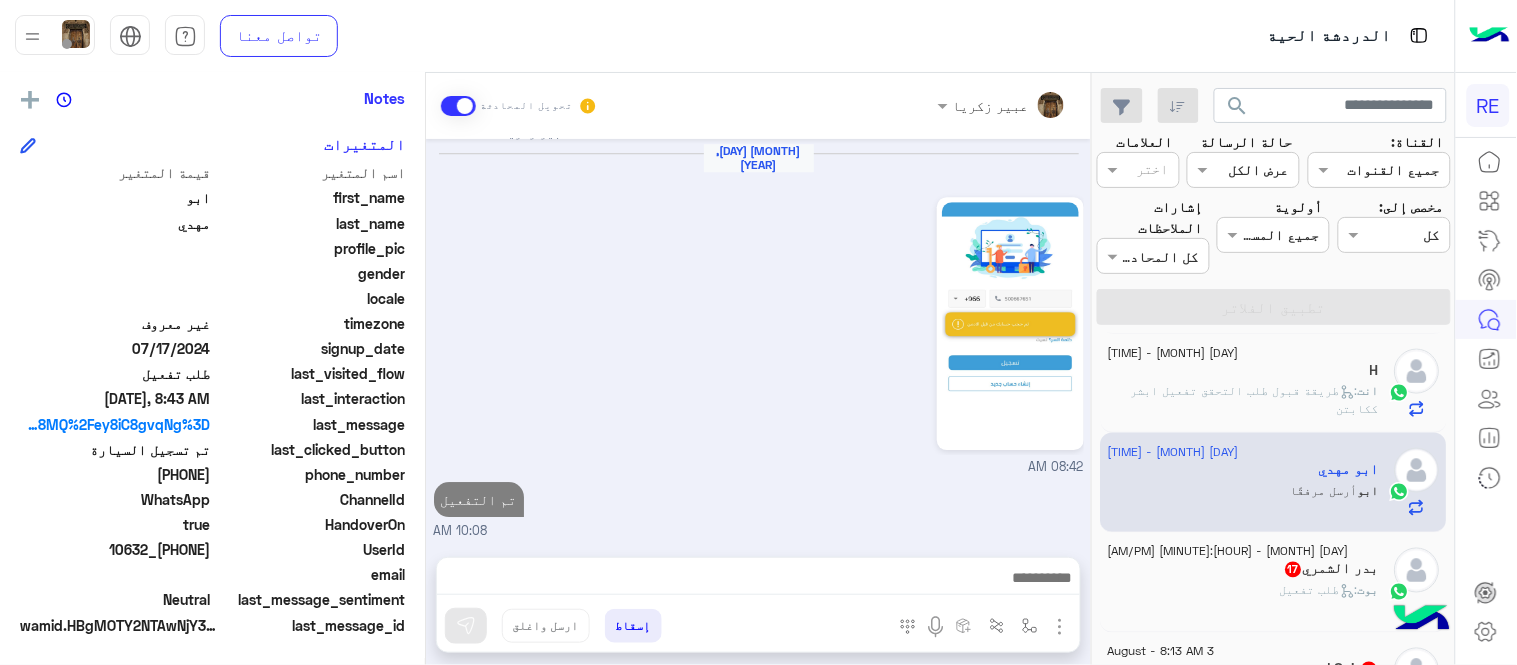 click on "Aug 2, 2025  يمكنك الاطلاع على شروط الانضمام لرحلة ك (كابتن ) الموجودة بالصورة أعلاه،
لتحميل التطبيق عبر الرابط التالي : 📲
http://onelink.to/Rehla    يسعدنا انضمامك لتطبيق رحلة يمكنك اتباع الخطوات الموضحة لتسجيل بيانات سيارتك بالفيديو التالي  : عزيزي الكابتن، فضلًا ، للرغبة بتفعيل الحساب قم برفع البيانات عبر التطبيق والتواصل معنا  تم تسجيل السيارة   اواجه صعوبة بالتسجيل  اي خدمة اخرى ؟  الرجوع للقائمة الرئ   لا     01:02 PM   تم تسجيل السيارة    01:03 PM  اهلا بك عزيزنا الكابتن، سيتم مراجعة حسابك وابلاغك في اقرب وقت شكرا لتواصلك، هل لديك اي استفسار او خدمة اخرى    01:03 PM  شكرا   01:03 PM   01:27 PM" at bounding box center [758, 338] 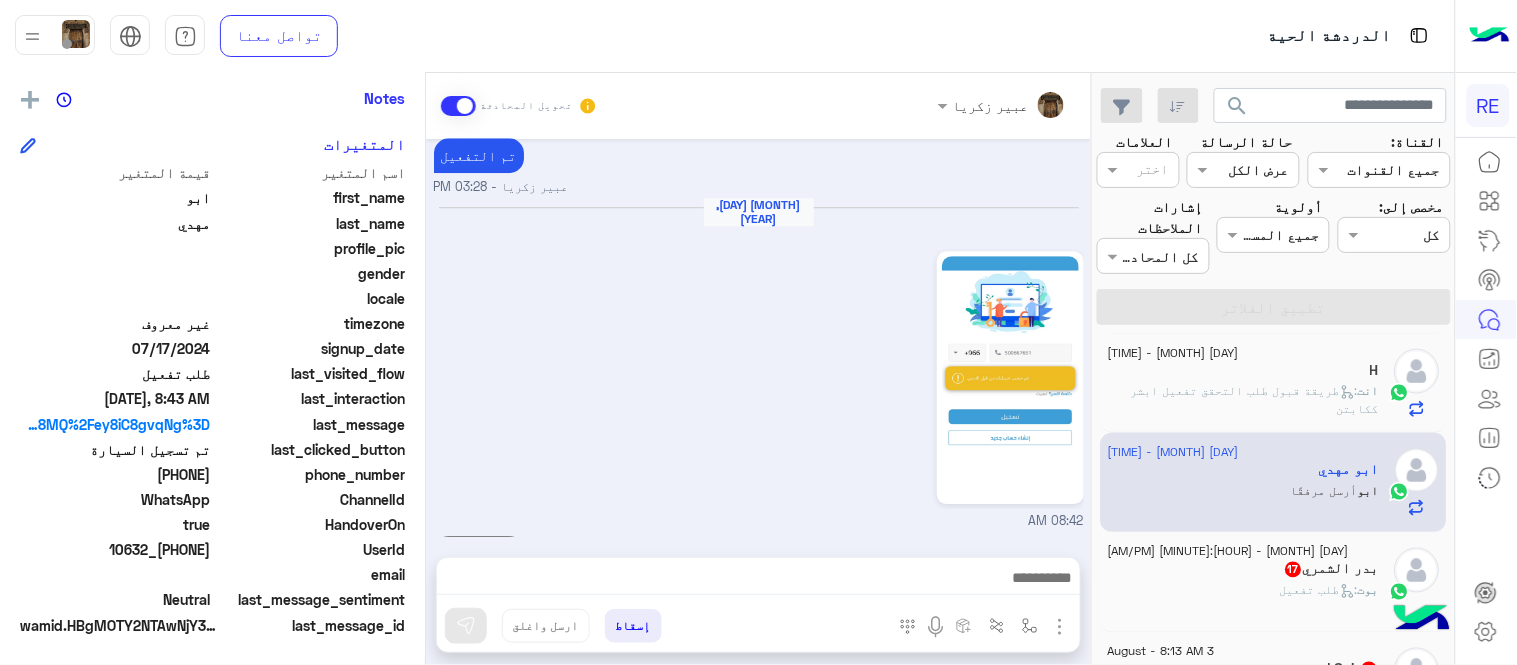 scroll, scrollTop: 1448, scrollLeft: 0, axis: vertical 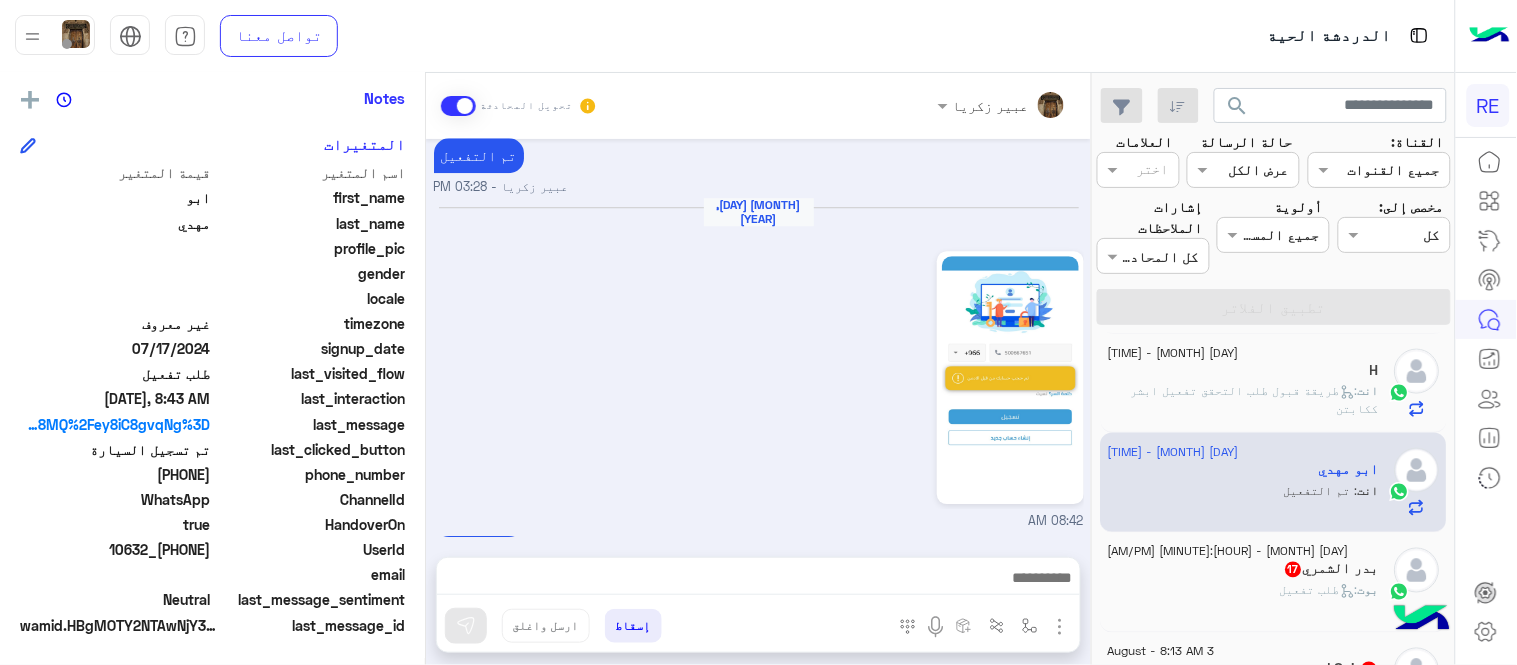 click on "[PERSON]  [NUMBER]" 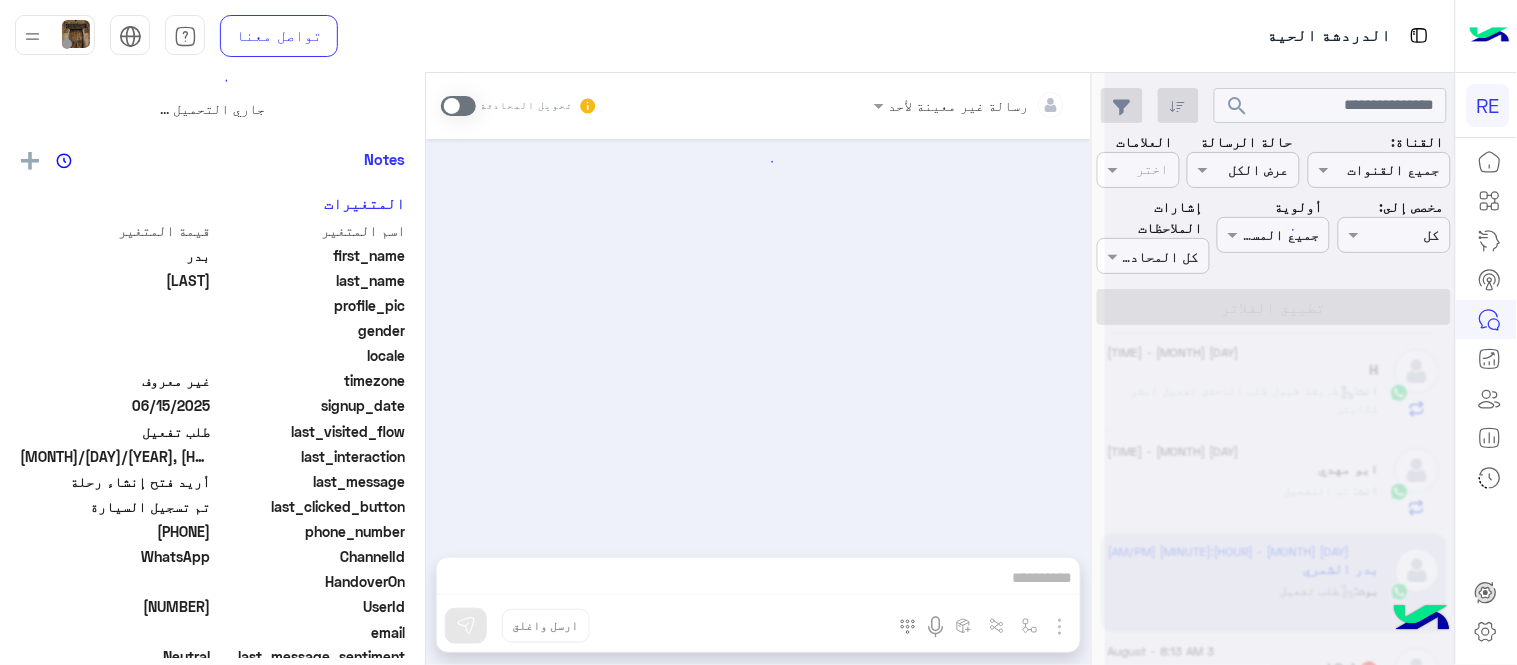 scroll, scrollTop: 0, scrollLeft: 0, axis: both 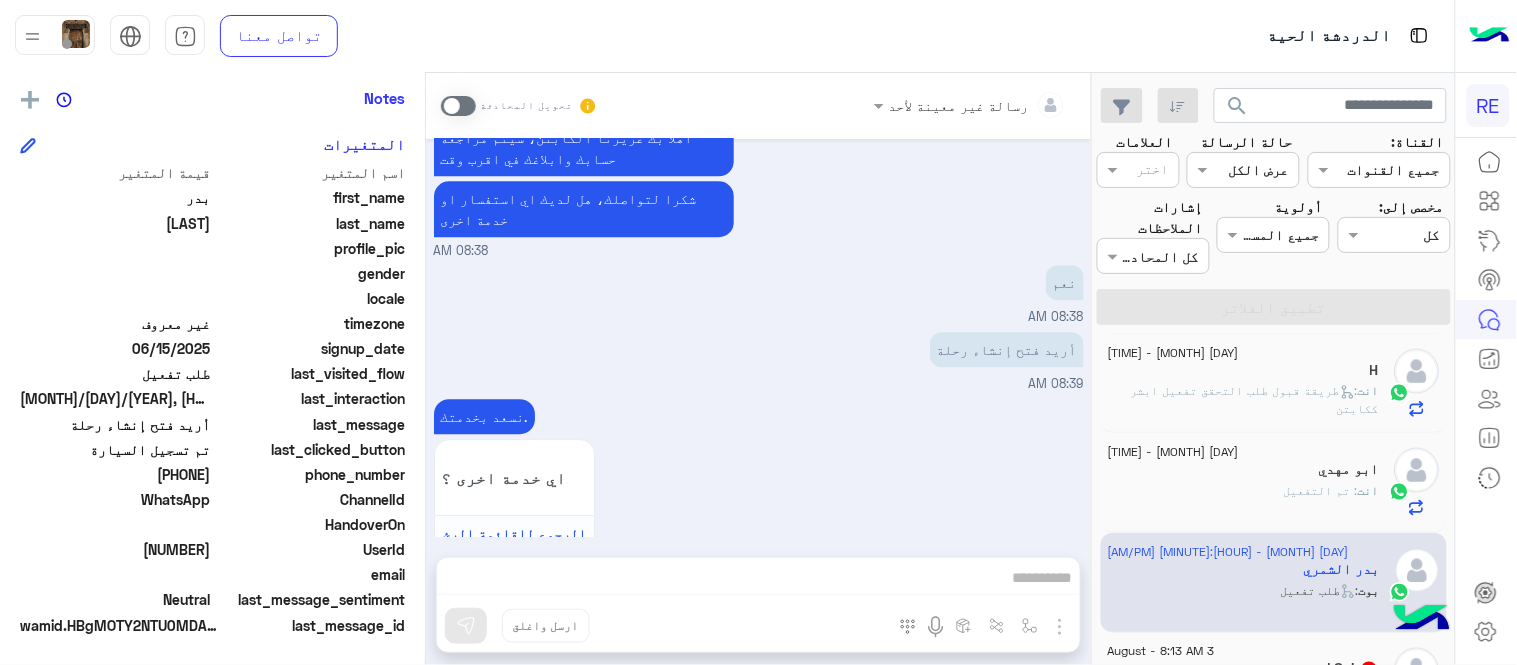 click at bounding box center (458, 106) 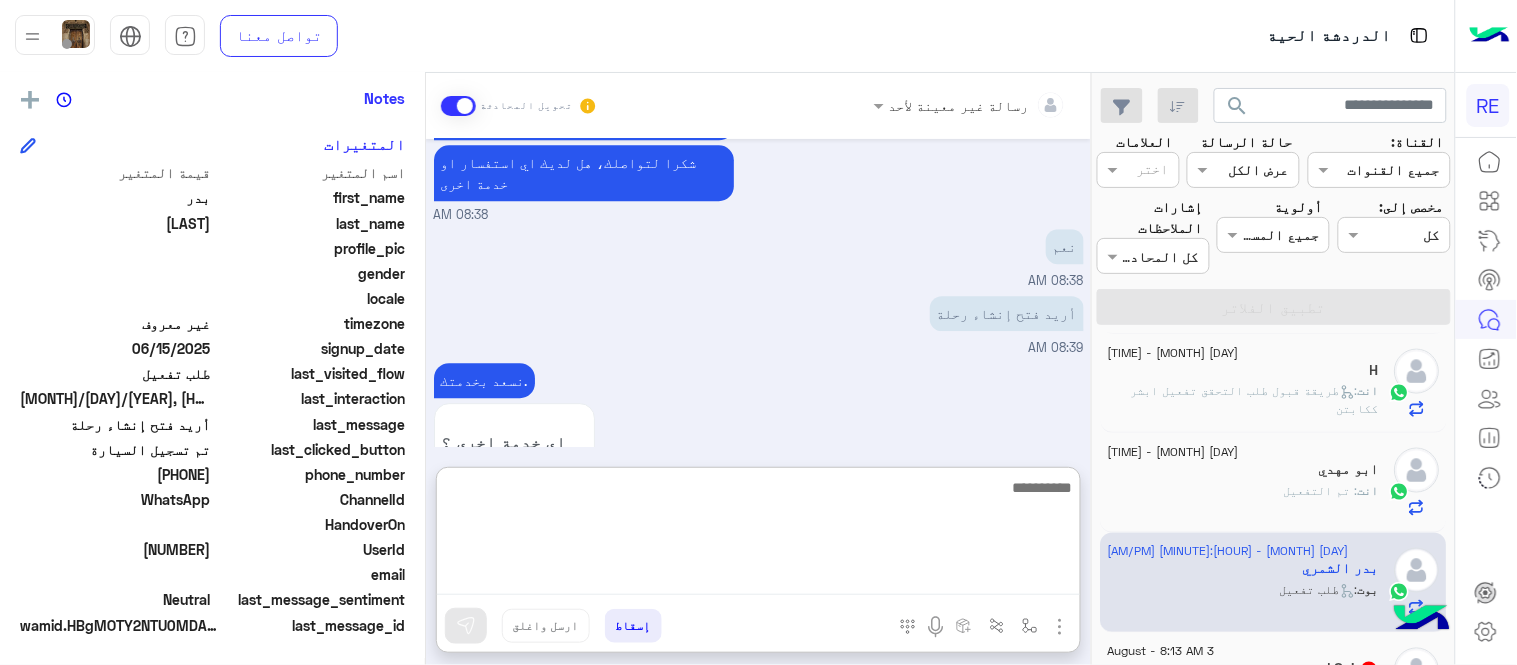 click at bounding box center [758, 535] 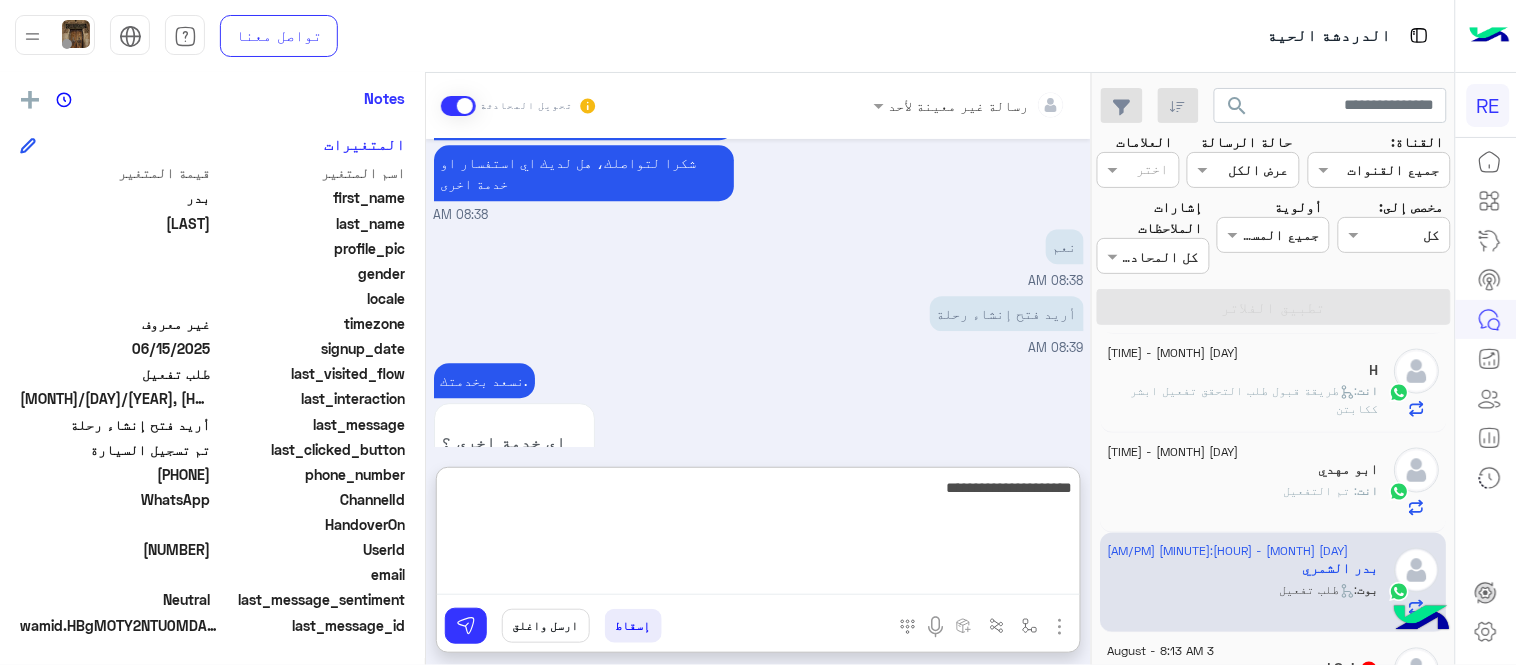 type on "**********" 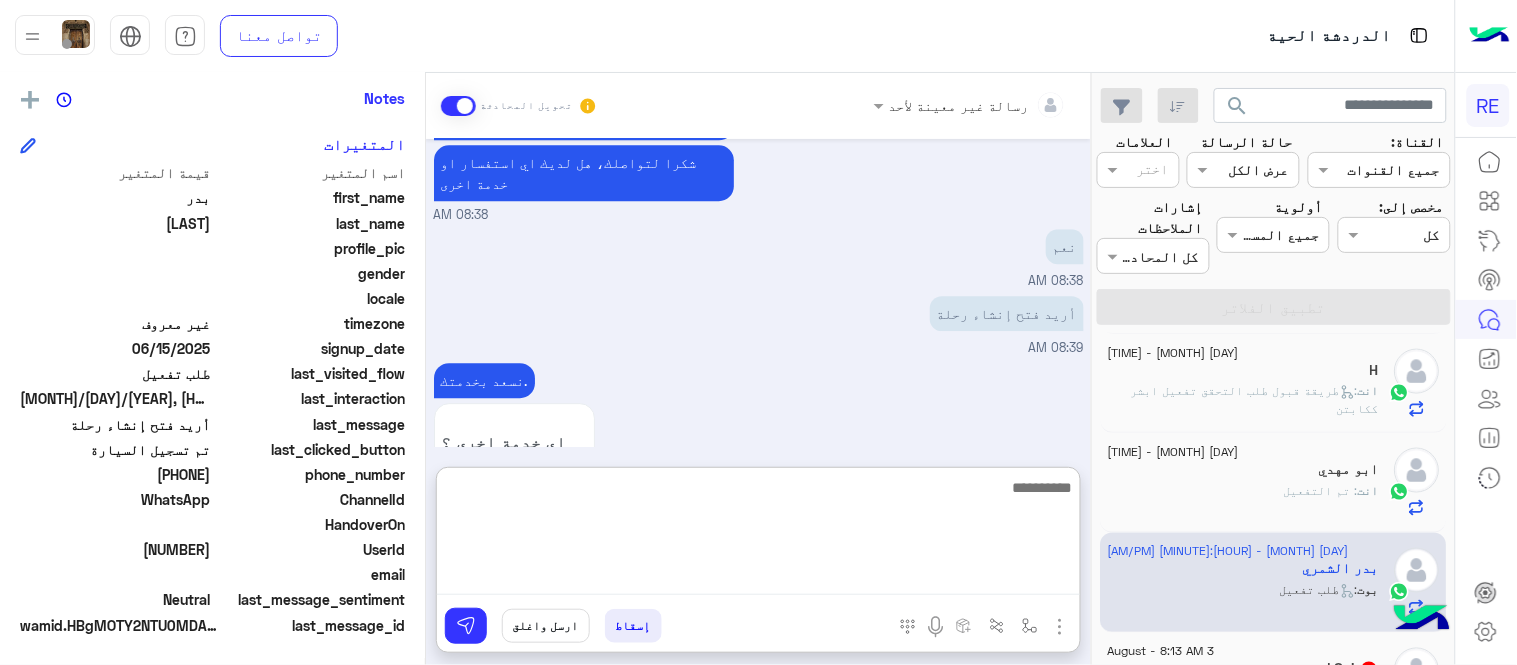 scroll, scrollTop: 1583, scrollLeft: 0, axis: vertical 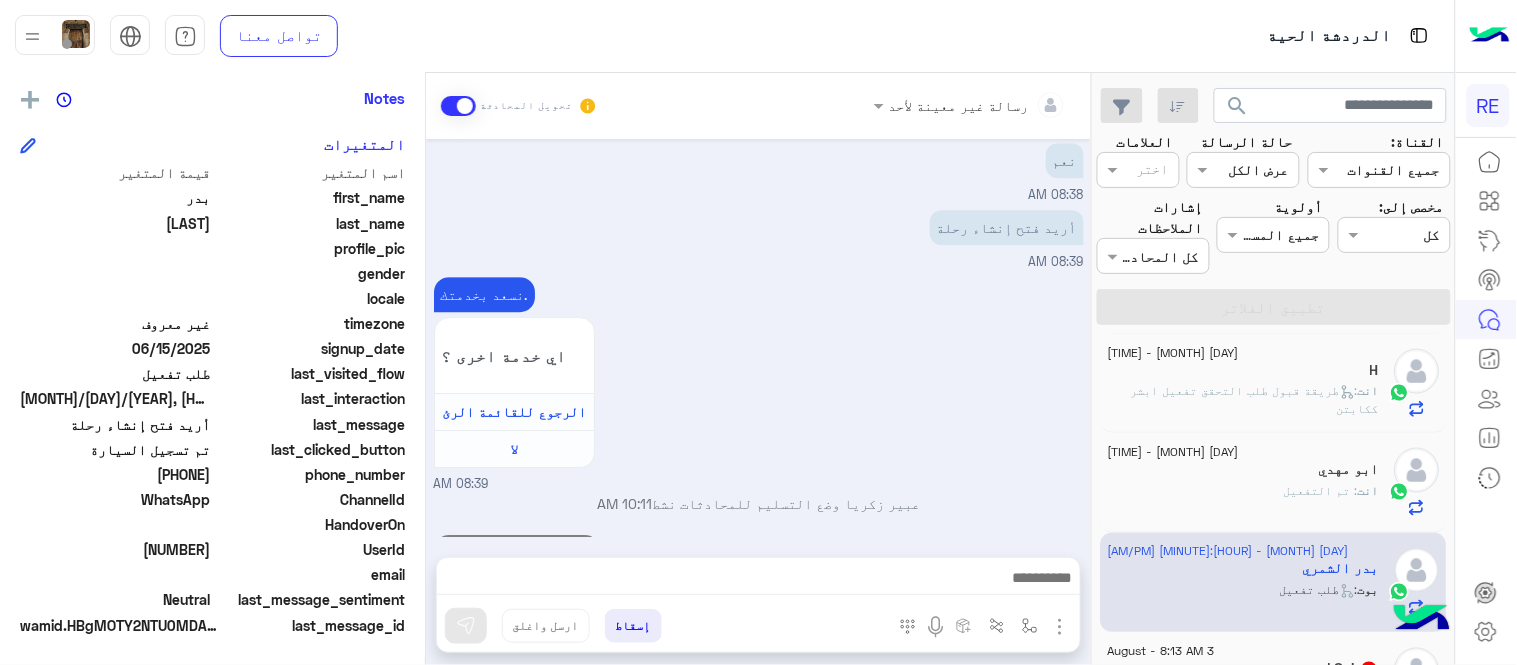 click on "Aug 3, 2025  اختر احد الخدمات التالية:    08:38 AM   تفعيل حساب    08:38 AM  يمكنك الاطلاع على شروط الانضمام لرحلة ك (كابتن ) الموجودة بالصورة أعلاه،
لتحميل التطبيق عبر الرابط التالي : 📲
http://onelink.to/Rehla    يسعدنا انضمامك لتطبيق رحلة يمكنك اتباع الخطوات الموضحة لتسجيل بيانات سيارتك بالفيديو التالي  : عزيزي الكابتن، فضلًا ، للرغبة بتفعيل الحساب قم برفع البيانات عبر التطبيق والتواصل معنا  تم تسجيل السيارة   اواجه صعوبة بالتسجيل  اي خدمة اخرى ؟  الرجوع للقائمة الرئ   لا     08:38 AM  أريد فتح إنشاء رحله   08:38 AM  سعدنا بتواصلك، نأمل منك توضيح استفسارك أكثر    08:38 AM   تم تسجيل السيارة    08:38 AM  نعم" at bounding box center (758, 338) 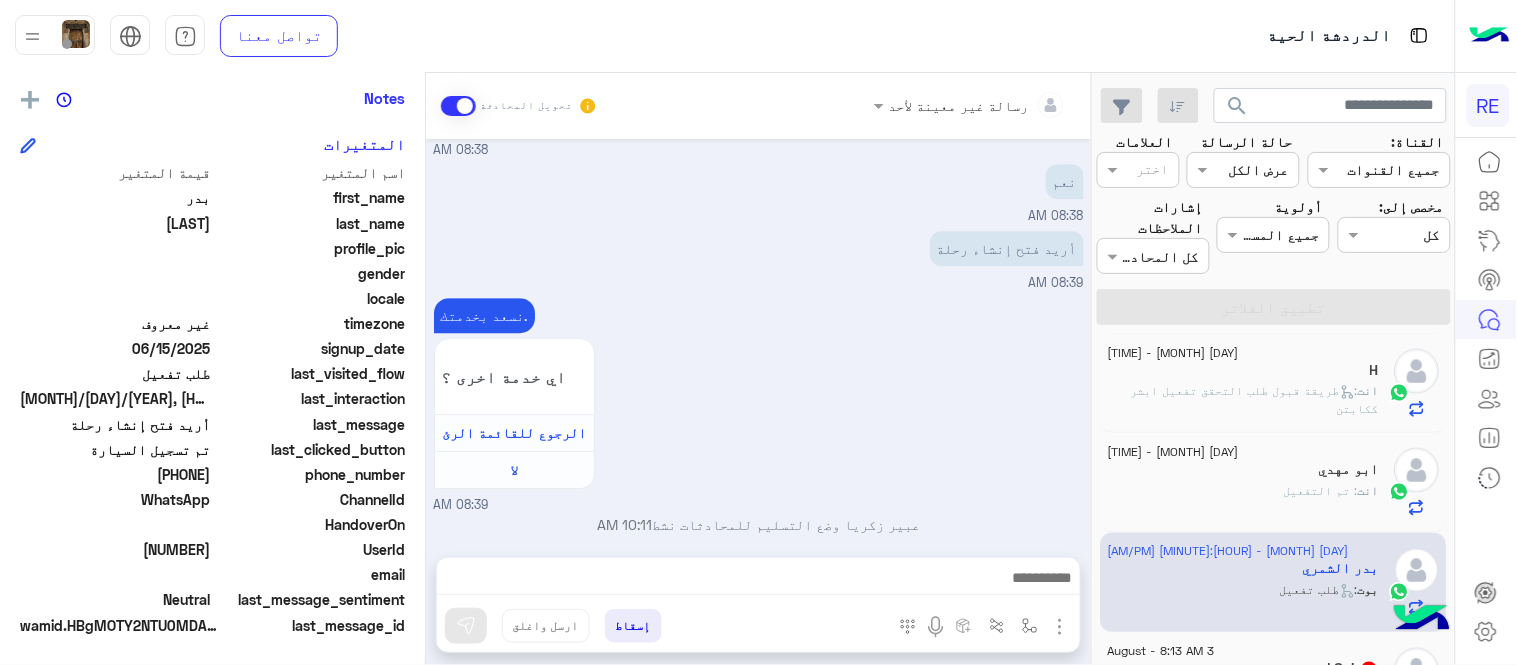 scroll, scrollTop: 1528, scrollLeft: 0, axis: vertical 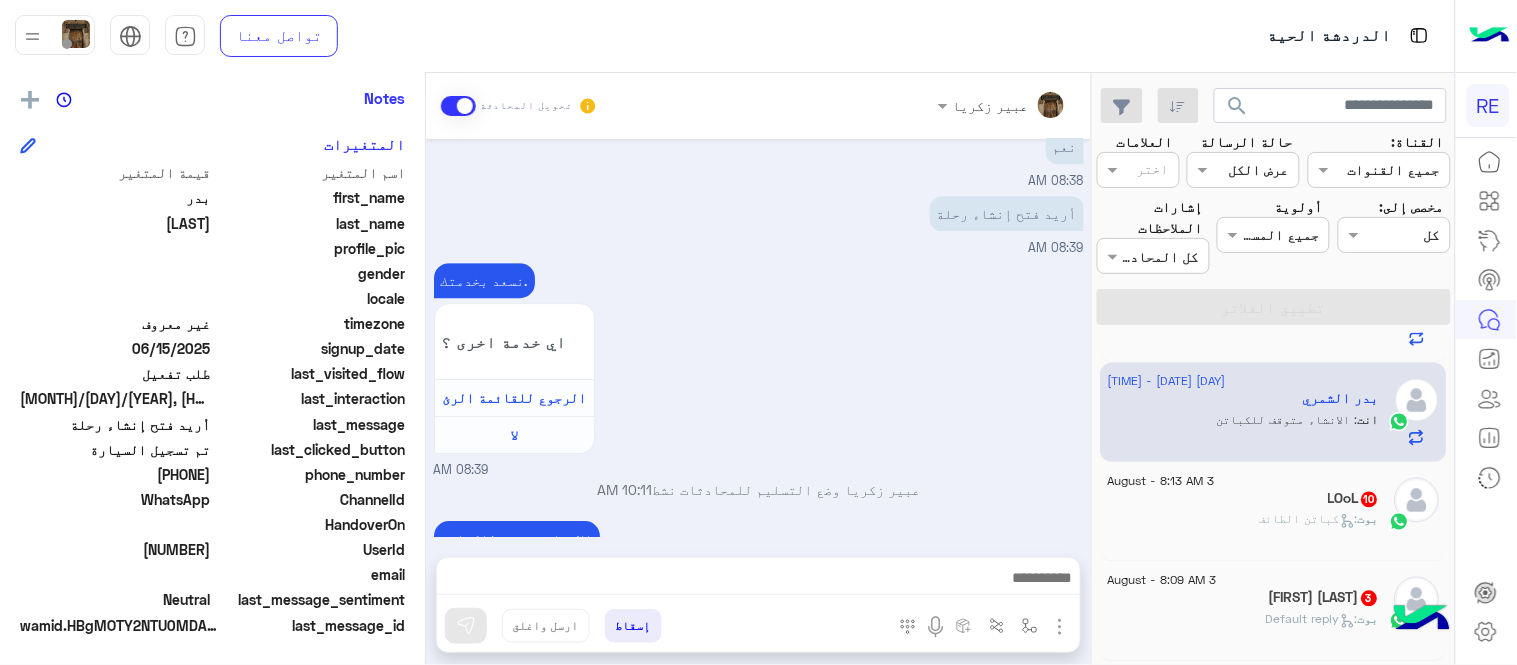 click on "بوت :   كباتن الطائف" 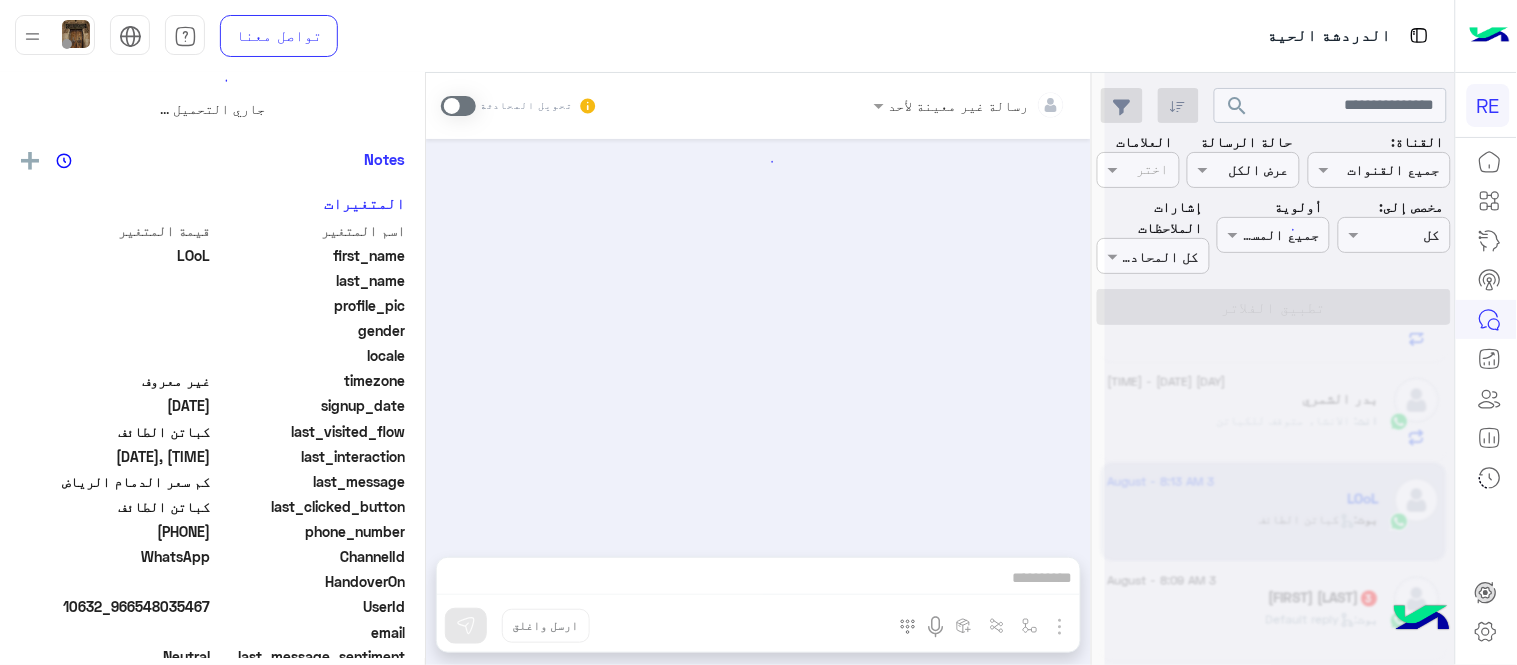 scroll, scrollTop: 0, scrollLeft: 0, axis: both 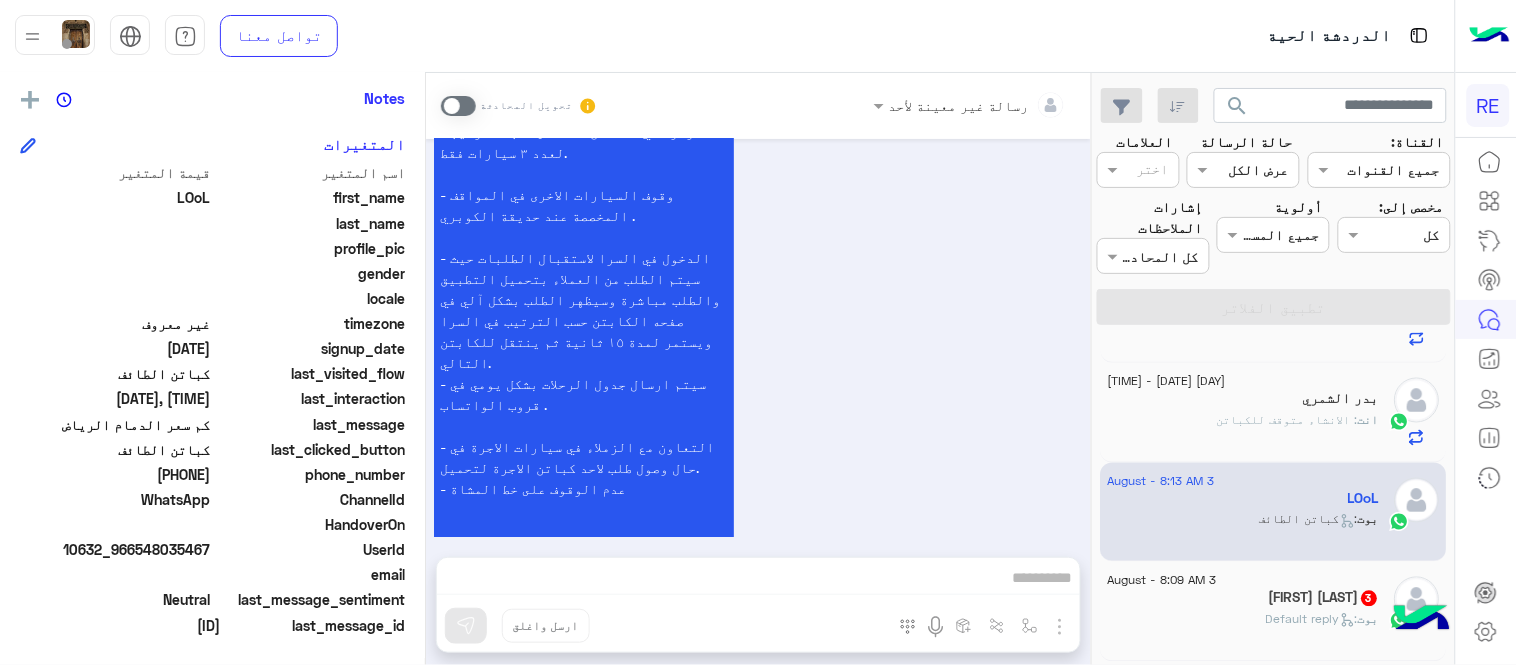click at bounding box center [458, 106] 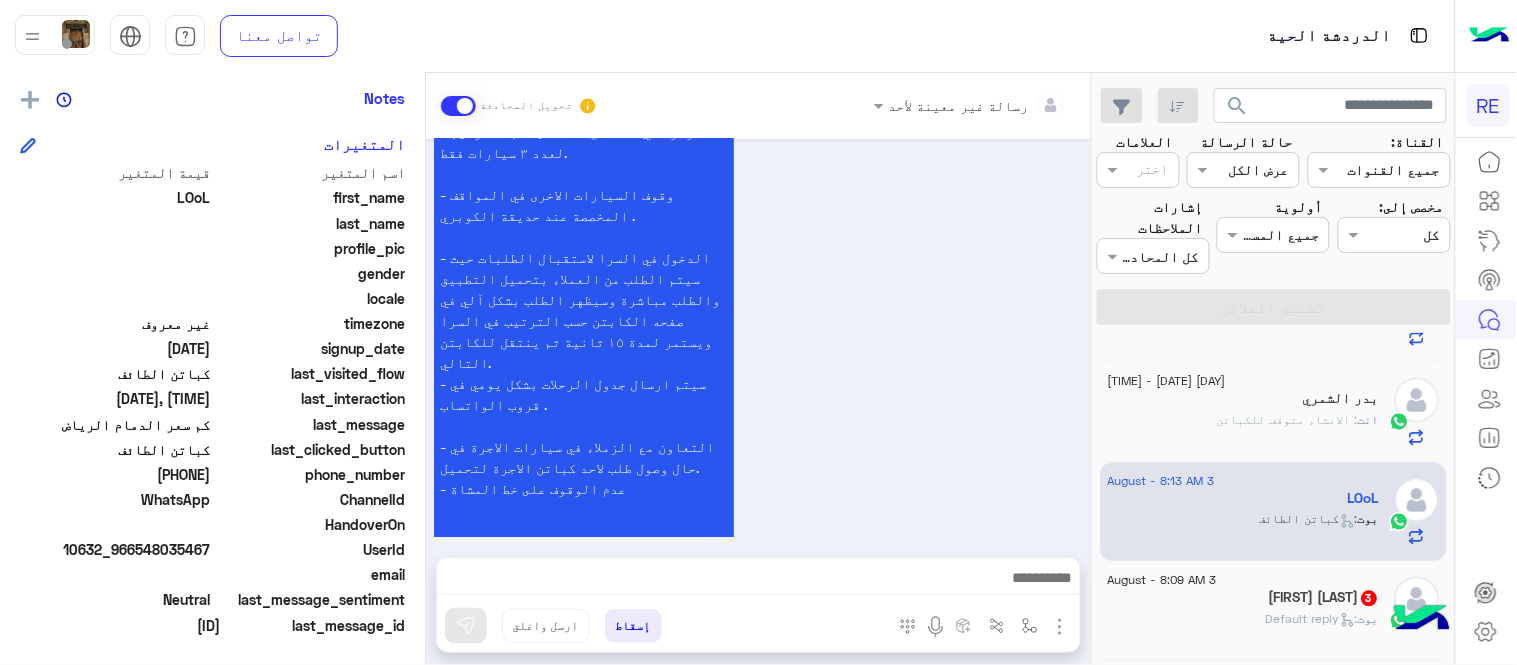 scroll, scrollTop: 1505, scrollLeft: 0, axis: vertical 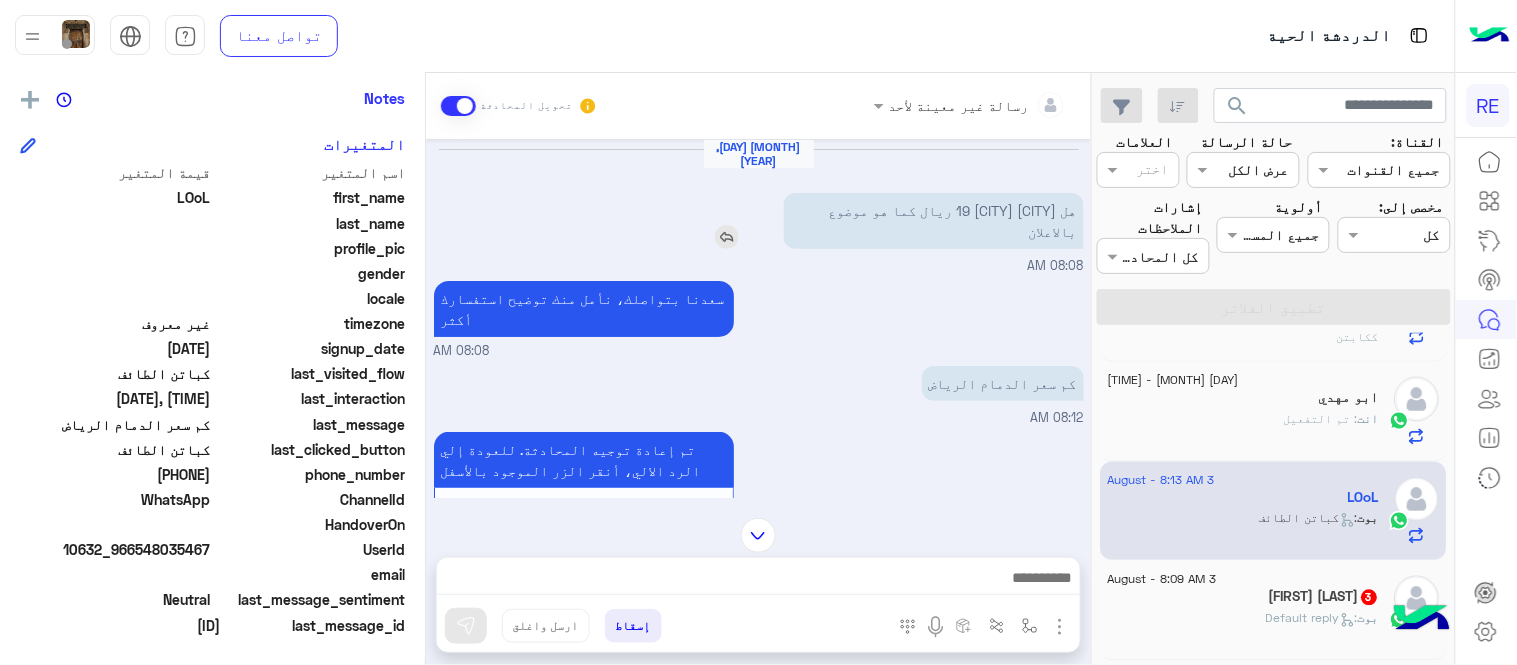 click at bounding box center (727, 237) 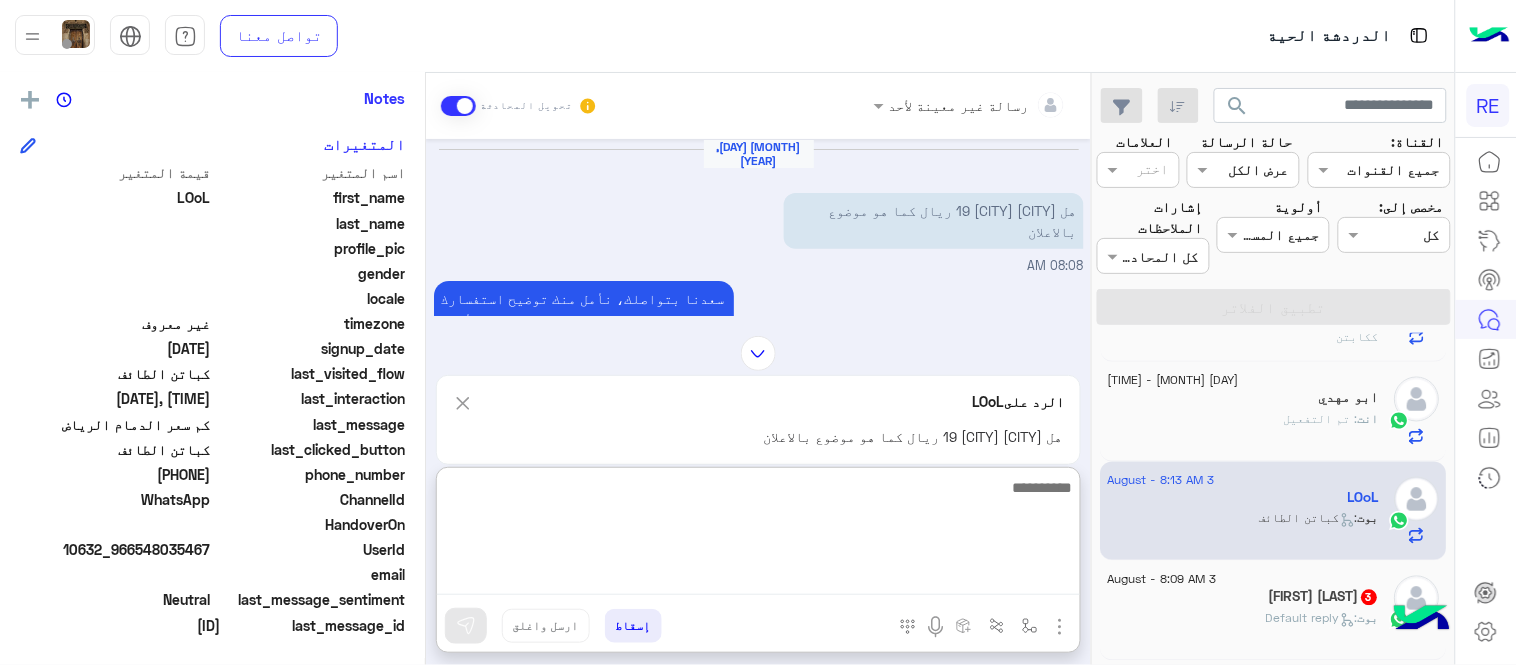 click at bounding box center [758, 535] 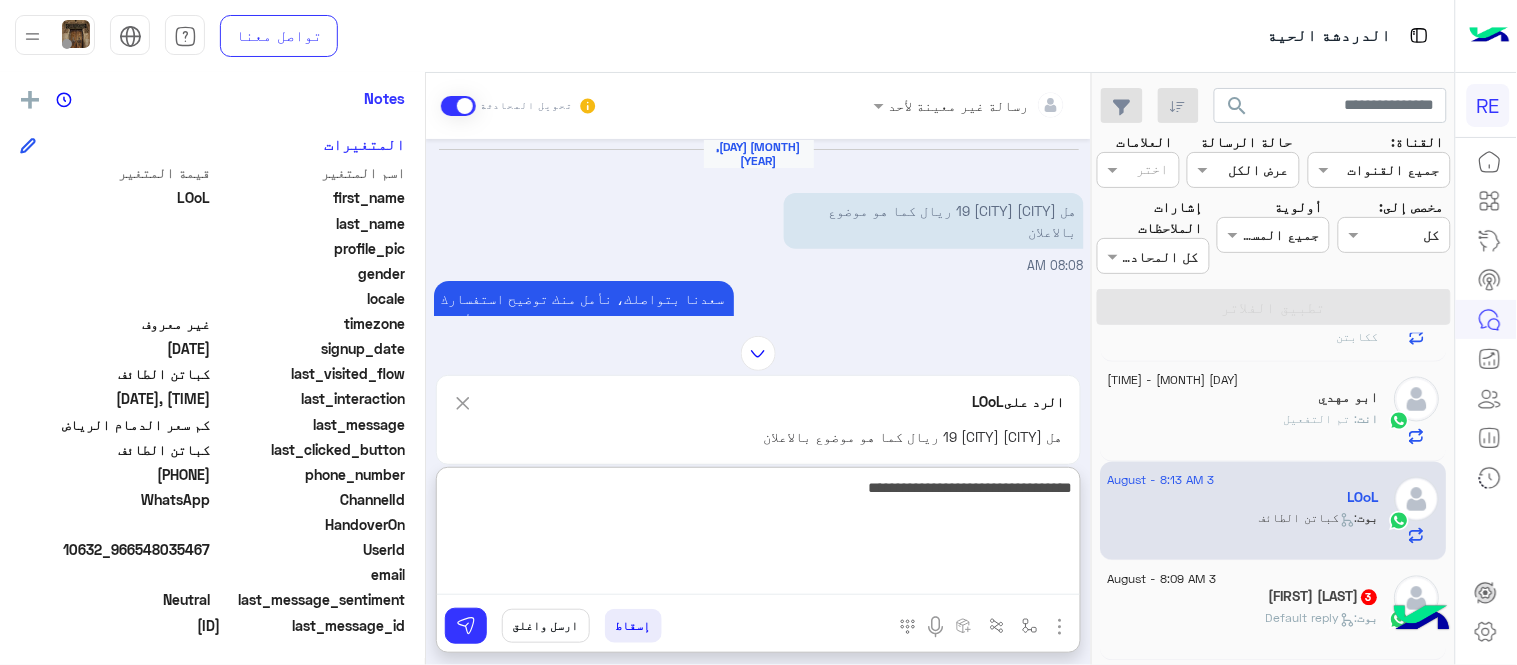 type on "**********" 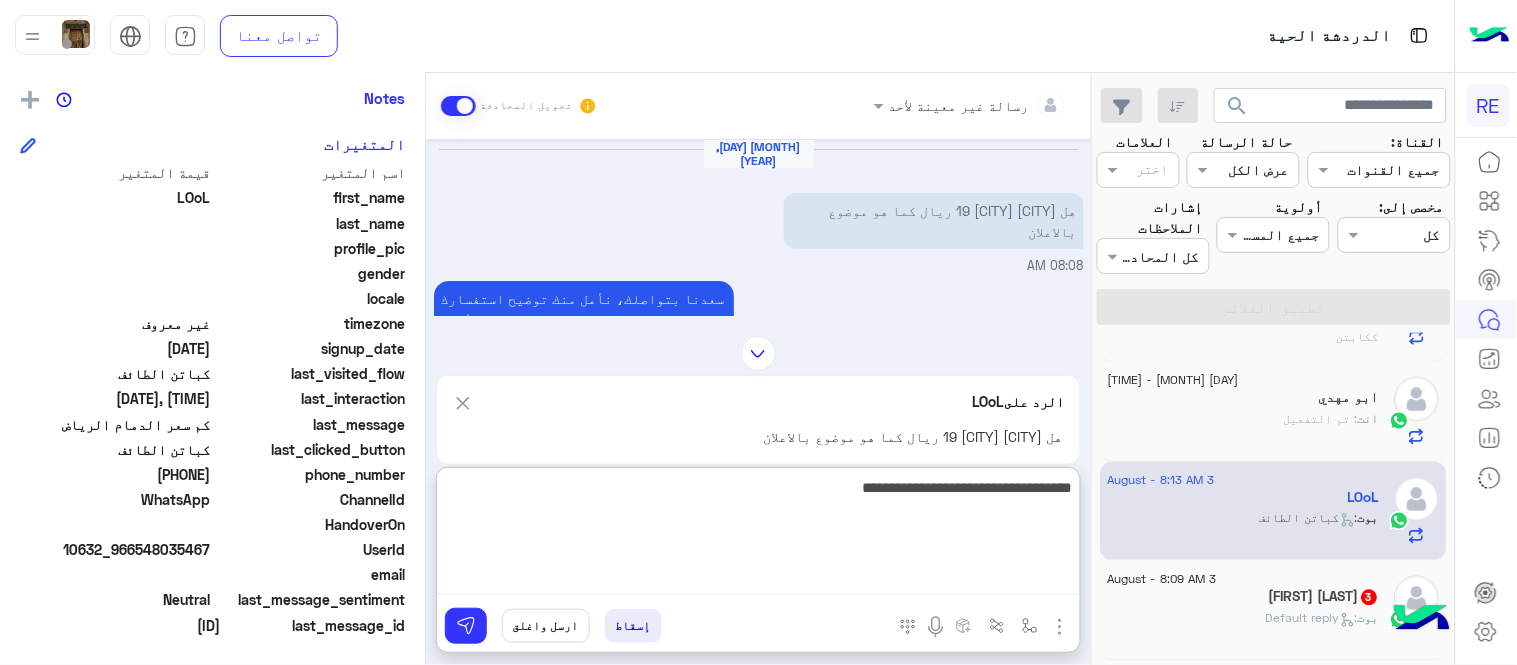 type 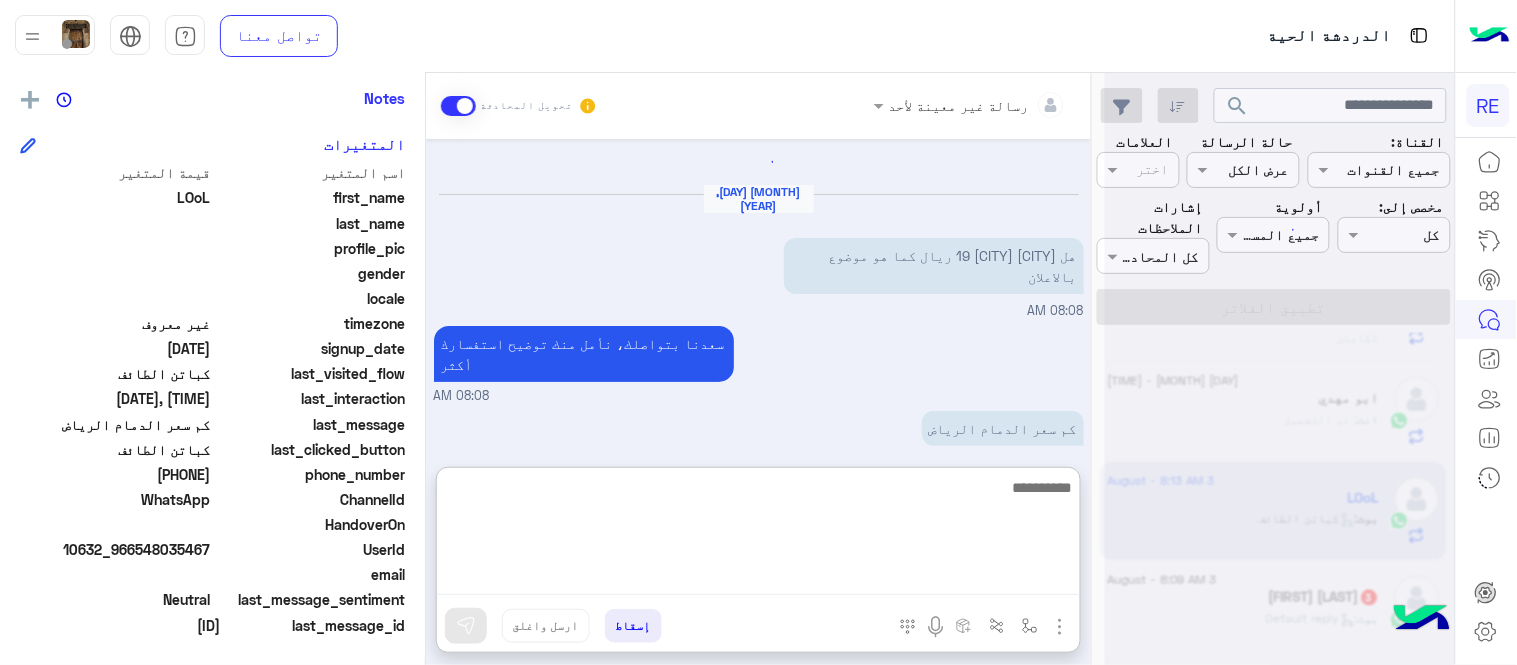 scroll, scrollTop: 0, scrollLeft: 0, axis: both 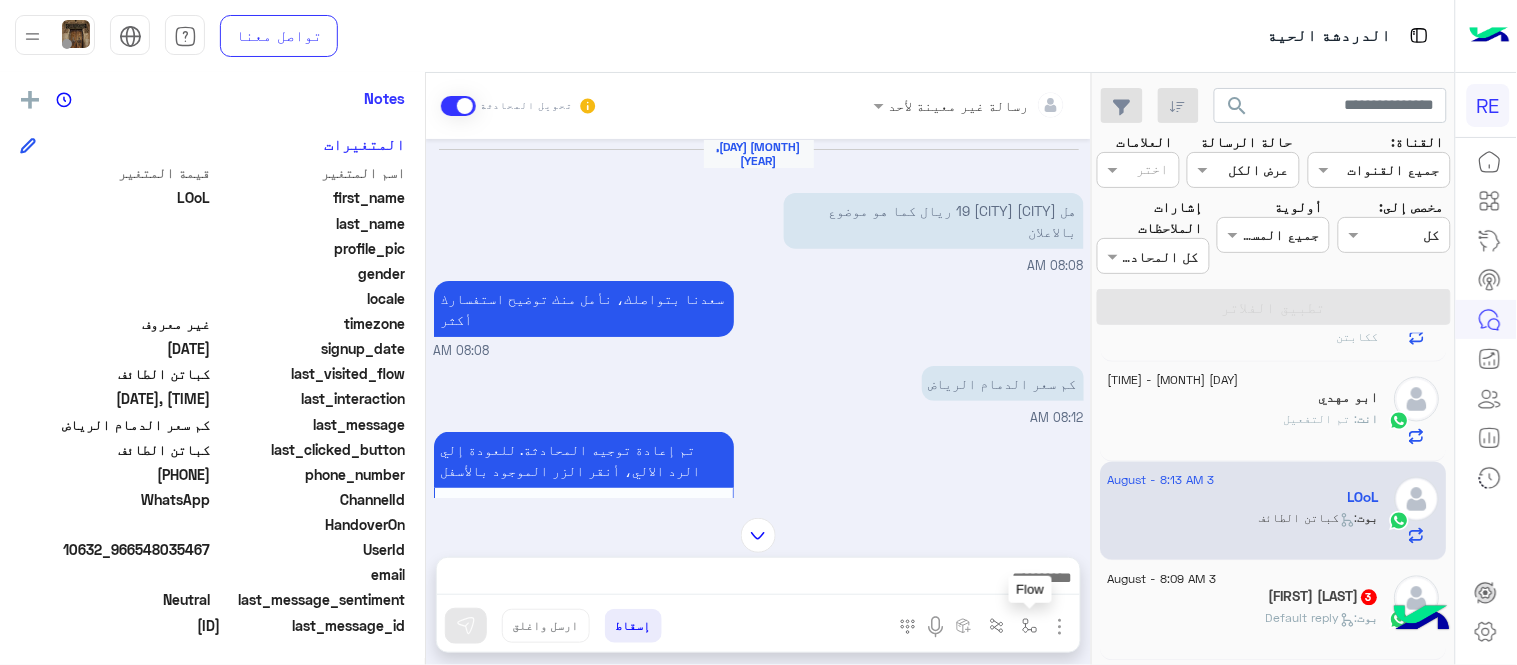click at bounding box center (1030, 625) 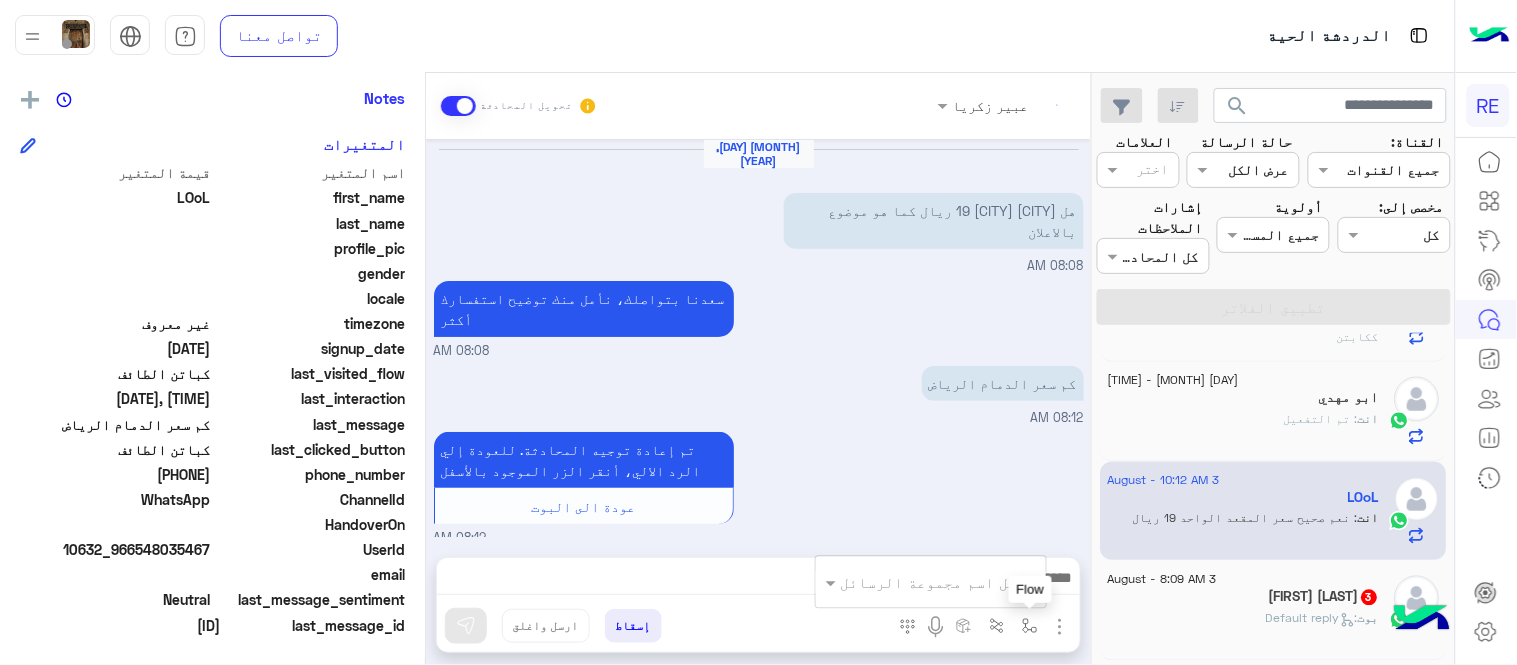 scroll, scrollTop: 3144, scrollLeft: 0, axis: vertical 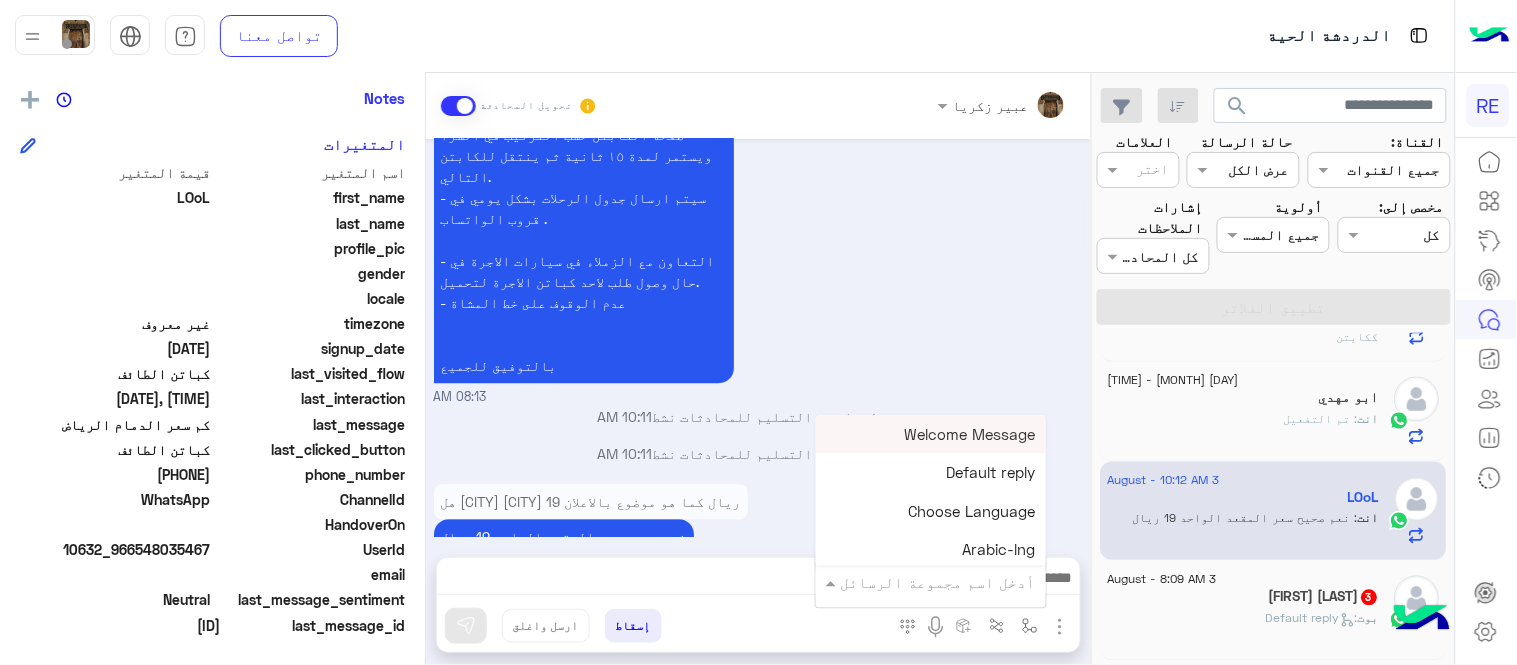 click at bounding box center (959, 582) 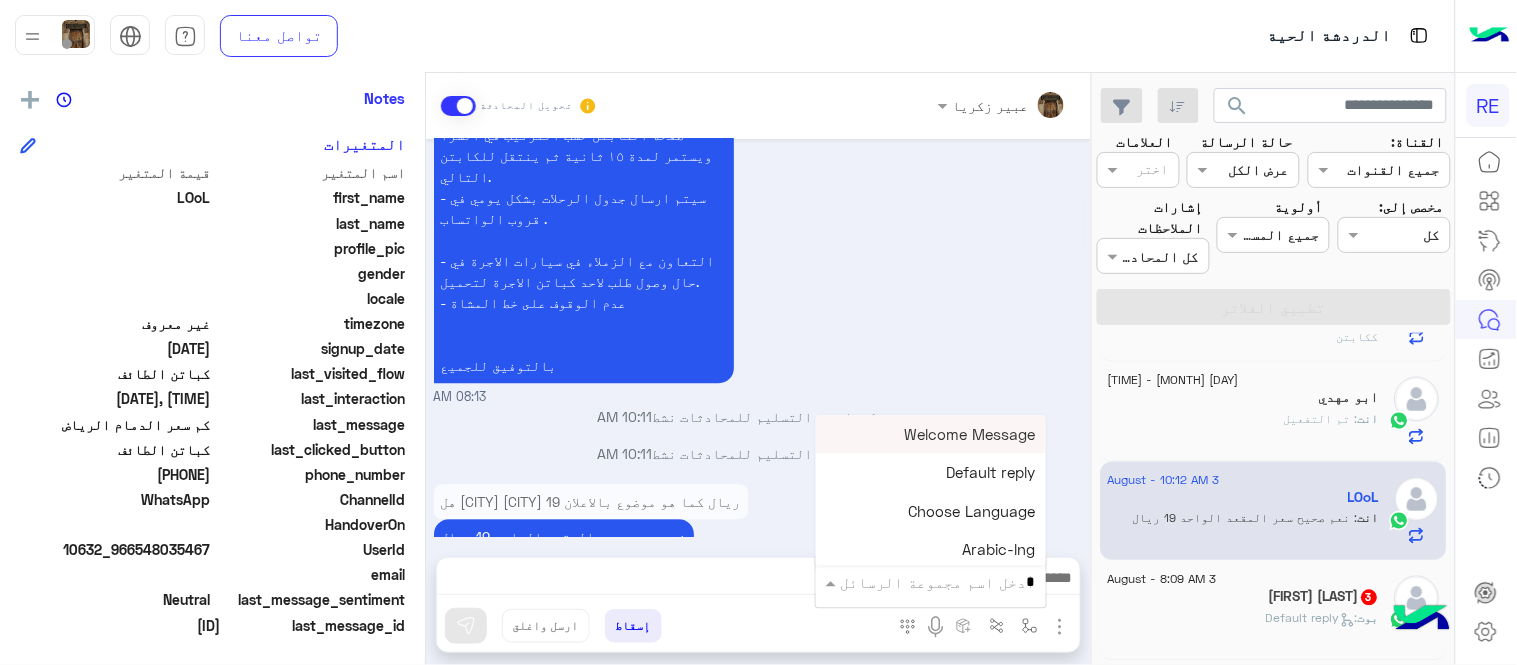 type on "**" 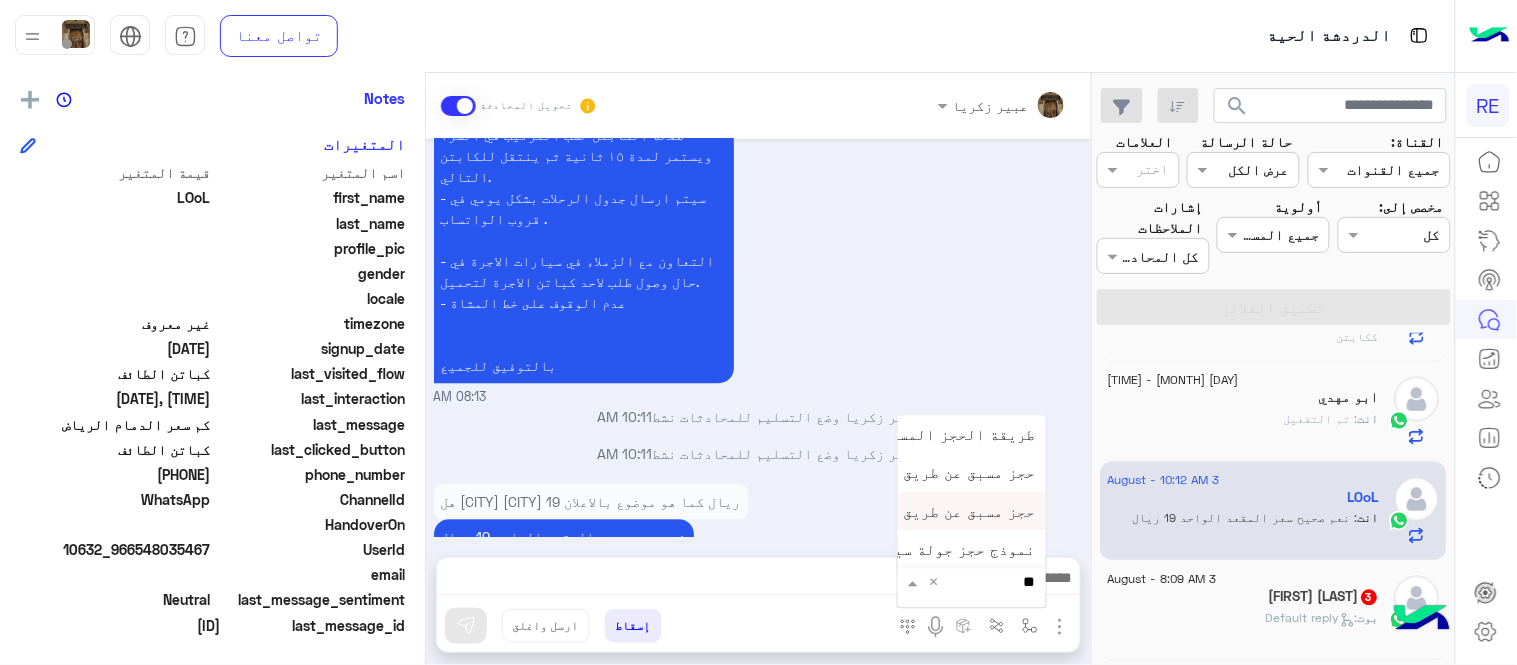 click on "حجز مسبق عن طريق التطبيق" at bounding box center [972, 511] 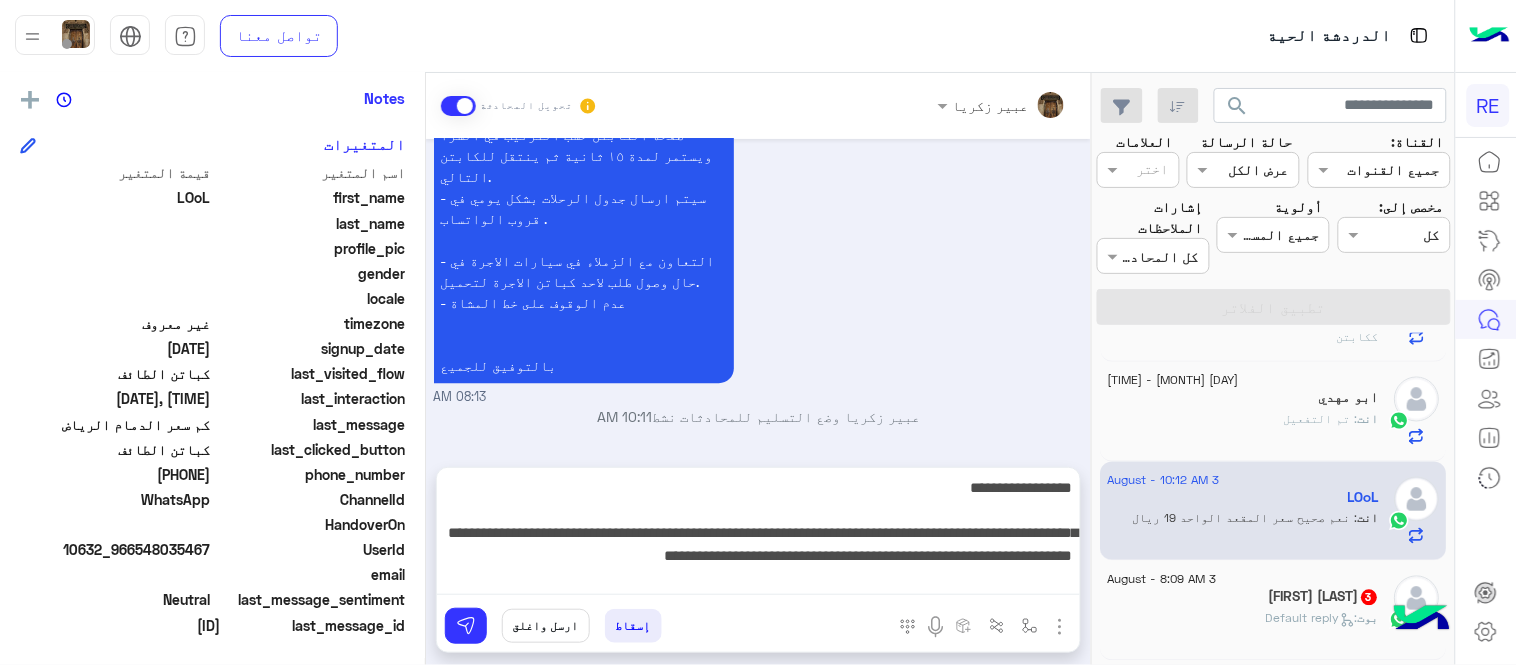 click on "**********" at bounding box center [758, 535] 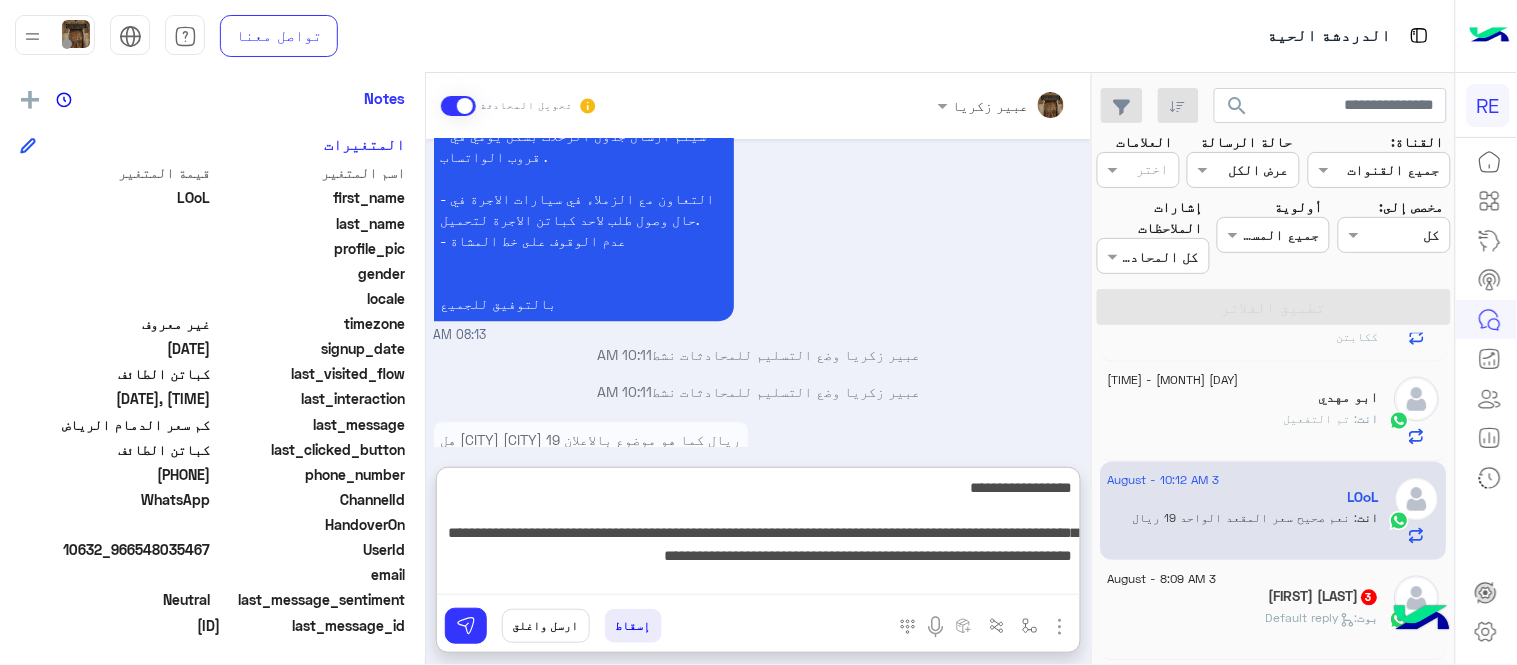 click on "**********" at bounding box center [758, 535] 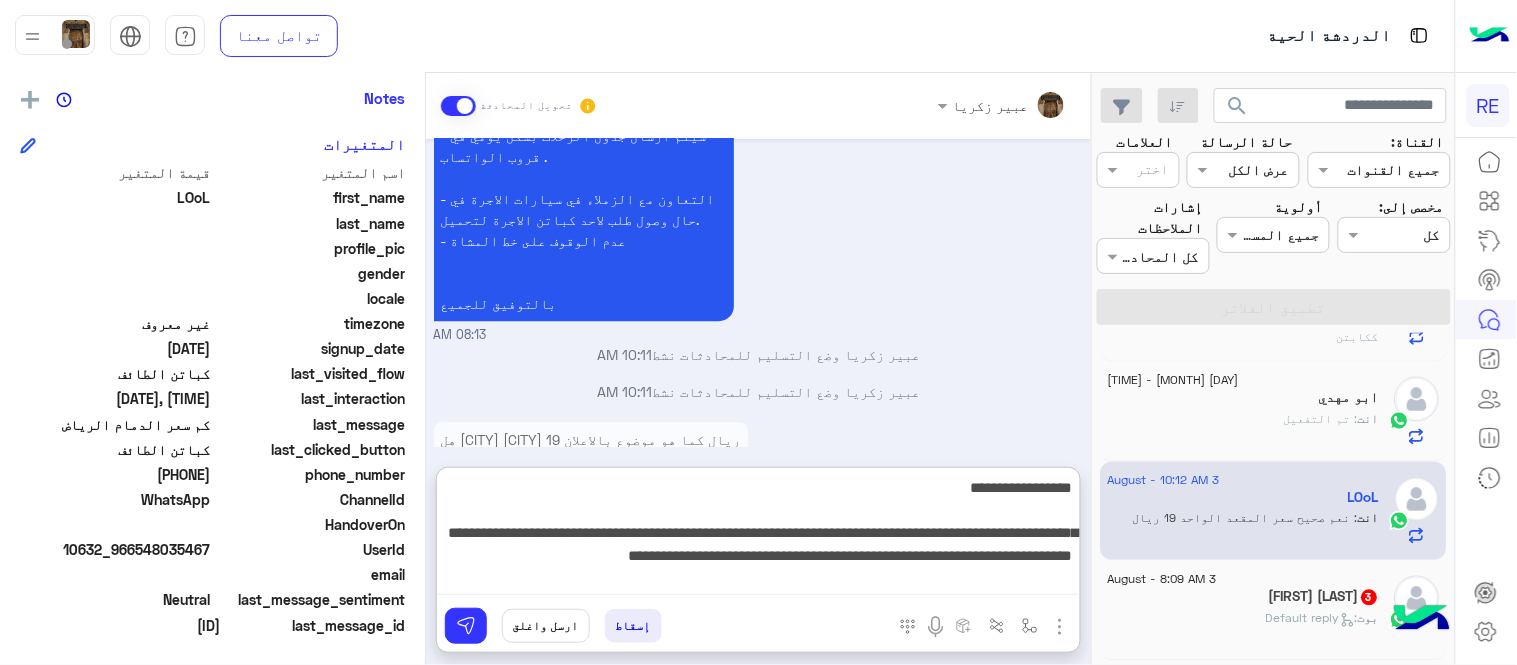 click on "**********" at bounding box center [758, 535] 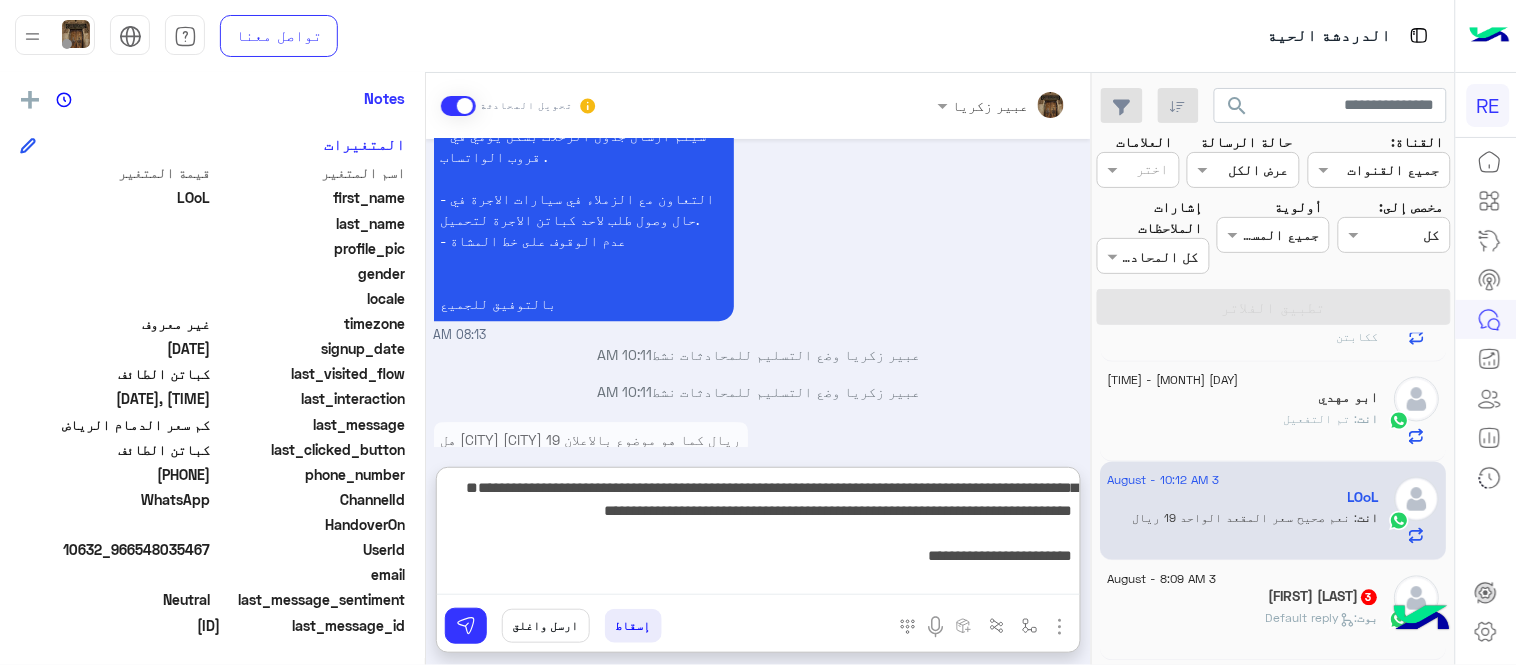 click on "**********" at bounding box center [758, 535] 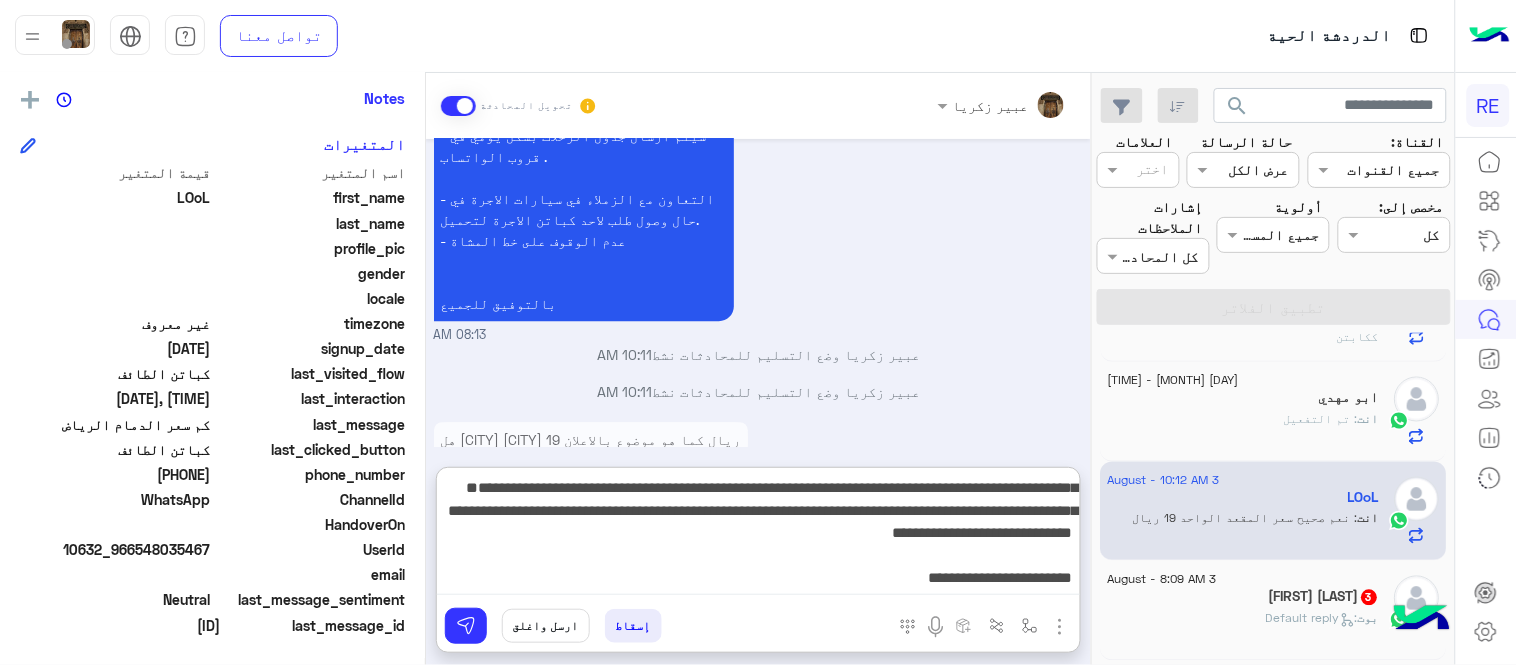 type on "**********" 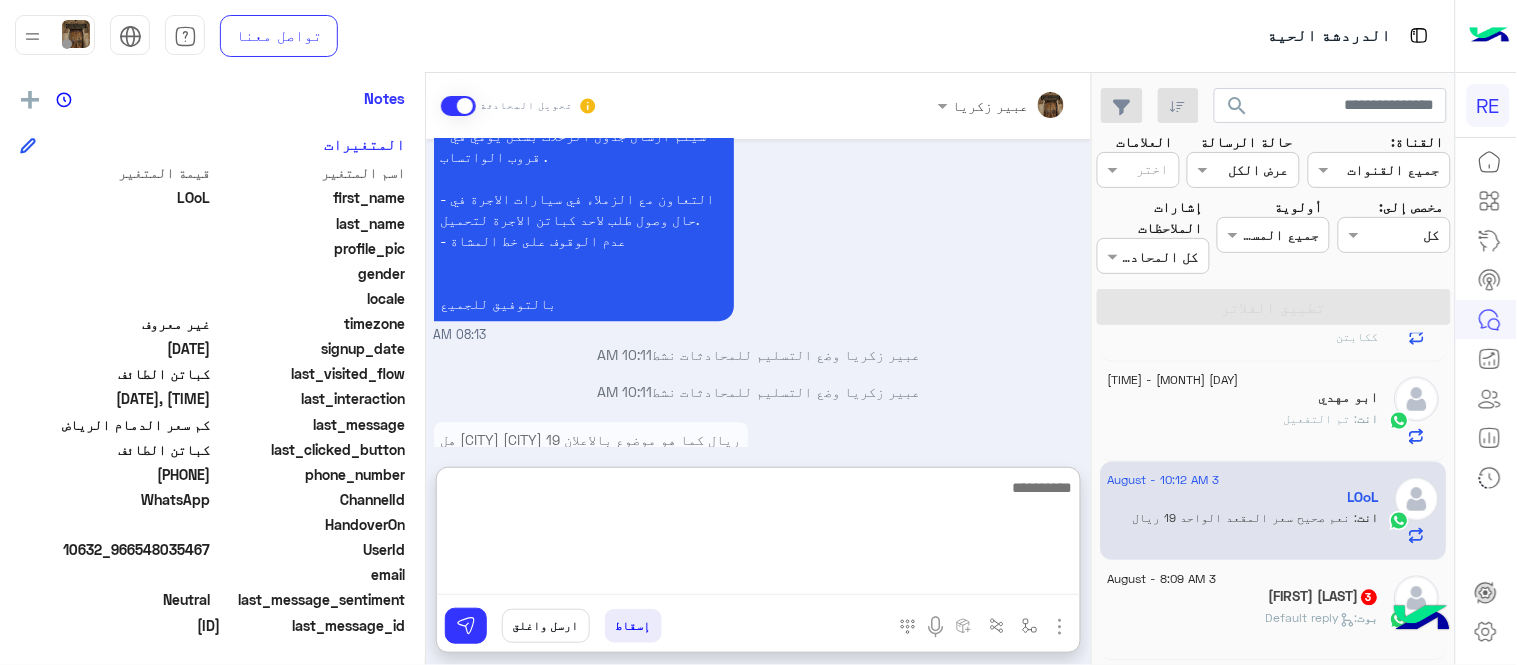 scroll, scrollTop: 3447, scrollLeft: 0, axis: vertical 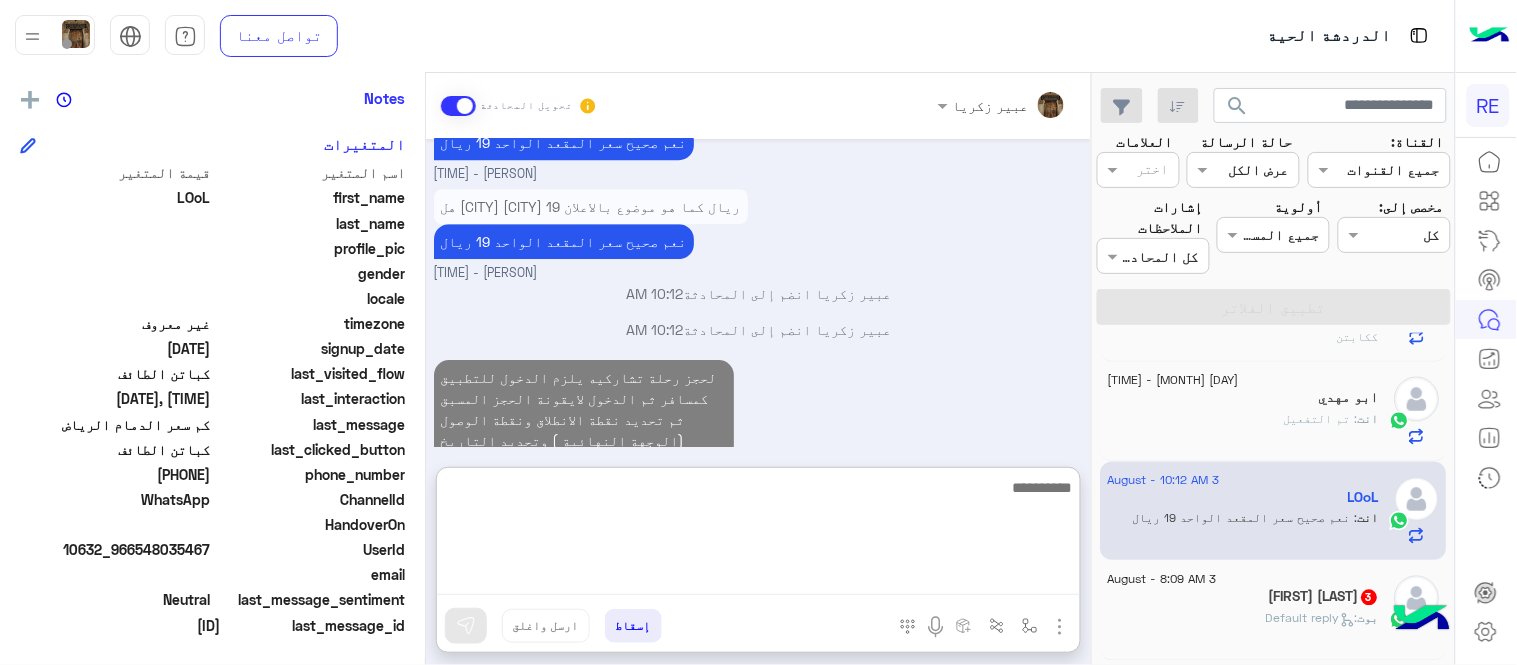 type 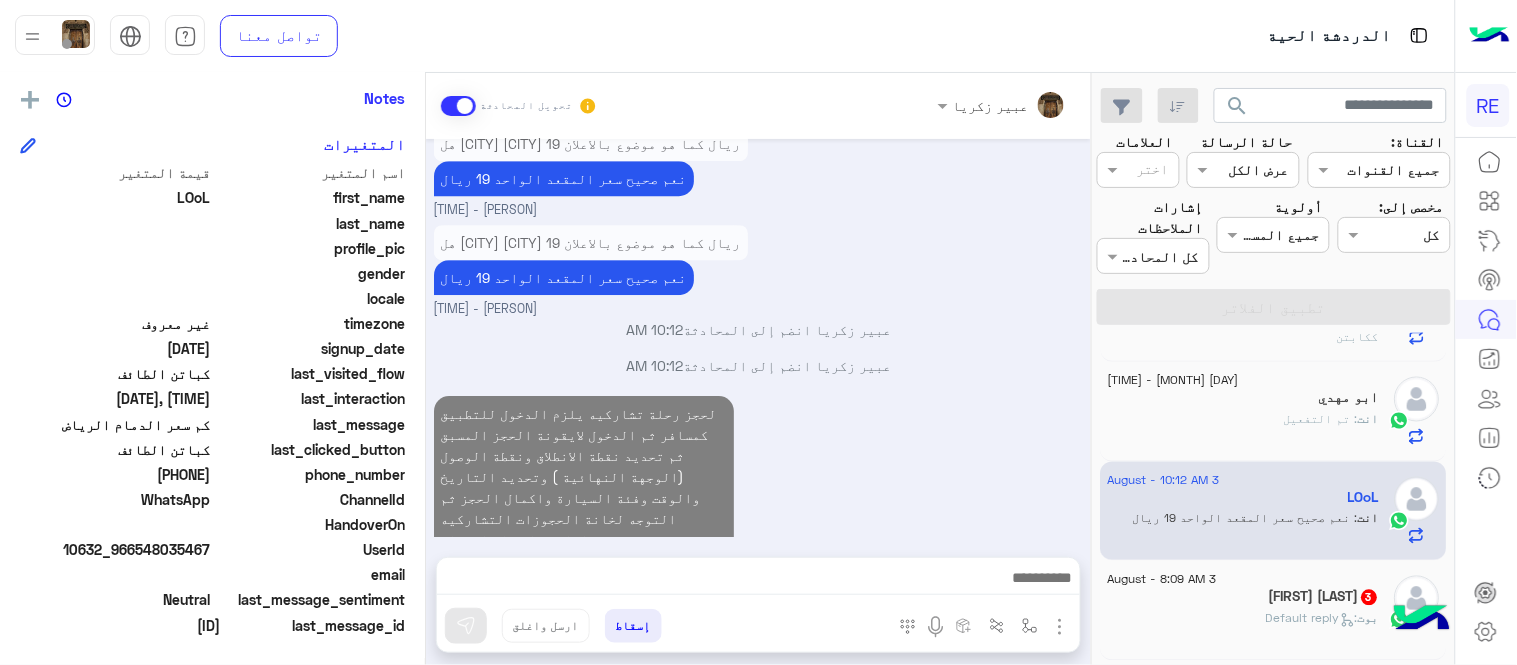 click on "لحجز رحلة تشاركيه يلزم الدخول للتطبيق كمسافر ثم الدخول لايقونة الحجز المسبق ثم تحديد نقطة الانطلاق ونقطة الوصول (الوجهة النهائية ) وتحديد التاريخ والوقت وفئة السيارة واكمال الحجز ثم التوجه لخانة الحجوزات التشاركيه واضافة طلب على الرحلة
http://onelink.to/Rehla      10:13 AM" at bounding box center (759, 496) 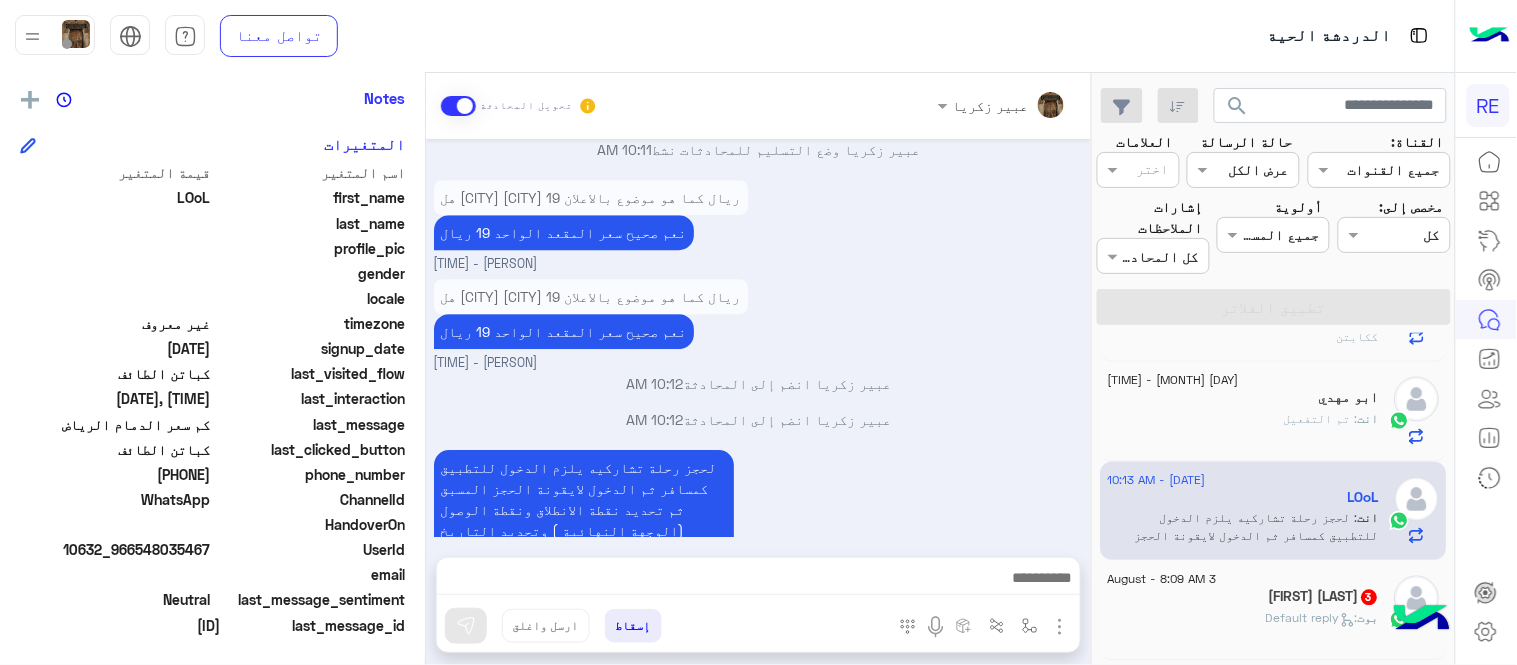 click on "[PERSON]  3" 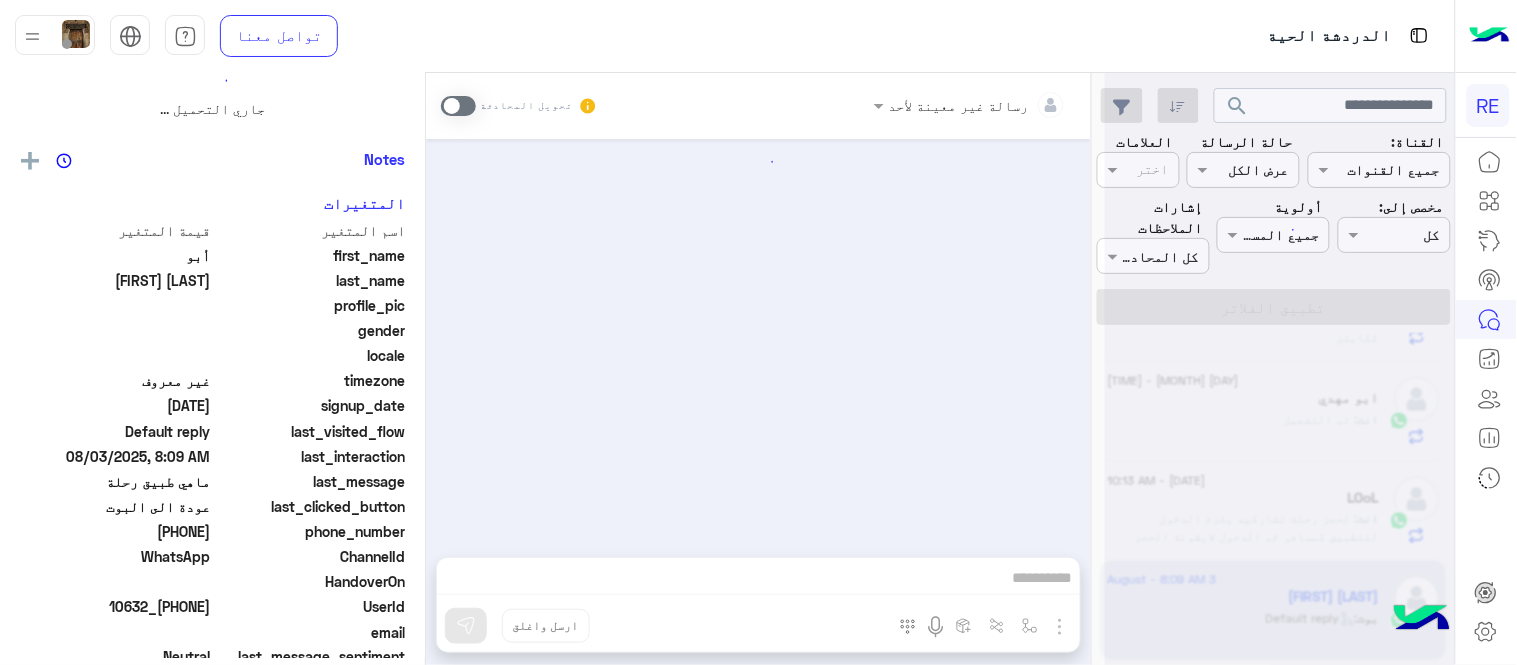 scroll, scrollTop: 0, scrollLeft: 0, axis: both 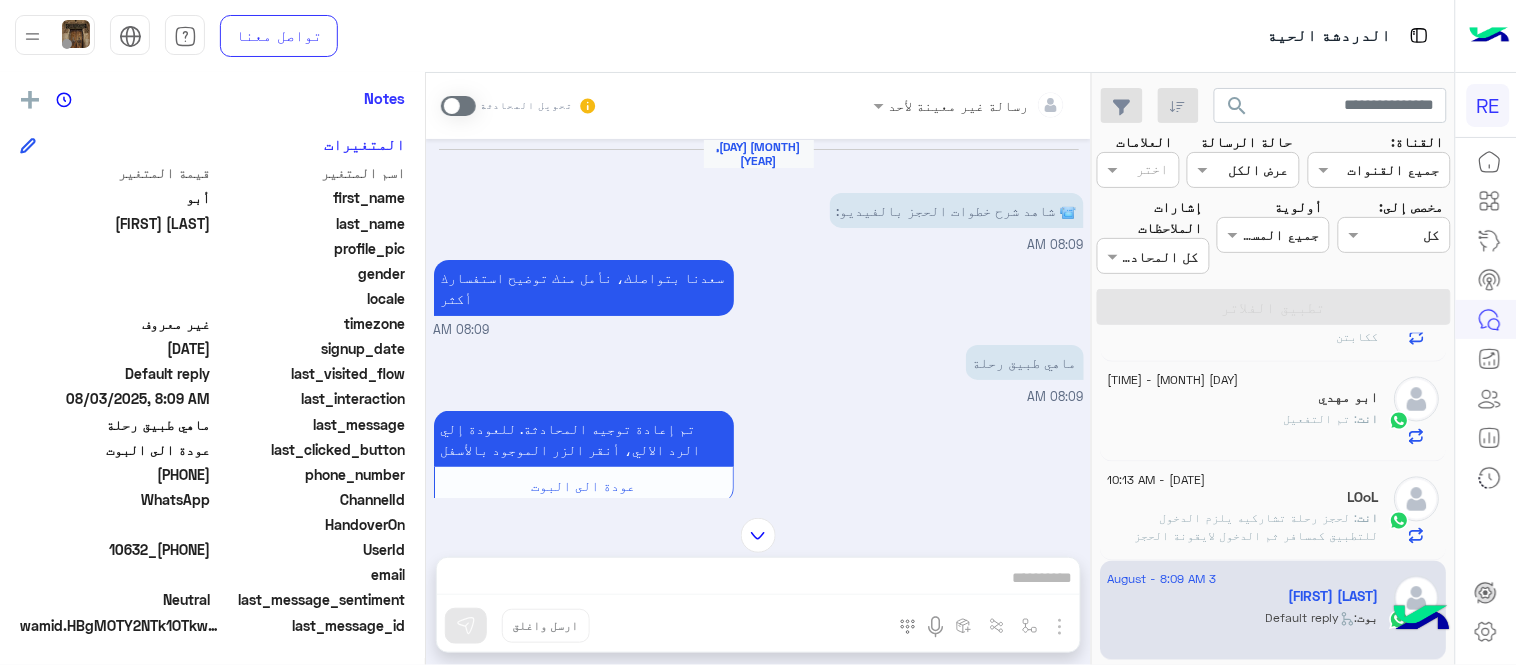 click at bounding box center [458, 106] 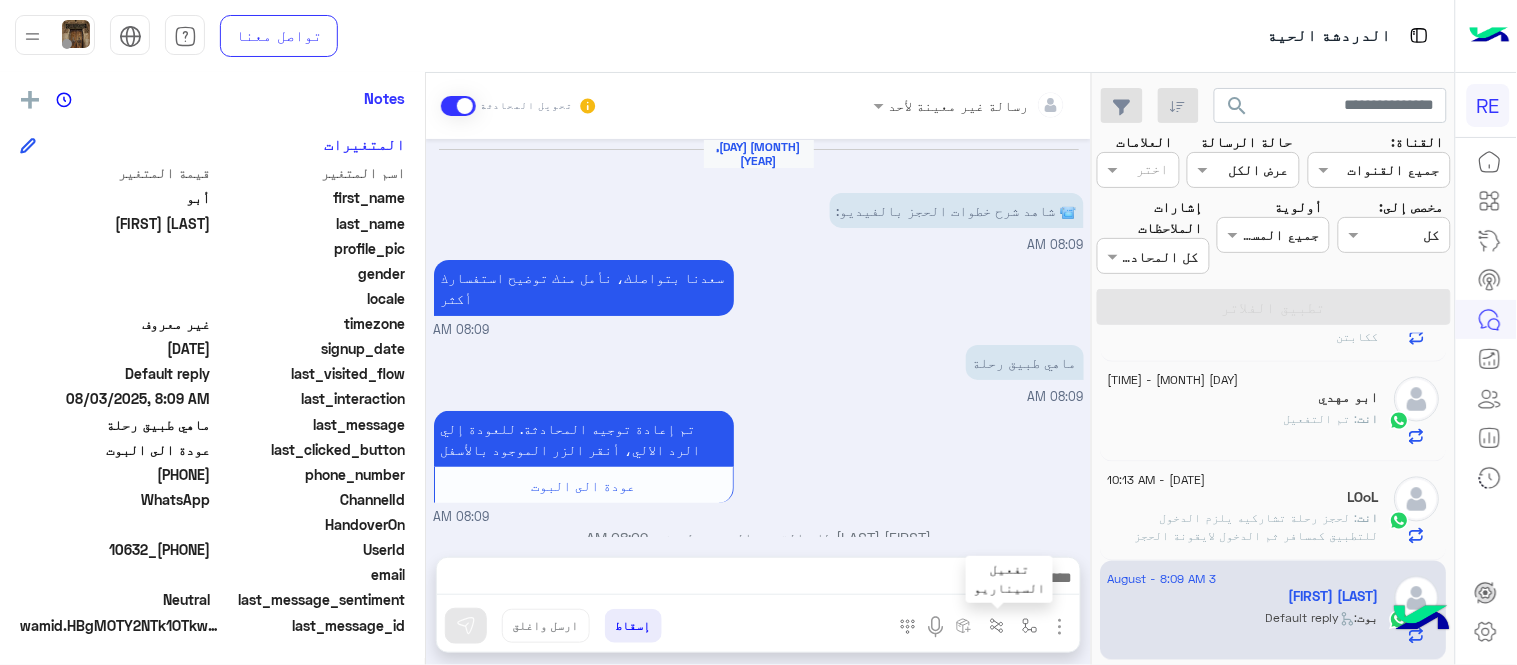 scroll, scrollTop: 660, scrollLeft: 0, axis: vertical 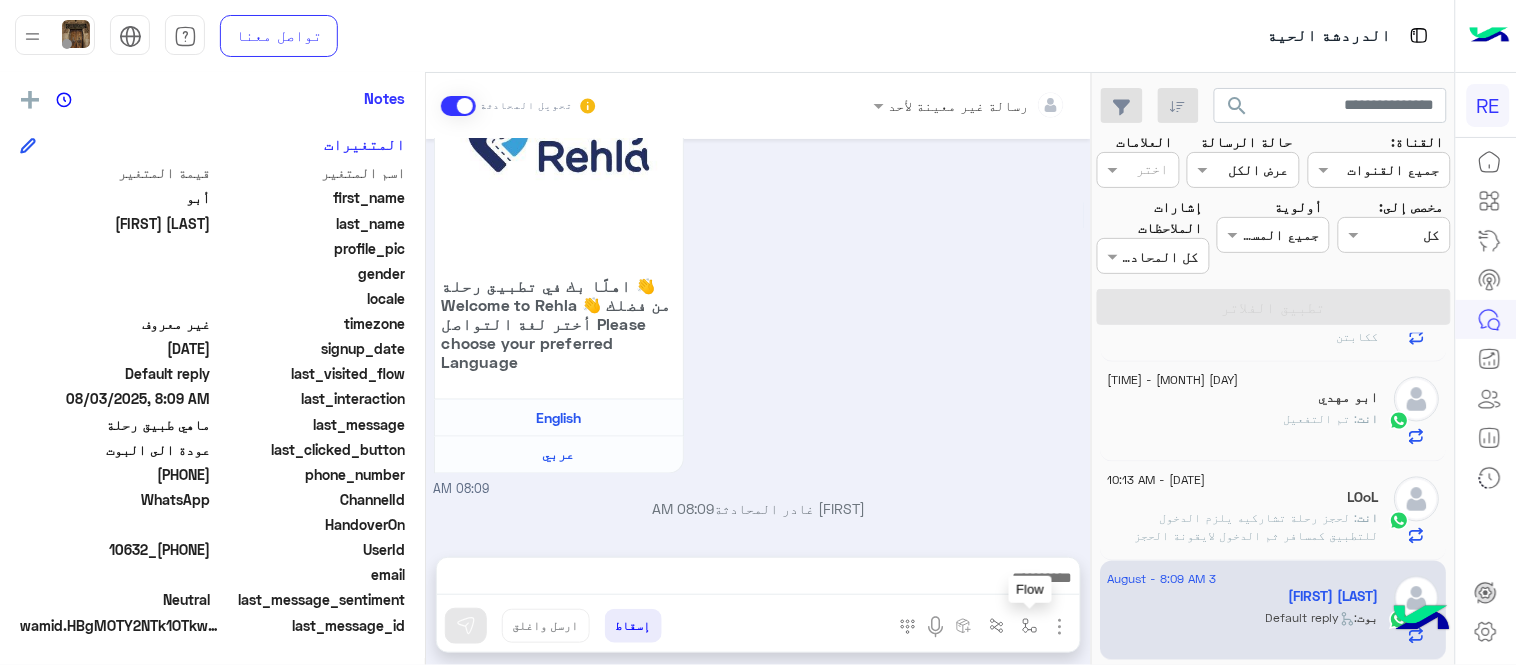 click at bounding box center [1030, 626] 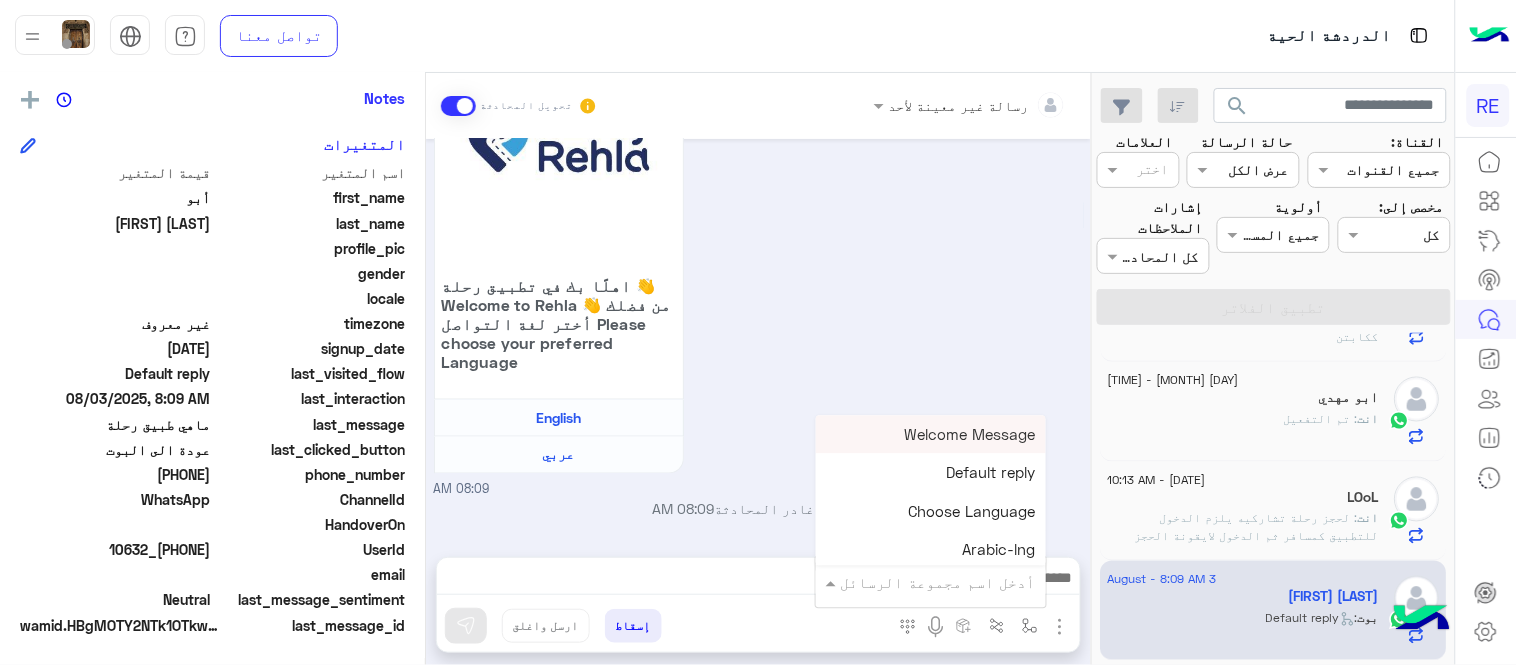 click on "أدخل اسم مجموعة الرسائل" at bounding box center [931, 582] 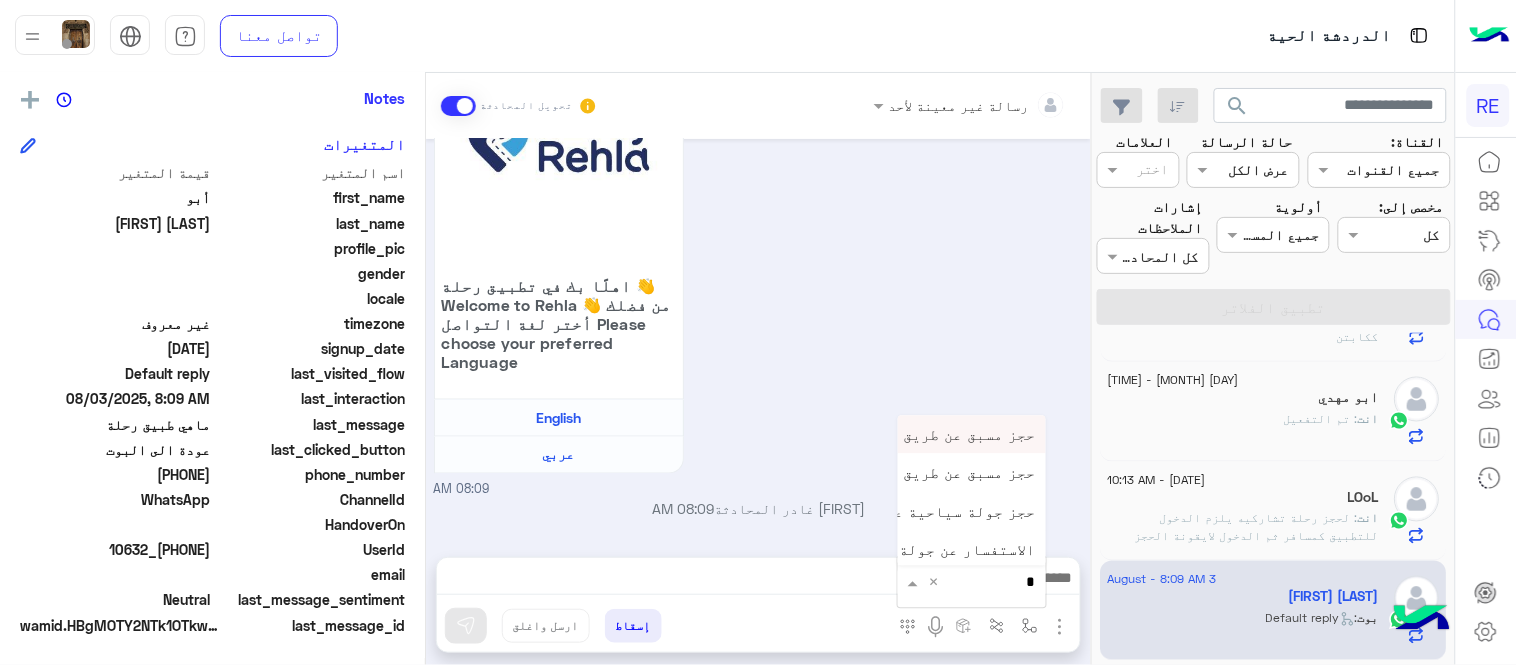 type on "**" 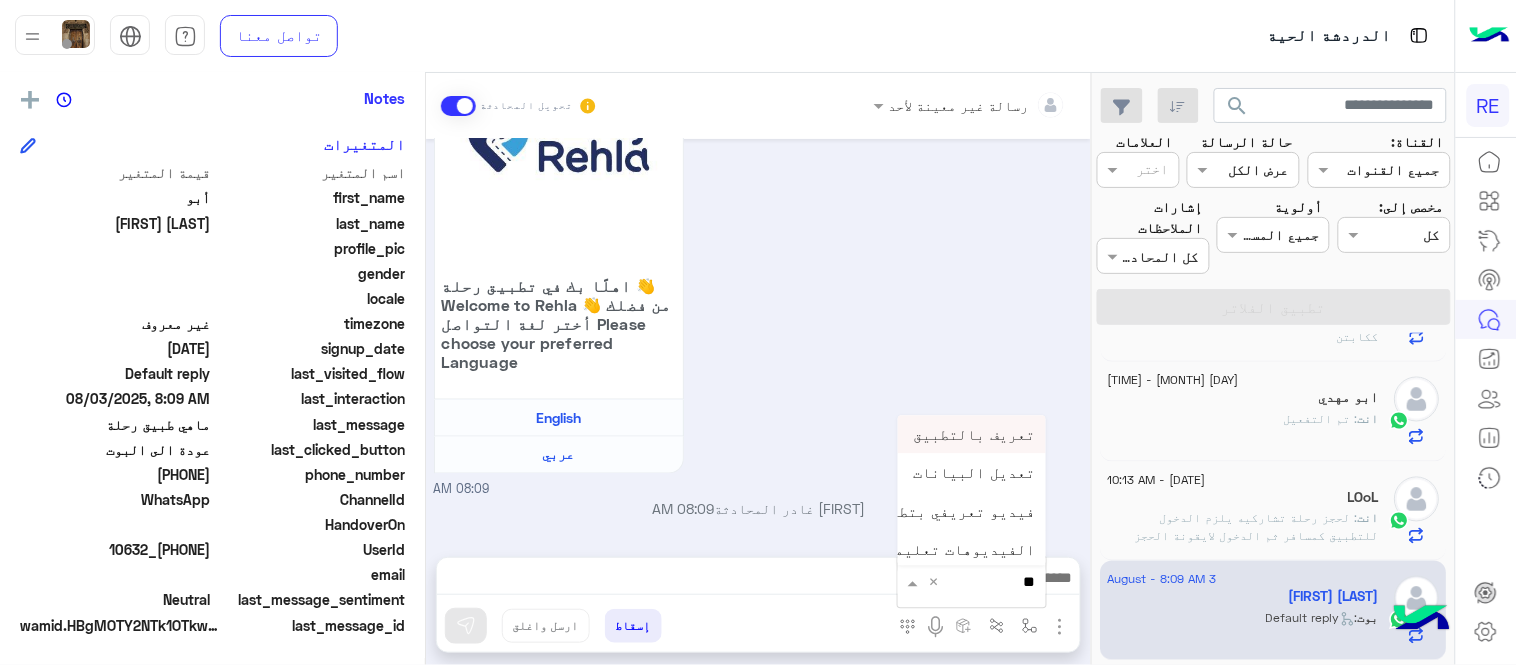 click on "تعريف بالتطبيق" at bounding box center (972, 434) 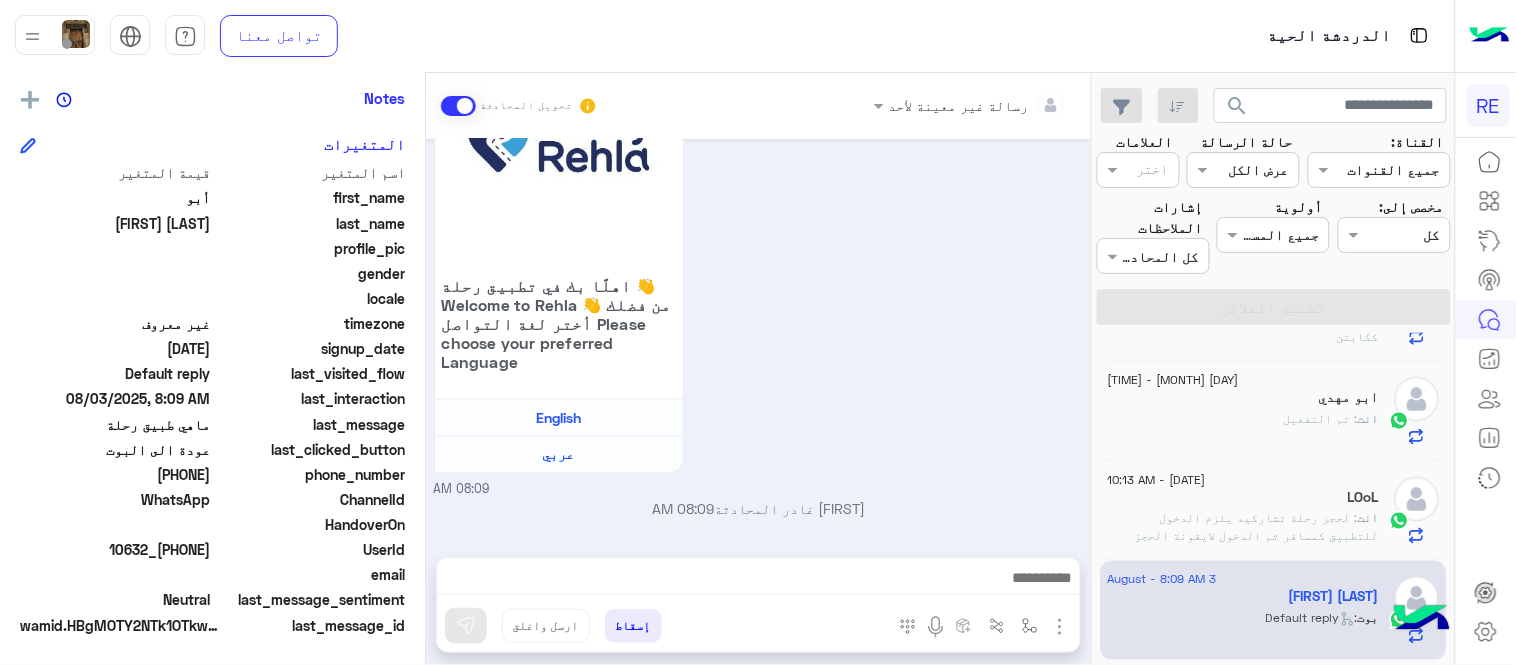 type on "**********" 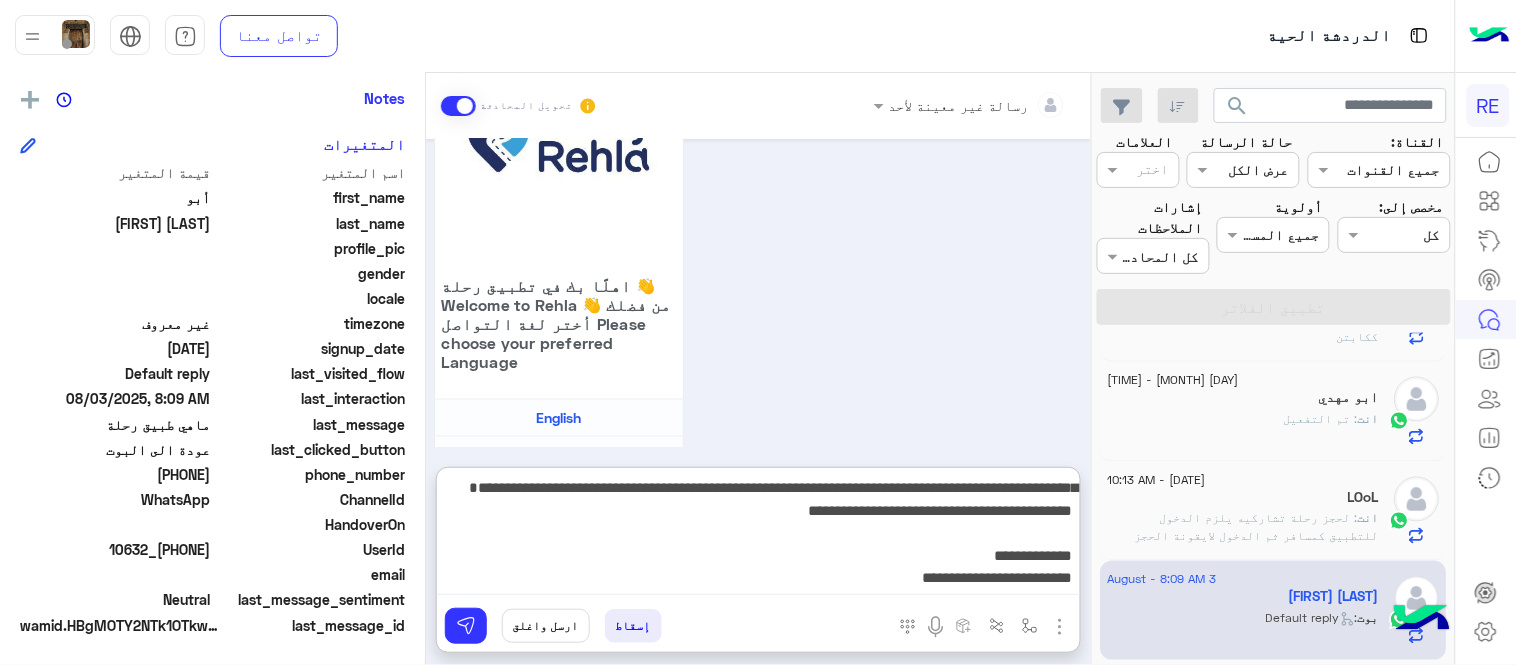 click on "**********" at bounding box center (758, 535) 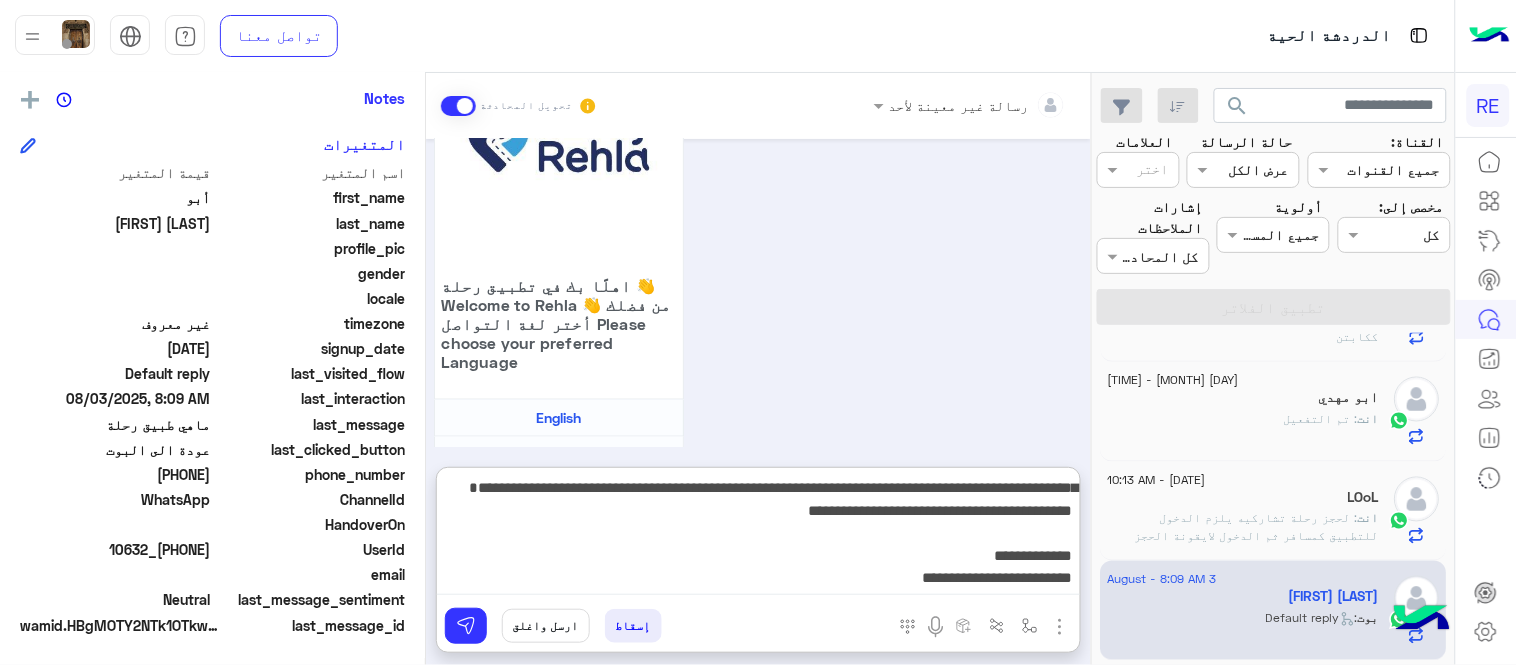 click on "**********" at bounding box center [758, 535] 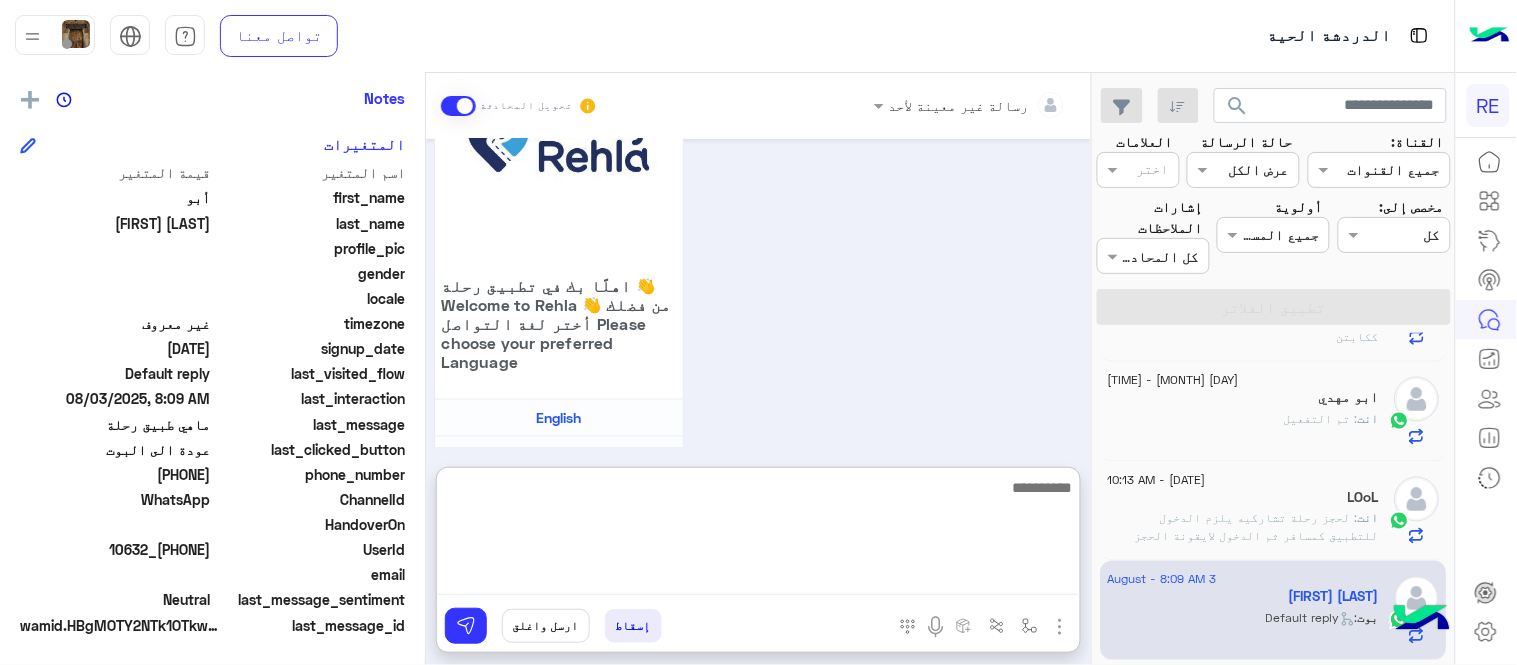 scroll, scrollTop: 0, scrollLeft: 0, axis: both 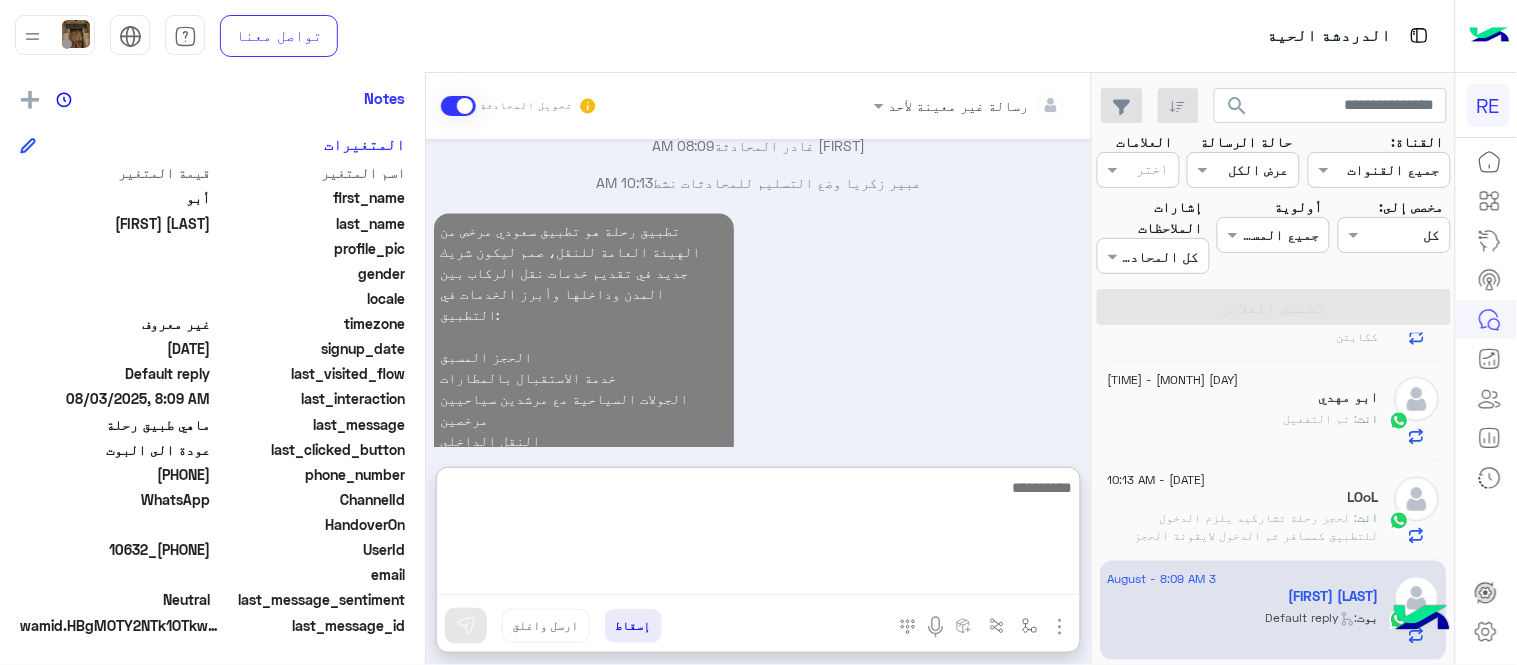 click at bounding box center (758, 535) 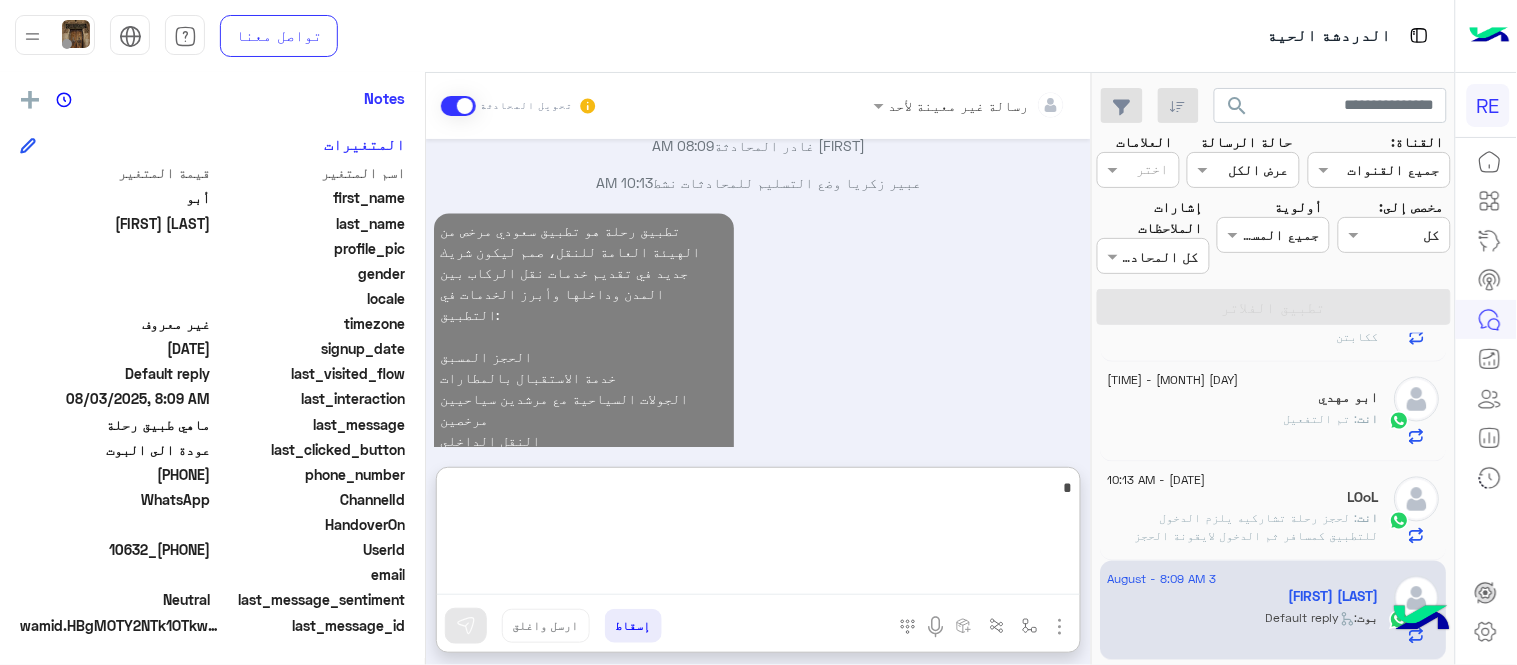 scroll, scrollTop: 1058, scrollLeft: 0, axis: vertical 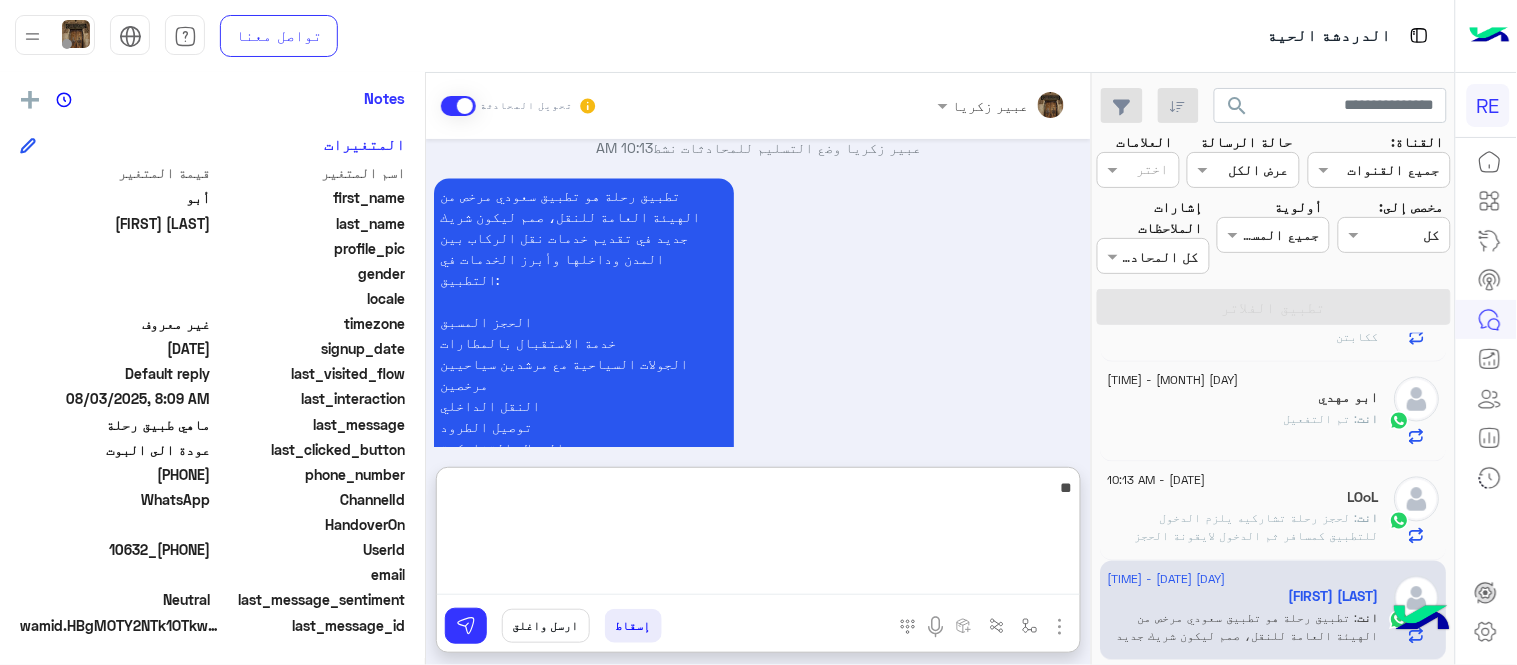 type on "*" 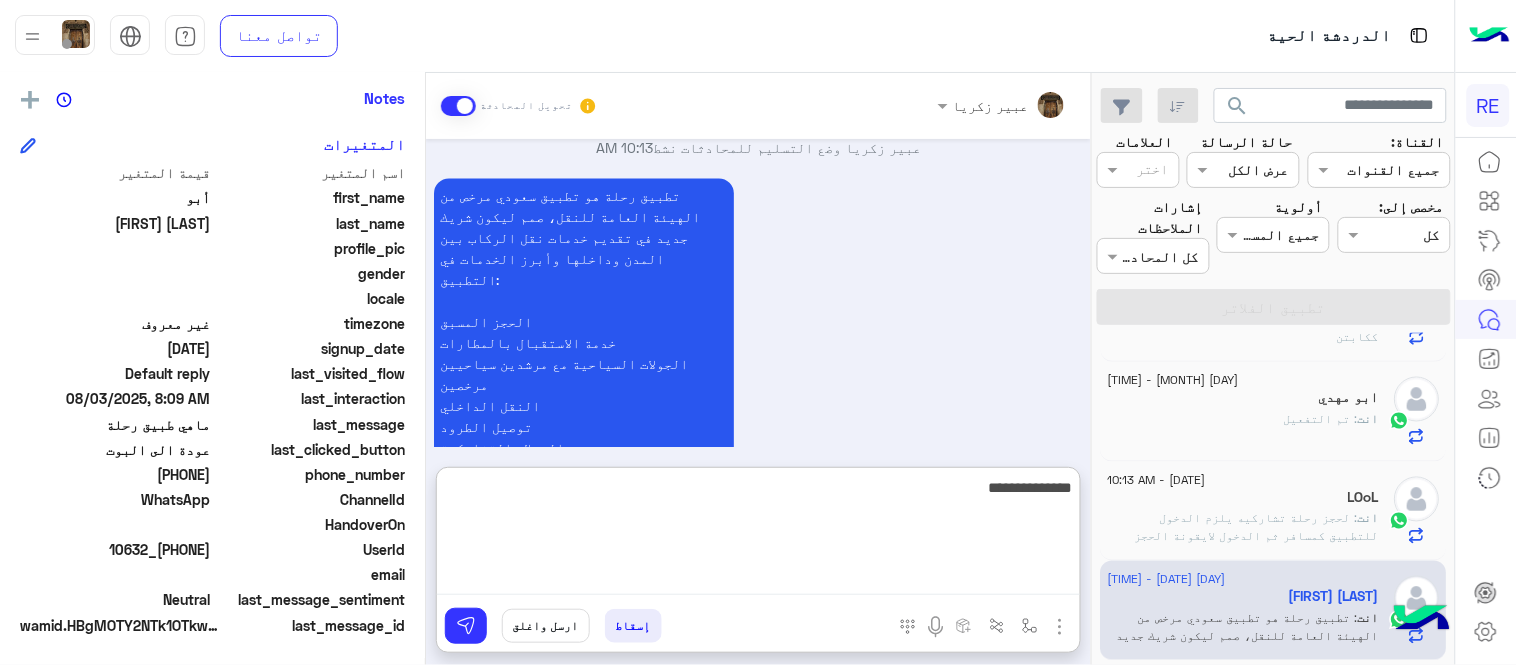 type on "**********" 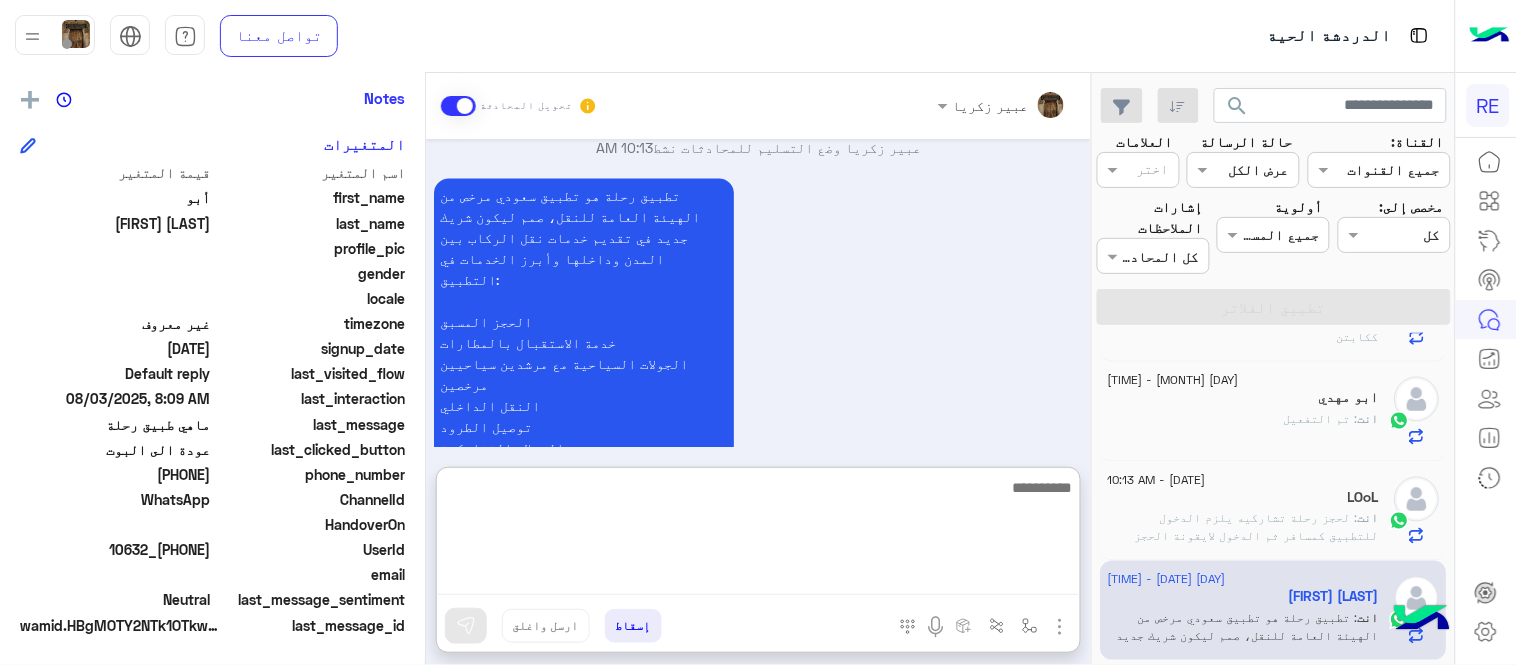 scroll, scrollTop: 1123, scrollLeft: 0, axis: vertical 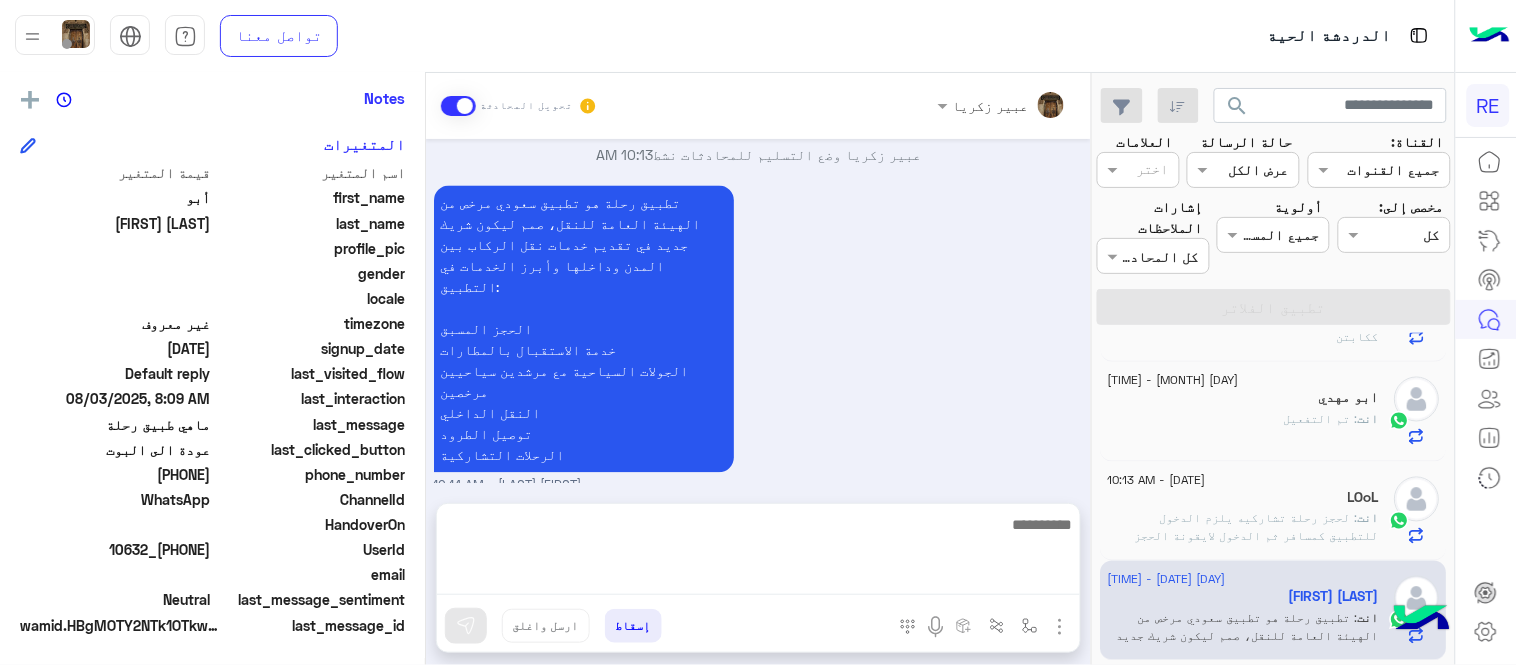 click on "Aug 3, 2025  📹 شاهد شرح خطوات الحجز بالفيديو:   08:09 AM  سعدنا بتواصلك، نأمل منك توضيح استفسارك أكثر    08:09 AM  ماهي طبيق رحلة   08:09 AM  تم إعادة توجيه المحادثة. للعودة إلي الرد الالي، أنقر الزر الموجود بالأسفل  عودة الى البوت     08:09 AM   [FIRST] [LAST] طلب التحدث إلى مسؤول بشري   08:09 AM       تم تعيين المحادثة إلى Zahraa Alfadhl   08:09 AM       عودة الى البوت    08:09 AM
اهلًا بك في تطبيق رحلة 👋
Welcome to Rehla  👋
من فضلك أختر لغة التواصل
Please choose your preferred Language
English   عربي     08:09 AM   [FIRST] [LAST] غادر المحادثة   08:09 AM       [FIRST] [LAST] وضع التسليم للمحادثات نشط   10:13 AM      الحجز المسبق  خدمة الاستقبال بالمطارات  النقل الداخلي" at bounding box center (758, 311) 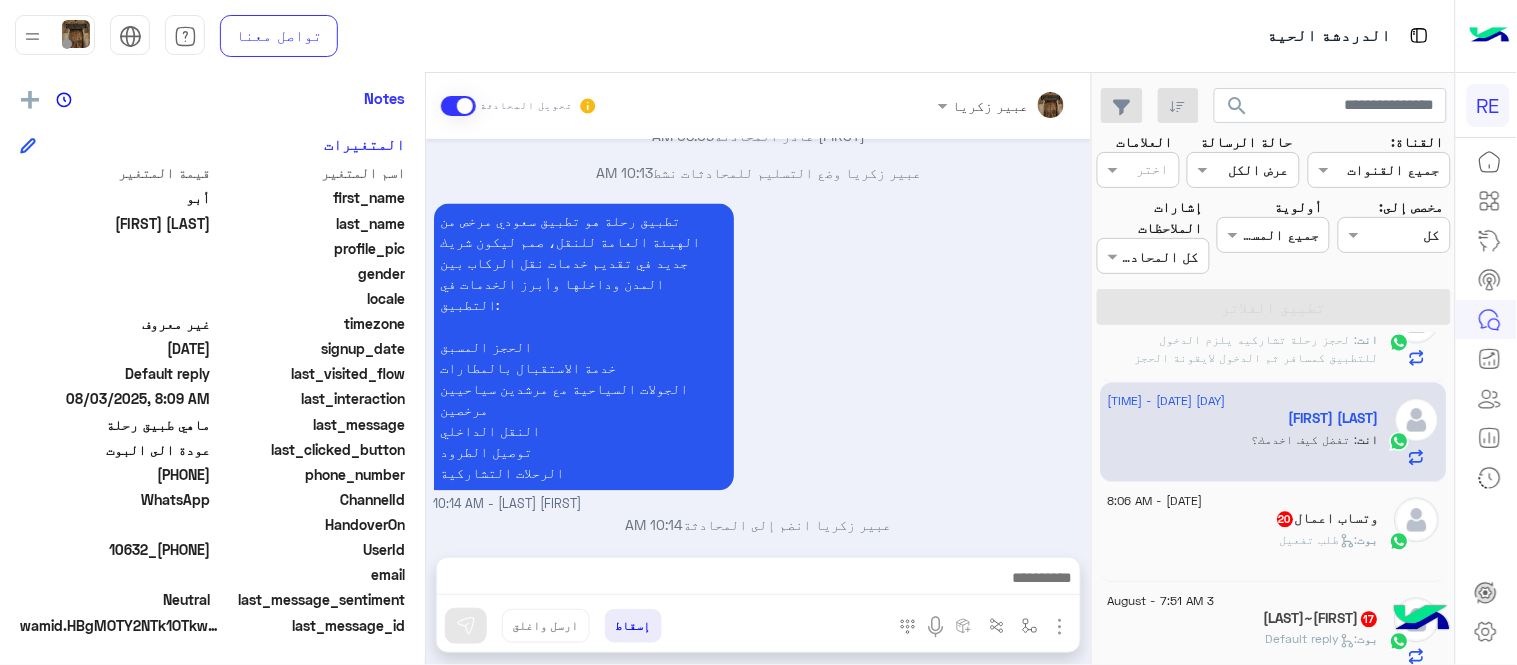 scroll, scrollTop: 1157, scrollLeft: 0, axis: vertical 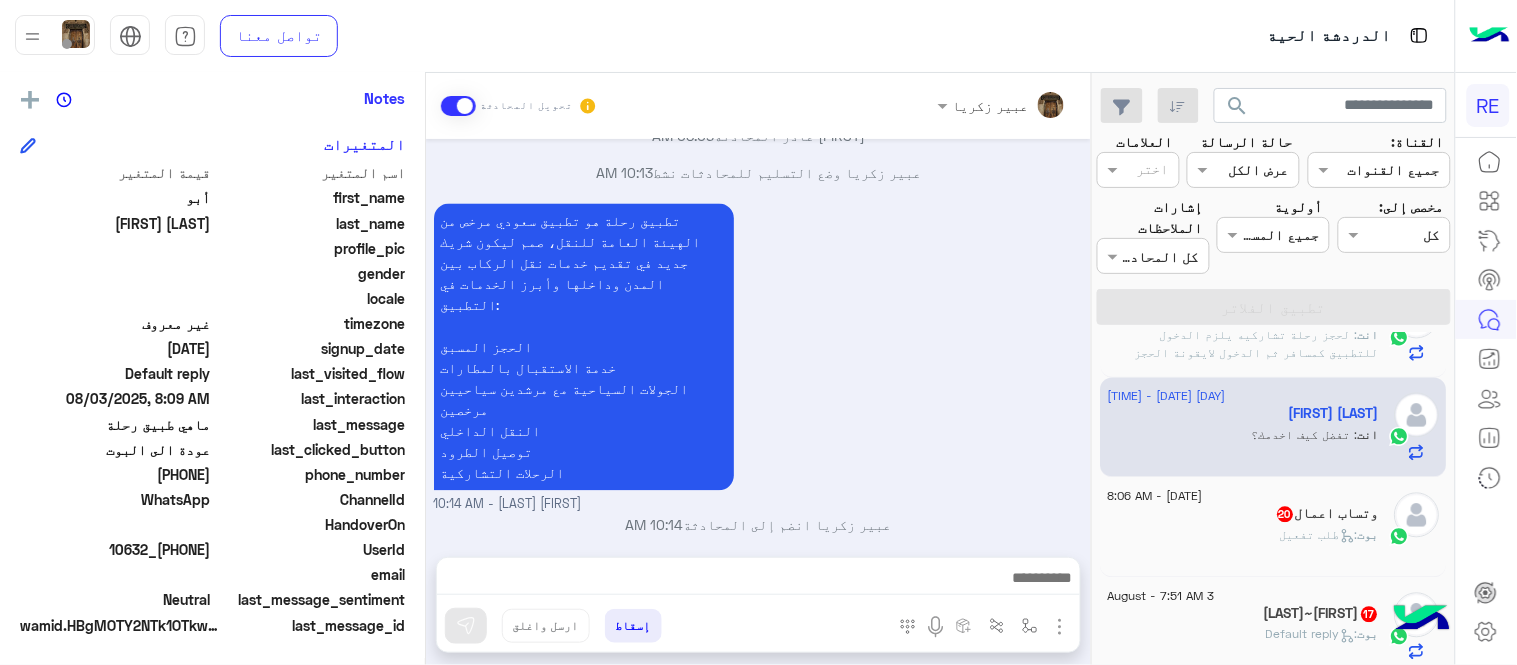 click on "بوت :   طلب تفعيل" 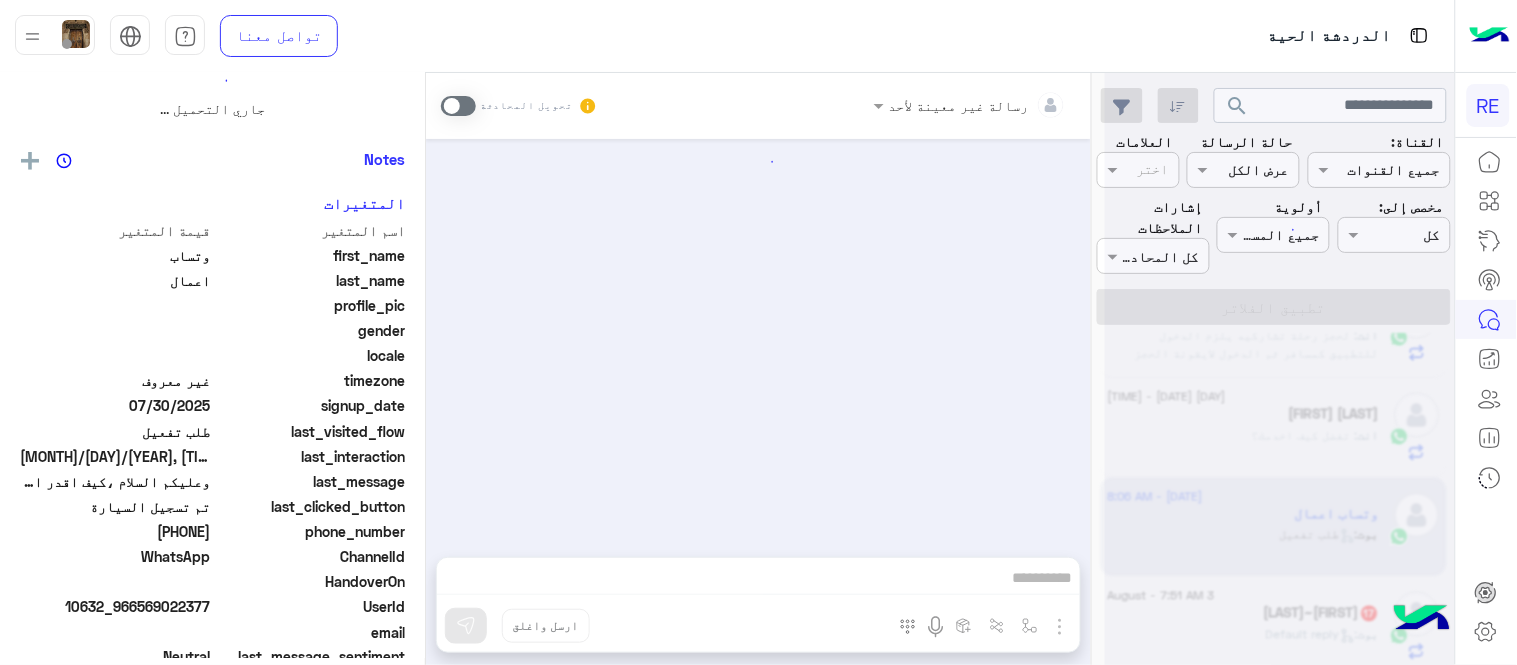 scroll, scrollTop: 0, scrollLeft: 0, axis: both 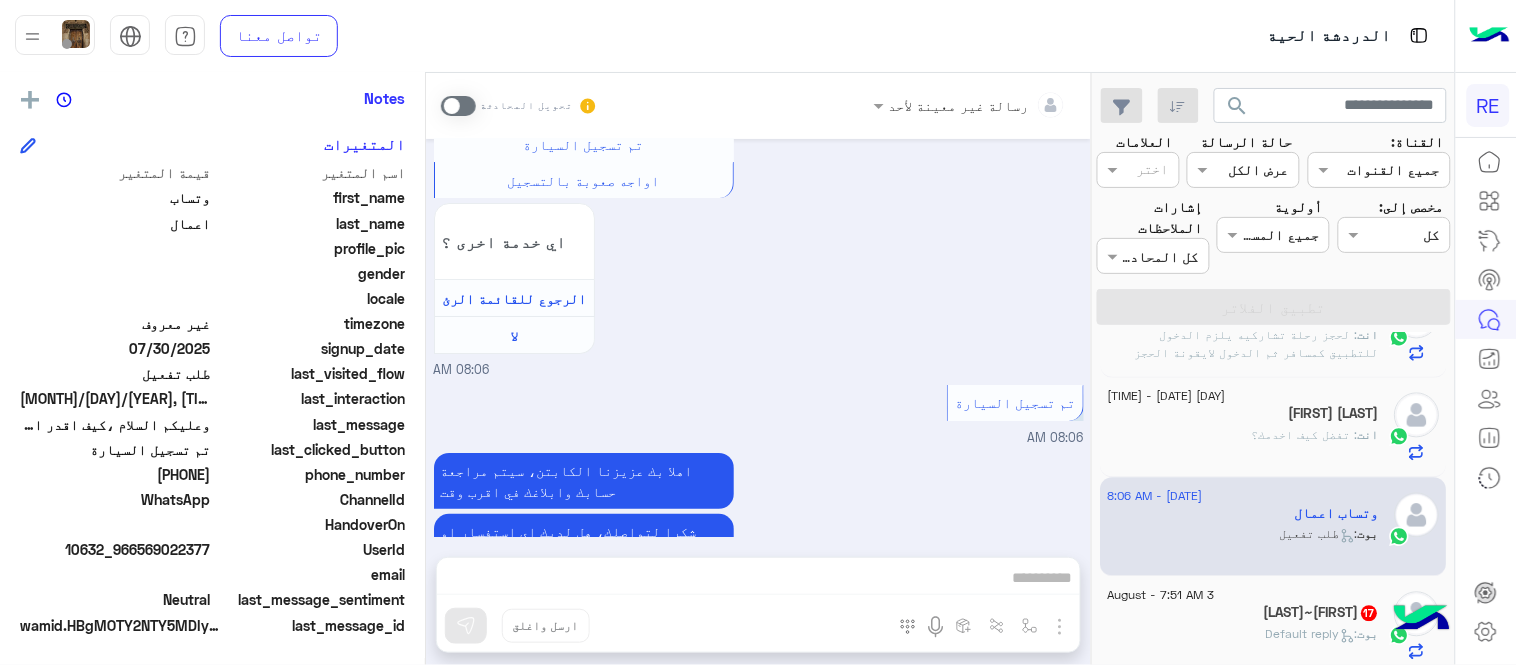 click at bounding box center [458, 106] 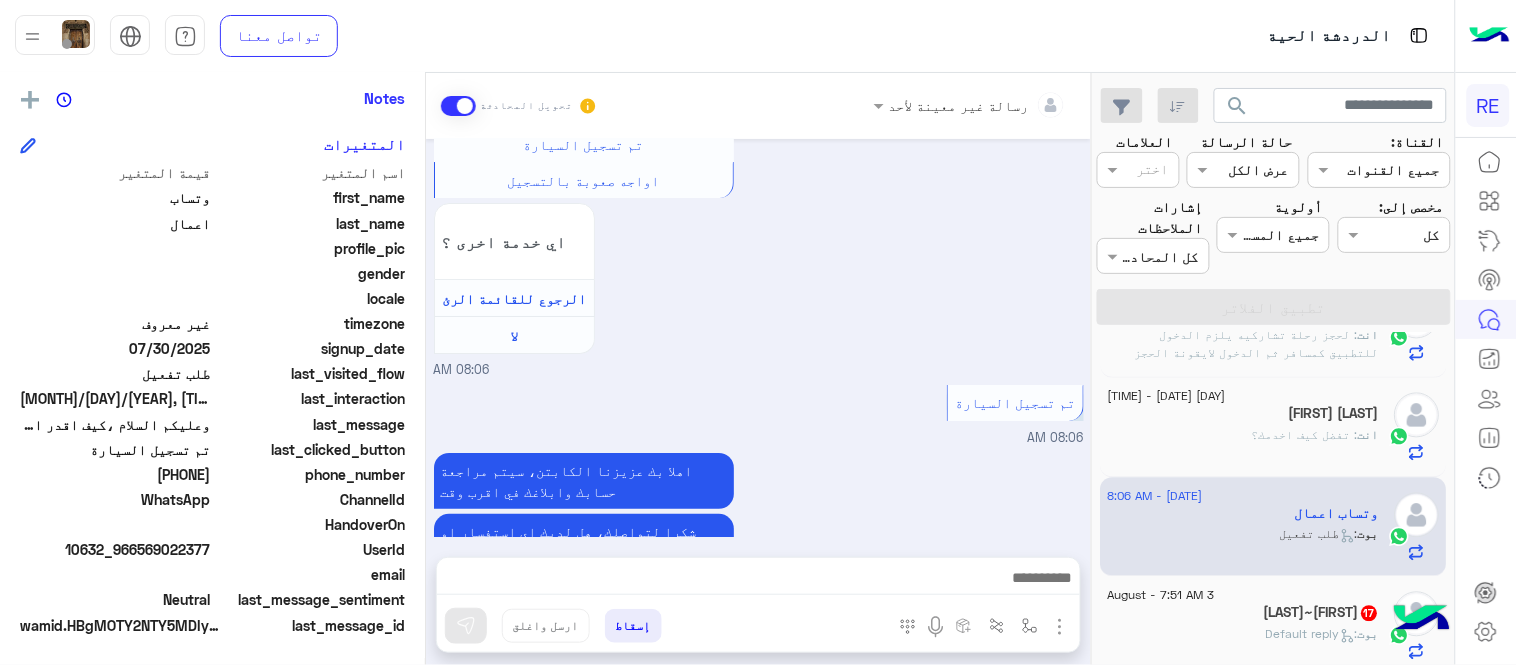scroll, scrollTop: 1896, scrollLeft: 0, axis: vertical 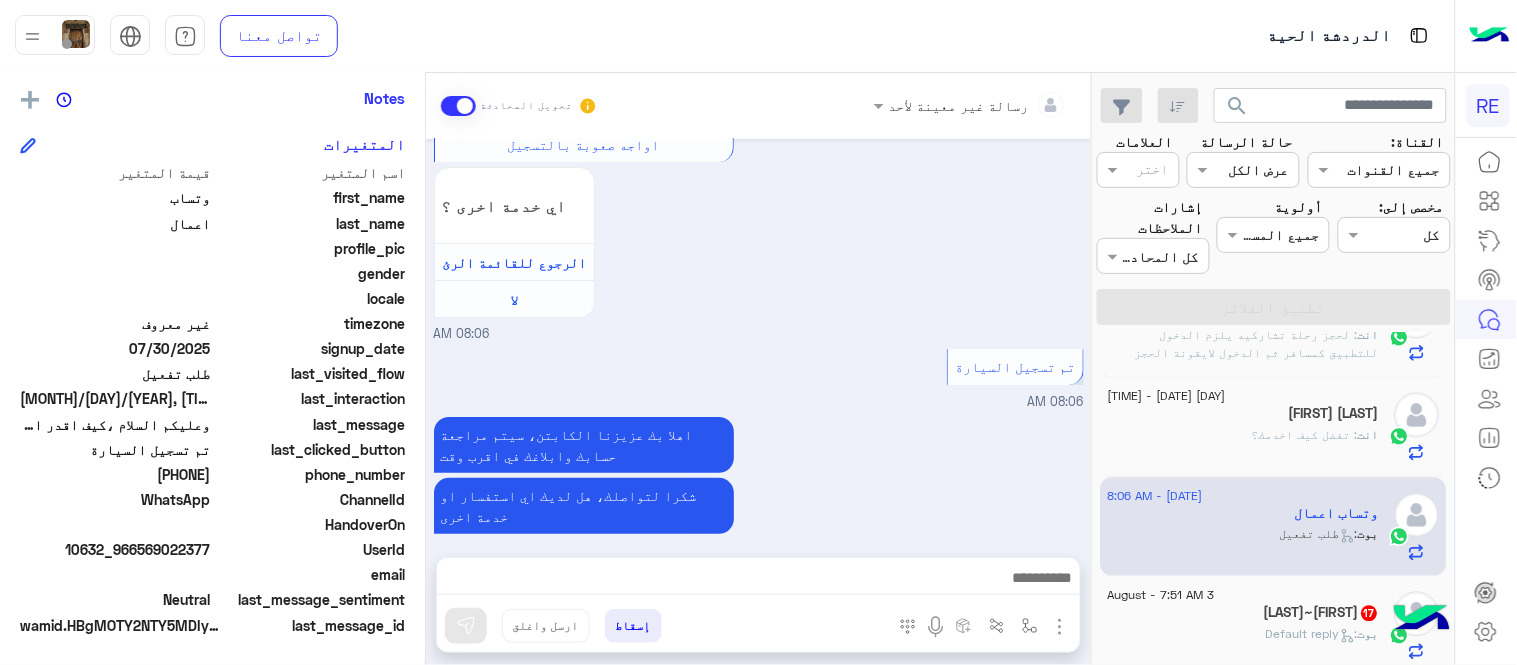 drag, startPoint x: 138, startPoint y: 473, endPoint x: 211, endPoint y: 481, distance: 73.43705 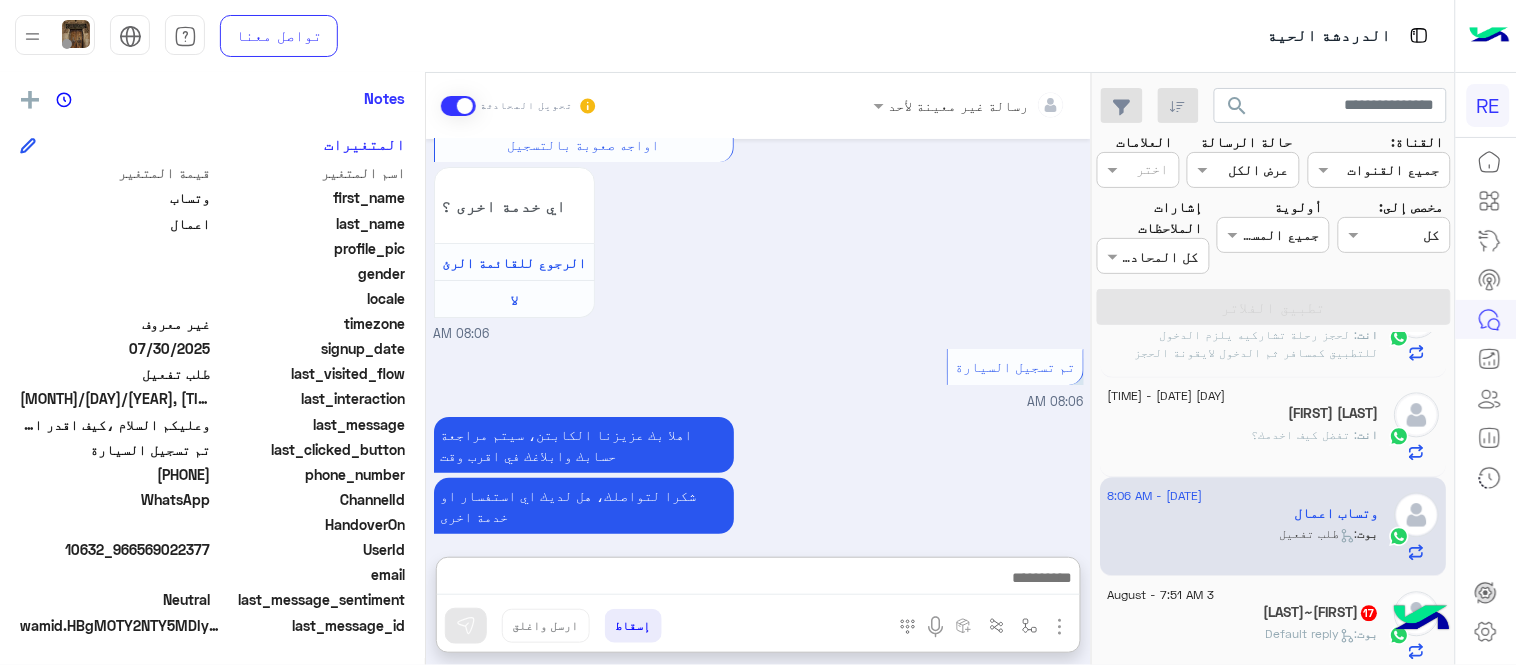 click at bounding box center (758, 580) 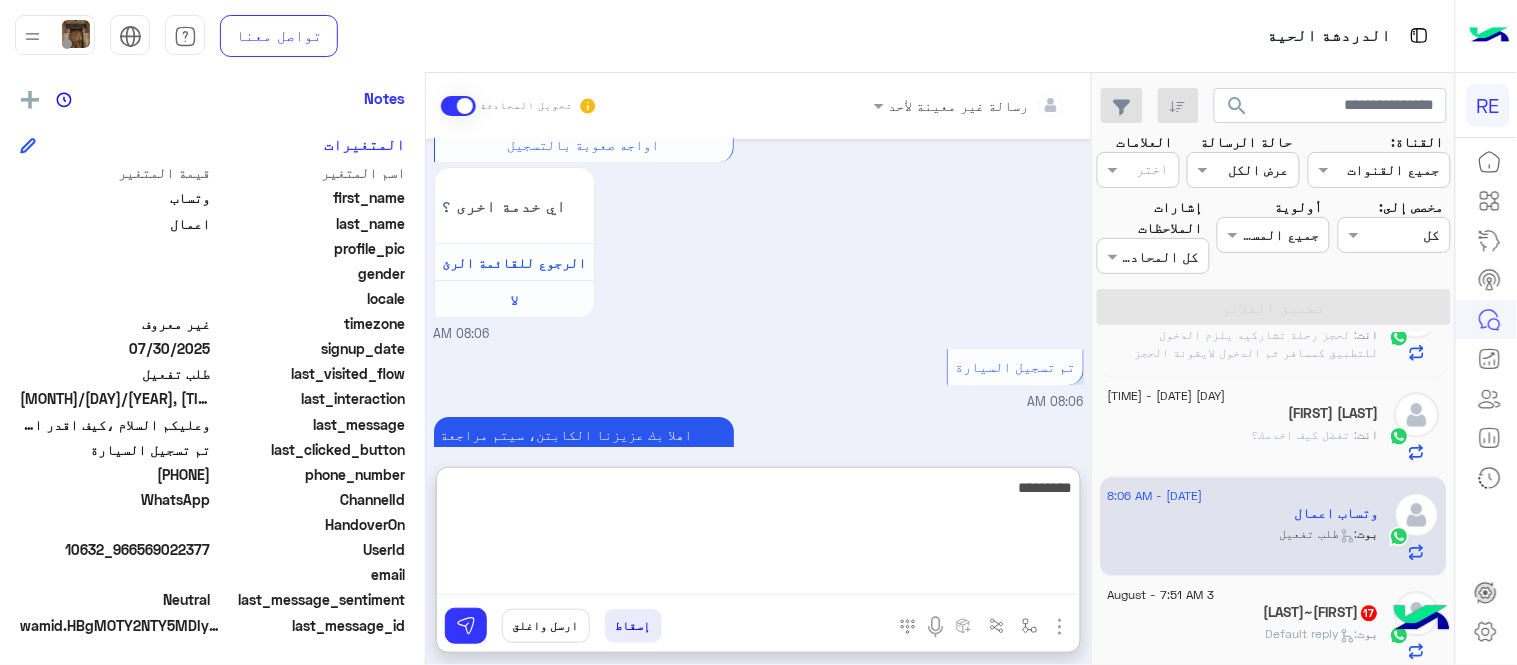 type on "**********" 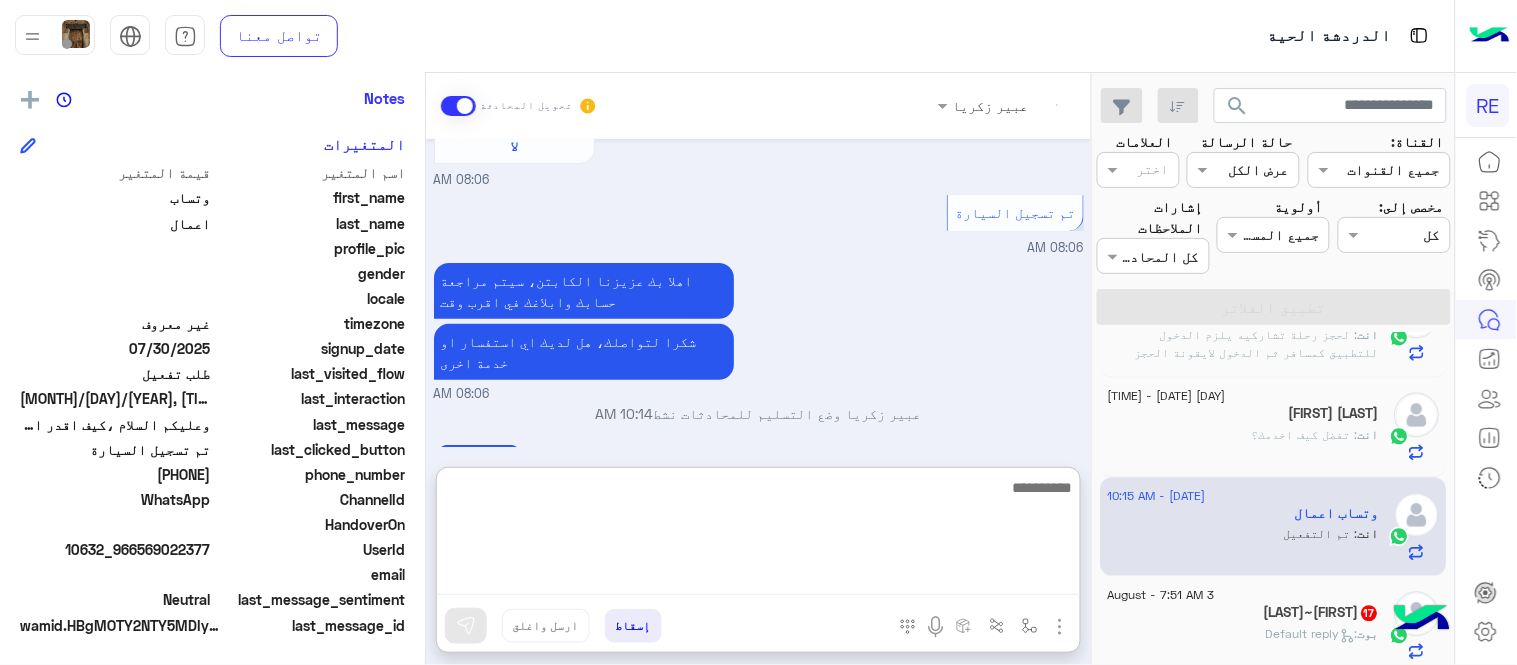 scroll, scrollTop: 2086, scrollLeft: 0, axis: vertical 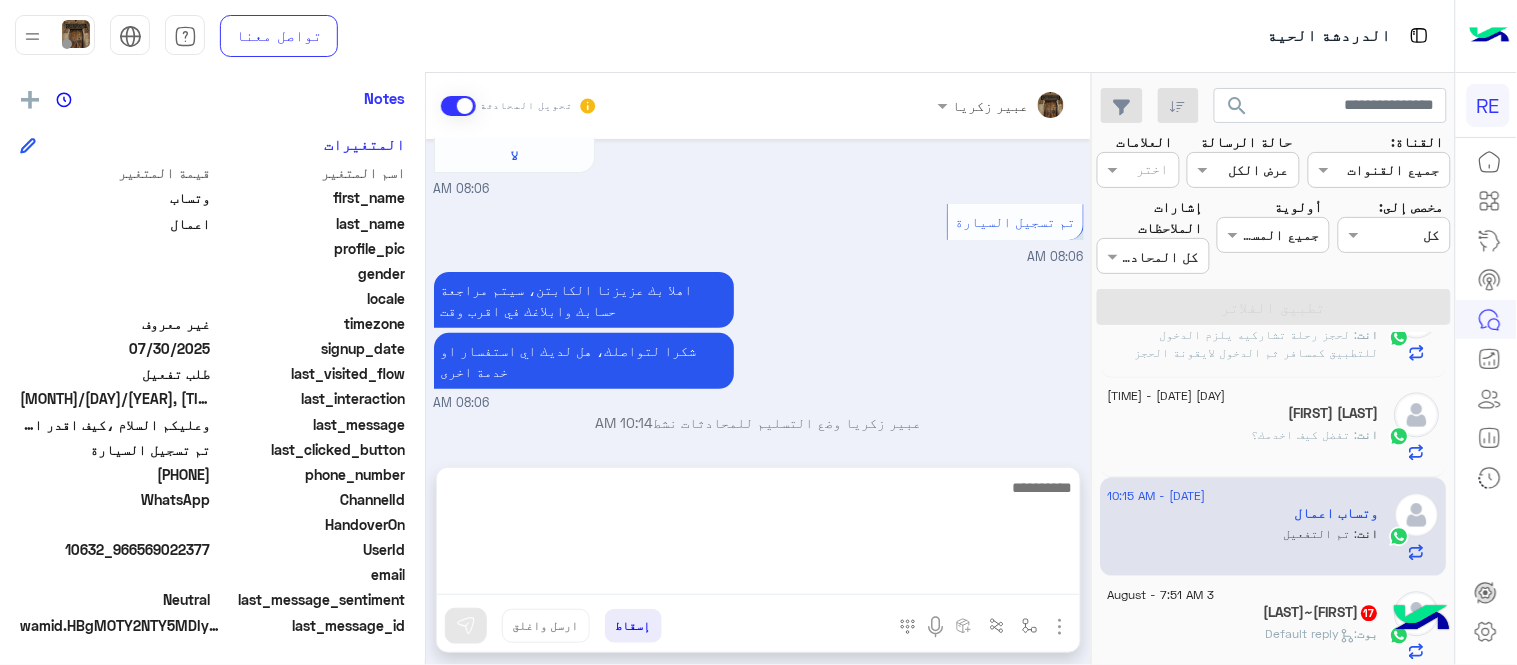 click on "3 August - 7:51 AM" 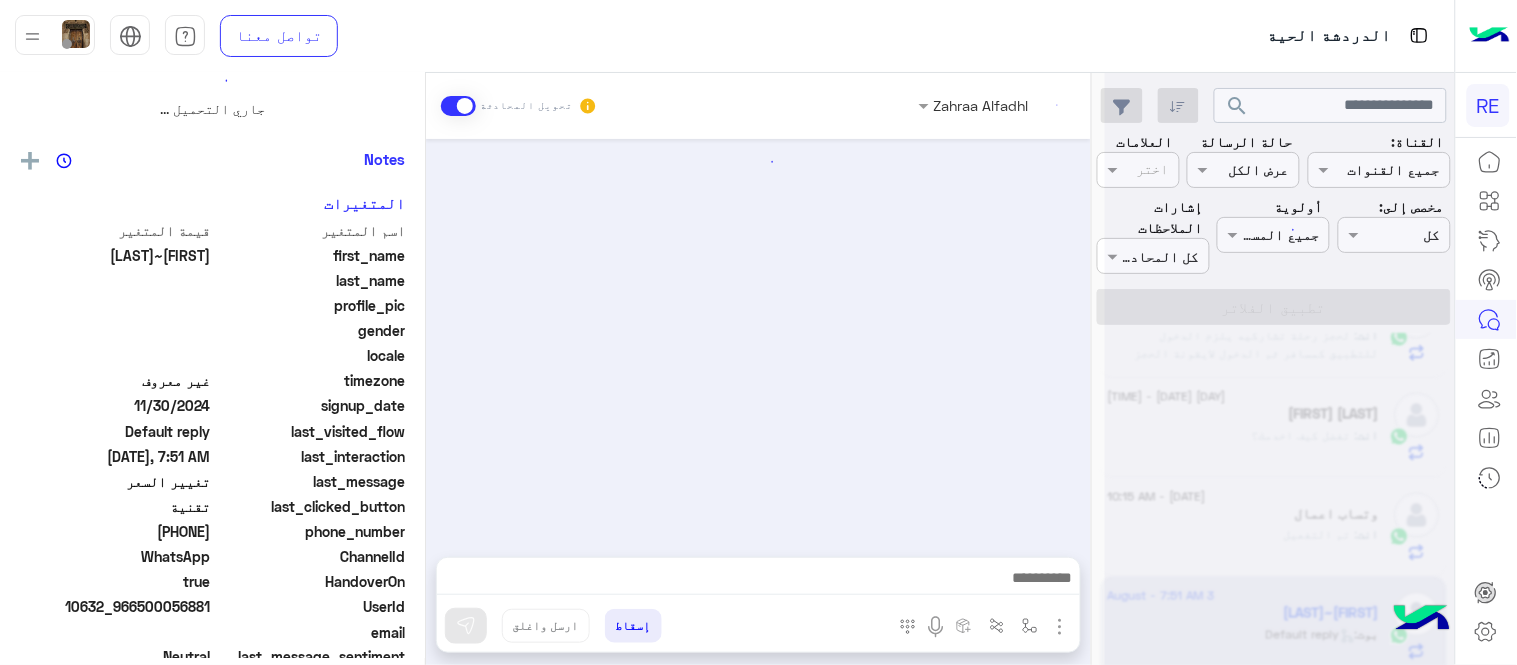 scroll, scrollTop: 0, scrollLeft: 0, axis: both 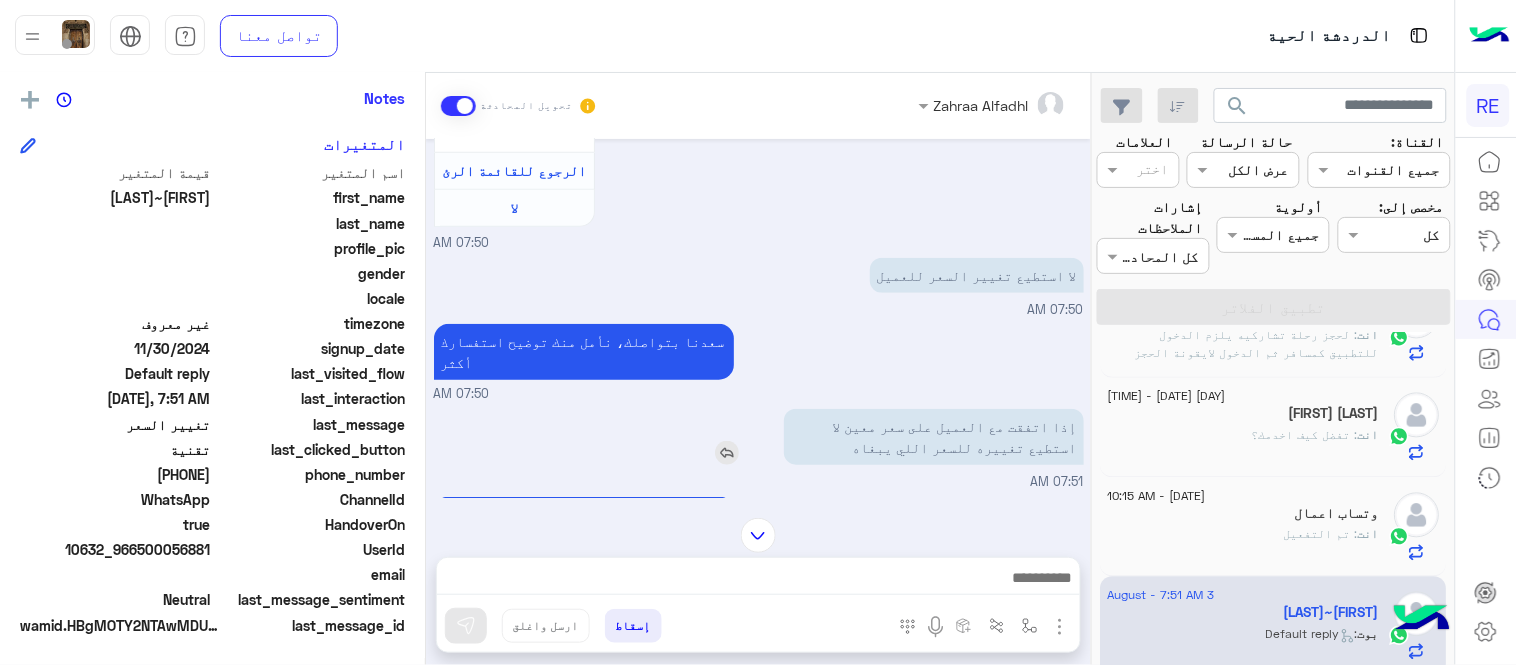 click at bounding box center [727, 453] 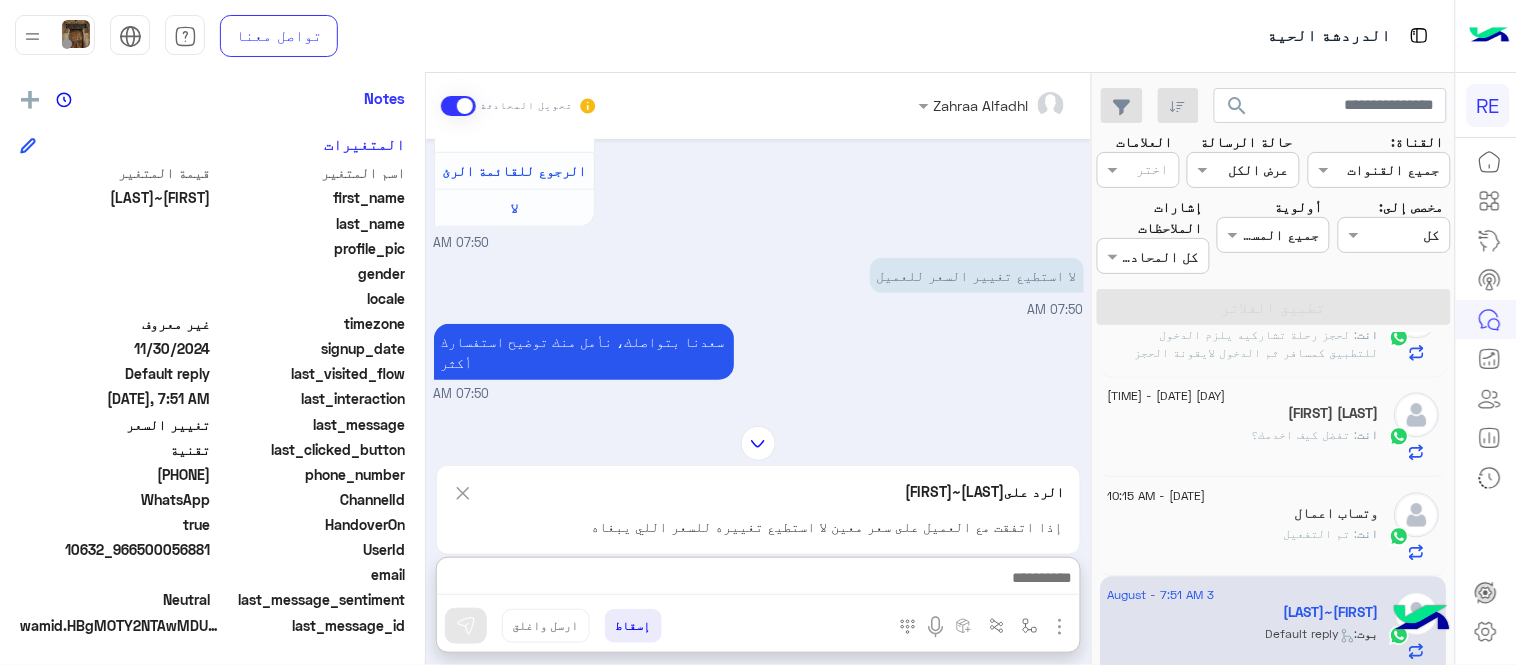 click at bounding box center [758, 580] 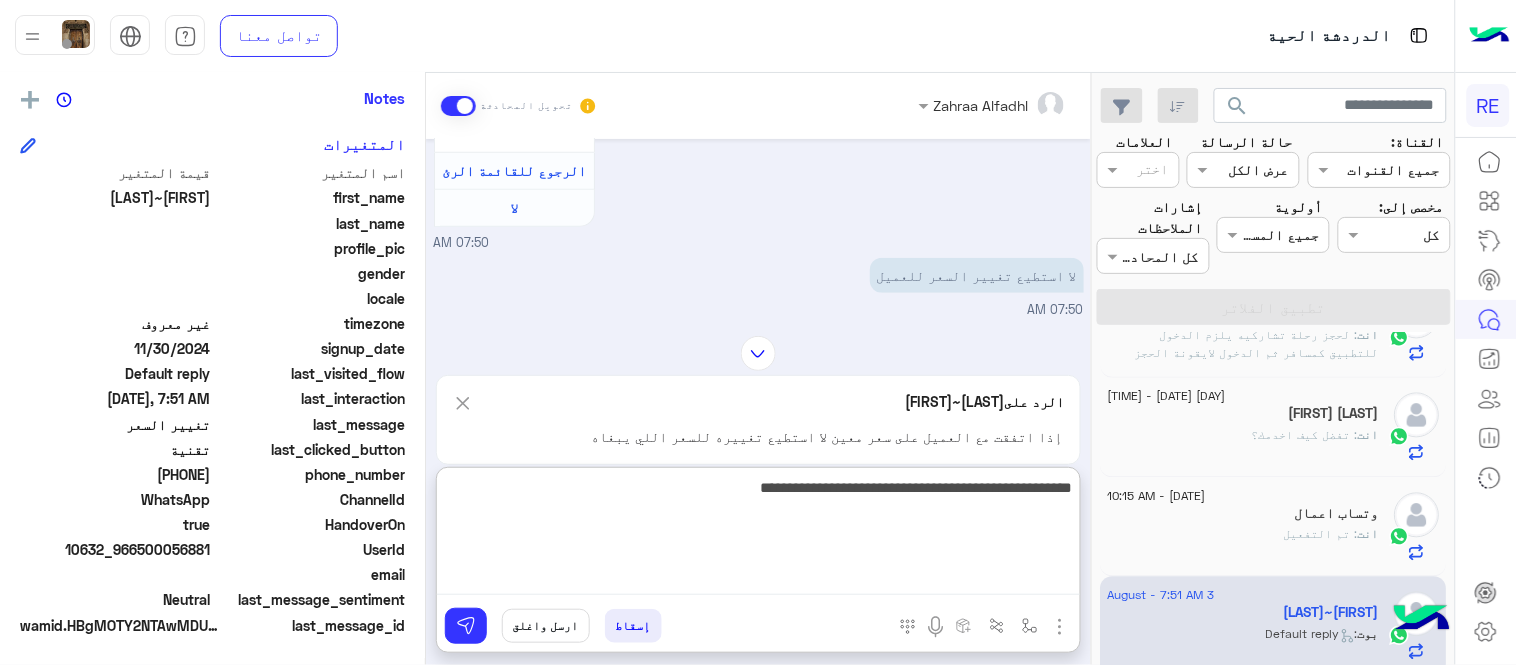 click on "**********" at bounding box center [758, 535] 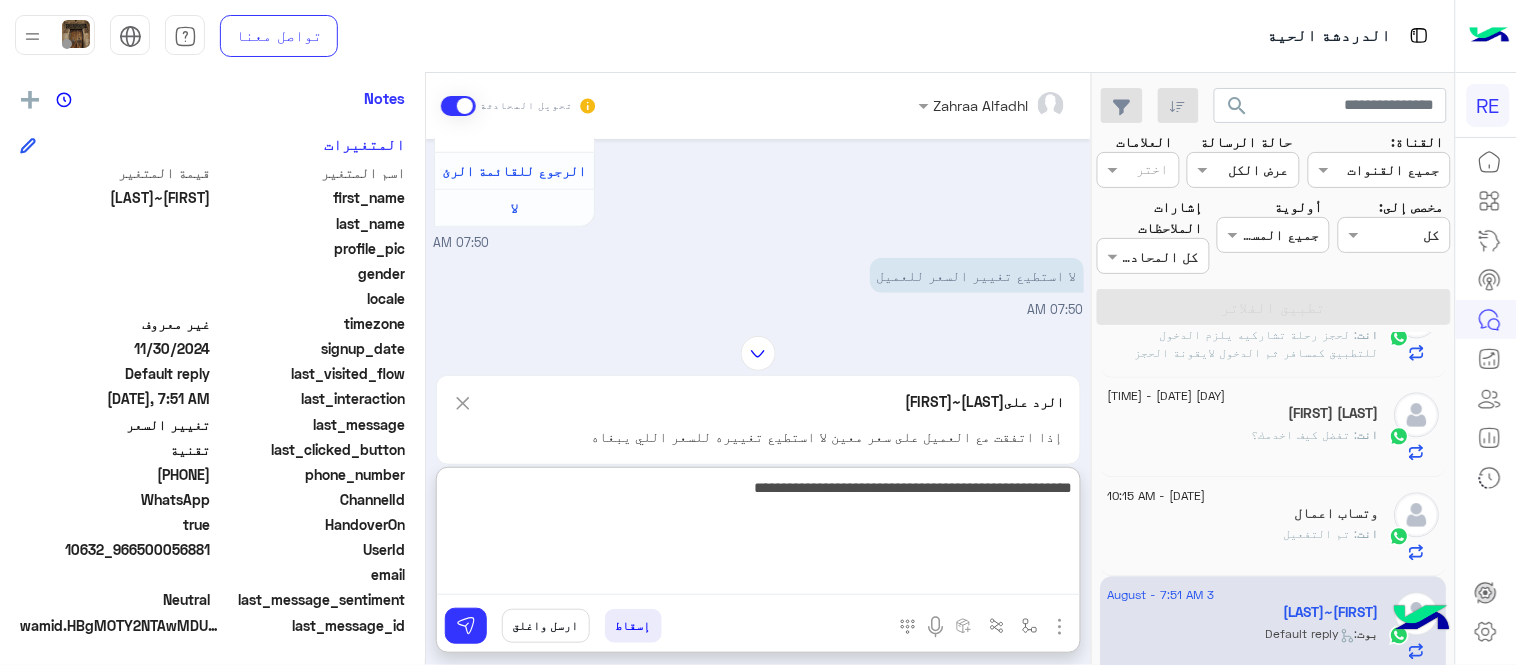 click on "**********" at bounding box center [758, 535] 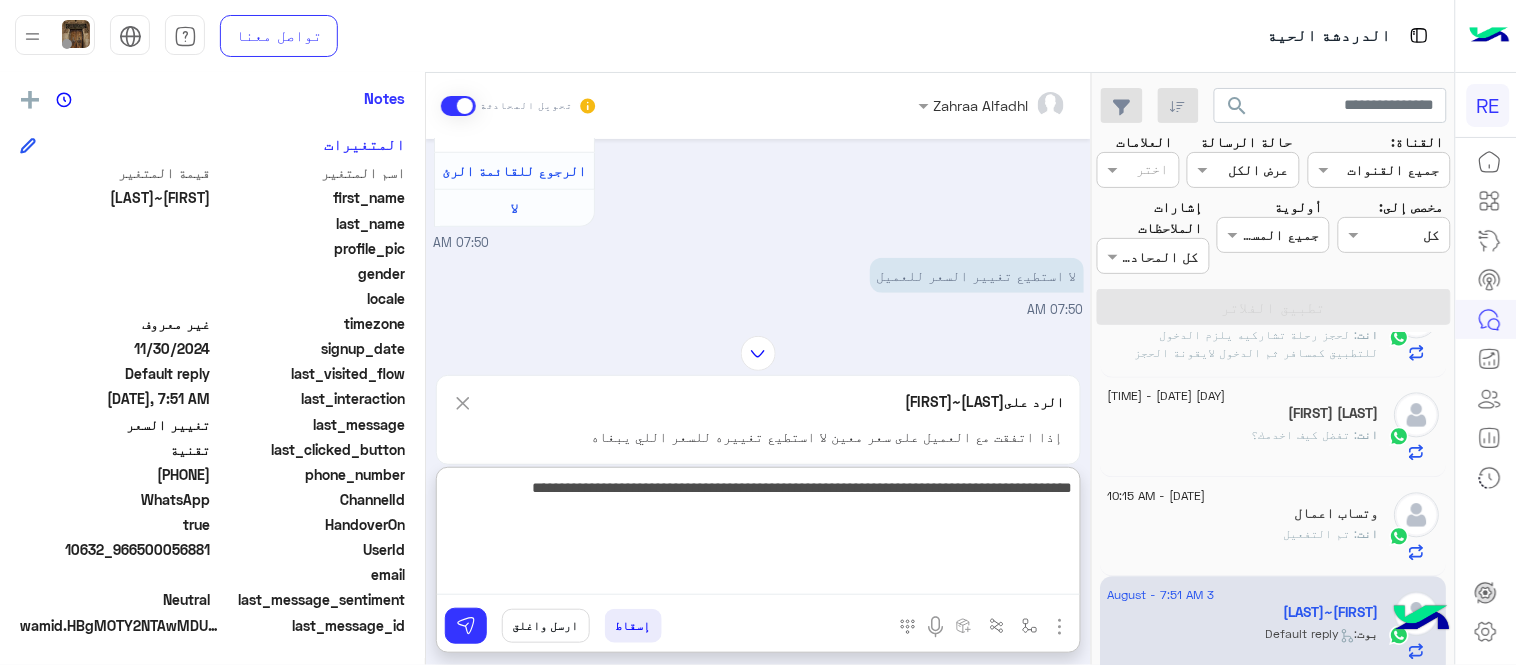 type on "**********" 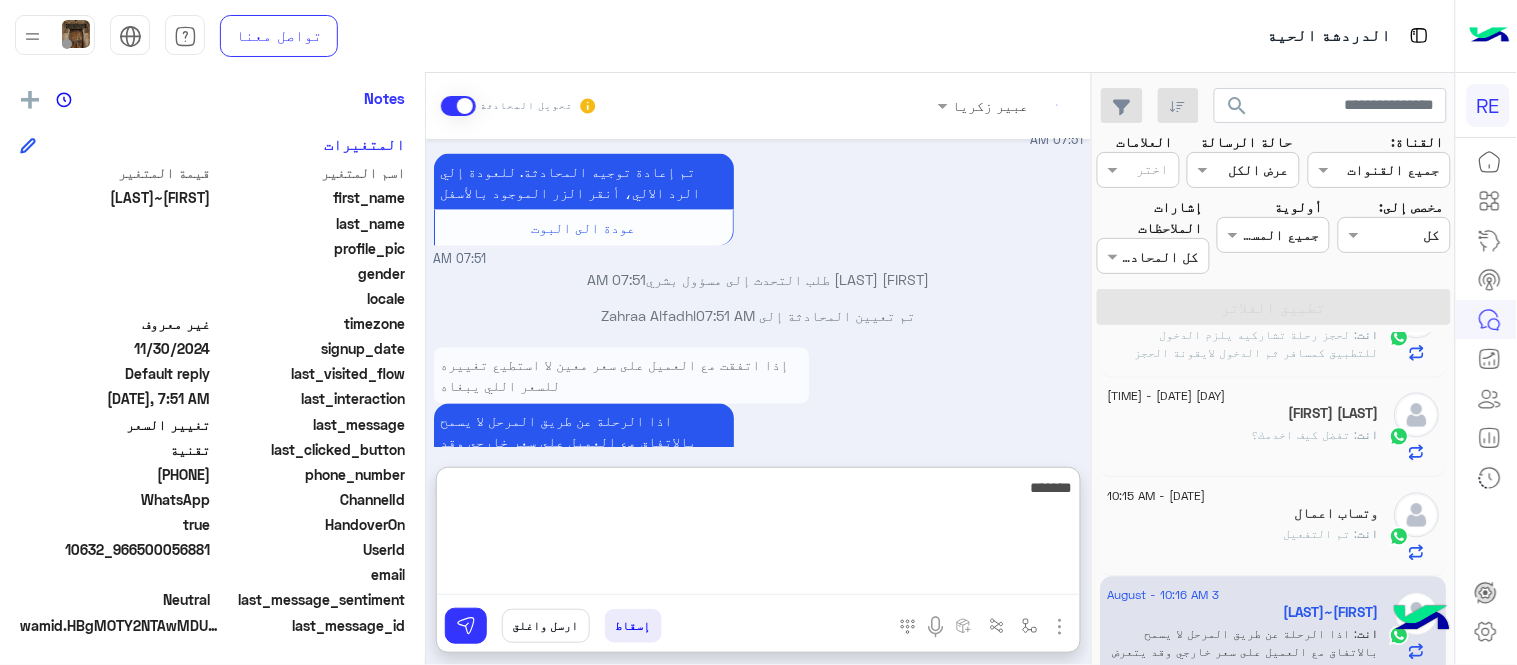 scroll, scrollTop: 922, scrollLeft: 0, axis: vertical 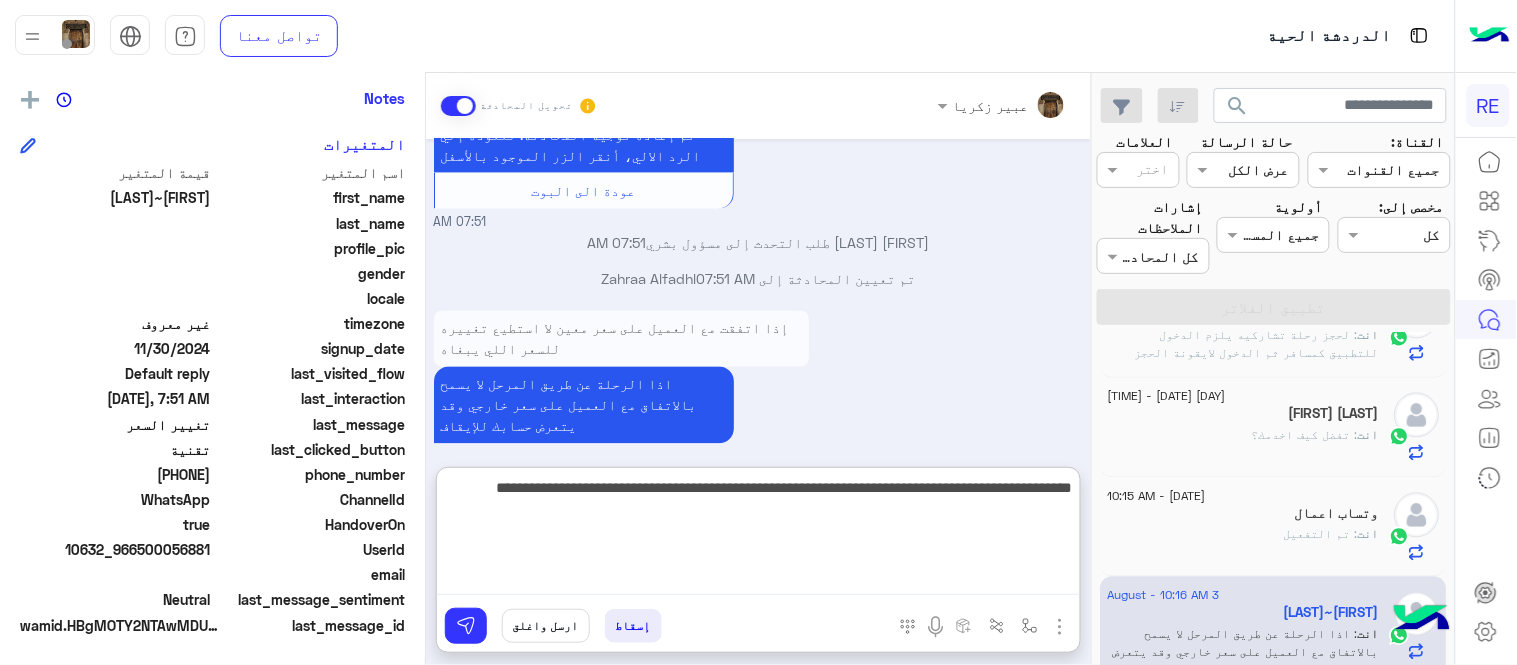 type on "**********" 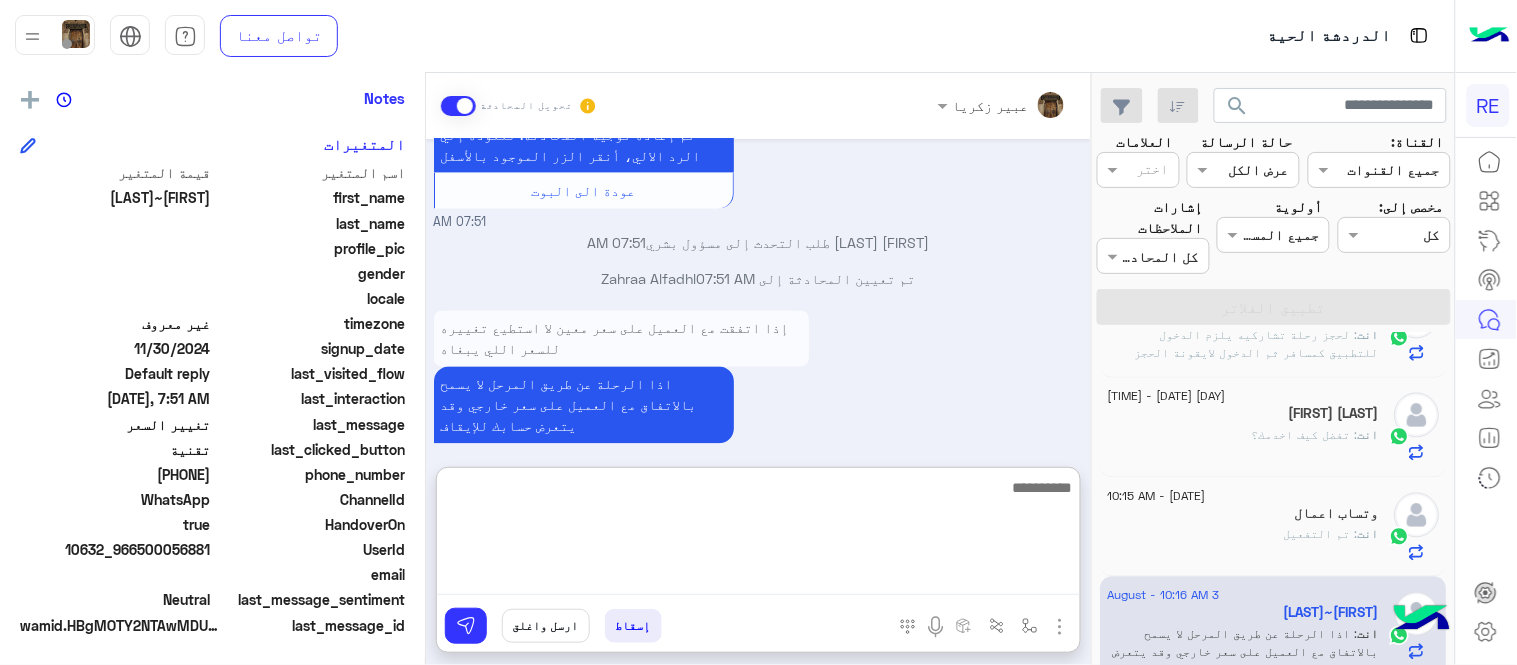 scroll, scrollTop: 1027, scrollLeft: 0, axis: vertical 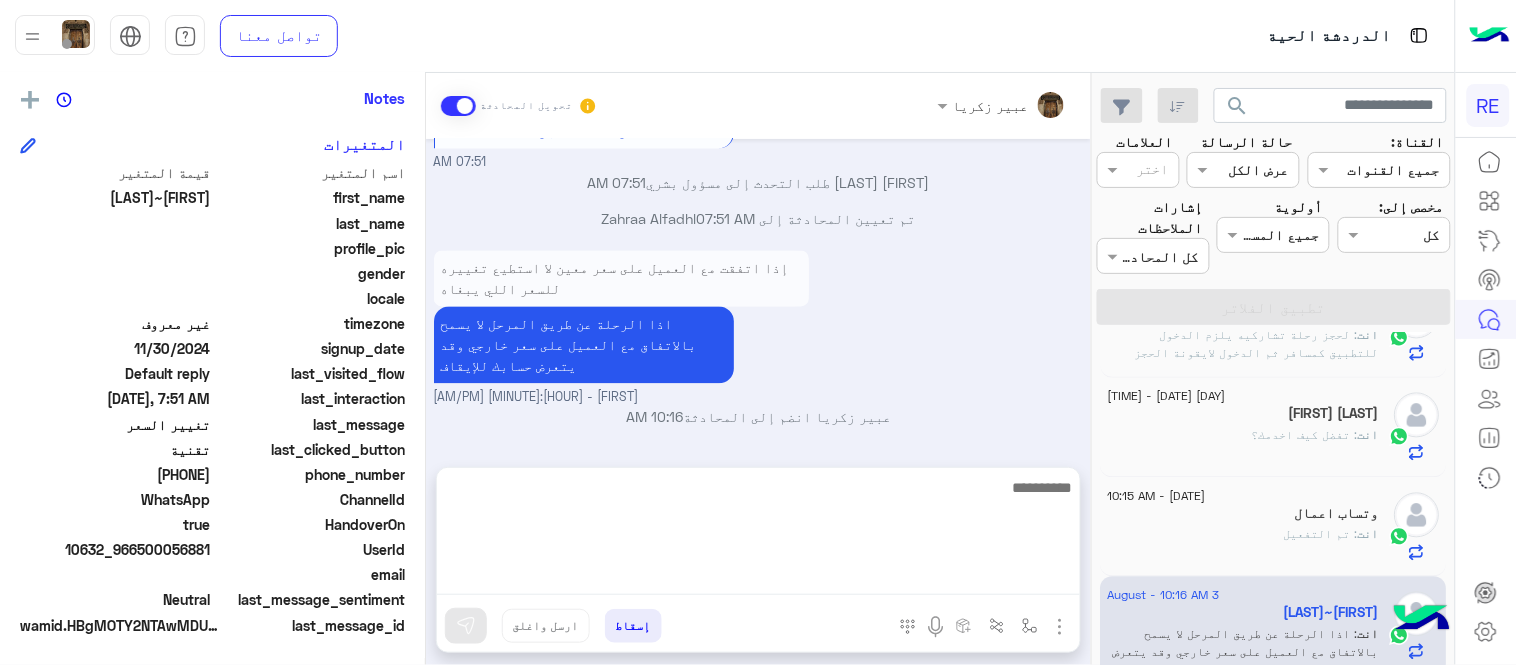 click on "اذا الرحلة عن طريق التطبيق من خانة الطلبات يمكنك اضافة عرض سعر اذا ناسب العميل يقبله ويجيك اشعار   [TIME]" at bounding box center (759, 497) 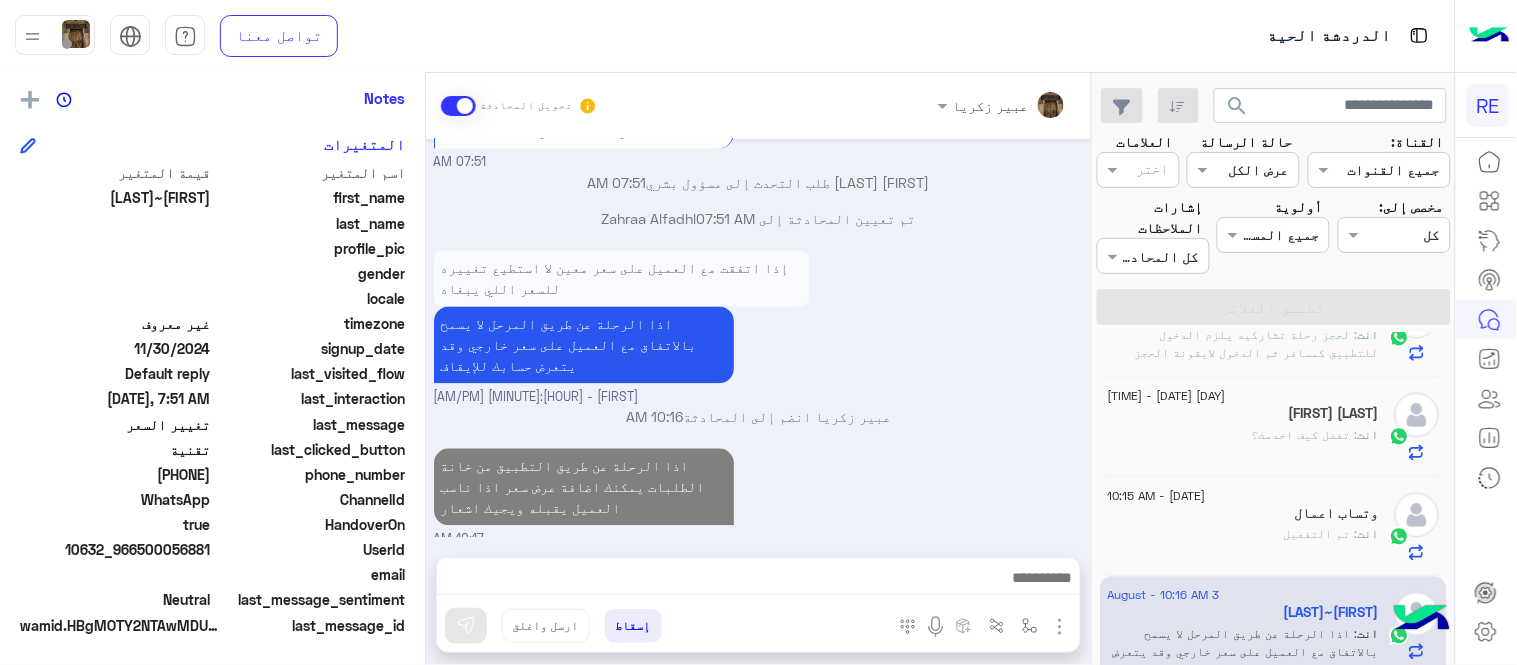 scroll, scrollTop: 937, scrollLeft: 0, axis: vertical 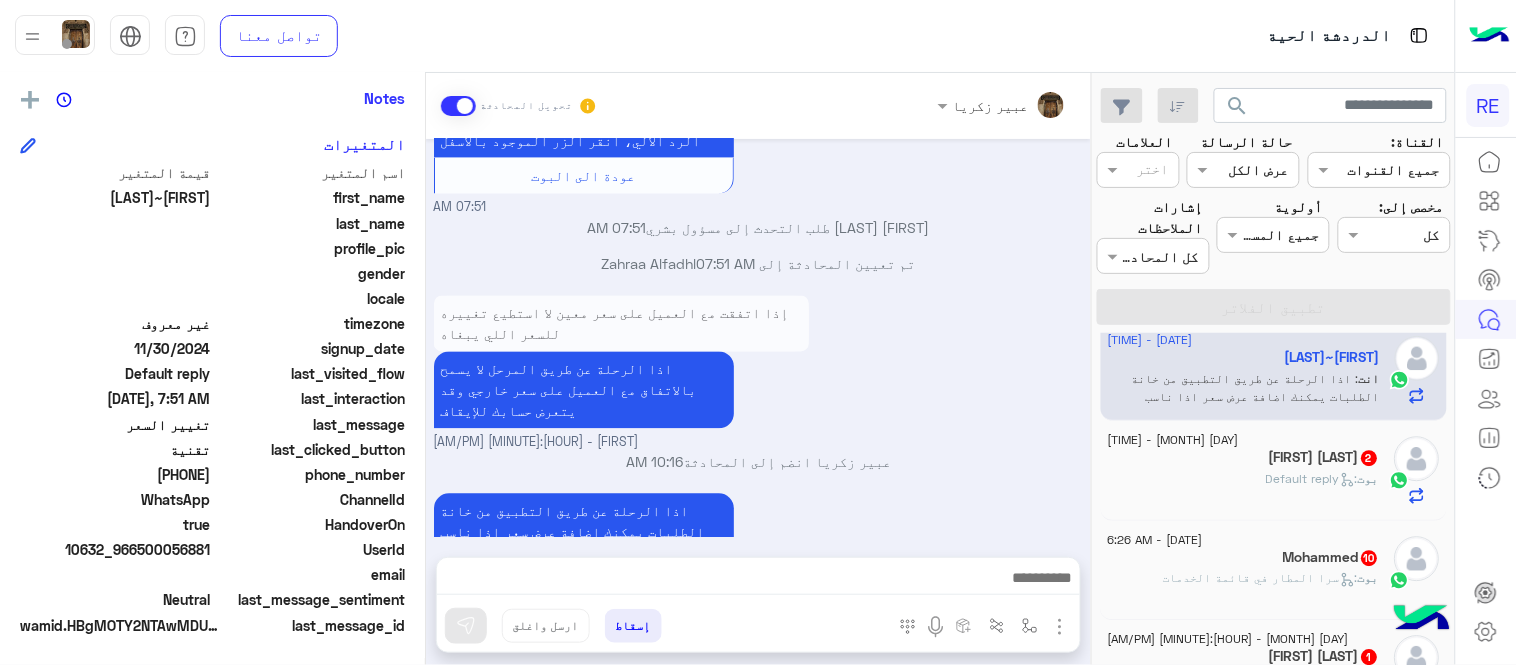 click on ":   Default reply" 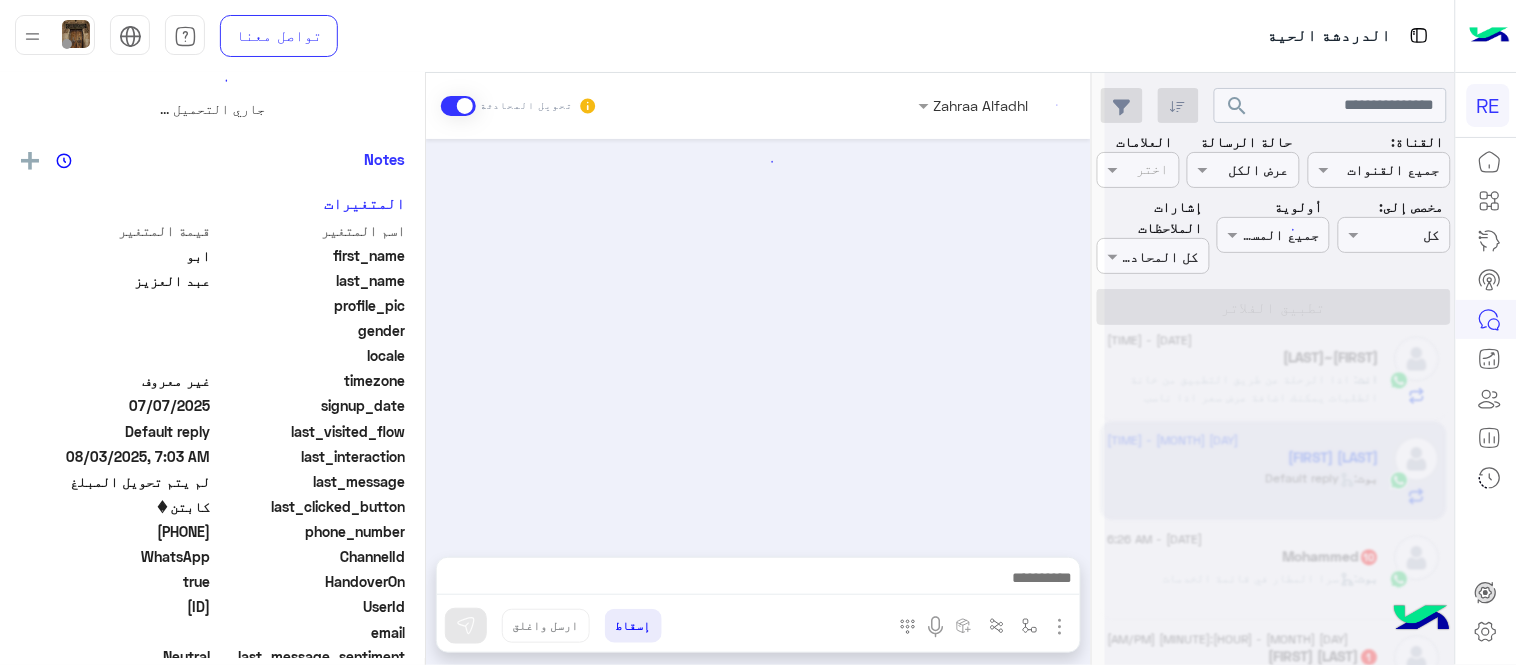 scroll, scrollTop: 0, scrollLeft: 0, axis: both 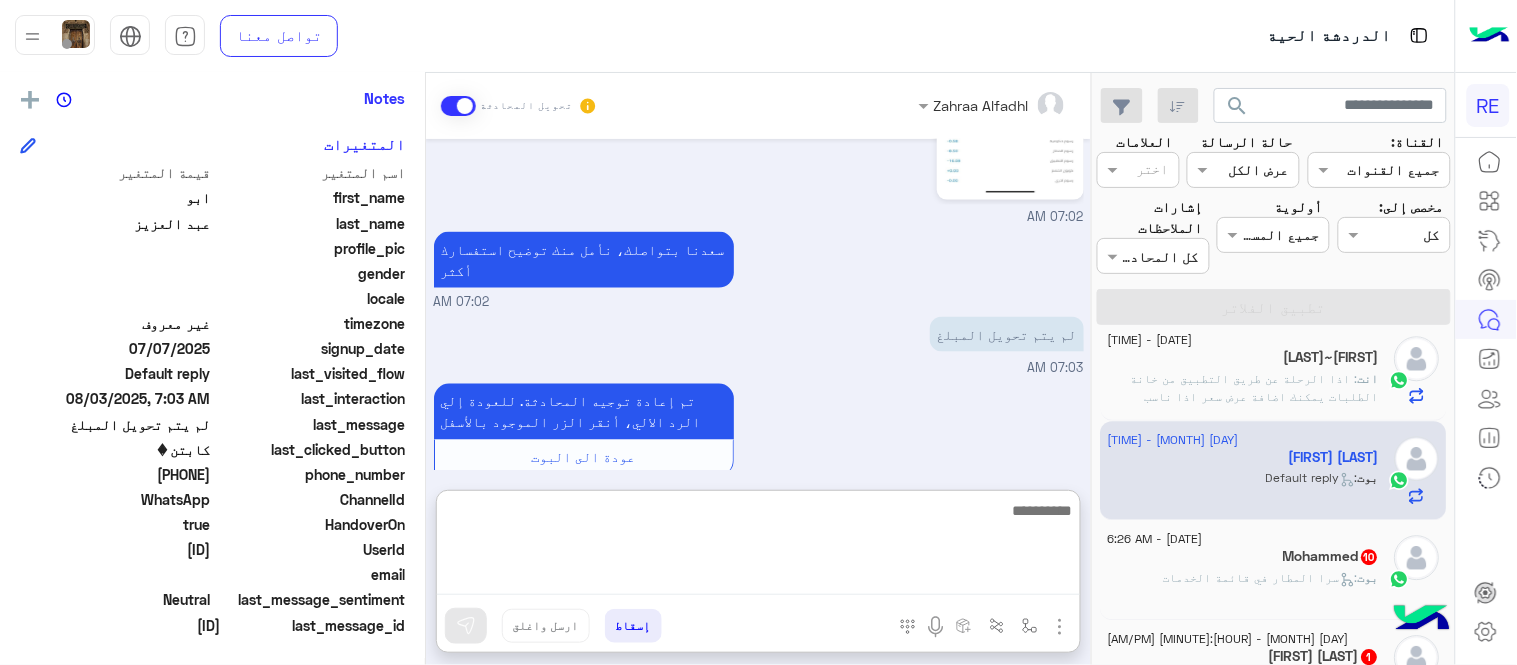 click at bounding box center [758, 546] 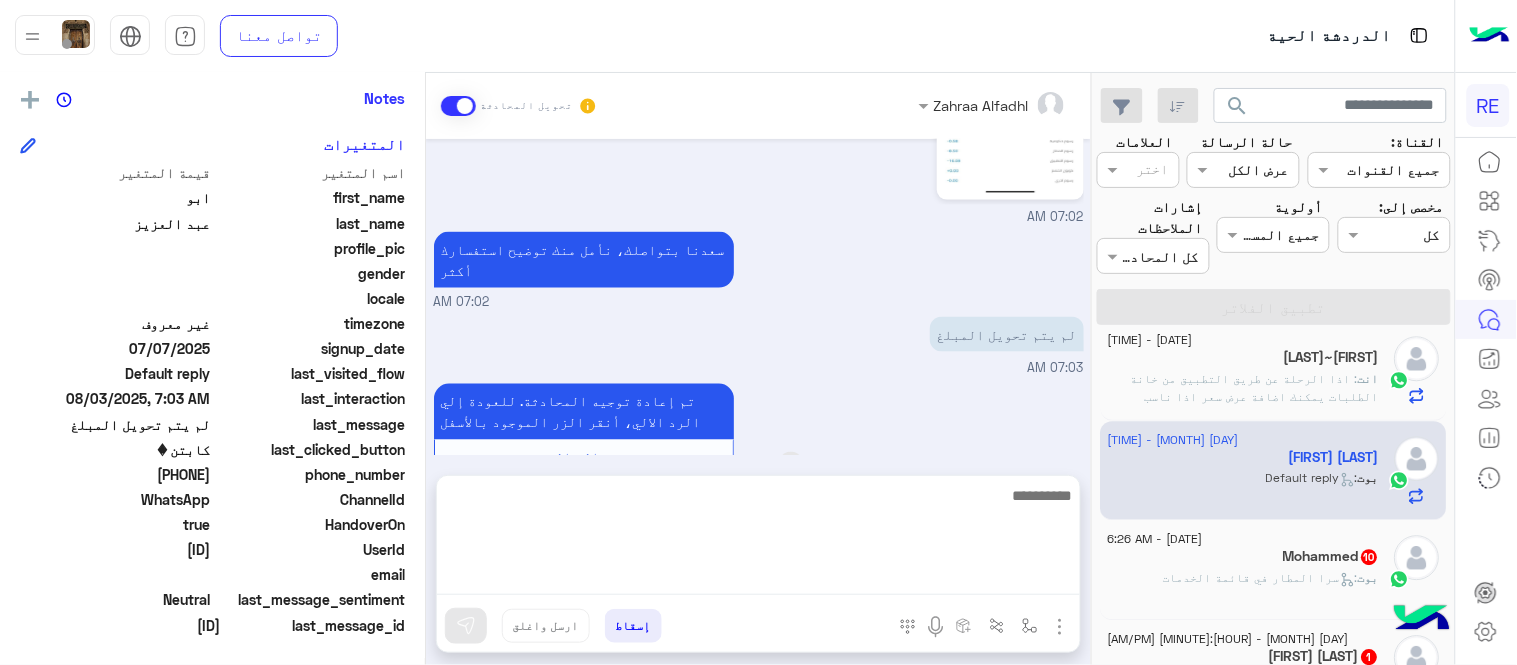click on "تم إعادة توجيه المحادثة. للعودة إلي الرد الالي، أنقر الزر الموجود بالأسفل  عودة الى البوت" at bounding box center [641, 430] 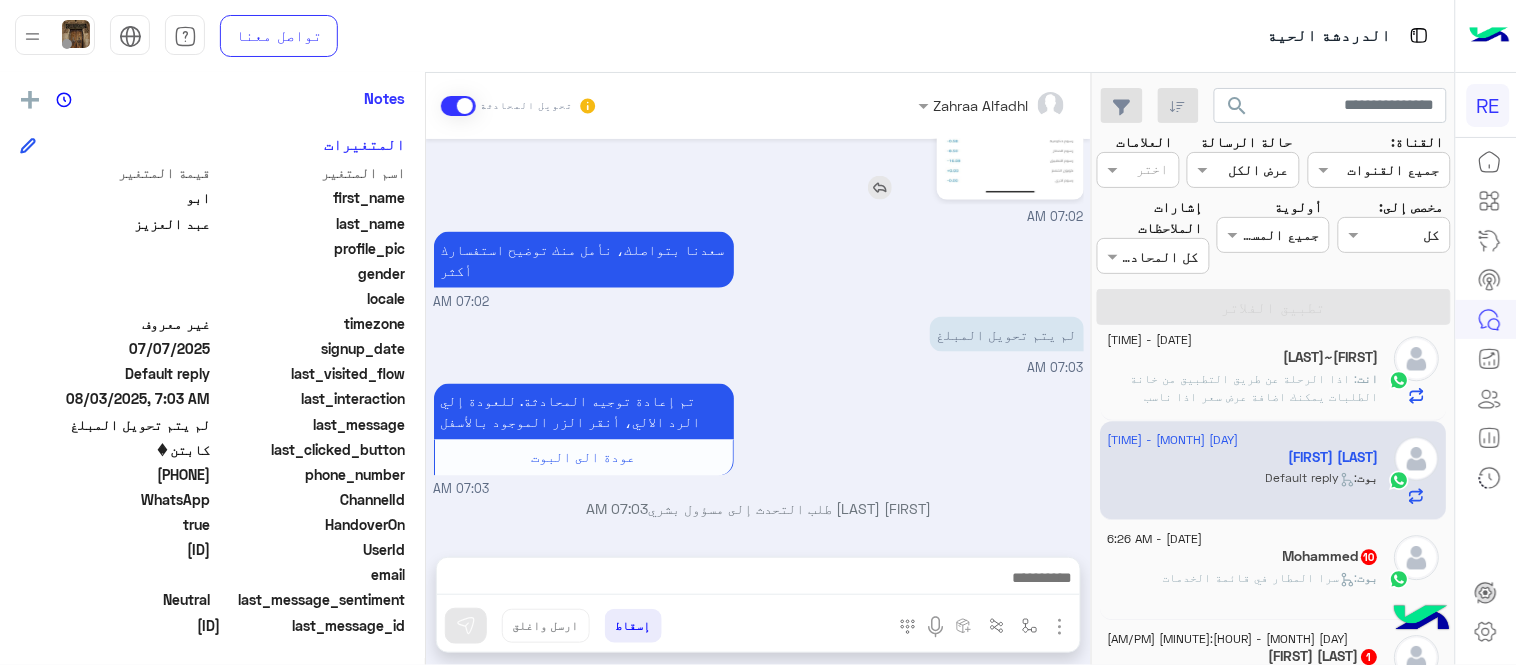 click 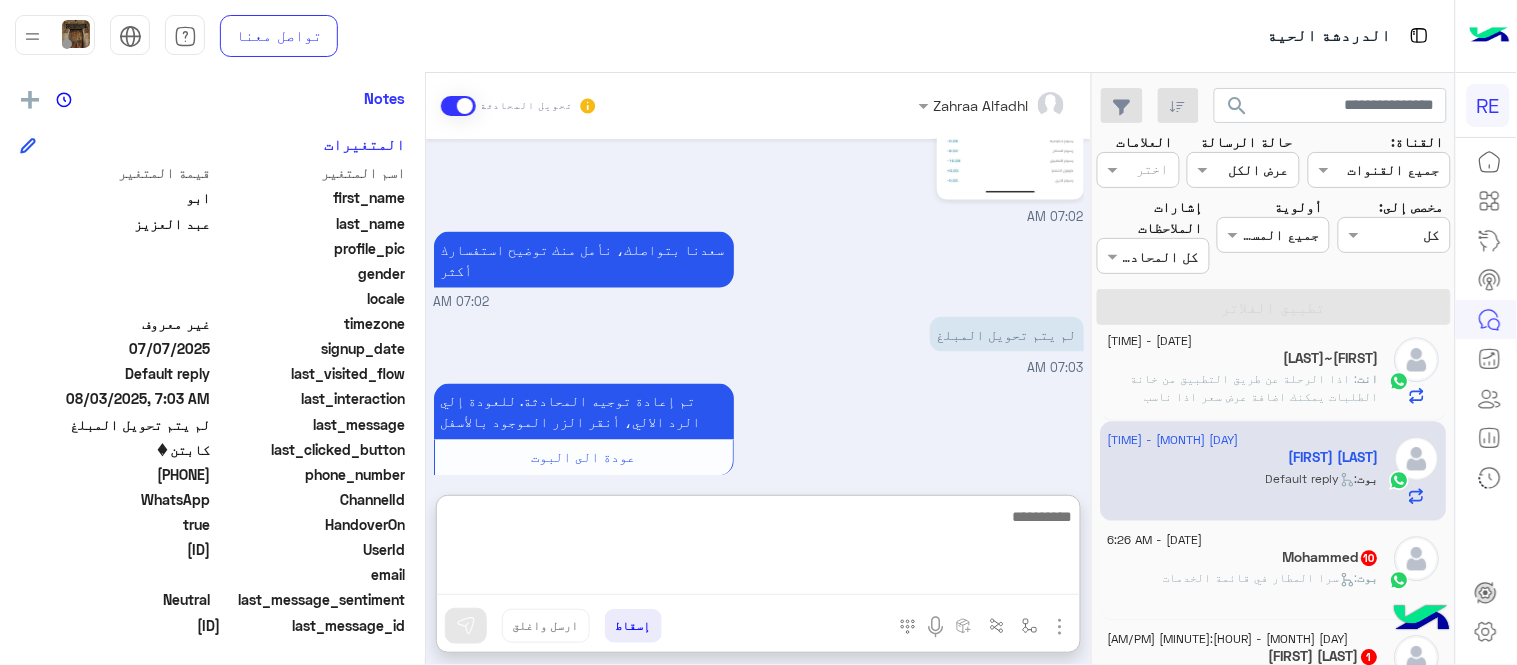 click at bounding box center (758, 550) 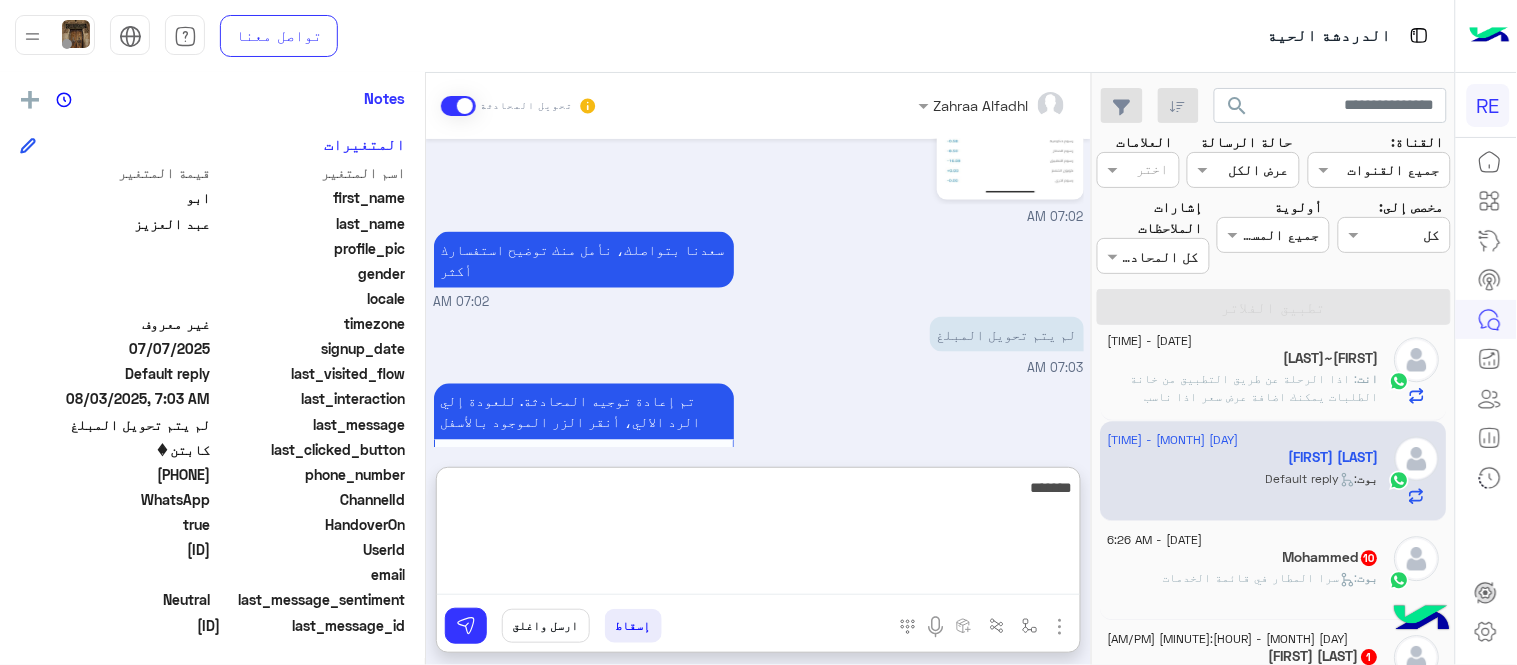 type on "********" 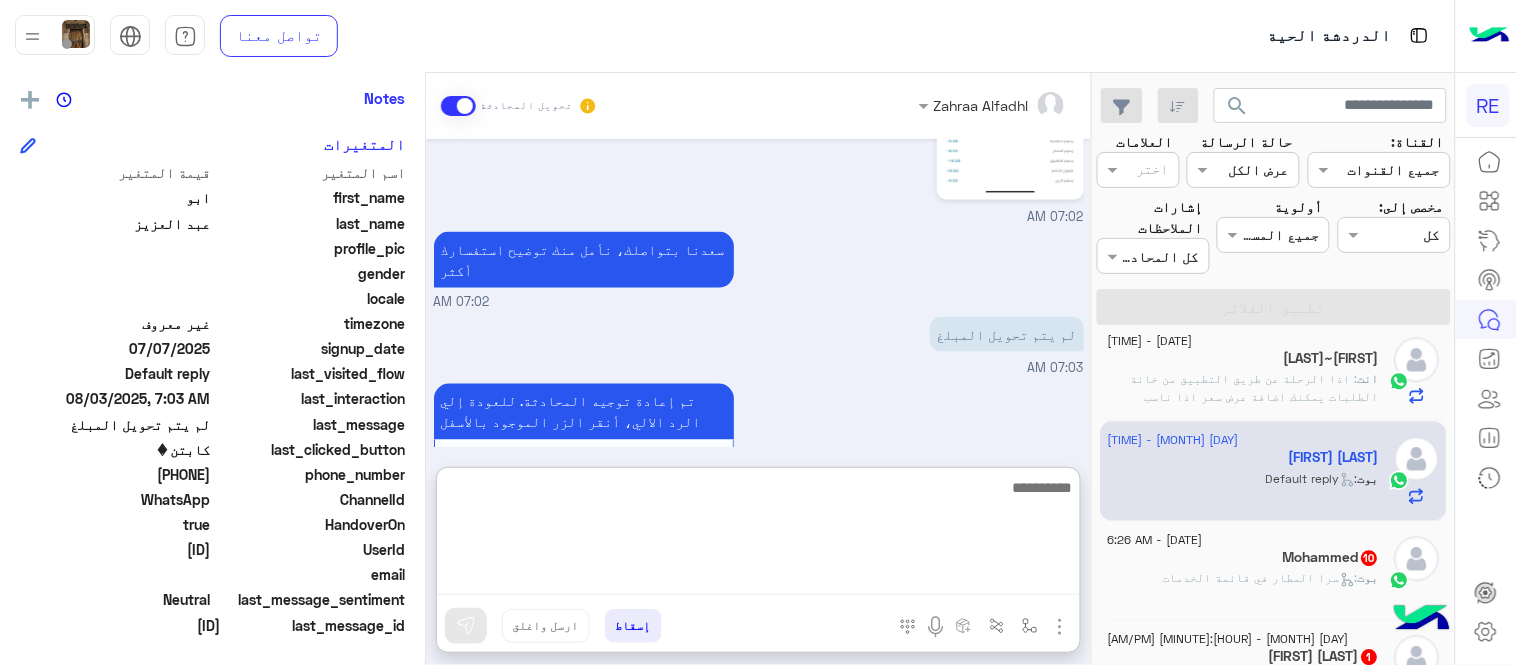 scroll, scrollTop: 896, scrollLeft: 0, axis: vertical 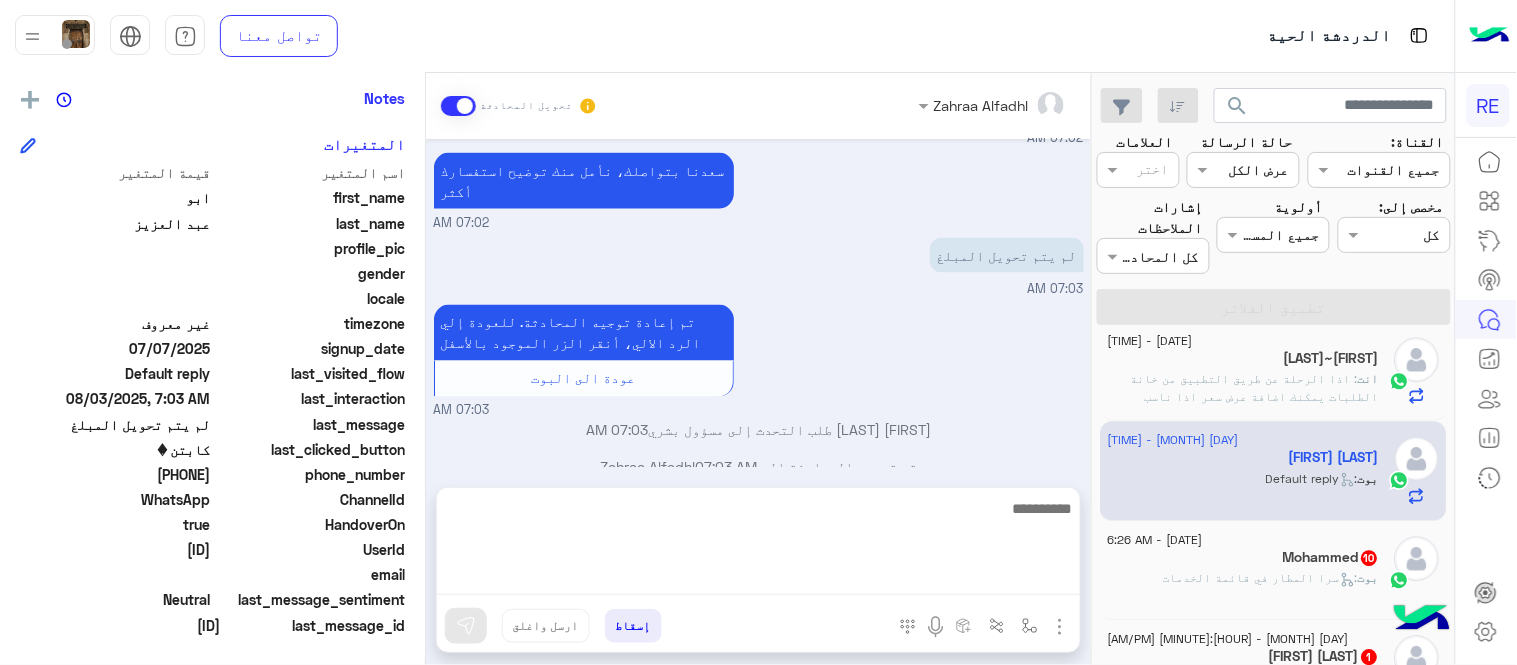 click on "Aug 2, 2025   عربي    05:12 PM  هل أنت ؟   كابتن 👨🏻‍✈️   عميل 🧳   رحال (مرشد مرخص) 🏖️     05:12 PM   كابتن     05:12 PM  اختر احد الخدمات التالية:    05:12 PM   Aug 3, 2025    07:02 AM  سعدنا بتواصلك، نأمل منك توضيح استفسارك أكثر    07:02 AM  لم يتم تحويل المبلغ   07:03 AM  تم إعادة توجيه المحادثة. للعودة إلي الرد الالي، أنقر الزر الموجود بالأسفل  عودة الى البوت     07:03 AM   ابو [LAST] طلب التحدث إلى مسؤول بشري   07:03 AM       تم تعيين المحادثة إلى Zahraa Alfadhl   07:03 AM      تم الشحن   10:22 AM" at bounding box center [758, 303] 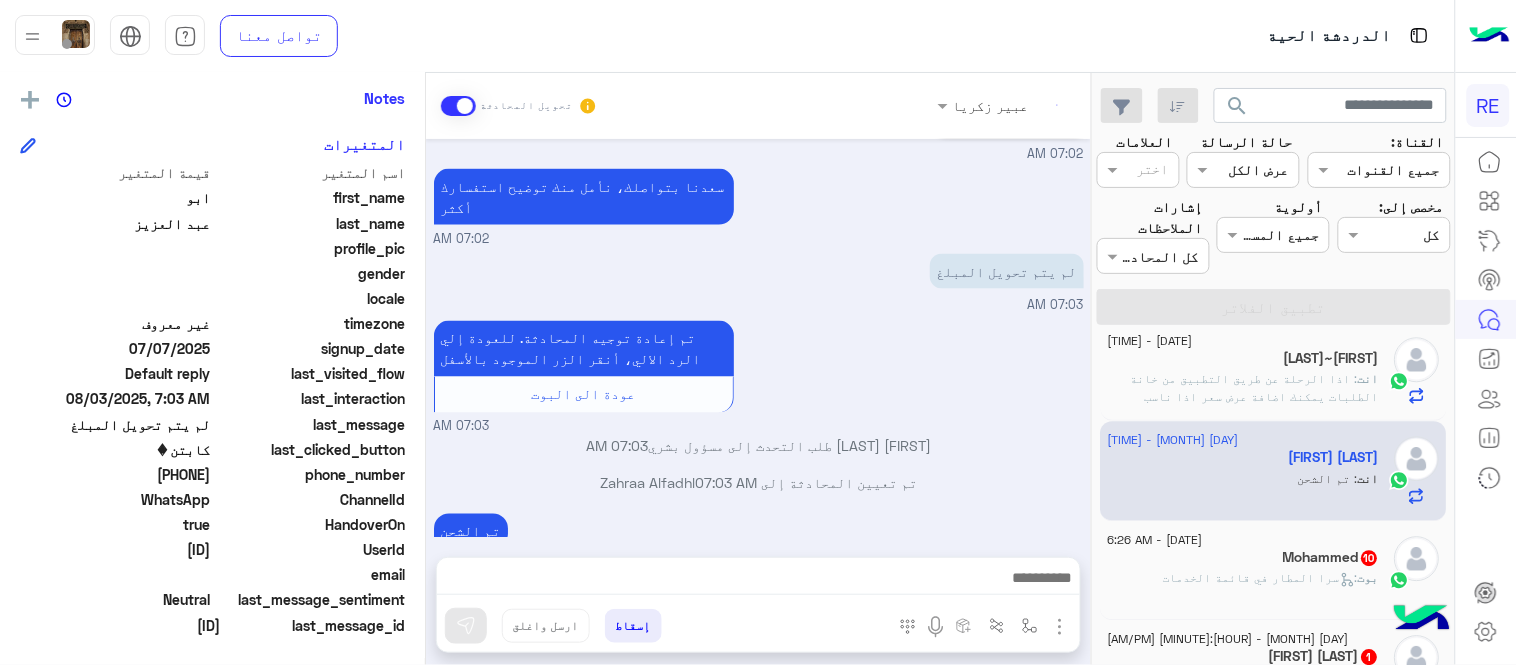 scroll, scrollTop: 843, scrollLeft: 0, axis: vertical 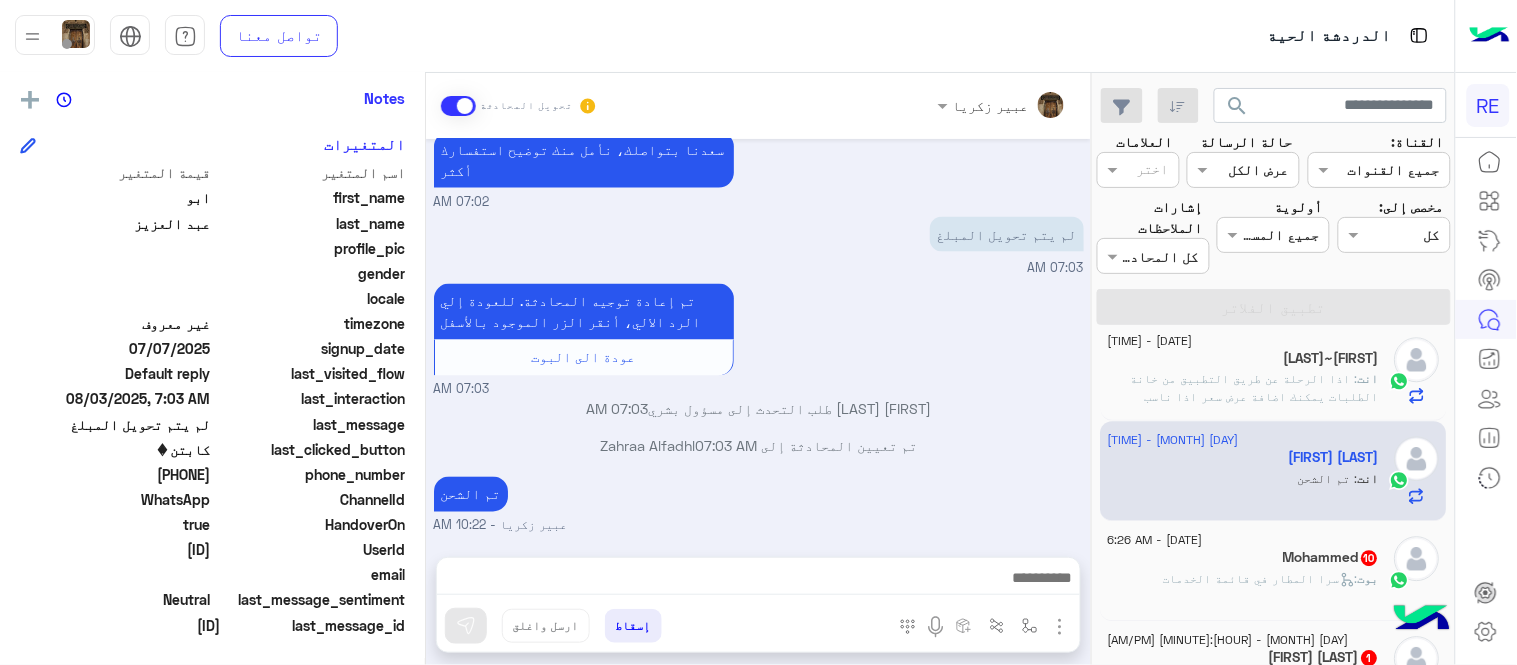 click on ":   سرا المطار في قائمة الخدمات" 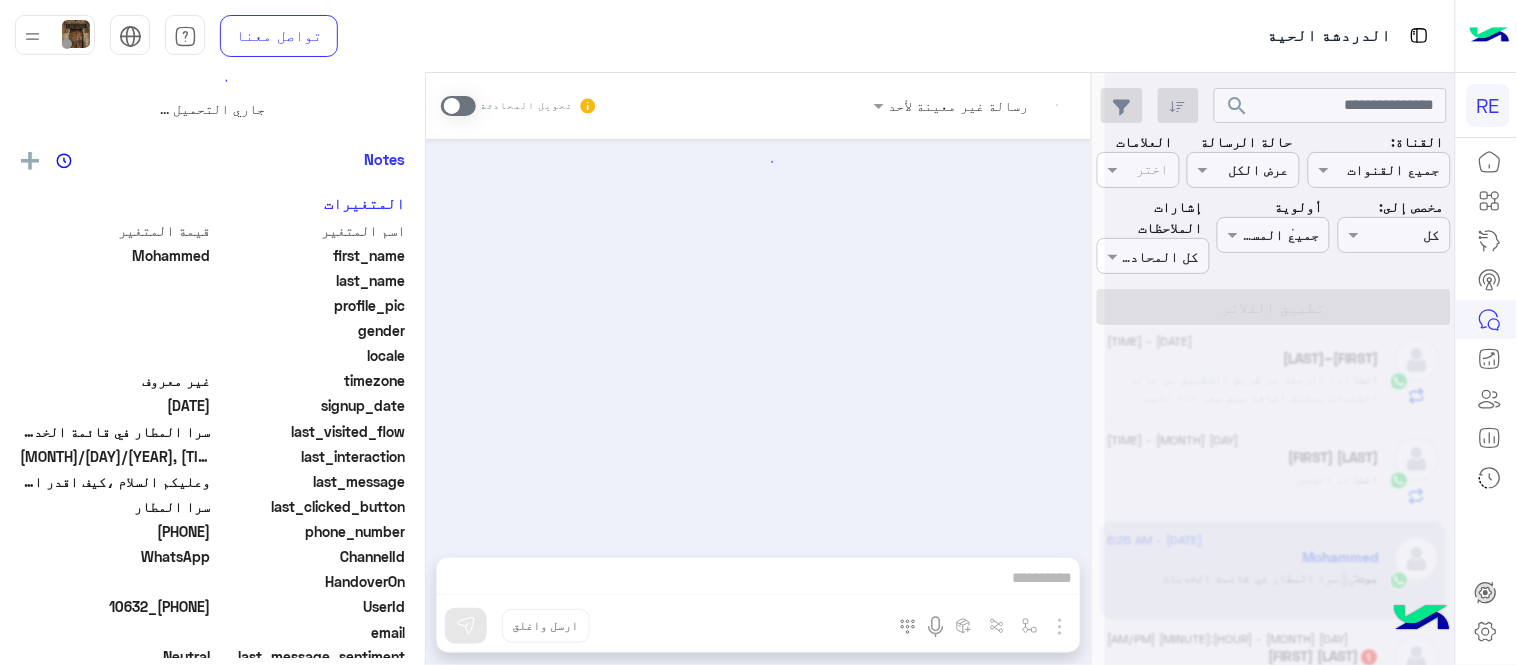 scroll, scrollTop: 0, scrollLeft: 0, axis: both 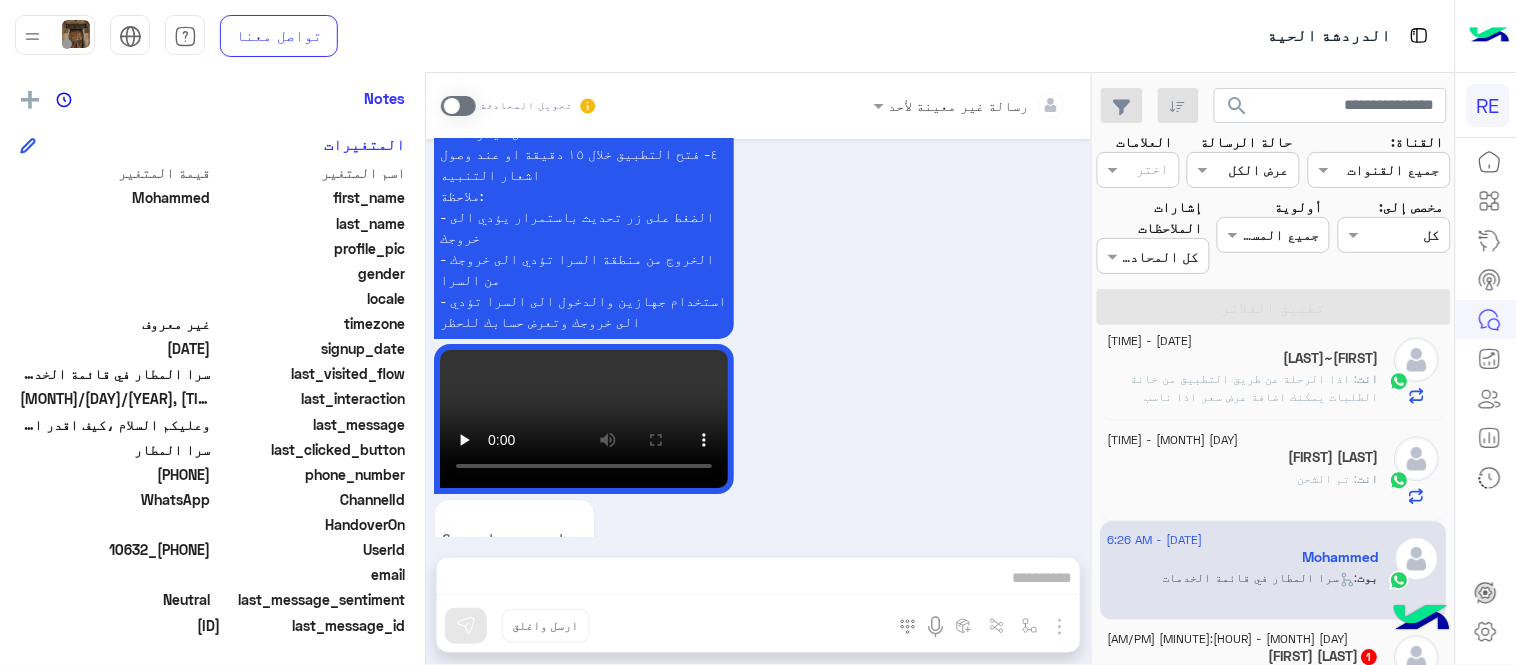 click at bounding box center (458, 106) 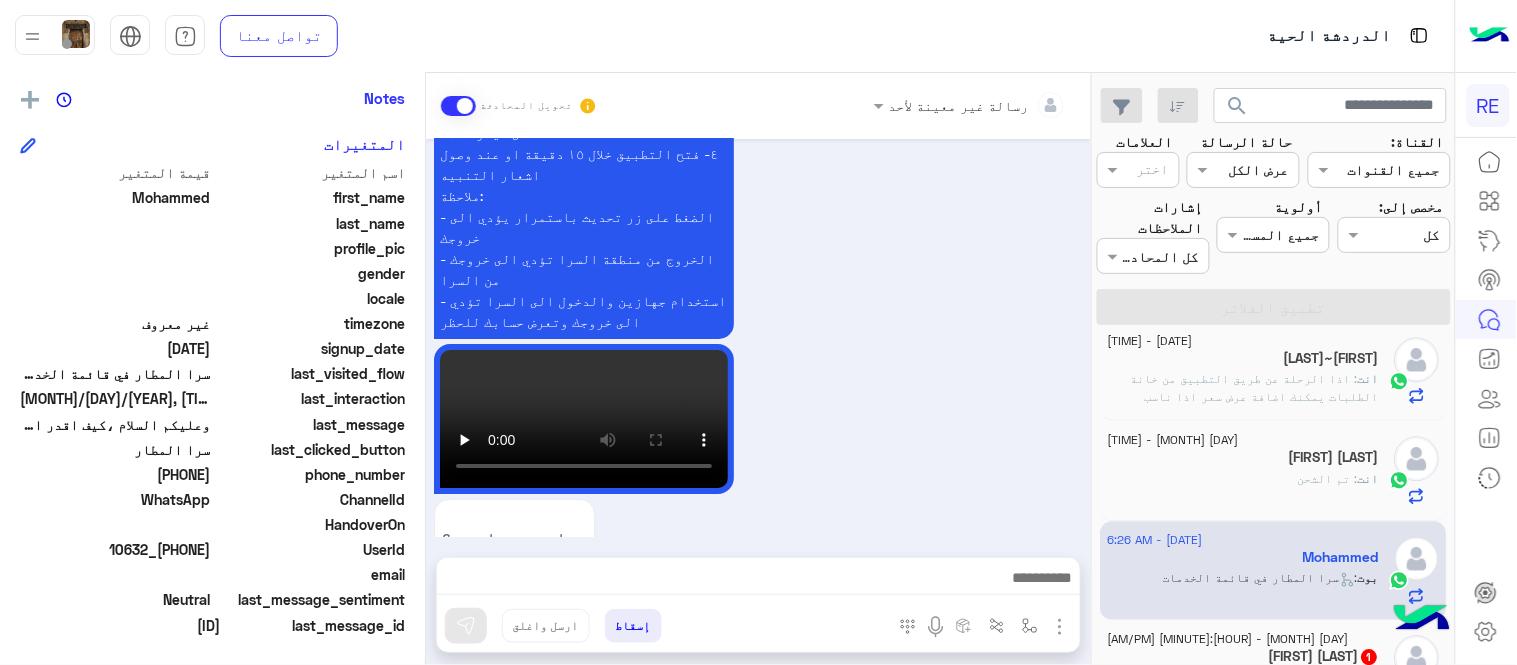 scroll, scrollTop: 1770, scrollLeft: 0, axis: vertical 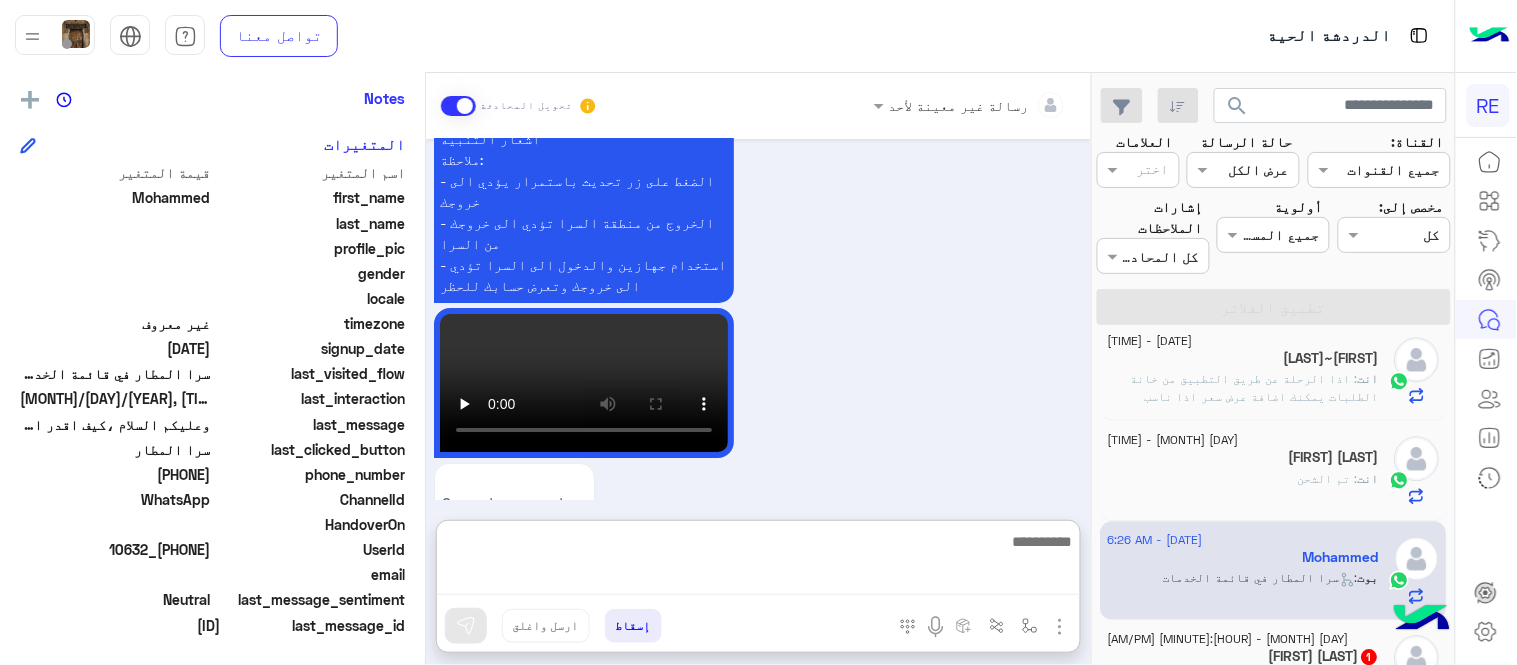 click at bounding box center (758, 562) 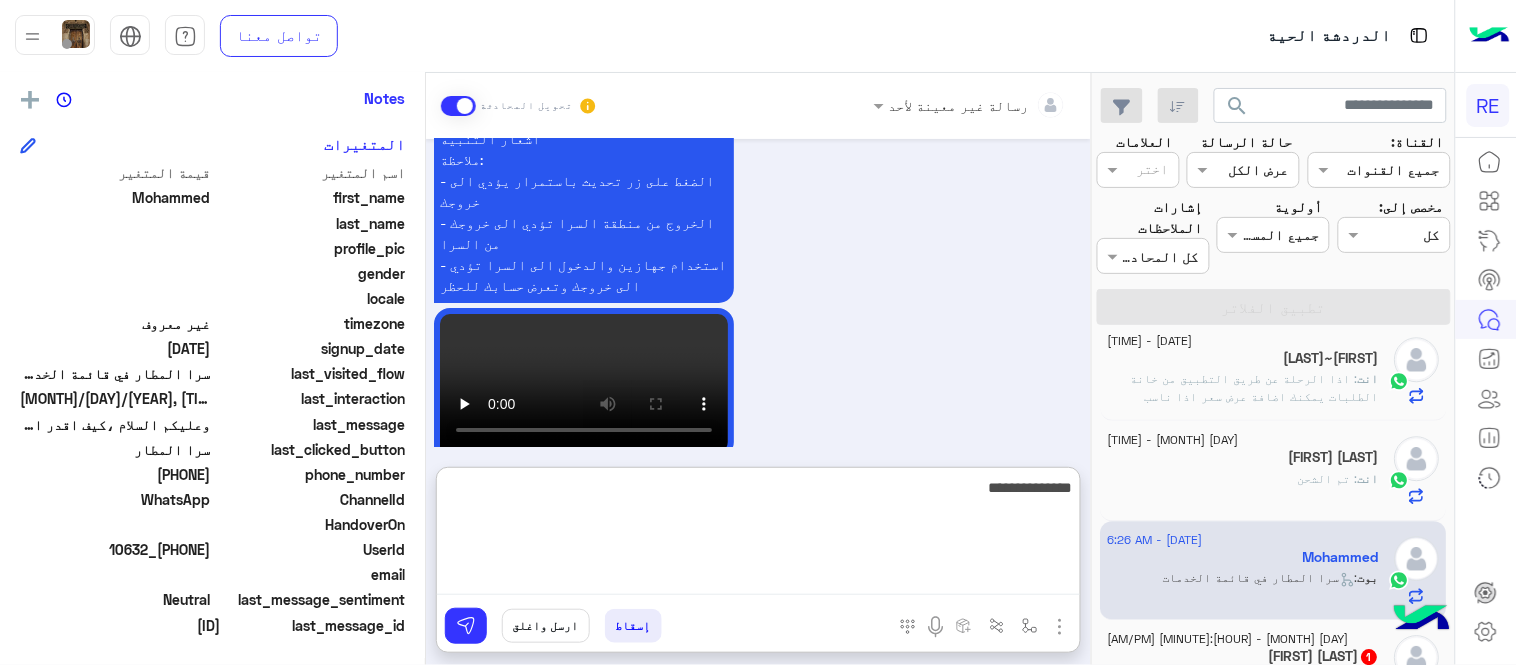 type on "**********" 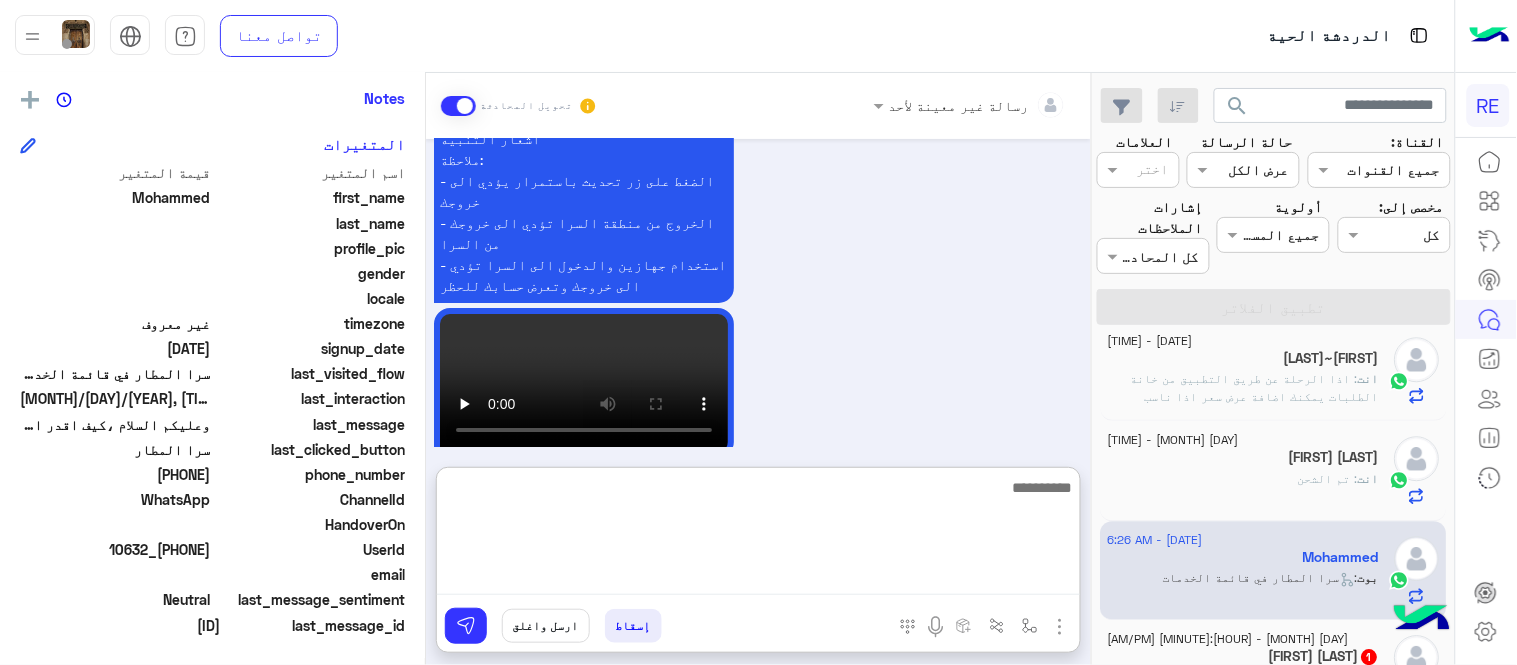 scroll, scrollTop: 1924, scrollLeft: 0, axis: vertical 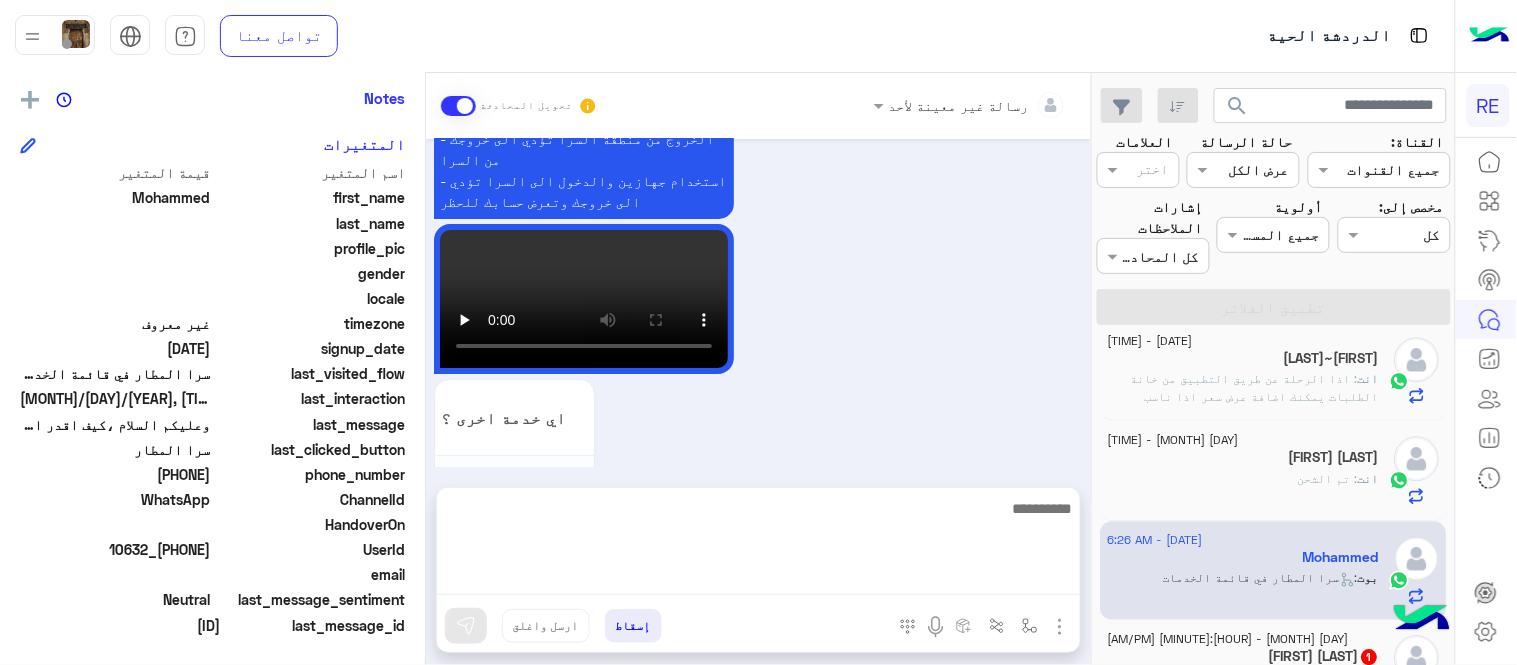click on "[MONTH] [DAY], [YEAR] جولات سياحية [HOUR]:[MINUTE] [AM/PM] يوفر التطبيق جولات سياحية لاكتشاف مناطق المملكة من خلال مرشدين
من أهل المنطقة لزيارة أهم المعالم ضمن برنامج متكامل بأحدث المركبات و مع خدمة الاستقبال في المطار ✈️
حمل التطبيق الآن!📲 http://onelink.to/rehla طريقة الحجز من التطبيق :
شكرا لاهتمامك وللحجز على الجولات السياحية عبر تطبيق رحلة
الرجاء تحميل التطبيق من الرابط
http://onelink.to/Rehla
للحجز على الجولات السياحية بالنقر على ايقونة (الجولات السياحية)
ثم اختيار المدينة
وتصفح البرامج السياحية والمرشدين السياحين لحجز جولة سياحية عبر الواتساب، اضغط نعم نعم اي خدمة اخرى ؟ لا [HOUR]:[MINUTE] [AM/PM] لا" at bounding box center (758, 303) 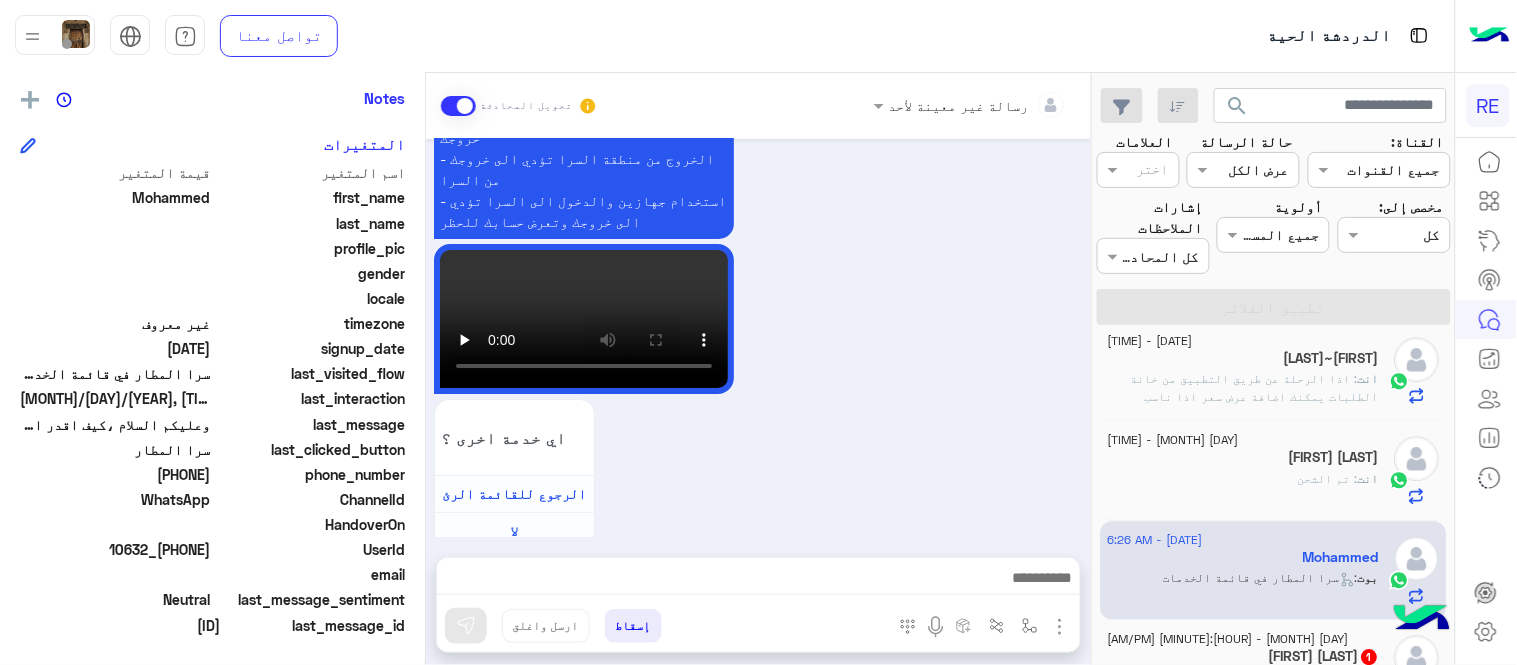 scroll, scrollTop: 1871, scrollLeft: 0, axis: vertical 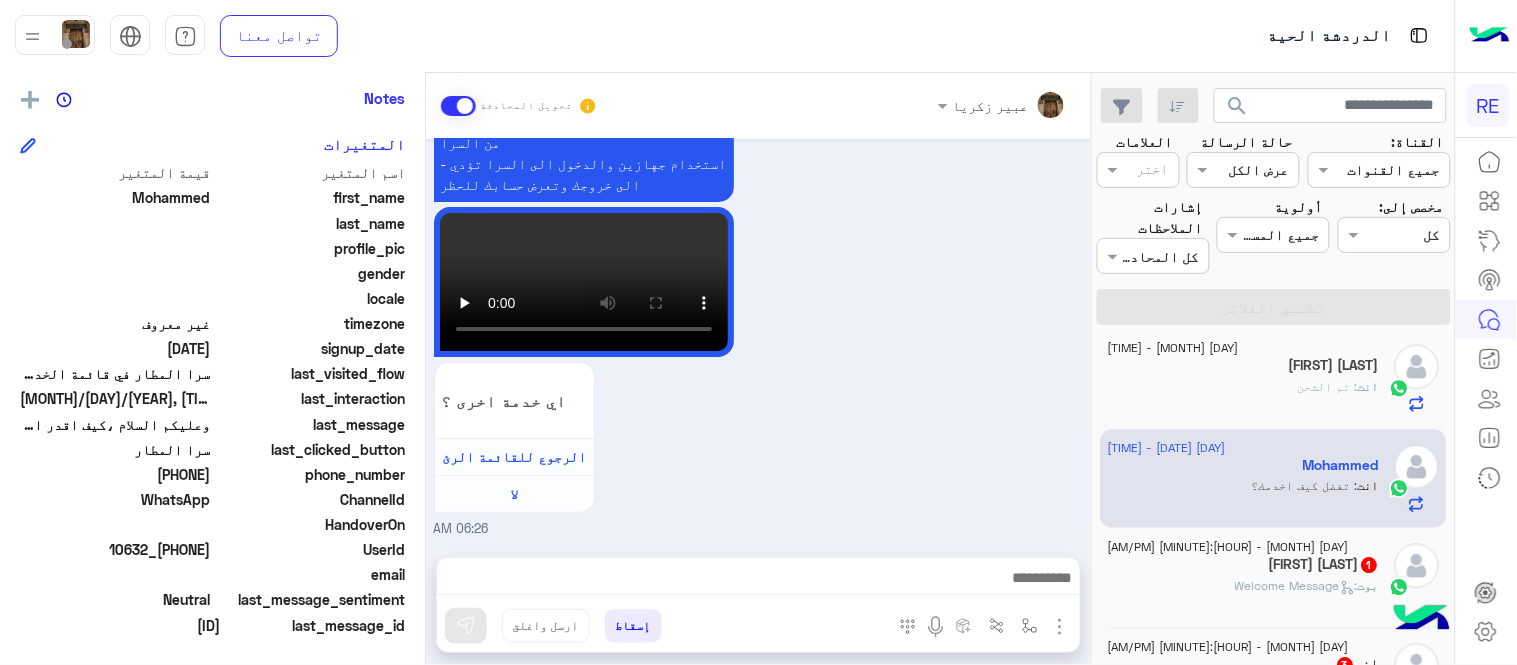 click on "بوت :   Welcome Message" 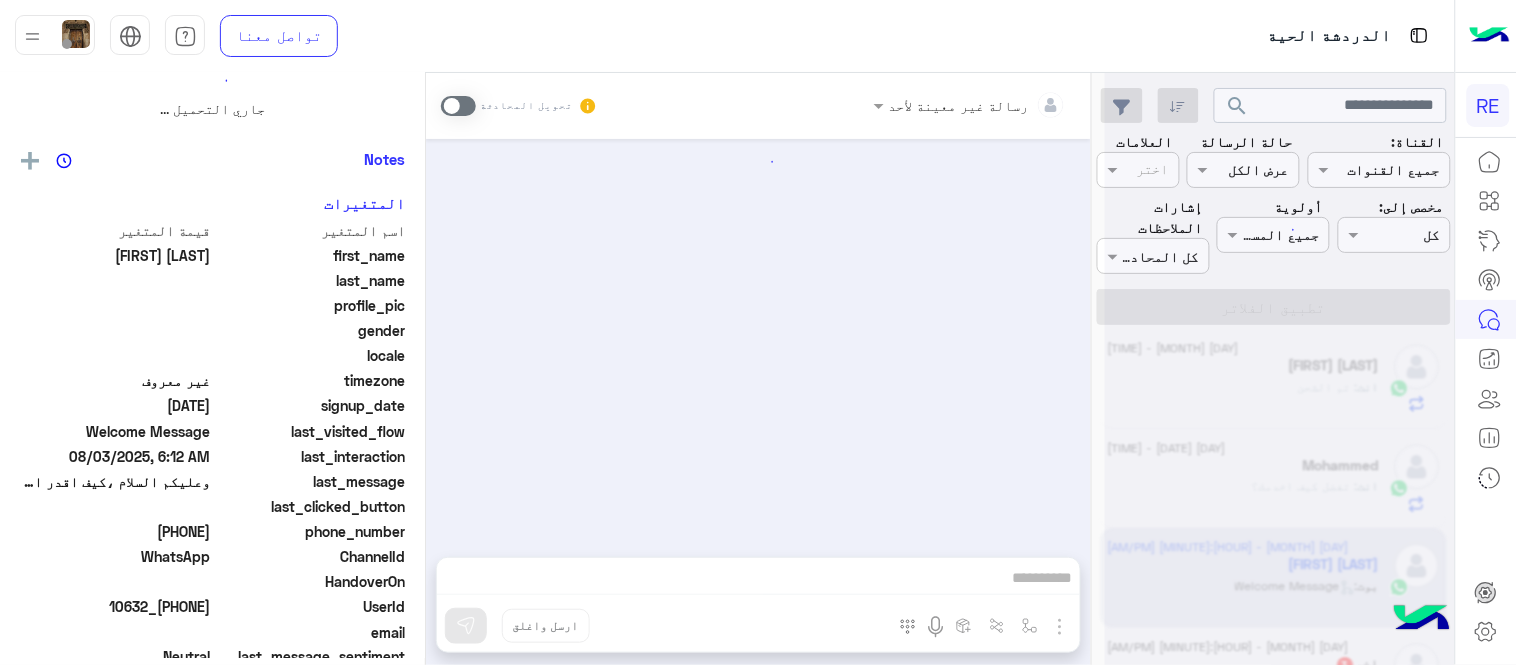 scroll, scrollTop: 0, scrollLeft: 0, axis: both 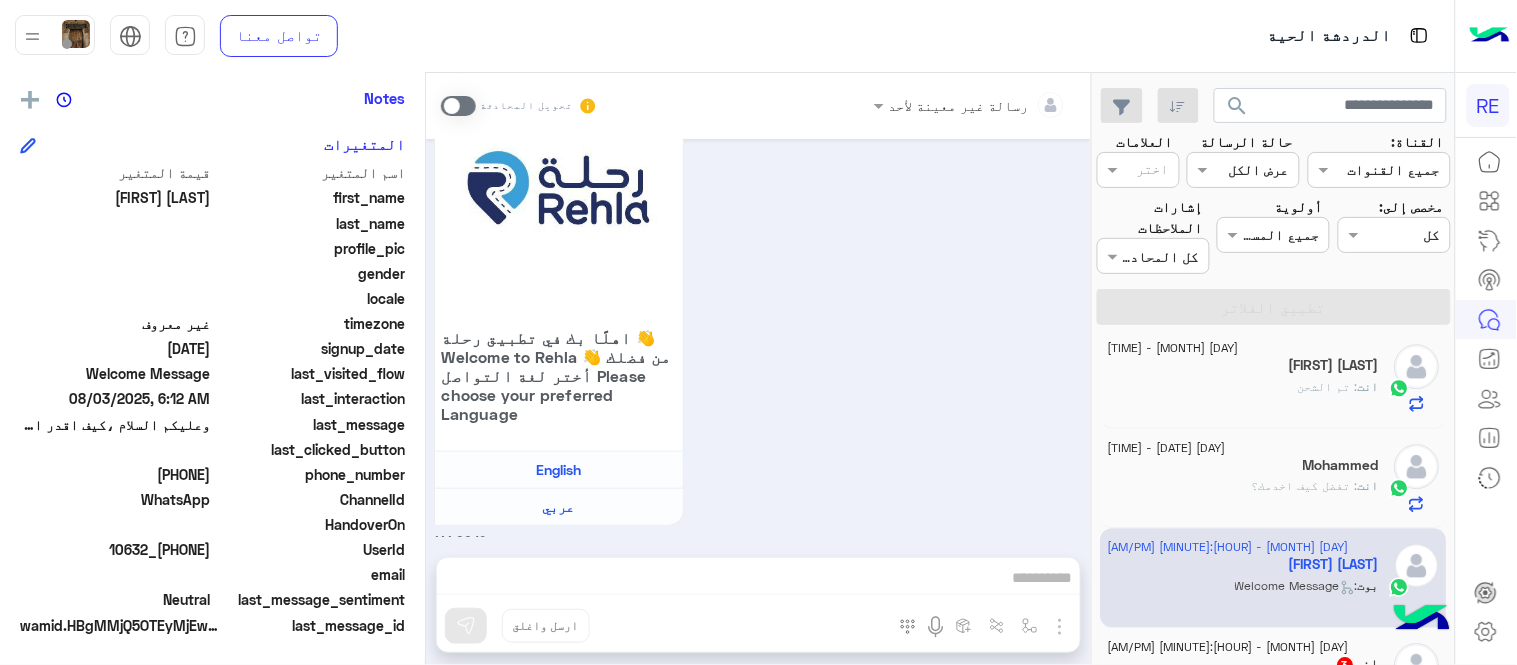 click at bounding box center [458, 106] 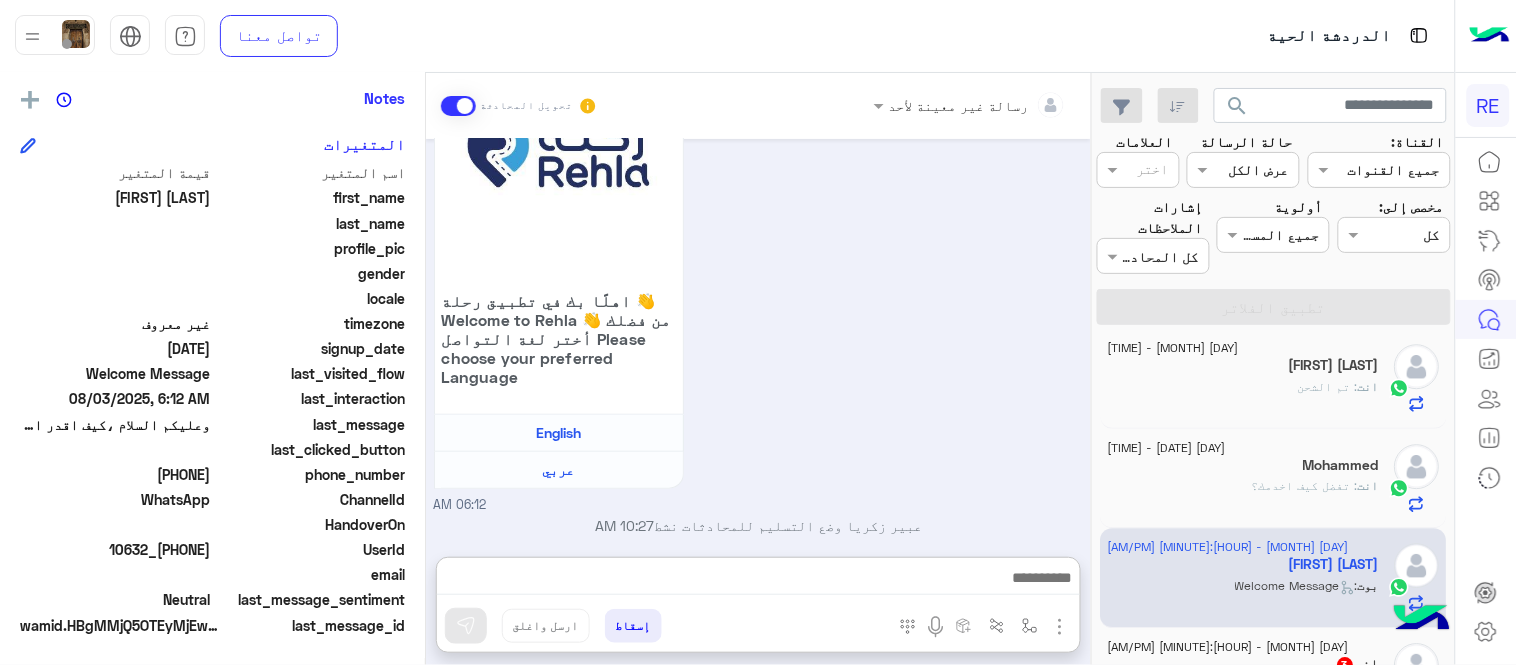 click at bounding box center [758, 580] 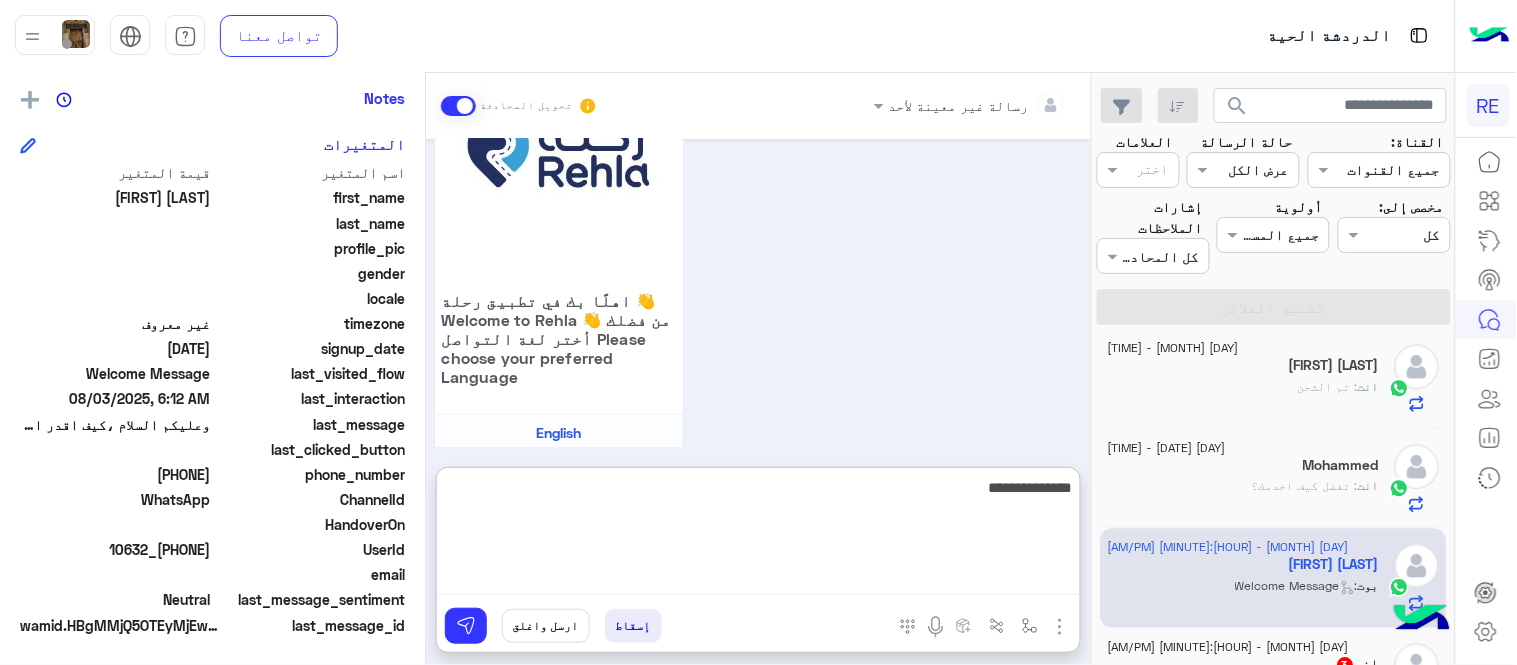 type on "**********" 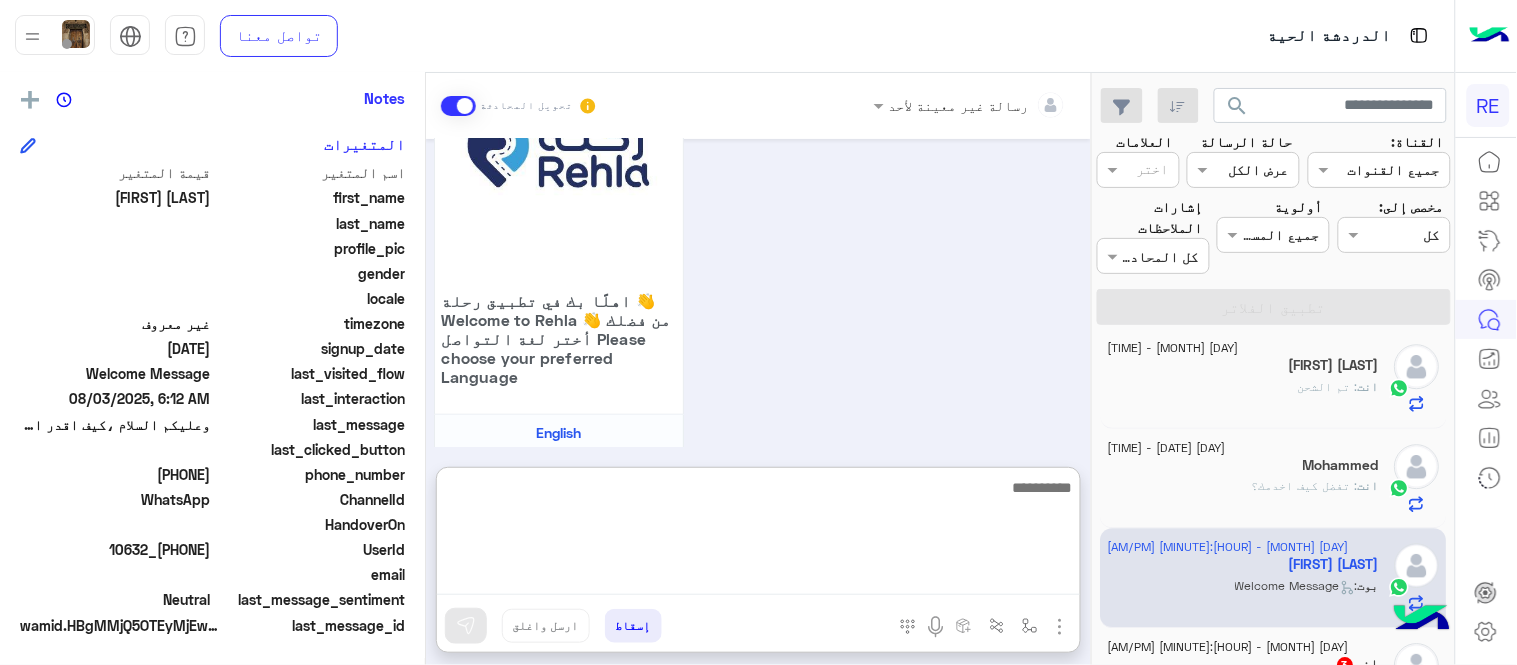 scroll, scrollTop: 425, scrollLeft: 0, axis: vertical 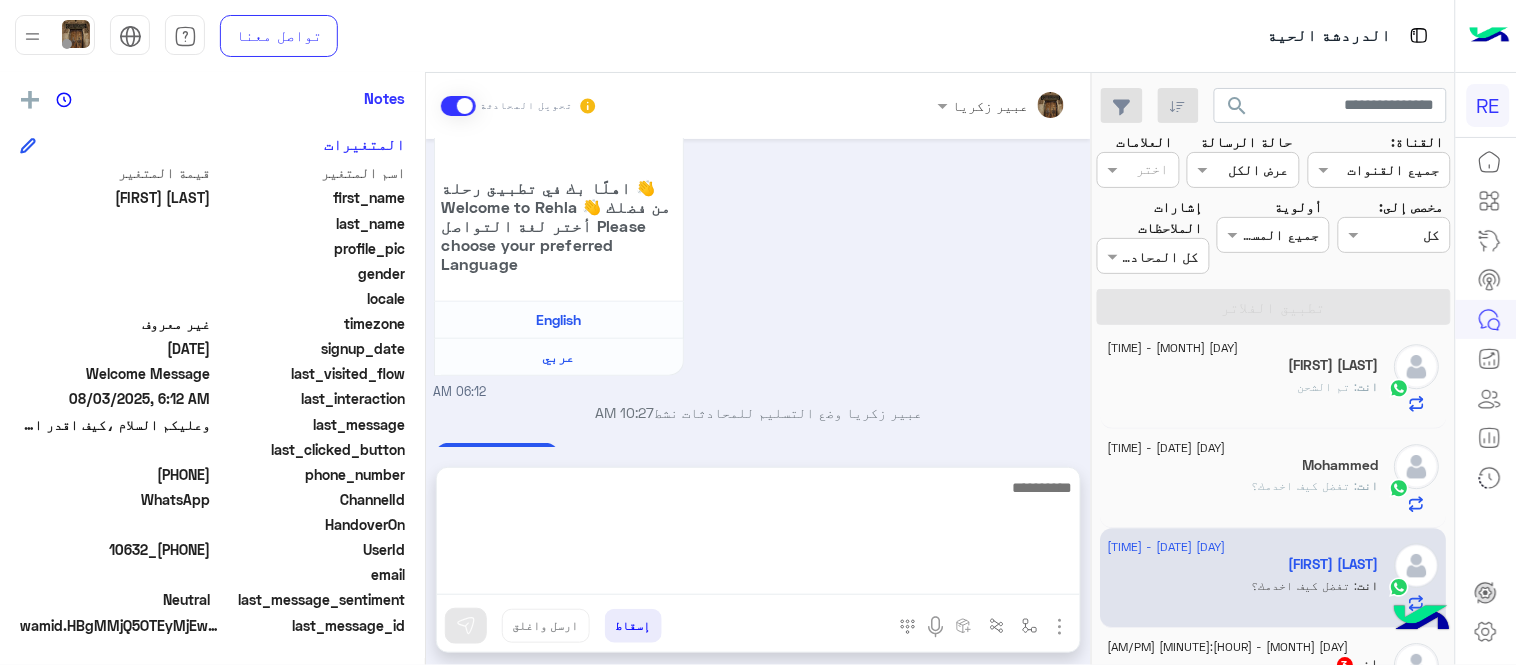 click on "Aug 3, 2025  السلام عليكم   06:12 AM  وعليكم السلام ،كيف اقدر اساعدك
اهلًا بك في تطبيق رحلة 👋
Welcome to Rehla  👋
من فضلك أختر لغة التواصل
Please choose your preferred Language
English   عربي     06:12 AM   [FIRST] [LAST] وضع التسليم للمحادثات نشط   10:27 AM      تفضل كيف اخدمك؟  [FIRST] [LAST] -  10:27 AM   [FIRST] [LAST] انضم إلى المحادثة   10:27 AM" at bounding box center (758, 293) 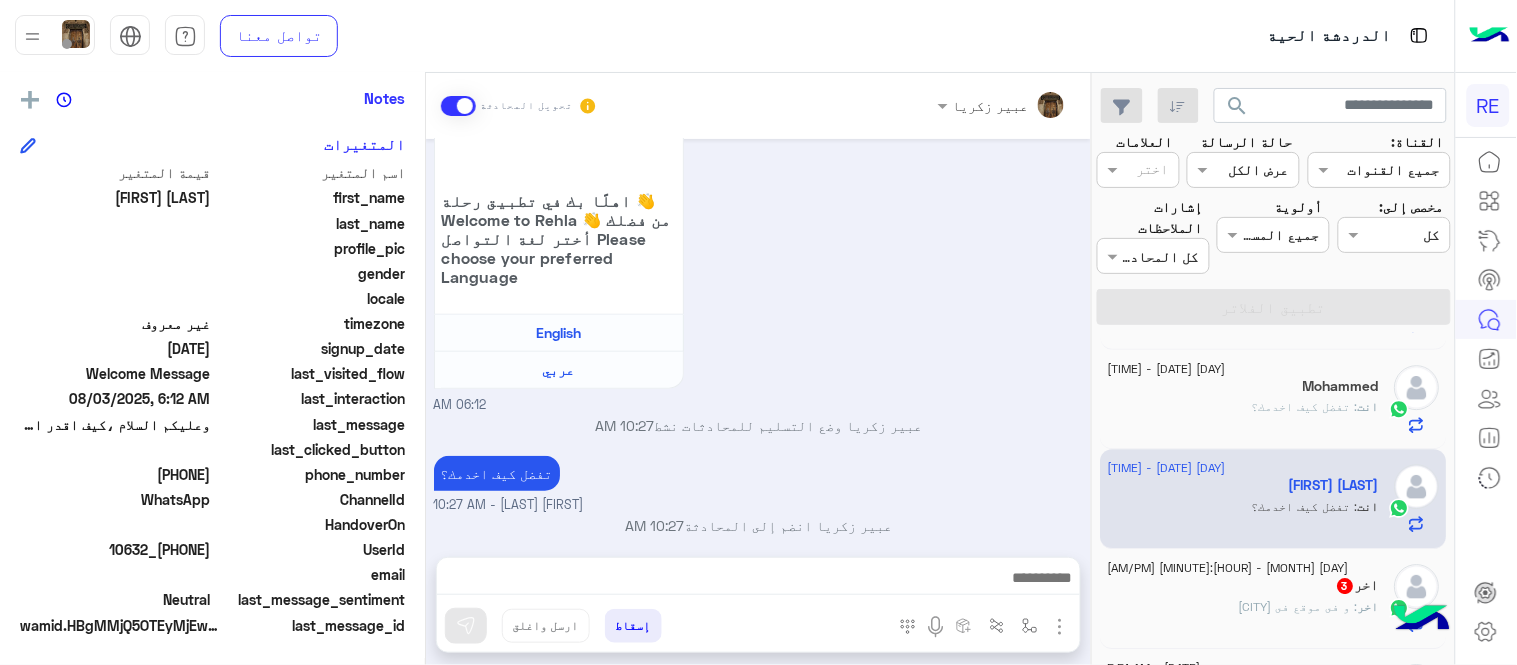 scroll, scrollTop: 1591, scrollLeft: 0, axis: vertical 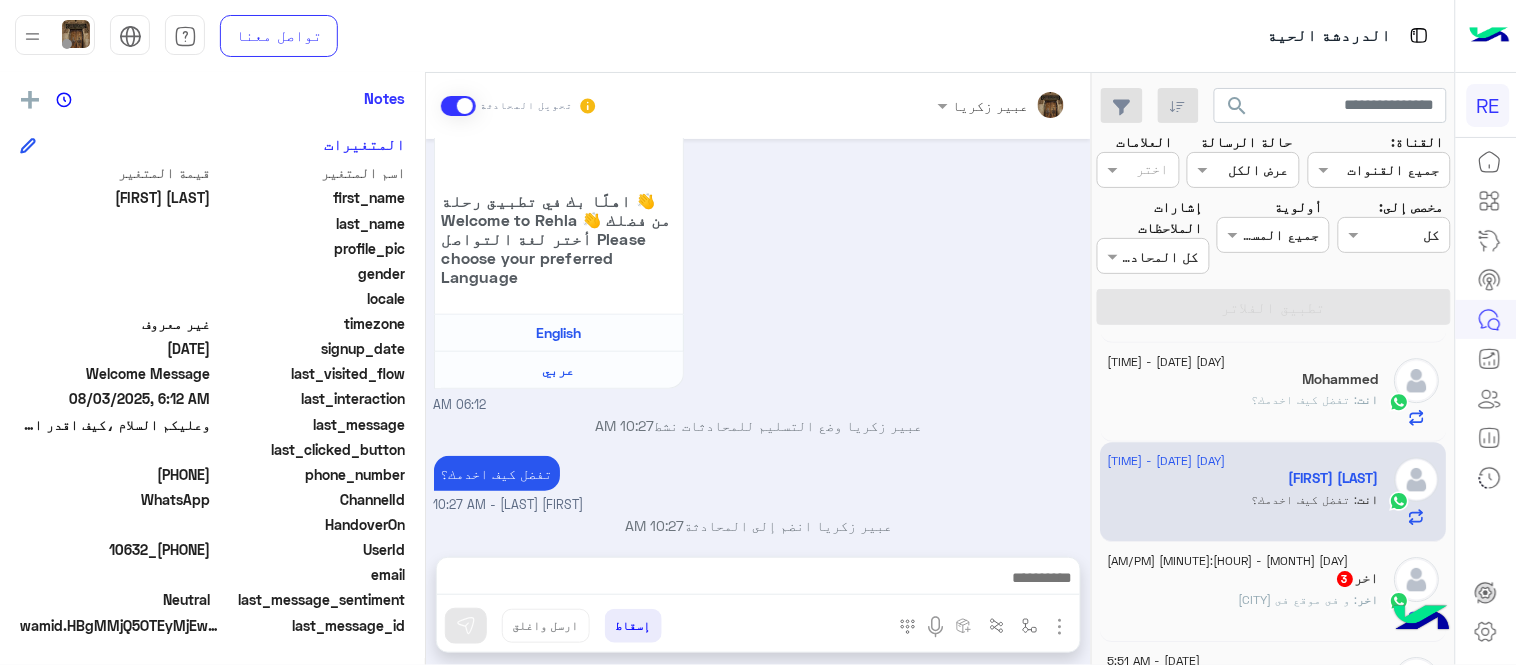 click on "اخر   3" 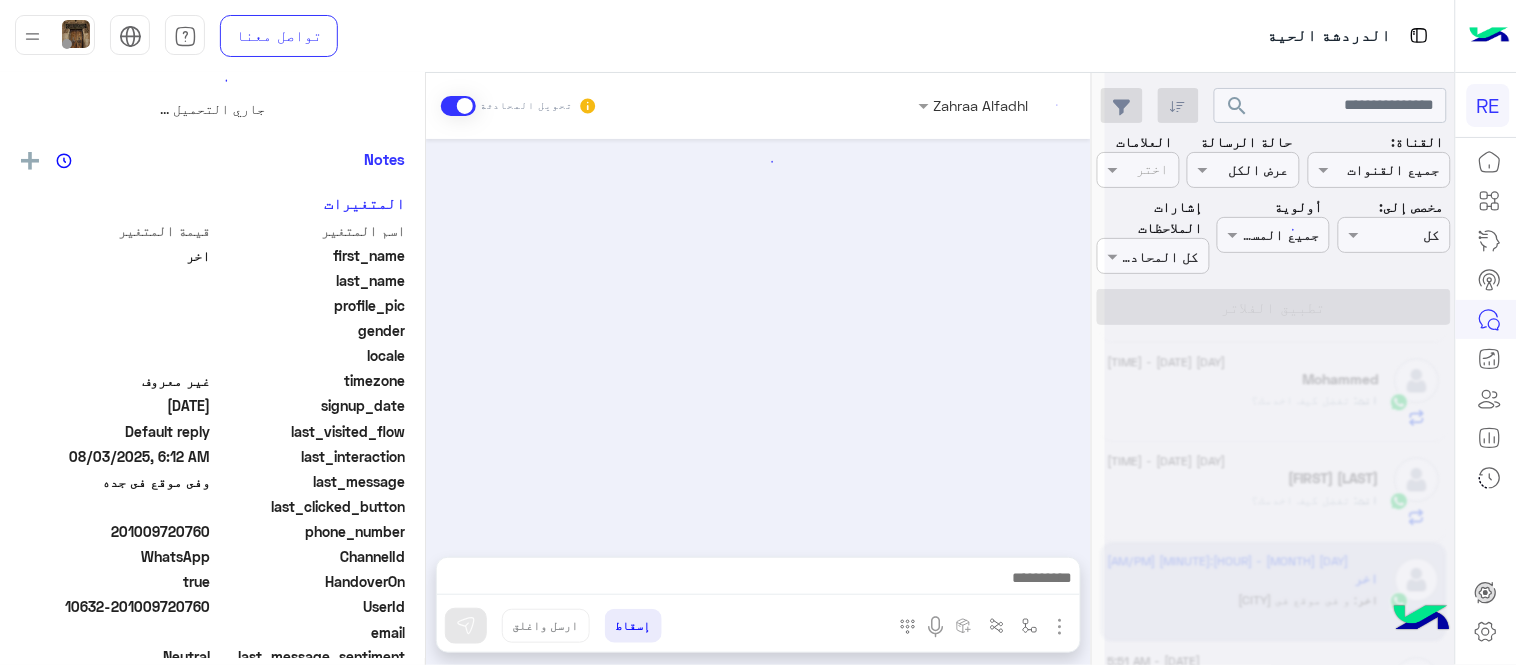 scroll, scrollTop: 0, scrollLeft: 0, axis: both 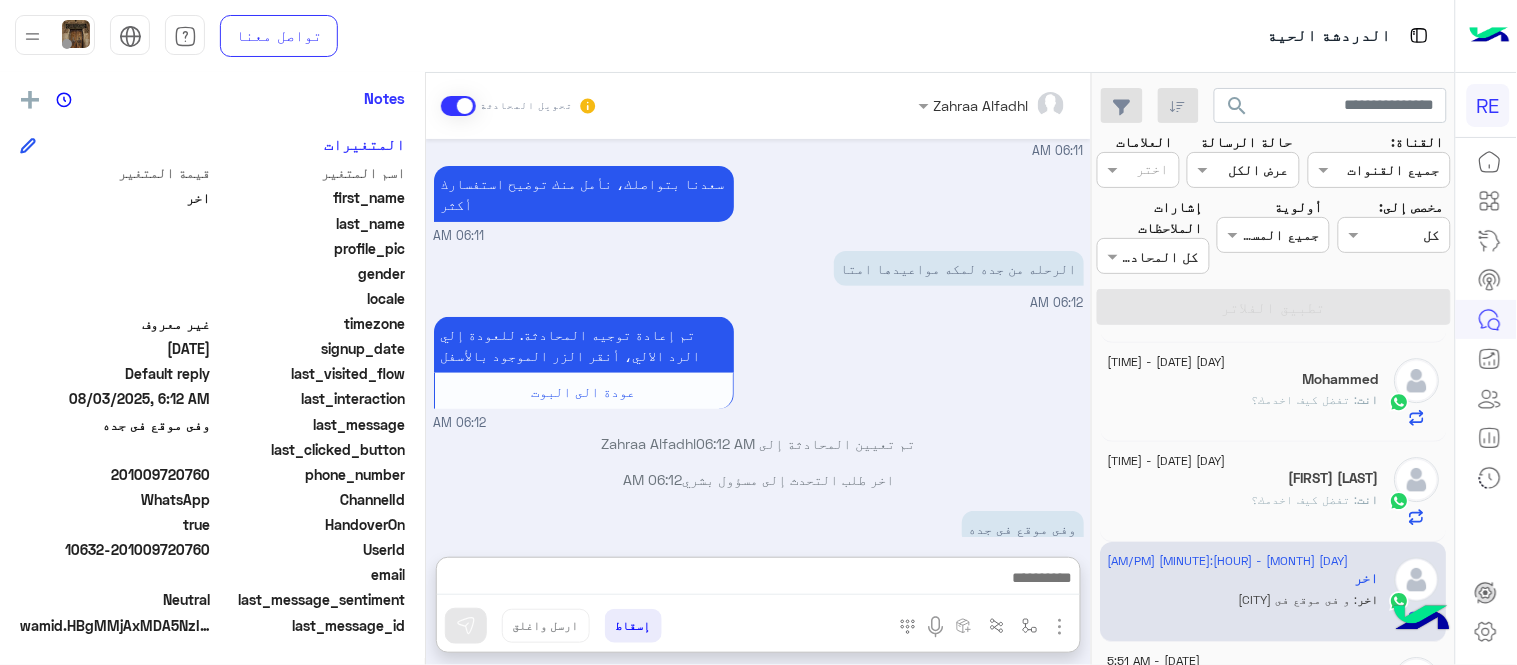 click at bounding box center (758, 580) 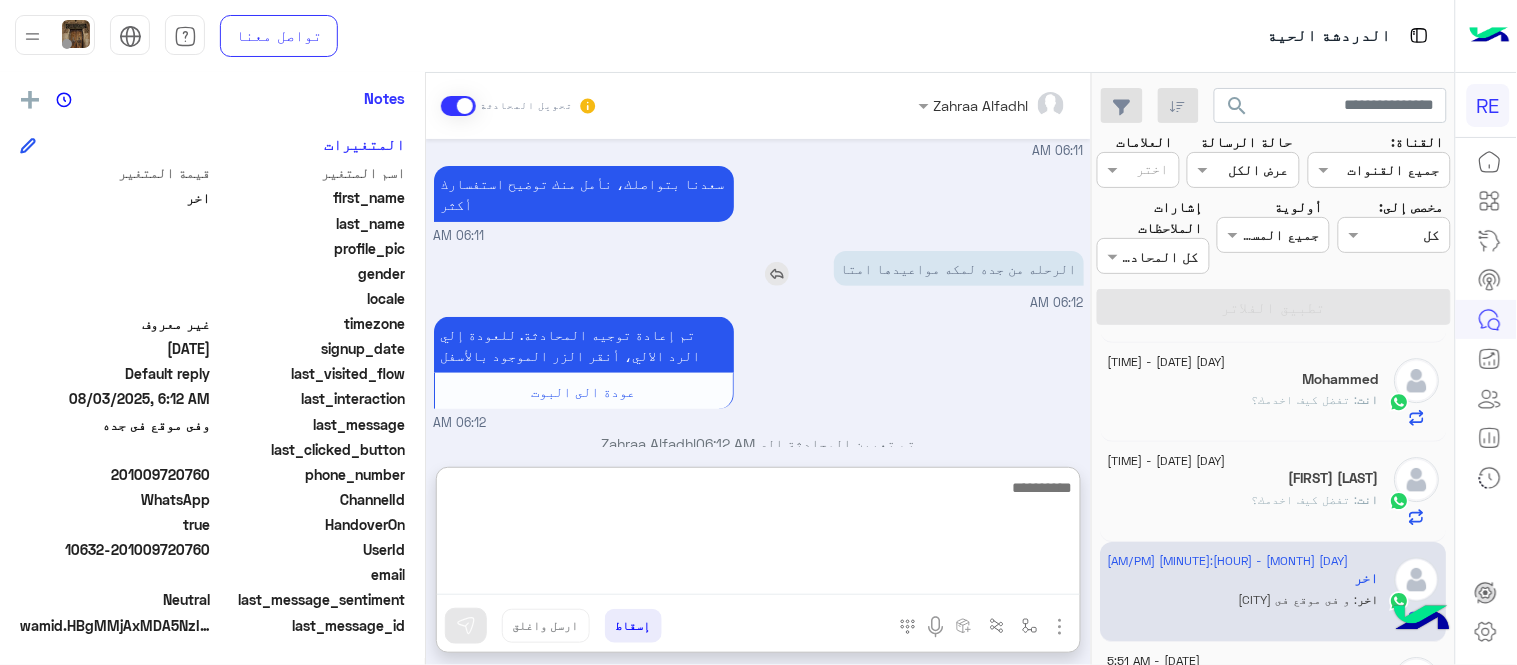 click at bounding box center (777, 274) 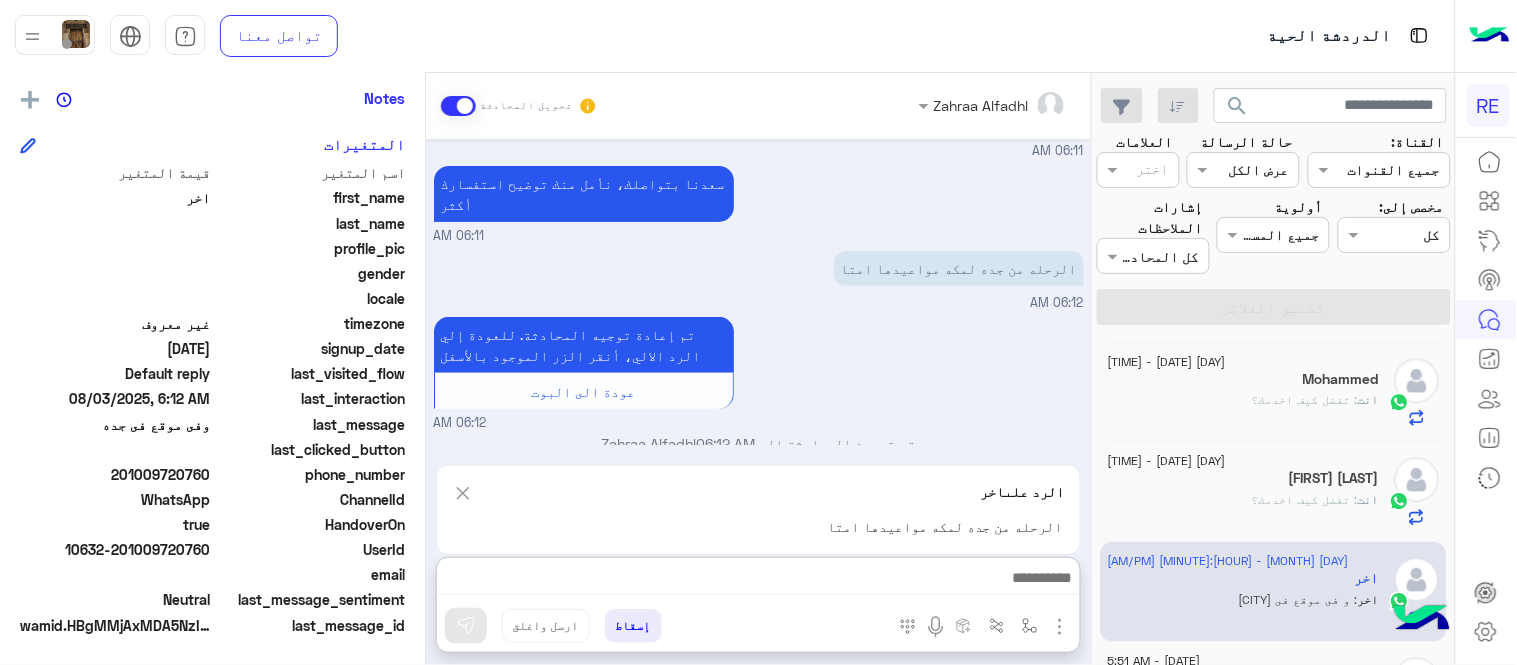 click at bounding box center (758, 580) 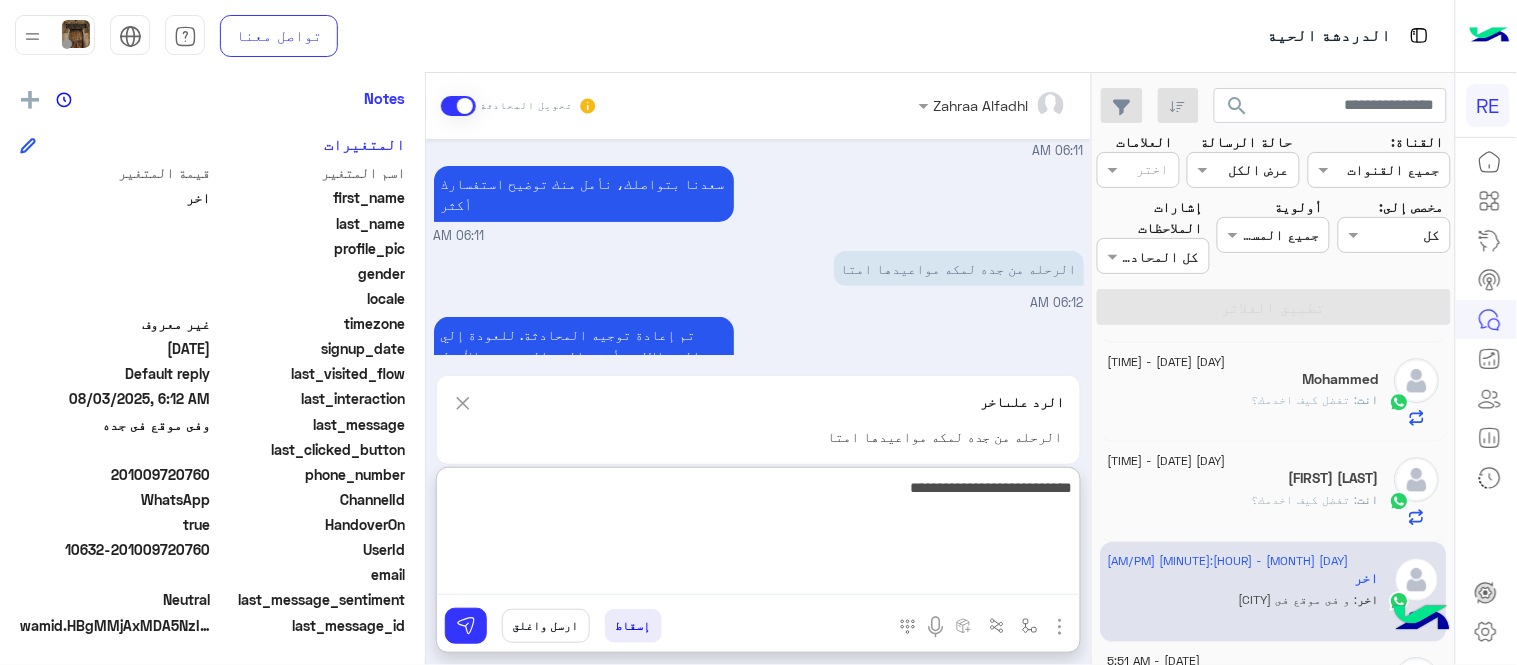click on "**********" at bounding box center [758, 535] 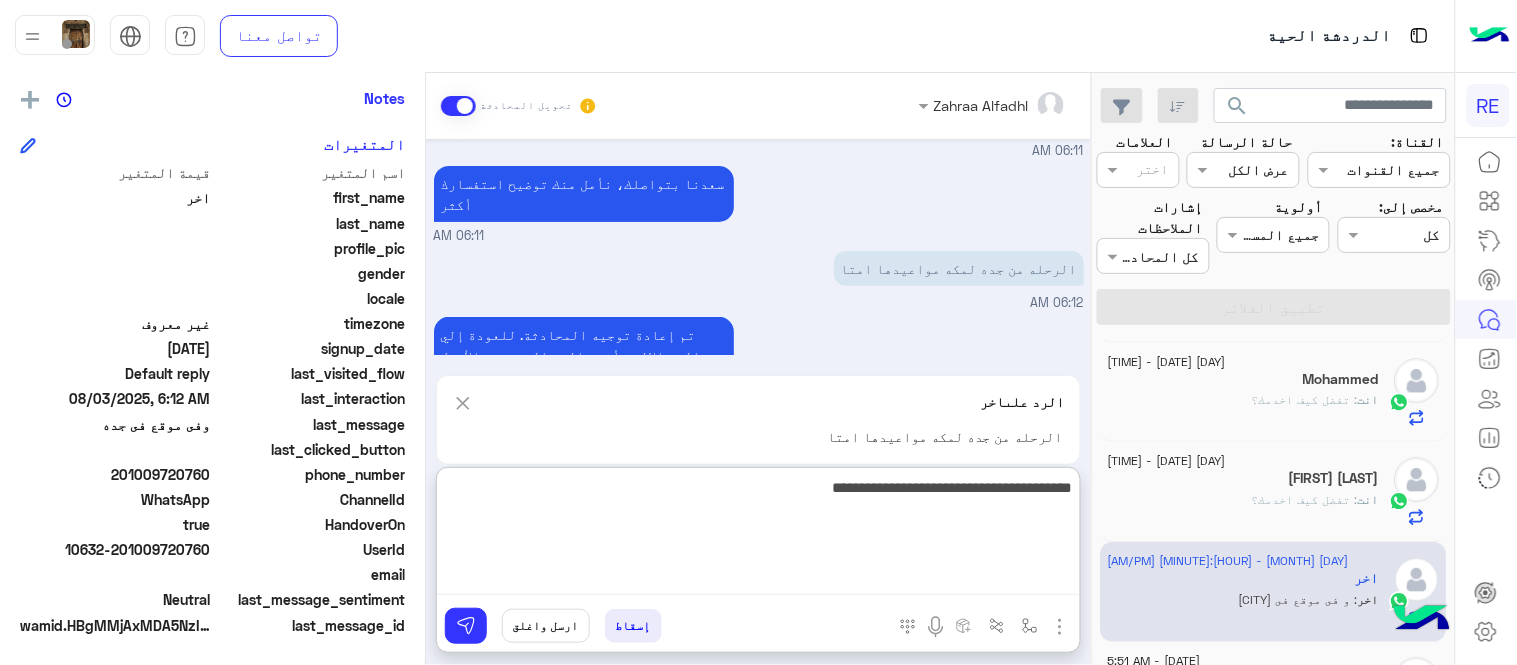 type on "**********" 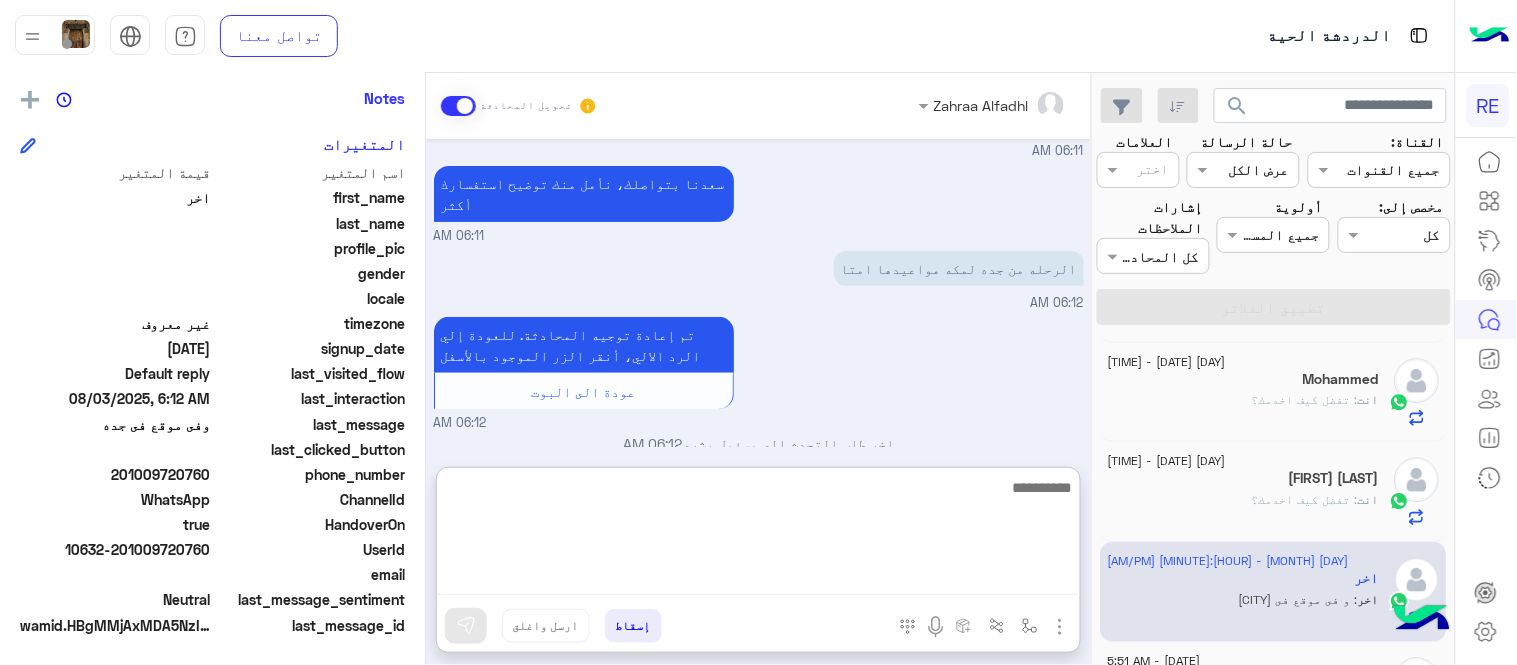 scroll, scrollTop: 301, scrollLeft: 0, axis: vertical 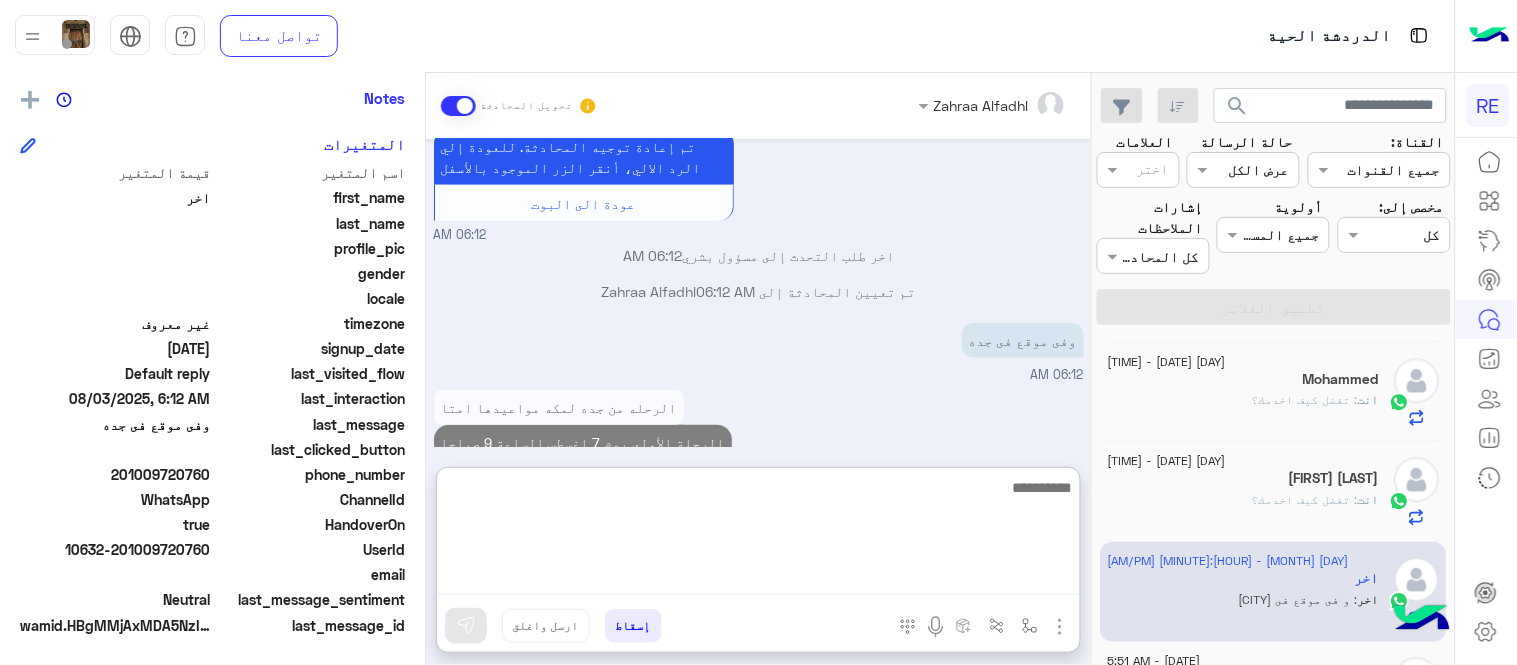 click at bounding box center [758, 535] 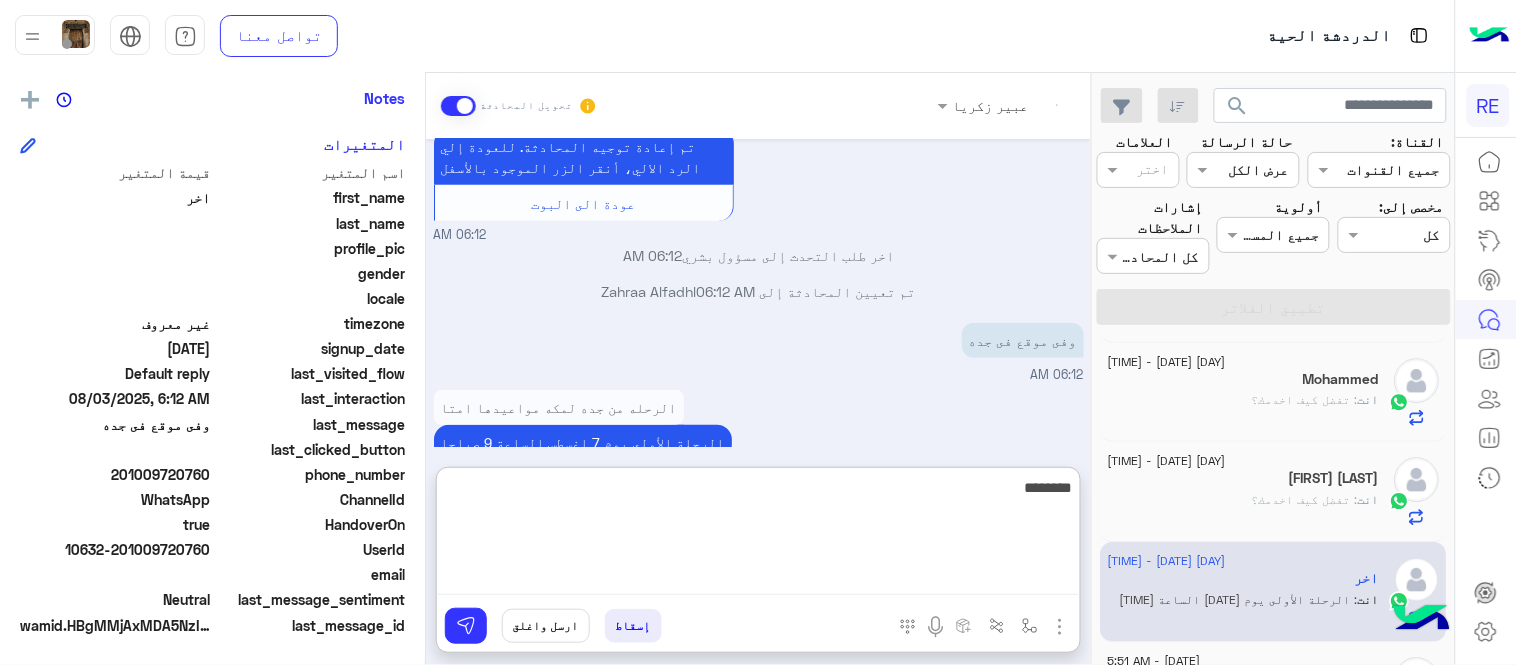 scroll, scrollTop: 337, scrollLeft: 0, axis: vertical 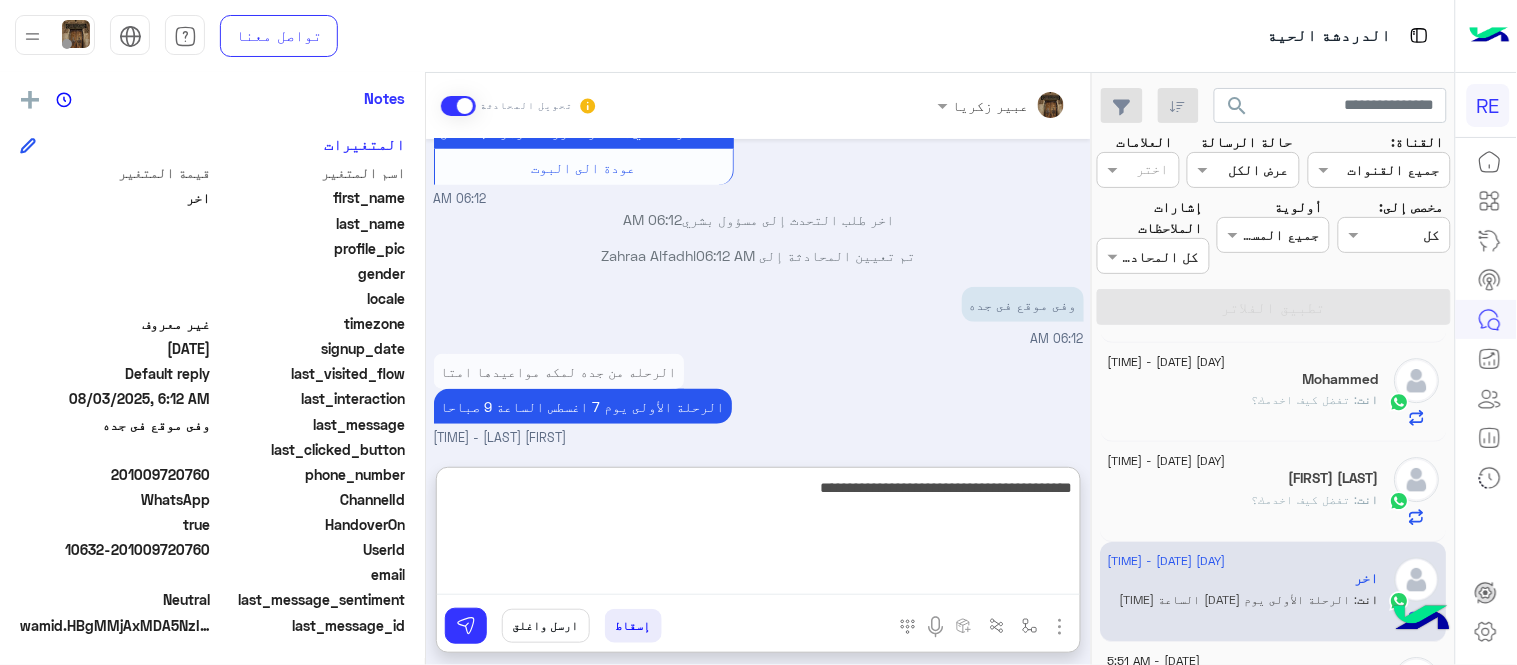 type on "**********" 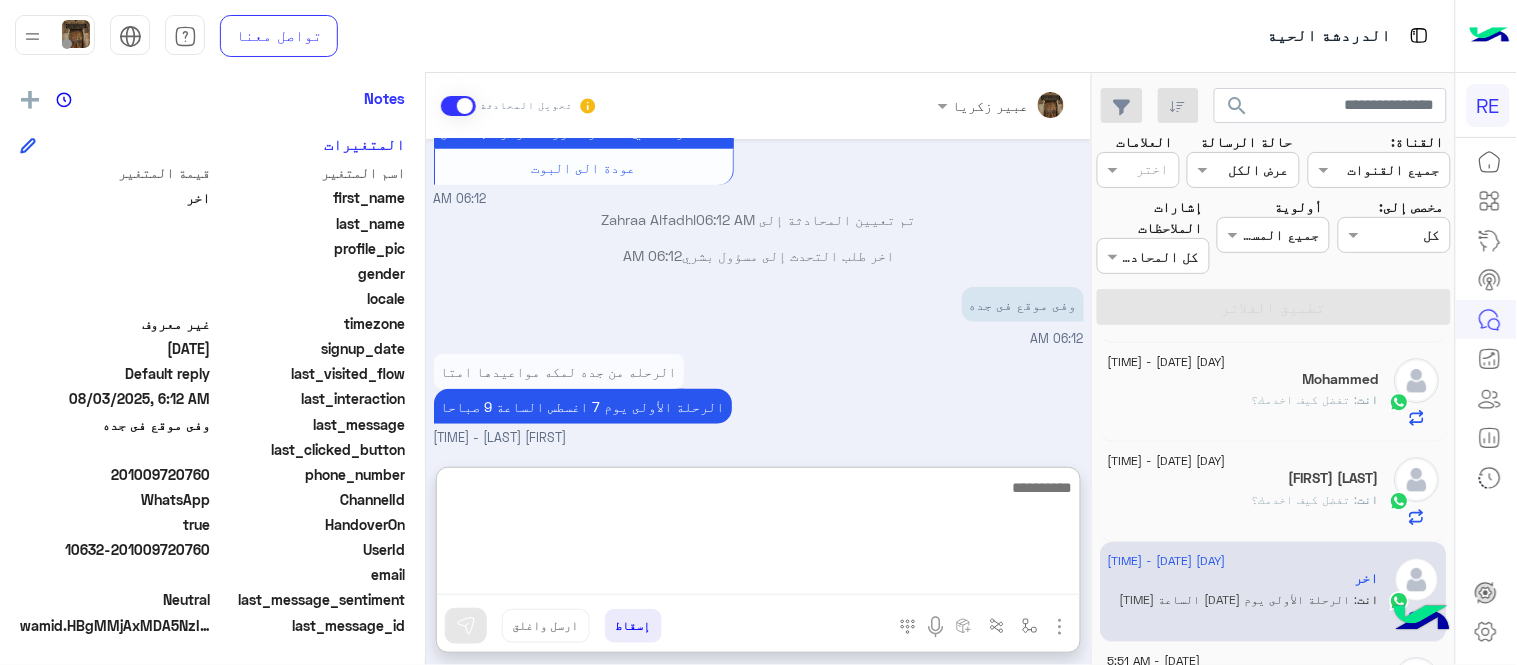 scroll, scrollTop: 401, scrollLeft: 0, axis: vertical 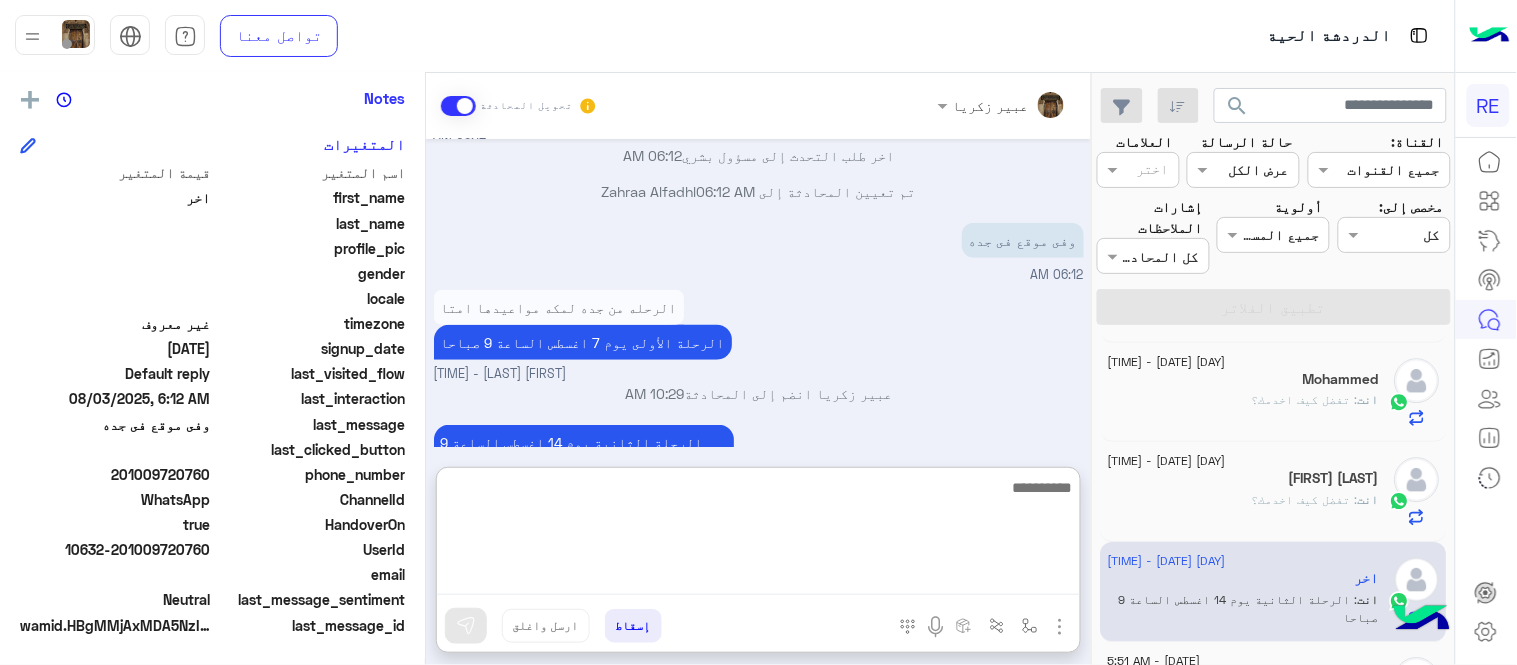 click at bounding box center (758, 535) 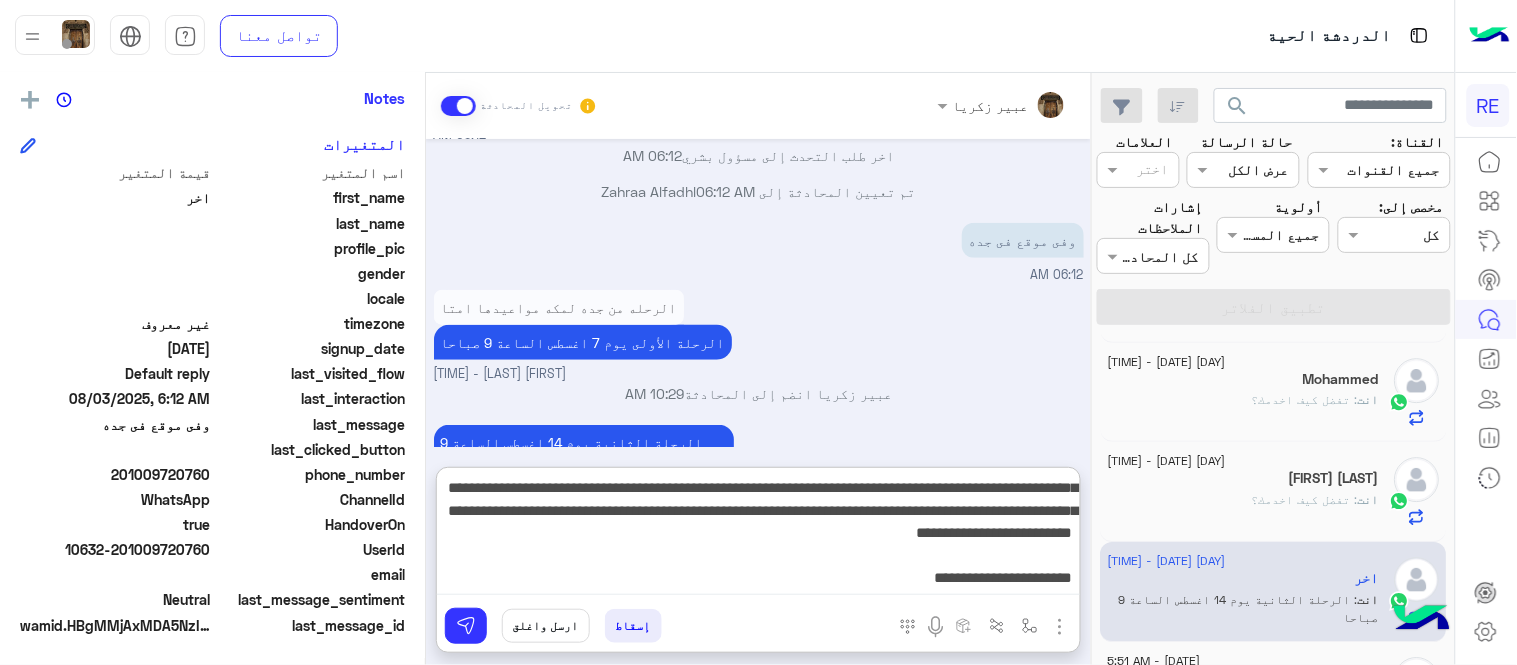 click on "**********" at bounding box center (758, 535) 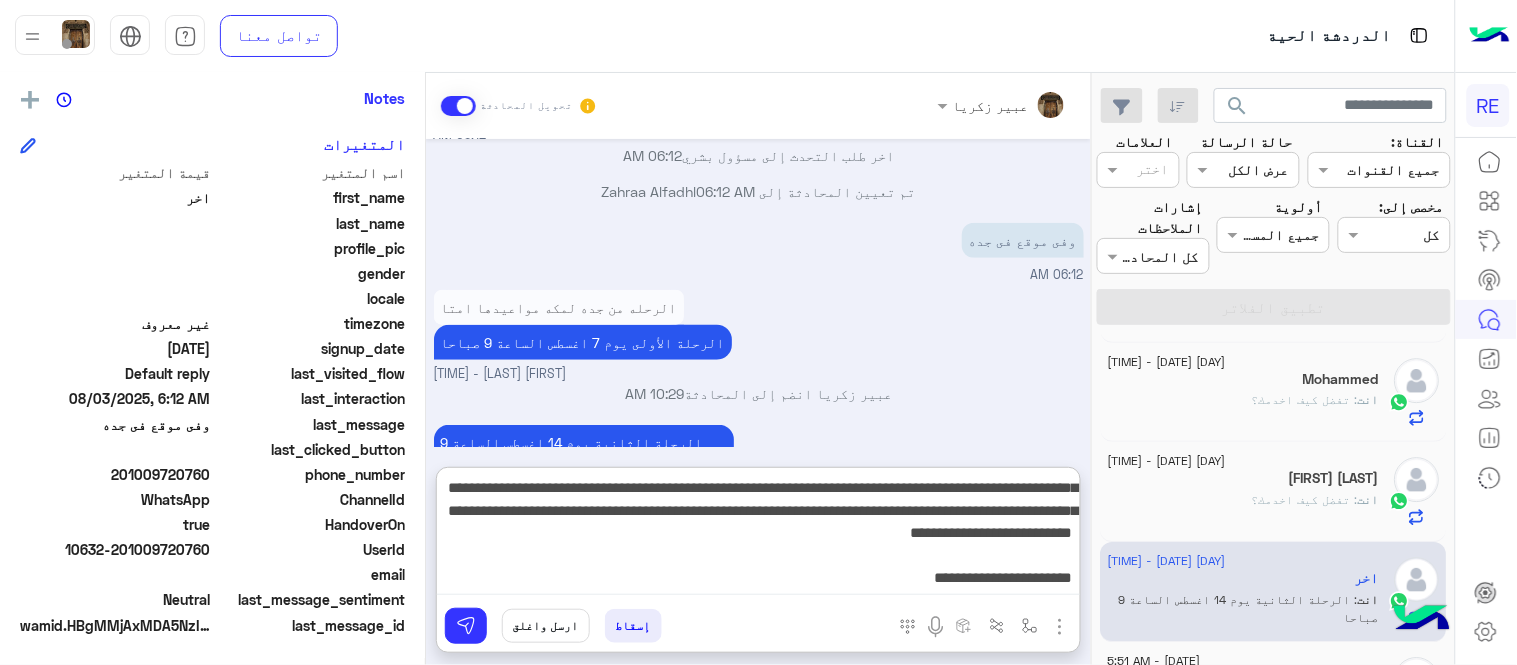 type on "**********" 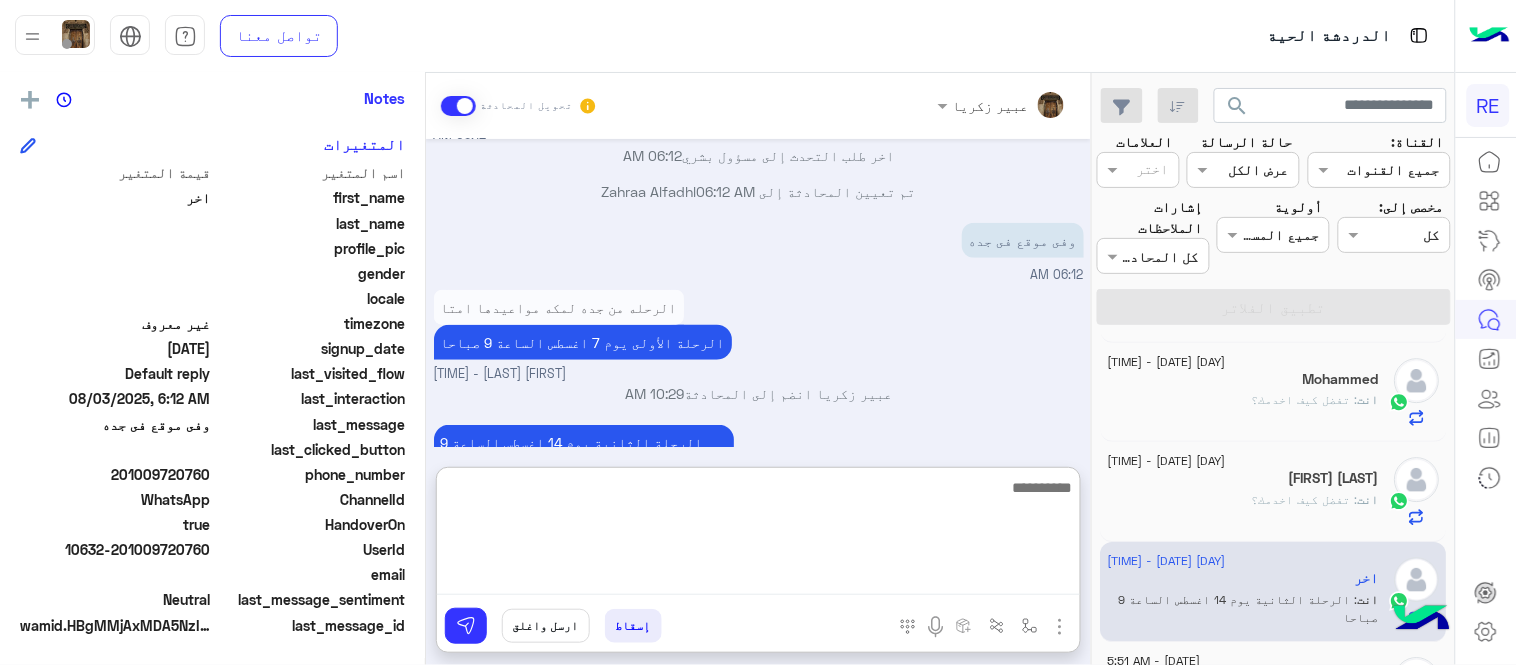 scroll, scrollTop: 570, scrollLeft: 0, axis: vertical 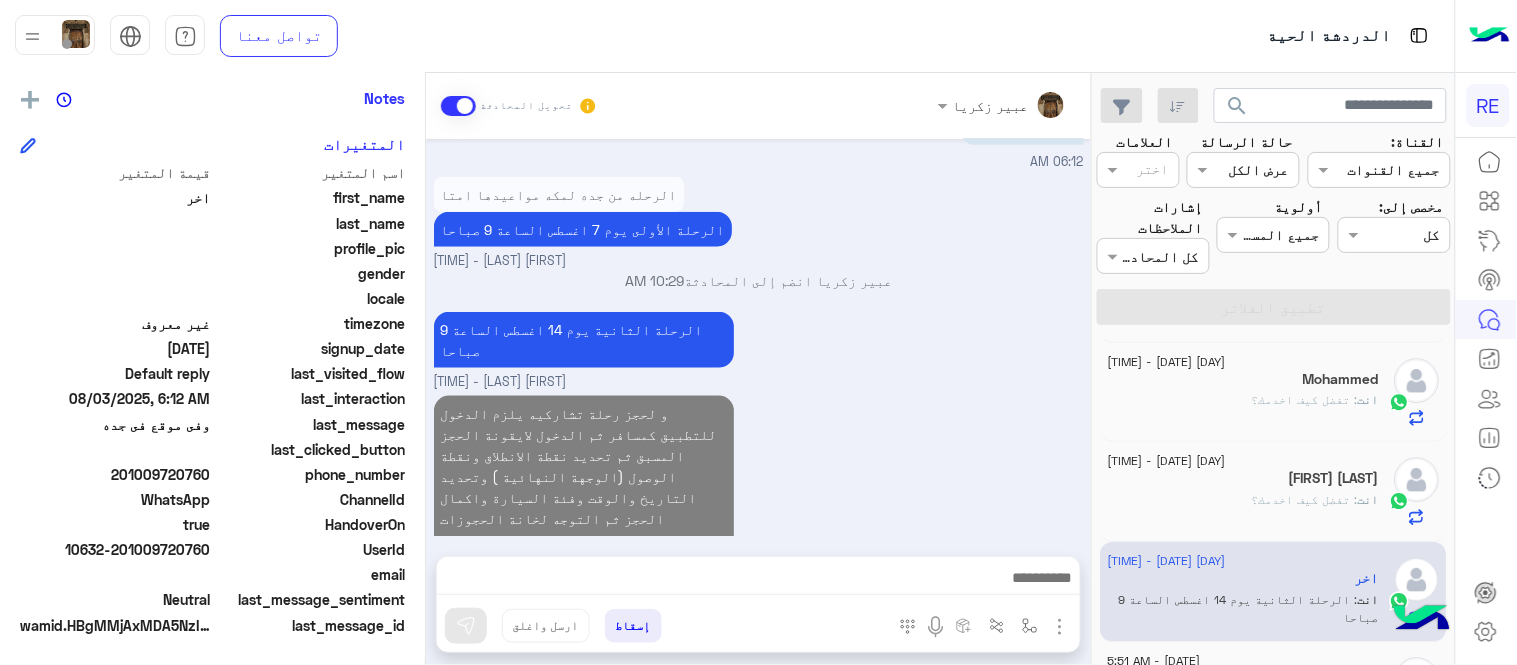 click on "[MONTH] [DAY], [YEAR]   Your browser does not support the audio tag.
[TIME]  سعدنا بتواصلك، نأمل منك توضيح استفسارك أكثر    [TIME]  الرحله من جده لمكه مواعيدها امتا   [TIME]  تم إعادة توجيه المحادثة. للعودة إلي الرد الالي، أنقر الزر الموجود بالأسفل  عودة الى البوت     [TIME]   تم تعيين المحادثة إلى [PERSON]   [TIME]       اخر  طلب التحدث إلى مسؤول بشري   [TIME]      وفى موقع فى [CITY]   [TIME]  الرحله من جده لمكه مواعيدها امتا الرحلة الأولى يوم [DAY] [MONTH] الساعة [TIME]  [PERSON] -  [TIME]  [PERSON] انضم إلى المحادثة   [TIME]      الرحلة الثانية يوم [DAY] [MONTH] الساعة [TIME]  [PERSON] -  [TIME]      [TIME]" at bounding box center [758, 338] 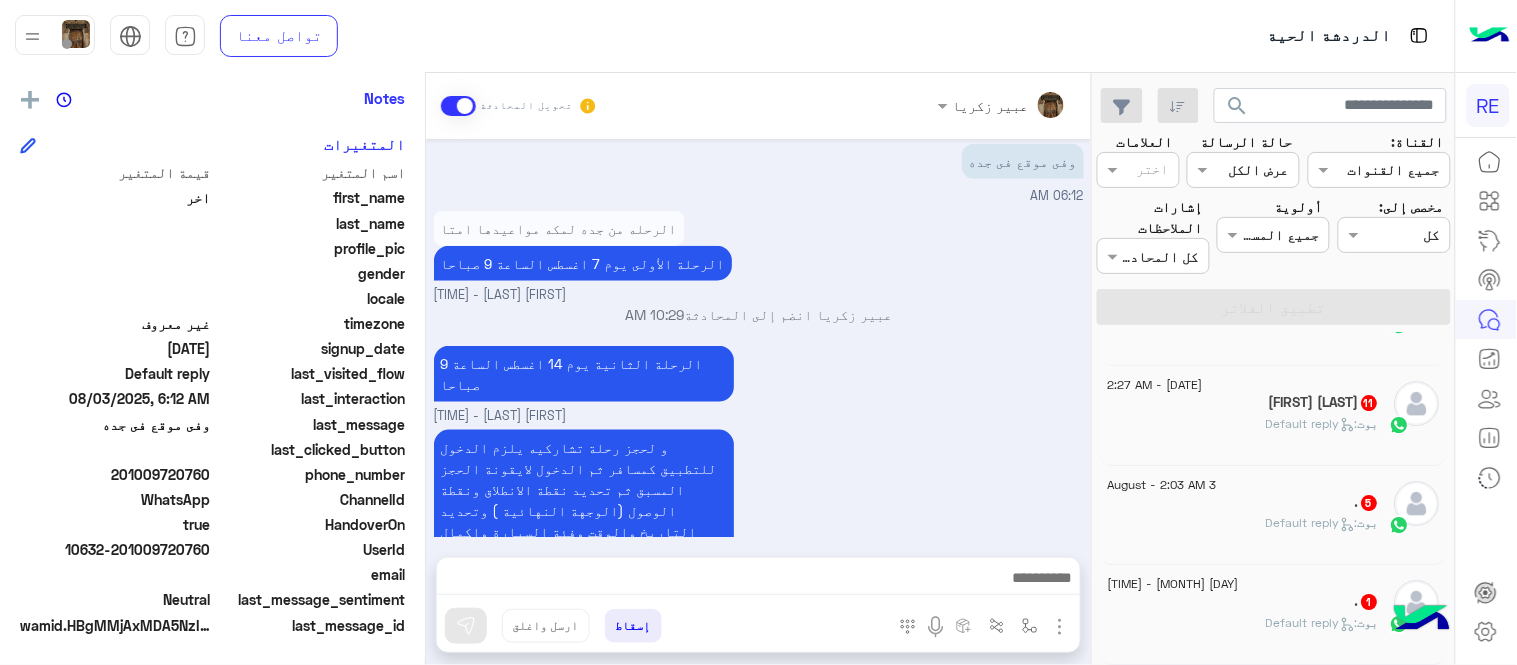 scroll, scrollTop: 10, scrollLeft: 0, axis: vertical 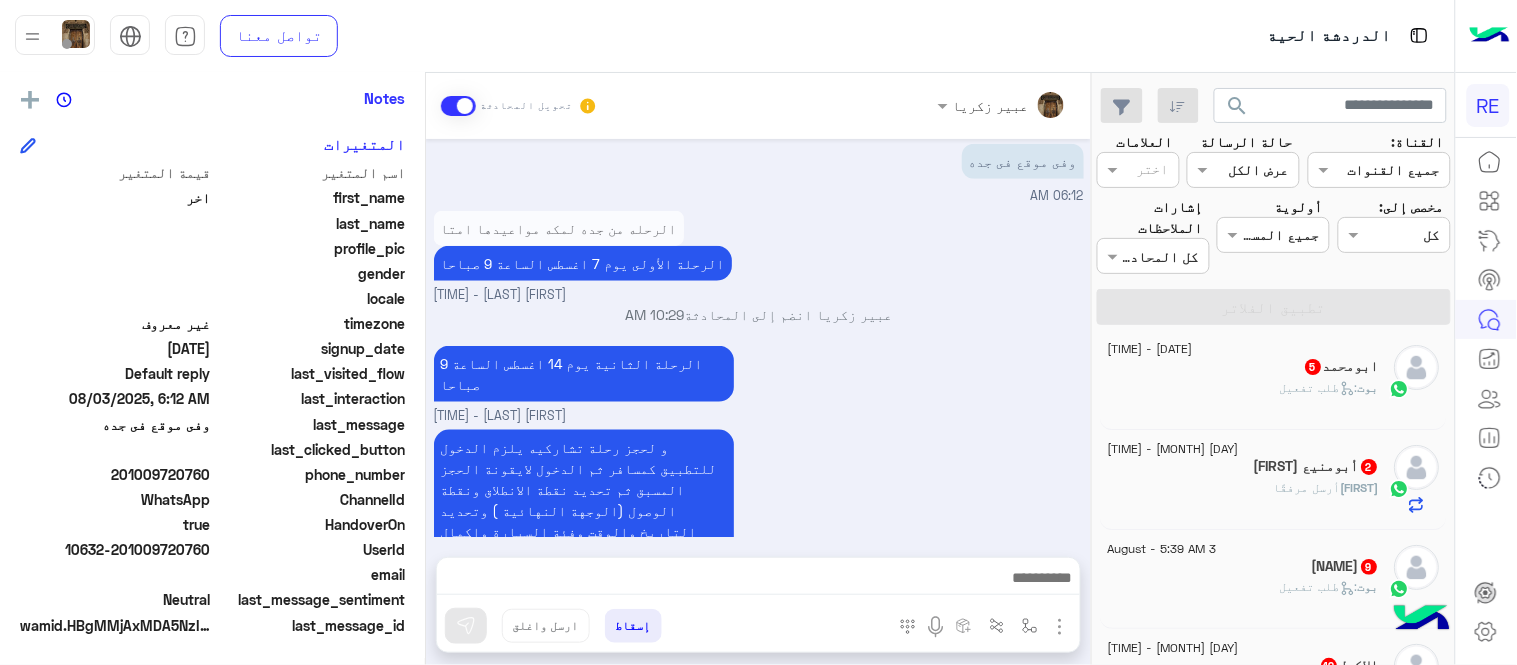 click on "[FIRST] [NUMBER]" 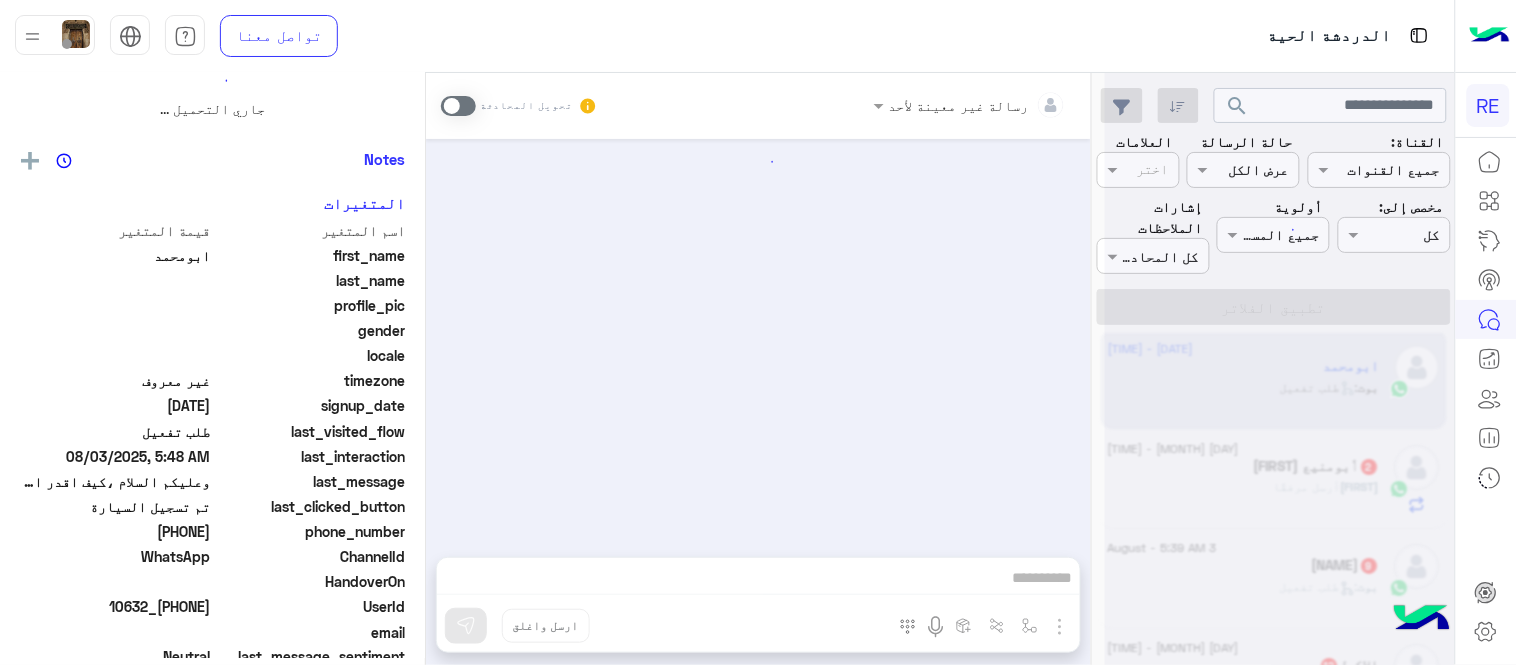 scroll, scrollTop: 0, scrollLeft: 0, axis: both 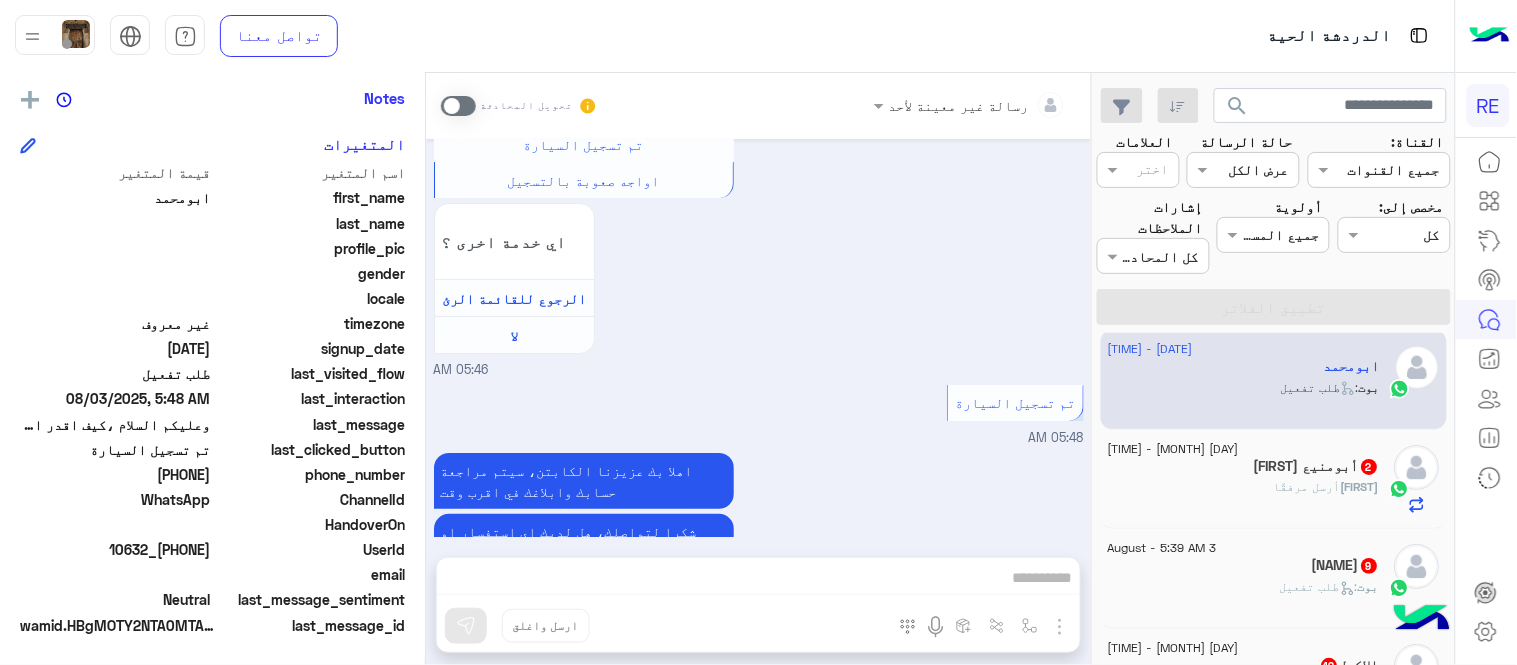 drag, startPoint x: 142, startPoint y: 468, endPoint x: 211, endPoint y: 477, distance: 69.58448 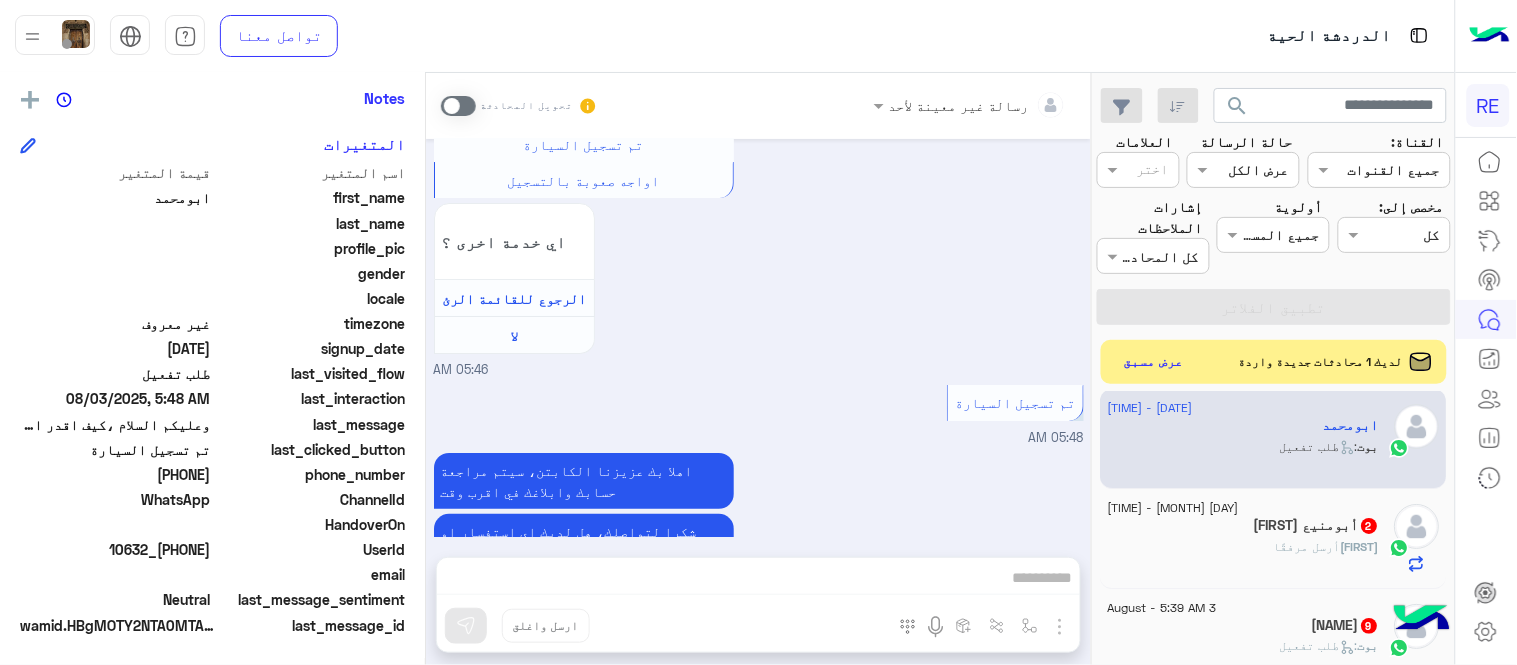 click on "رسالة غير معينة لأحد تحويل المحادثة     Aug 3, 2025  اختر احد الخدمات التالية:    08:38 AM   تفعيل حساب    08:38 AM  يمكنك الاطلاع على شروط الانضمام لرحلة ك (كابتن ) الموجودة بالصورة أعلاه،
لتحميل التطبيق عبر الرابط التالي : 📲
http://onelink.to/Rehla    يسعدنا انضمامك لتطبيق رحلة يمكنك اتباع الخطوات الموضحة لتسجيل بيانات سيارتك بالفيديو التالي  : عزيزي الكابتن، فضلًا ، للرغبة بتفعيل الحساب قم برفع البيانات عبر التطبيق والتواصل معنا  تم تسجيل السيارة   اواجه صعوبة بالتسجيل  اي خدمة اخرى ؟  الرجوع للقائمة الرئ   لا     08:38 AM  أريد فتح إنشاء رحله   08:38 AM     08:38 AM   تم تسجيل السيارة    08:38 AM     08:38 AM  نعم" at bounding box center (758, 373) 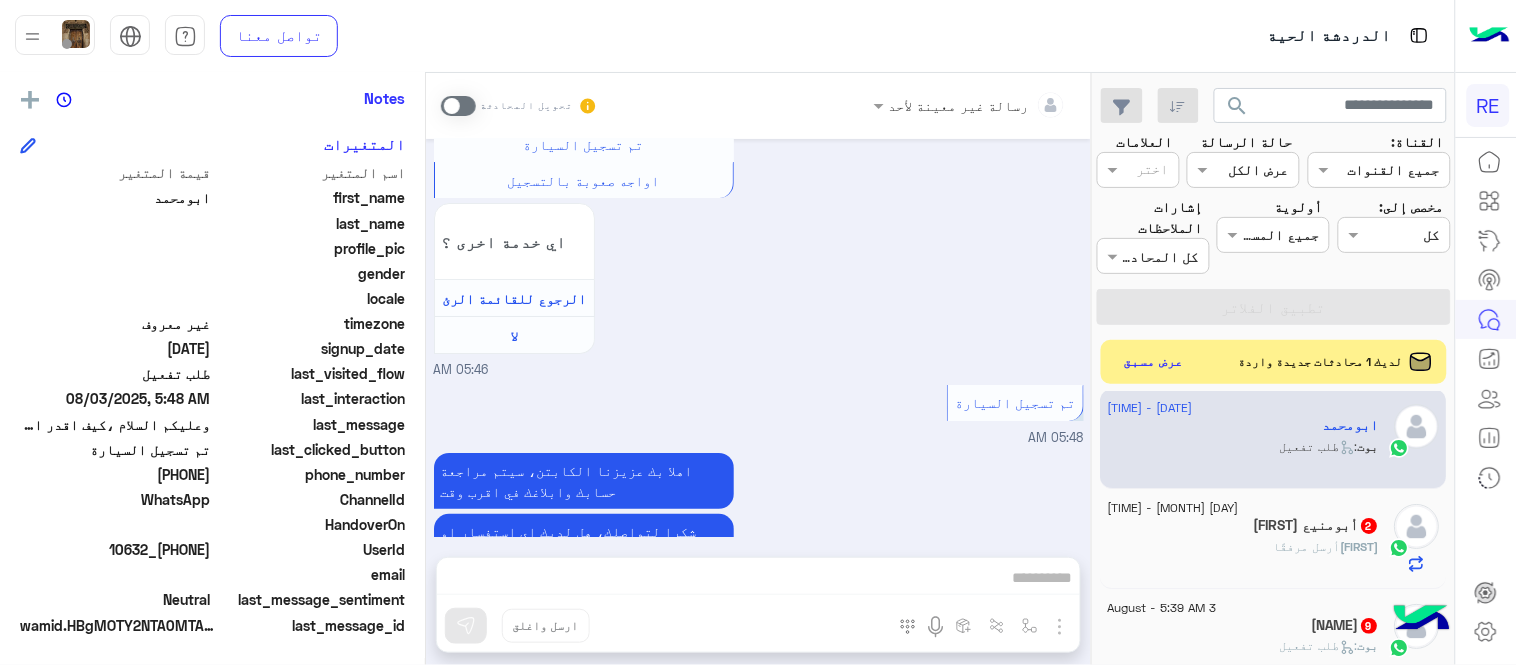 click at bounding box center (458, 106) 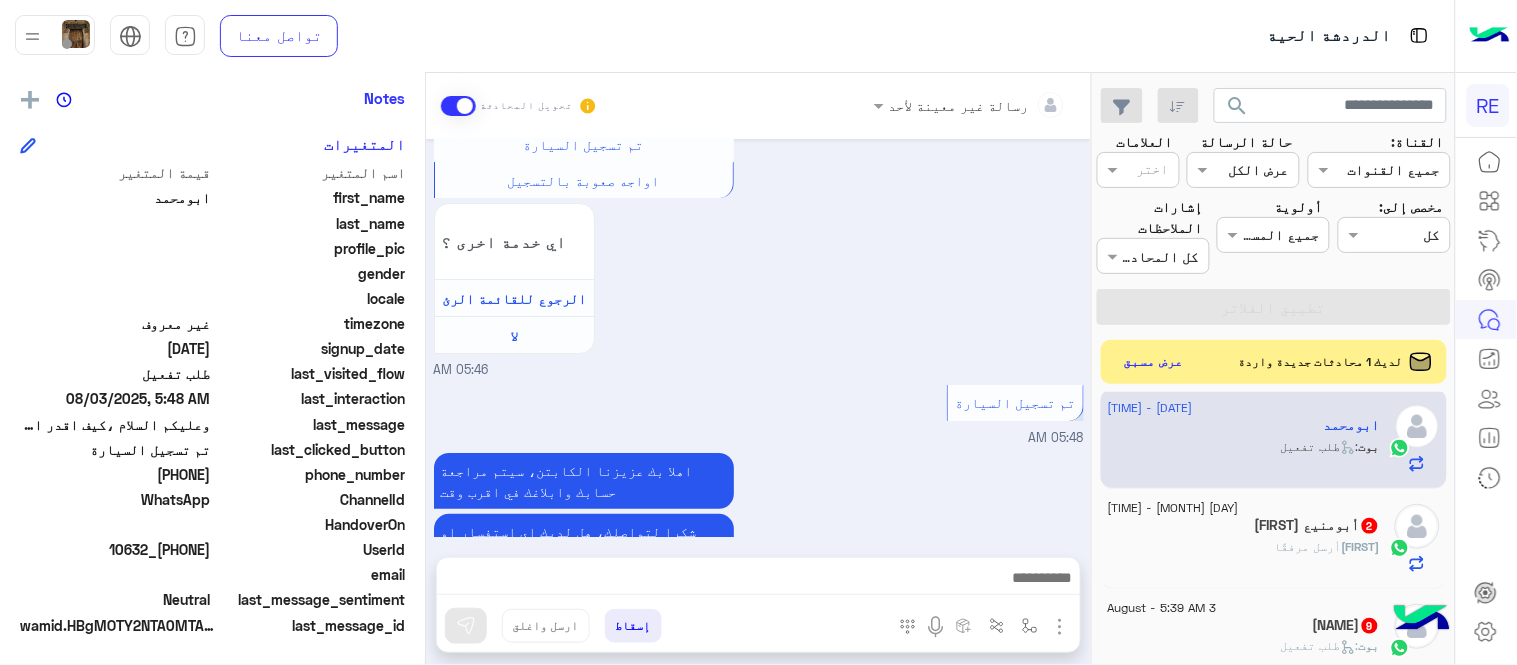 scroll, scrollTop: 1896, scrollLeft: 0, axis: vertical 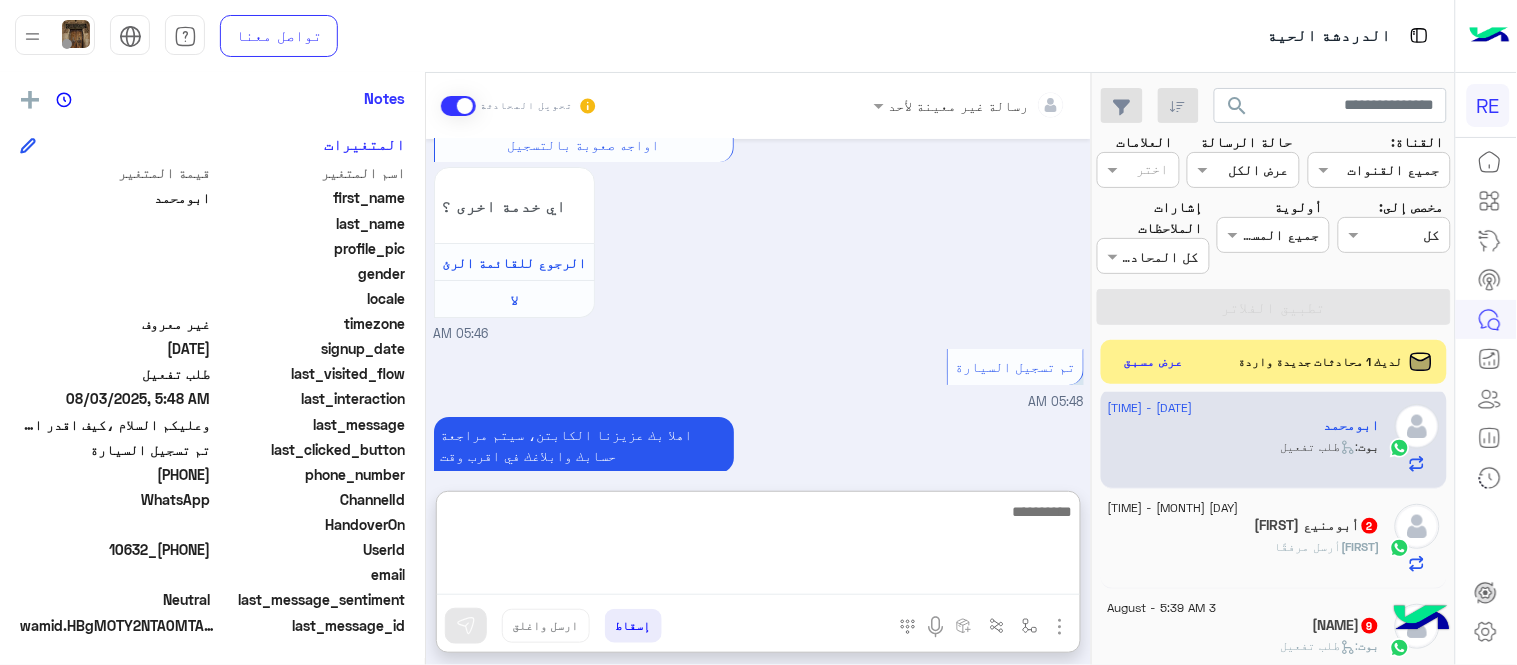 click at bounding box center (758, 547) 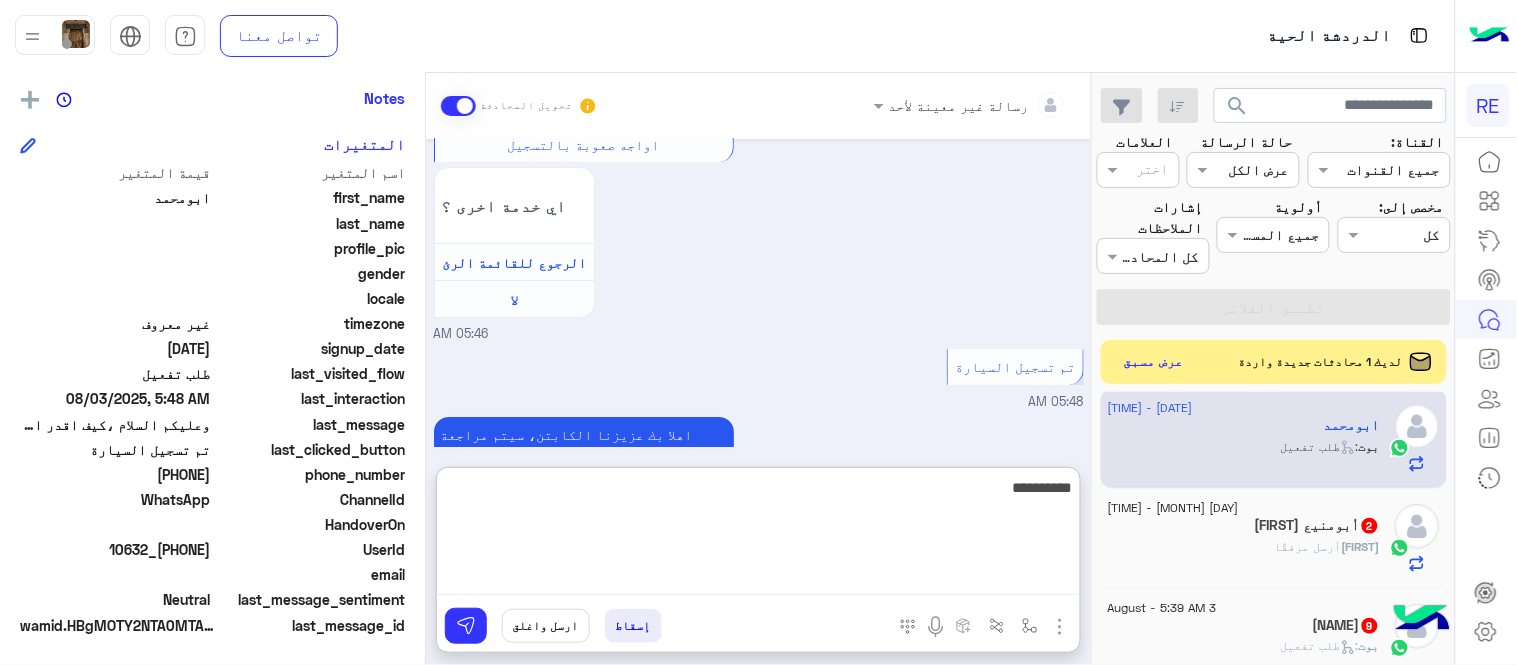 type on "**********" 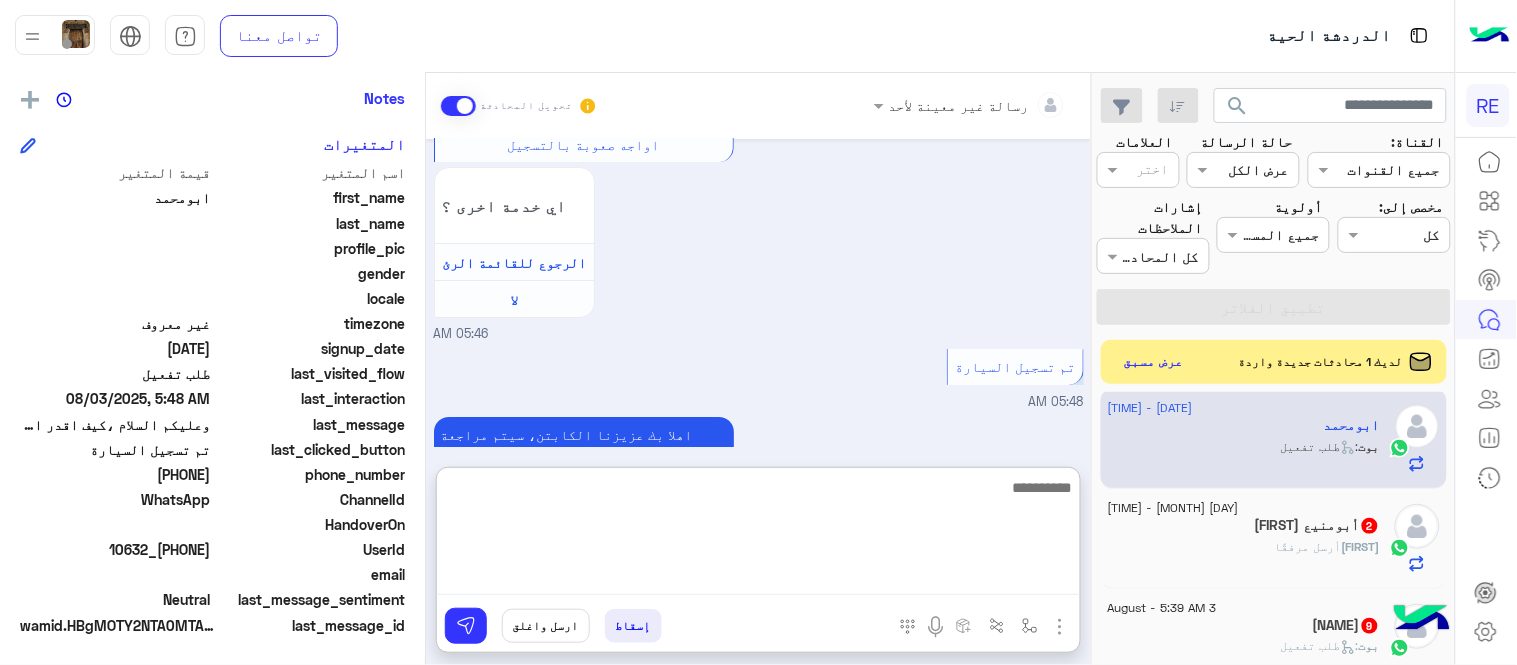 scroll, scrollTop: 2050, scrollLeft: 0, axis: vertical 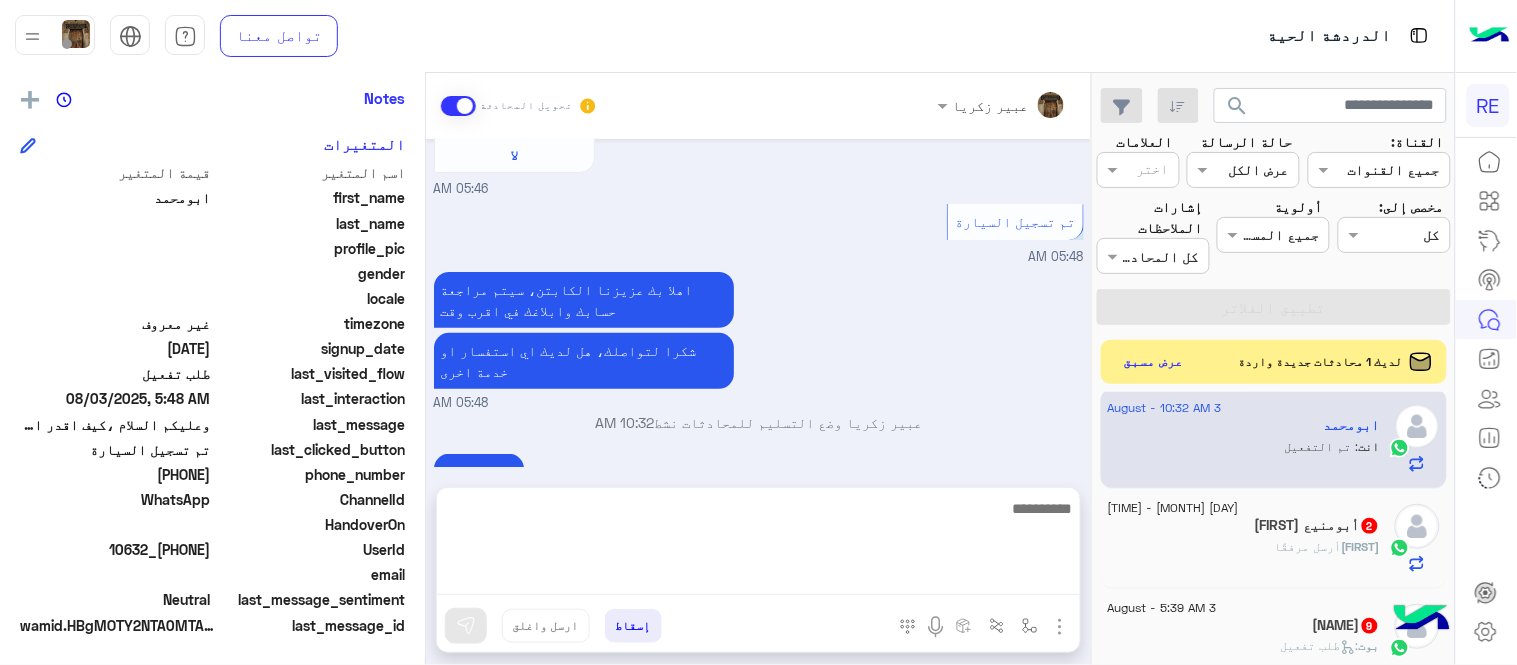 click on "[FIRST]  أرسل مرفقًا" 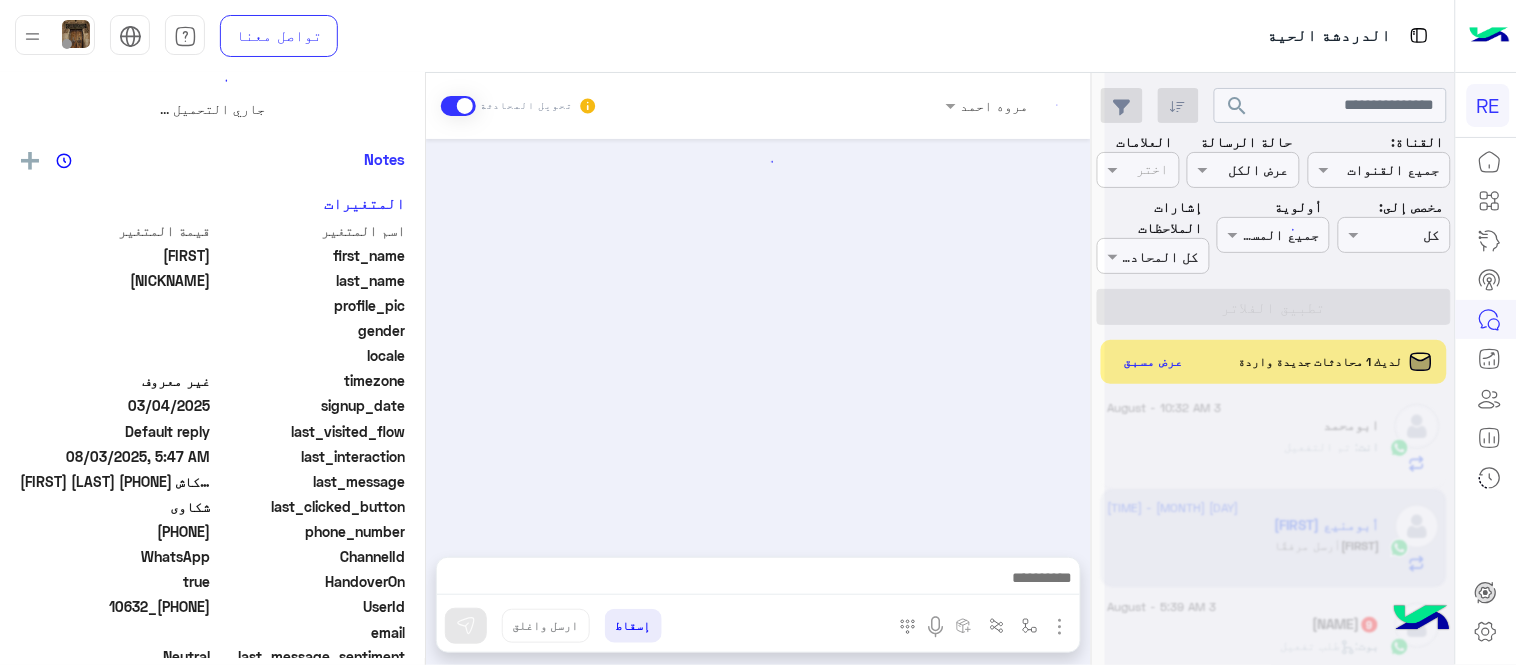 scroll, scrollTop: 0, scrollLeft: 0, axis: both 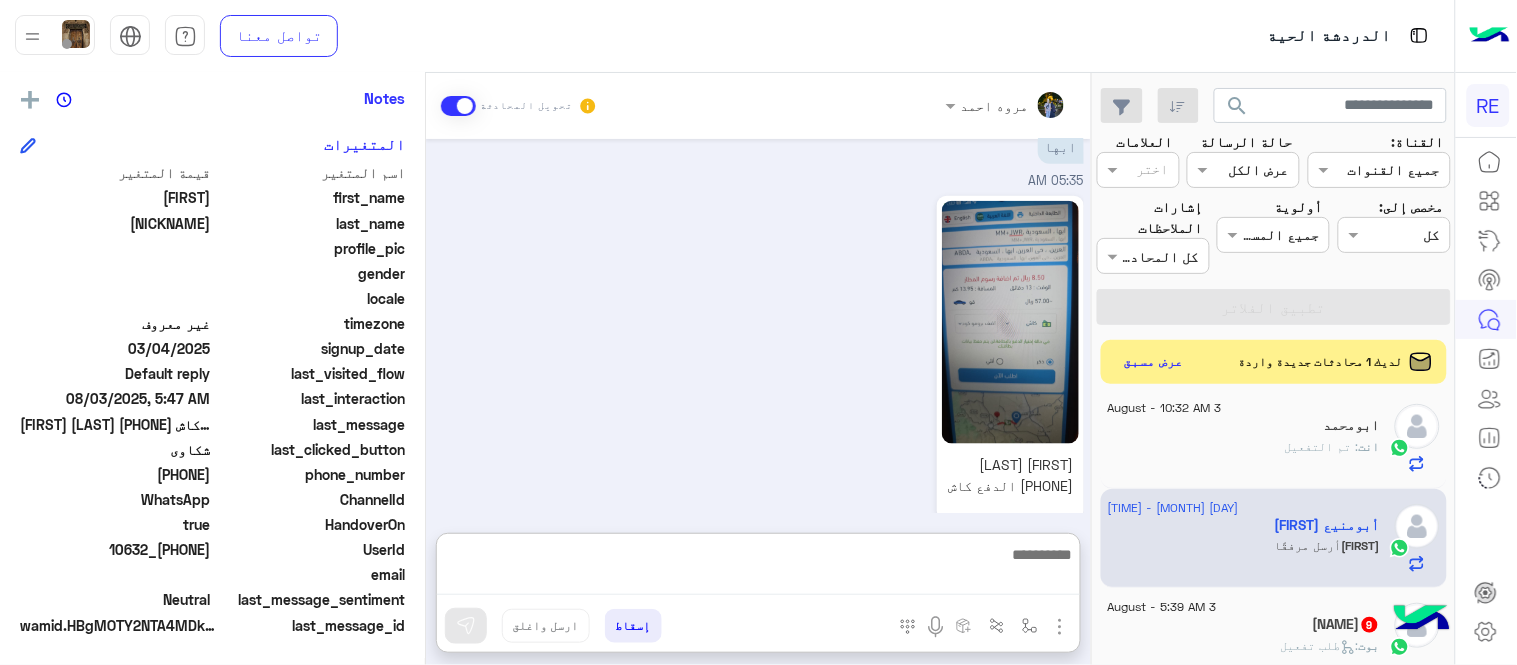 click at bounding box center [758, 568] 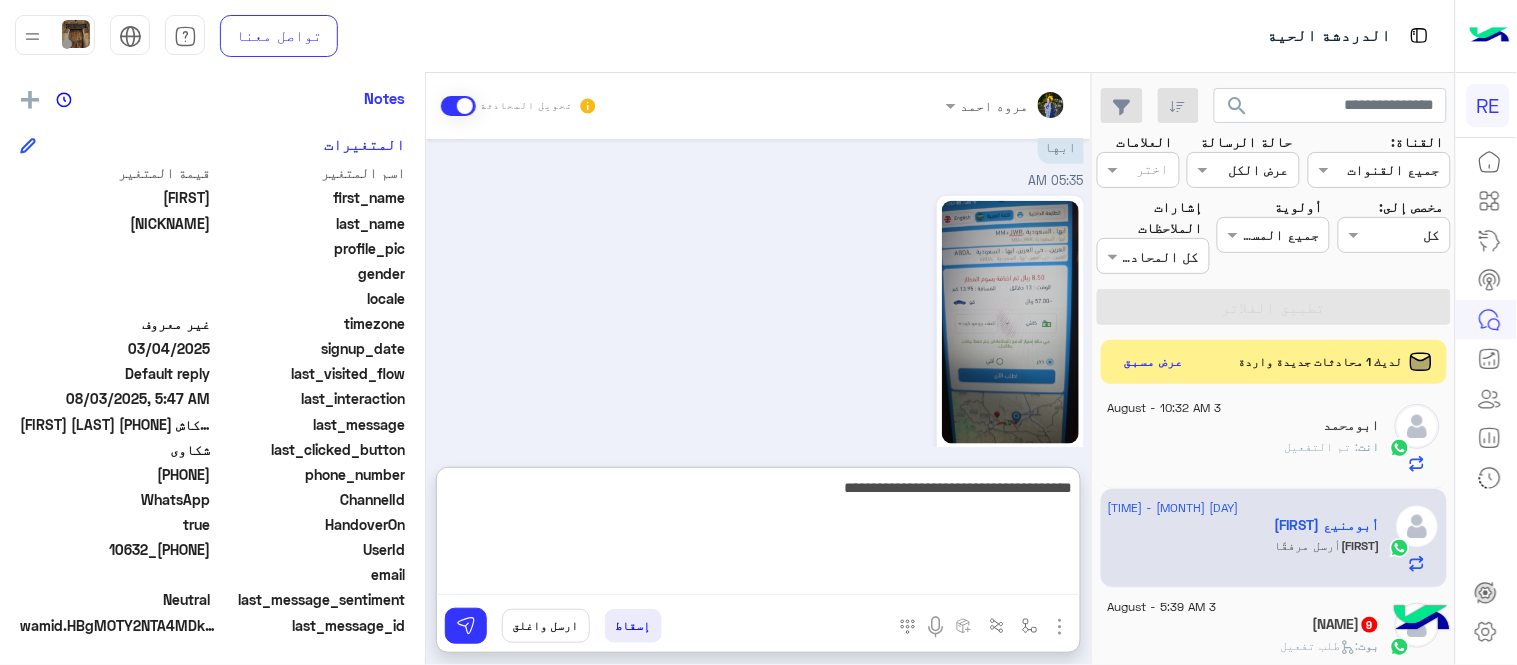type on "**********" 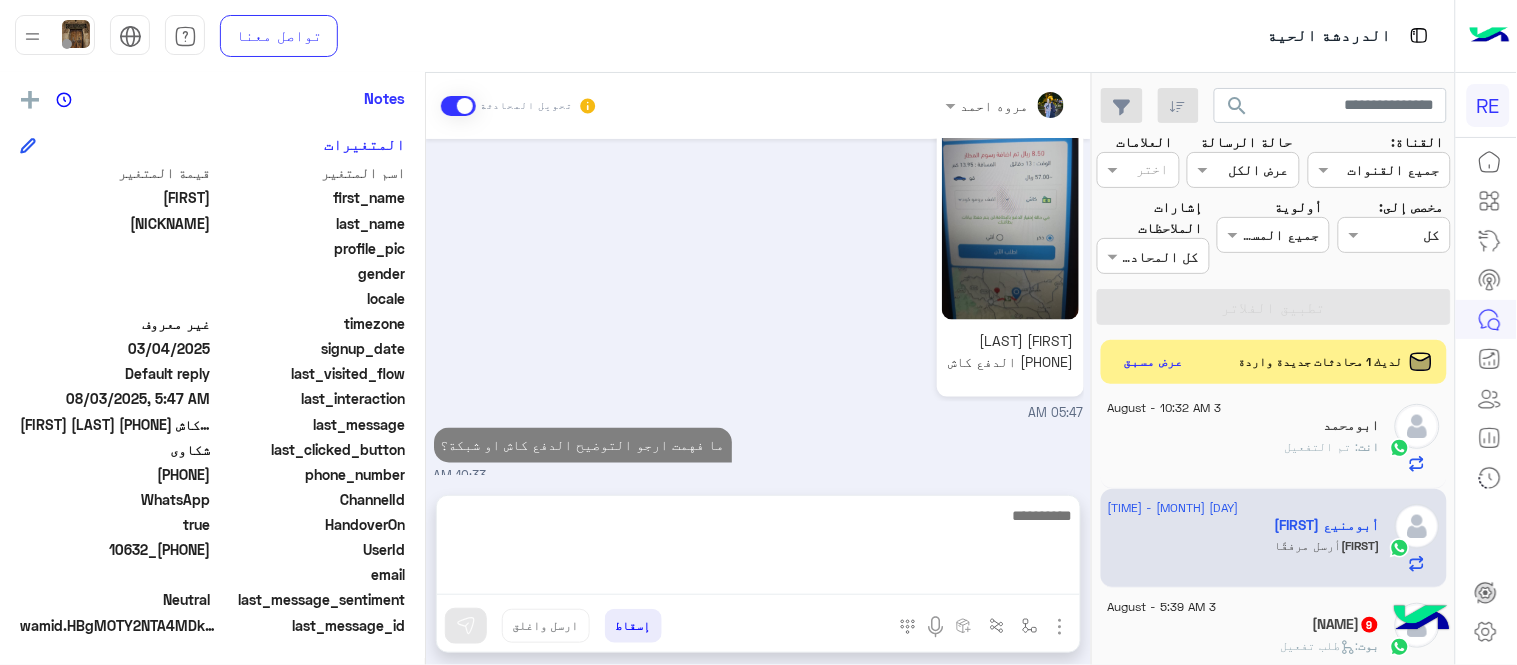 scroll, scrollTop: 2597, scrollLeft: 0, axis: vertical 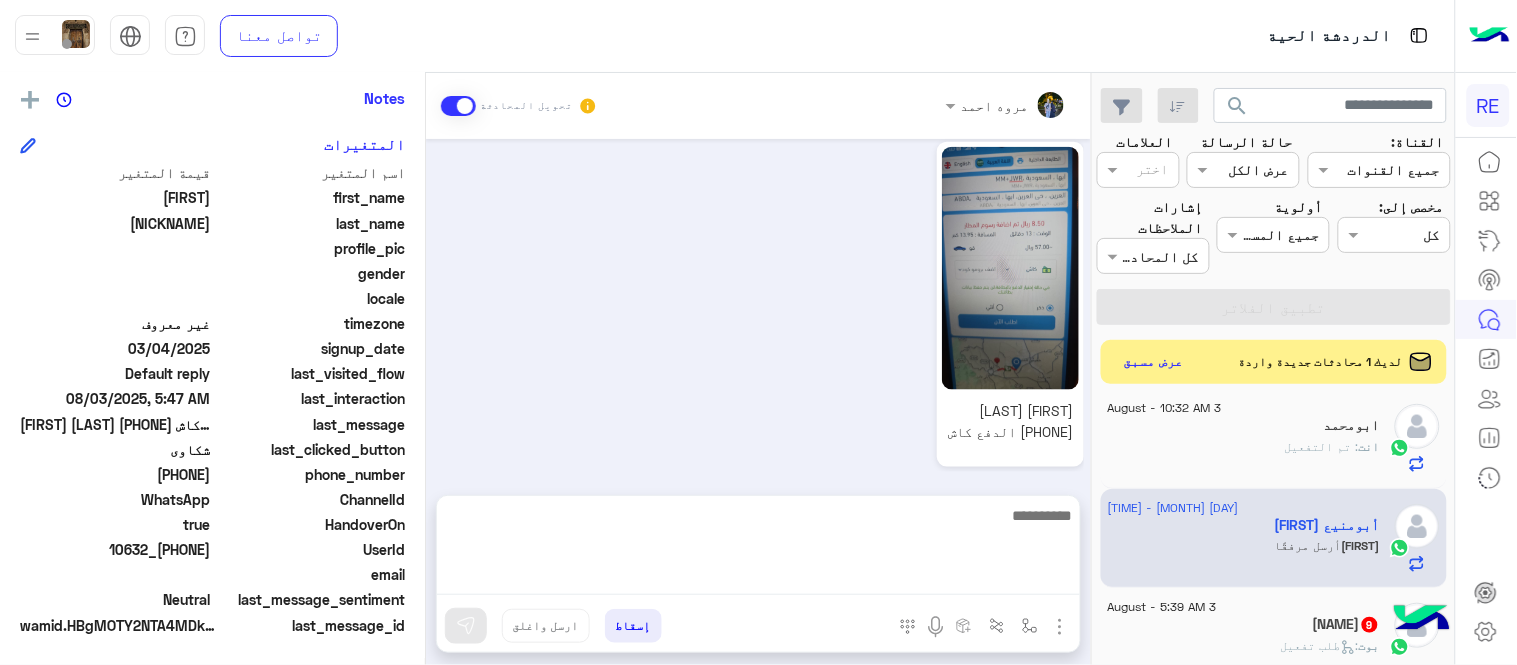 click on "Aug 2, 2025  وهذ للاسف قرار غير صائب اتخذتموه.  جميع التطبيقات تتيح للكبتن والعميل حرية قبض الاجرة.  الا انتوا كذا وضعتونا وانفسكم في موقف محرج جداً.   11:08 AM  رجاء ارجو توضيح تاريخ الرحلة ووقتها حتى يتم المراجعة  [FIRST] [LAST] -  11:09 AM  العميل يحتاج السرعة في الانجاز. والشبكة والنت. ضعيف جدا فمابالك في سوء الاحوال الجوية. الله المستعان.   11:10 AM    11:13 AM  طلبت الاصال بعد ما وصلت العميل ورجعت   11:15 AM  هذا غير حق الساعة 4 مساء ؟  [FIRST] [LAST] -  11:30 AM  هذا غير حق الساعة 4 مساء ؟ نعم   11:31 AM  ماطلعت الا مشوارين.  واحد نزلي حقه بالمحفظه والثاني للحين.   11:32 AM    11:32 AM  مان عودي بالمحفظة ريال وكم هلله." at bounding box center [758, 307] 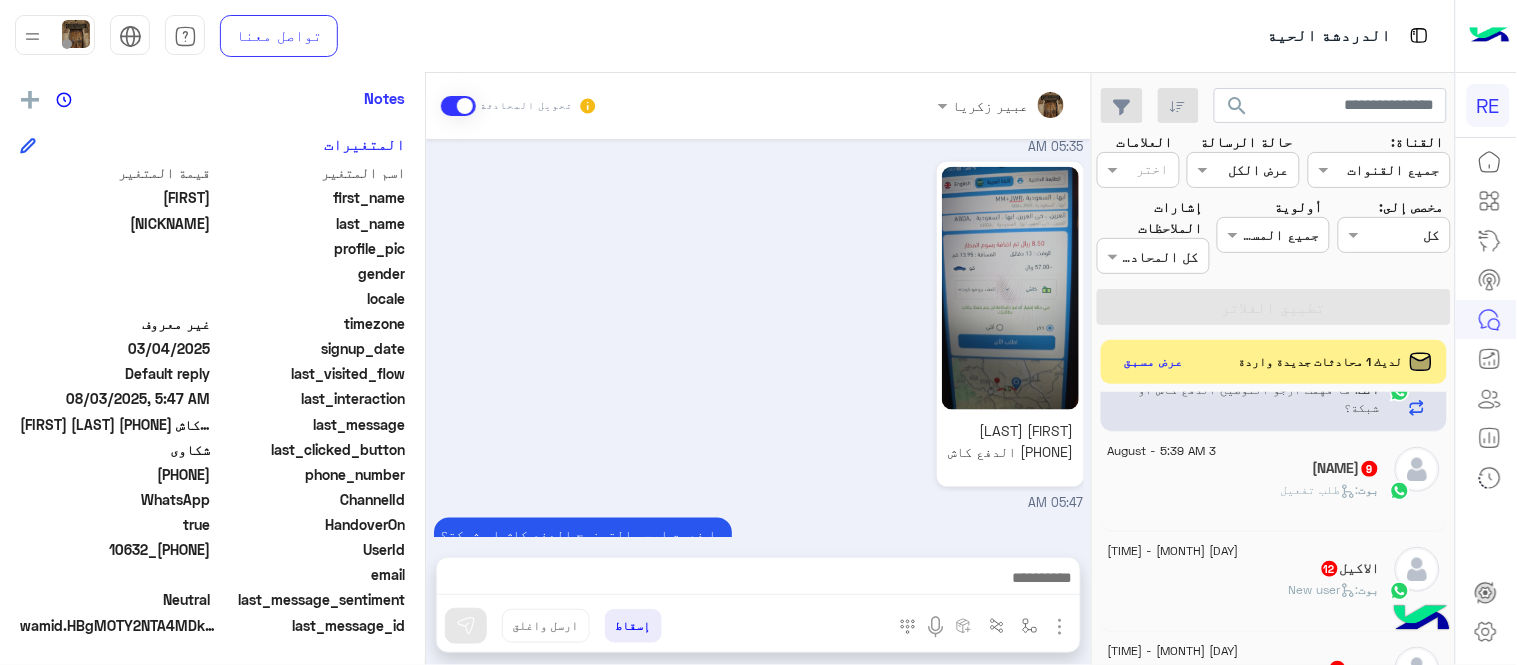 scroll, scrollTop: 198, scrollLeft: 0, axis: vertical 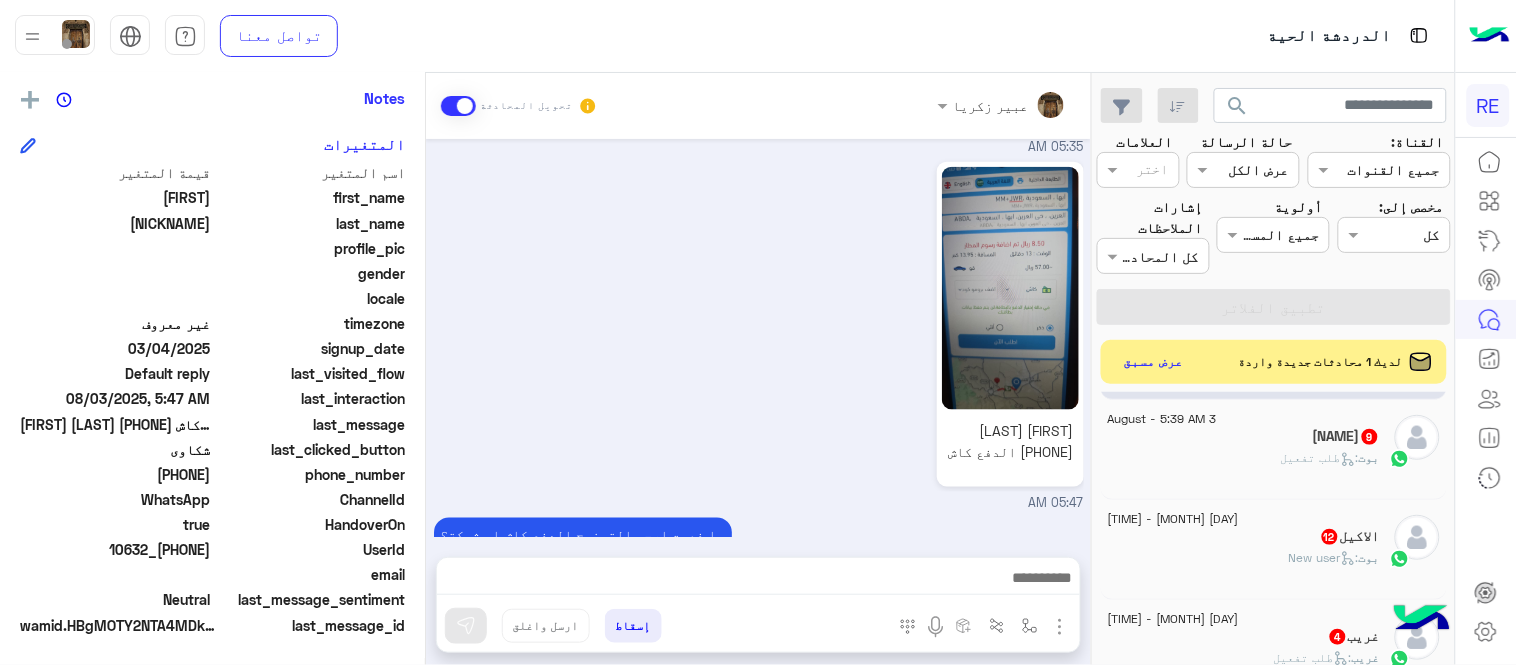 click on "[FIRST] [LAST]  9" 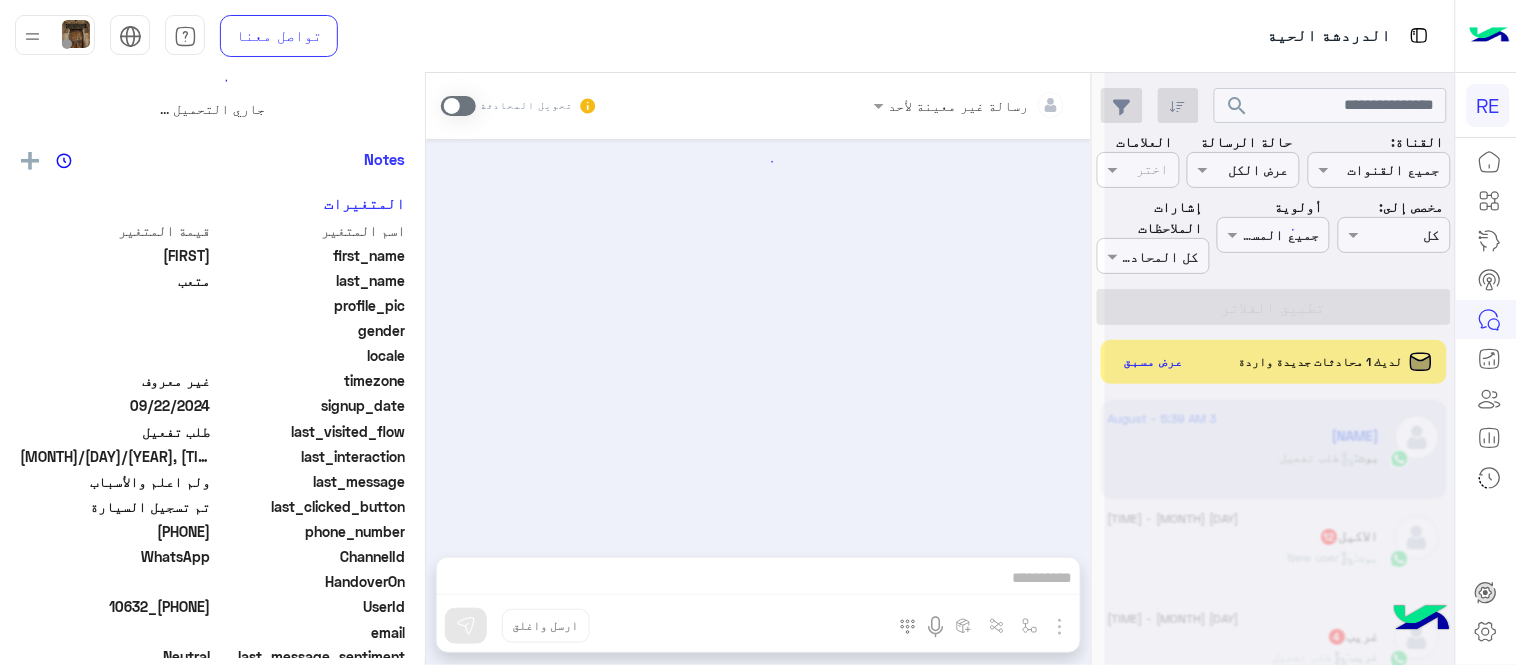 scroll, scrollTop: 0, scrollLeft: 0, axis: both 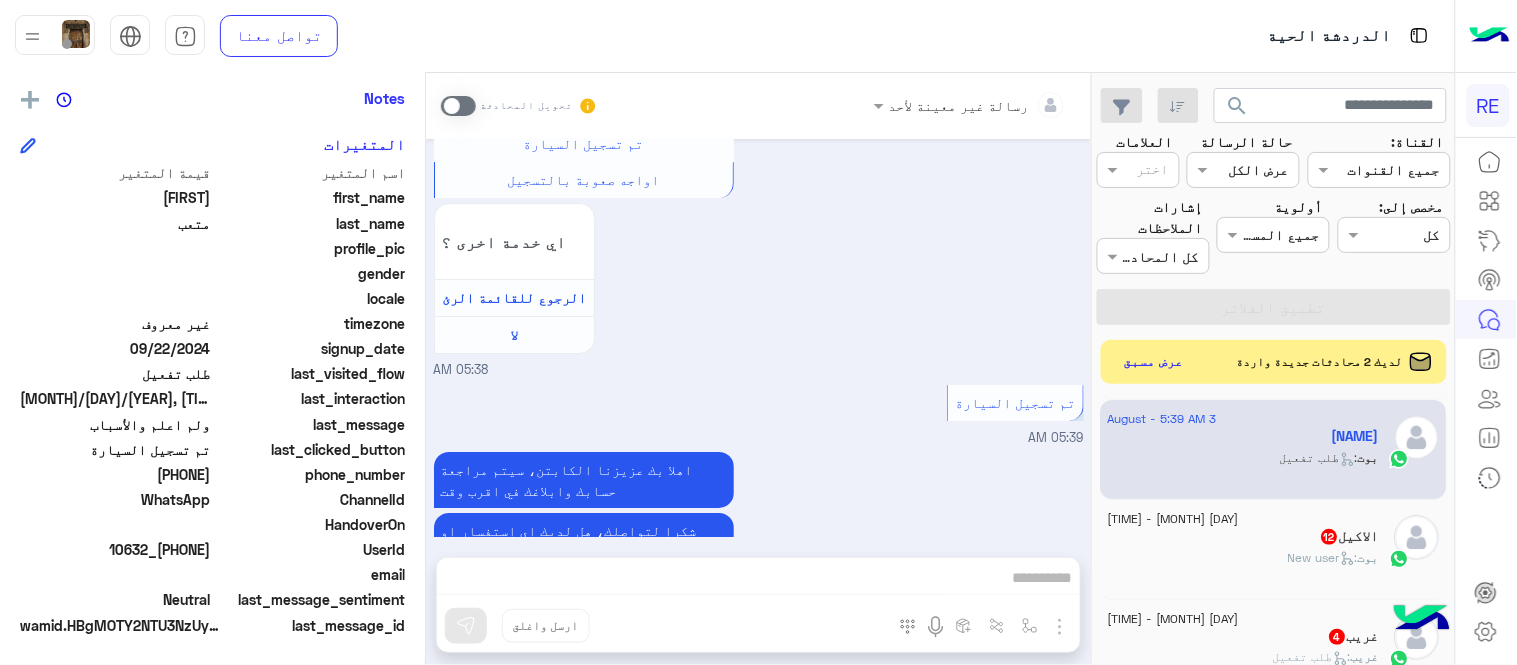 drag, startPoint x: 145, startPoint y: 470, endPoint x: 213, endPoint y: 487, distance: 70.0928 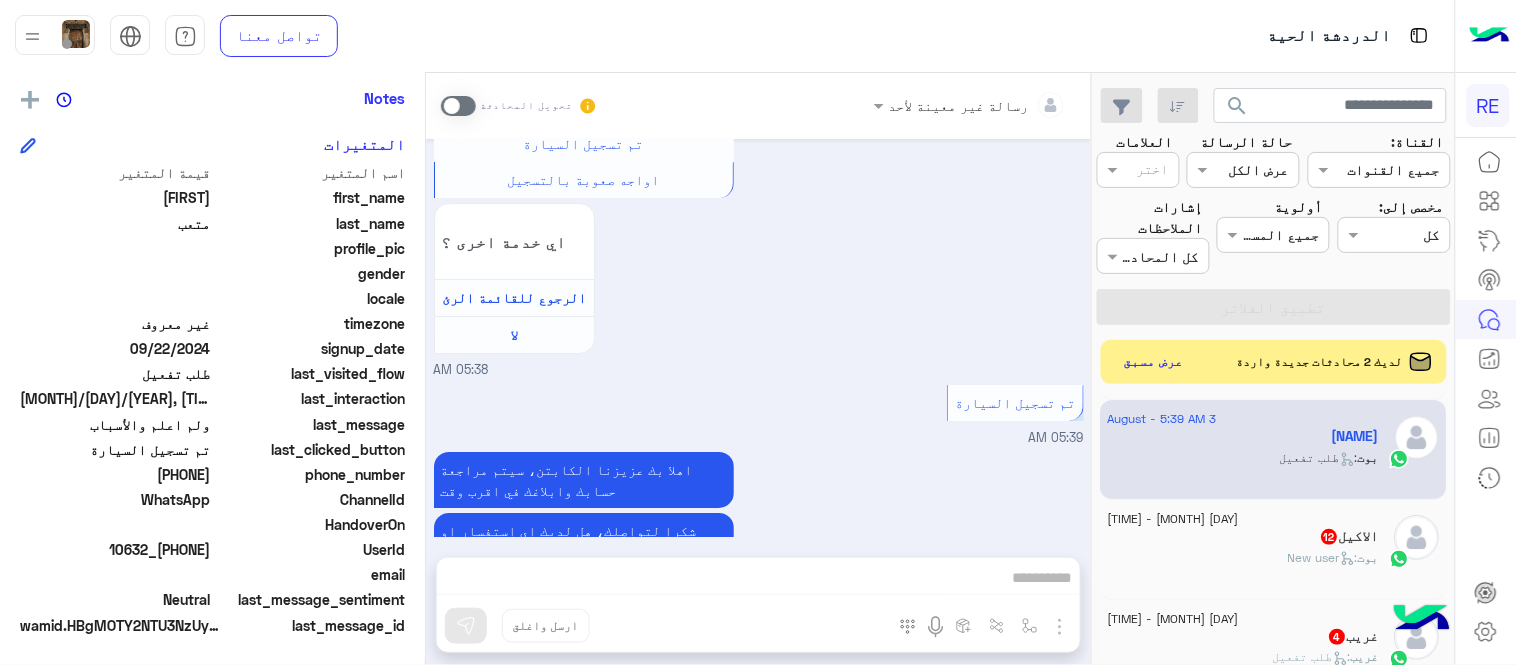 click on "WhatsApp" 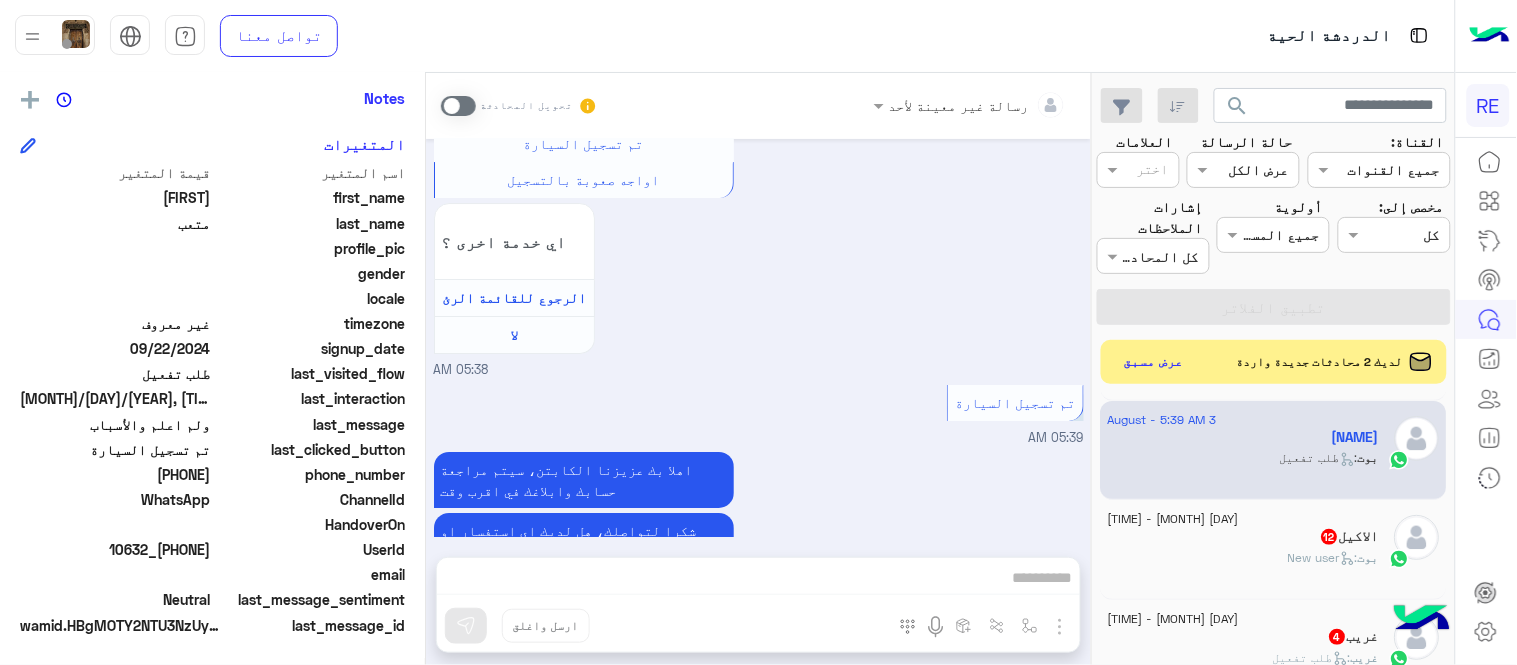 scroll, scrollTop: 200, scrollLeft: 0, axis: vertical 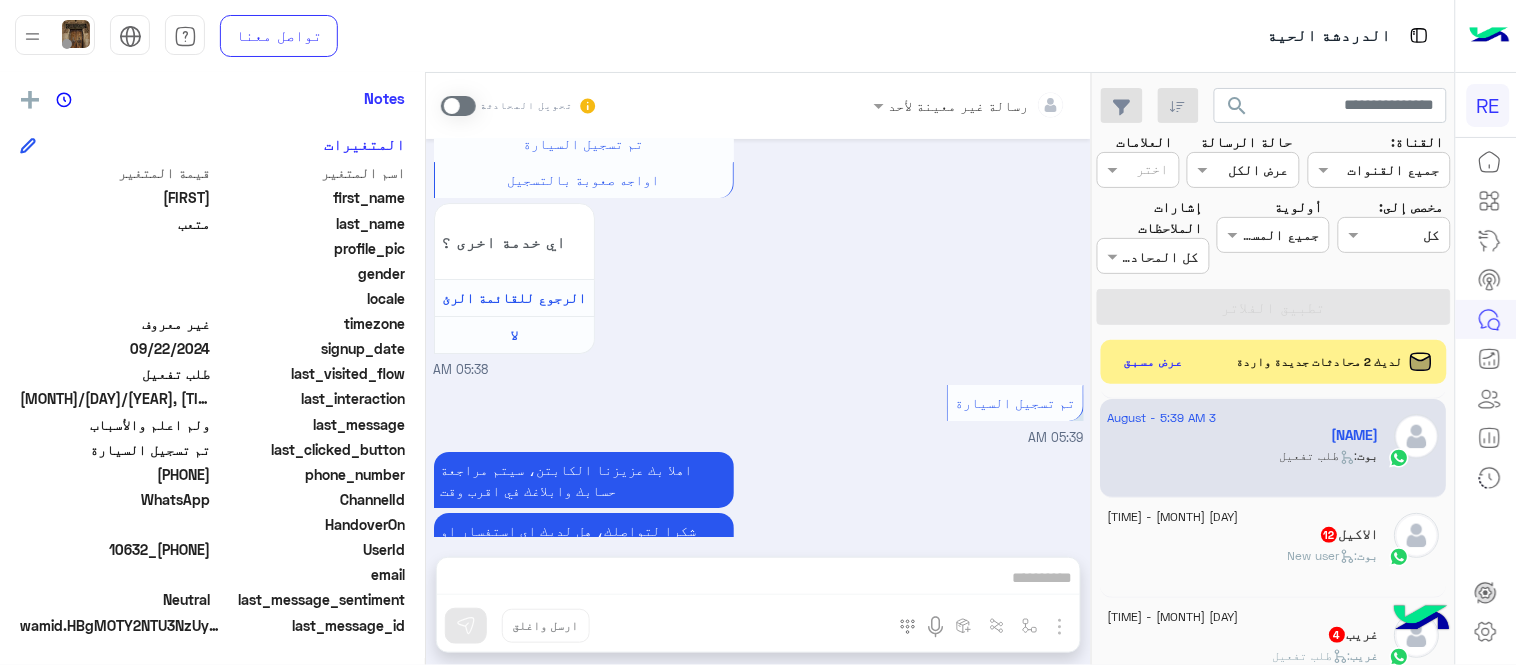 click at bounding box center (458, 106) 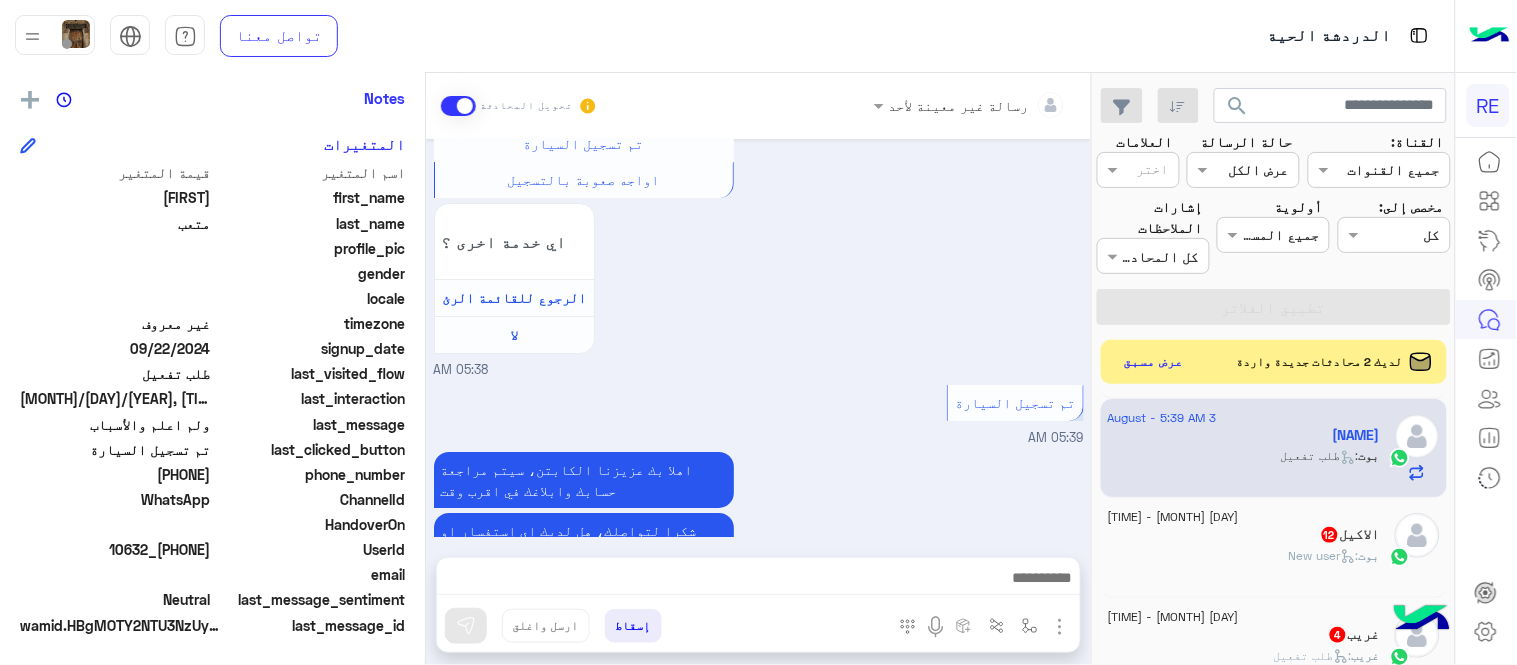 scroll, scrollTop: 1826, scrollLeft: 0, axis: vertical 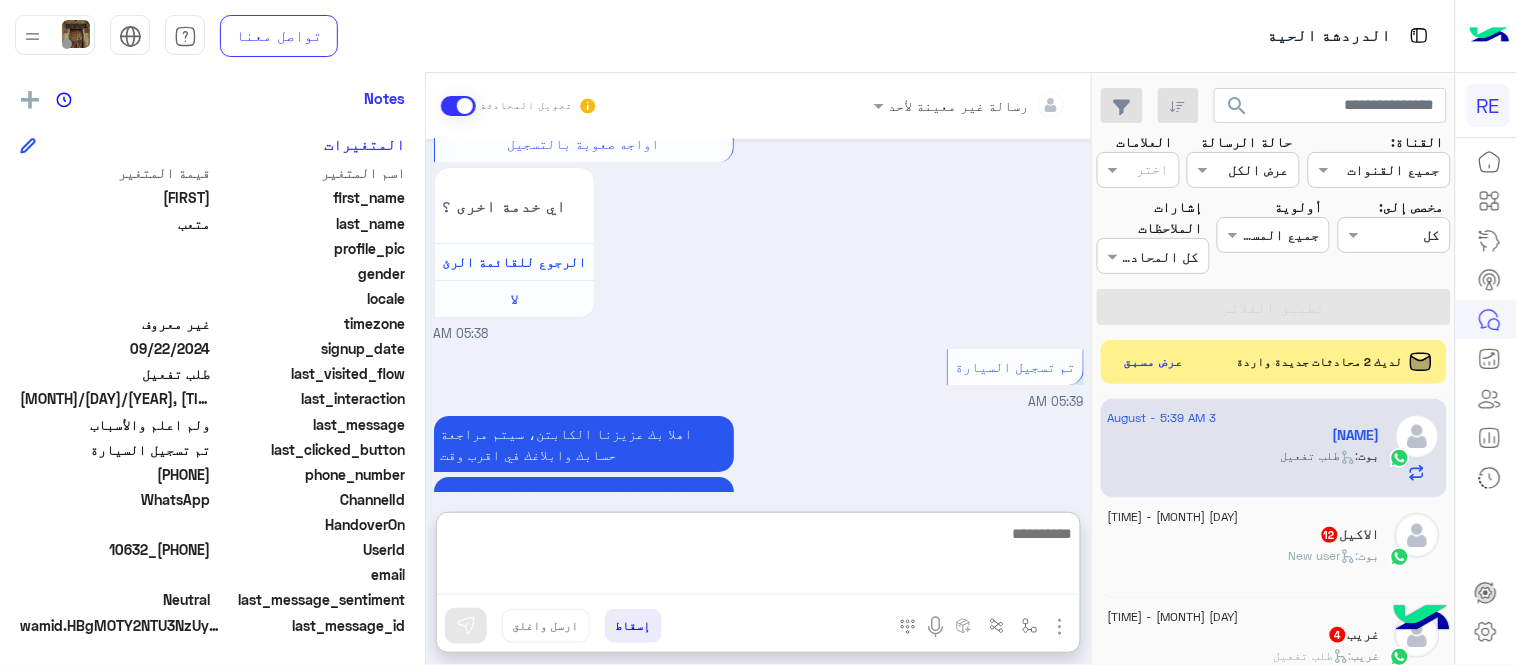 click at bounding box center [758, 558] 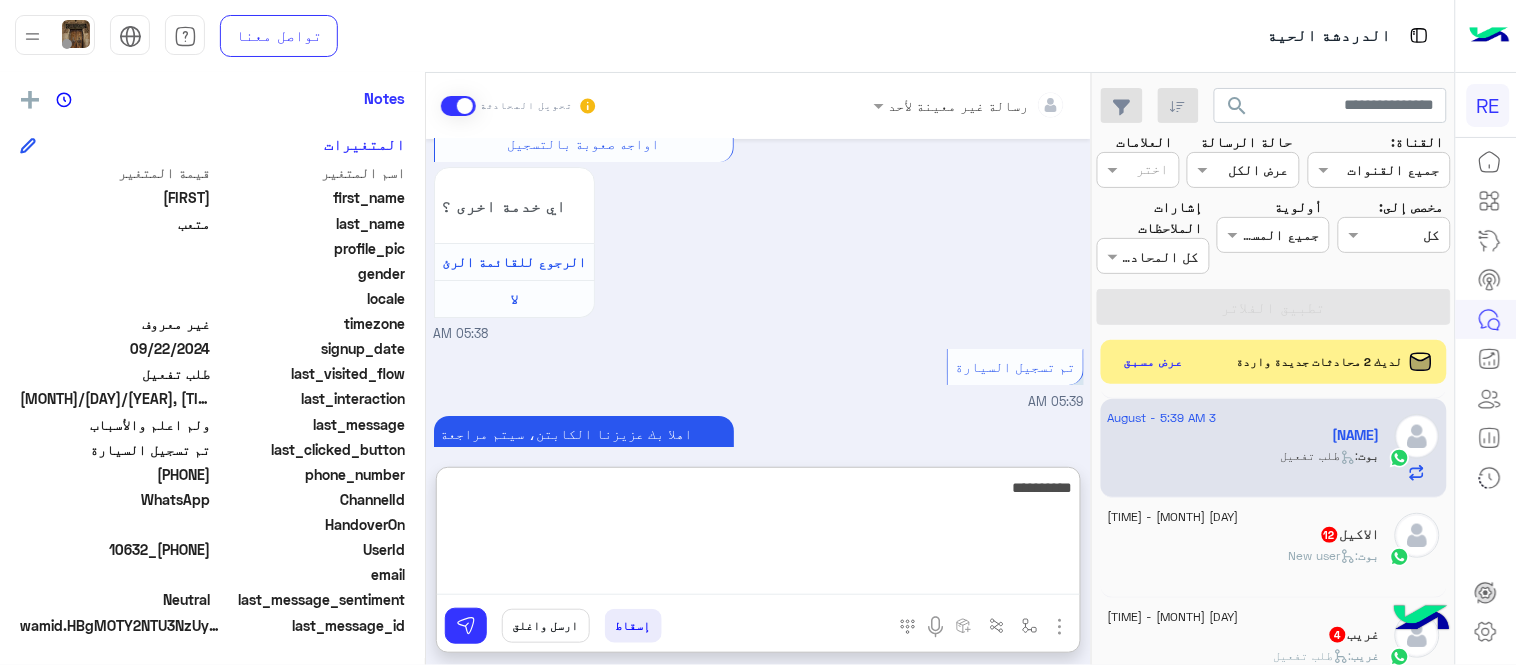 type on "**********" 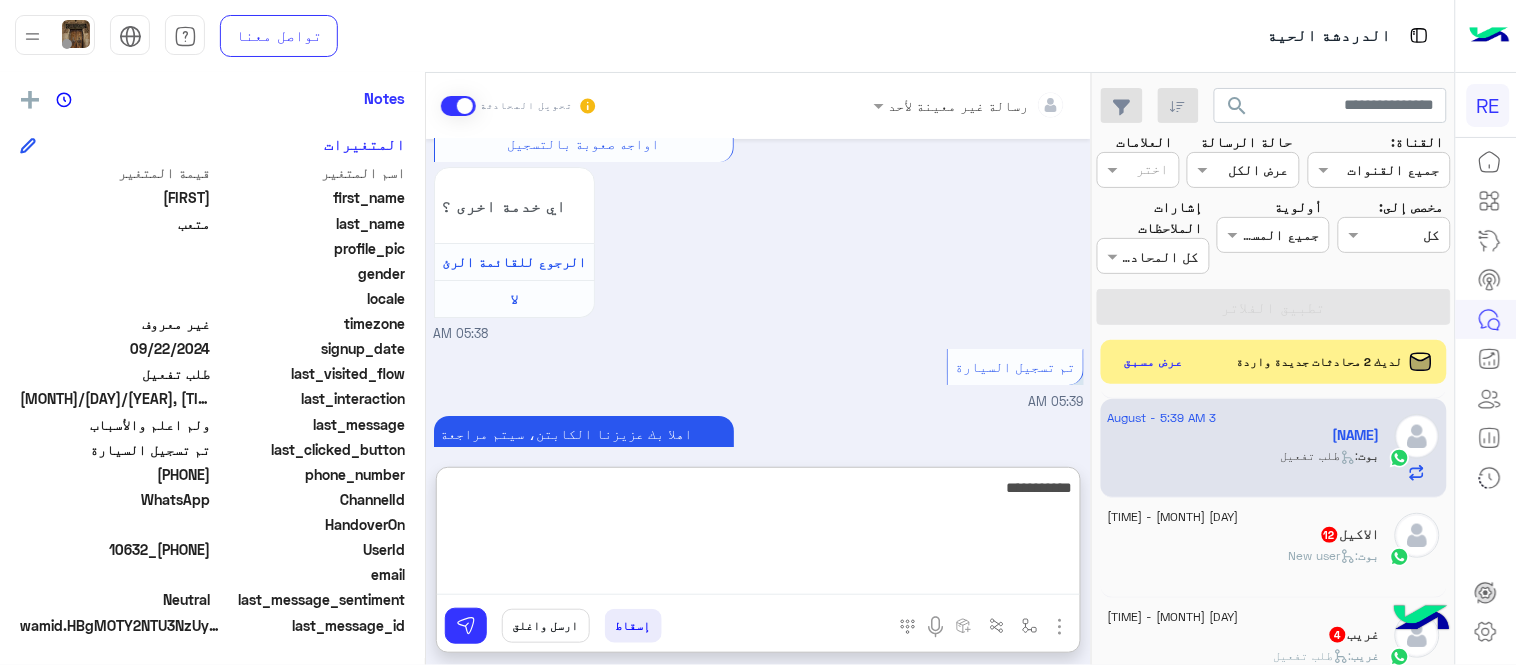 type 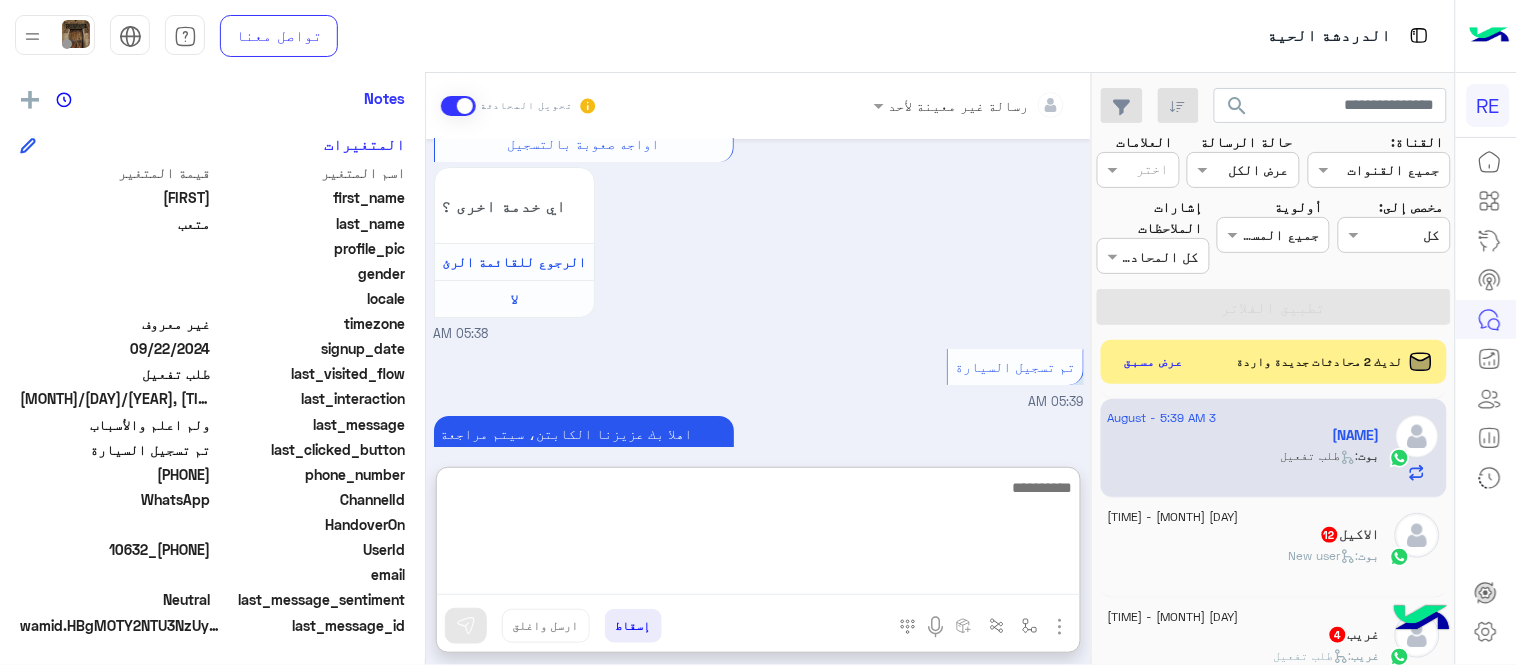 scroll, scrollTop: 1980, scrollLeft: 0, axis: vertical 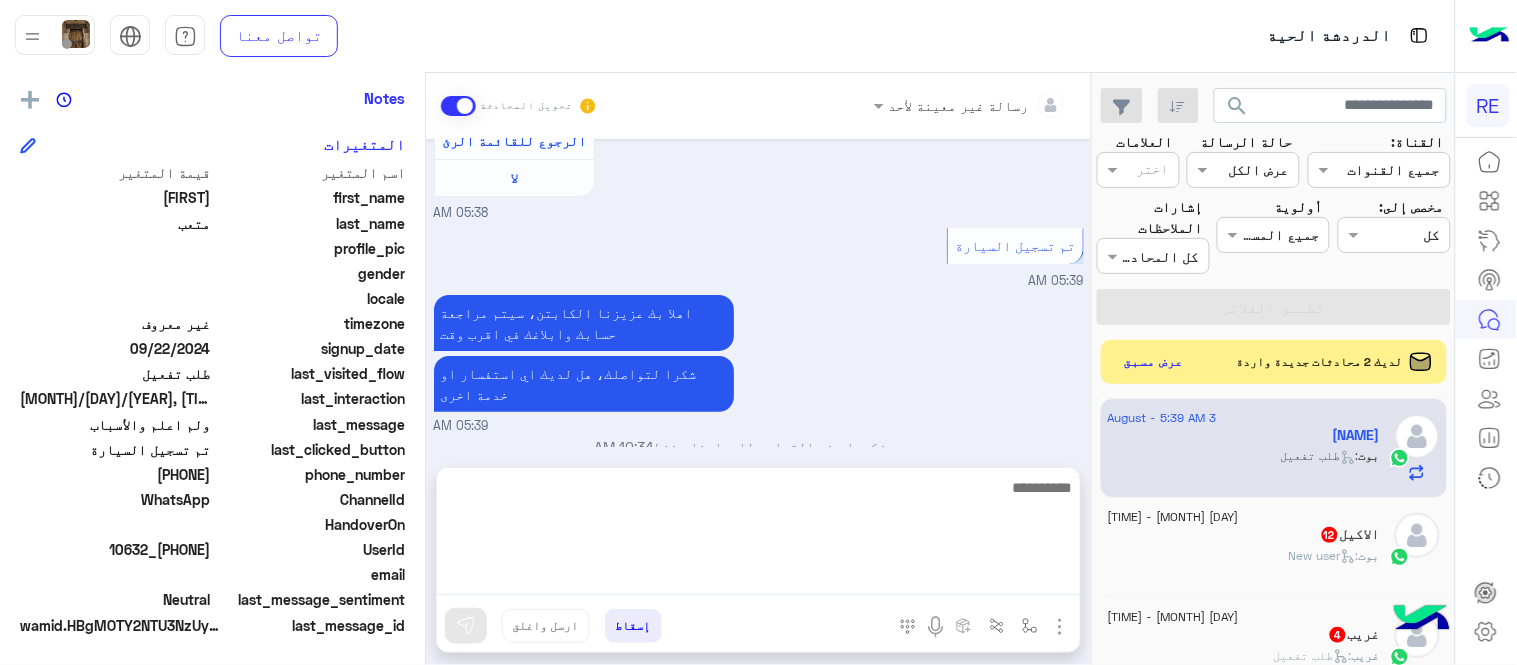 click on "Aug 3, 2025
اهلًا بك في تطبيق رحلة 👋
Welcome to Rehla  👋
من فضلك أختر لغة التواصل
Please choose your preferred Language
English   عربي     05:37 AM   [NAME] غادر المحادثة   05:37 AM       عربي    05:38 AM  هل أنت ؟   كابتن 👨🏻‍✈️   عميل 🧳   رحال (مرشد مرخص) 🏖️     05:38 AM   كابتن     05:38 AM  اختر احد الخدمات التالية:    05:38 AM   تفعيل حساب    05:38 AM  يمكنك الاطلاع على شروط الانضمام لرحلة ك (كابتن ) الموجودة بالصورة أعلاه،
لتحميل التطبيق عبر الرابط التالي : 📲
http://onelink.to/Rehla    يسعدنا انضمامك لتطبيق رحلة يمكنك اتباع الخطوات الموضحة لتسجيل بيانات سيارتك بالفيديو التالي  :  تم تسجيل السيارة   اواجه صعوبة بالتسجيل   لا     05:38 AM" at bounding box center (758, 293) 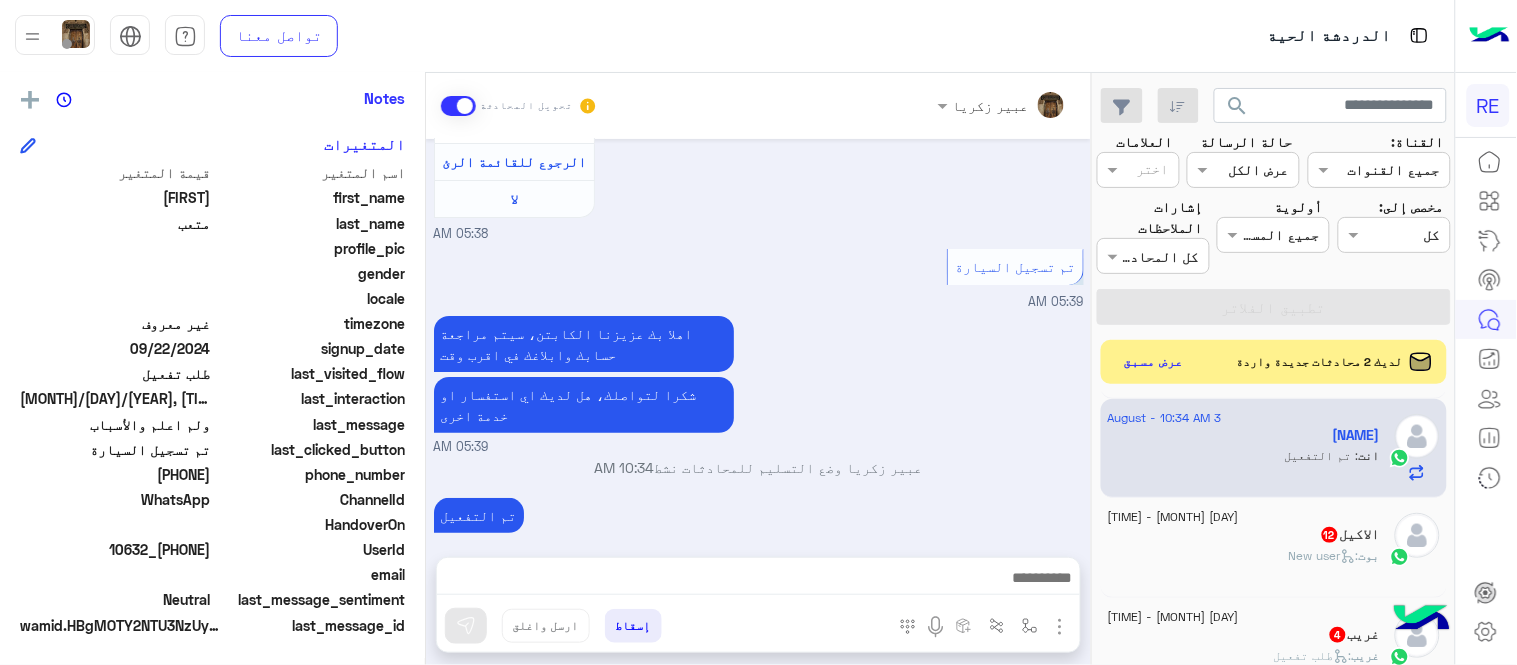 click on "بوت :   New user" 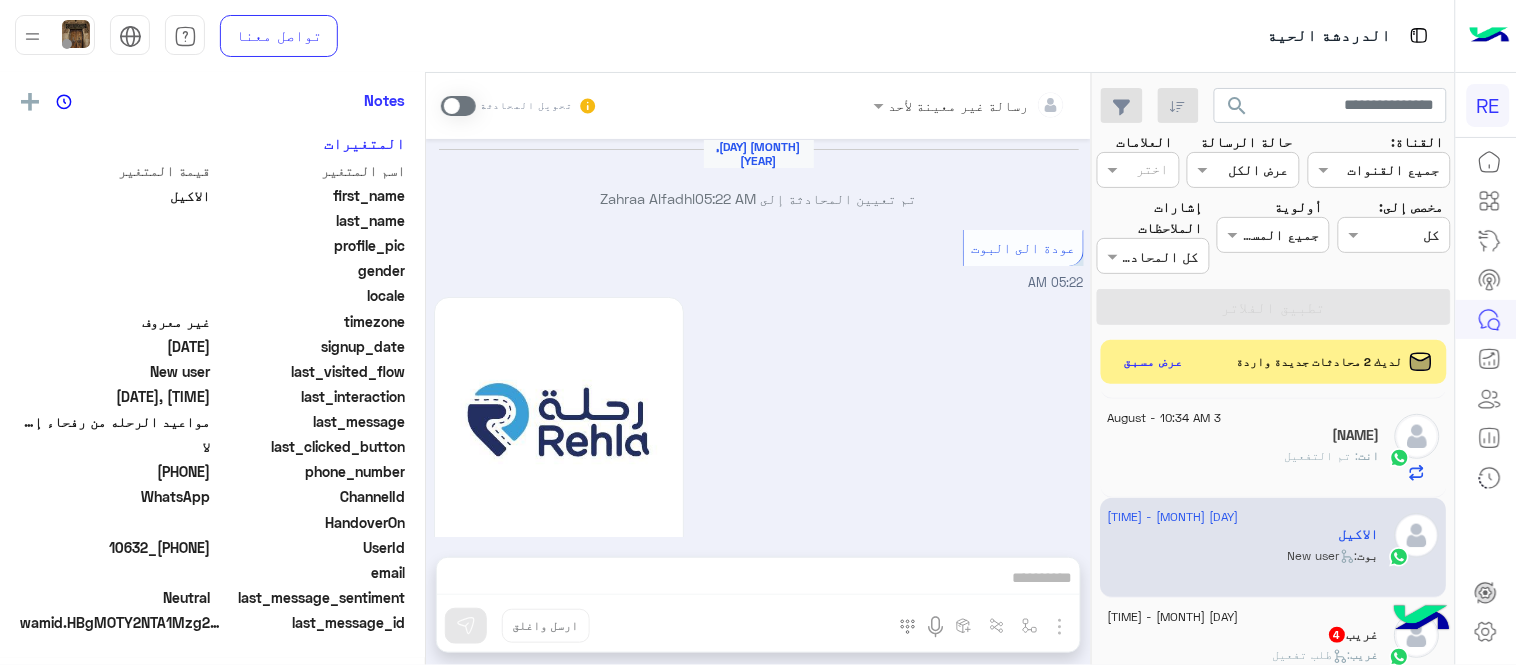 scroll, scrollTop: 1122, scrollLeft: 0, axis: vertical 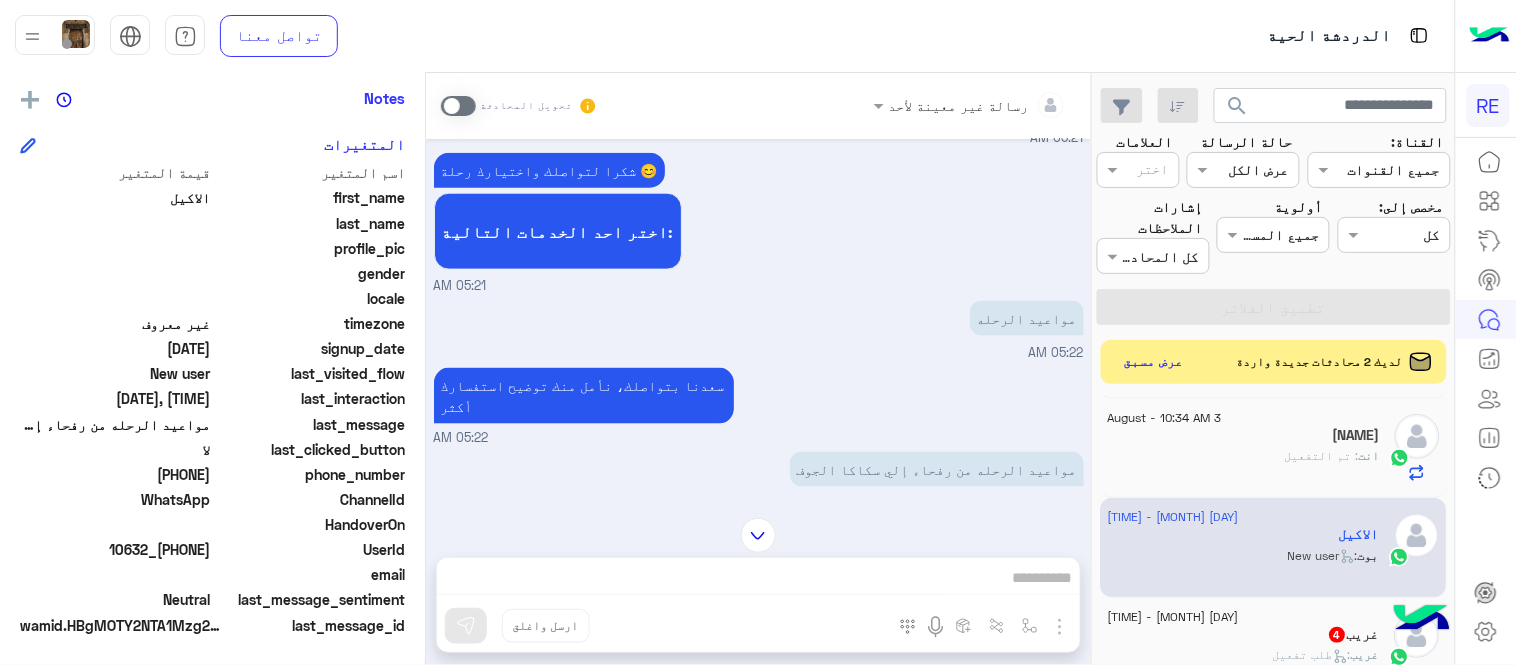 click on "تحويل المحادثة" at bounding box center (519, 106) 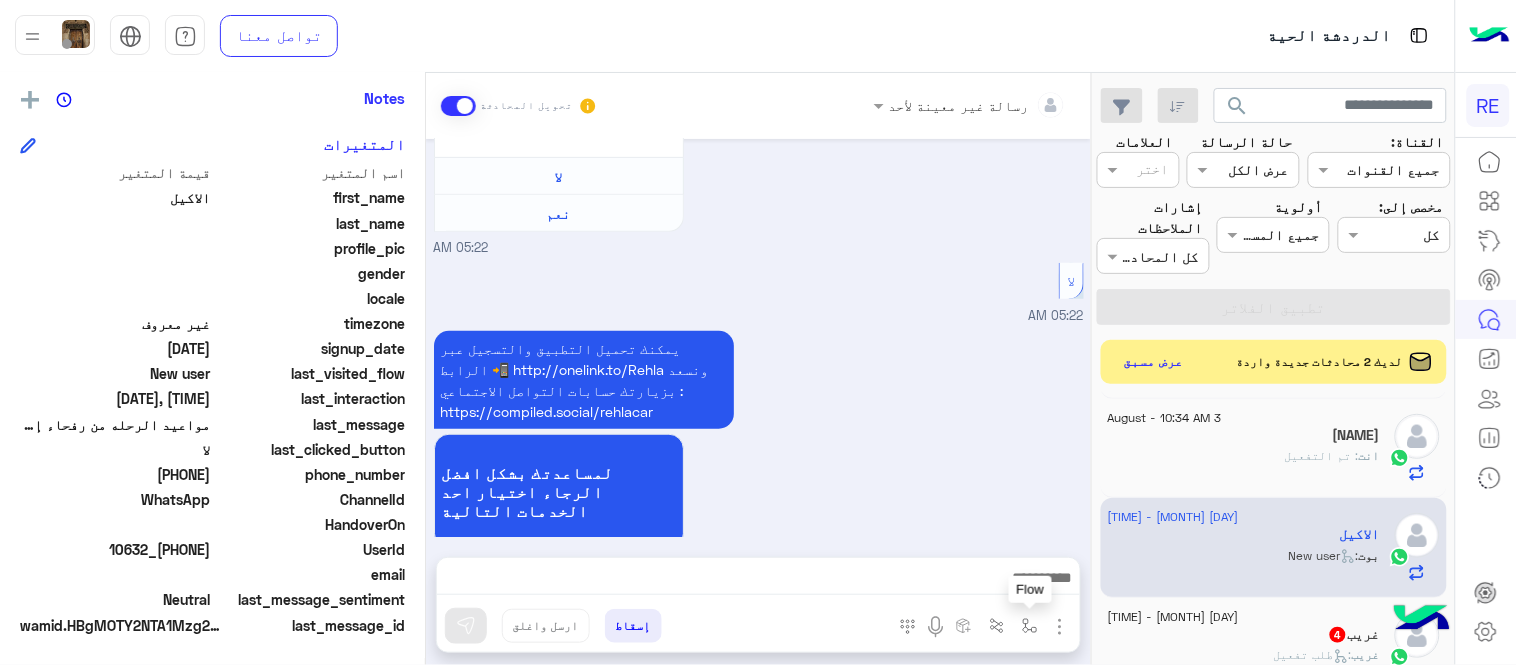 click at bounding box center (1030, 626) 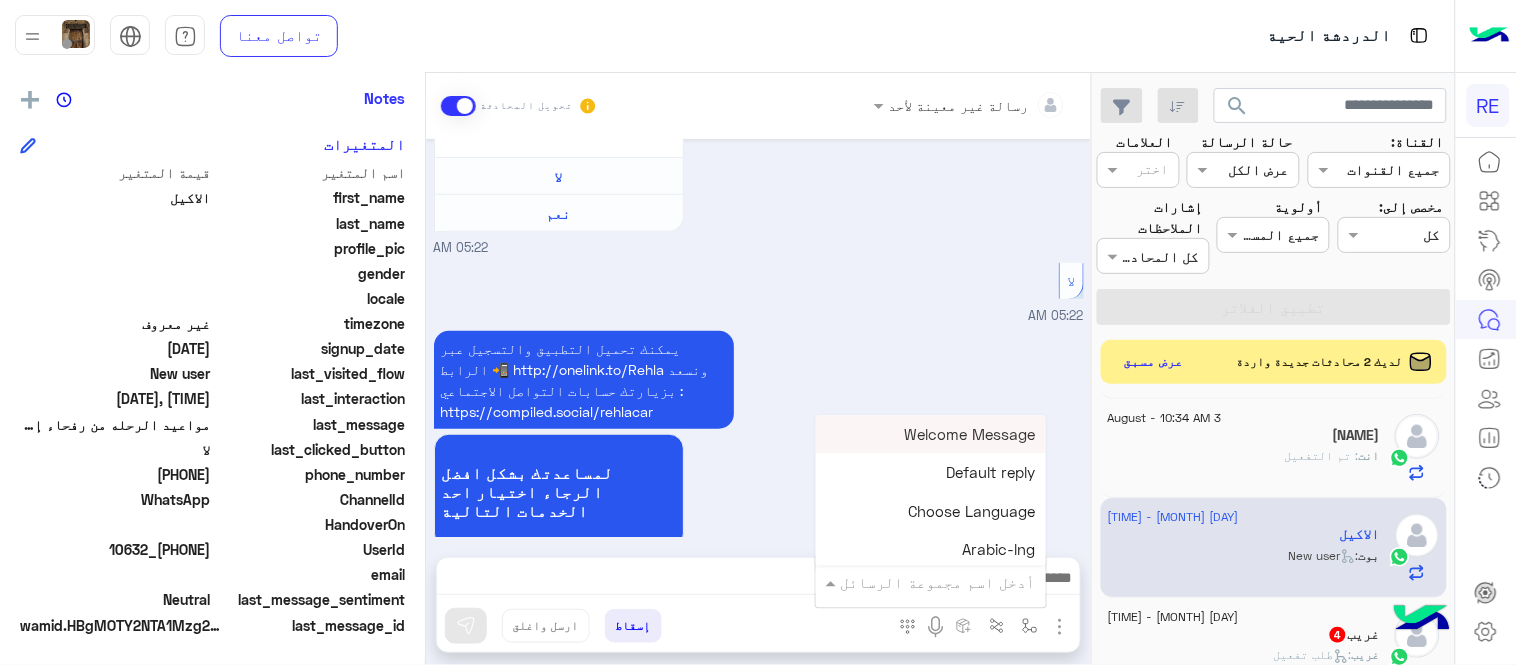 click at bounding box center (959, 582) 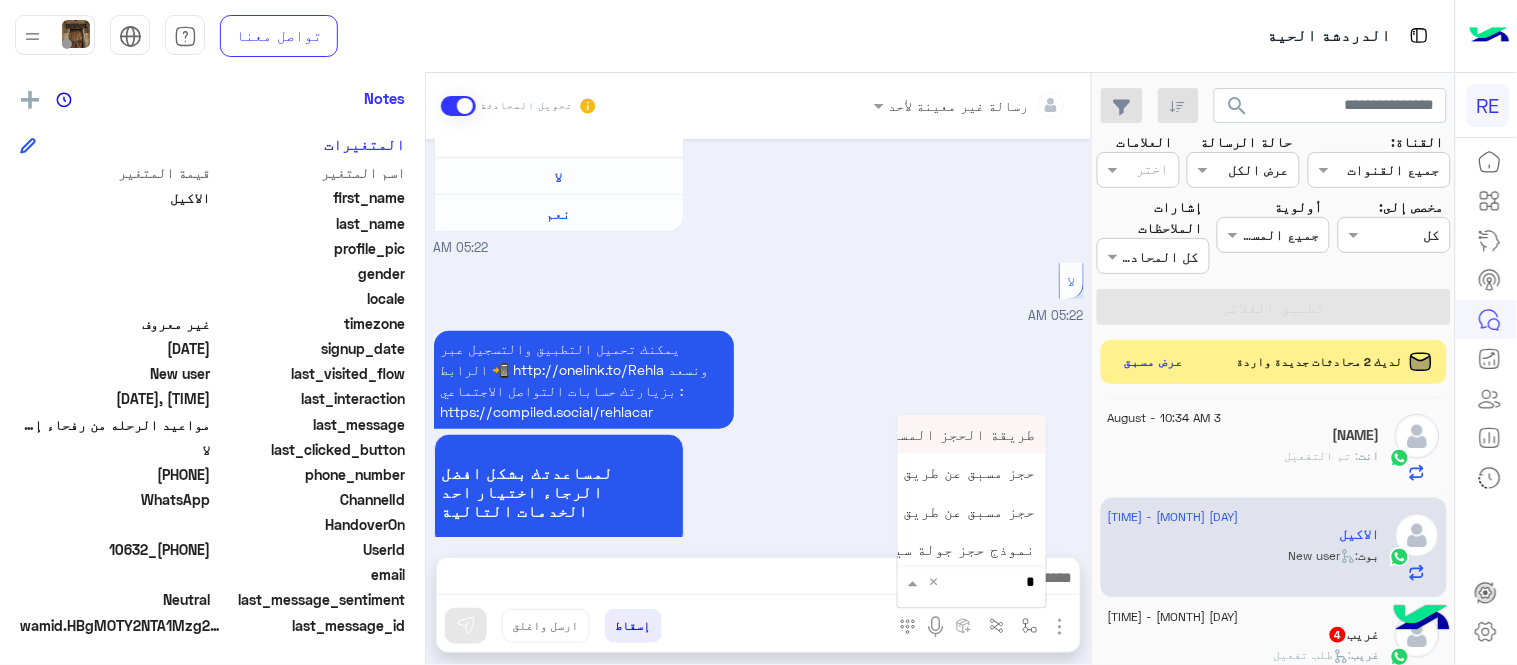 type on "**" 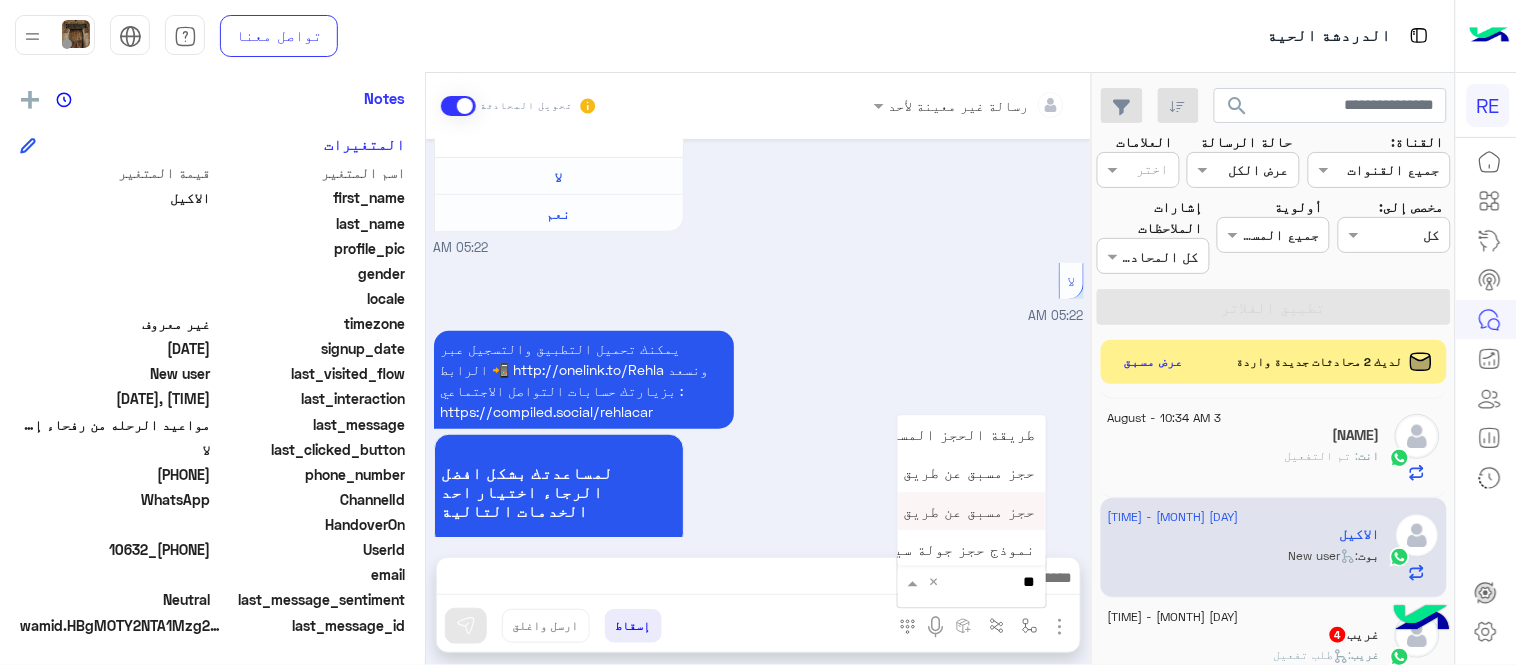 click on "حجز مسبق عن طريق التطبيق" at bounding box center (936, 511) 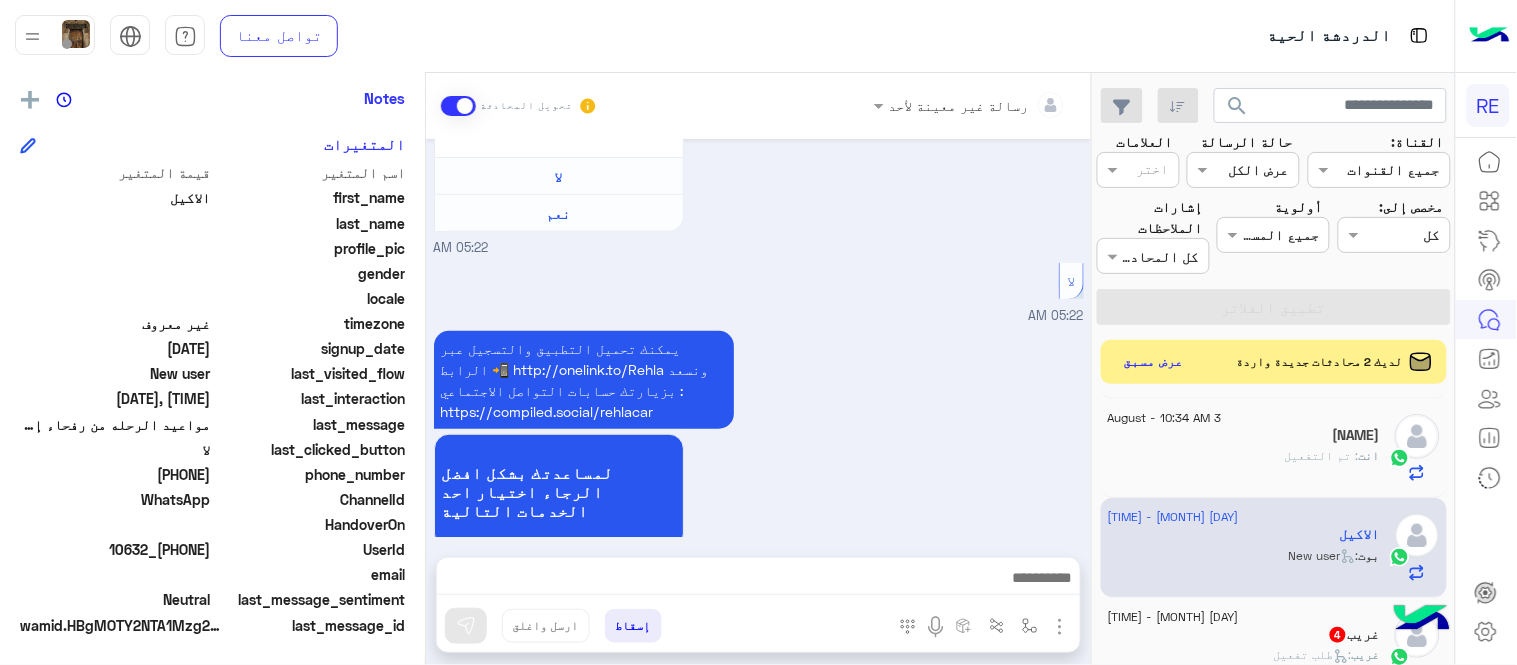 type on "**********" 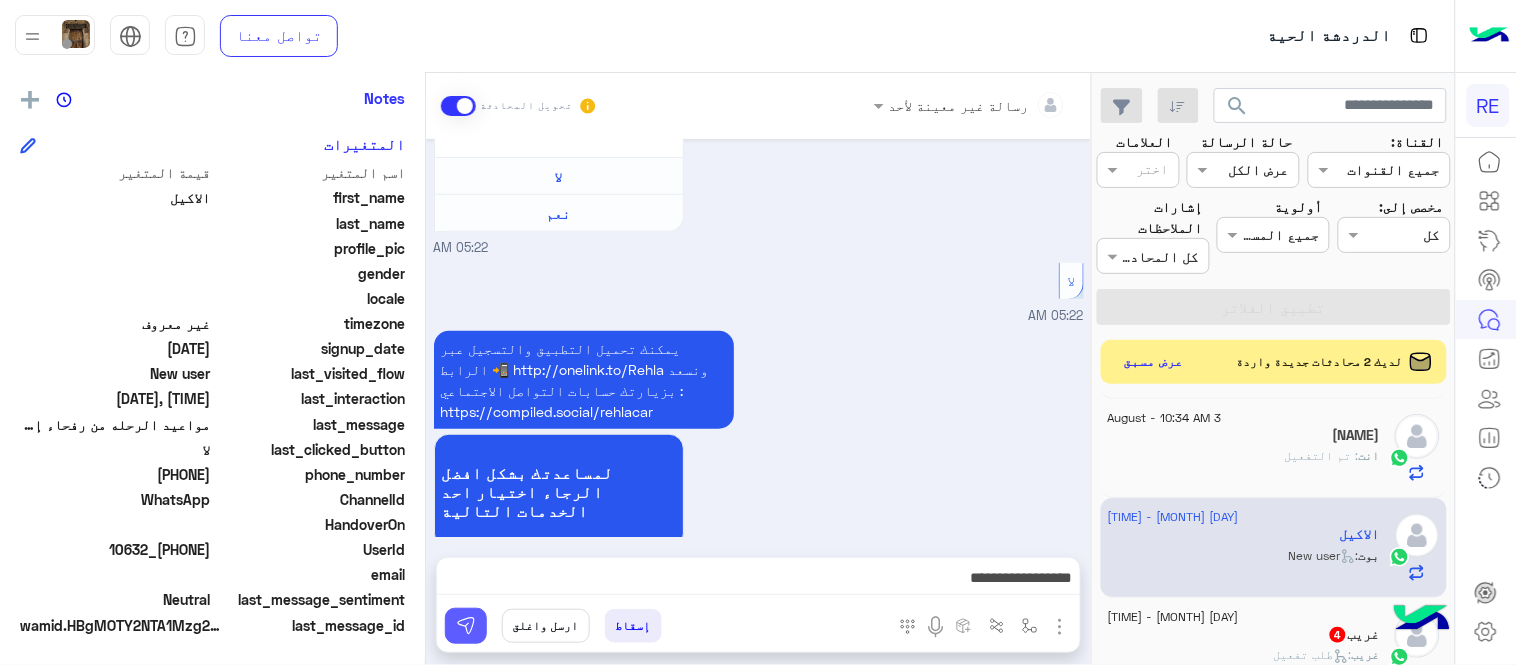 click at bounding box center [466, 626] 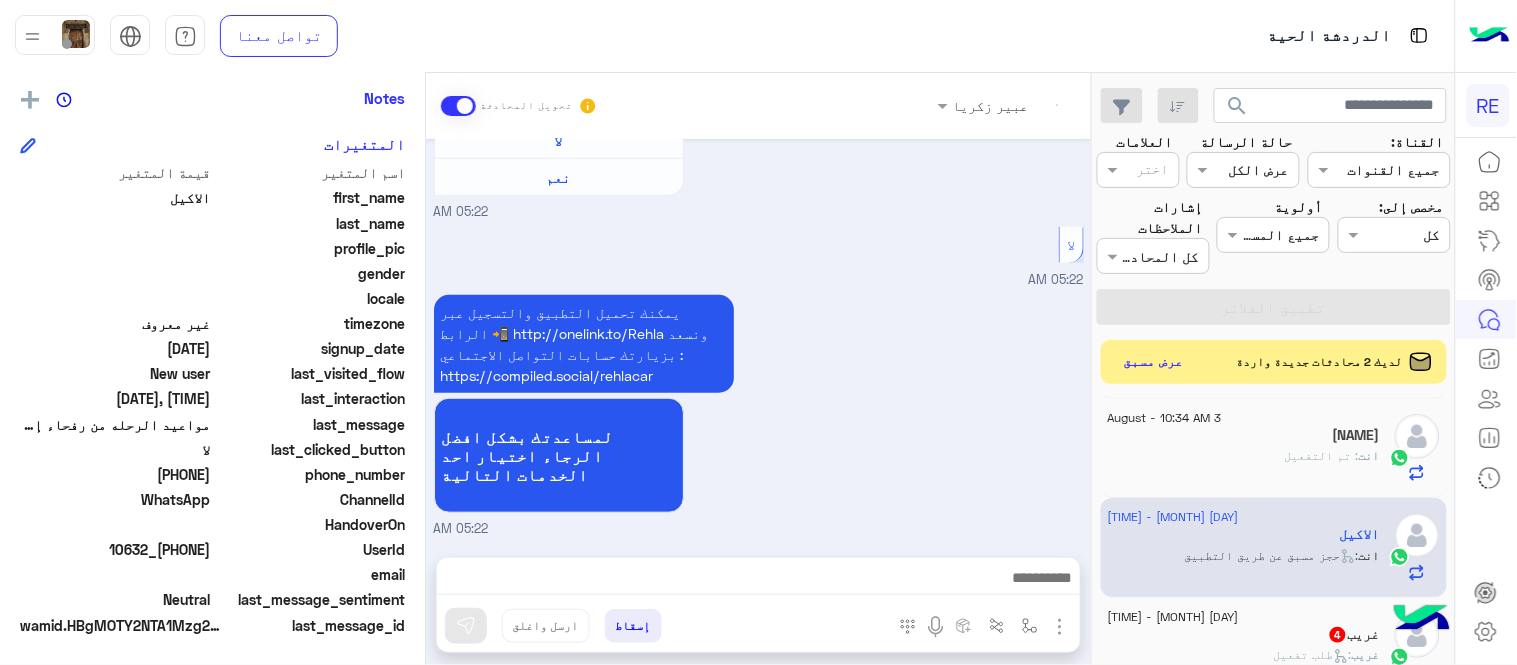 scroll, scrollTop: 2426, scrollLeft: 0, axis: vertical 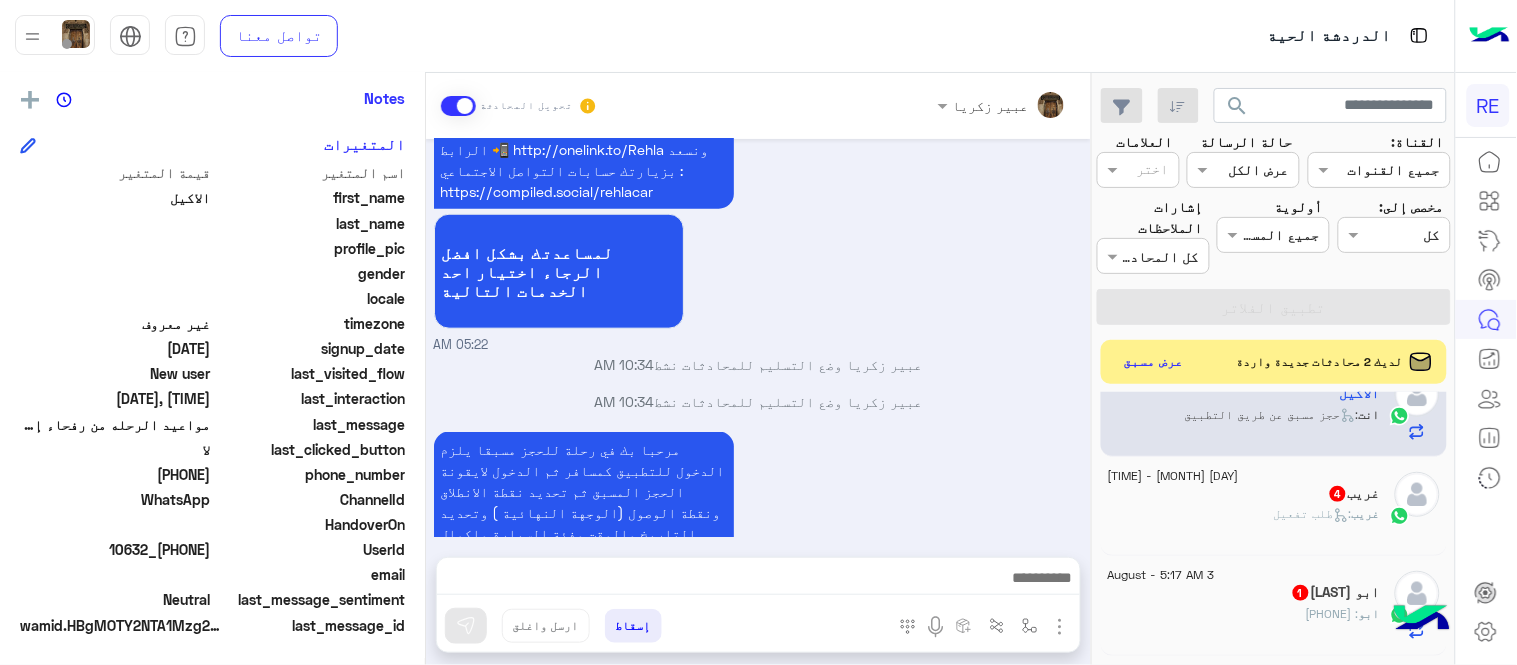 click on "غريب   4" 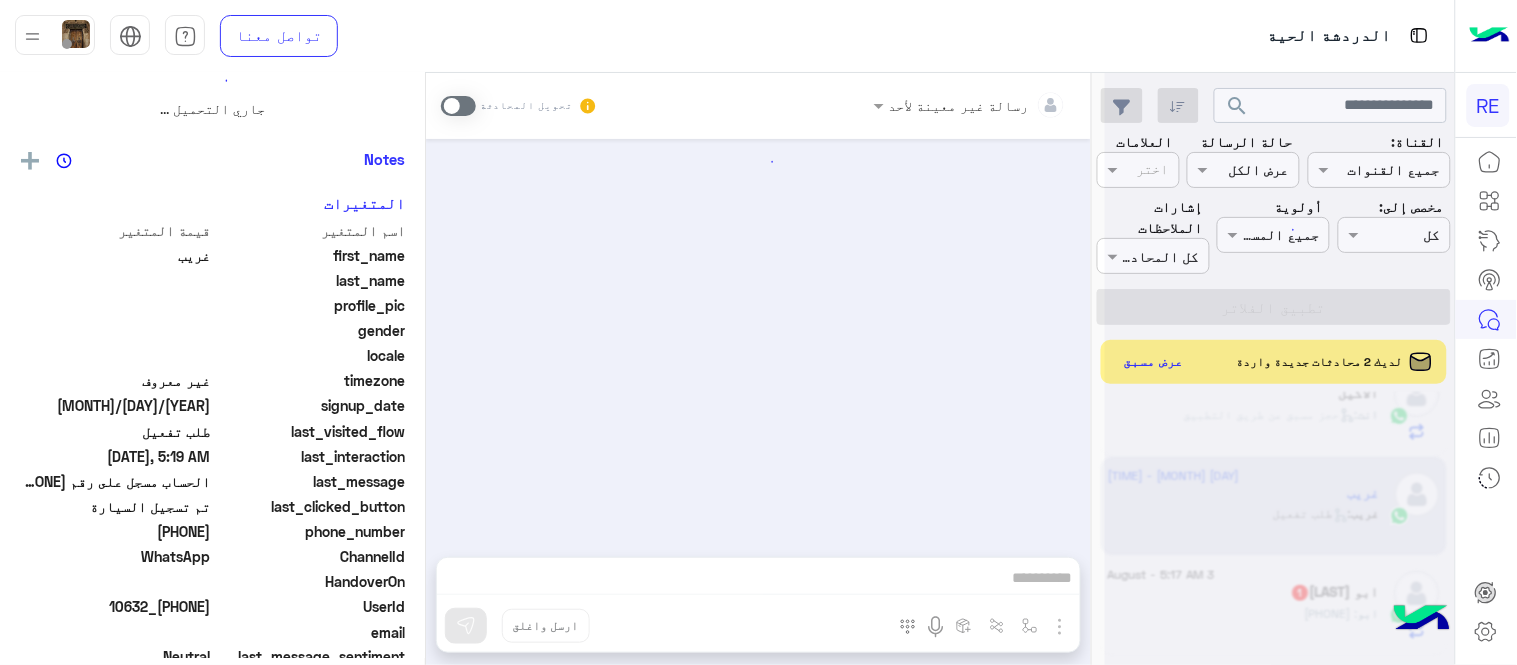 scroll, scrollTop: 0, scrollLeft: 0, axis: both 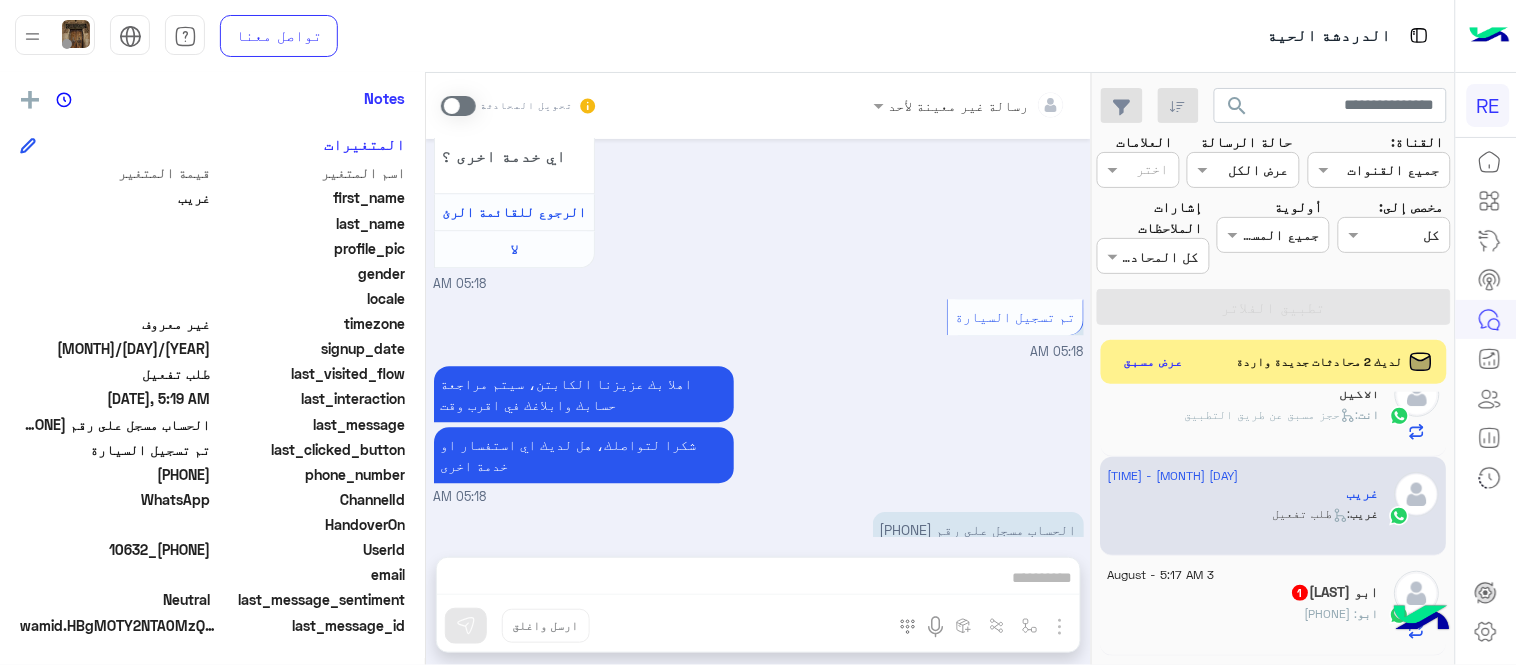 click on "الحساب مسجل على رقم [PHONE] ابي اغير الرقم على [PHONE]" at bounding box center (978, 550) 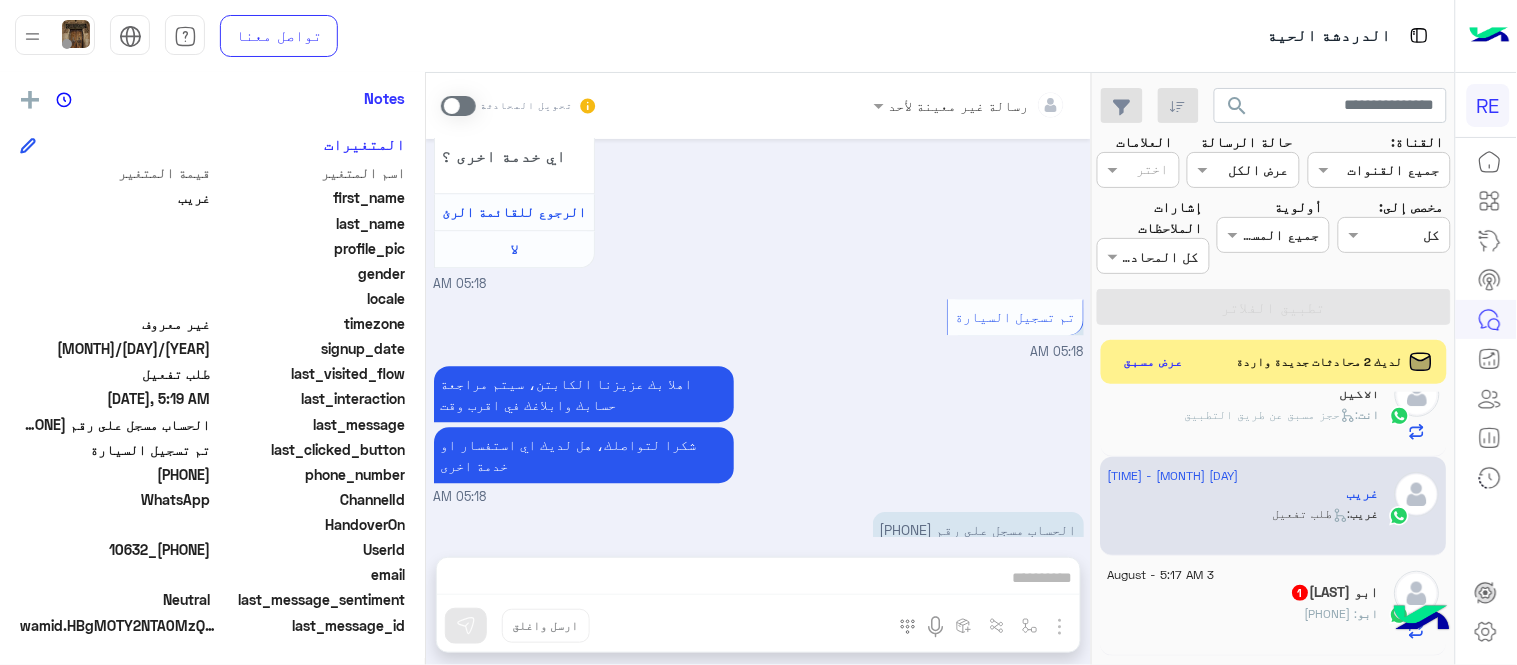 click on "الحساب مسجل على رقم [PHONE] ابي اغير الرقم على [PHONE]" at bounding box center (978, 550) 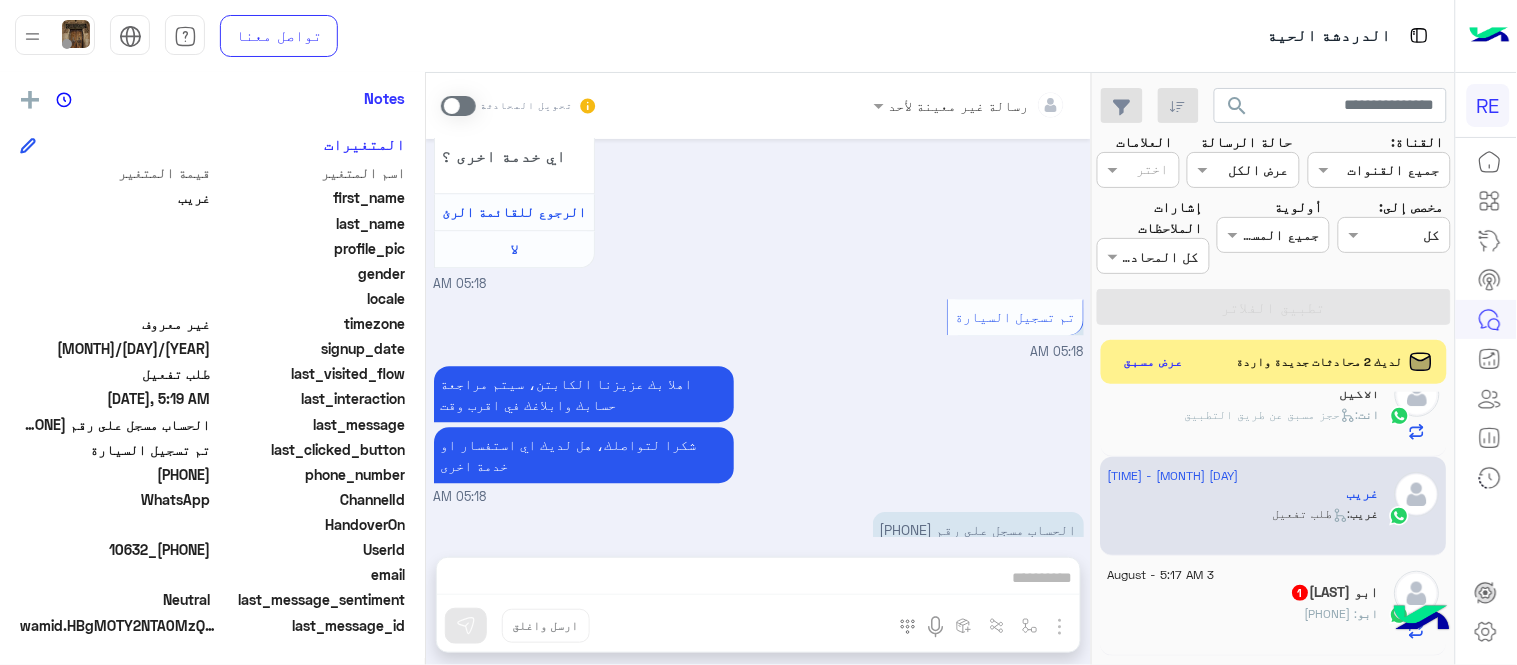 click at bounding box center [458, 106] 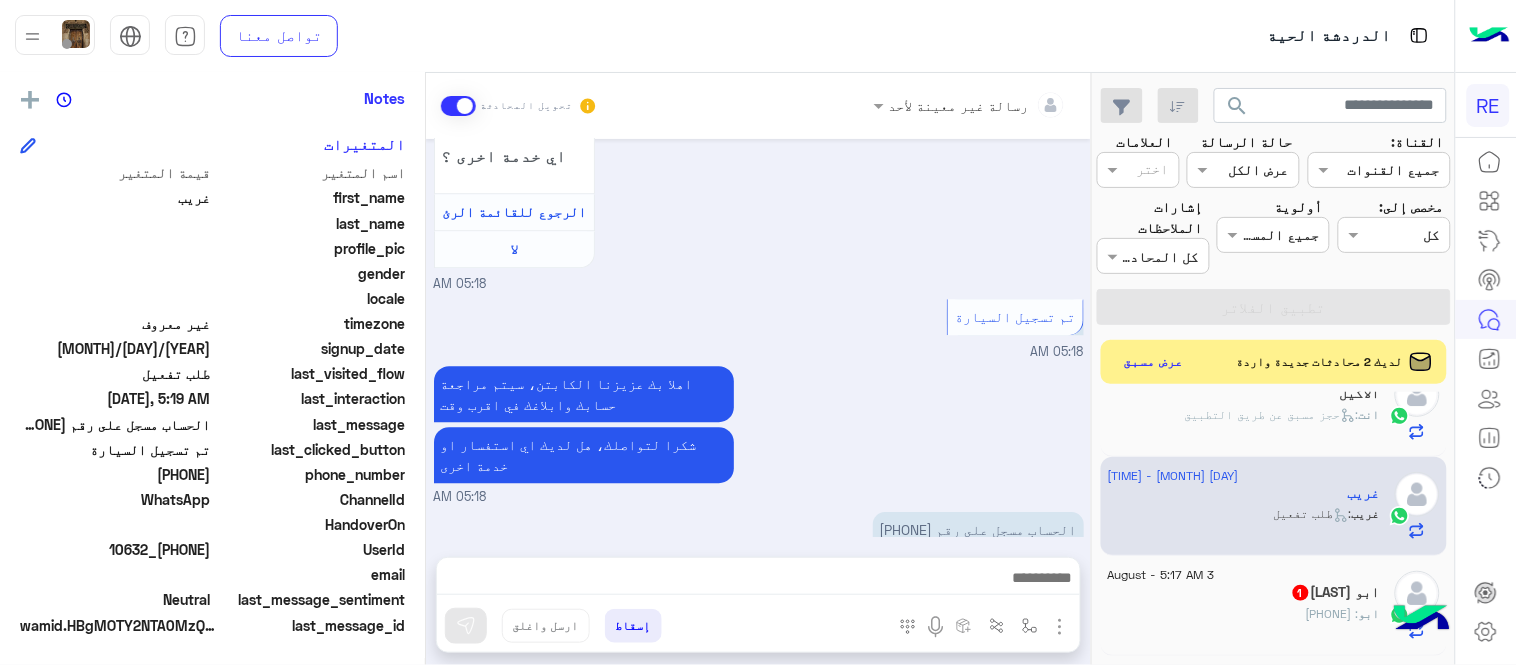 scroll, scrollTop: 1373, scrollLeft: 0, axis: vertical 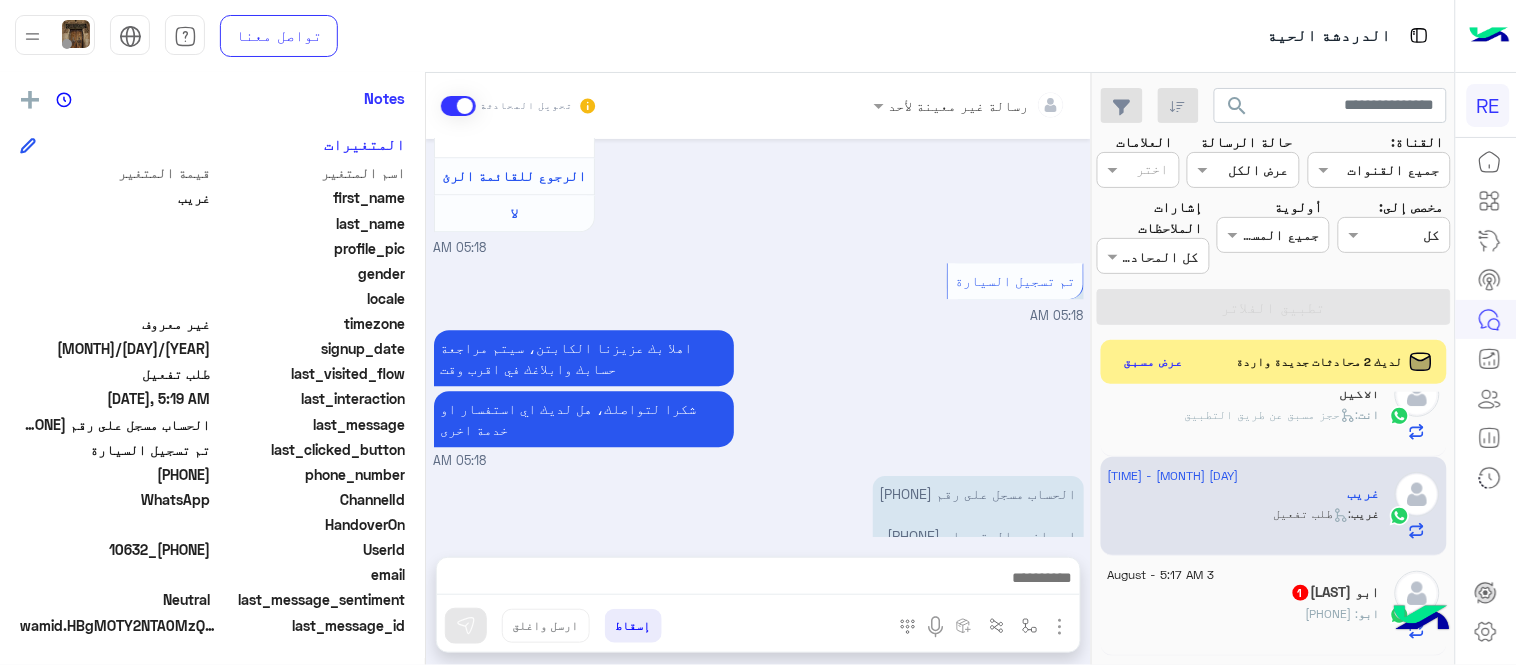 click at bounding box center [758, 583] 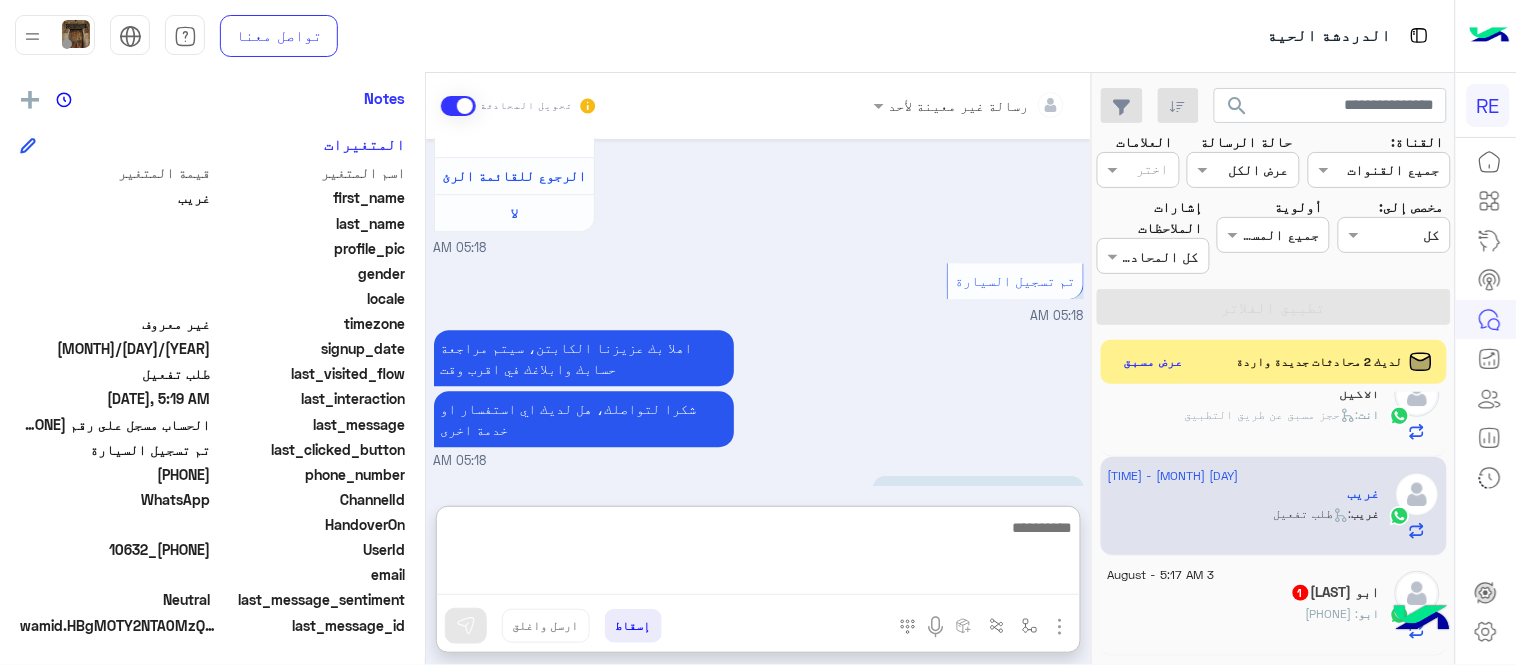 click at bounding box center [758, 555] 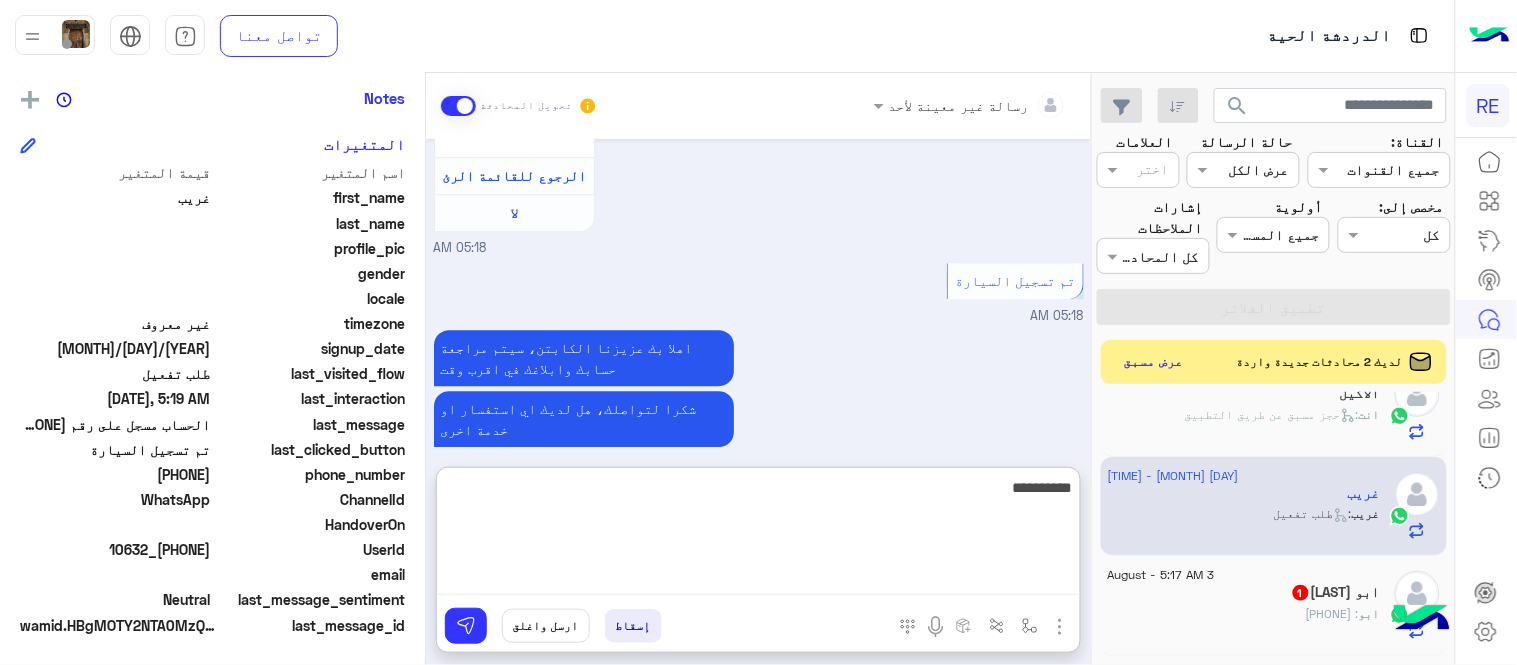 type on "**********" 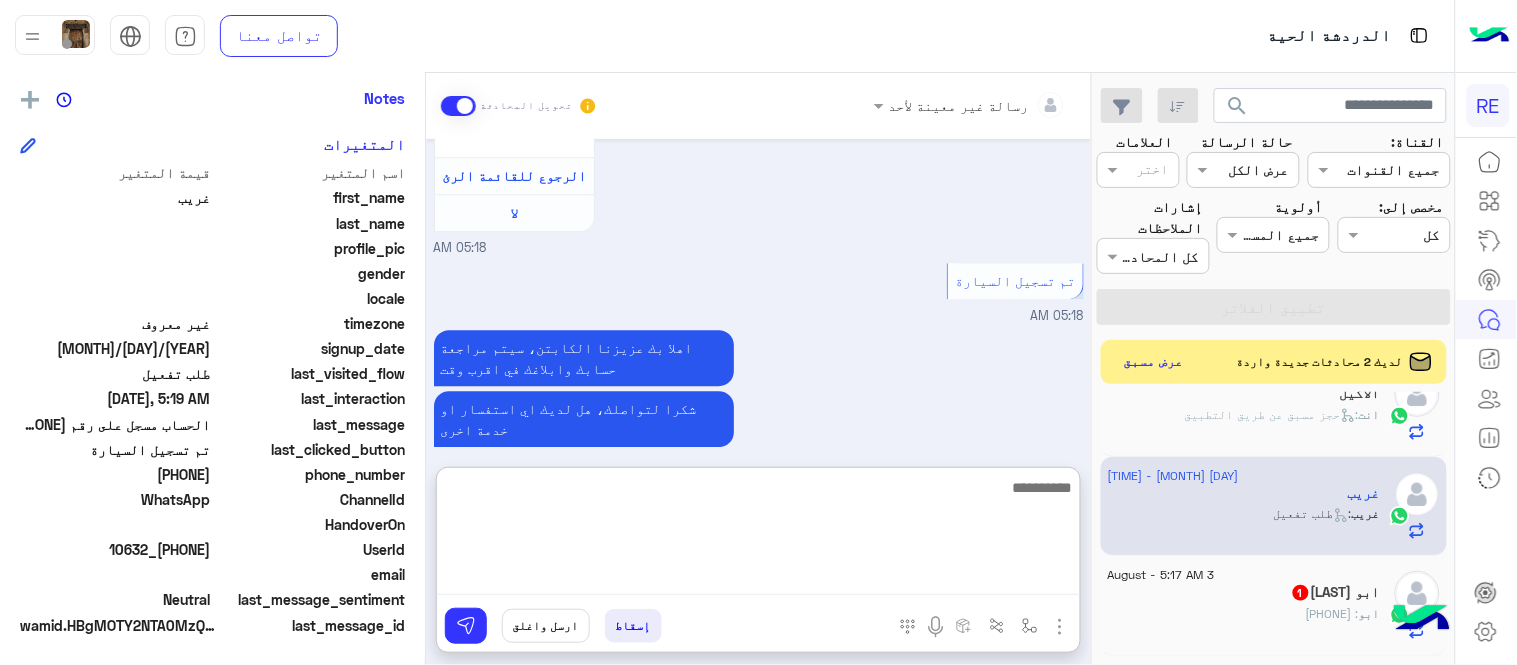scroll, scrollTop: 1527, scrollLeft: 0, axis: vertical 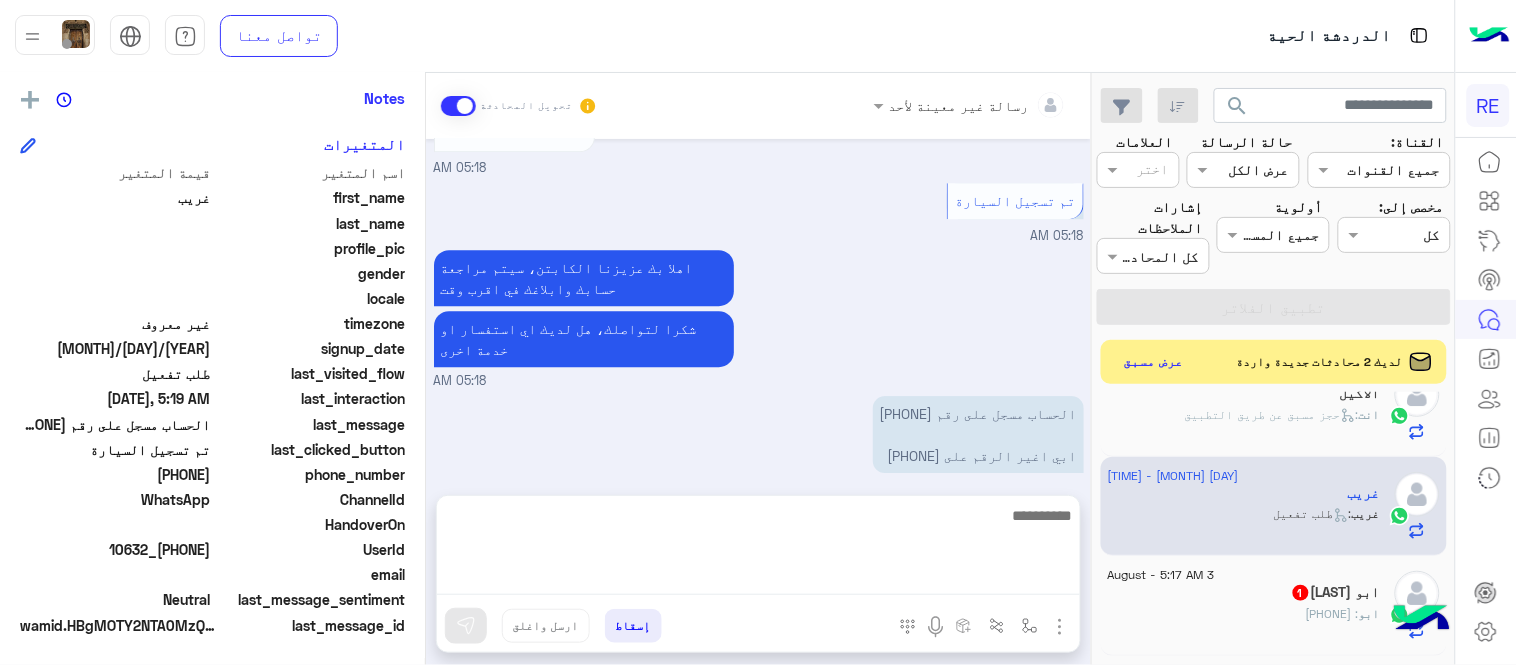 click on "[MONTH] [DAY], [YEAR]   كابتن     [TIME]  اختر احد الخدمات التالية:    [TIME]   تعديل البيانات    [TIME]  من فضلك ارفق صورة للبيانات من التطبيق  مع ذكر البيانات المطلوب اضافتها او تعديلها.    [TIME]  [MONTH] [DAY], [YEAR]   .   [TIME]  تفعيل حساب    [TIME]  يمكنك الاطلاع على شروط الانضمام لرحلة ك (كابتن ) الموجودة بالصورة أعلاه،
لتحميل التطبيق عبر الرابط التالي : 📲
http://onelink.to/Rehla    يسعدنا انضمامك لتطبيق رحلة يمكنك اتباع الخطوات الموضحة لتسجيل بيانات سيارتك بالفيديو التالي  : عزيزي الكابتن، فضلًا ، للرغبة بتفعيل الحساب قم برفع البيانات عبر التطبيق والتواصل معنا  تم تسجيل السيارة   اواجه صعوبة بالتسجيل   لا     [TIME]" at bounding box center [758, 307] 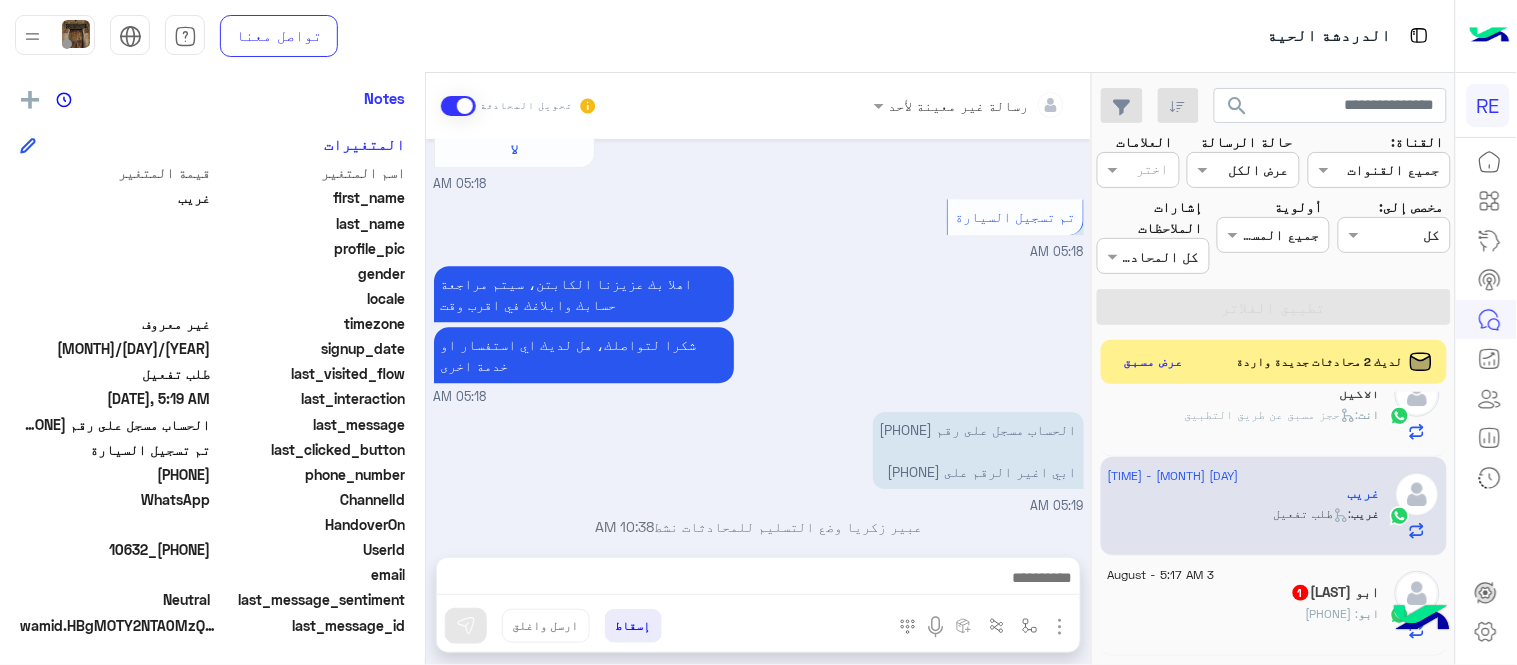 scroll, scrollTop: 1474, scrollLeft: 0, axis: vertical 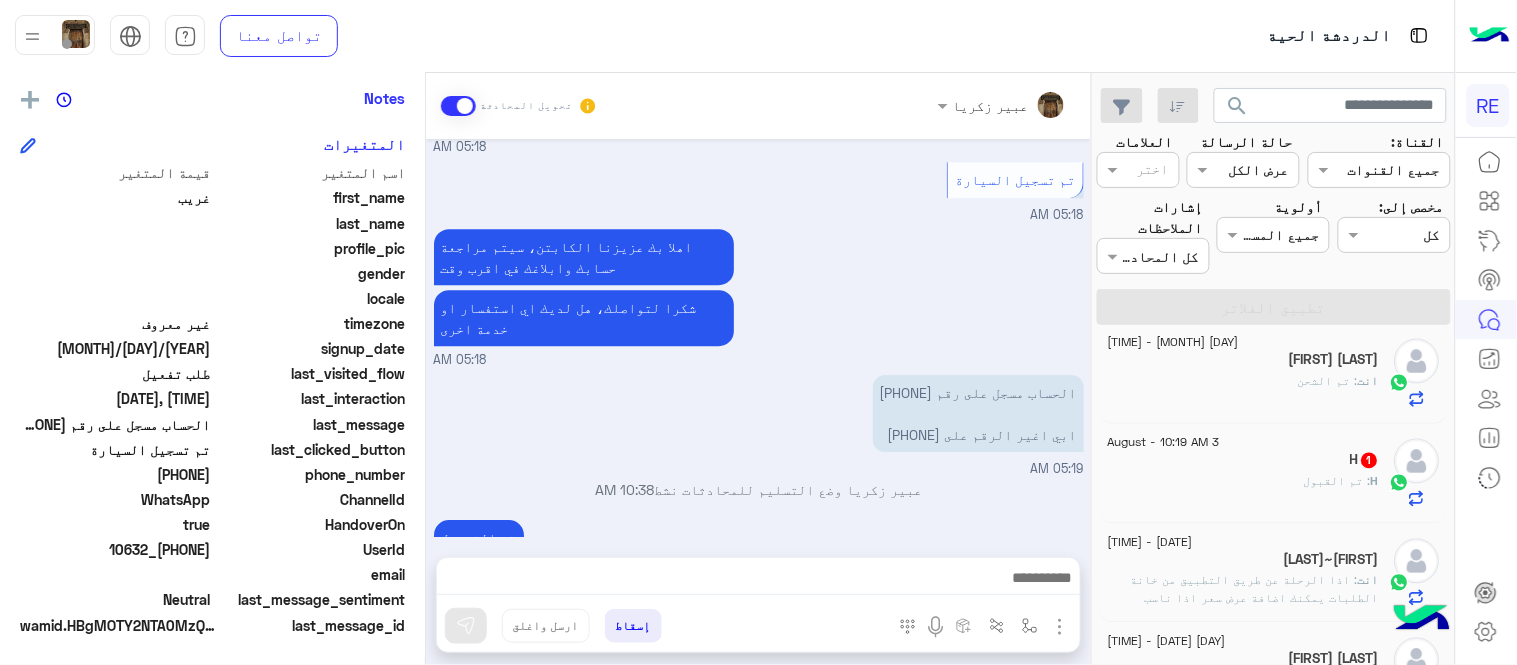 click on "H : تم القبول" 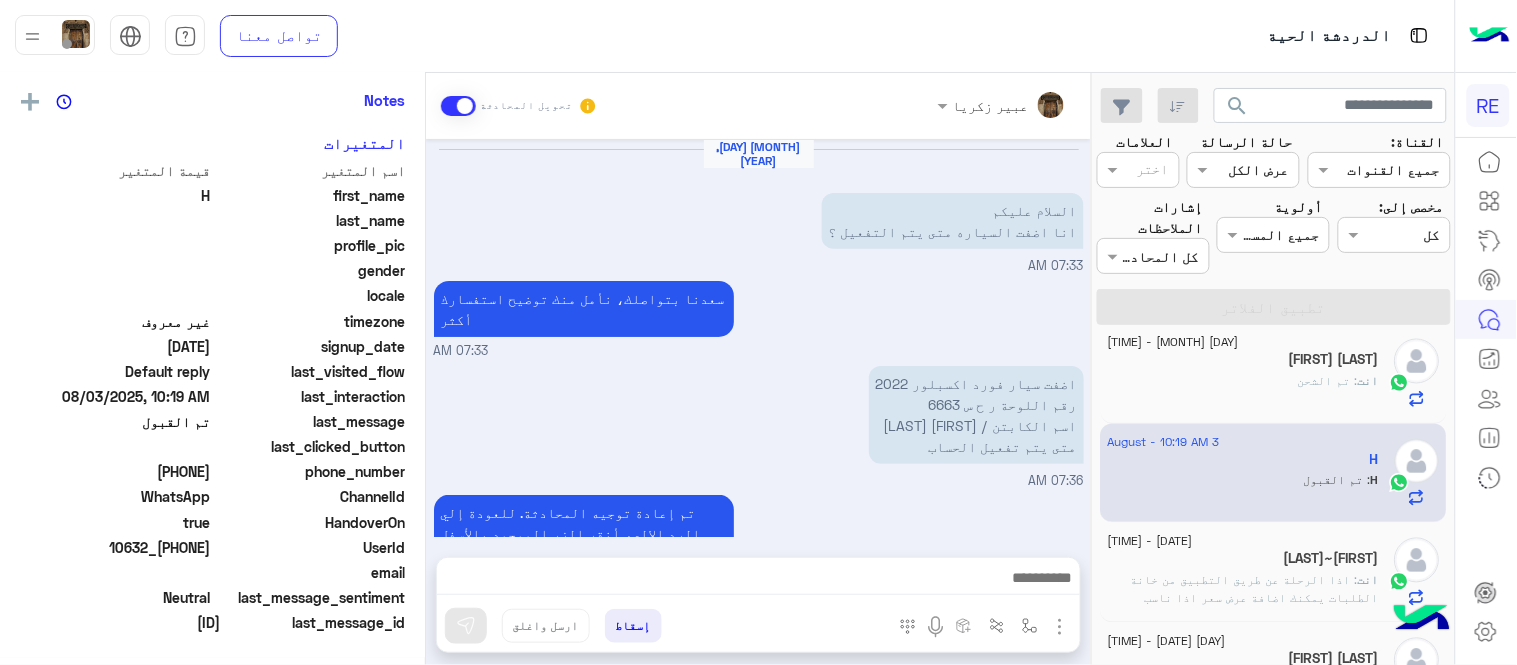 scroll, scrollTop: 427, scrollLeft: 0, axis: vertical 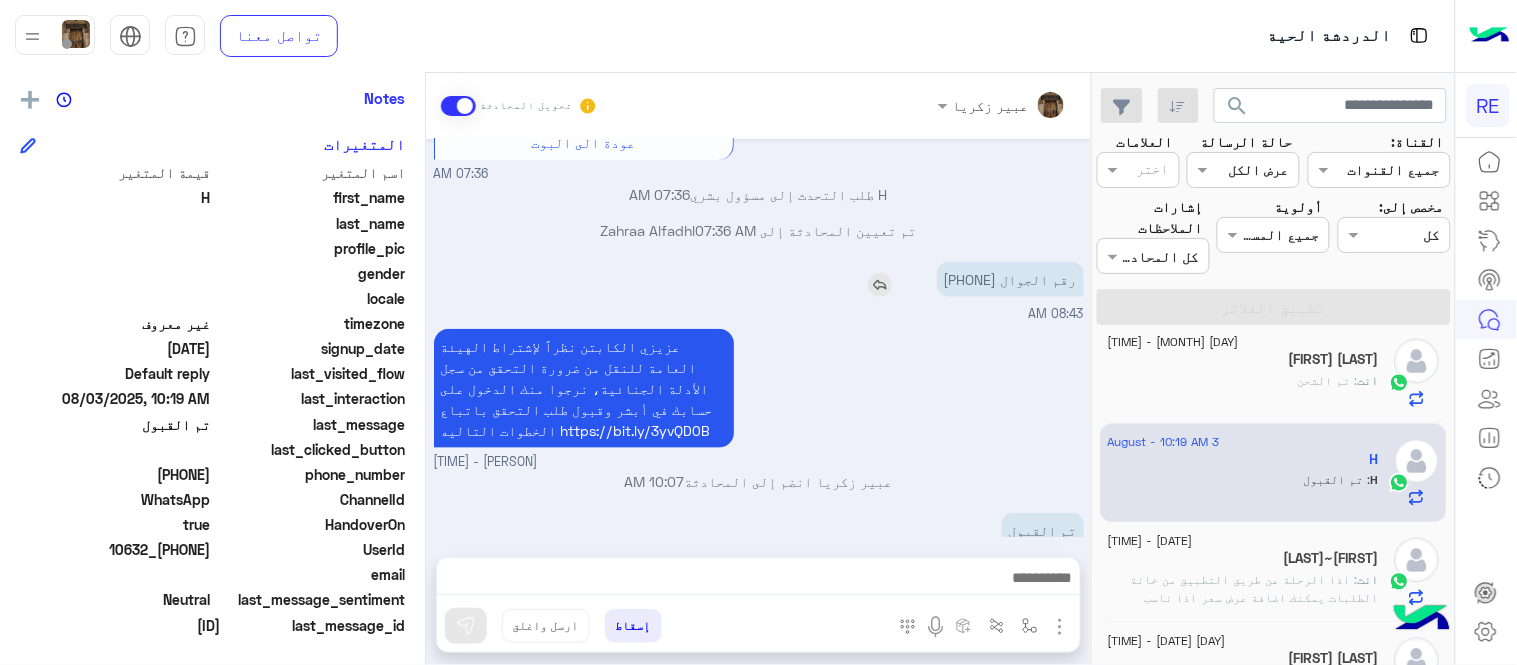 click on "رقم الجوال [PHONE]" at bounding box center (1010, 279) 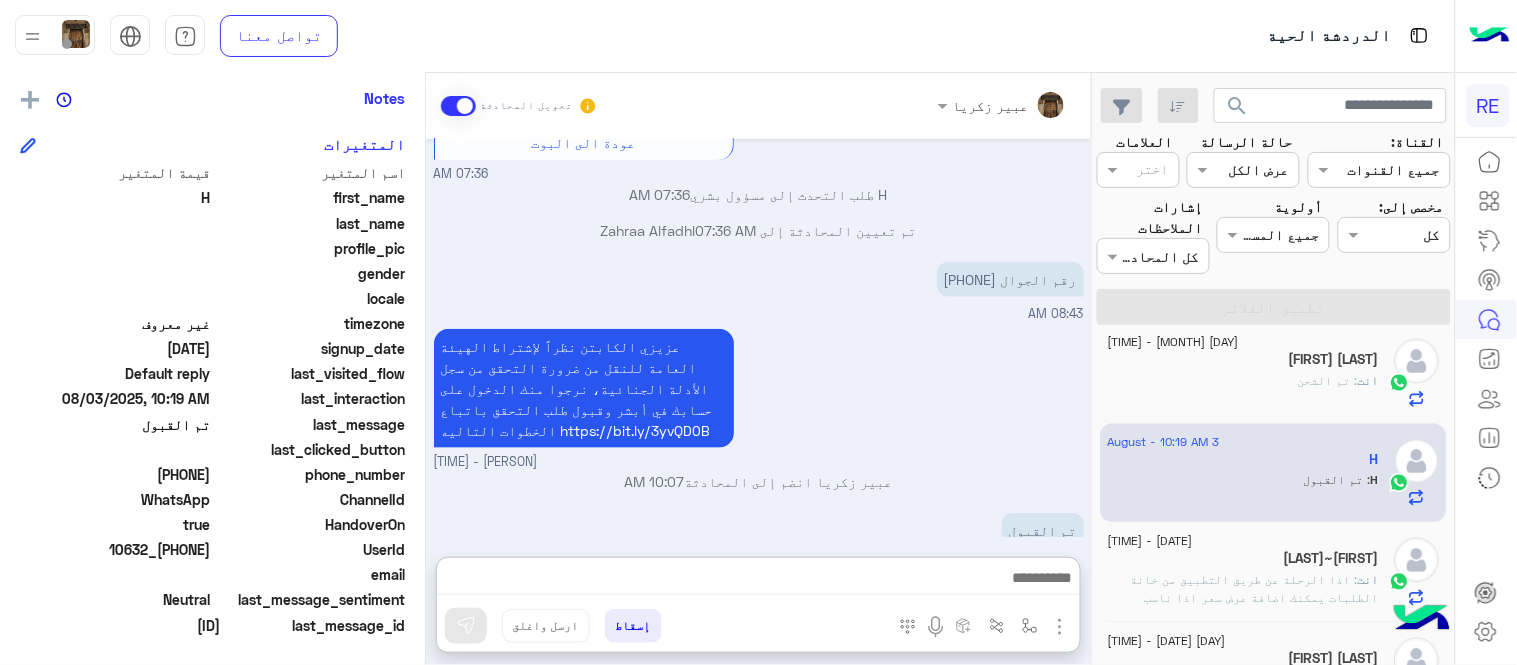 click at bounding box center [758, 580] 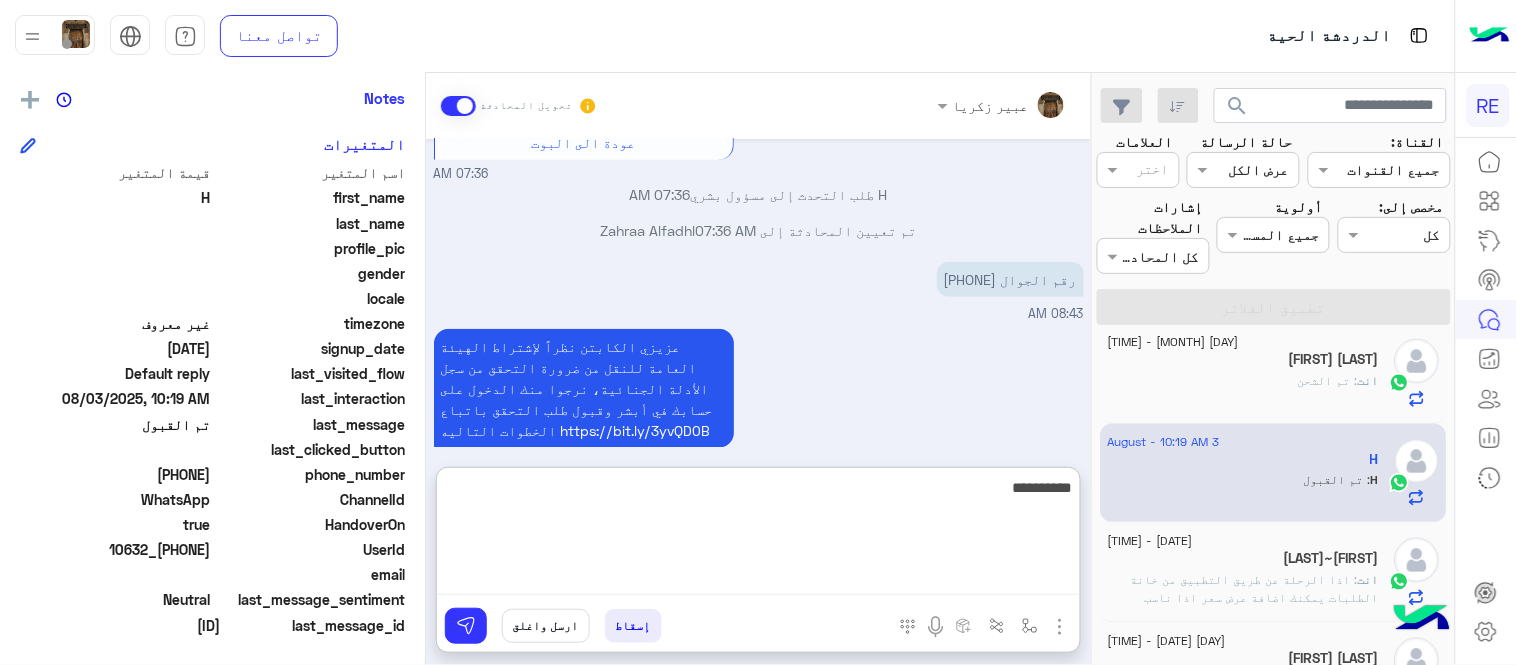 type on "**********" 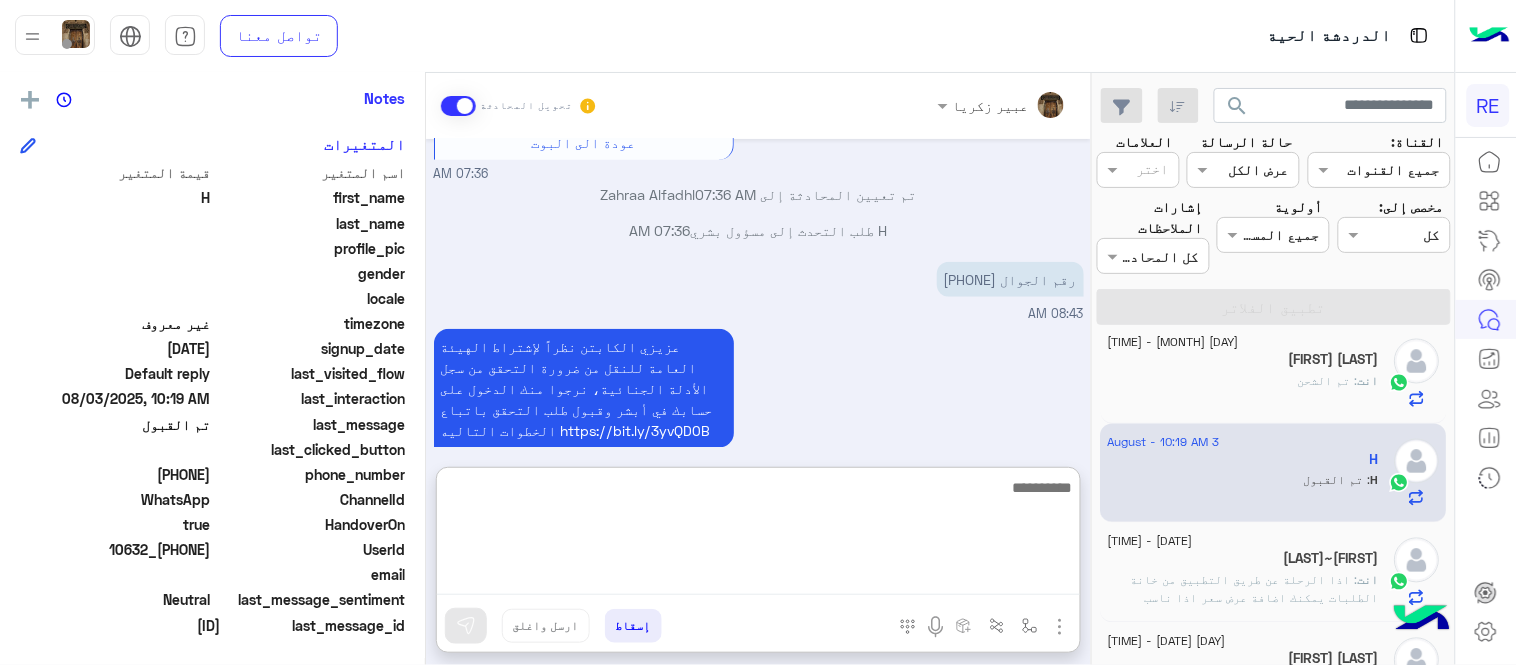 scroll, scrollTop: 582, scrollLeft: 0, axis: vertical 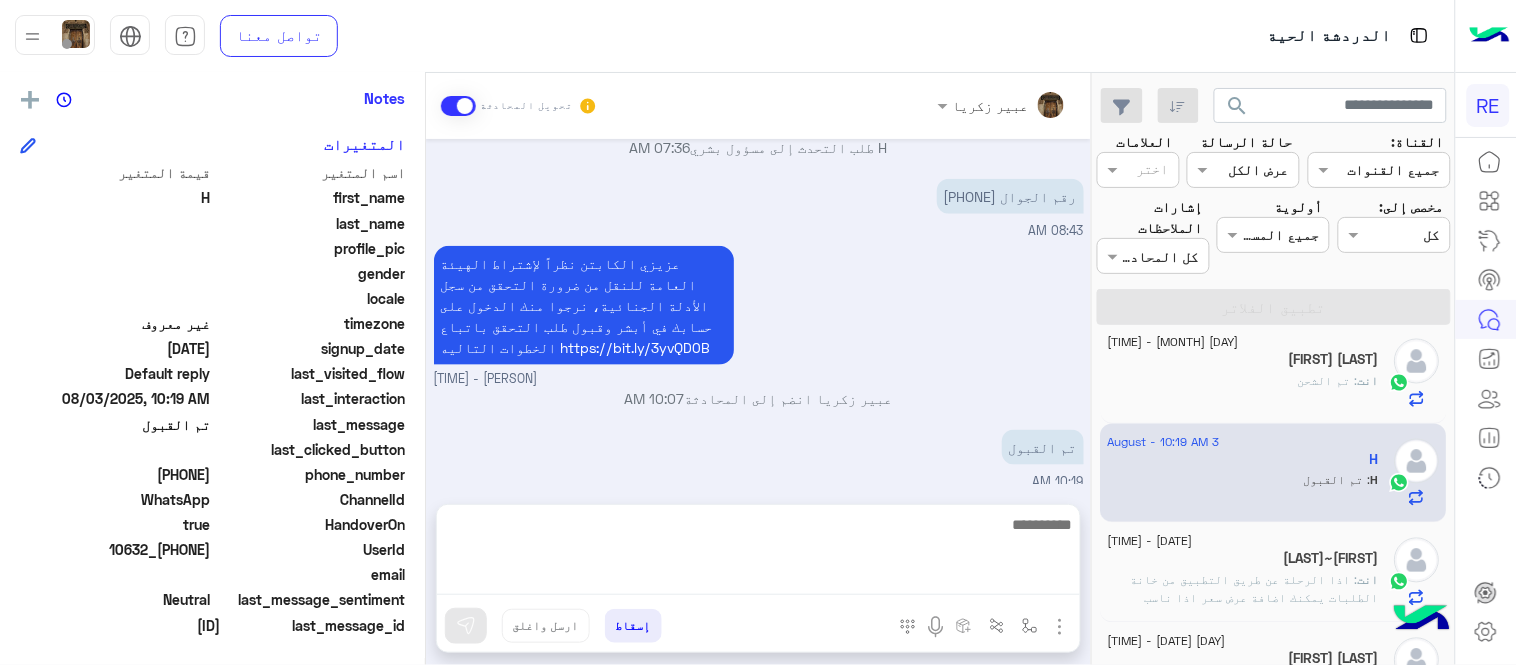click on "Aug 3, 2025  السلام عليكم  انا اضفت السياره متى يتم التفعيل ؟   07:33 AM  سعدنا بتواصلك، نأمل منك توضيح استفسارك أكثر    07:33 AM  اضفت سيار فورد اكسبلور 2022  رقم اللوحة ر ح س 6663 اسم الكابتن / [FIRST] [LAST]  متى يتم تفعيل الحساب   07:36 AM  تم إعادة توجيه المحادثة. للعودة إلي الرد الالي، أنقر الزر الموجود بالأسفل  عودة الى البوت     07:36 AM   تم تعيين المحادثة إلى Zahraa Alfadhl   07:36 AM       H  طلب التحدث إلى مسؤول بشري   07:36 AM      رقم الجوال [PHONE]   08:43 AM     [FIRST] [LAST] - [TIME]   [FIRST] [LAST] انضم إلى المحادثة   10:07 AM      تم القبول   10:19 AM  تم التفعيل   10:44 AM" at bounding box center (758, 311) 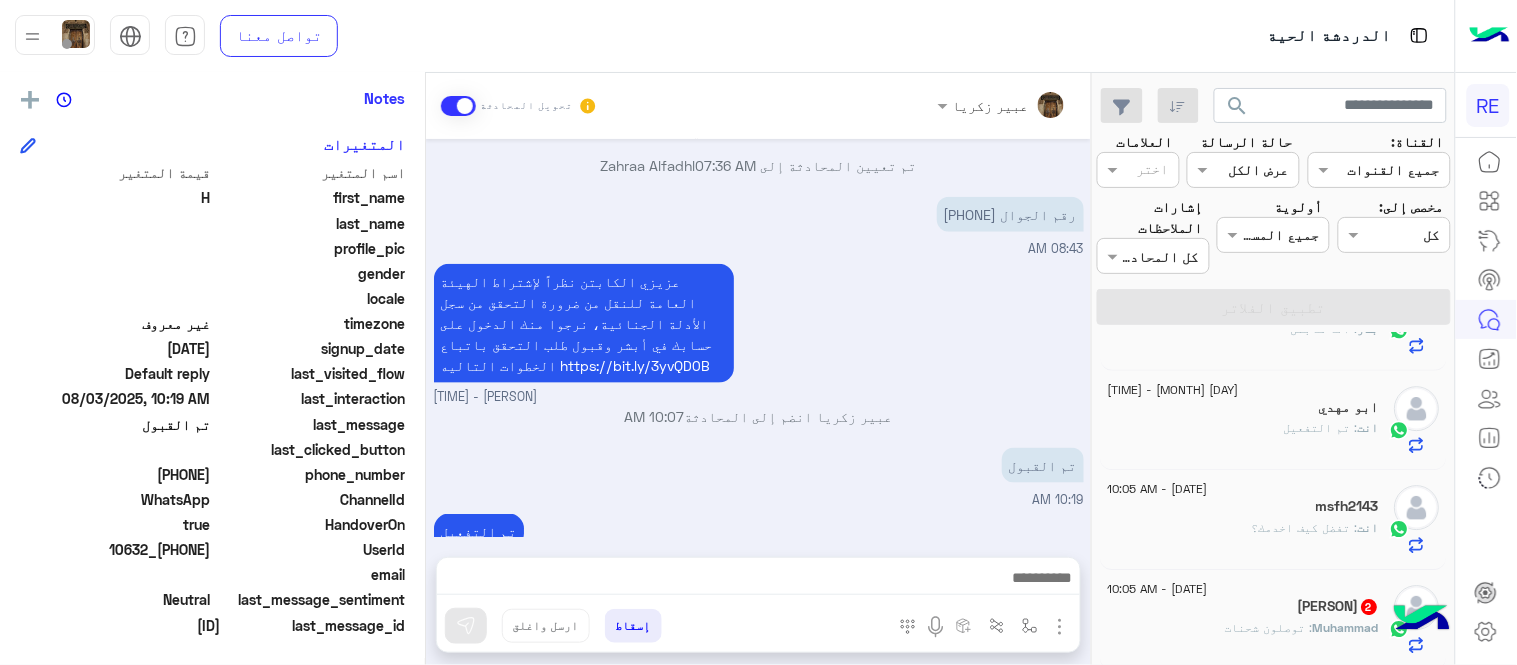 scroll, scrollTop: 1570, scrollLeft: 0, axis: vertical 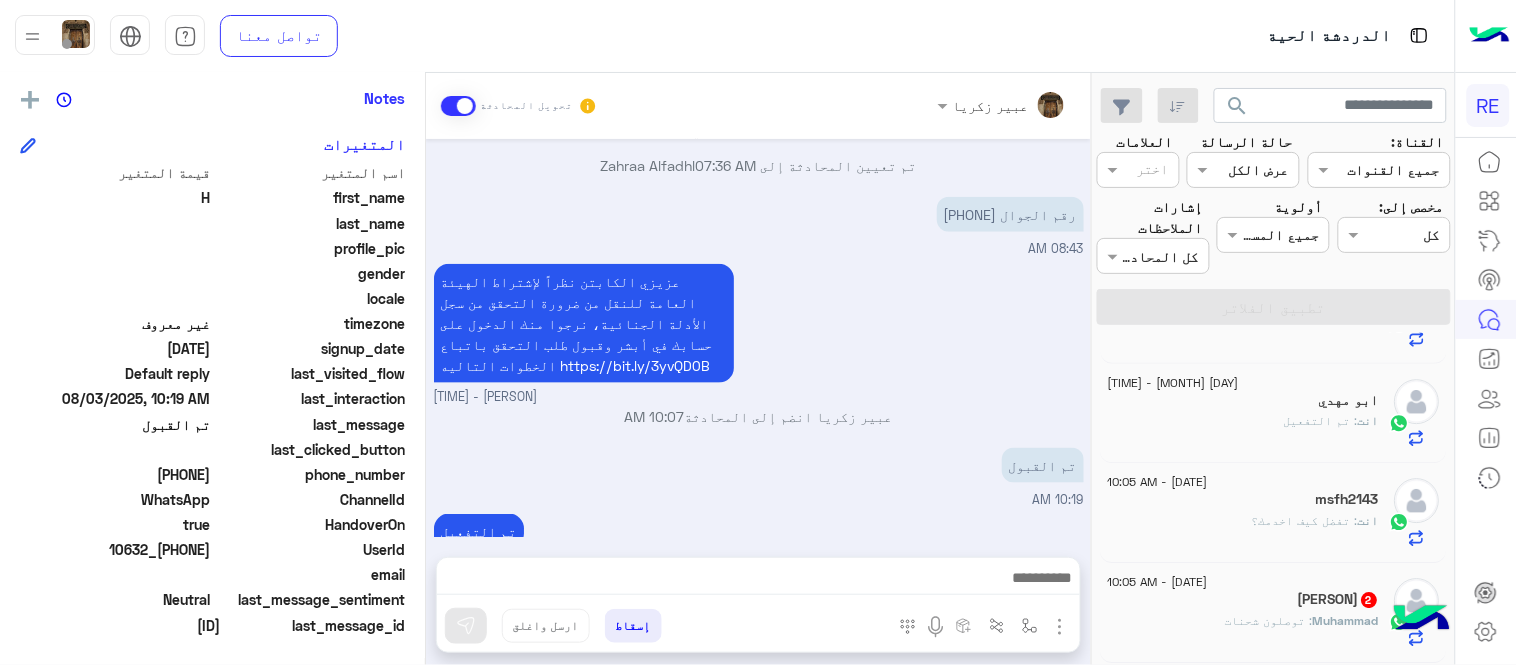 click on ": توصلون شحنات" 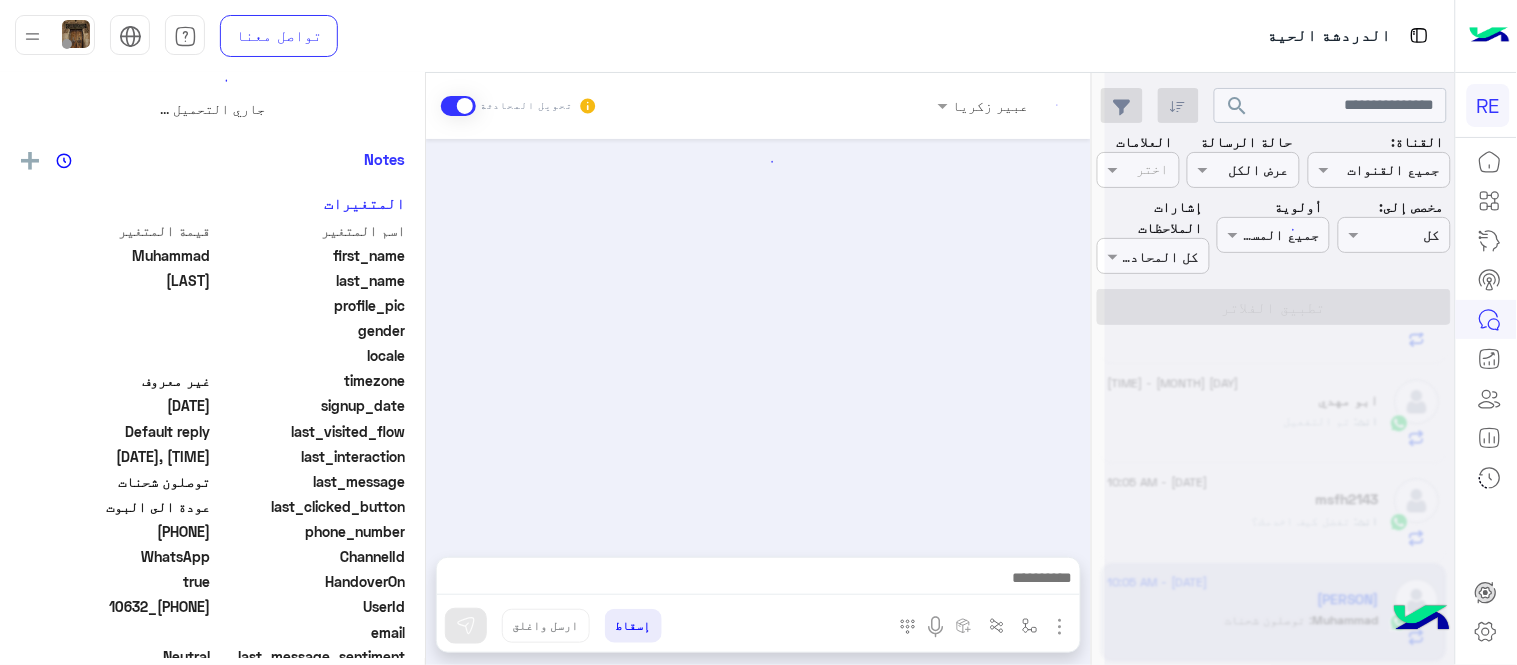 scroll, scrollTop: 0, scrollLeft: 0, axis: both 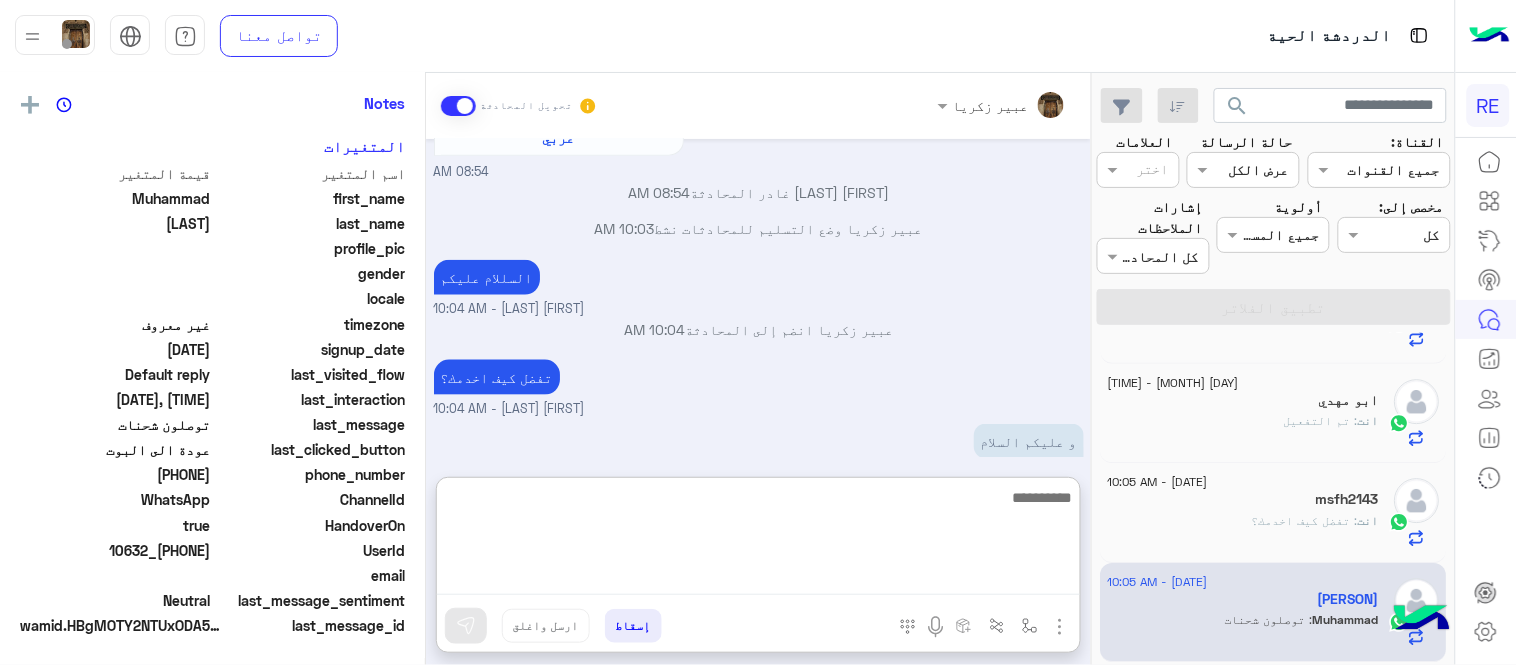 click at bounding box center [758, 540] 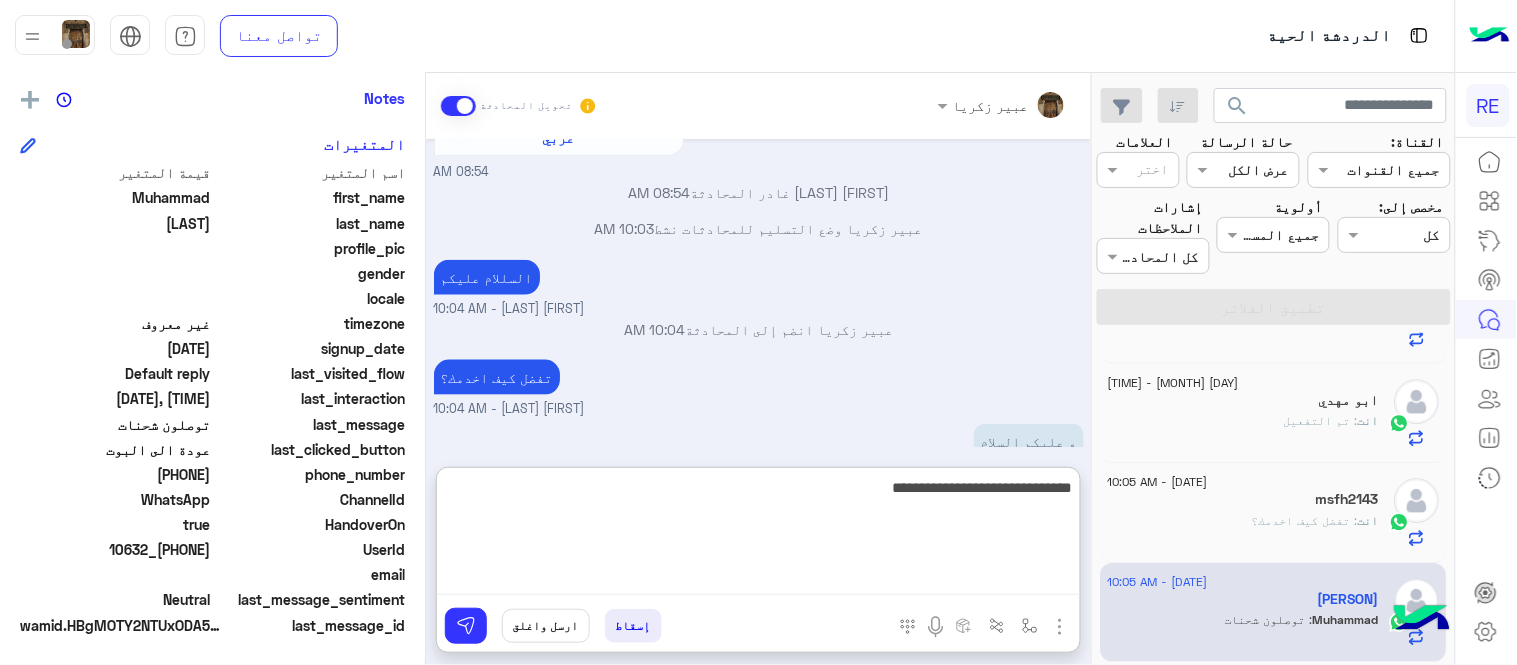 drag, startPoint x: 1046, startPoint y: 484, endPoint x: 1091, endPoint y: 493, distance: 45.891174 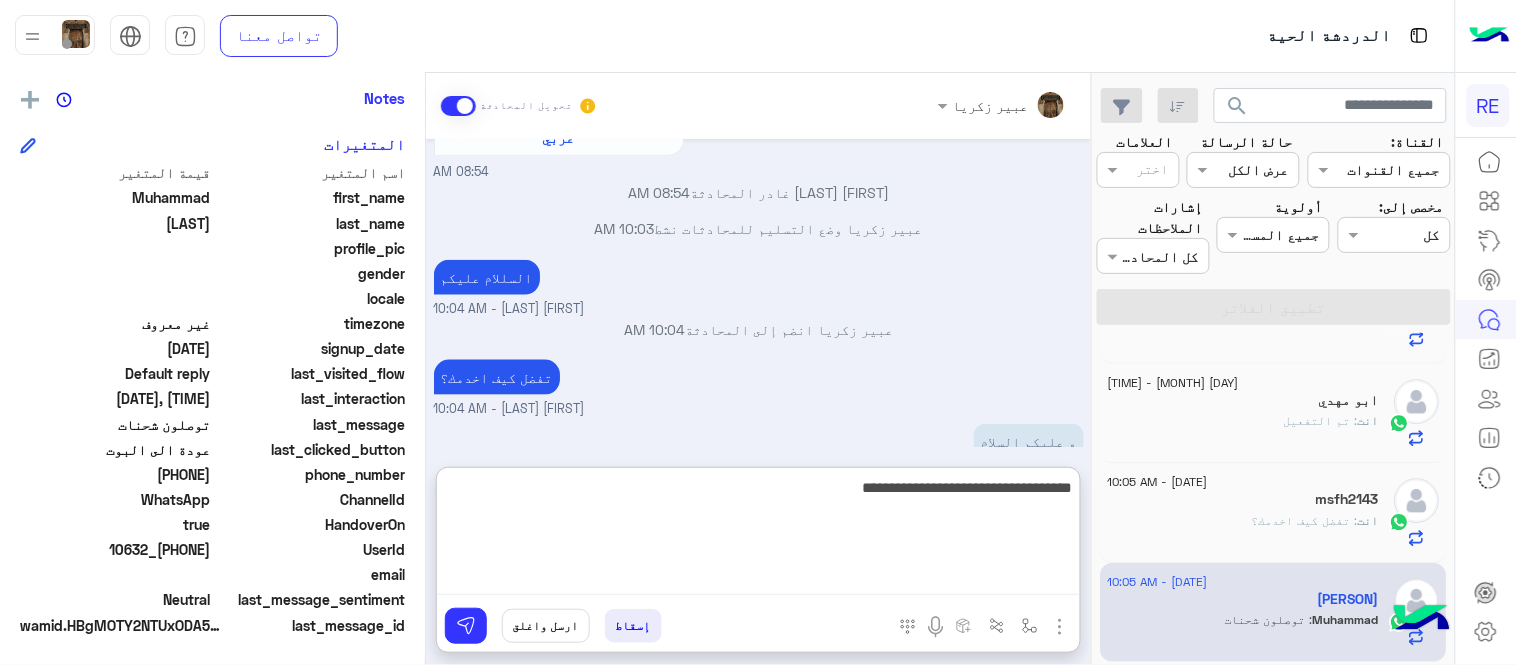 type on "**********" 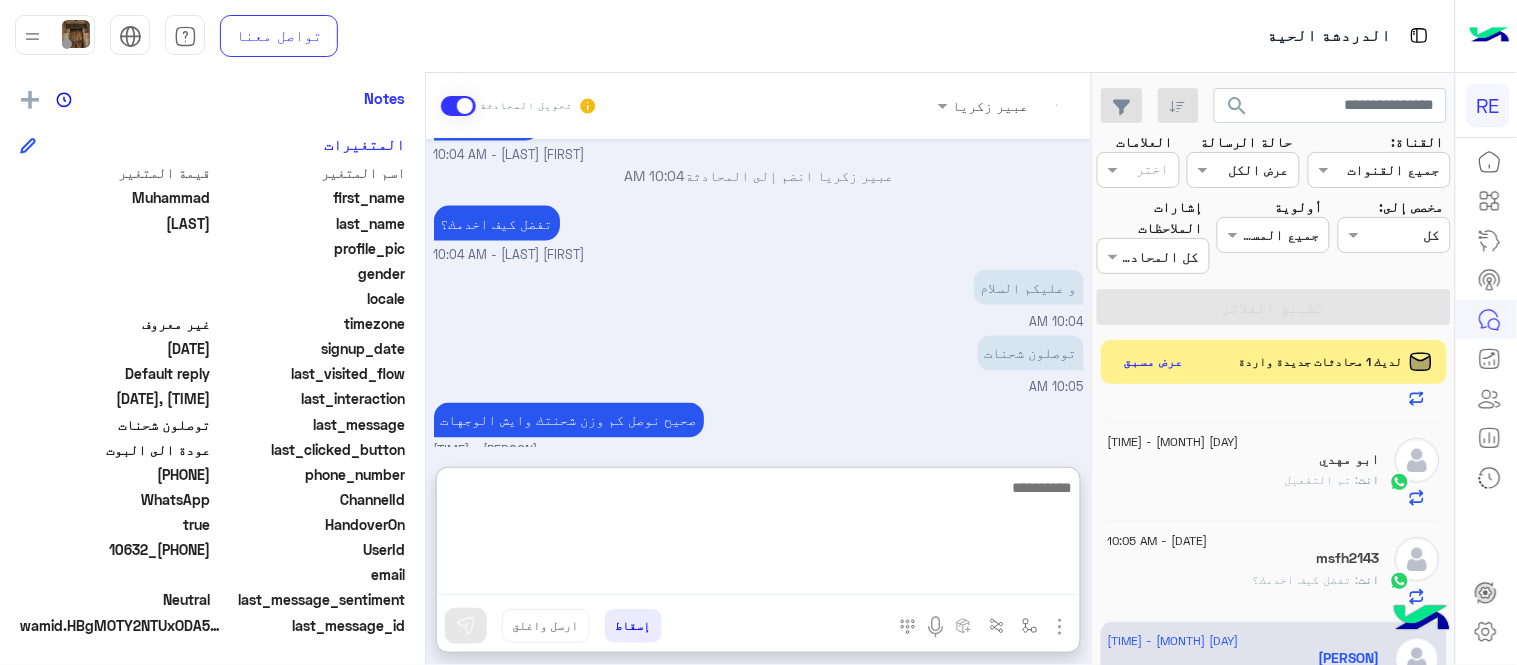 scroll, scrollTop: 822, scrollLeft: 0, axis: vertical 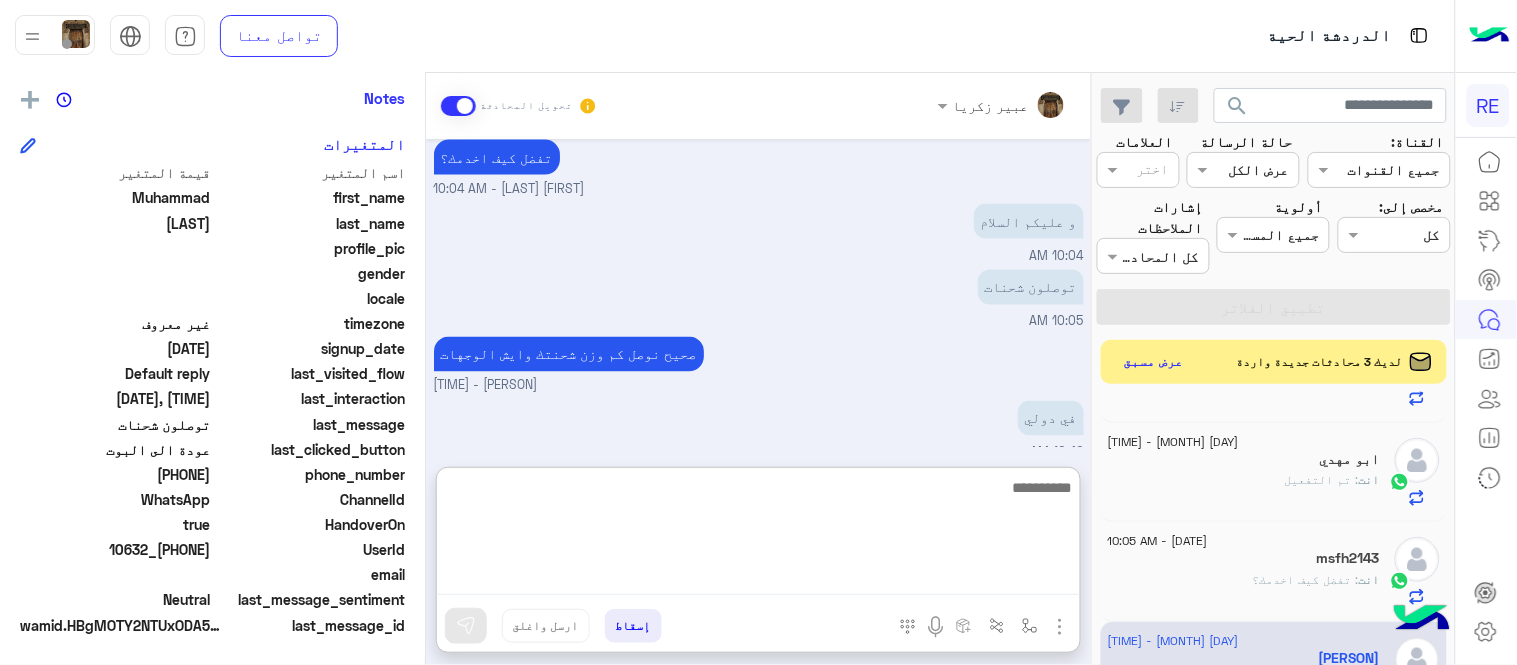 click at bounding box center (758, 535) 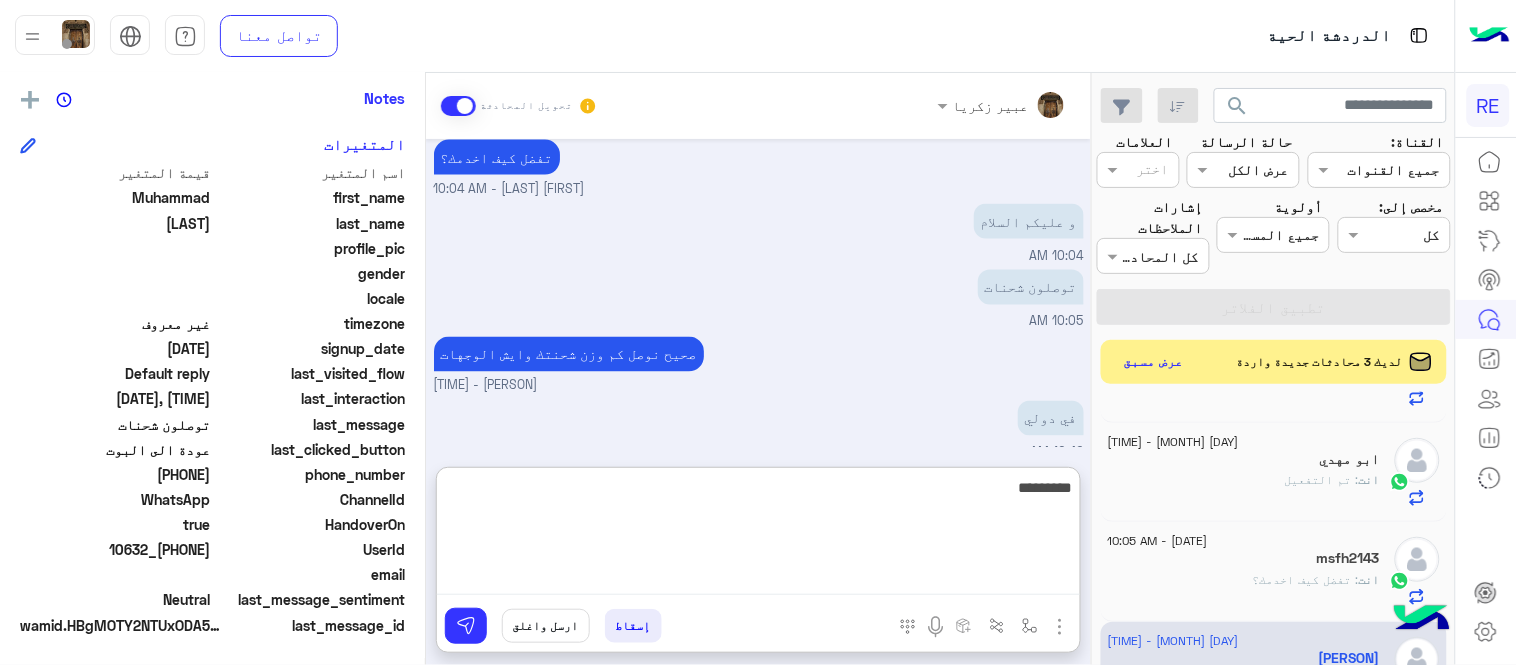 type on "*********" 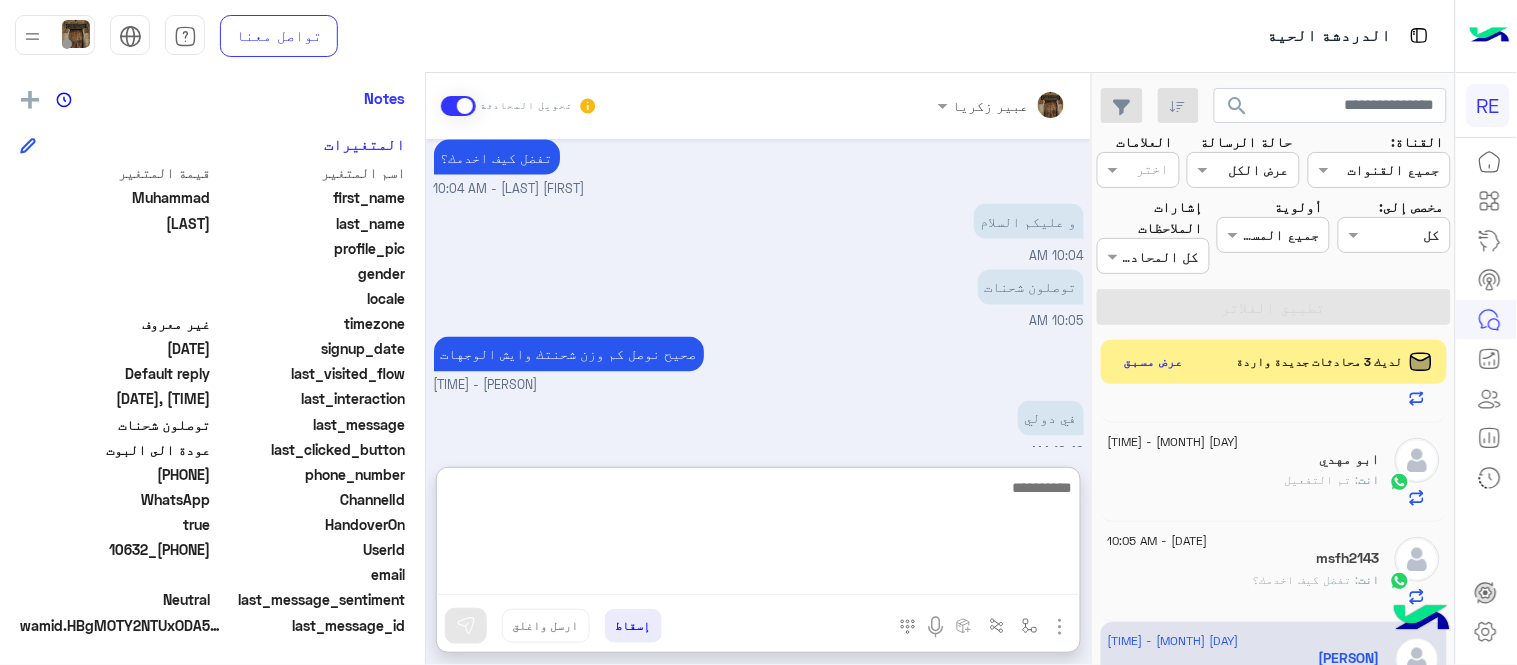 scroll, scrollTop: 886, scrollLeft: 0, axis: vertical 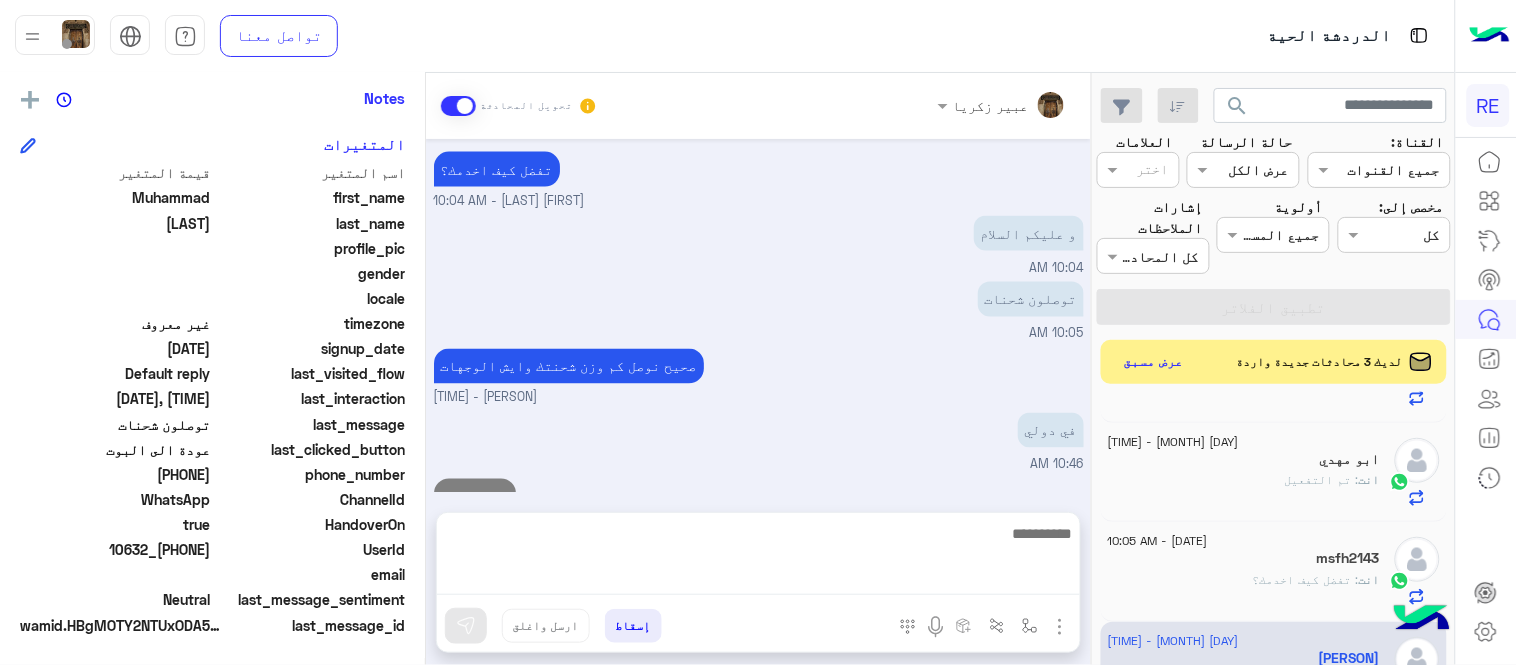 click on "[DATE]   تم تعيين المحادثة إلى Zahraa Alfadhl   [TIME]       عودة الى البوت    [TIME]
اهلًا بك في تطبيق رحلة 👋
Welcome to Rehla  👋
من فضلك أختر لغة التواصل
Please choose your preferred Language
English   عربي     [TIME]   [FIRST] [LAST] غادر المحادثة   [TIME]       [FIRST] [LAST] وضع التسليم للمحادثات نشط   [TIME]      السللام عليكم  [FIRST] [LAST] -  [TIME]   [FIRST] [LAST] انضم إلى المحادثة   [TIME]      تفضل كيف اخدمك؟  [FIRST] [LAST] -  [TIME]  و عليكم السلام   [TIME]  توصلون شحنات   [TIME]  صحيح نوصل كم وزن شحنتك وايش الوجهات  [FIRST] [LAST] -  [TIME]  في دولي   [TIME]  متاح دولي   [TIME]" at bounding box center (758, 316) 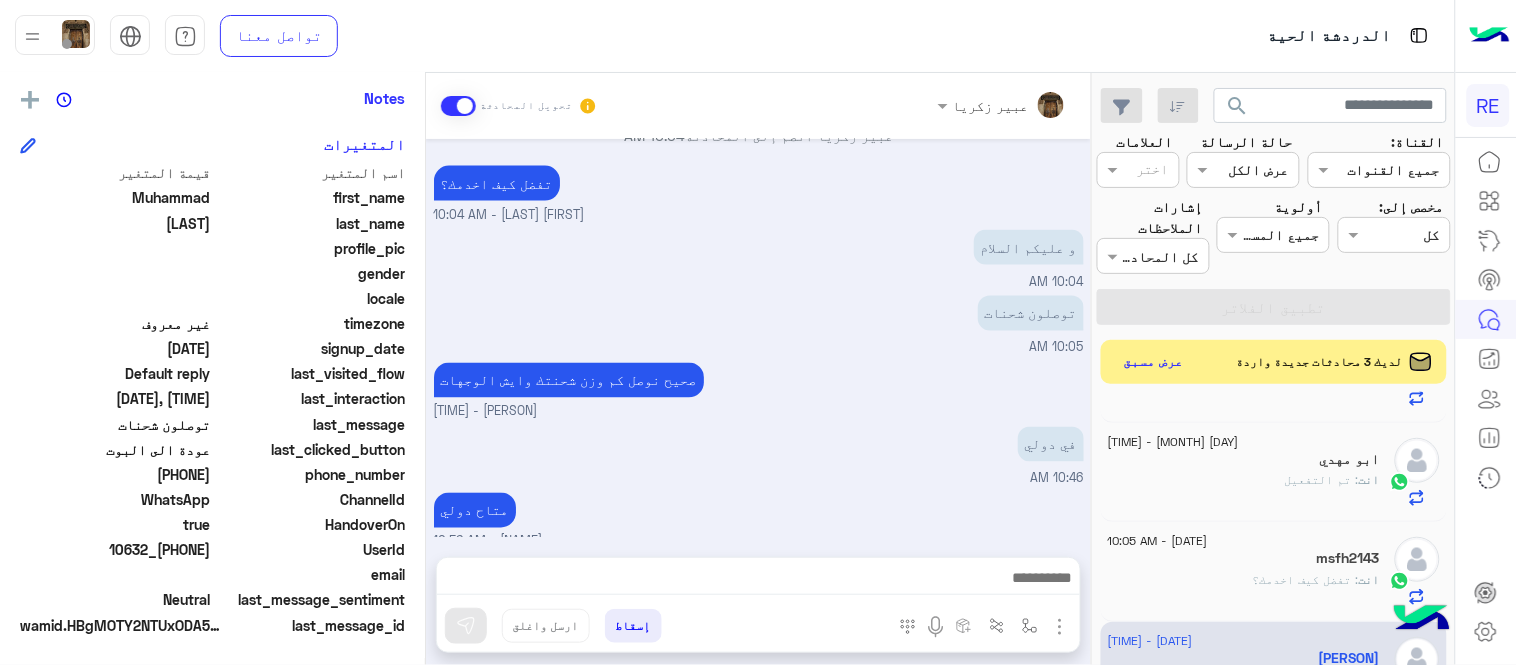 scroll, scrollTop: 1827, scrollLeft: 0, axis: vertical 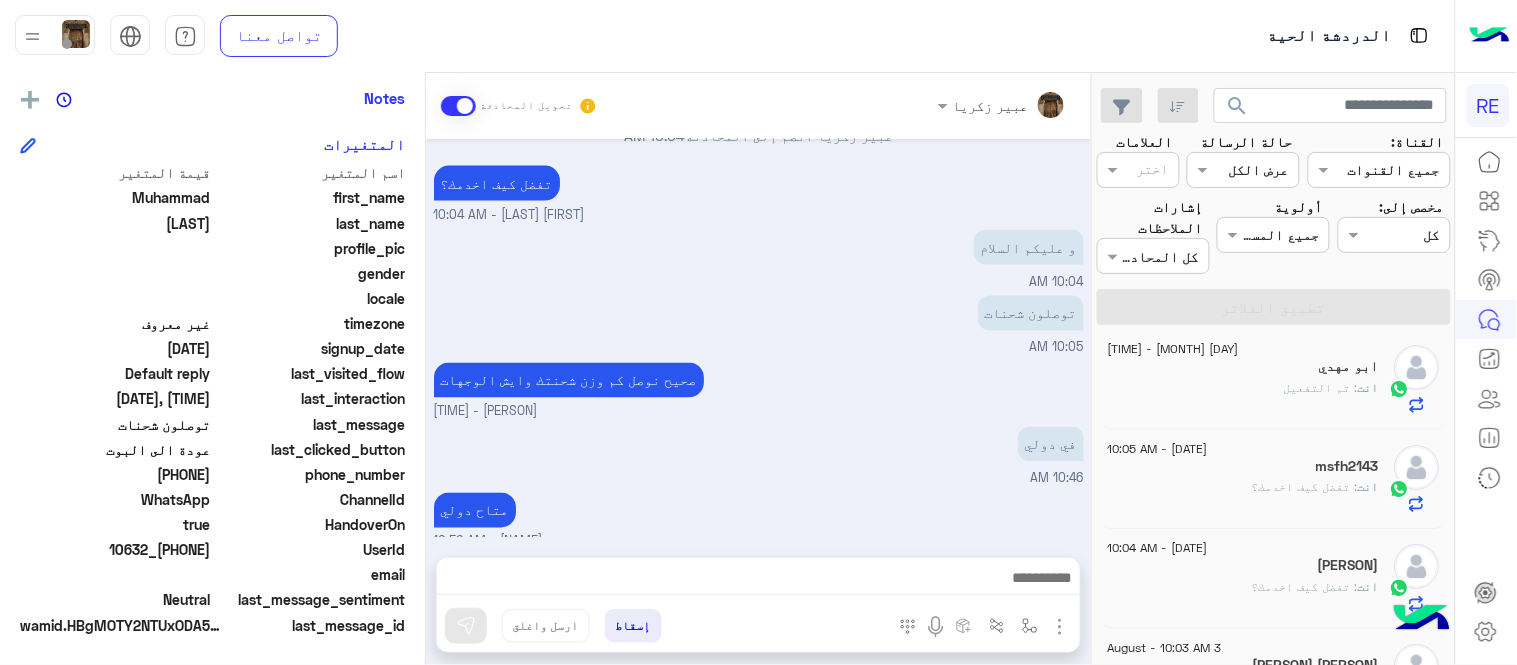 click on "حالة الرسالة" 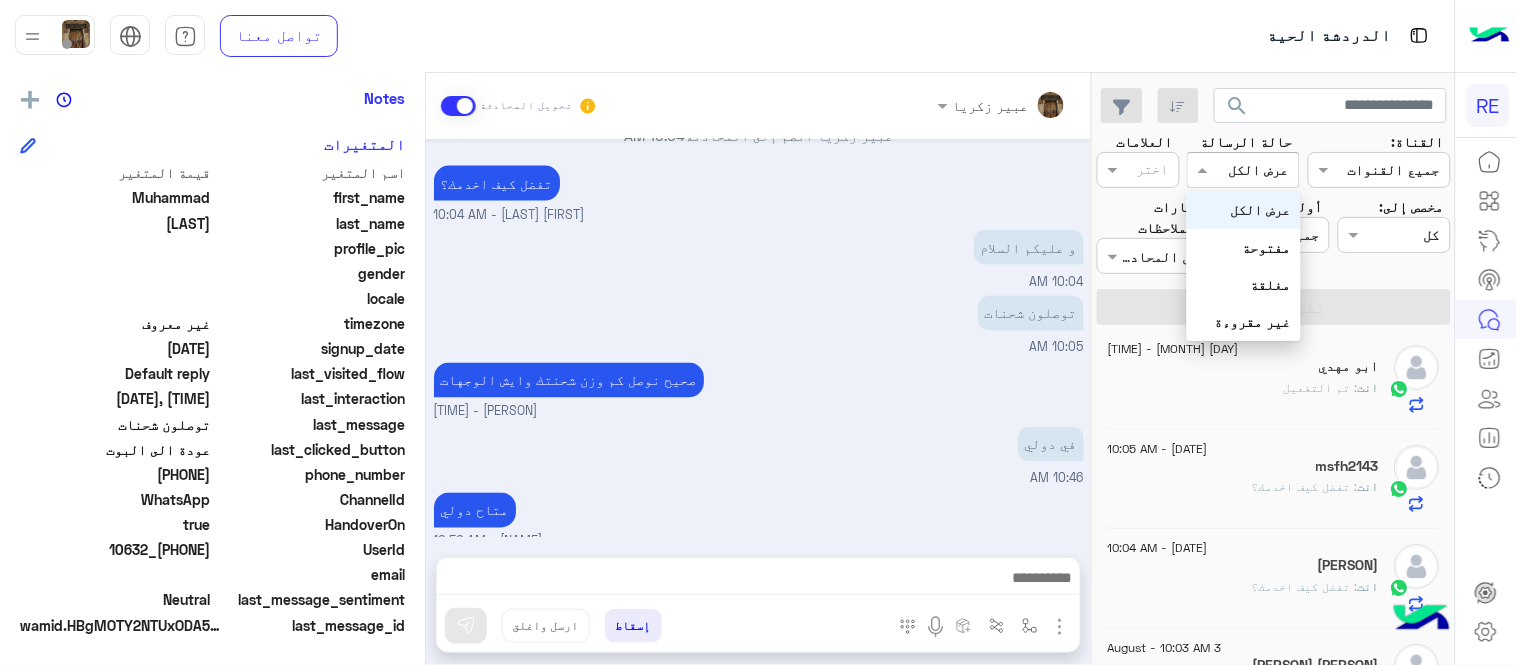 click at bounding box center (1266, 170) 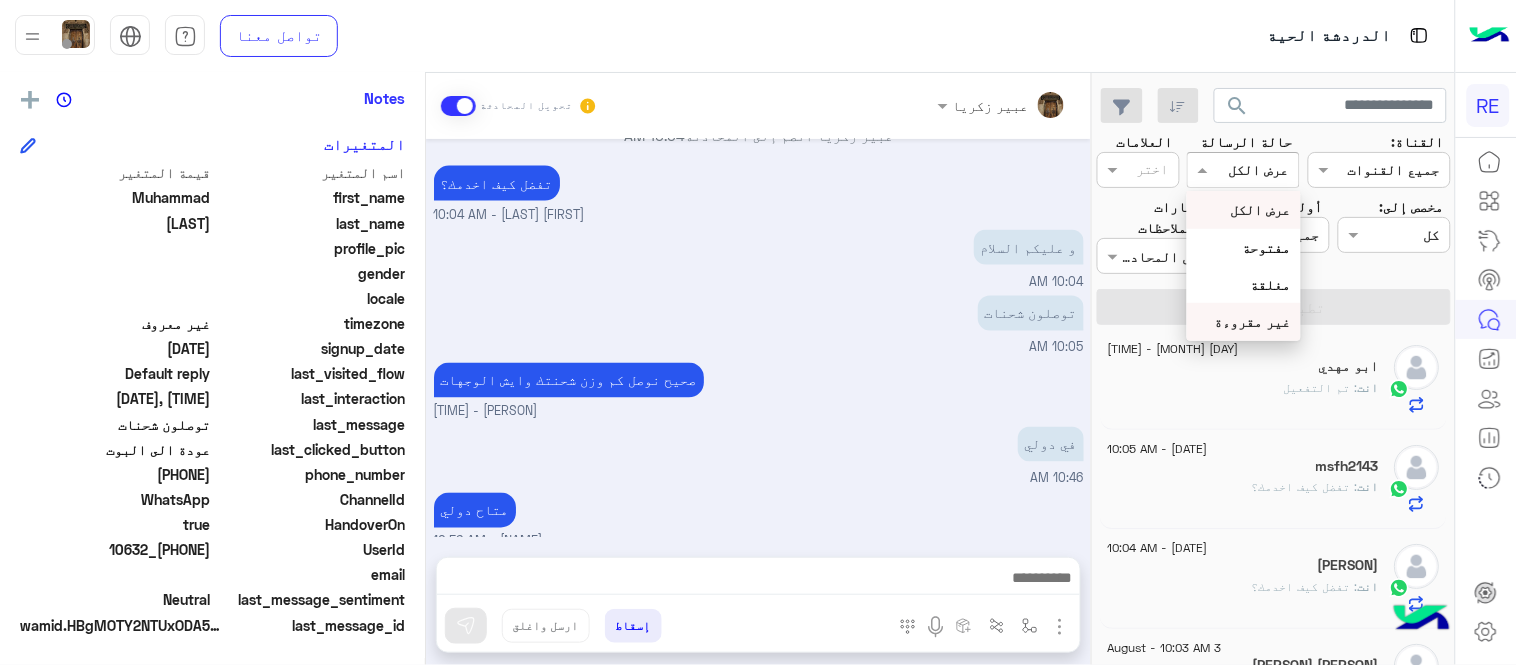 click on "غير مقروءة" at bounding box center (1253, 321) 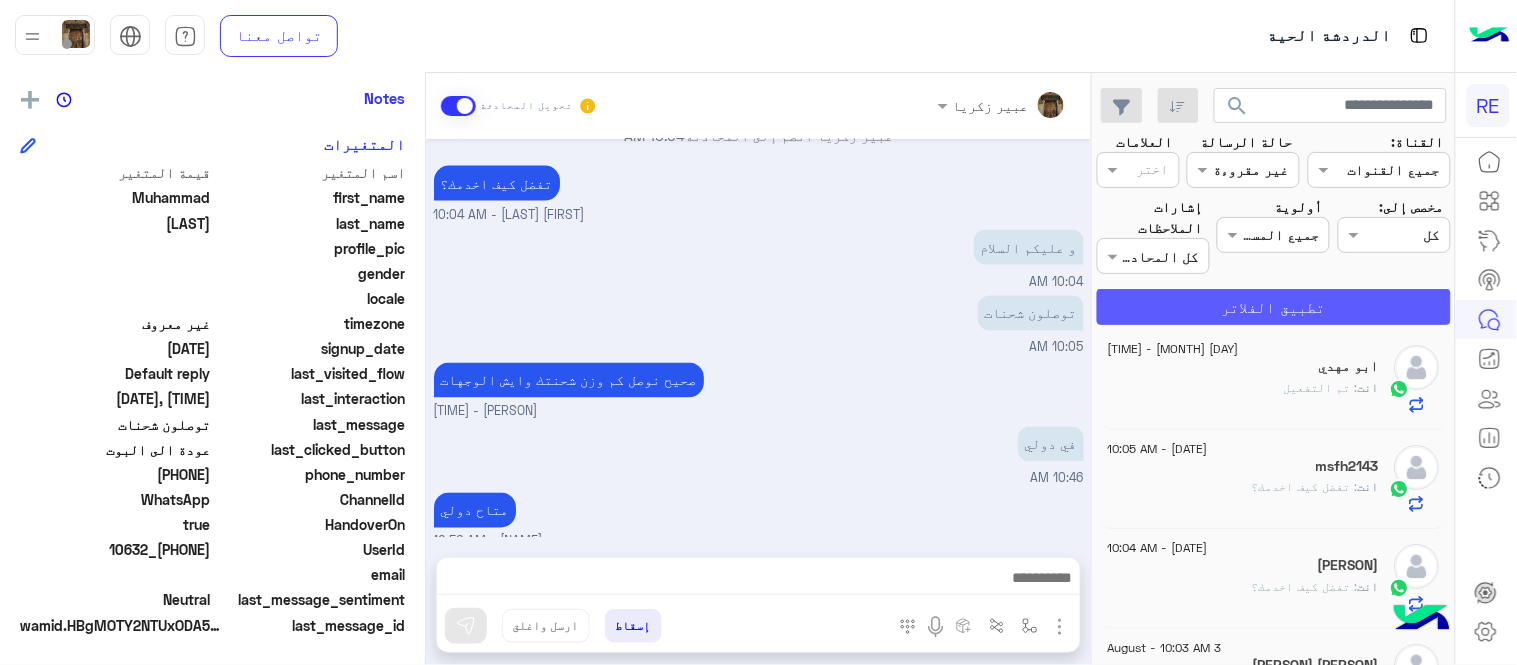 click on "تطبيق الفلاتر" 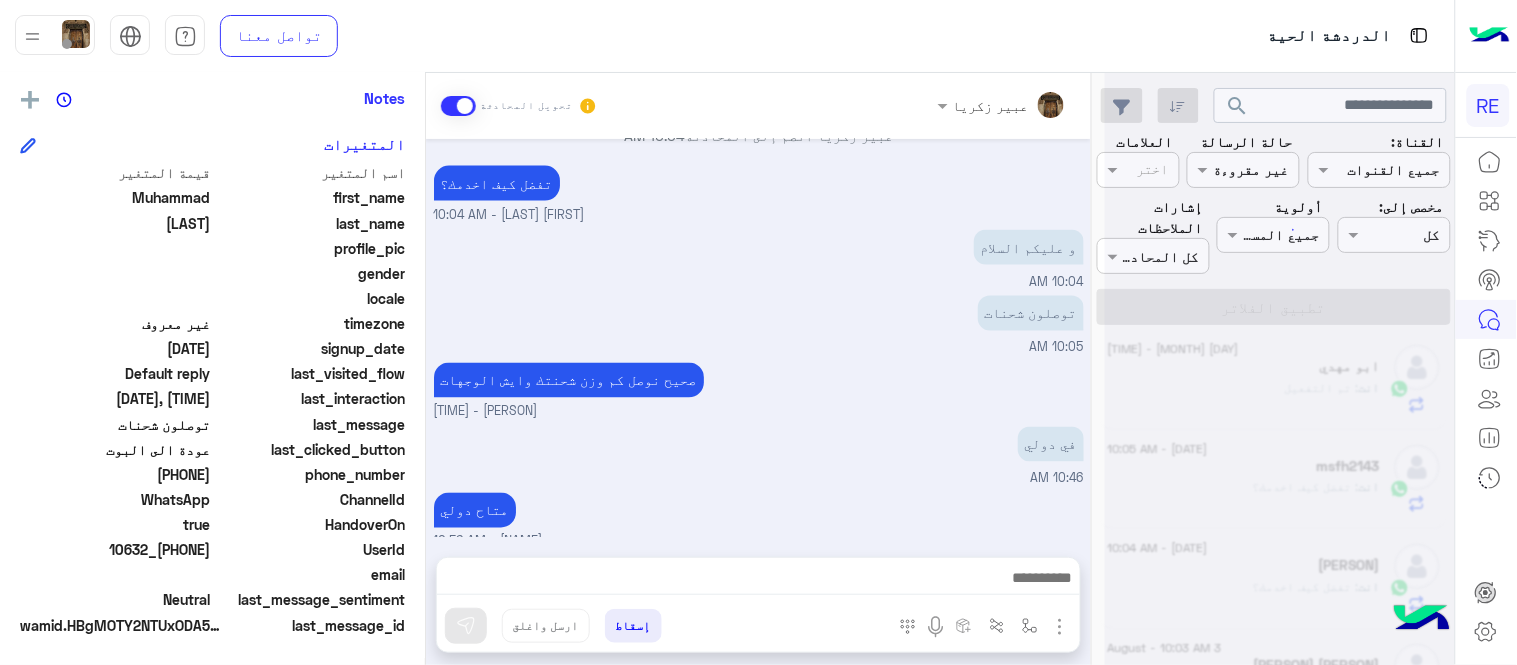 click 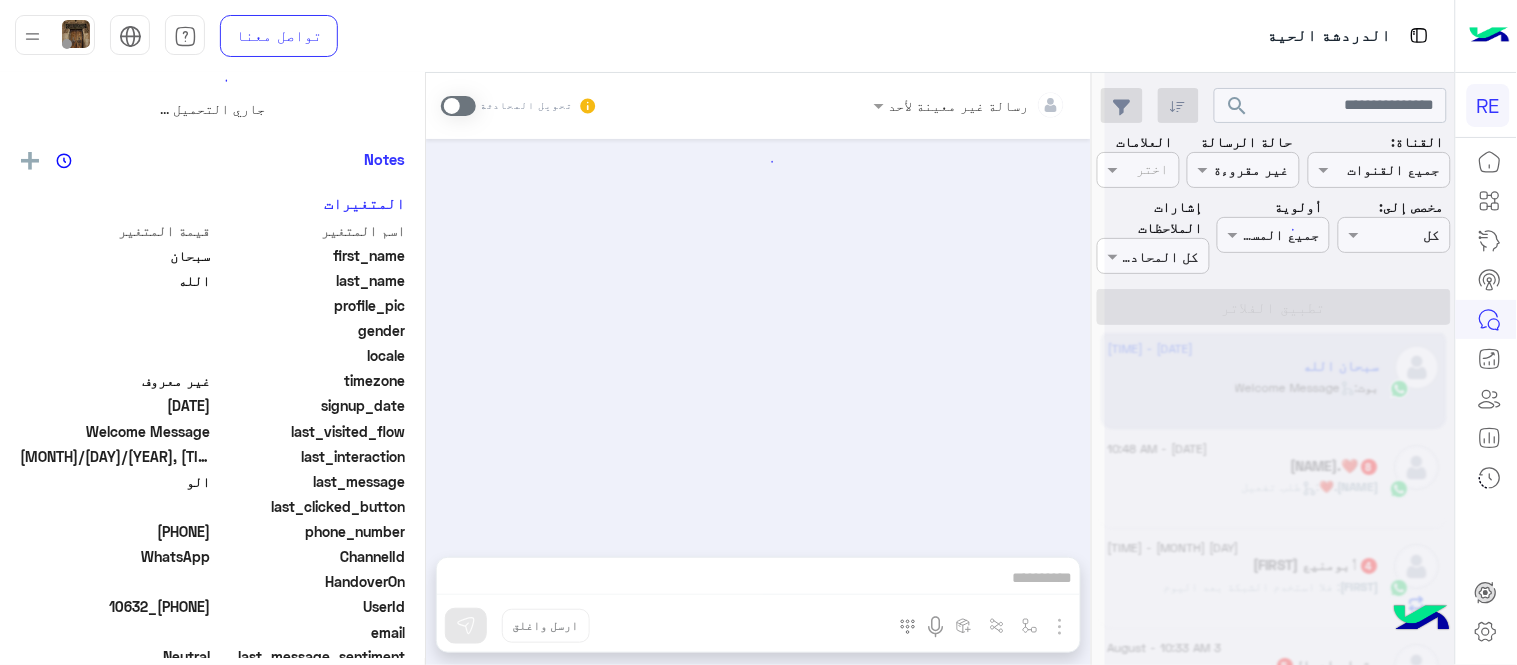 scroll, scrollTop: 0, scrollLeft: 0, axis: both 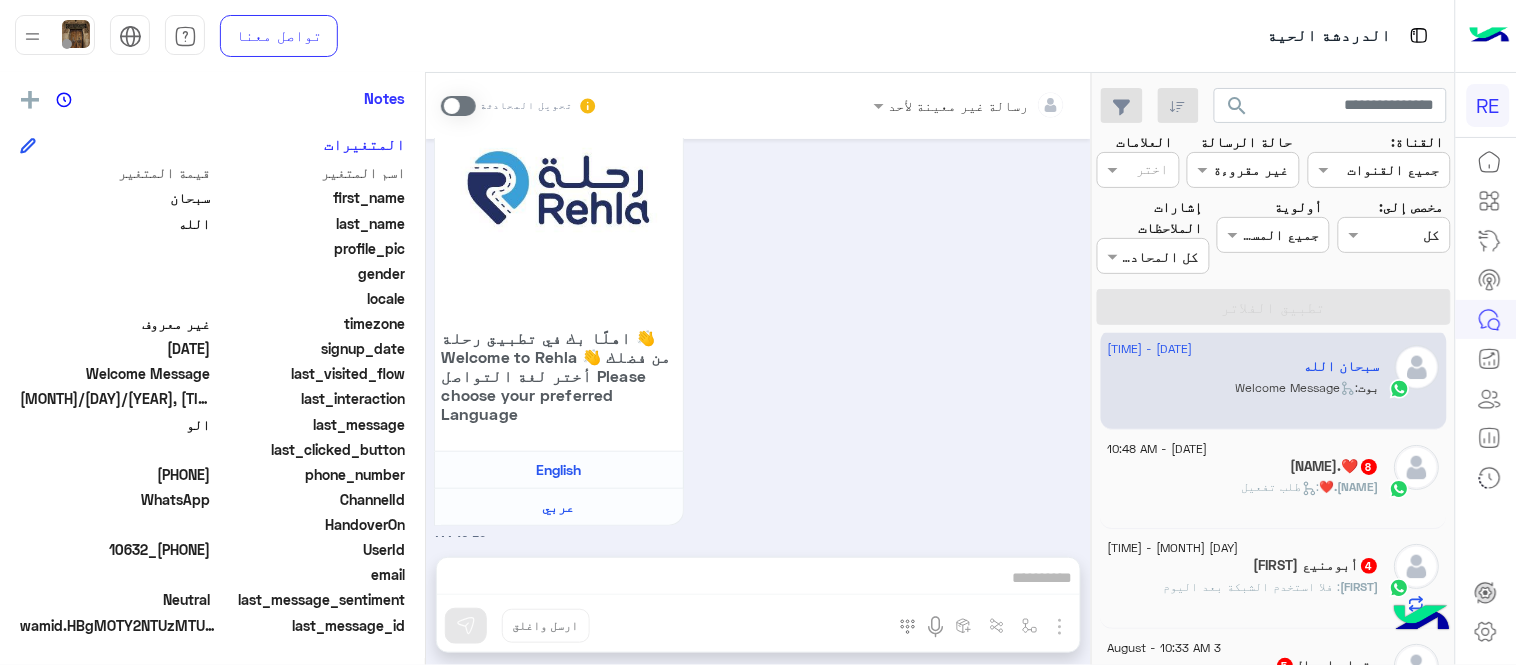 click on "[NAME]    8" 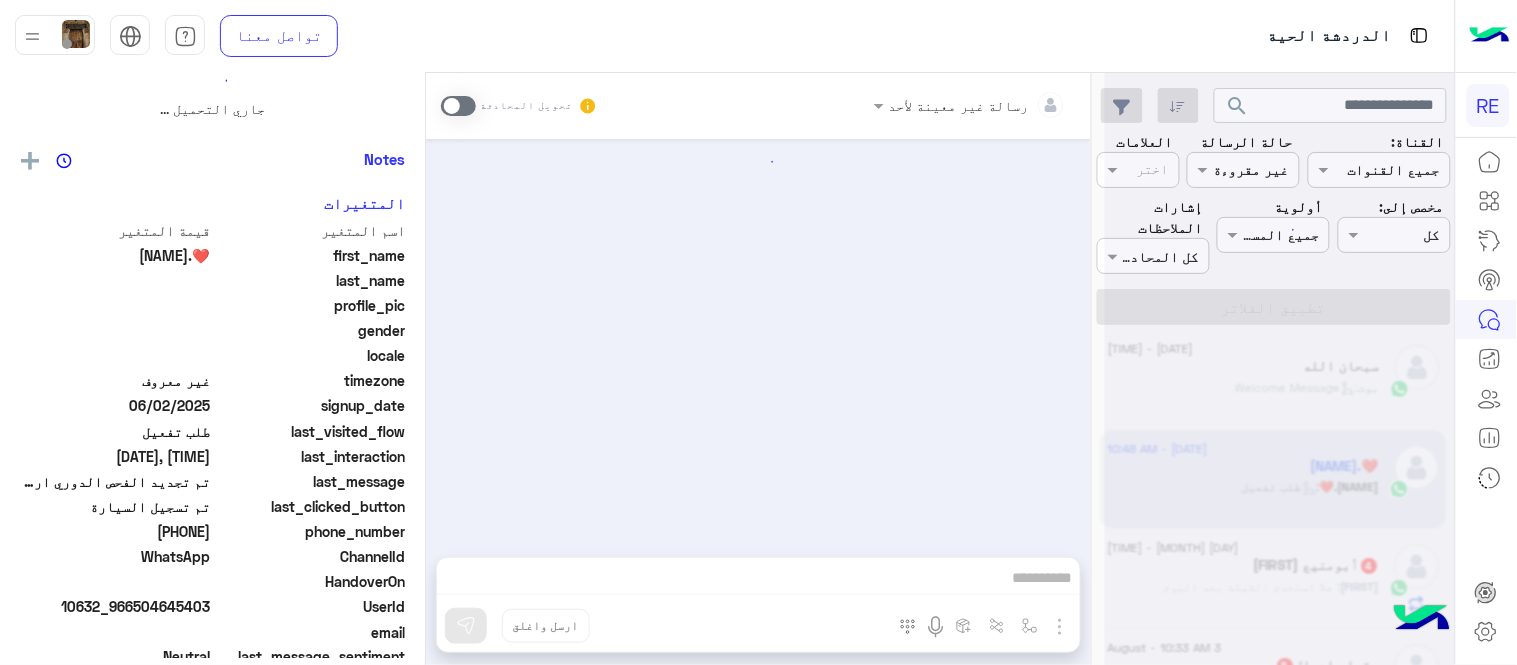 scroll, scrollTop: 0, scrollLeft: 0, axis: both 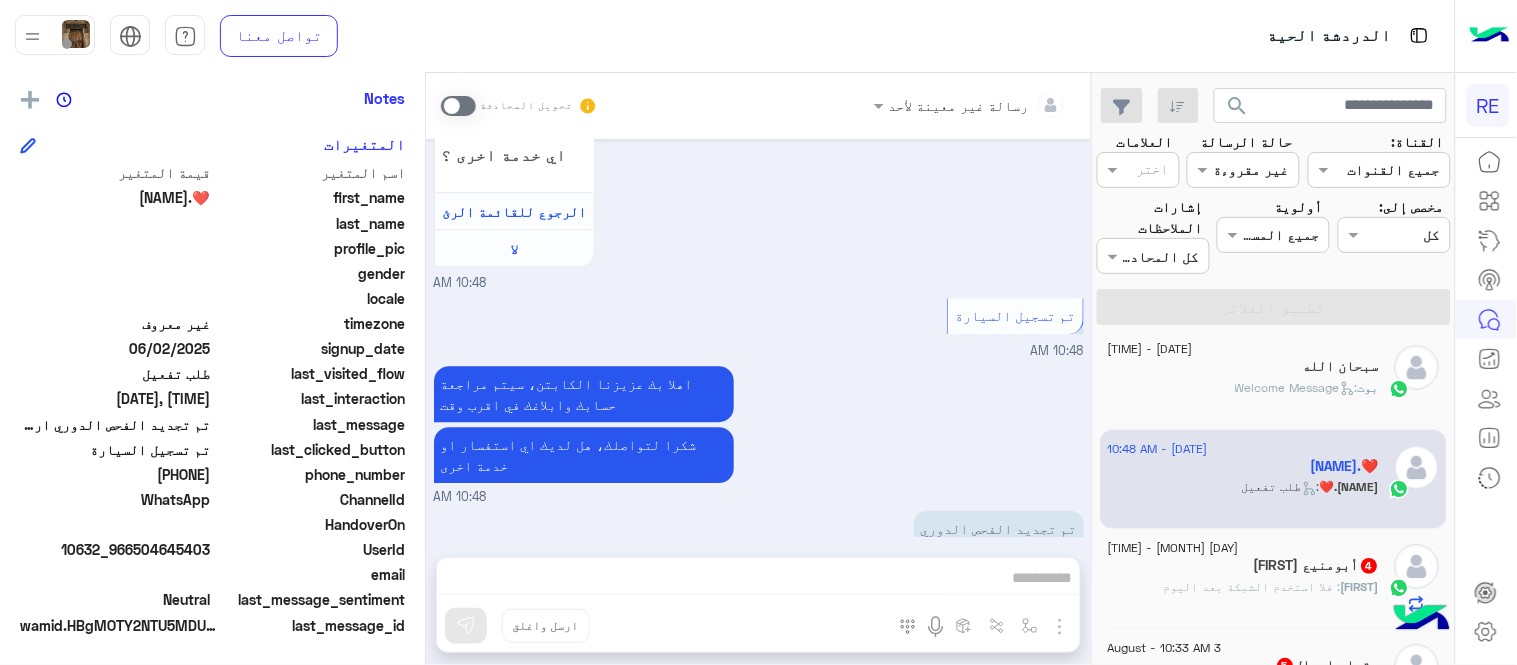 drag, startPoint x: 144, startPoint y: 474, endPoint x: 213, endPoint y: 472, distance: 69.02898 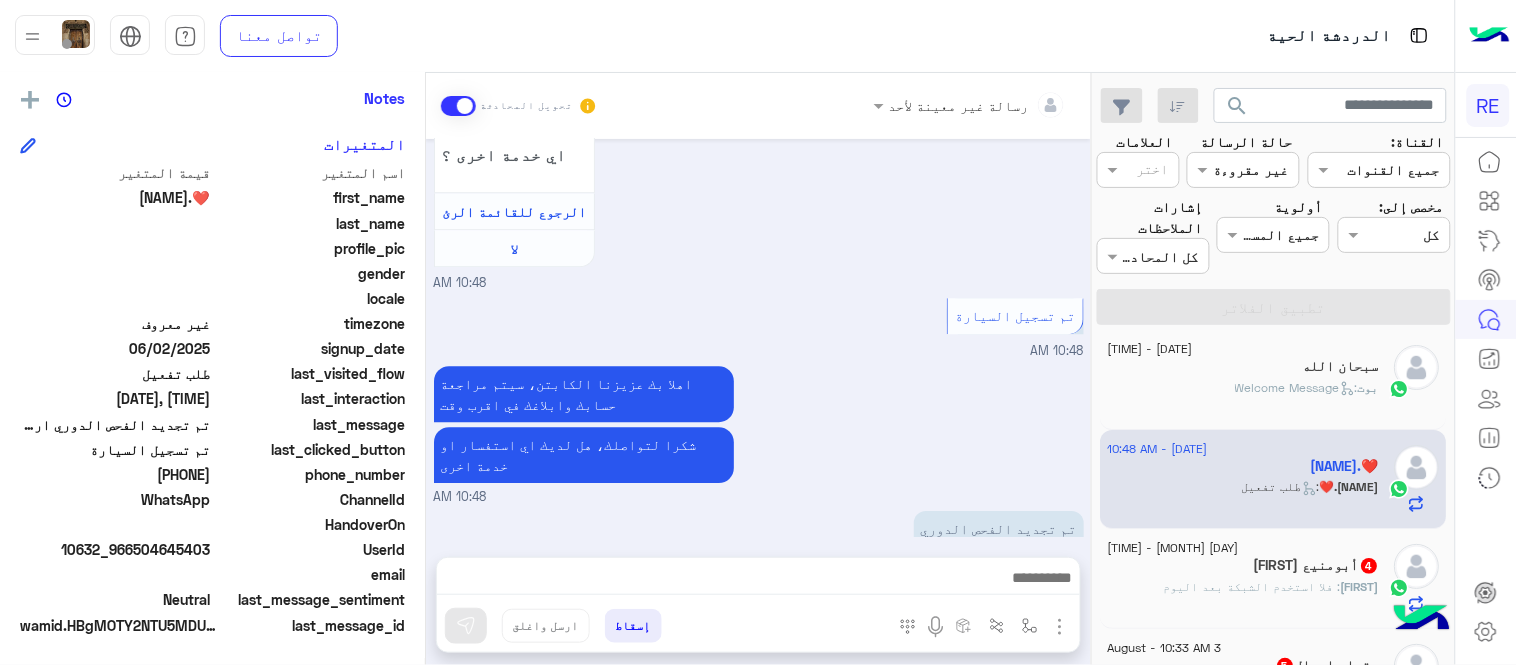 scroll, scrollTop: 1422, scrollLeft: 0, axis: vertical 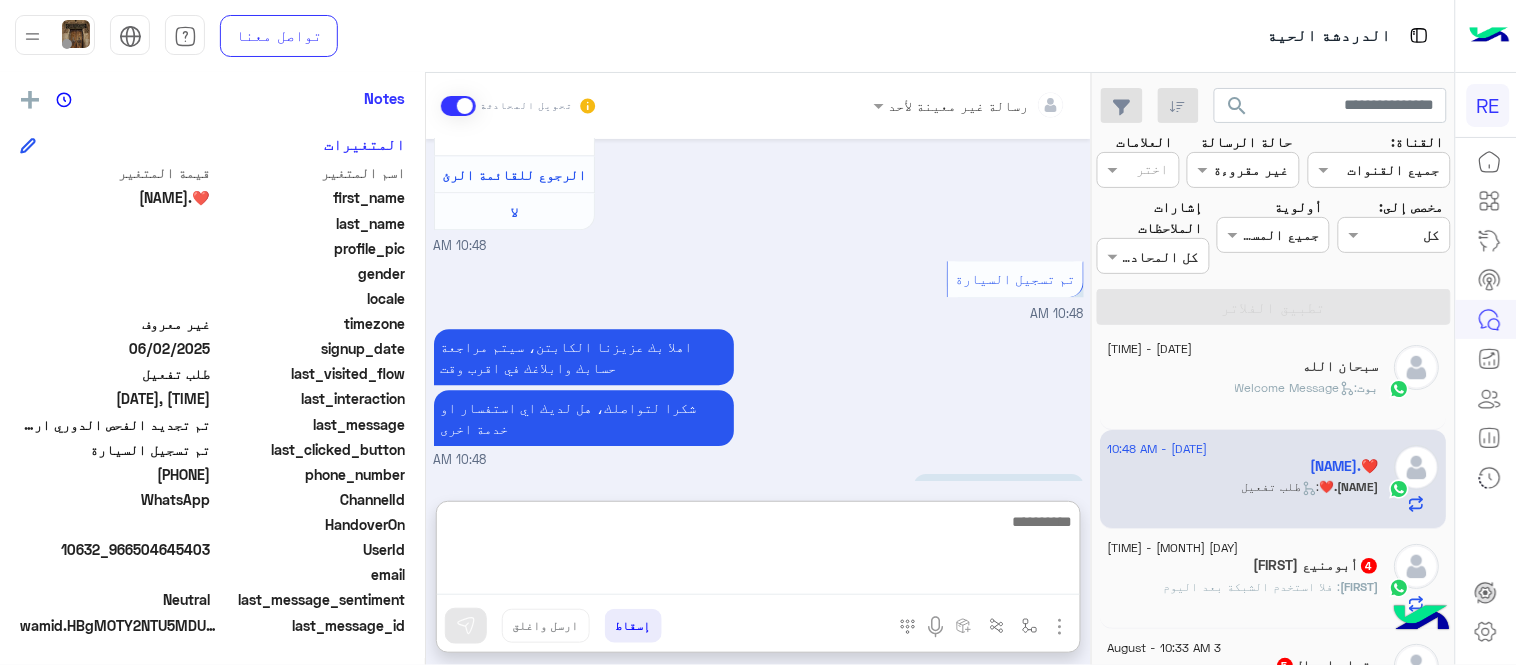 click at bounding box center (758, 552) 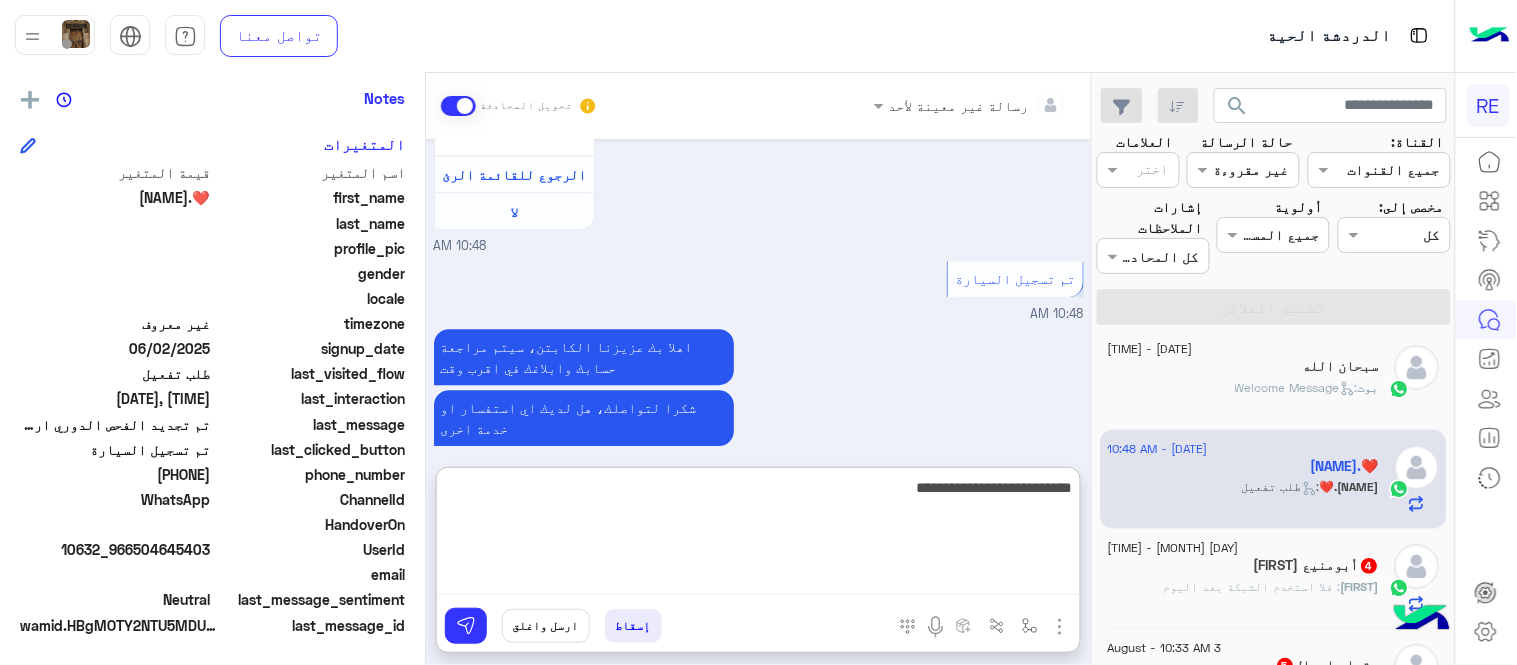 type on "**********" 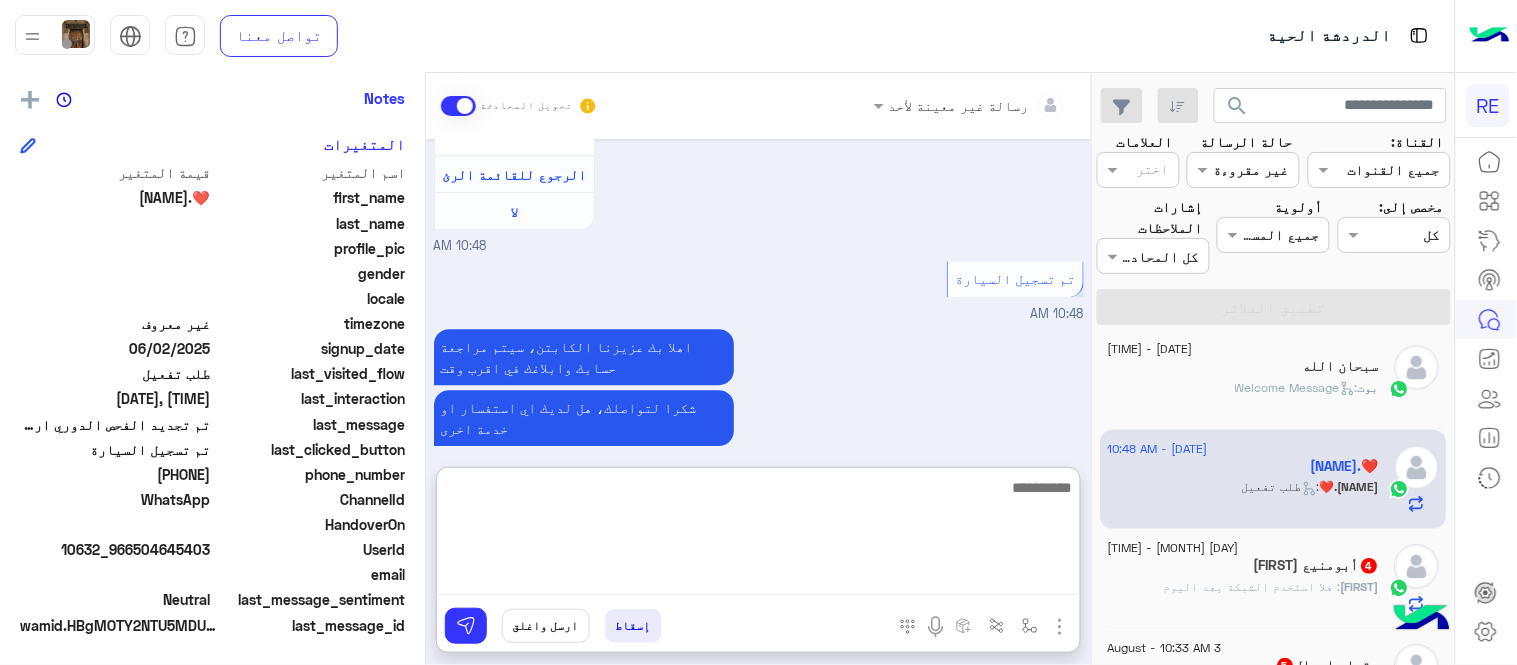 scroll, scrollTop: 1575, scrollLeft: 0, axis: vertical 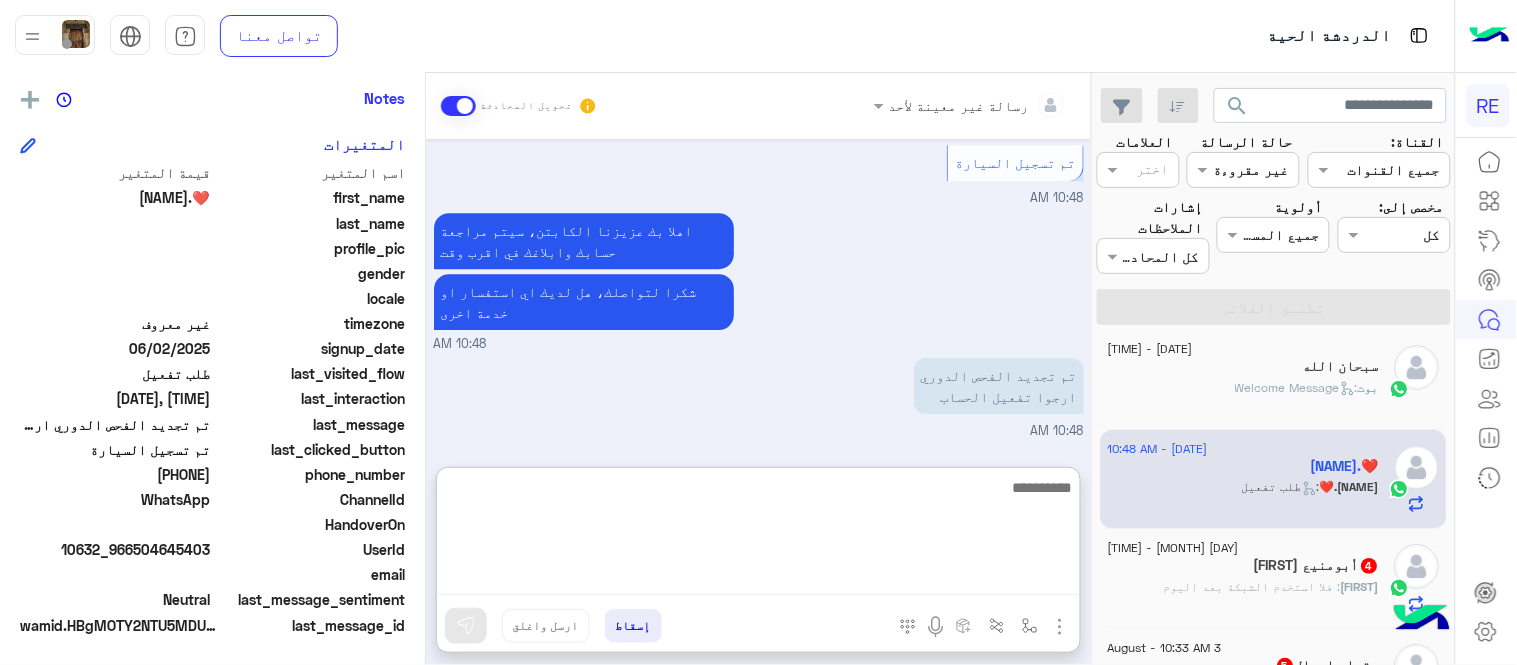 click on "[DATE]   [FIRST].❤️  غادر المحادثة   [TIME]       عربي    [TIME]  هل أنت ؟   كابتن 👨🏻‍✈️   عميل 🧳   رحال (مرشد مرخص) 🏖️     [TIME]   كابتن     [TIME]  اختر احد الخدمات التالية:    [TIME]   تفعيل حساب    [TIME]  يمكنك الاطلاع على شروط الانضمام لرحلة ك (كابتن ) الموجودة بالصورة أعلاه،
لتحميل التطبيق عبر الرابط التالي : 📲
http://onelink.to/Rehla    يسعدنا انضمامك لتطبيق رحلة يمكنك اتباع الخطوات الموضحة لتسجيل بيانات سيارتك بالفيديو التالي  : عزيزي الكابتن، فضلًا ، للرغبة بتفعيل الحساب قم برفع البيانات عبر التطبيق والتواصل معنا  تم تسجيل السيارة   اواجه صعوبة بالتسجيل  اي خدمة اخرى ؟  لا     [TIME]" at bounding box center [758, 293] 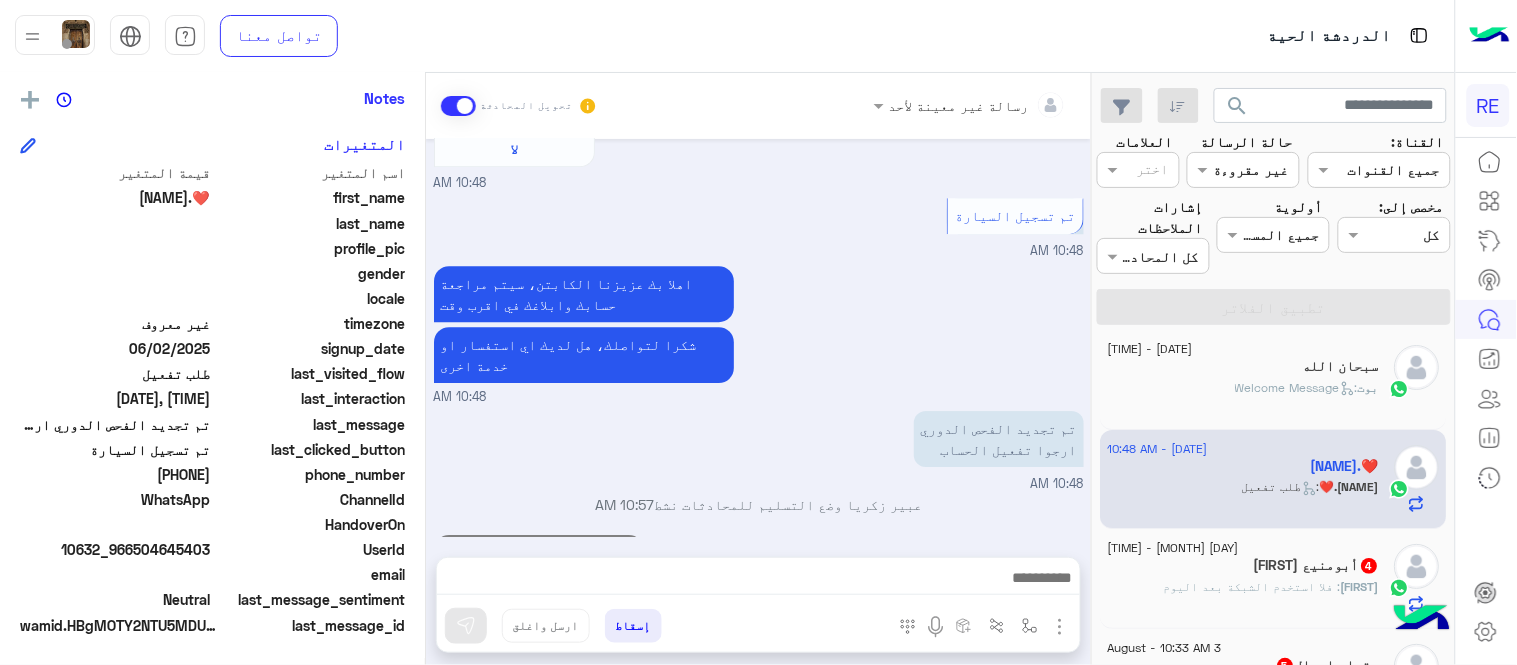 scroll, scrollTop: 1522, scrollLeft: 0, axis: vertical 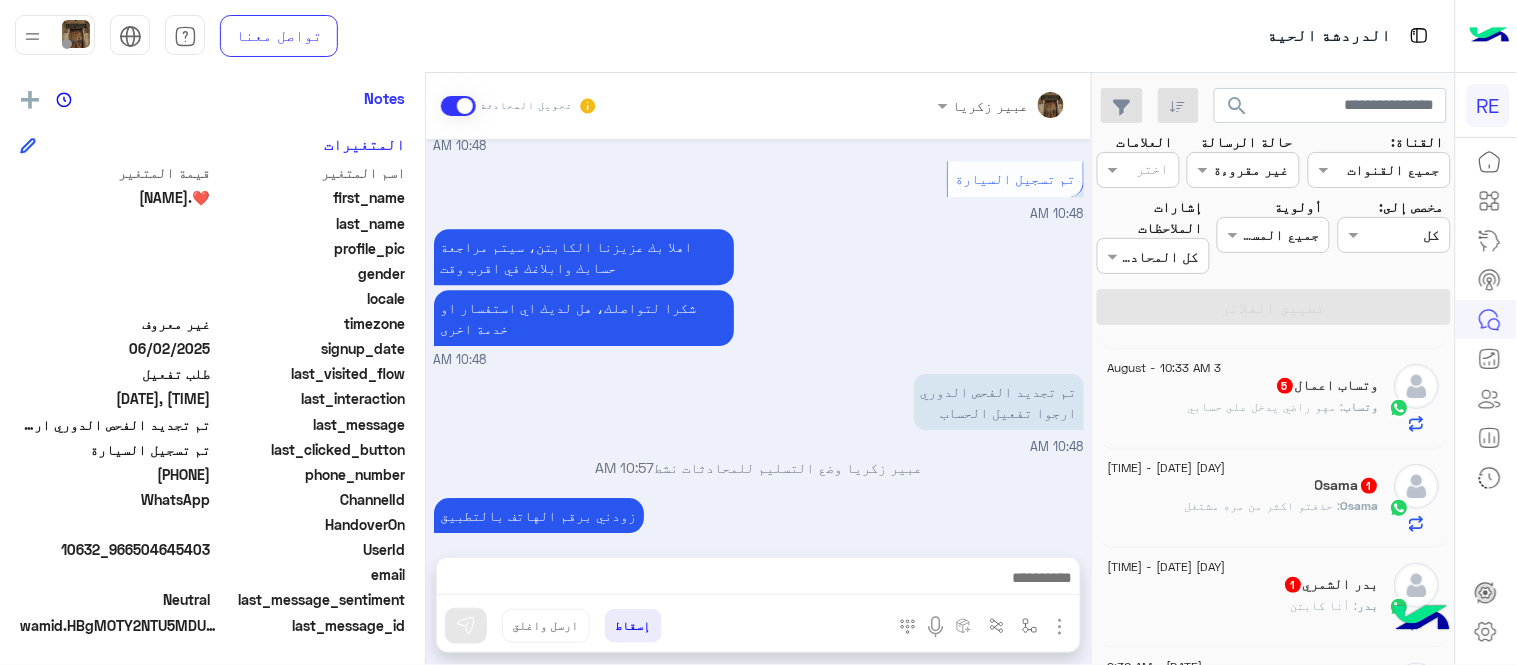 click on "وتساب اعمال  5" 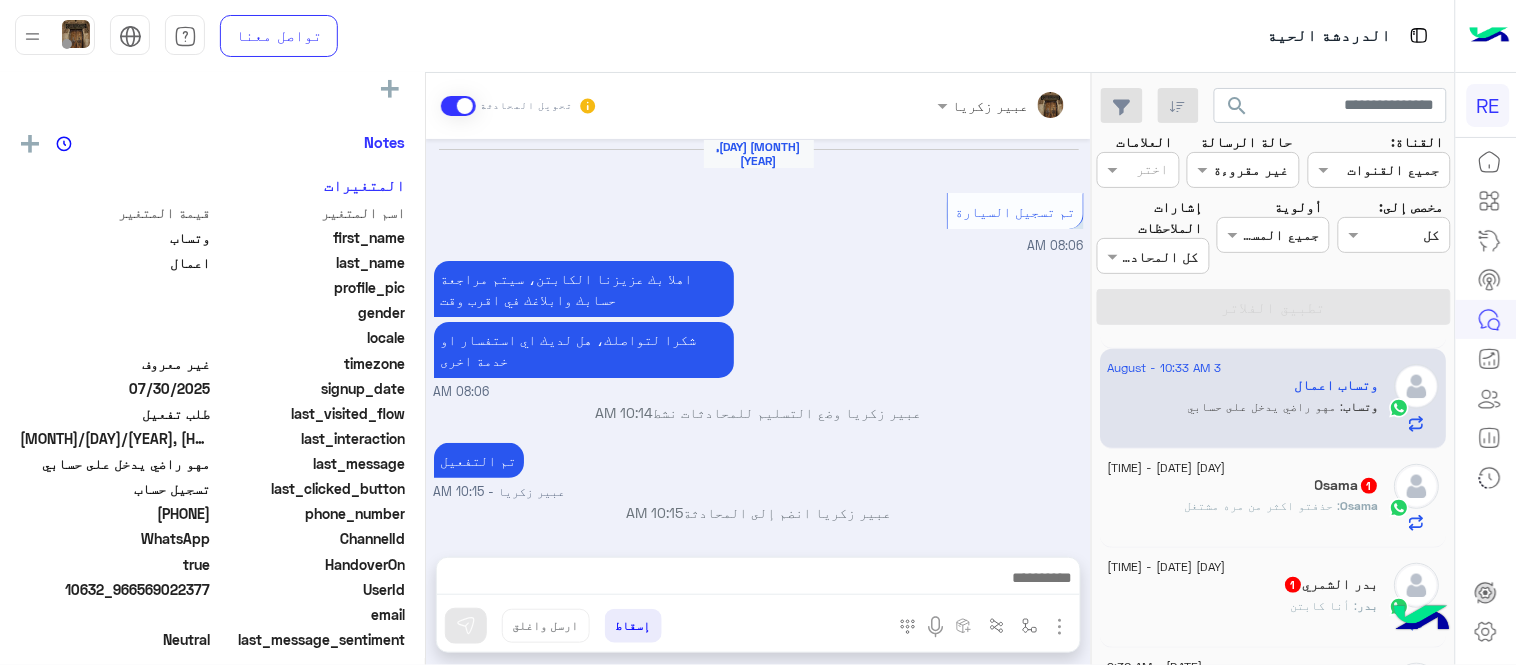 scroll, scrollTop: 405, scrollLeft: 0, axis: vertical 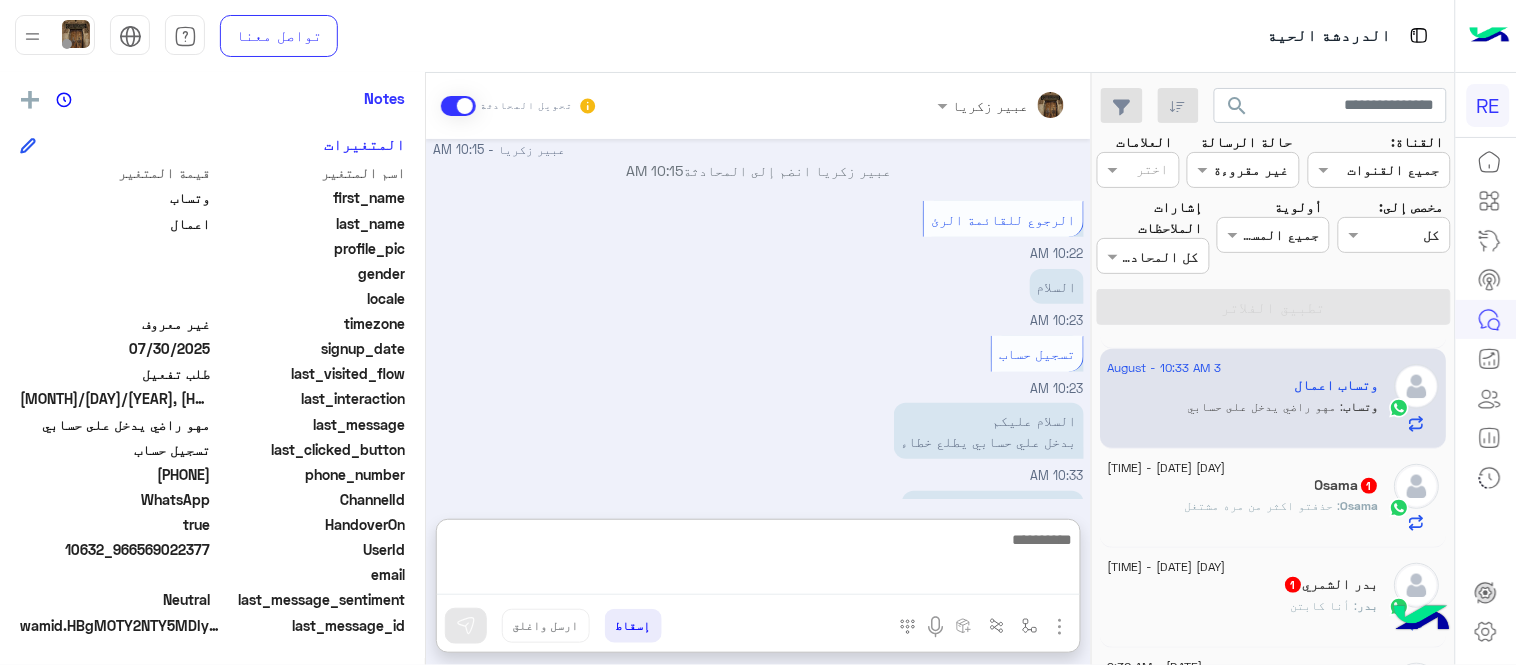 click at bounding box center [758, 561] 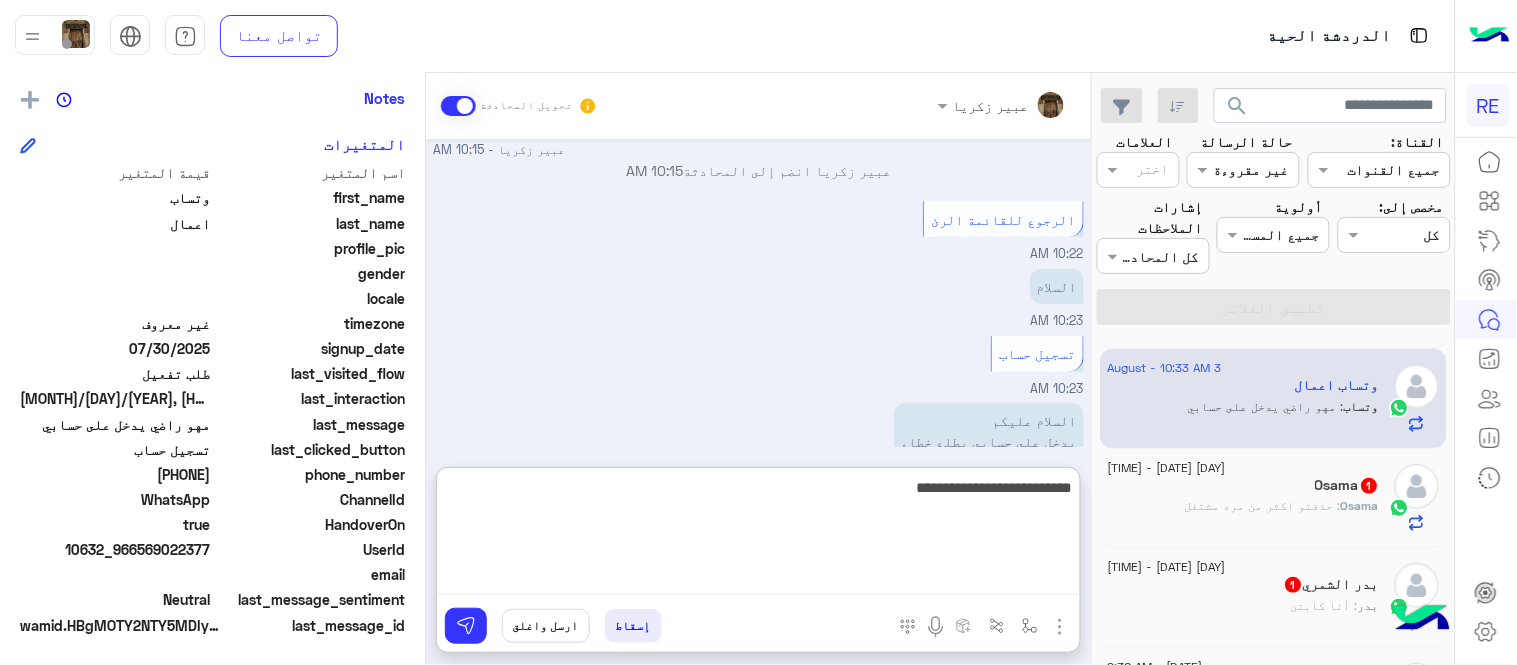 type on "**********" 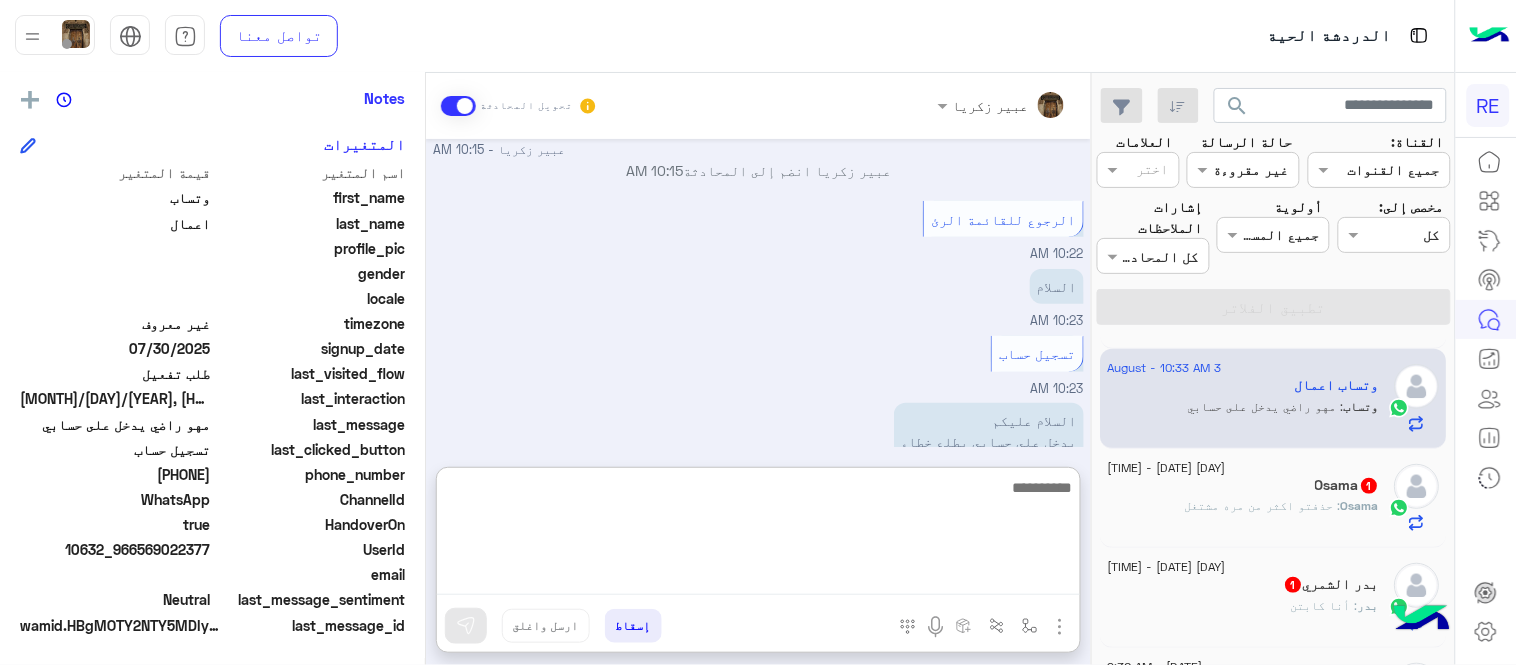 scroll, scrollTop: 495, scrollLeft: 0, axis: vertical 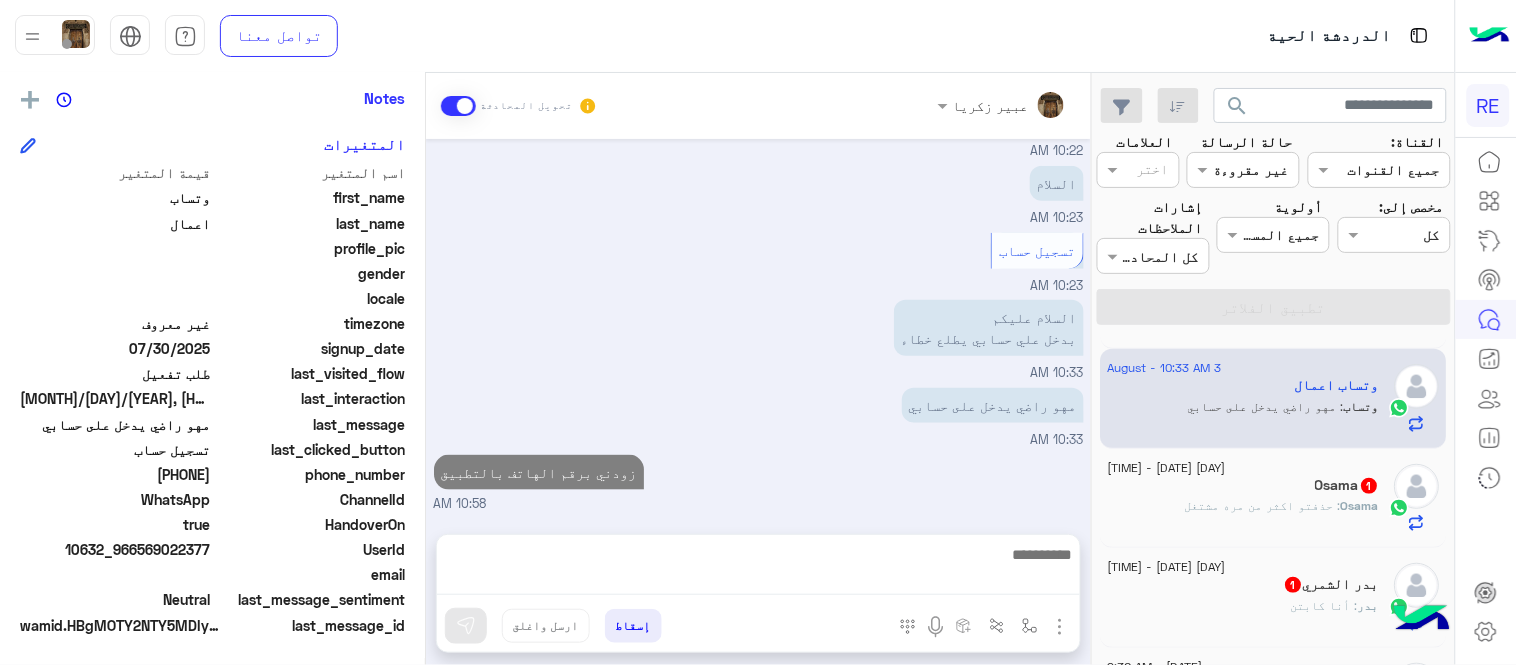 click on "Aug 3, 2025   تم تسجيل السيارة    08:06 AM  اهلا بك عزيزنا الكابتن، سيتم مراجعة حسابك وابلاغك في اقرب وقت شكرا لتواصلك، هل لديك اي استفسار او خدمة اخرى    08:06 AM   [FIRST] [LAST] وضع التسليم للمحادثات نشط   10:14 AM      تم التفعيل  [FIRST] [LAST] -  10:15 AM   [FIRST] [LAST] انضم إلى المحادثة   10:15 AM       الرجوع للقائمة الرئ    10:22 AM  السلام   10:23 AM   تسجيل حساب     10:23 AM  السلام عليكم  بدخل علي حسابي يطلع خطاء   10:33 AM  مهو راضي يدخل على حسابي   10:33 AM  زودني برقم الهاتف بالتطبيق   10:58 AM" at bounding box center (758, 326) 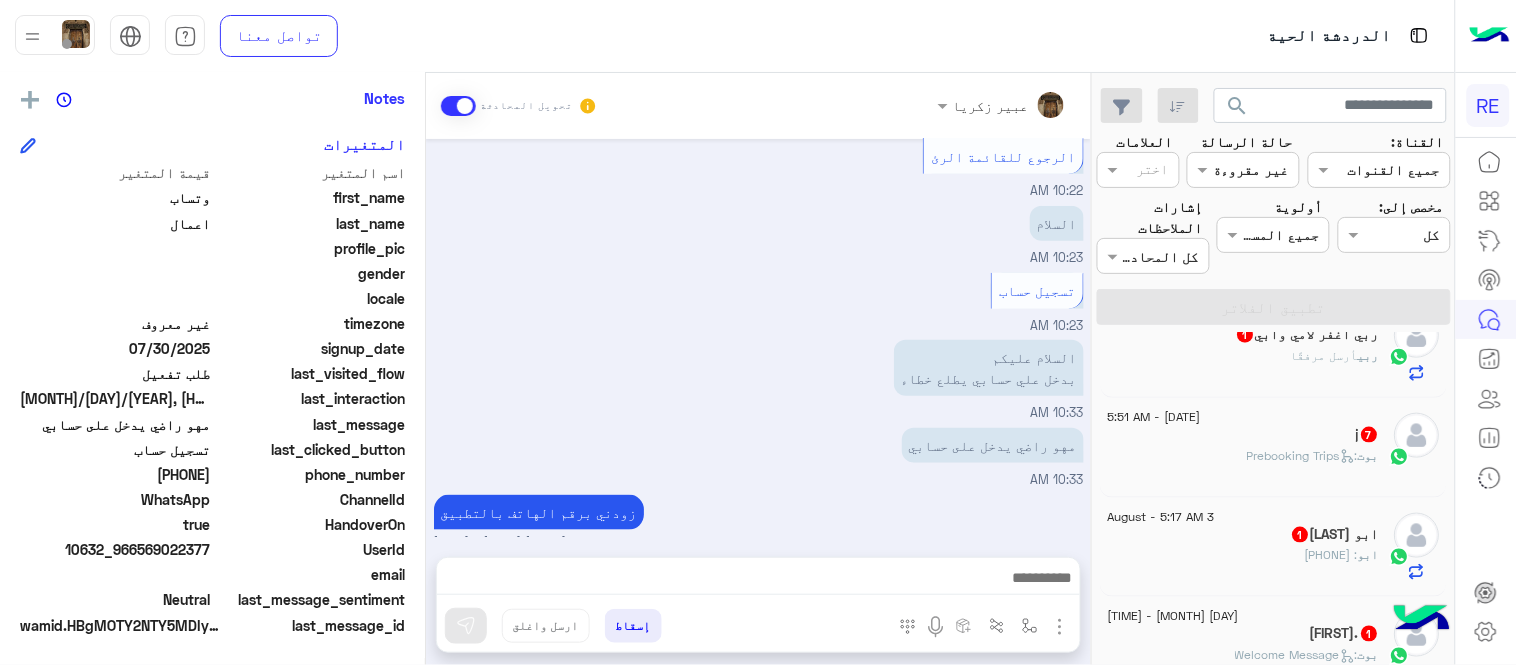 scroll, scrollTop: 645, scrollLeft: 0, axis: vertical 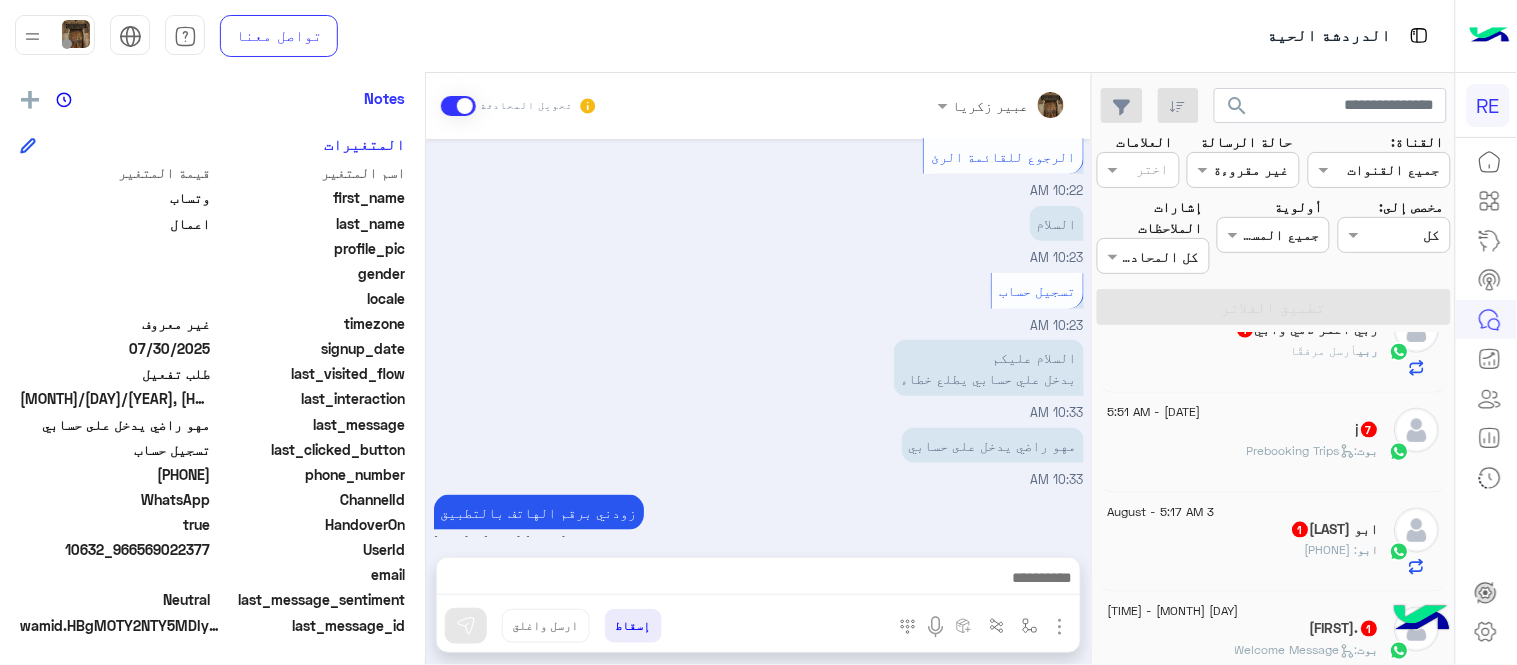 click on "j   7" 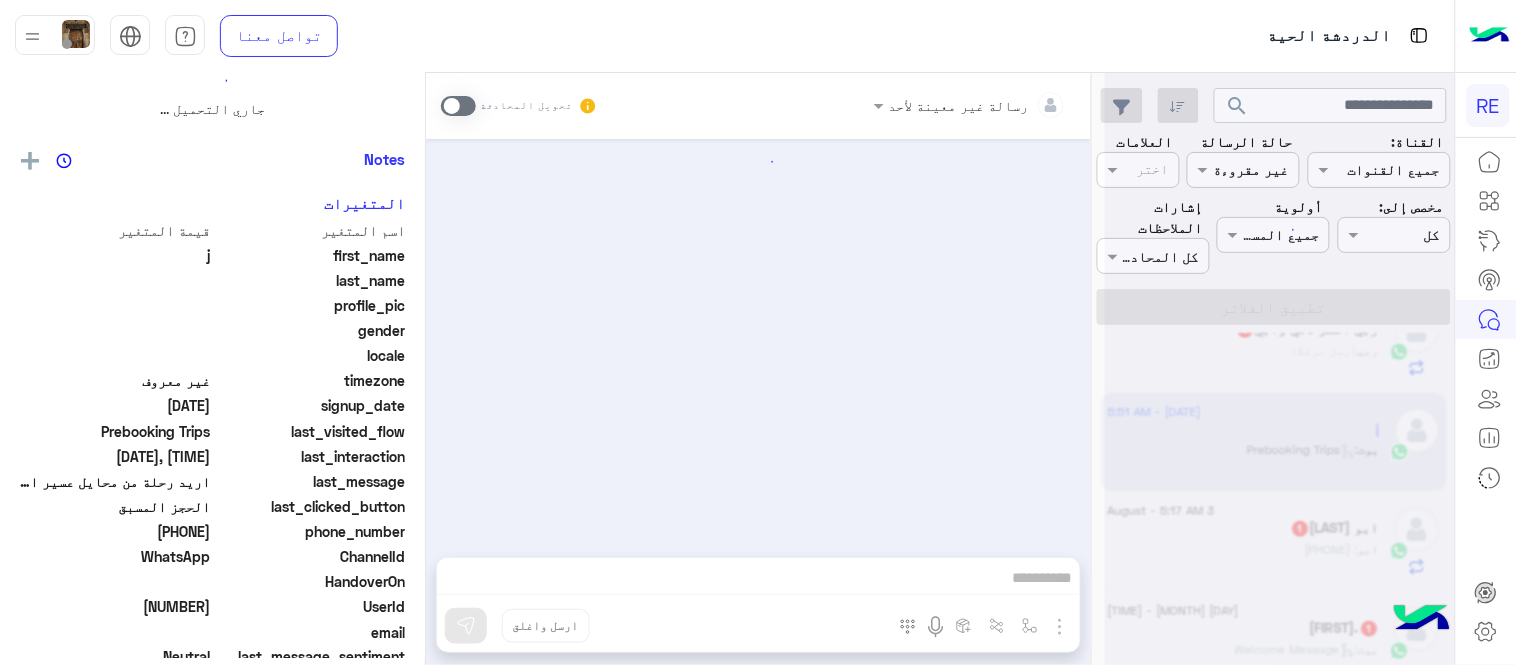 scroll, scrollTop: 0, scrollLeft: 0, axis: both 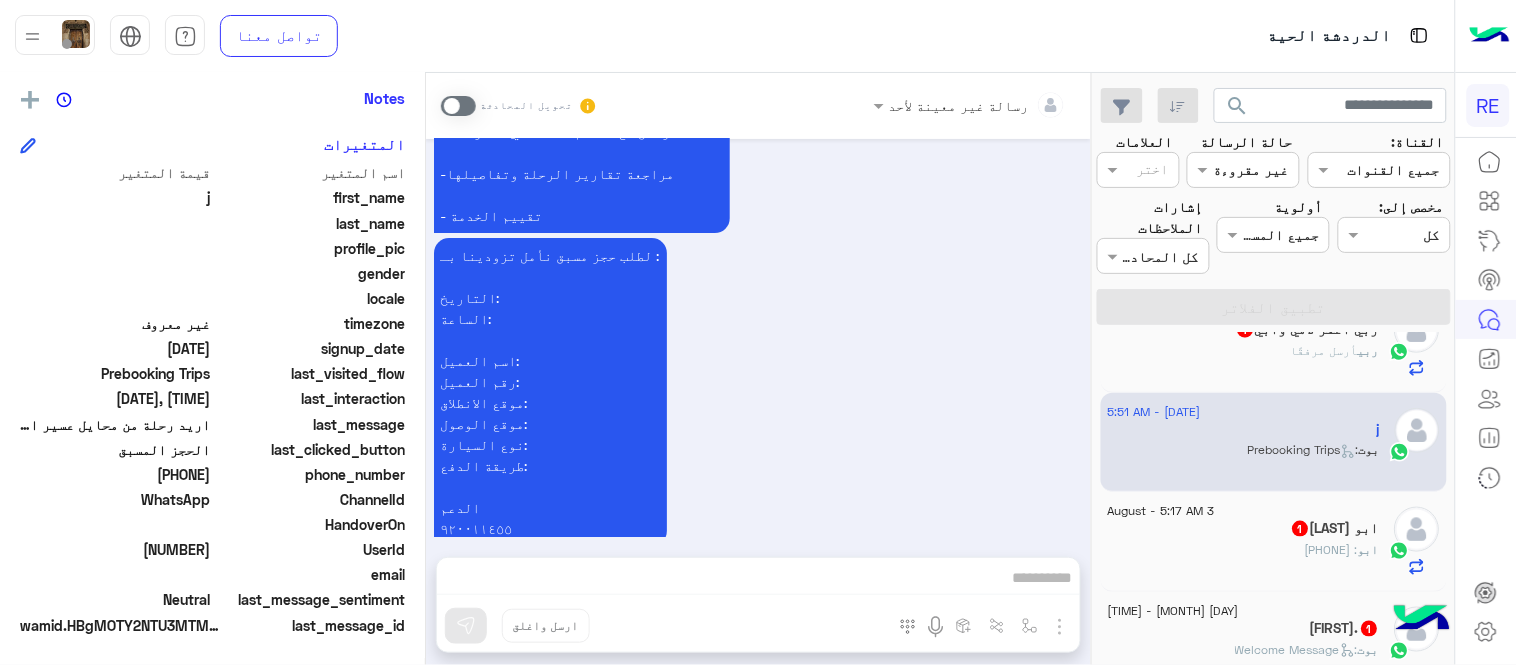 click at bounding box center [458, 106] 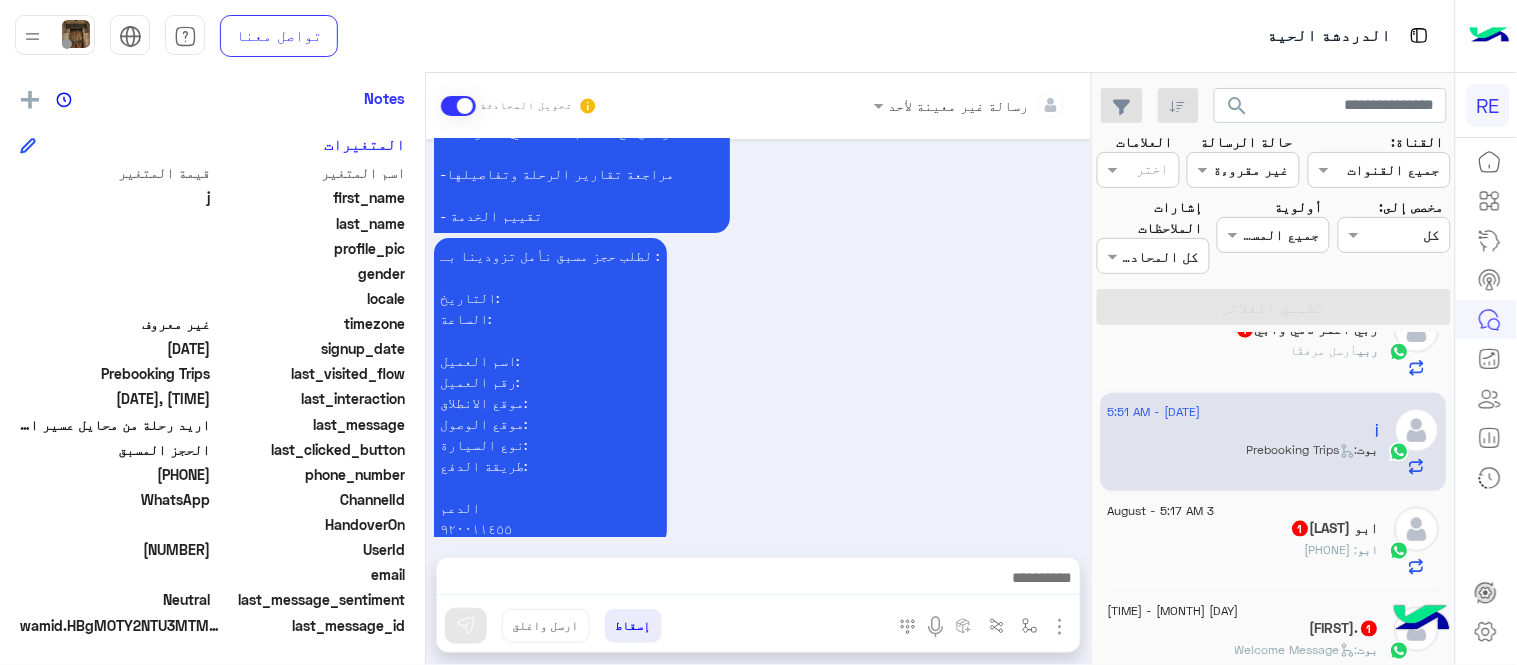 scroll, scrollTop: 1688, scrollLeft: 0, axis: vertical 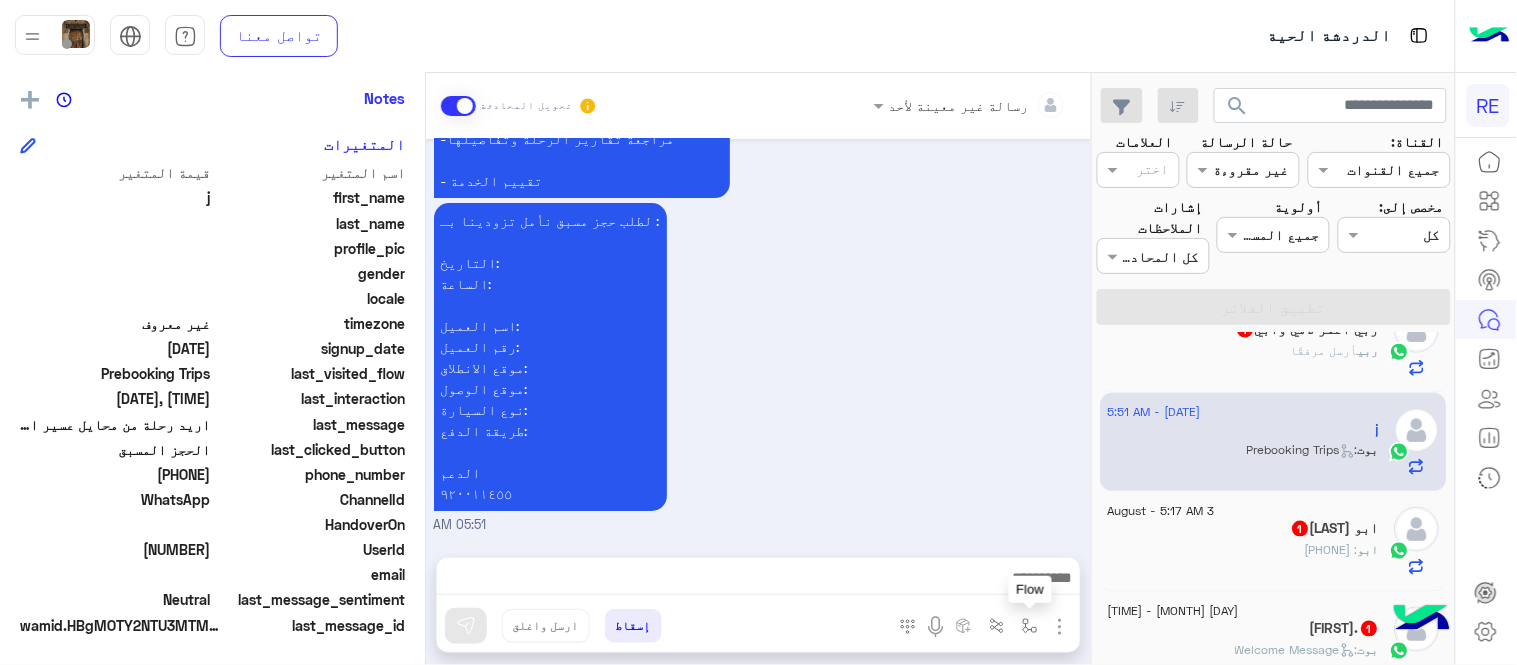 click at bounding box center [1030, 626] 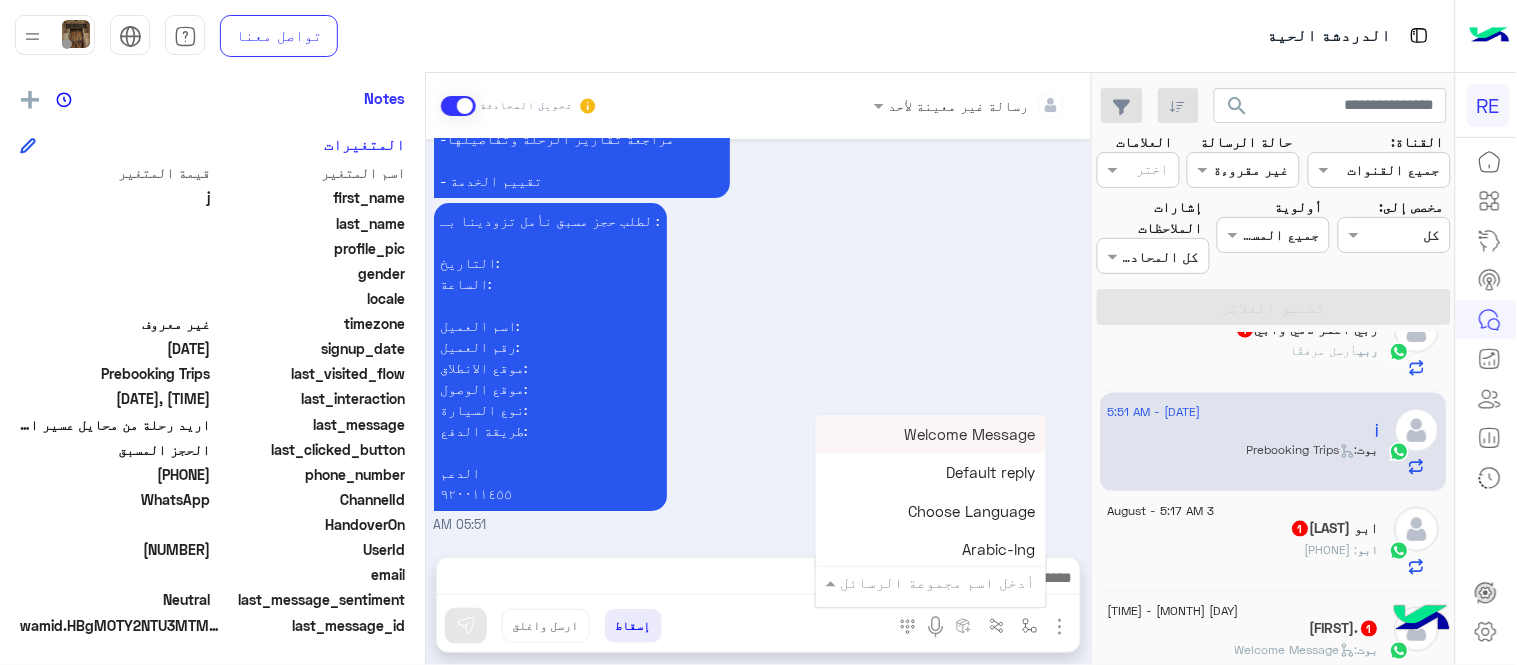 click at bounding box center (931, 581) 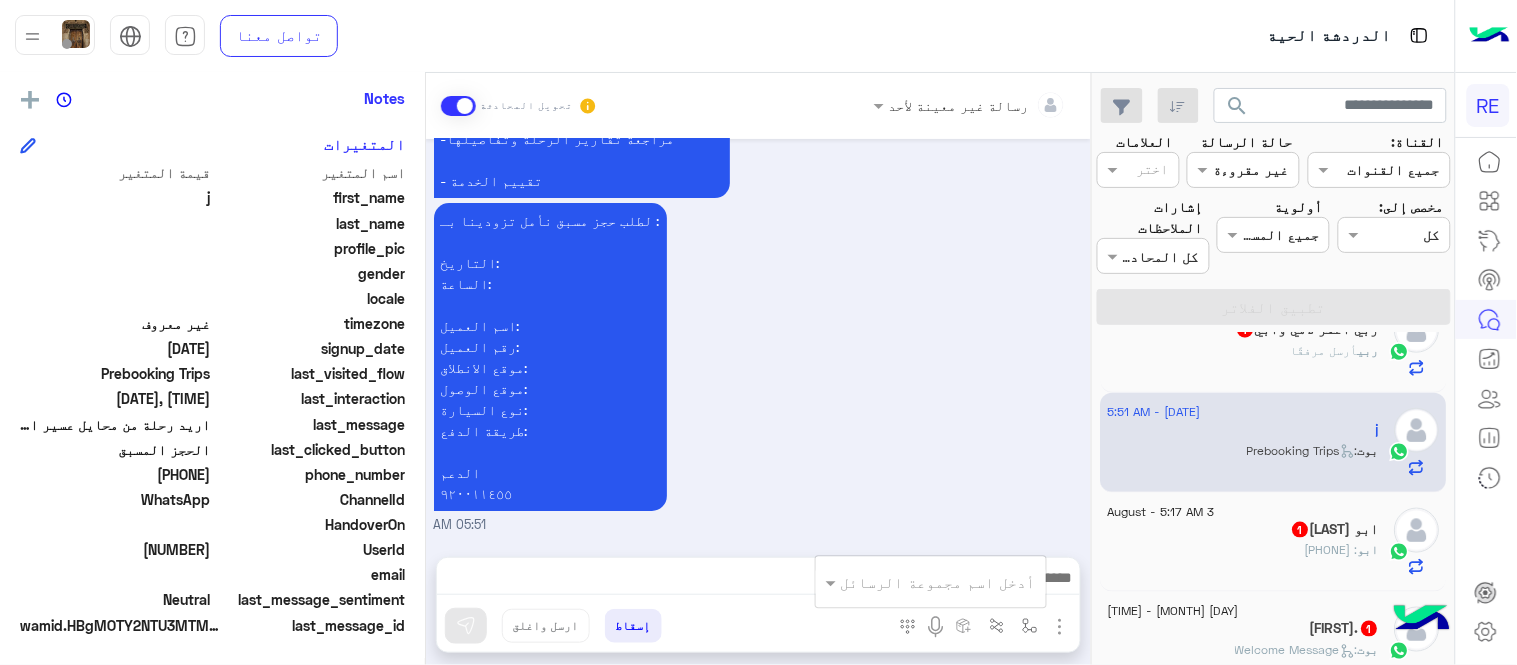 click at bounding box center (758, 583) 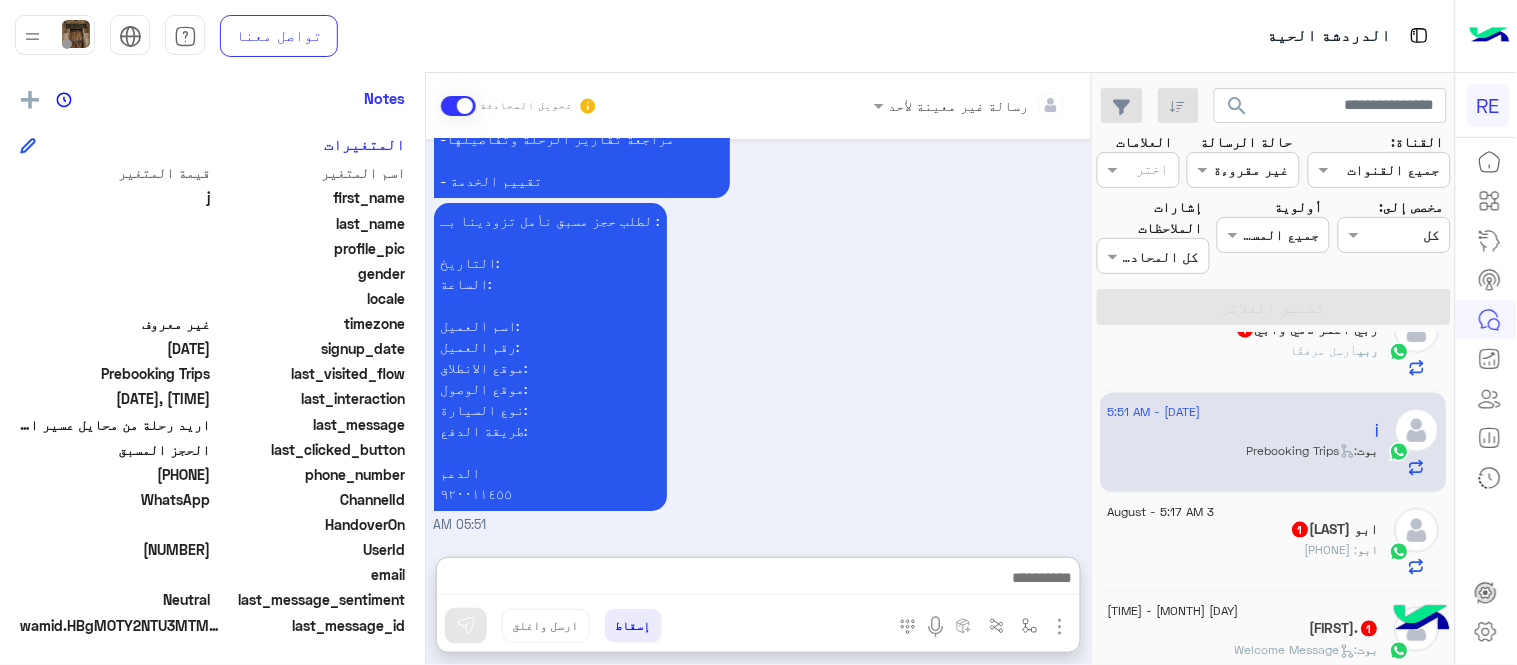 click at bounding box center [758, 580] 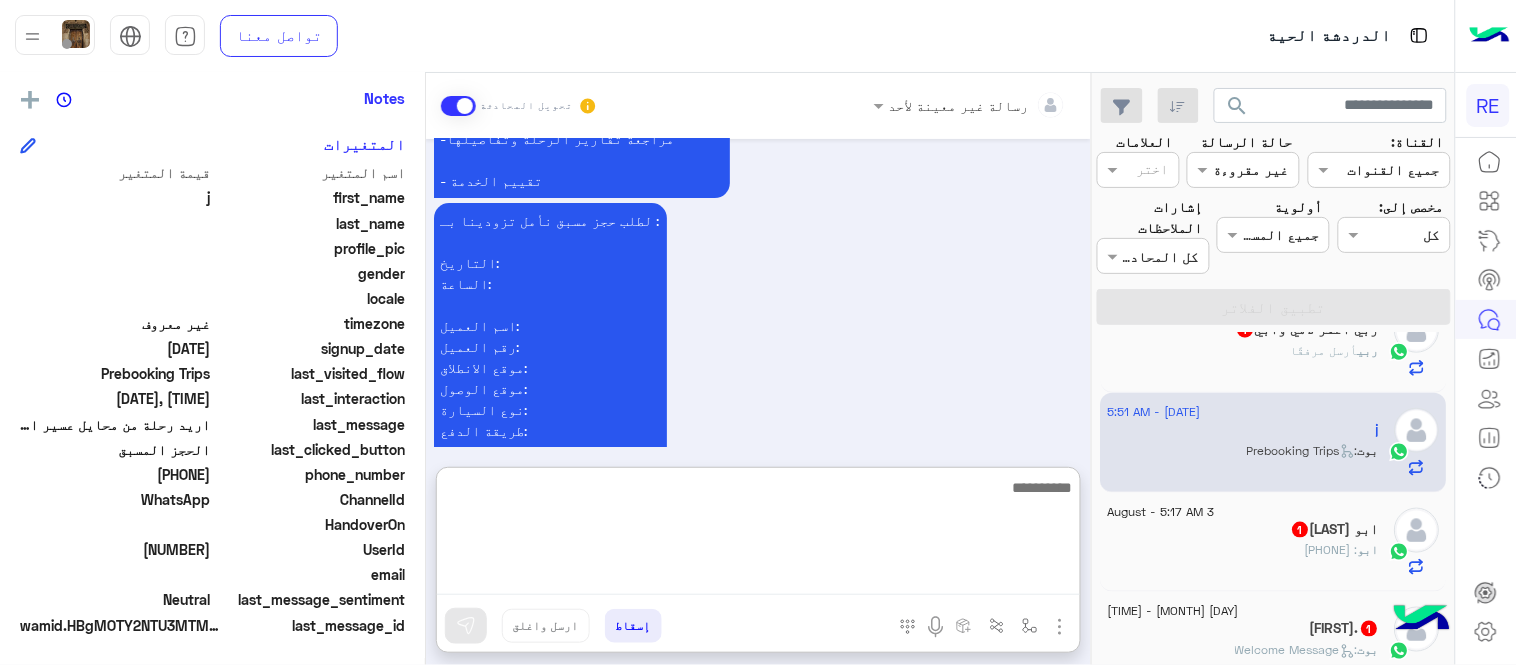 click at bounding box center (758, 535) 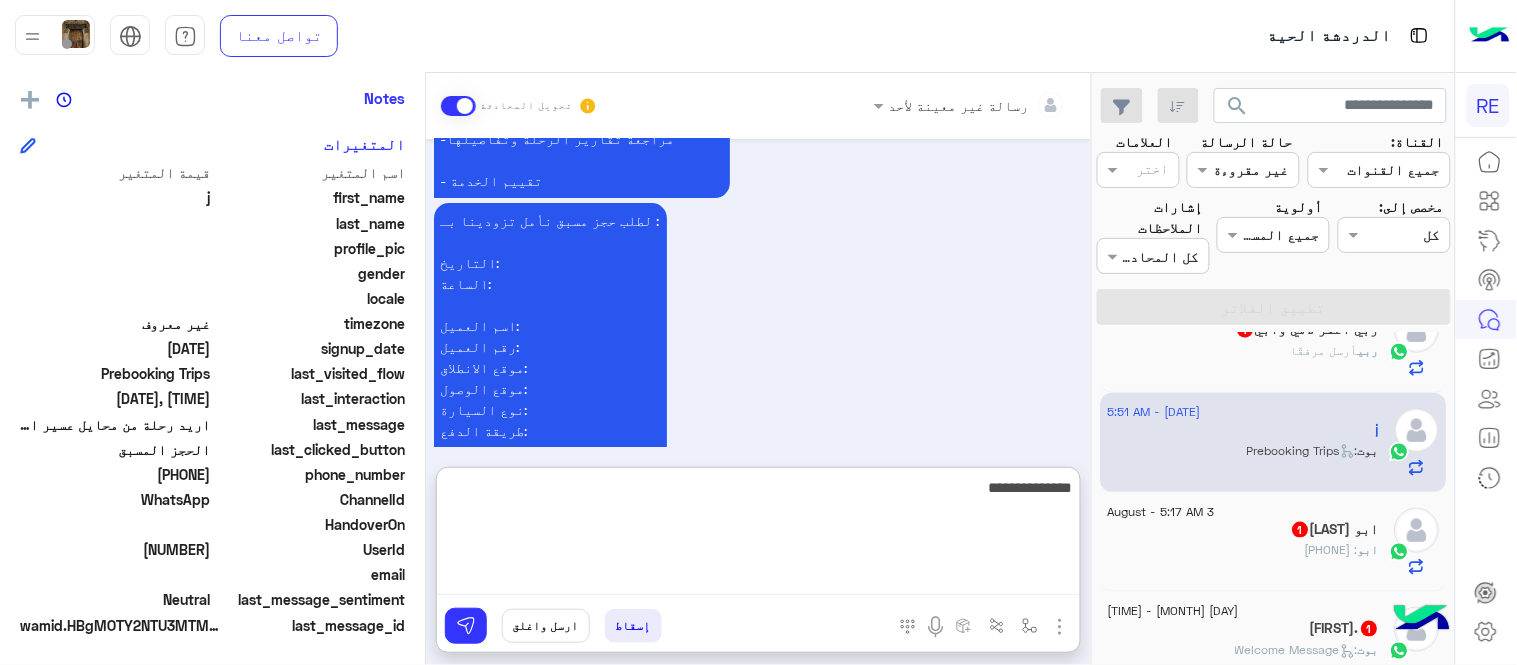 type on "**********" 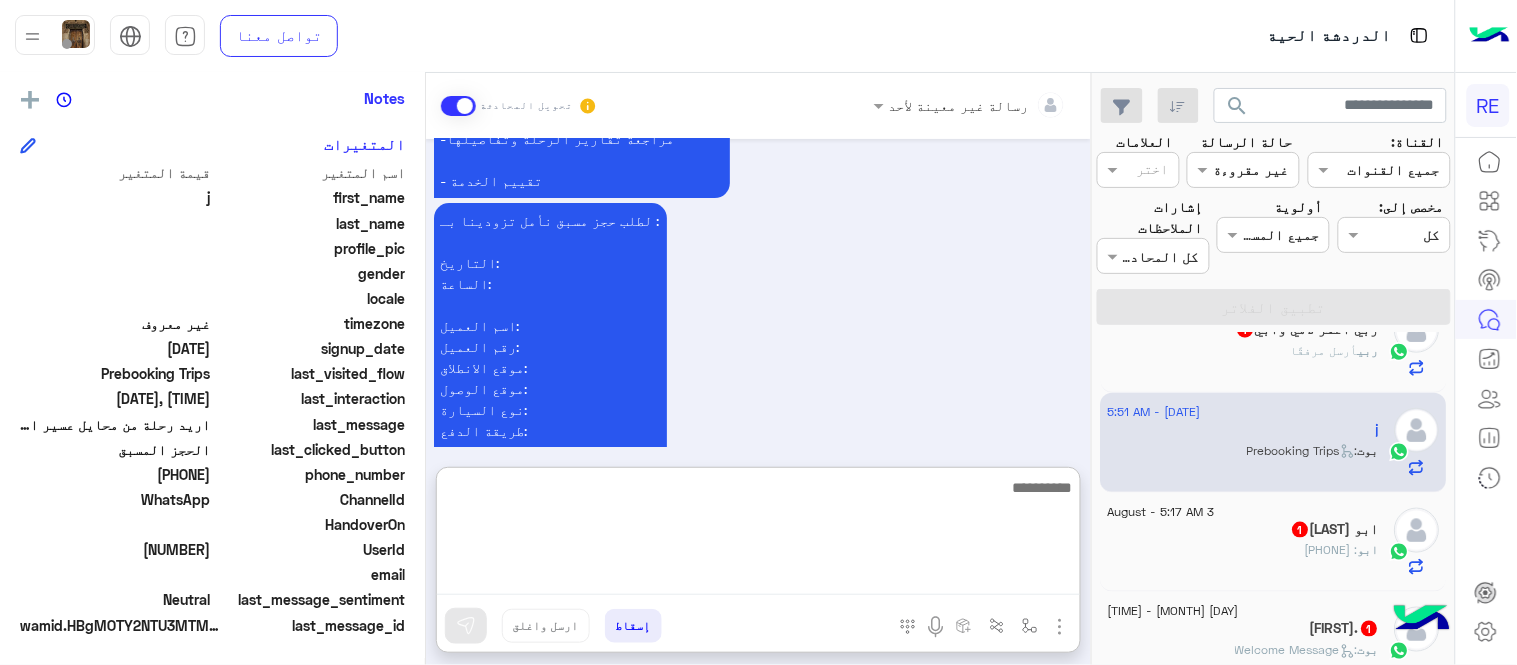 scroll, scrollTop: 1843, scrollLeft: 0, axis: vertical 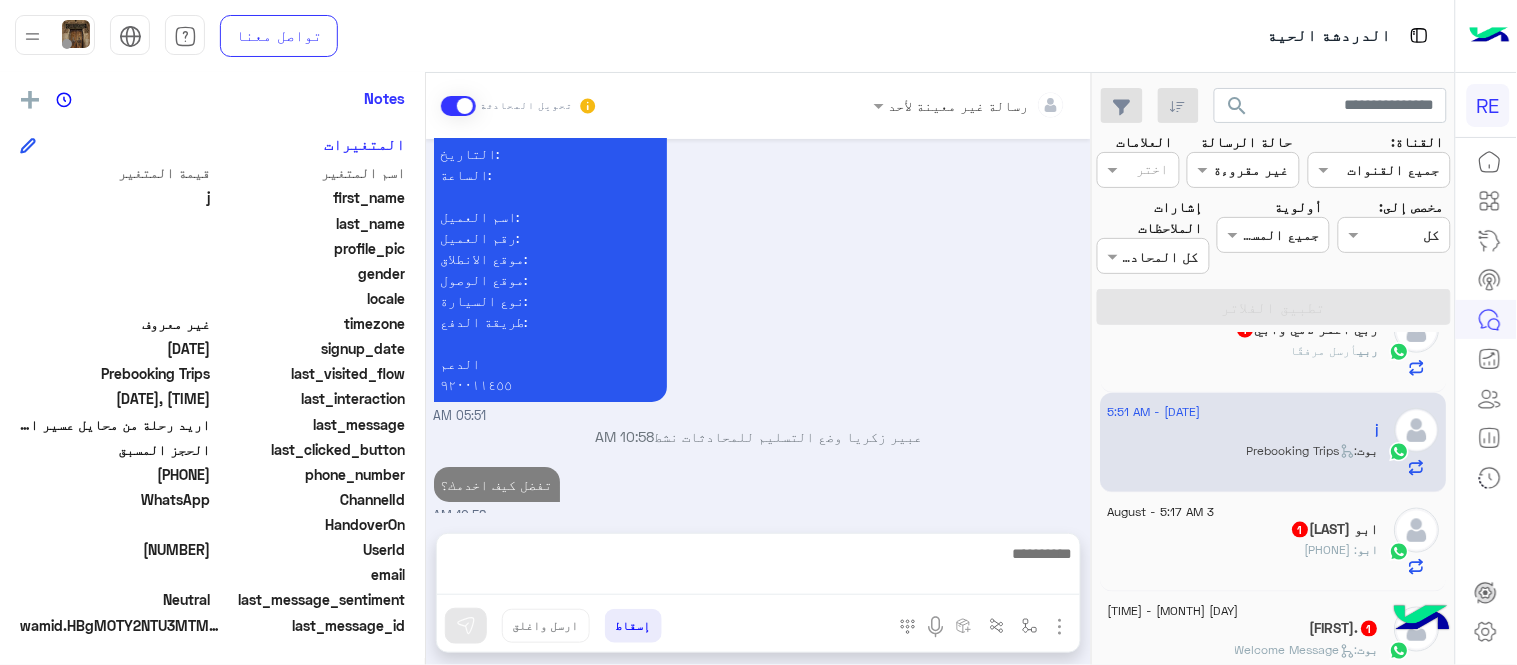 click on "[MONTH] [DAY], [YEAR]
اهلًا بك في تطبيق رحلة 👋
Welcome to Rehla  👋
من فضلك أختر لغة التواصل
Please choose your preferred Language
English   عربي     [TIME]   j  غادر المحادثة   [TIME]       عربي    [TIME]  هل أنت ؟   كابتن 👨🏻‍✈️   عميل 🧳   رحال (مرشد مرخص) 🏖️     [TIME]   عميل     [TIME]  هل لديك حساب مسجل على التطبيق   لا   نعم     [TIME]   نعم    [TIME]  لمساعدتك بشكل افضل
الرجاء اختيار احد الخدمات التالية     [TIME]   الحجز المسبق    [TIME]  تمتع بمزايا تنزيل تطبيق رحلة بجوالك : -الحصول على احدث العروض واروع الخصومات  -الاطلاع على الخدمات الجديدة  - سهولة الوصول للدعم  - حفظ الحقوق - التواصل مع الدعم لأعادة أي مفقودات  - تقييم الخدمة" at bounding box center (758, 326) 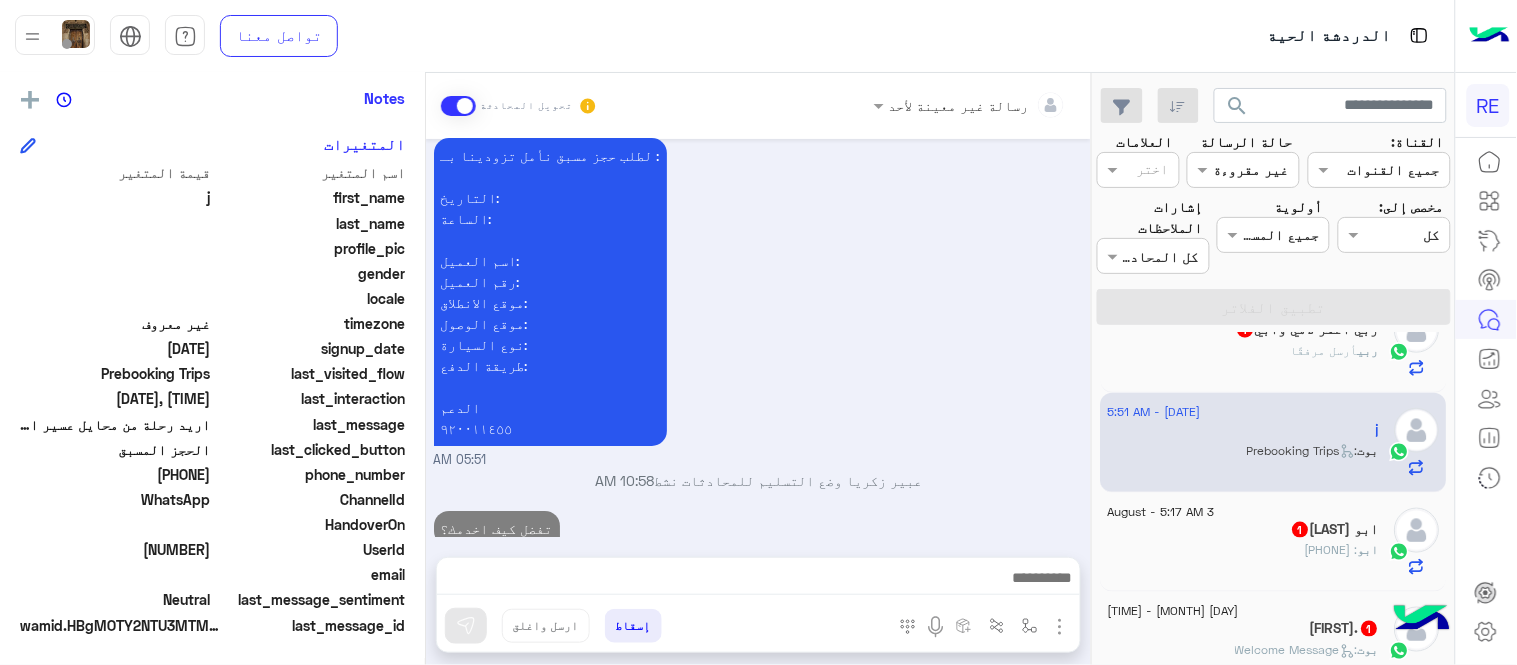 click on "ابو : [PHONE]" 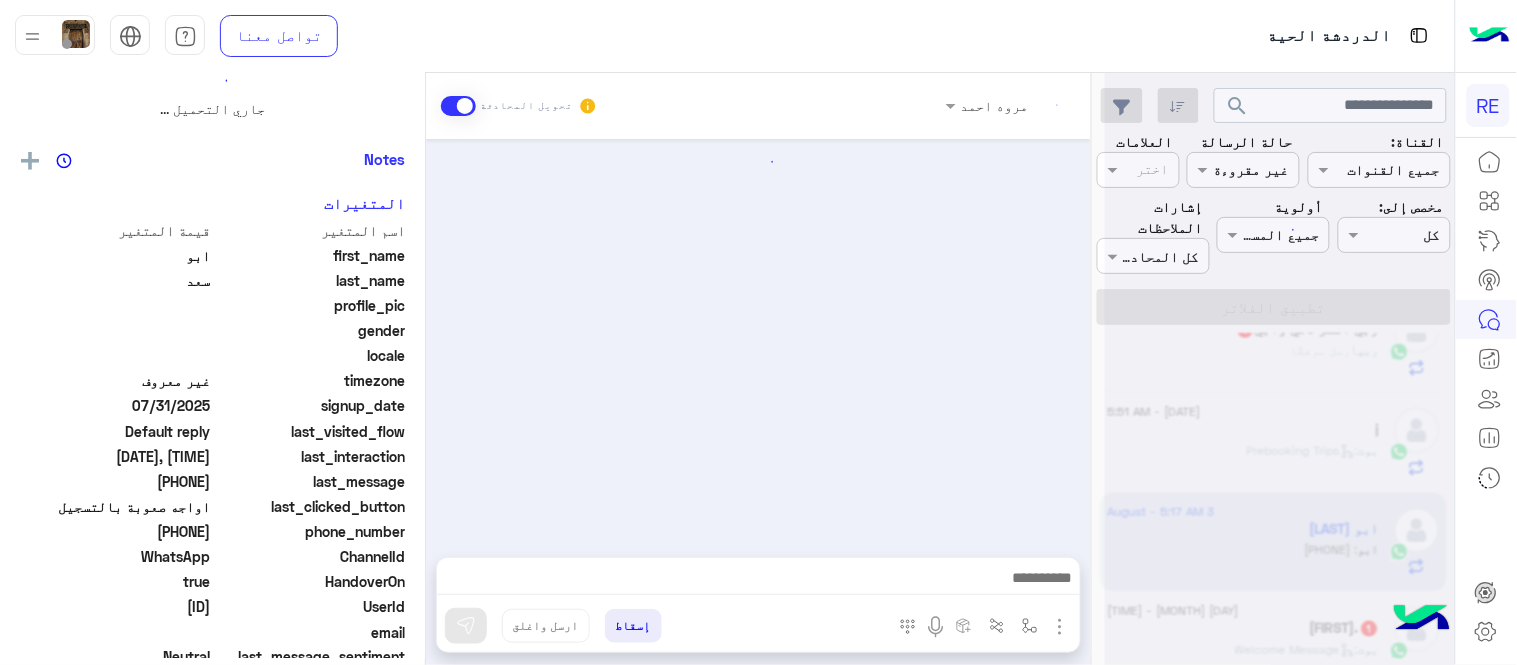 scroll, scrollTop: 0, scrollLeft: 0, axis: both 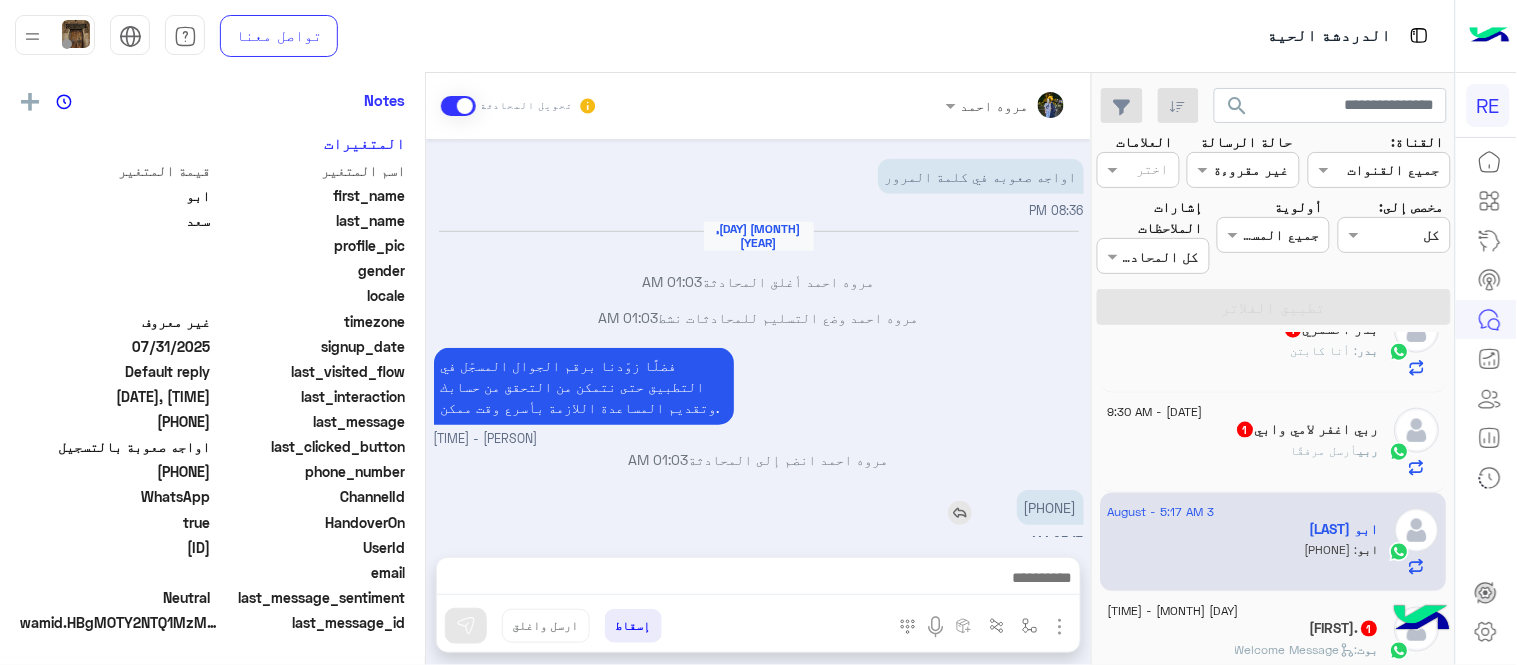 click on "[PHONE]" at bounding box center (1050, 507) 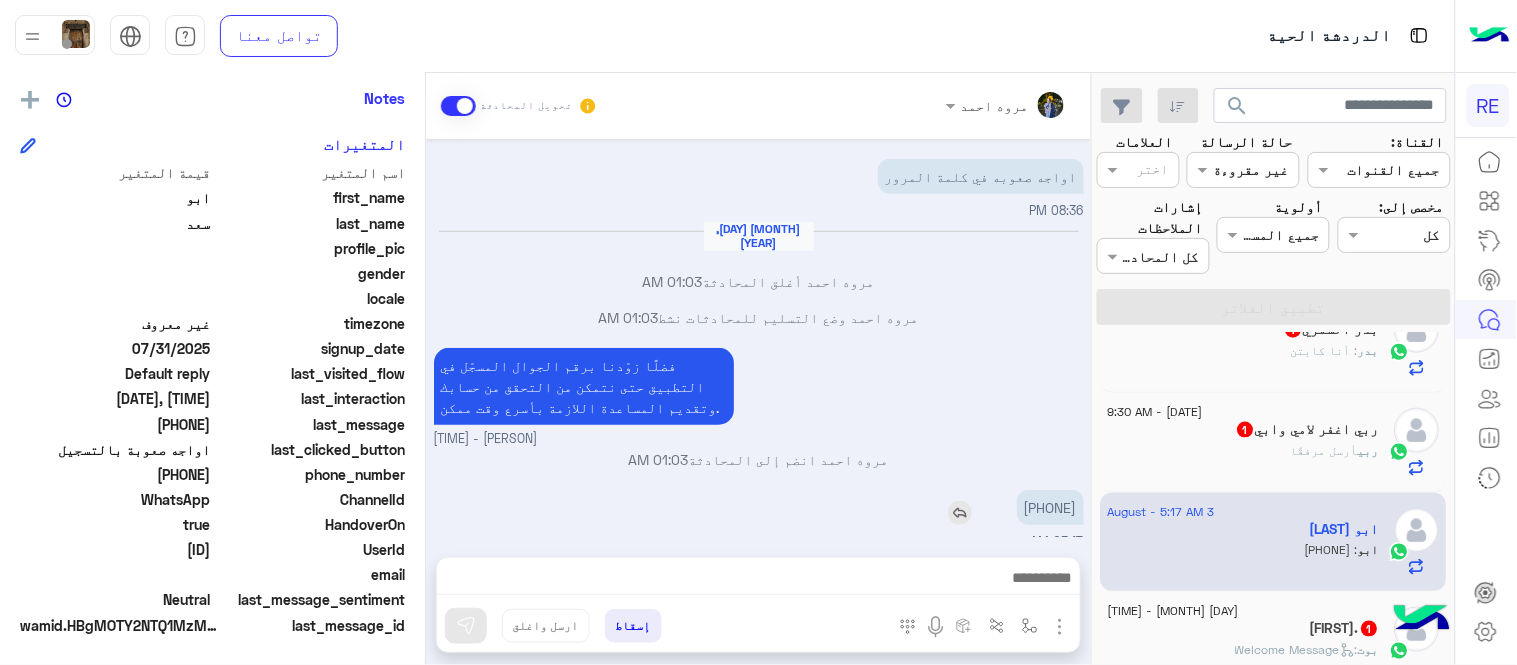 click on "[PHONE]" at bounding box center (1050, 507) 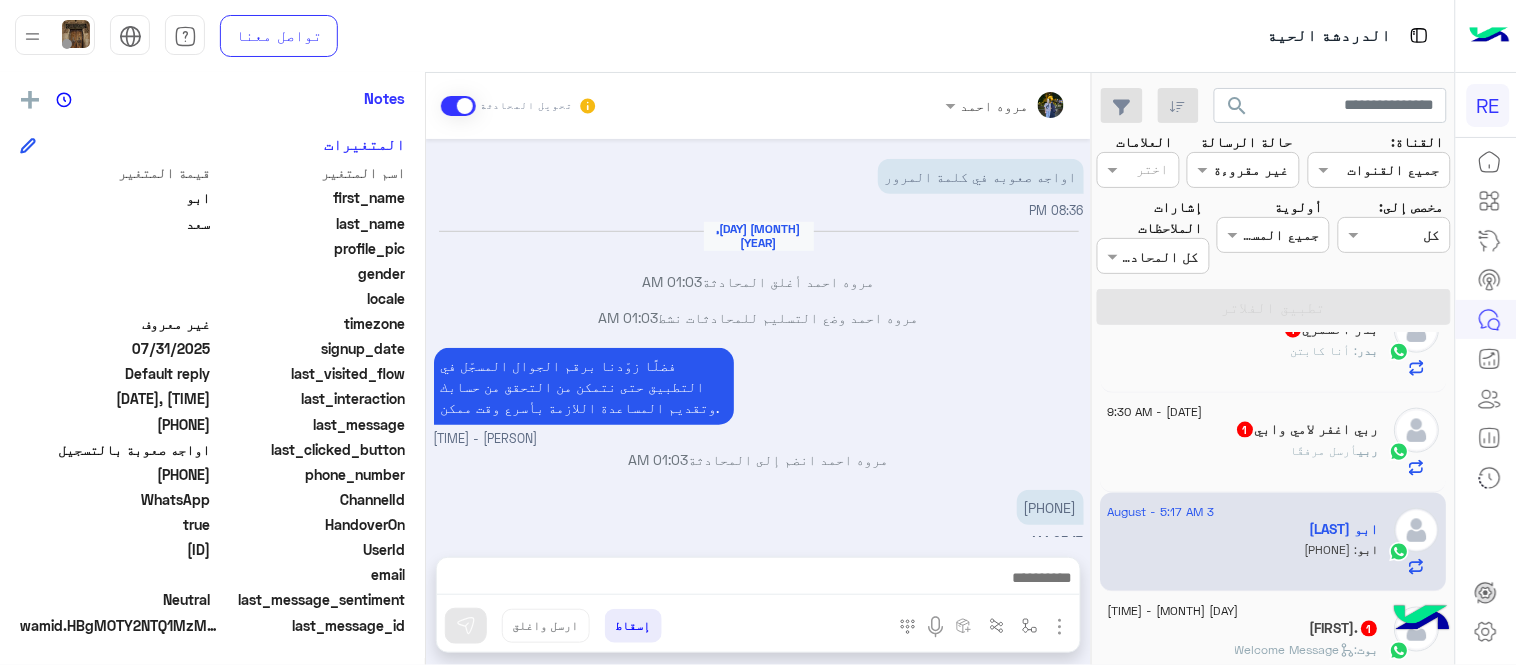 drag, startPoint x: 1034, startPoint y: 495, endPoint x: 901, endPoint y: 243, distance: 284.94385 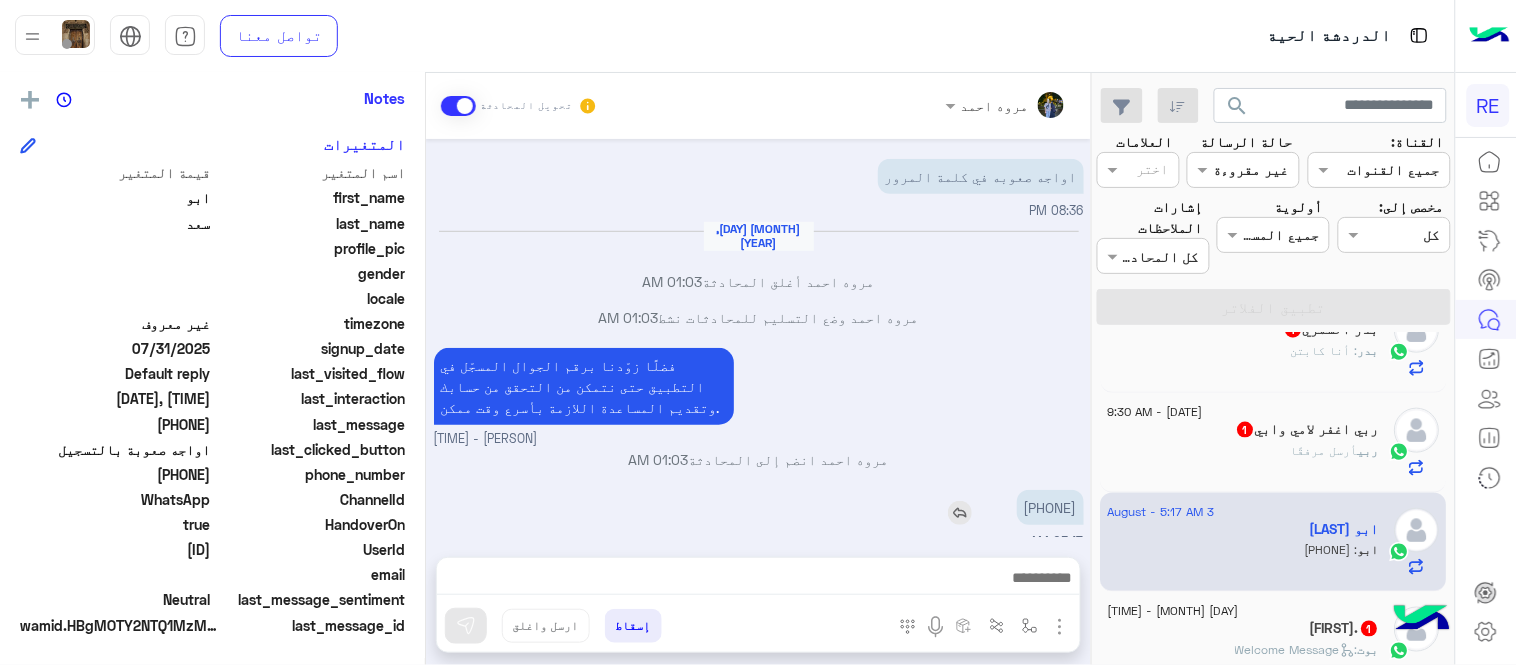 click on "[PHONE]" at bounding box center (1050, 507) 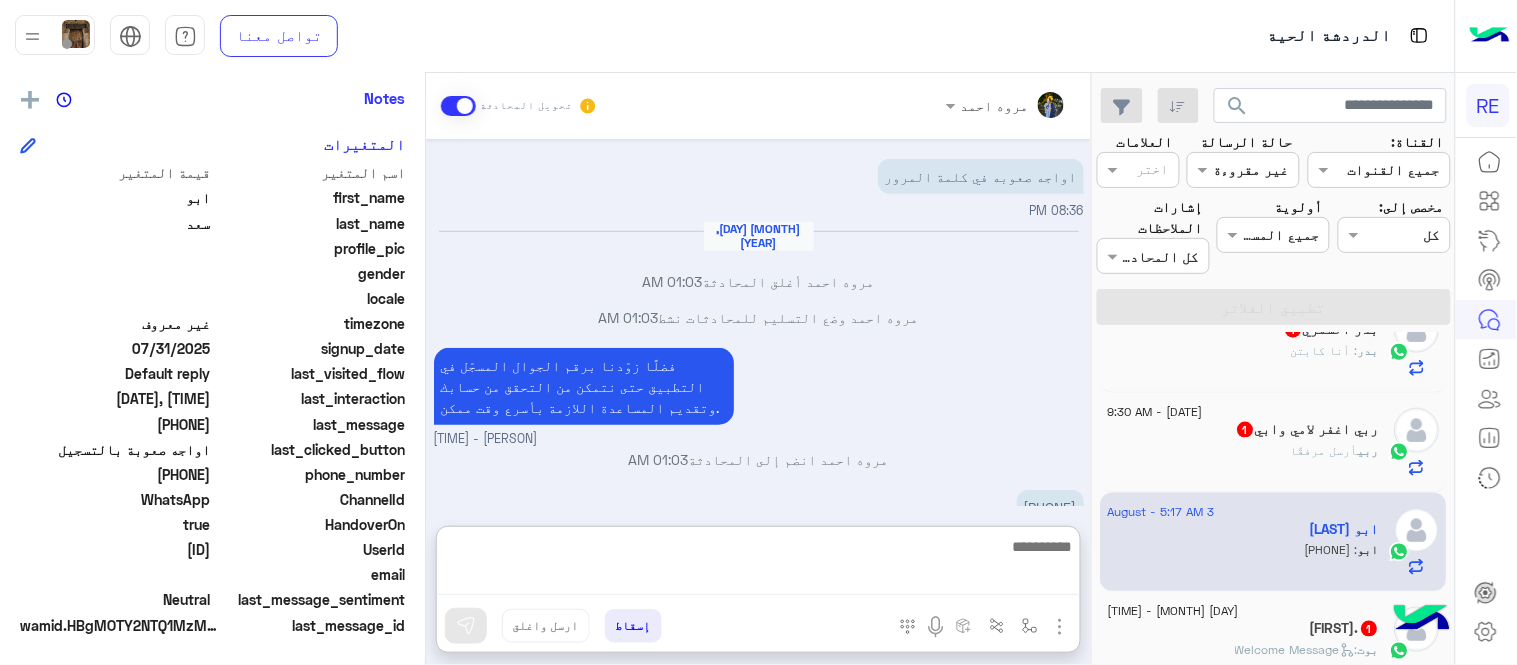 click at bounding box center (758, 564) 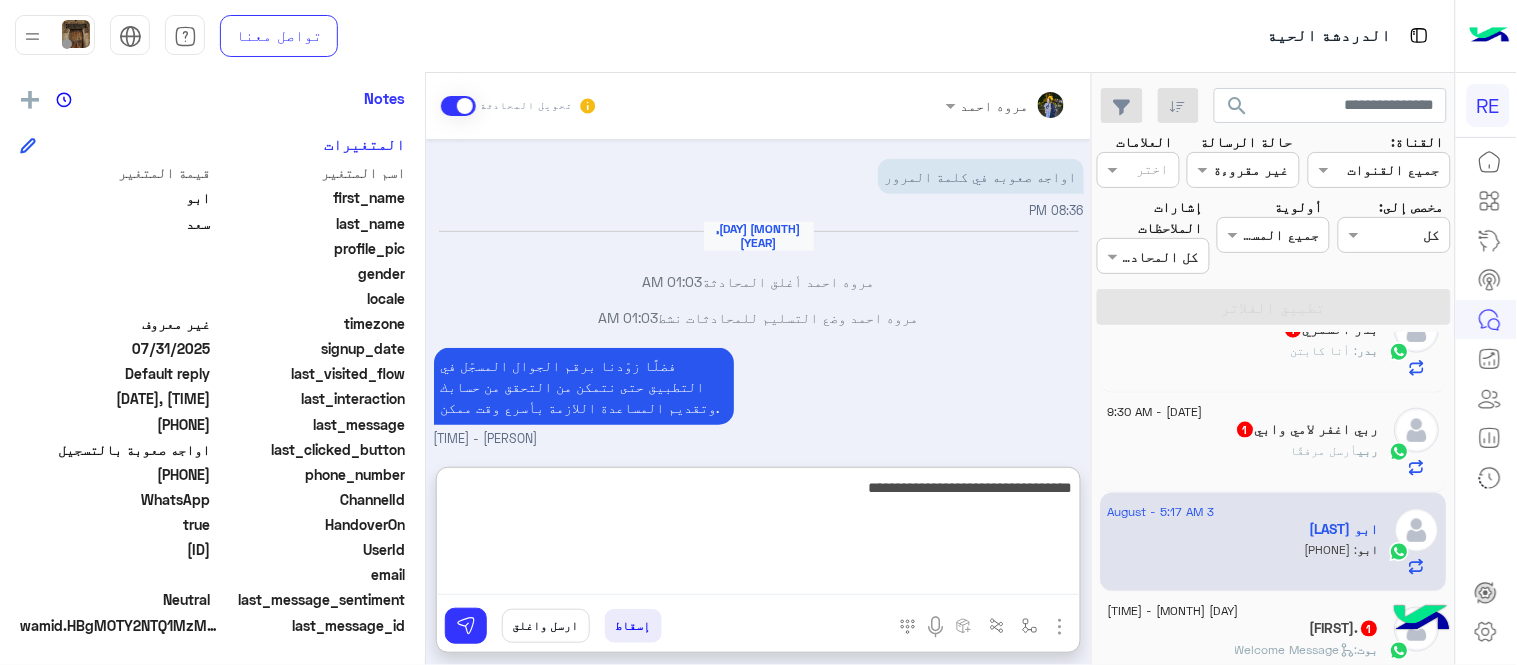 type on "**********" 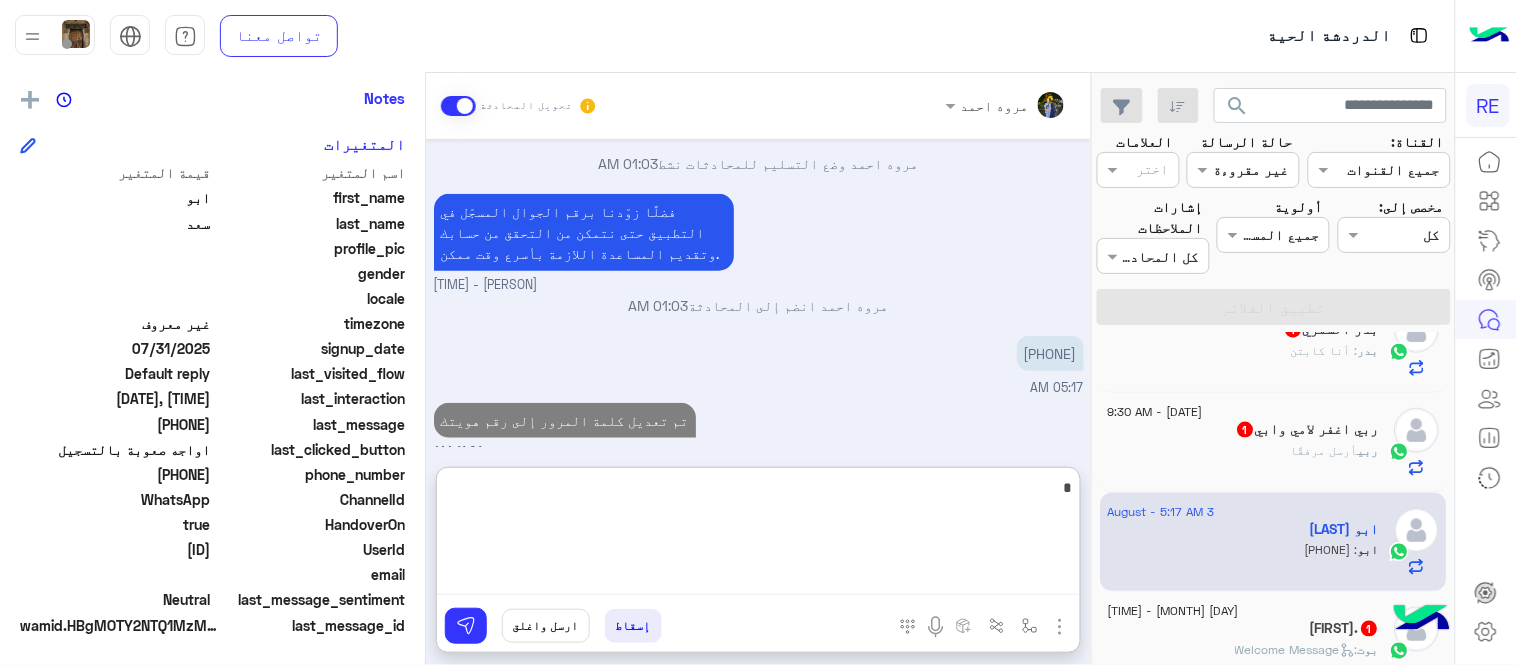 scroll, scrollTop: 470, scrollLeft: 0, axis: vertical 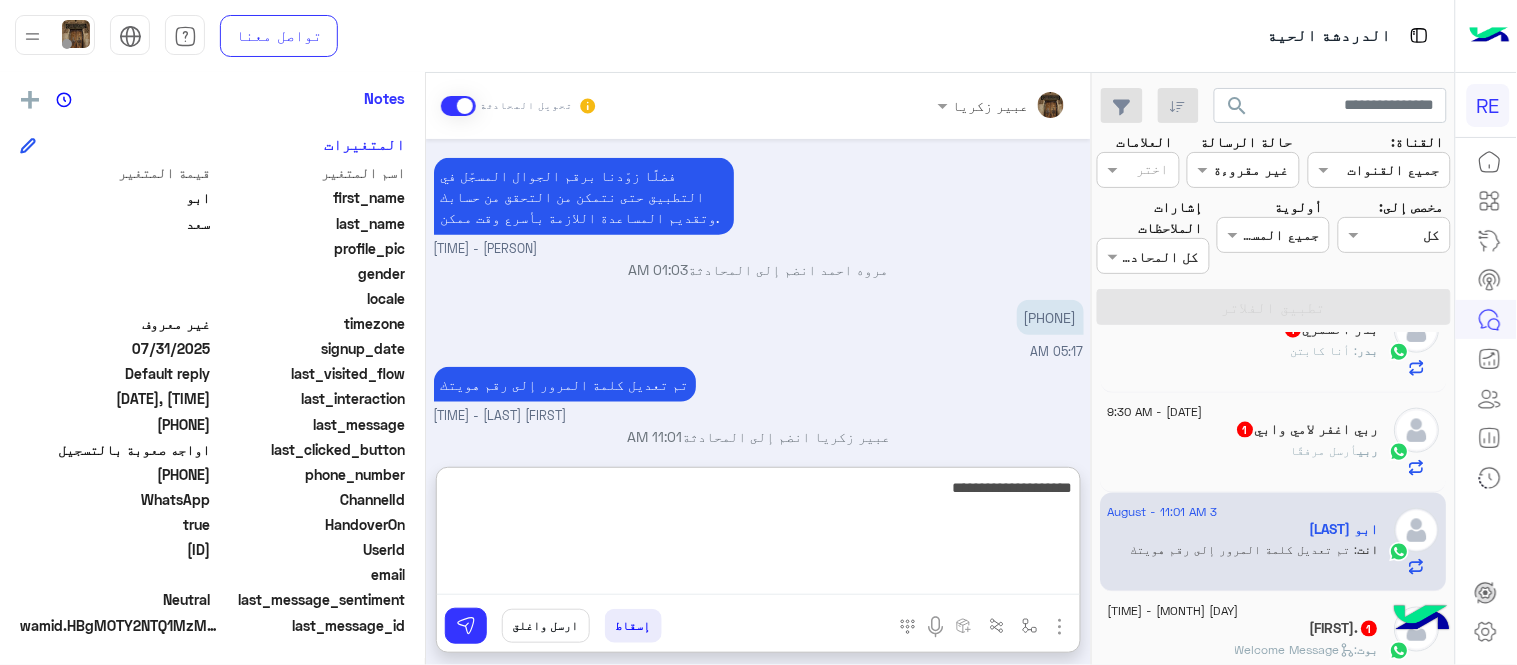 type on "**********" 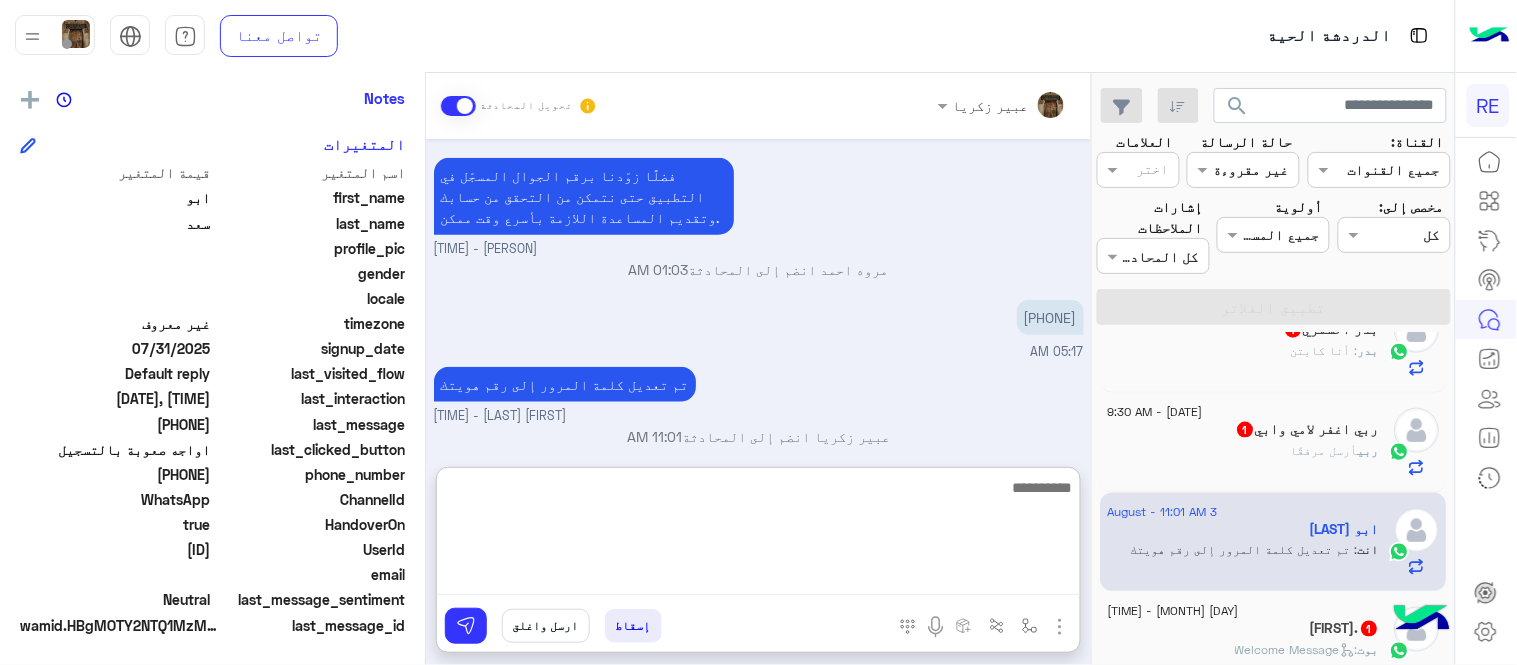 scroll, scrollTop: 534, scrollLeft: 0, axis: vertical 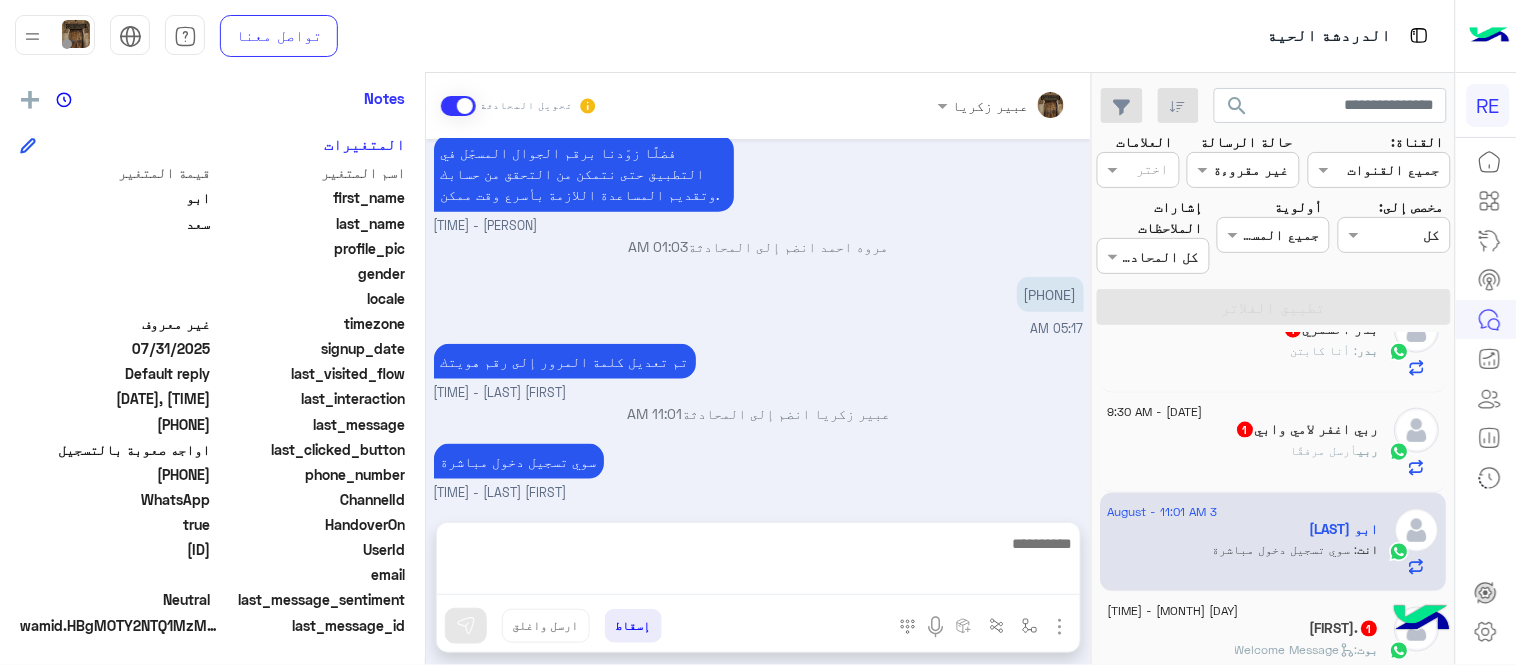 click on "Aug 2, 2025  كلمة المرور غير صحيحه   08:34 PM  تم إعادة توجيه المحادثة. للعودة إلي الرد الالي، أنقر الزر الموجود بالأسفل  عودة الى البوت     08:34 PM   ابو [LAST] طلب التحدث إلى مسؤول بشري   08:34 PM       تم تعيين المحادثة إلى Zahraa Alfadhl   08:34 PM      اواجه صعوبه في كلمة المرور   08:36 PM   Aug 3, 2025   [FIRST] [LAST] أغلق المحادثة   01:03 AM       [FIRST] [LAST] وضع التسليم للمحادثات نشط   01:03 AM      فضلًا زوّدنا برقم الجوال المسجّل في التطبيق حتى نتمكن من التحقق من حسابك وتقديم المساعدة اللازمة بأسرع وقت ممكن.  [FIRST] [LAST] - [TIME]   [FIRST] [LAST] انضم إلى المحادثة   01:03 AM      [PHONE]   05:17 AM  تم تعديل كلمة المرور إلى رقم هويتك  11:01 AM" at bounding box center [758, 321] 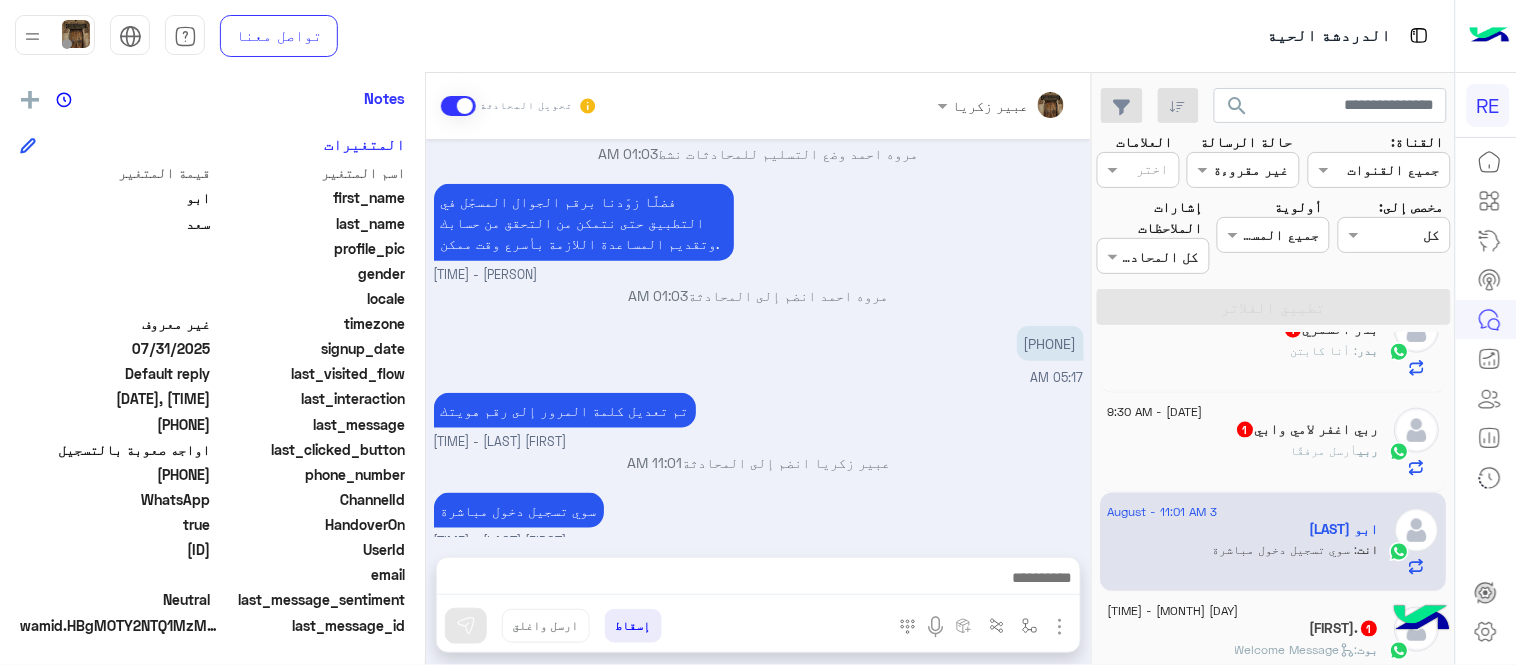 click on "بوت :   Welcome Message" 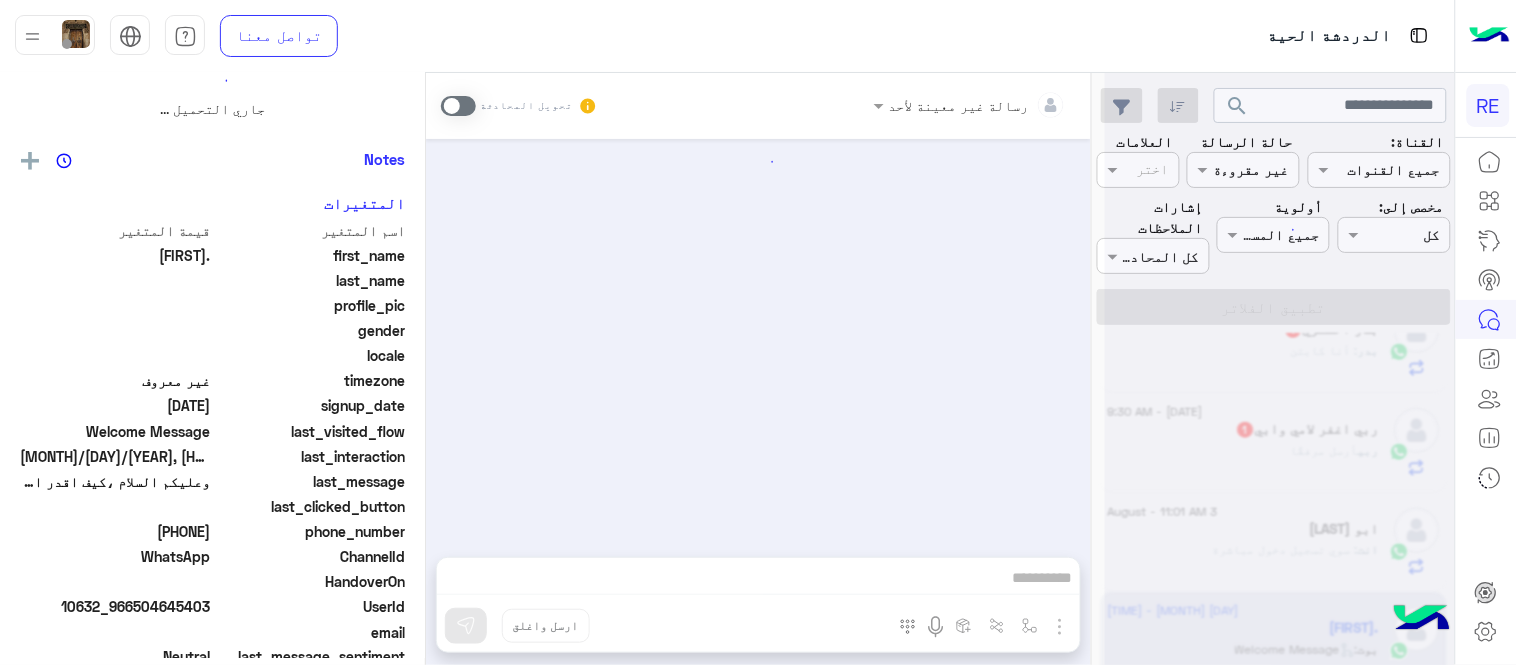 scroll, scrollTop: 0, scrollLeft: 0, axis: both 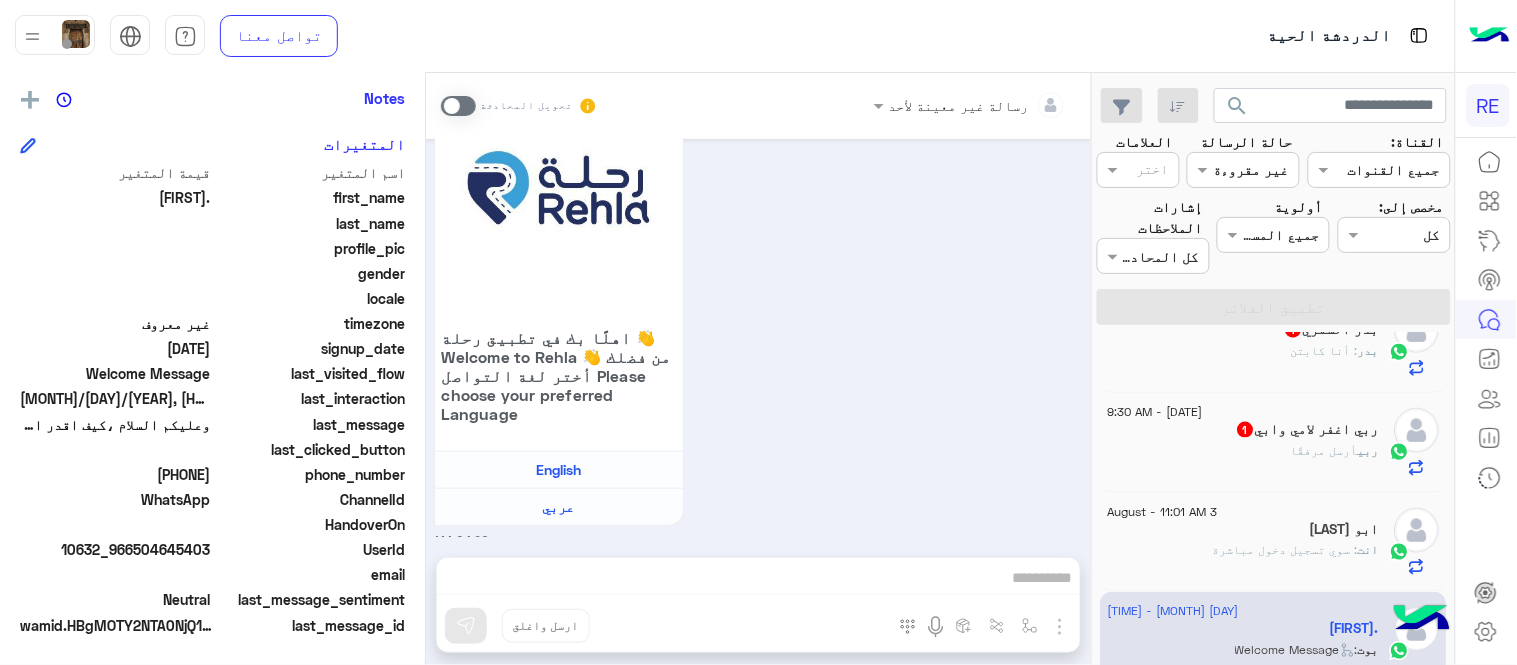 click at bounding box center [458, 106] 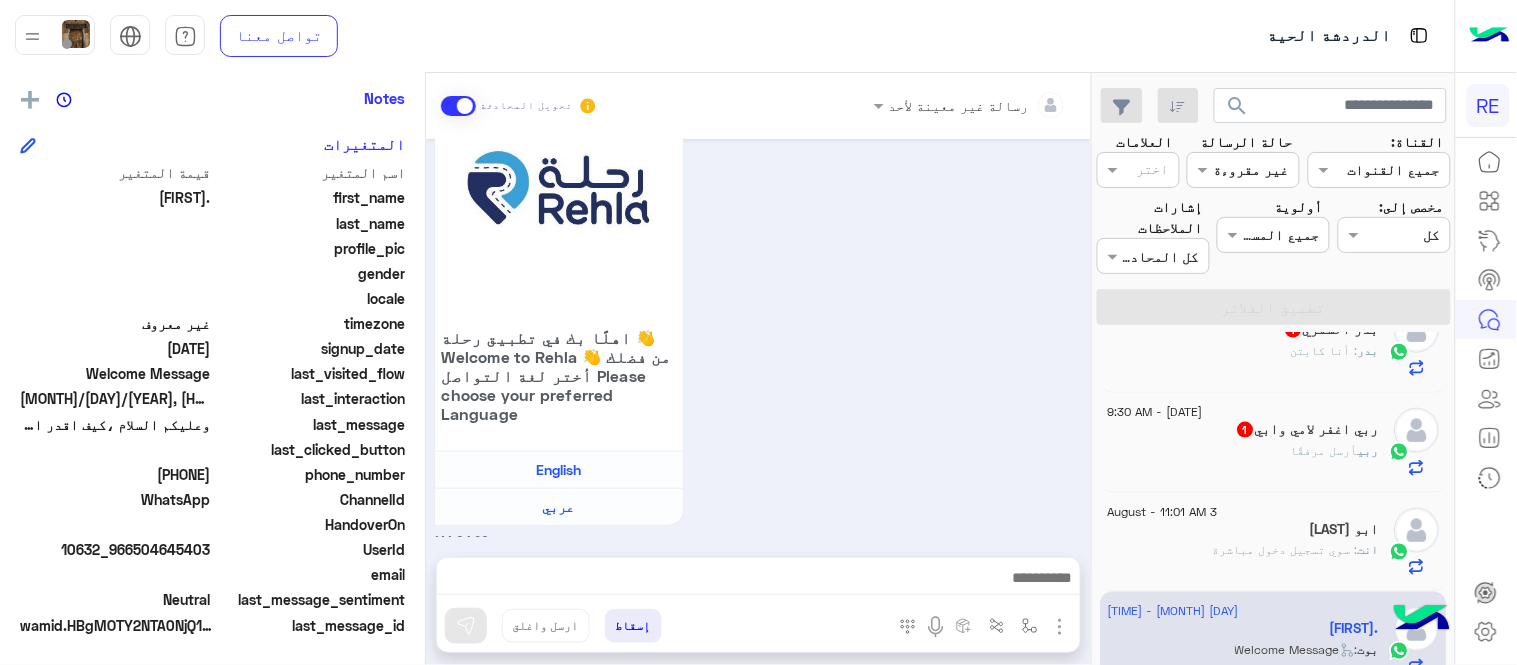 scroll, scrollTop: 272, scrollLeft: 0, axis: vertical 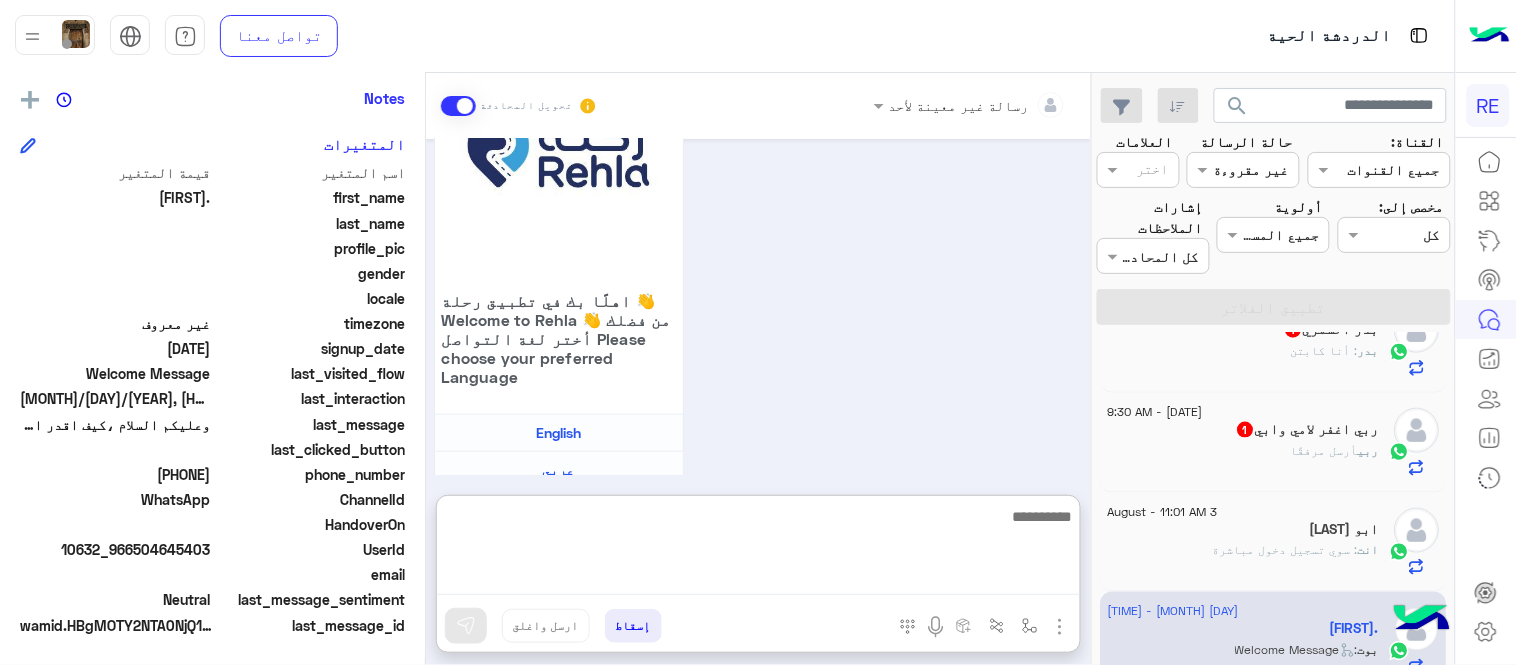 click at bounding box center [758, 550] 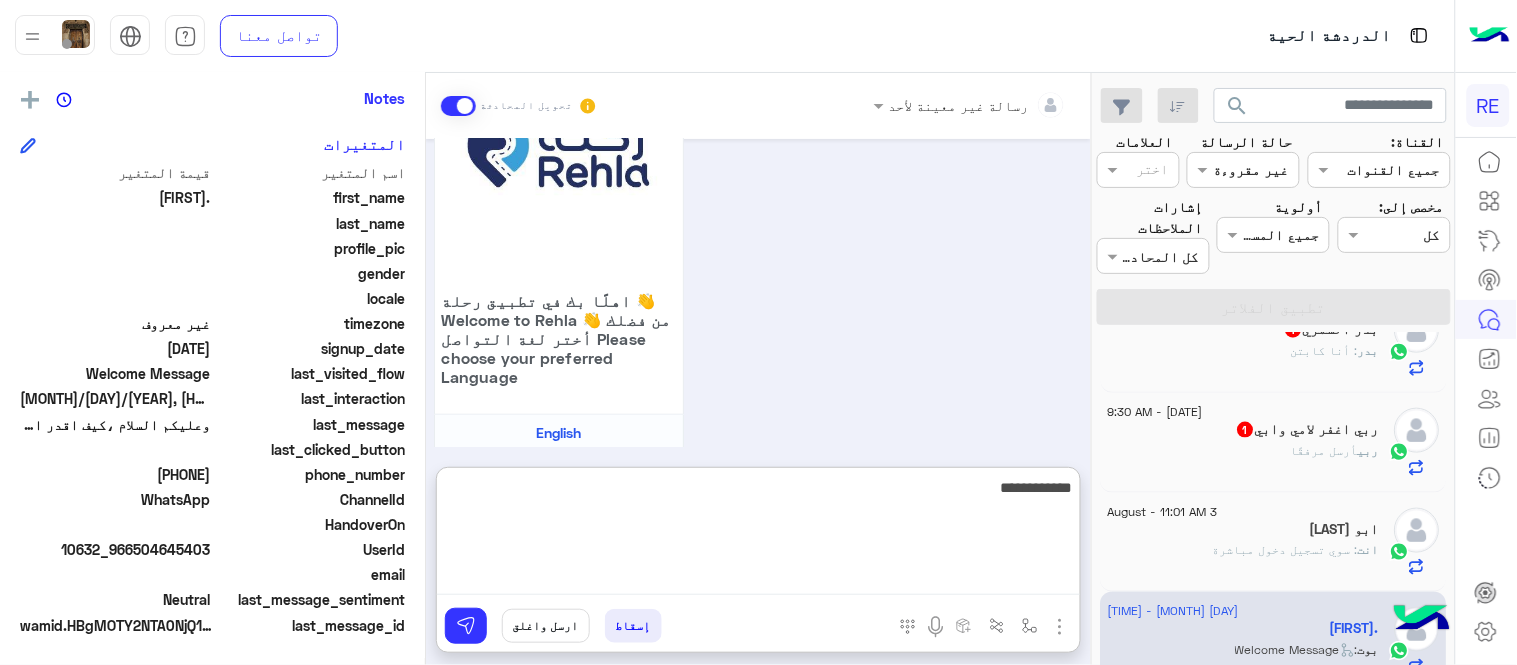 type on "**********" 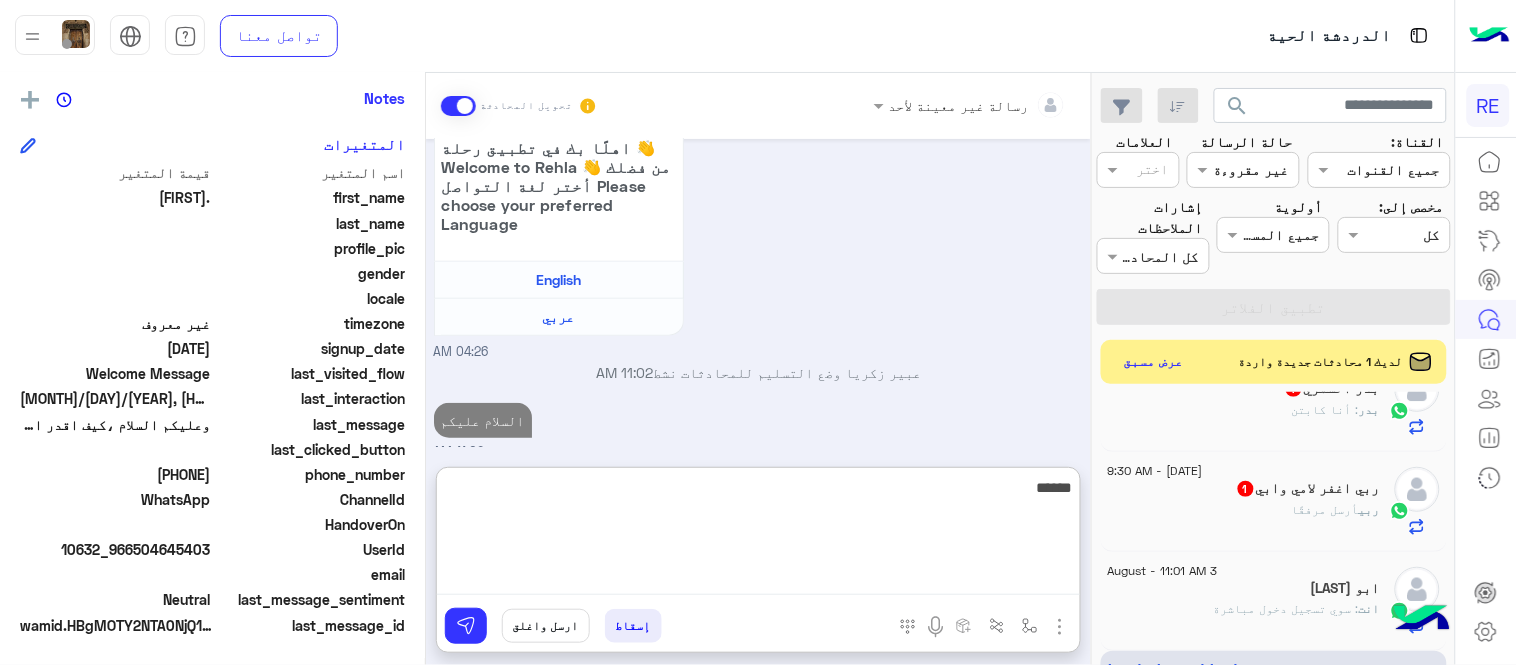 scroll, scrollTop: 462, scrollLeft: 0, axis: vertical 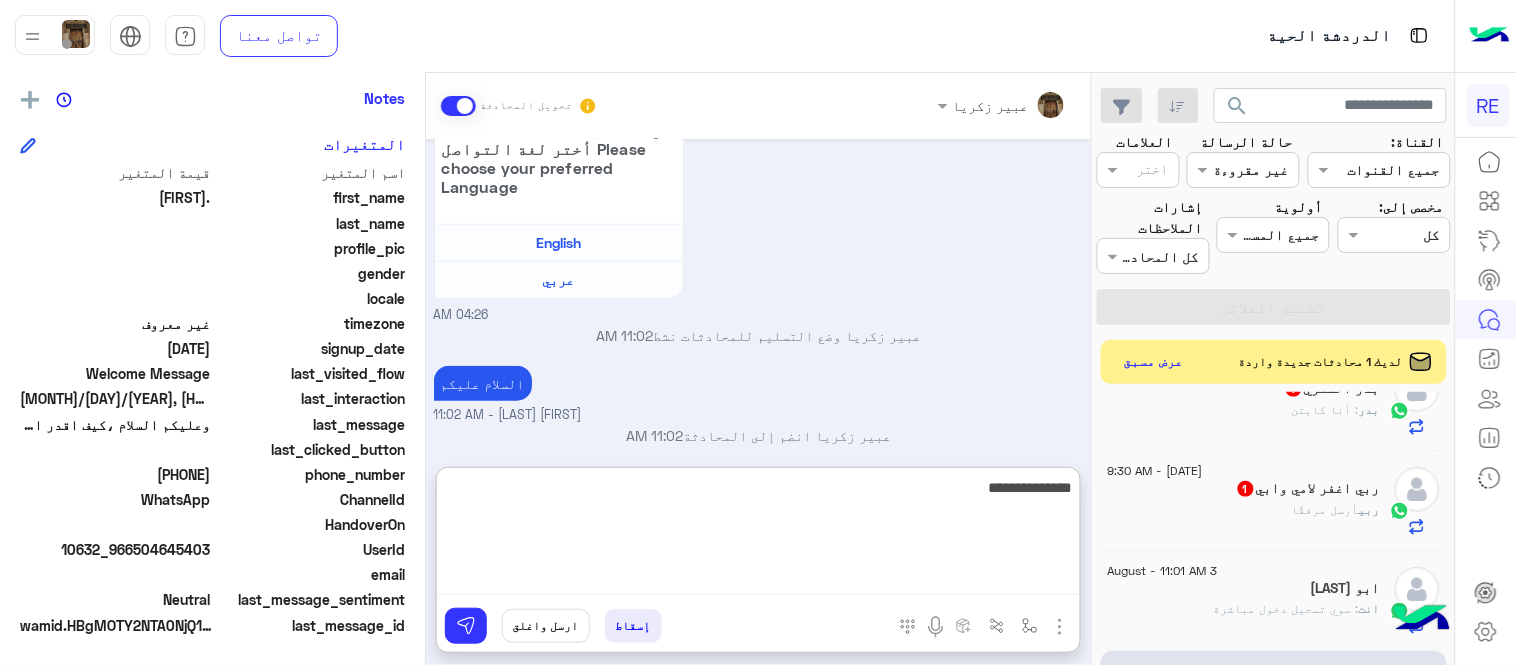 type on "**********" 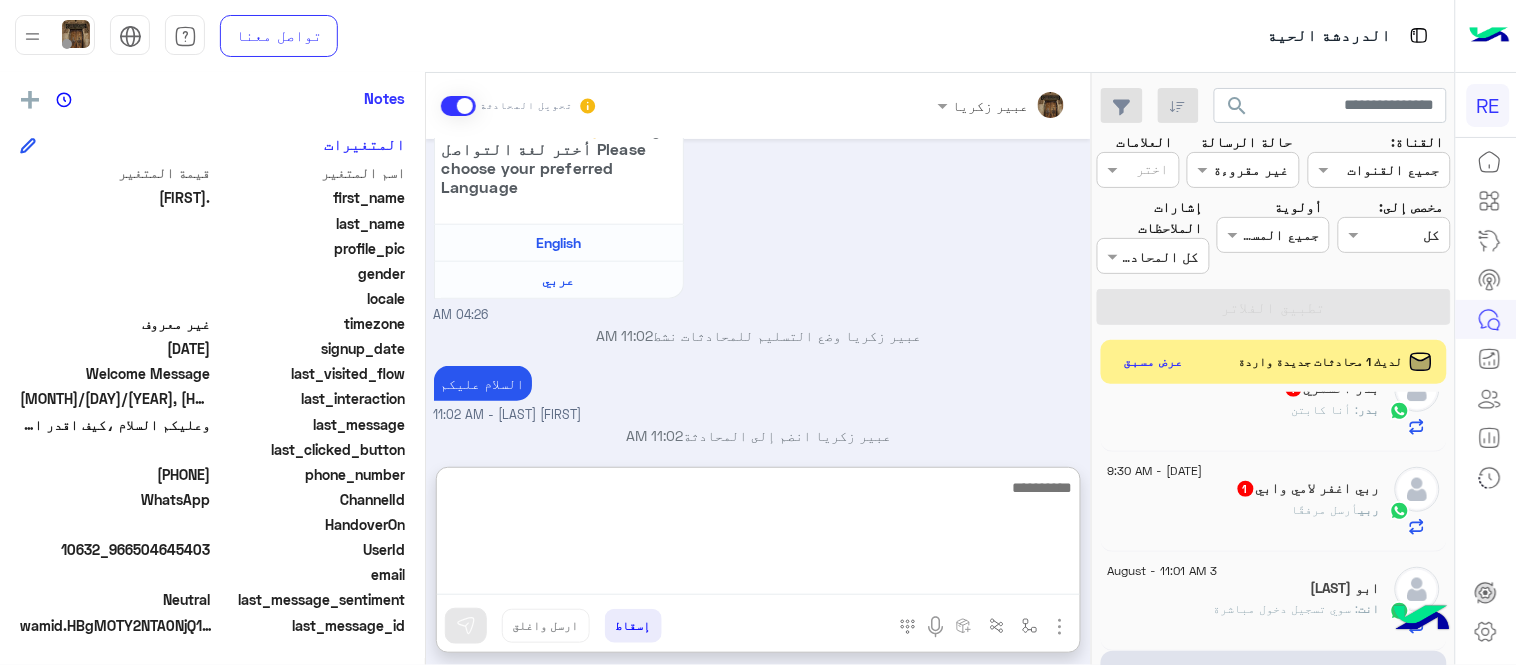 scroll, scrollTop: 525, scrollLeft: 0, axis: vertical 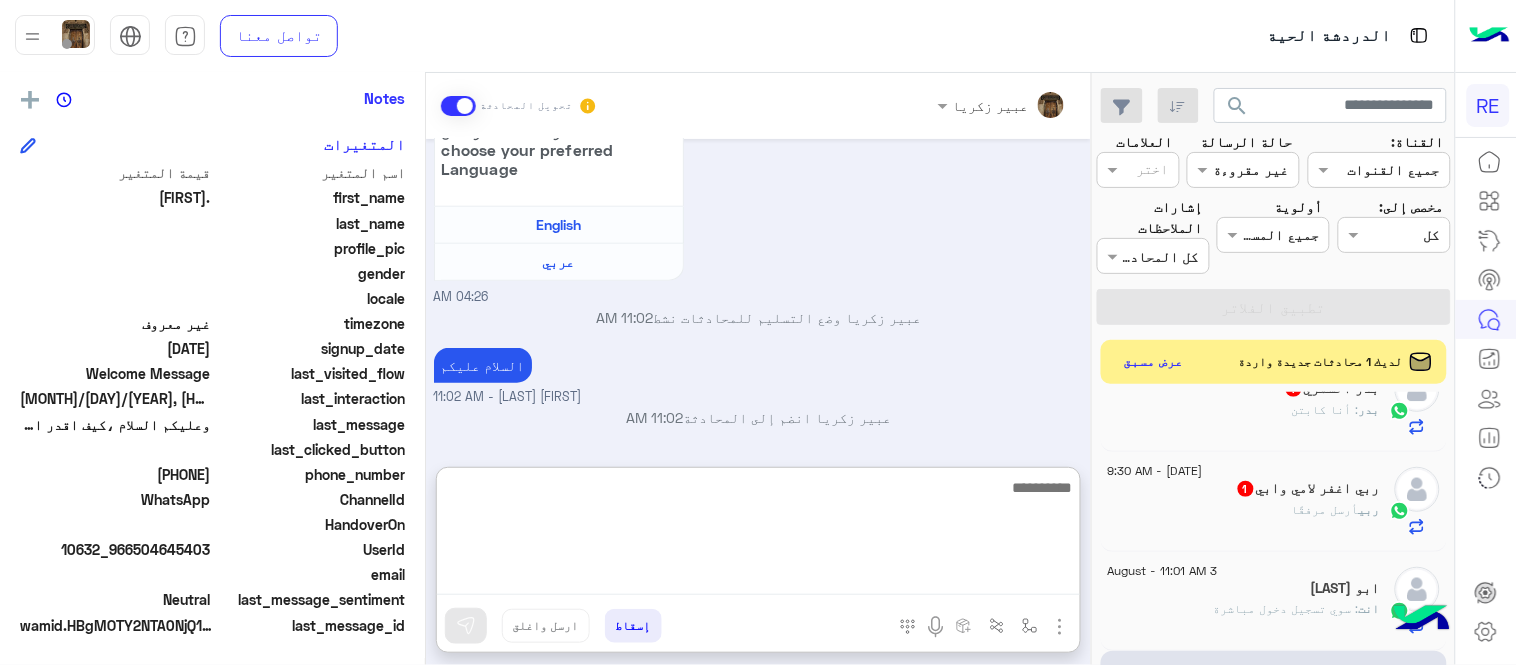 click on "[MONTH] [DAY], [YEAR] السلام عليكم [HOUR]:[MINUTE] [AM/PM] وعليكم السلام ،كيف اقدر اساعدك
اهلًا بك في تطبيق رحلة 👋
Welcome to Rehla 👋
من فضلك أختر لغة التواصل
Please choose your preferred Language
English عربي [HOUR]:[MINUTE] [AM/PM] [FIRST] وضع التسليم للمحادثات نشط [HOUR]:[MINUTE] [AM/PM] السلام عليكم [FIRST] - [HOUR]:[MINUTE] [AM/PM] [FIRST] انضم إلى المحادثة [HOUR]:[MINUTE] [AM/PM] تفضل كيف اخدمك؟ [HOUR]:[MINUTE] [AM/PM]" at bounding box center [758, 293] 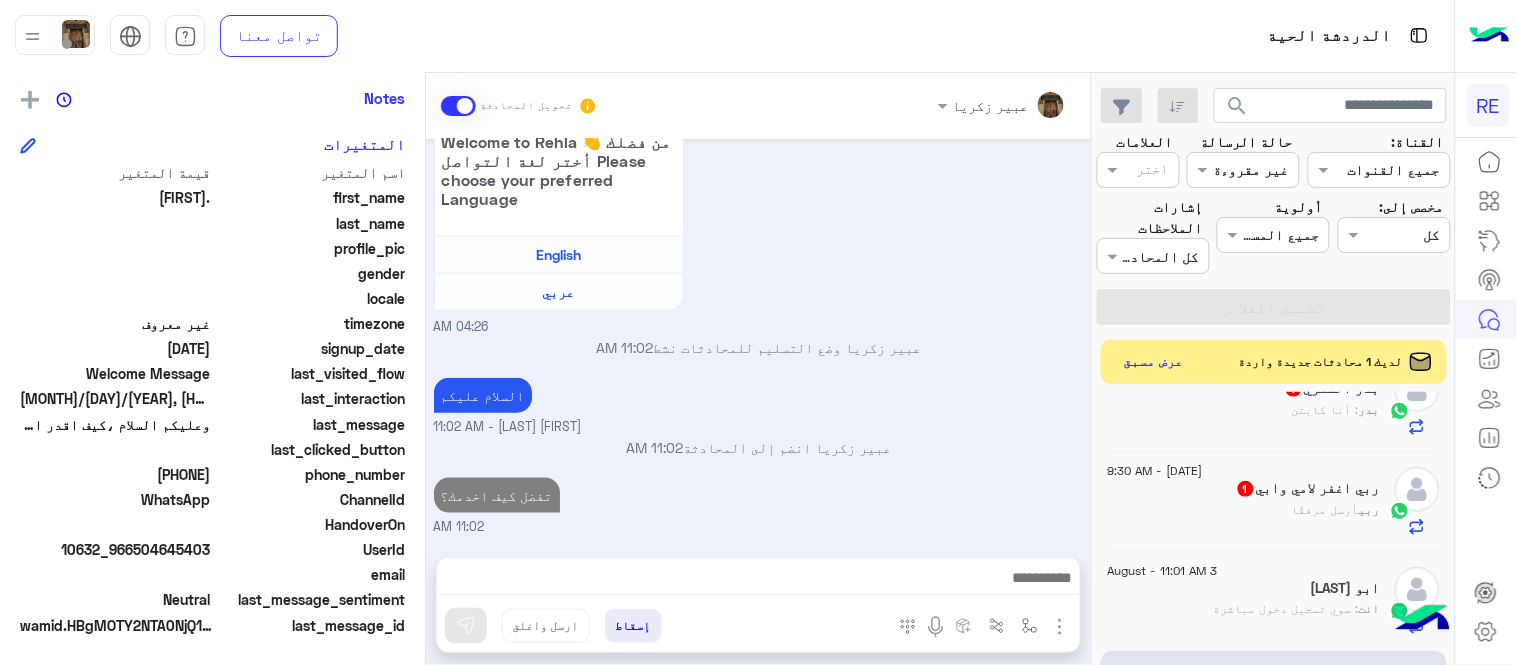 scroll, scrollTop: 435, scrollLeft: 0, axis: vertical 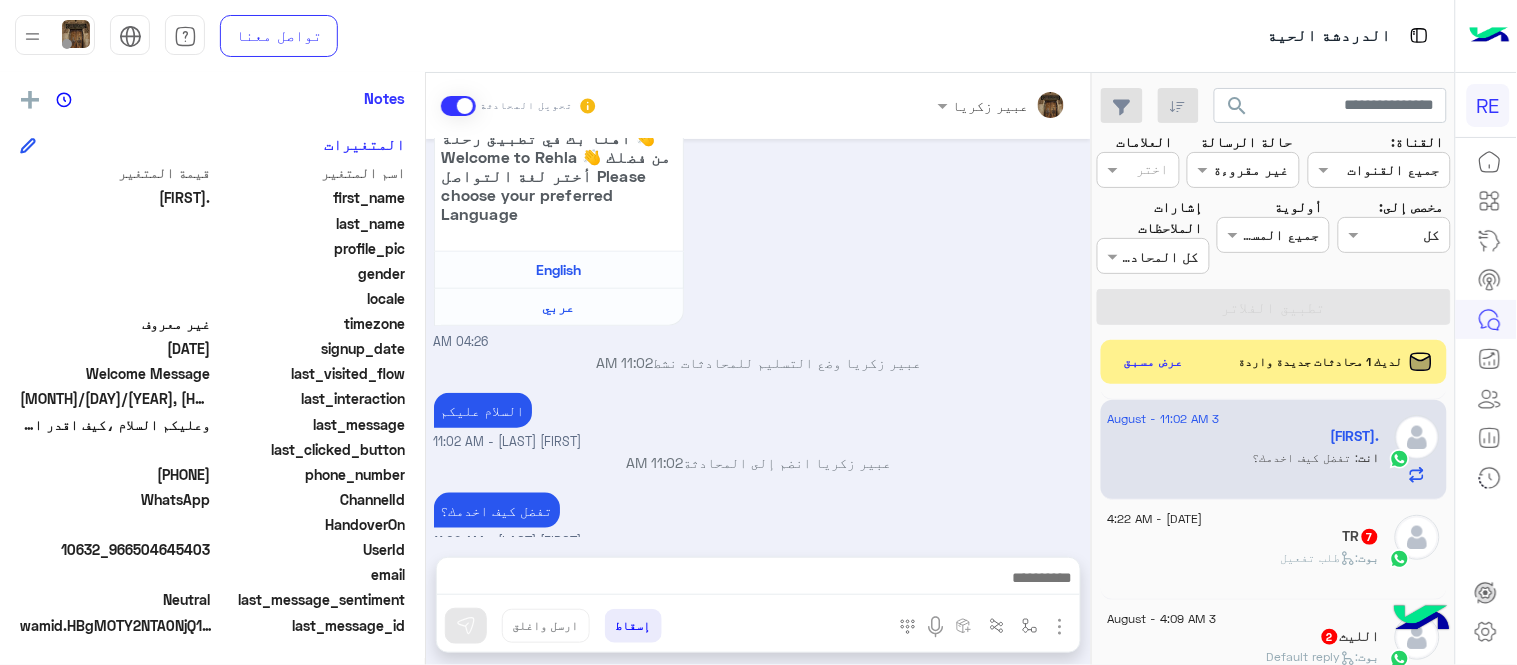 click on "بوت :   طلب تفعيل" 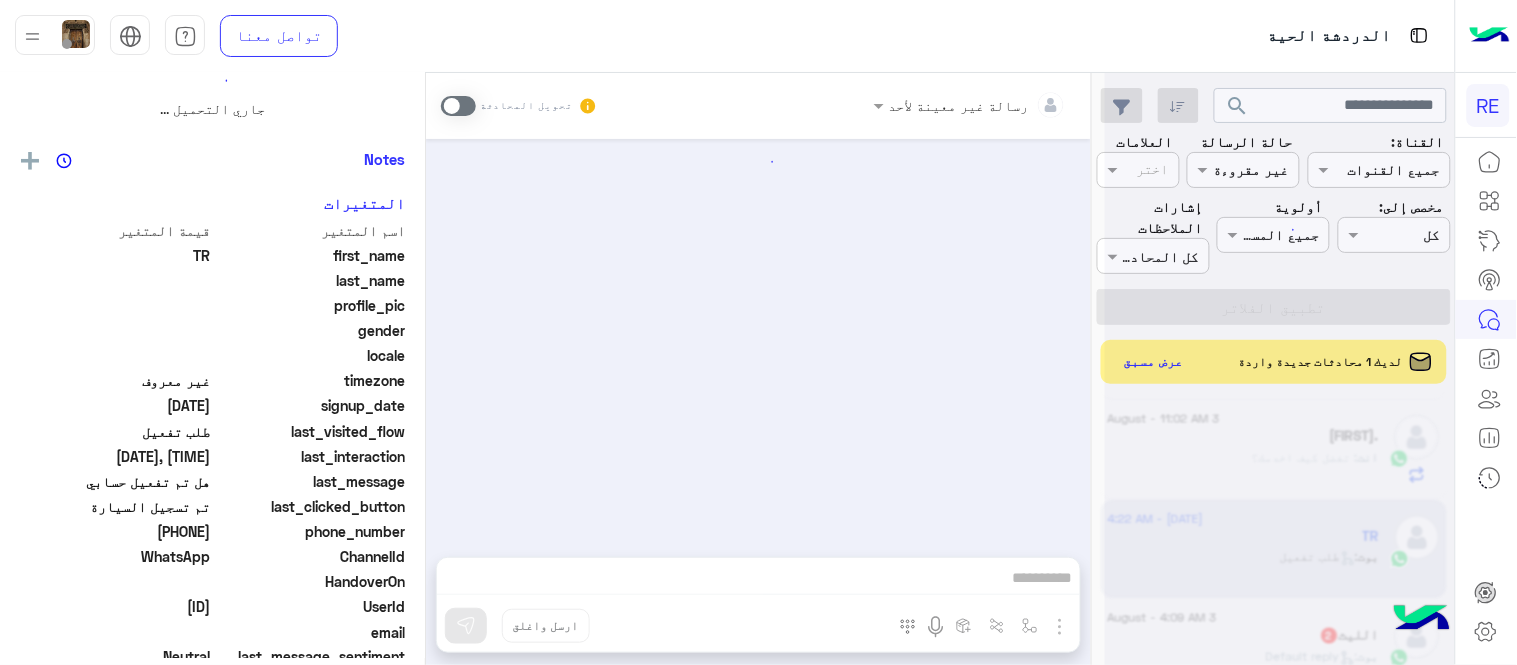scroll, scrollTop: 0, scrollLeft: 0, axis: both 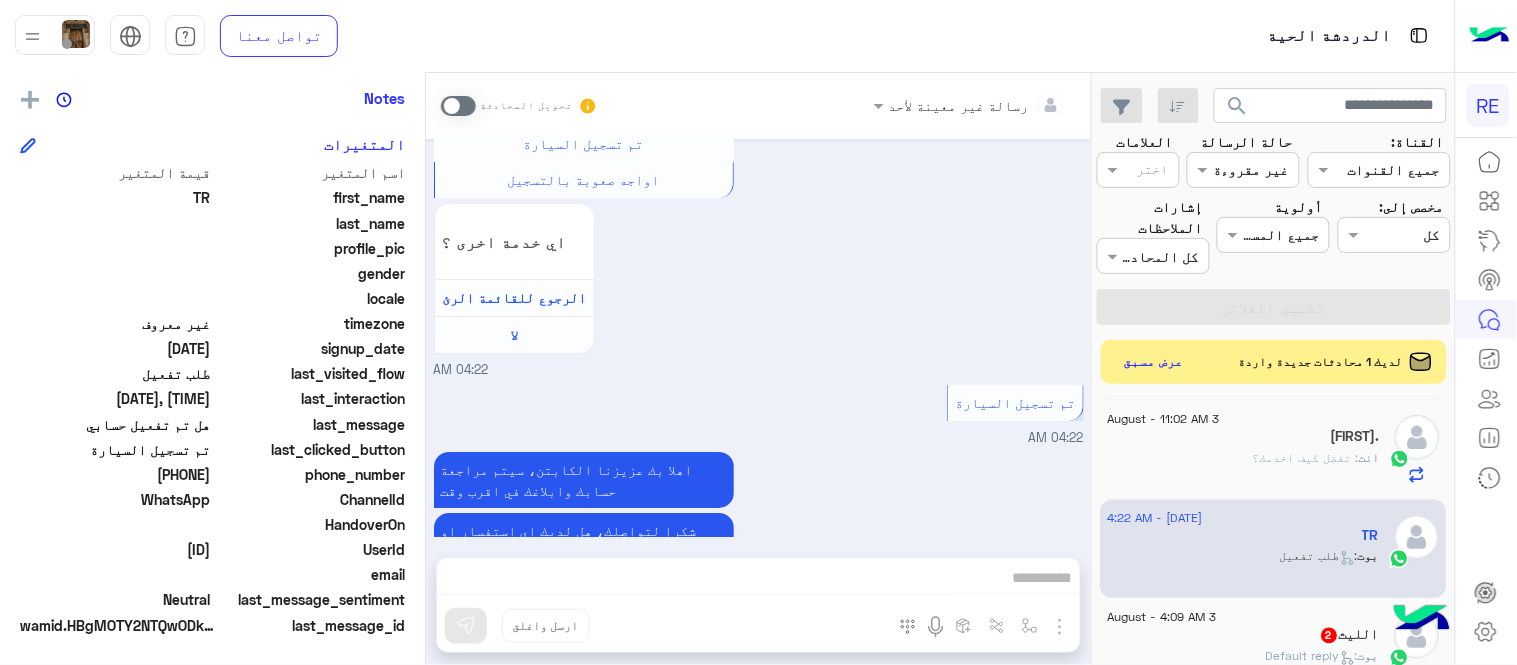 click at bounding box center (458, 106) 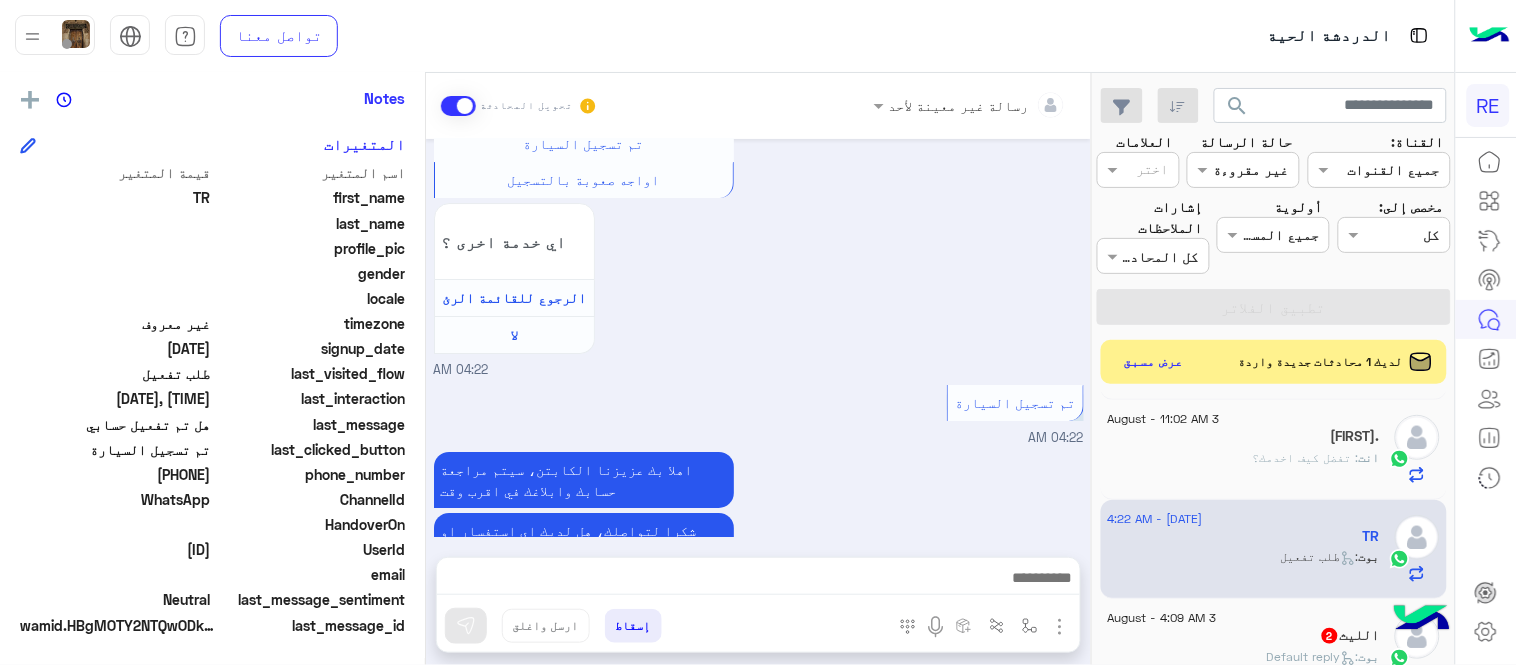 scroll, scrollTop: 1826, scrollLeft: 0, axis: vertical 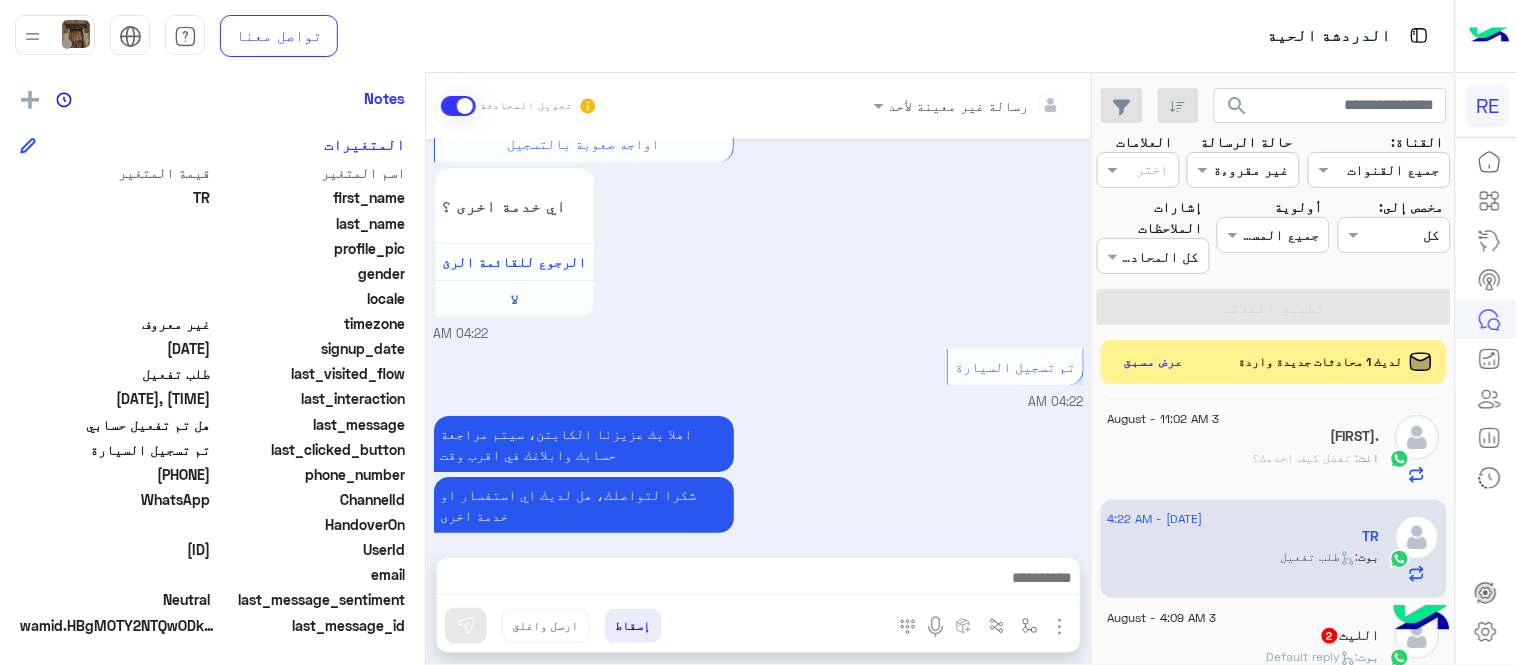 drag, startPoint x: 138, startPoint y: 473, endPoint x: 213, endPoint y: 480, distance: 75.32596 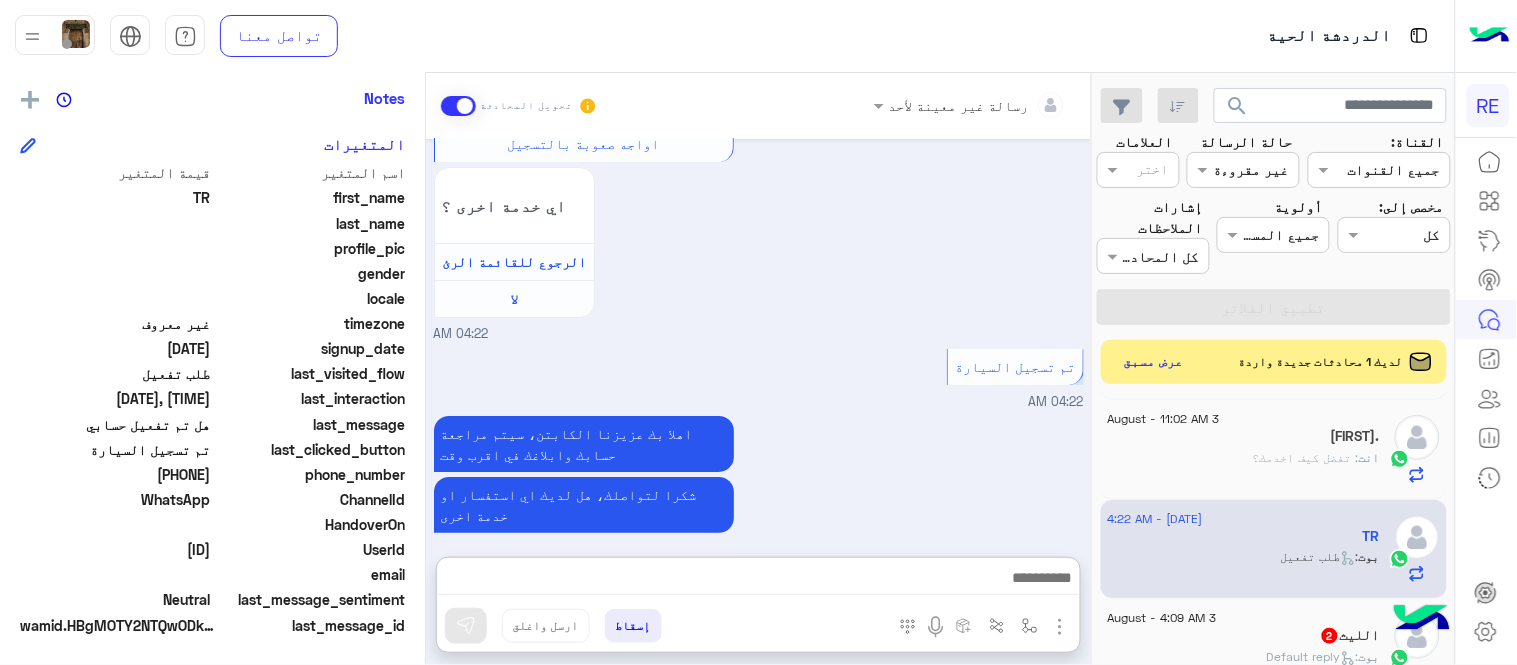 click at bounding box center (758, 580) 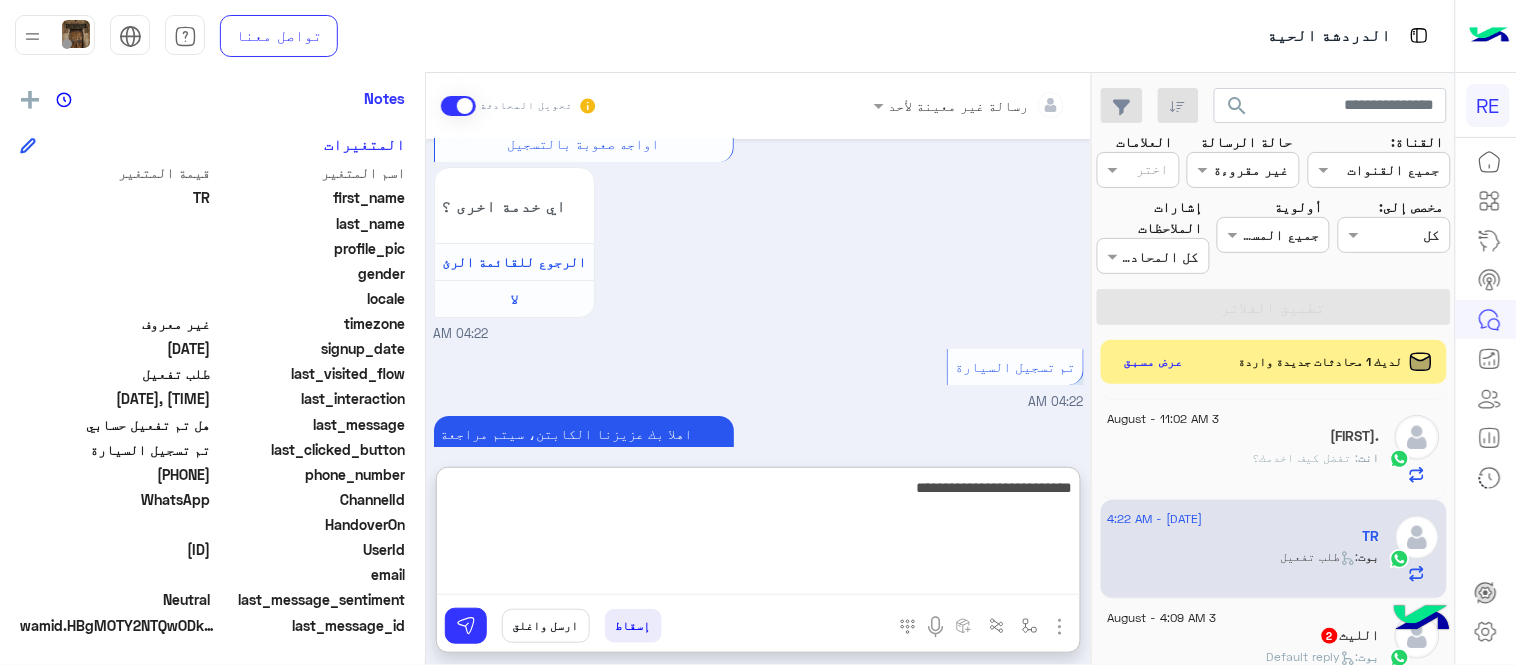 type on "**********" 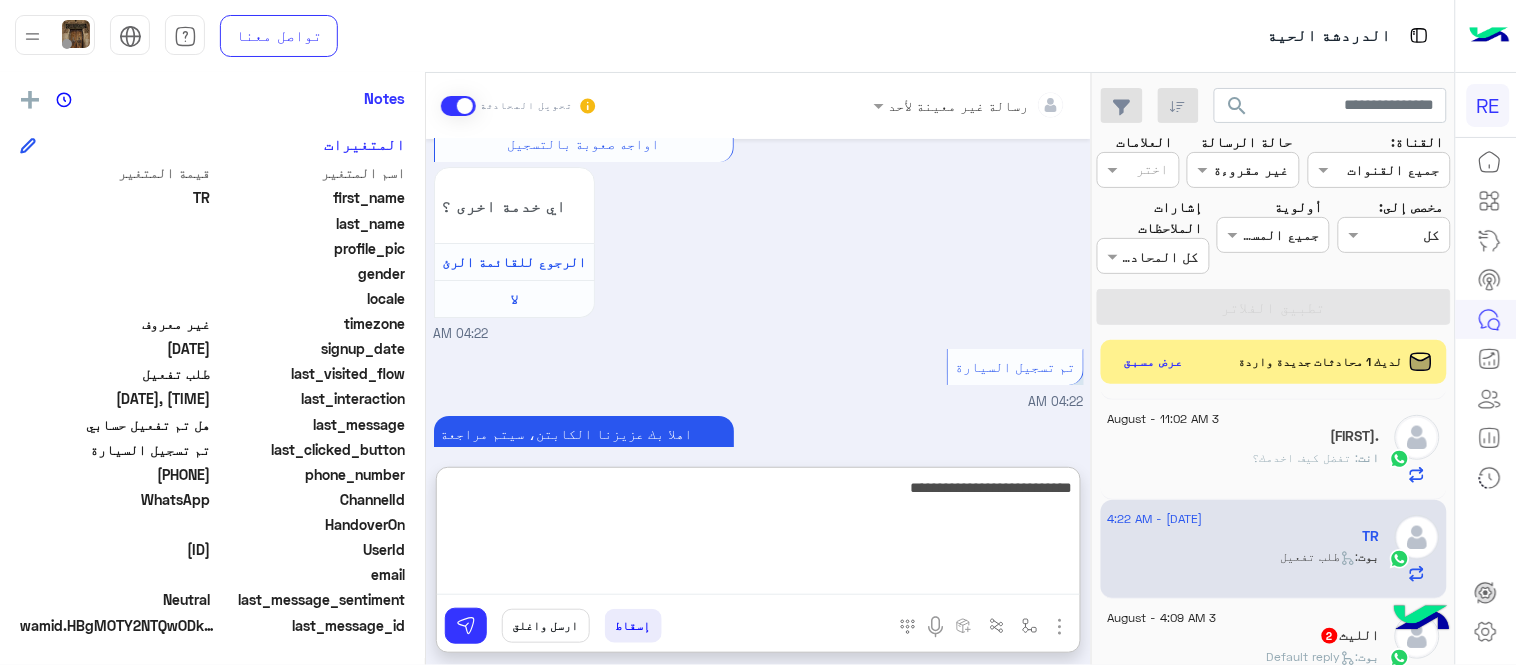 type 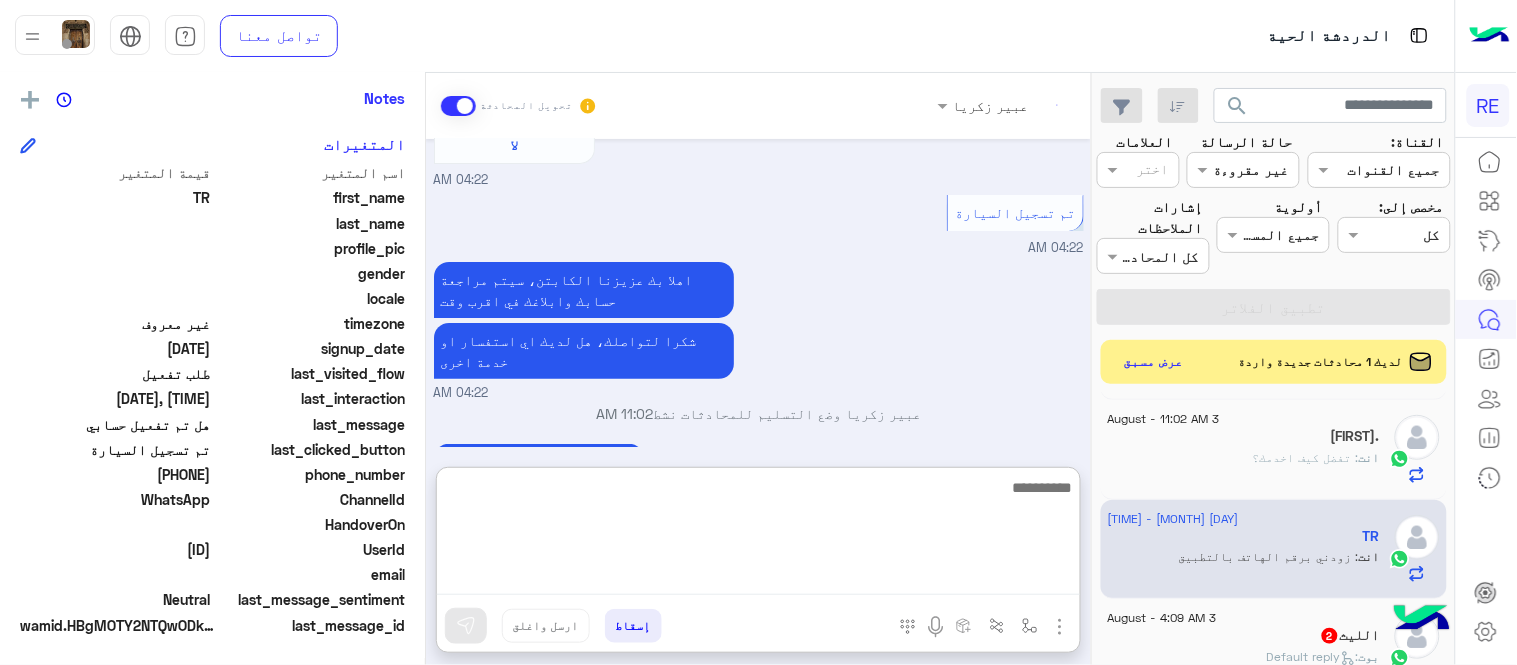 scroll, scrollTop: 2016, scrollLeft: 0, axis: vertical 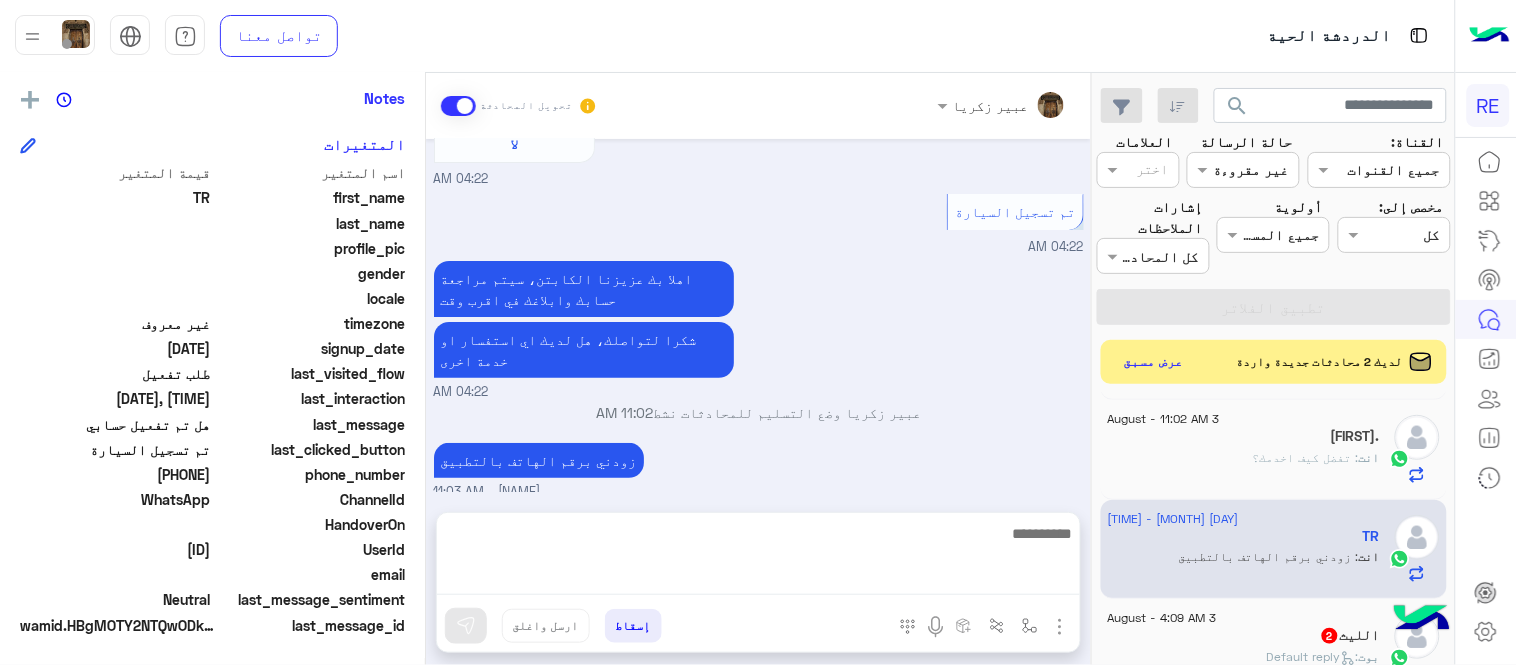 click on "Aug 3, 2025
اهلًا بك في تطبيق رحلة 👋
Welcome to Rehla  👋
من فضلك أختر لغة التواصل
Please choose your preferred Language
English   عربي     04:21 AM   TR  غادر المحادثة   04:22 AM       عربي    04:22 AM  هل أنت ؟   كابتن 👨🏻‍✈️   عميل 🧳   رحال (مرشد مرخص) 🏖️     04:22 AM   كابتن     04:22 AM  اختر احد الخدمات التالية:    04:22 AM   تفعيل حساب    04:22 AM  يمكنك الاطلاع على شروط الانضمام لرحلة ك (كابتن ) الموجودة بالصورة أعلاه،
لتحميل التطبيق عبر الرابط التالي : 📲
http://onelink.to/Rehla    يسعدنا انضمامك لتطبيق رحلة يمكنك اتباع الخطوات الموضحة لتسجيل بيانات سيارتك بالفيديو التالي  : تم تسجيل السيارة   اواجه صعوبة بالتسجيل  اي خدمة اخرى ؟  لا" at bounding box center (758, 316) 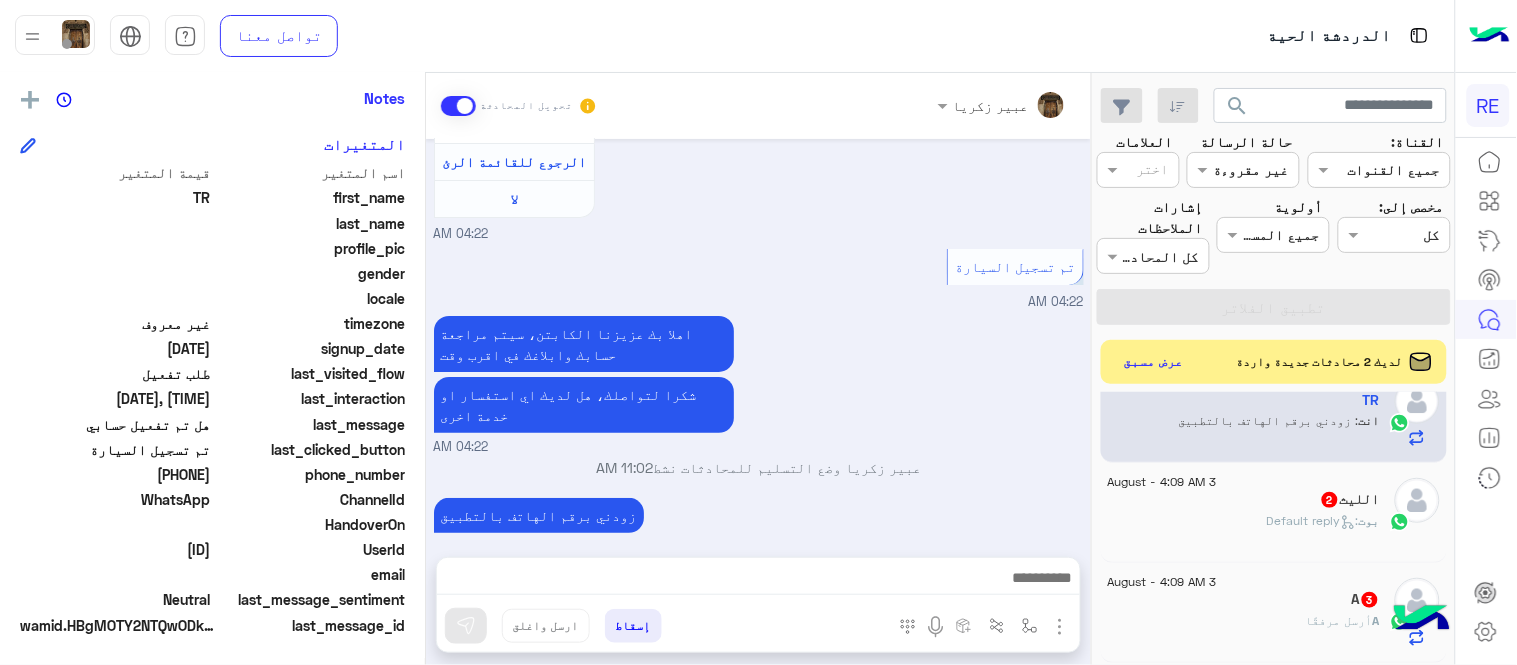 scroll, scrollTop: 1055, scrollLeft: 0, axis: vertical 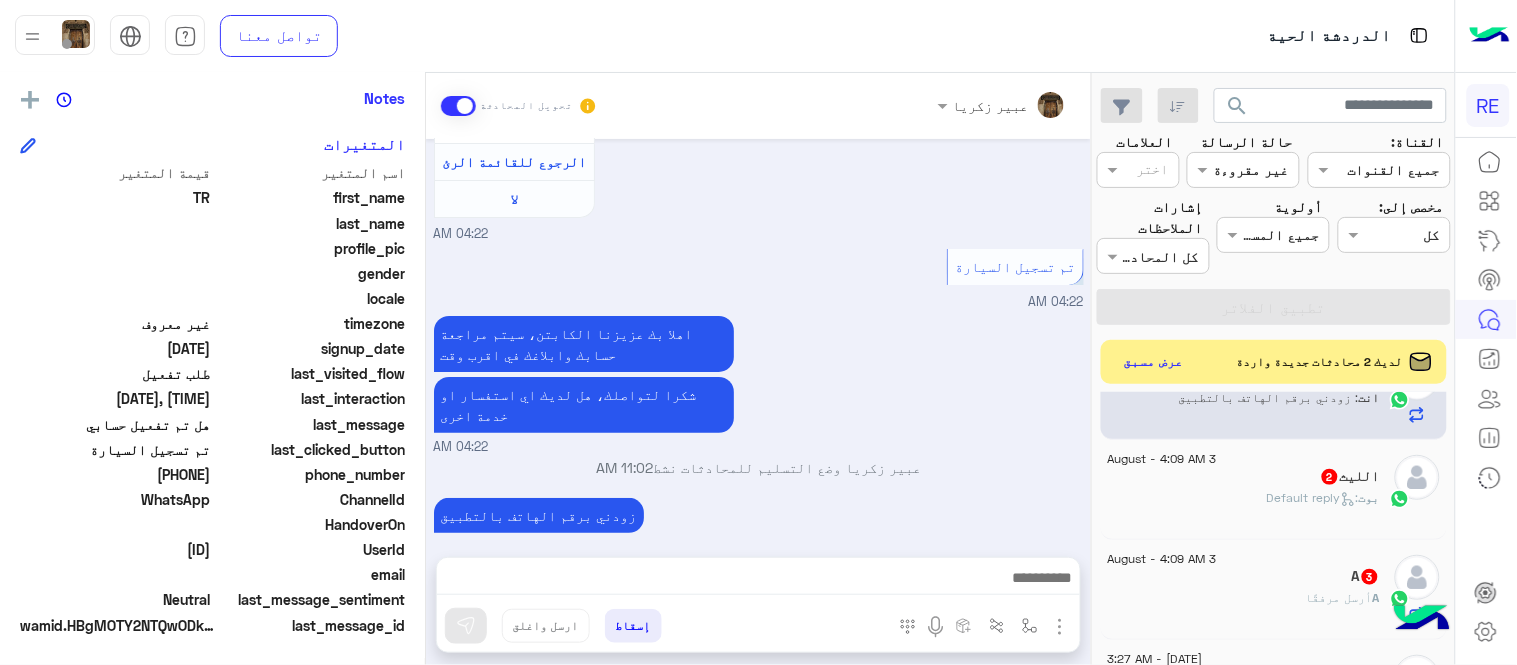 click on "بوت :   Default reply" 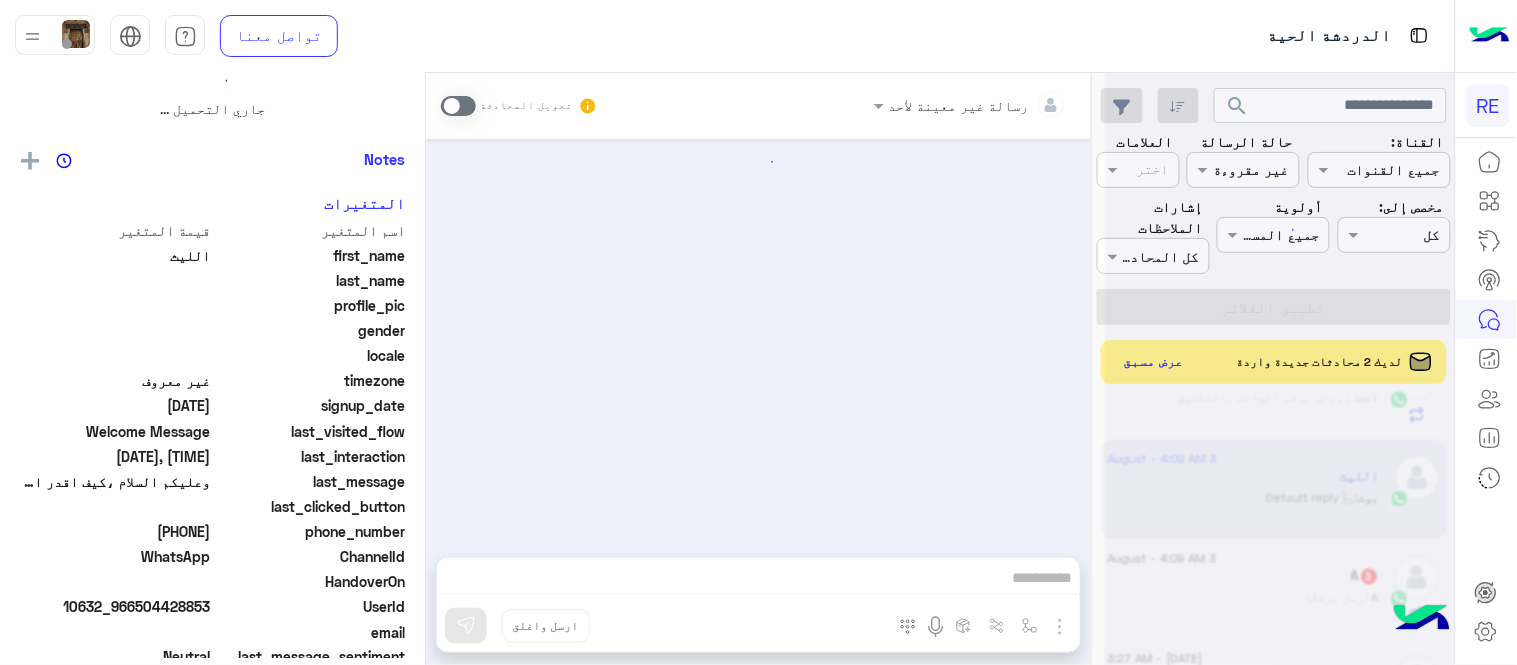 scroll, scrollTop: 0, scrollLeft: 0, axis: both 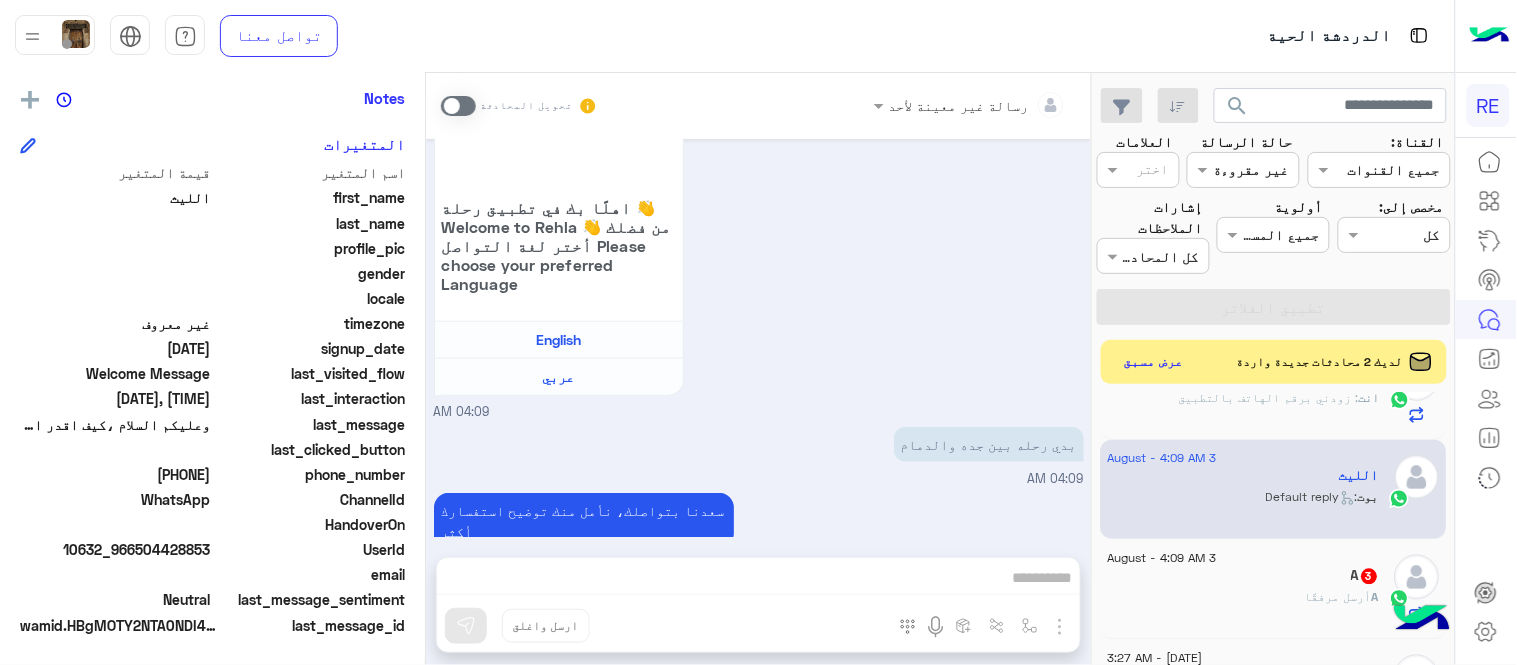 click at bounding box center (458, 106) 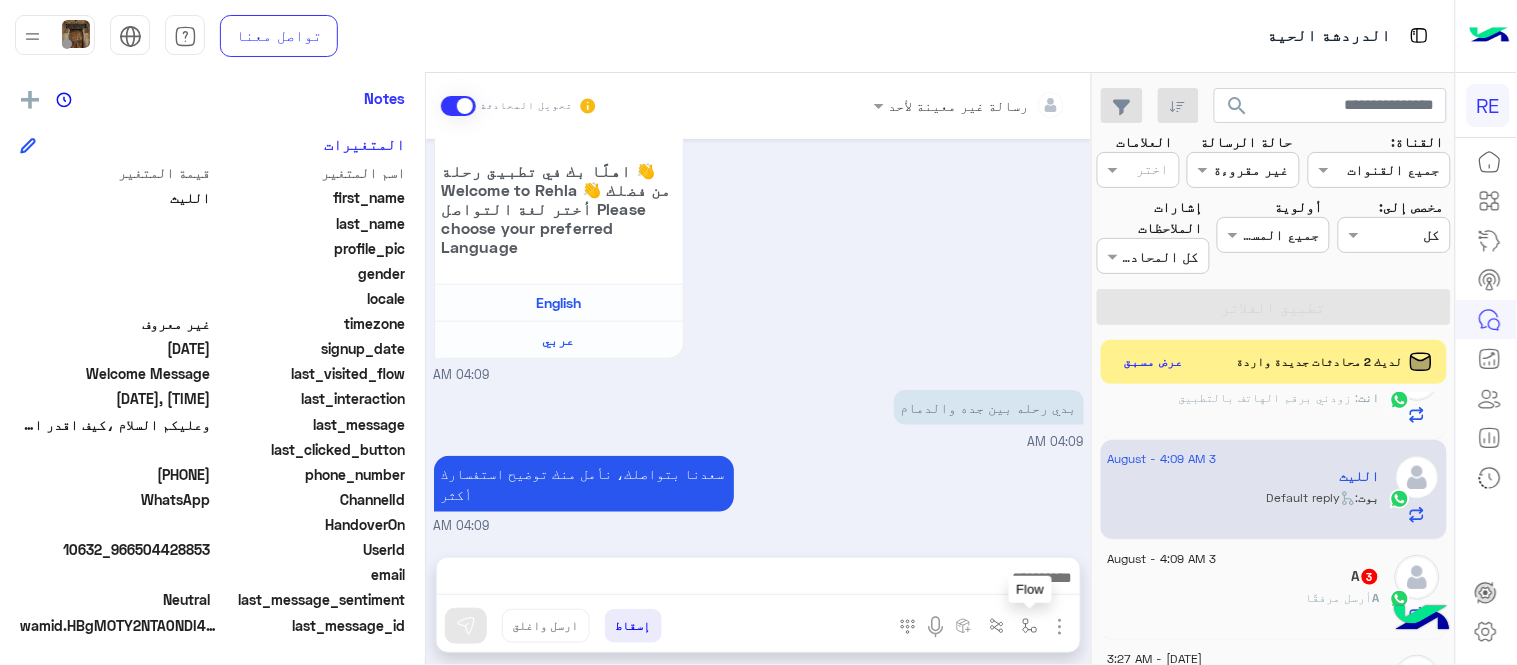 click at bounding box center [1030, 626] 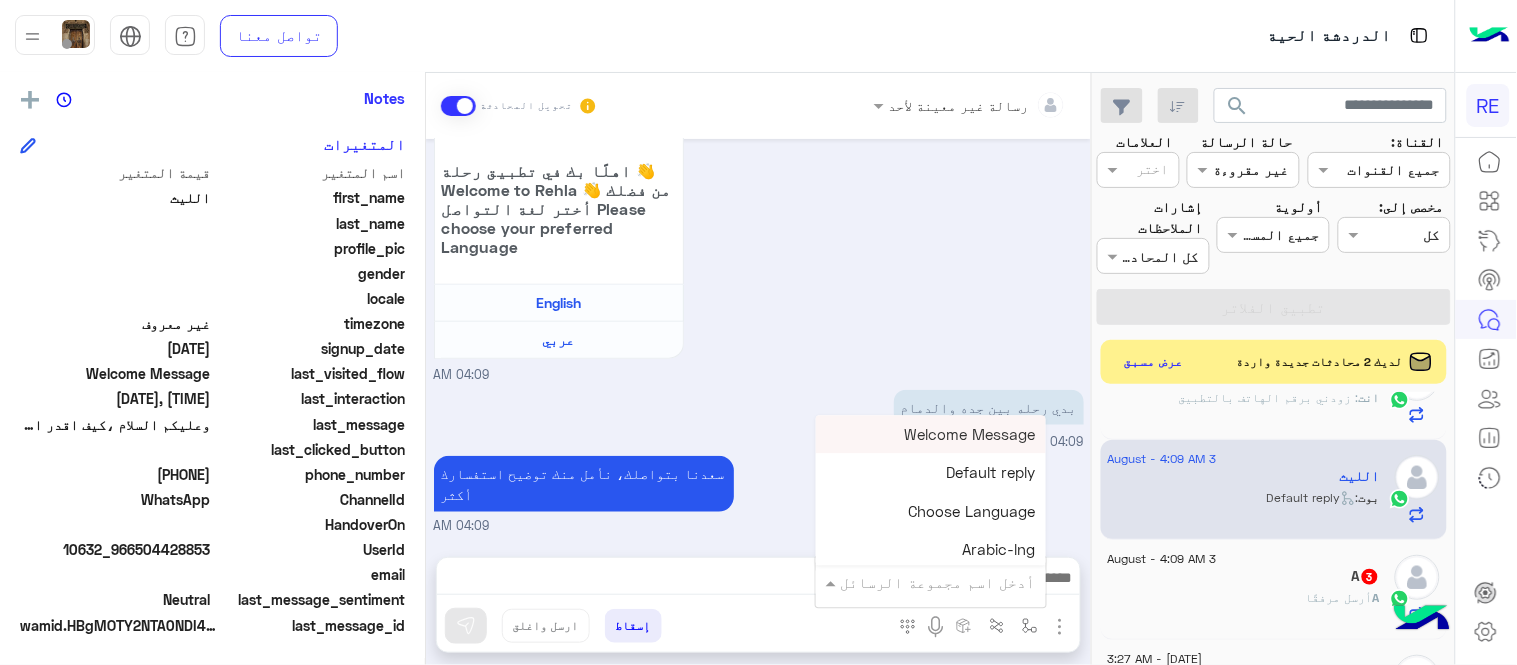 click at bounding box center [959, 582] 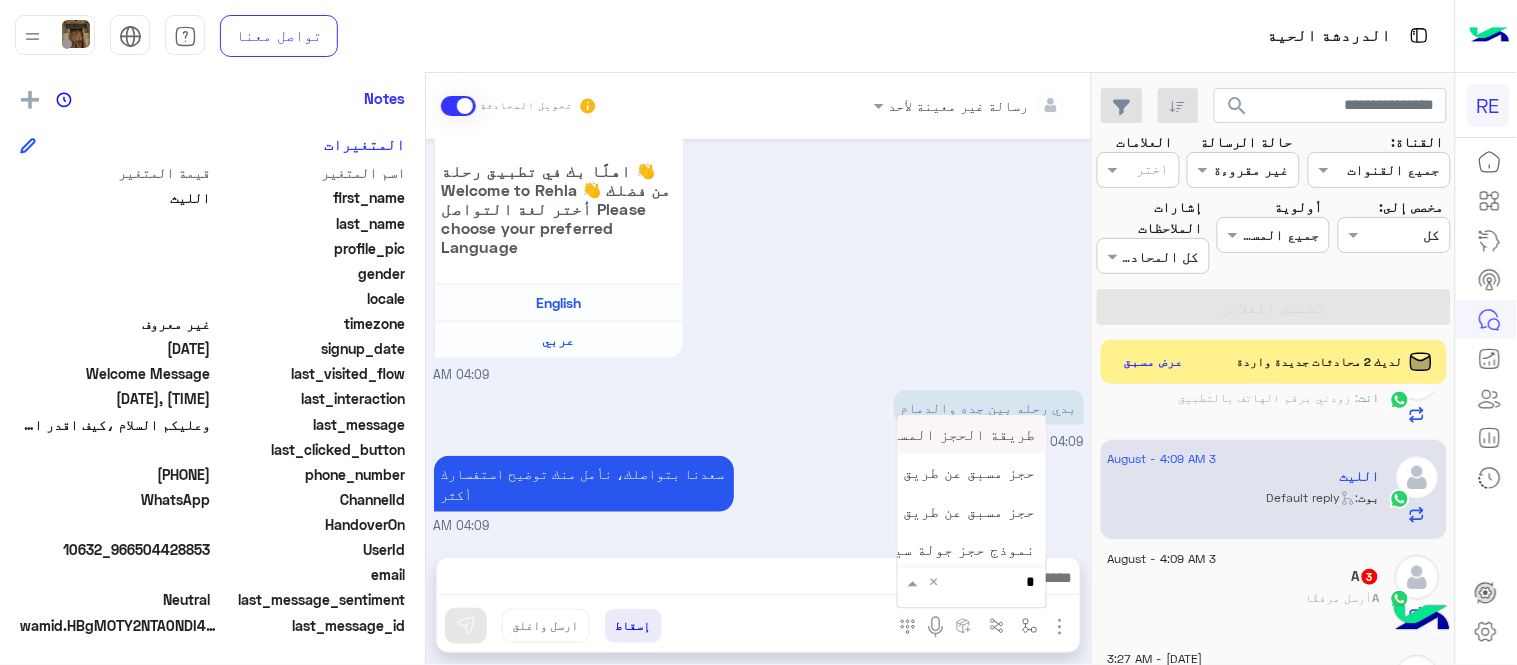 type on "**" 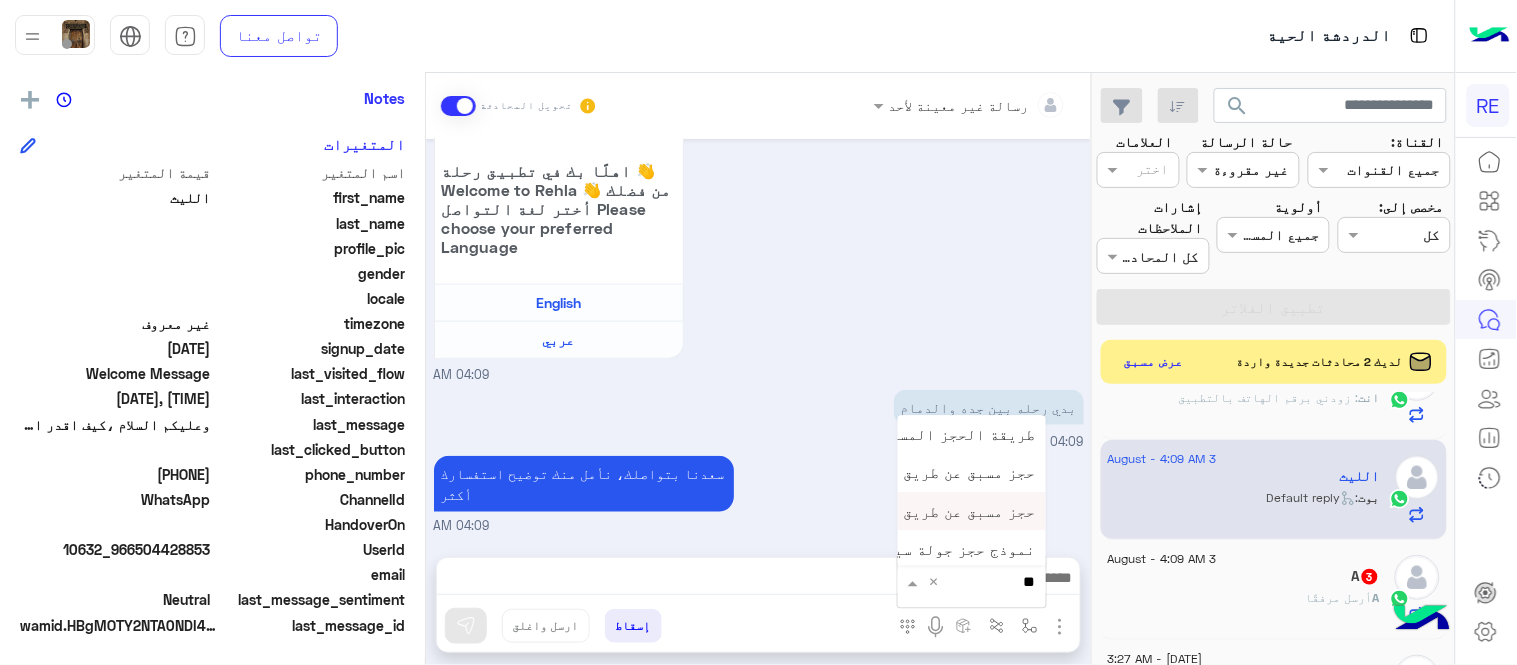 click on "حجز مسبق عن طريق التطبيق" at bounding box center [936, 511] 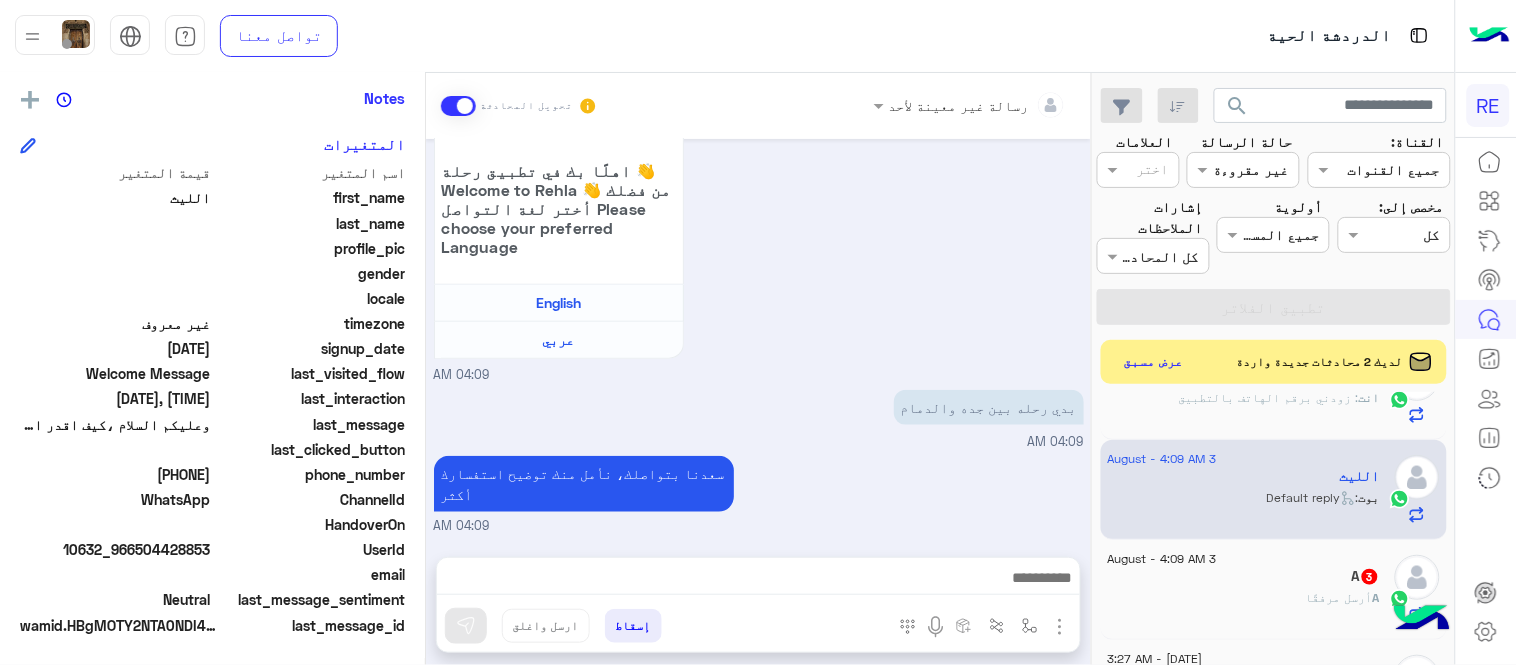 type on "**********" 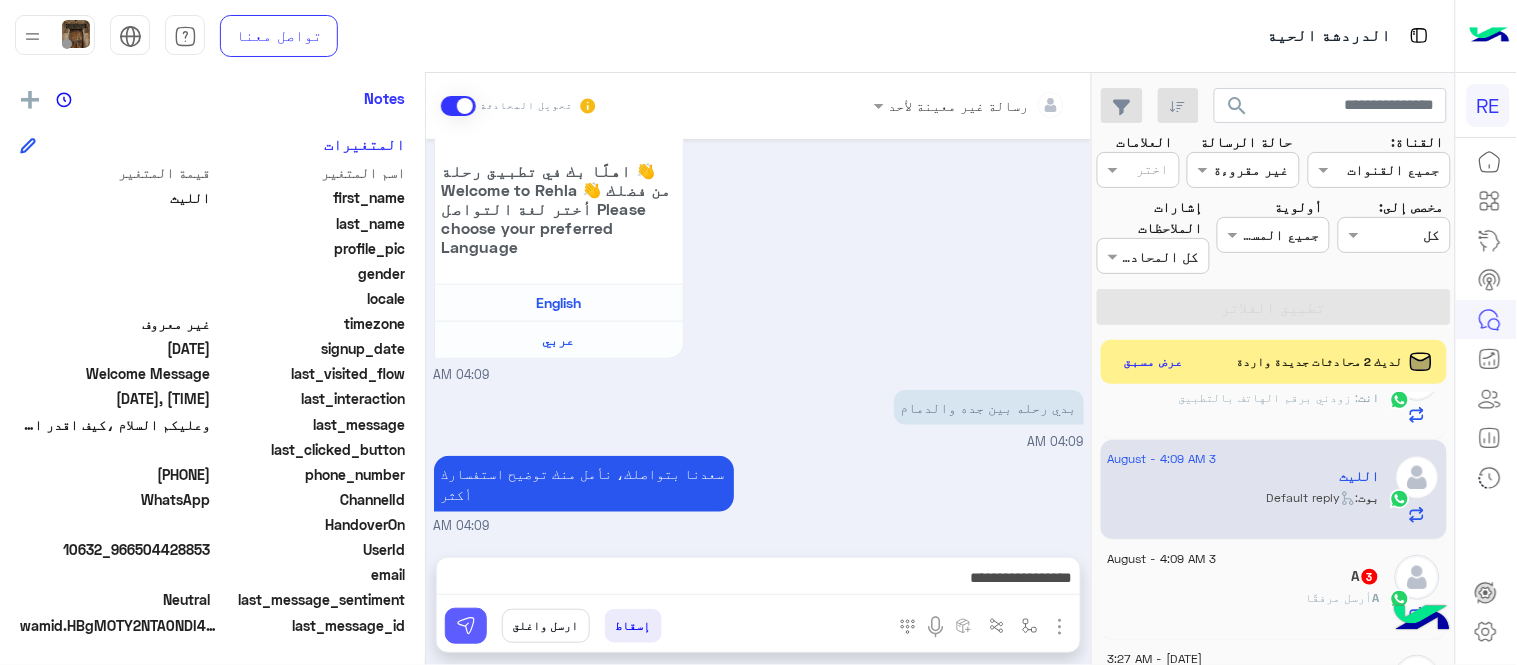click at bounding box center (466, 626) 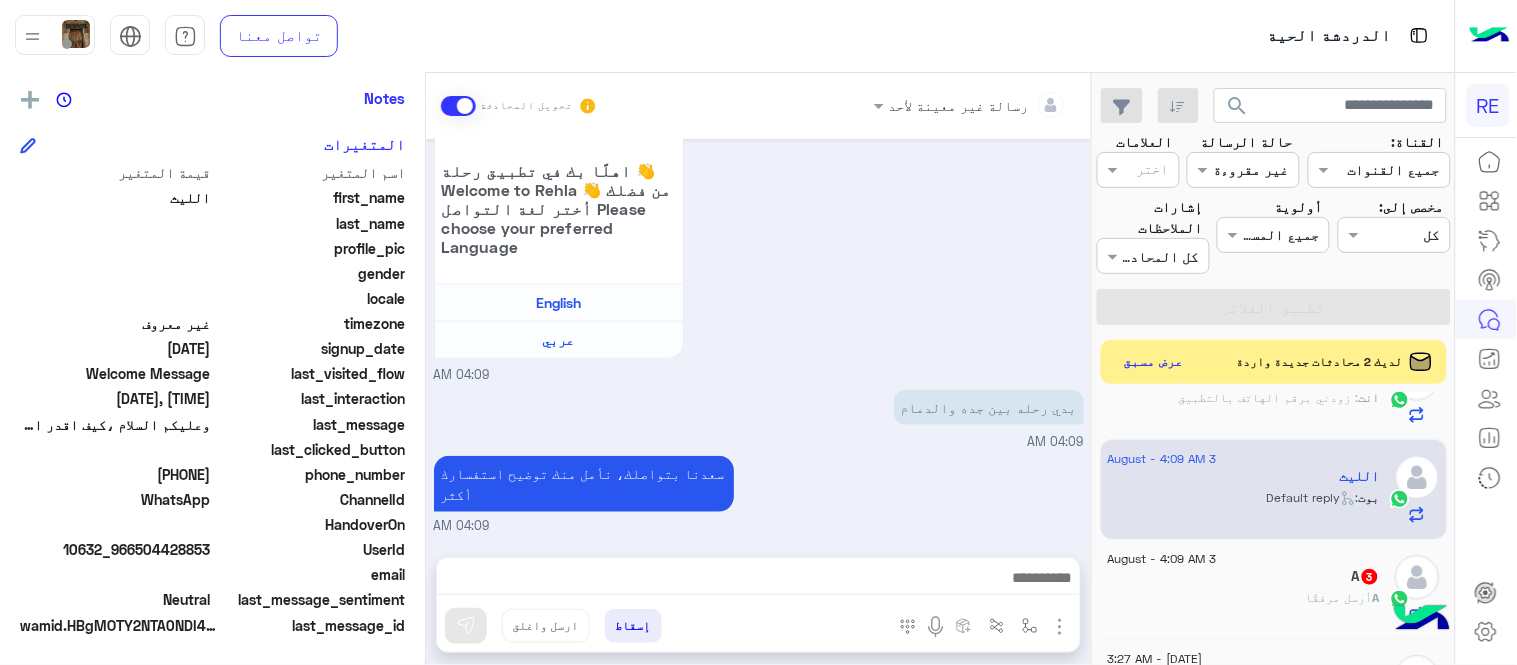 click on "A   3" 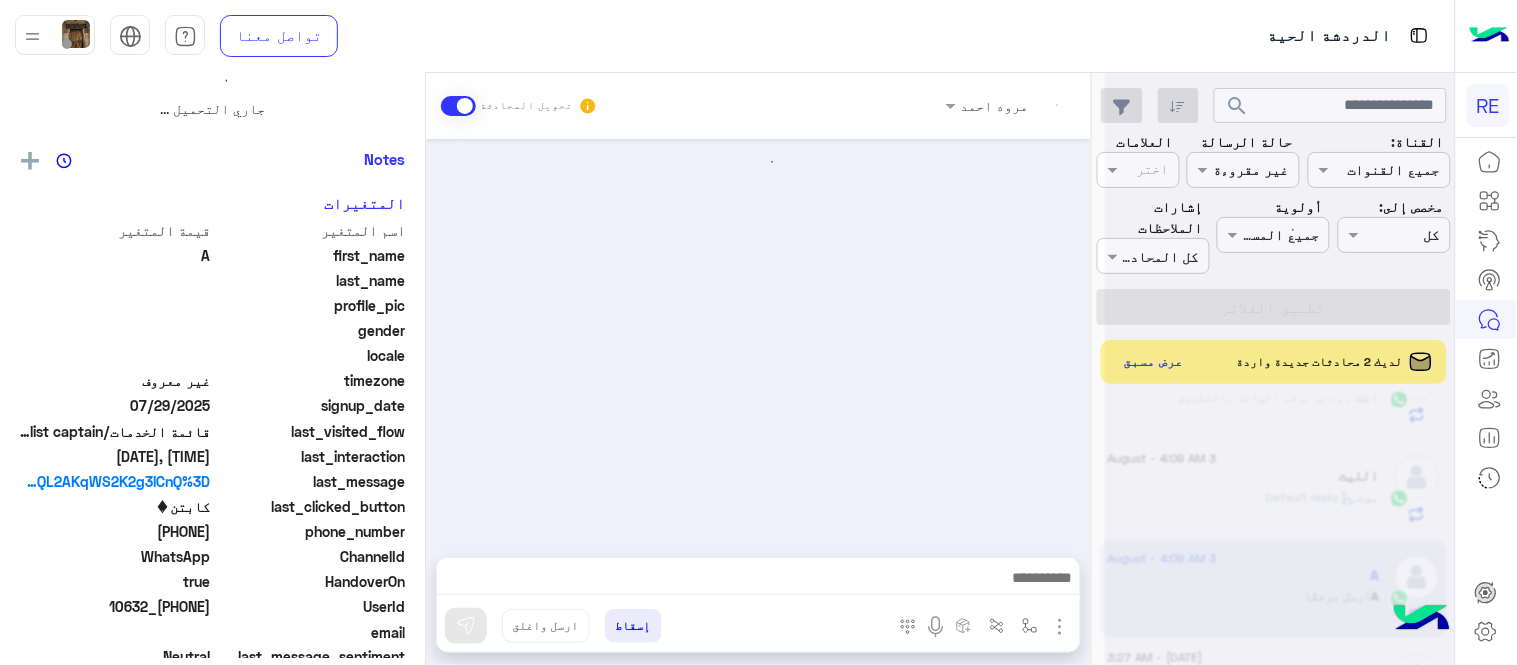 scroll, scrollTop: 0, scrollLeft: 0, axis: both 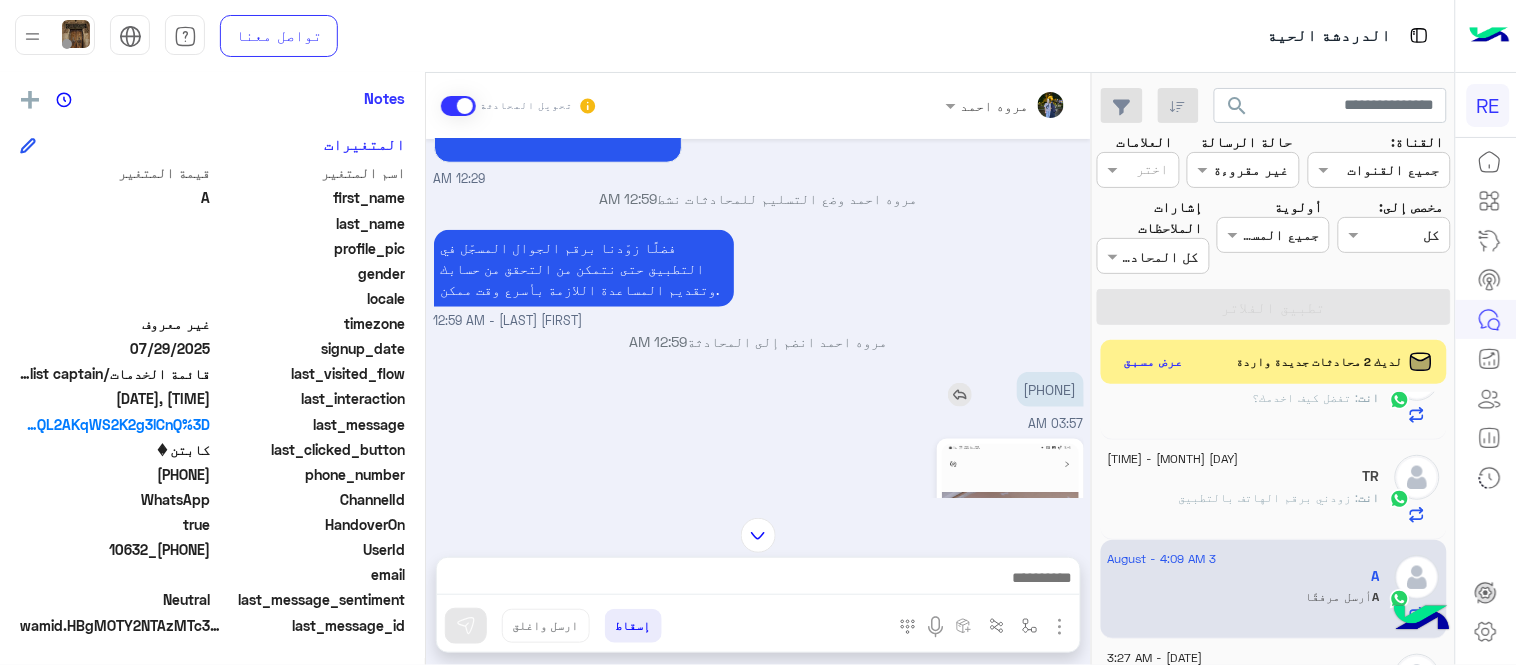 click on "[PHONE]" at bounding box center [1050, 389] 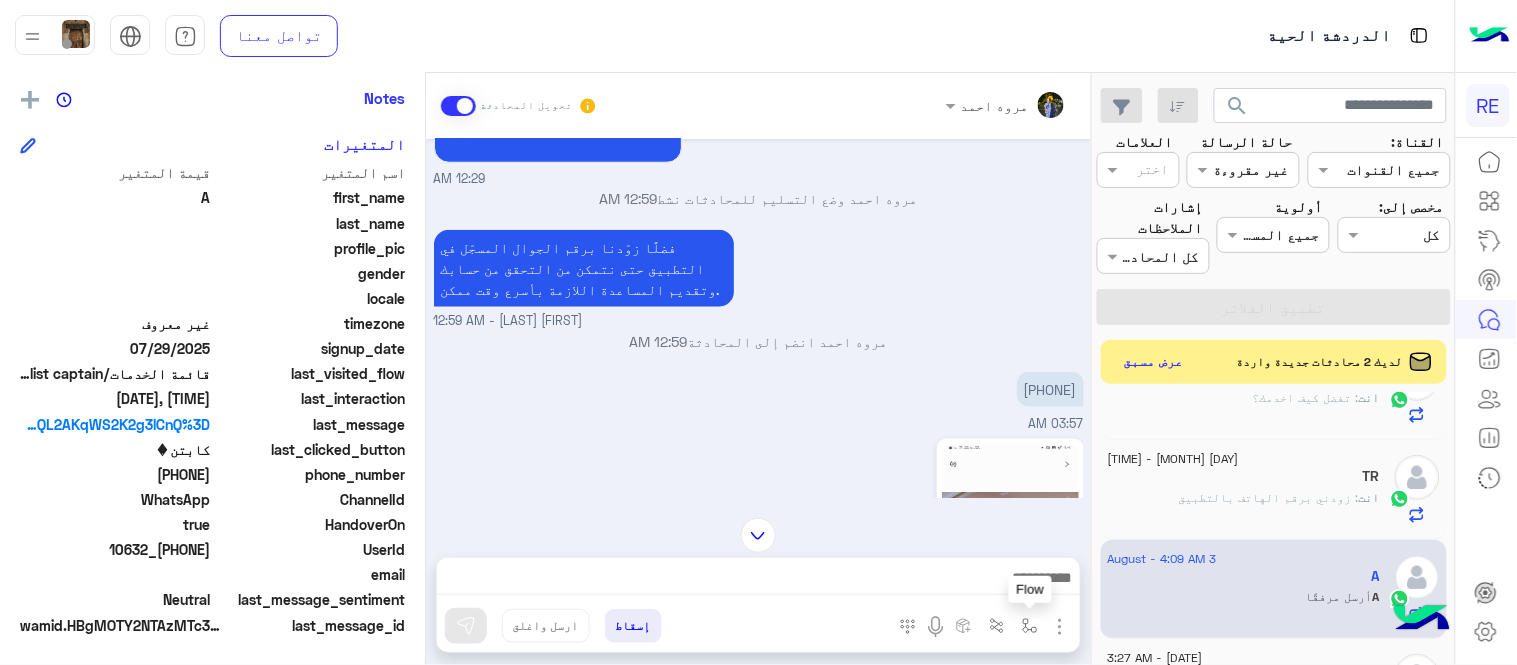 click at bounding box center [1030, 626] 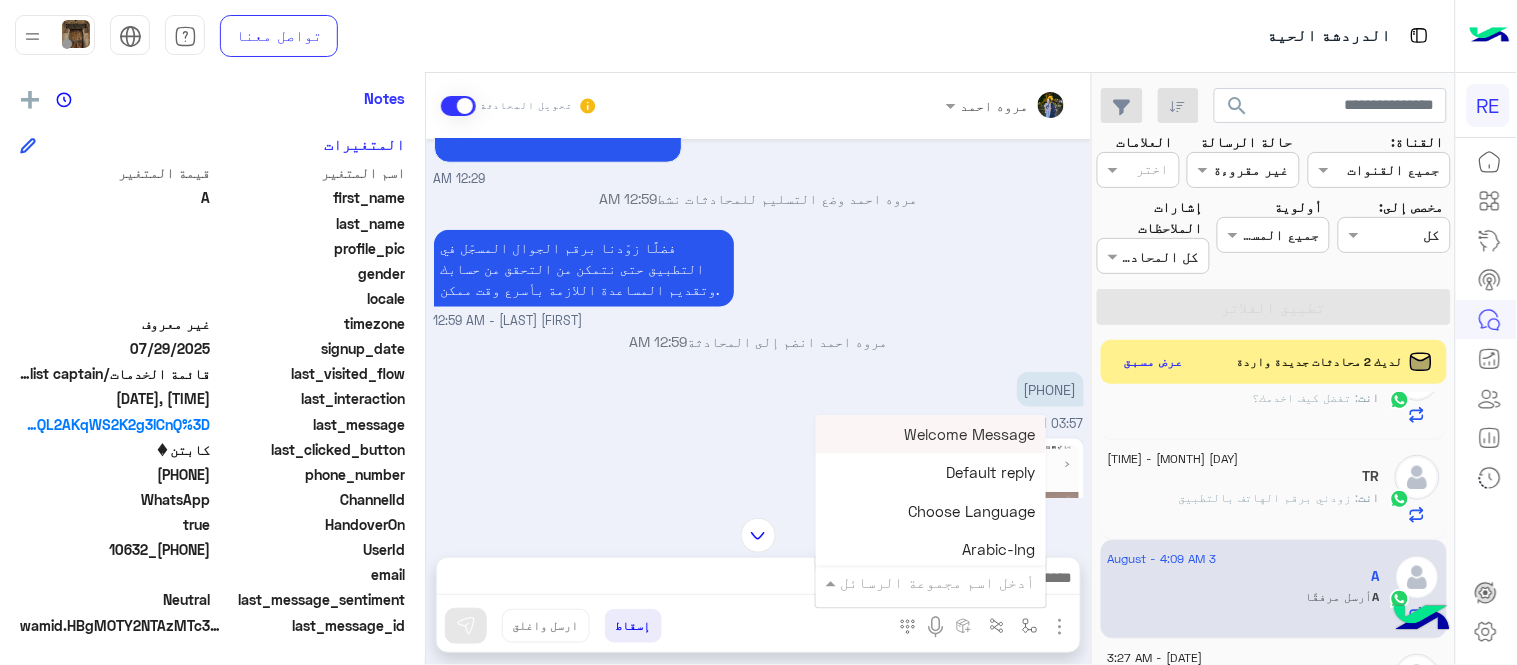 click on "أدخل اسم مجموعة الرسائل" at bounding box center (931, 582) 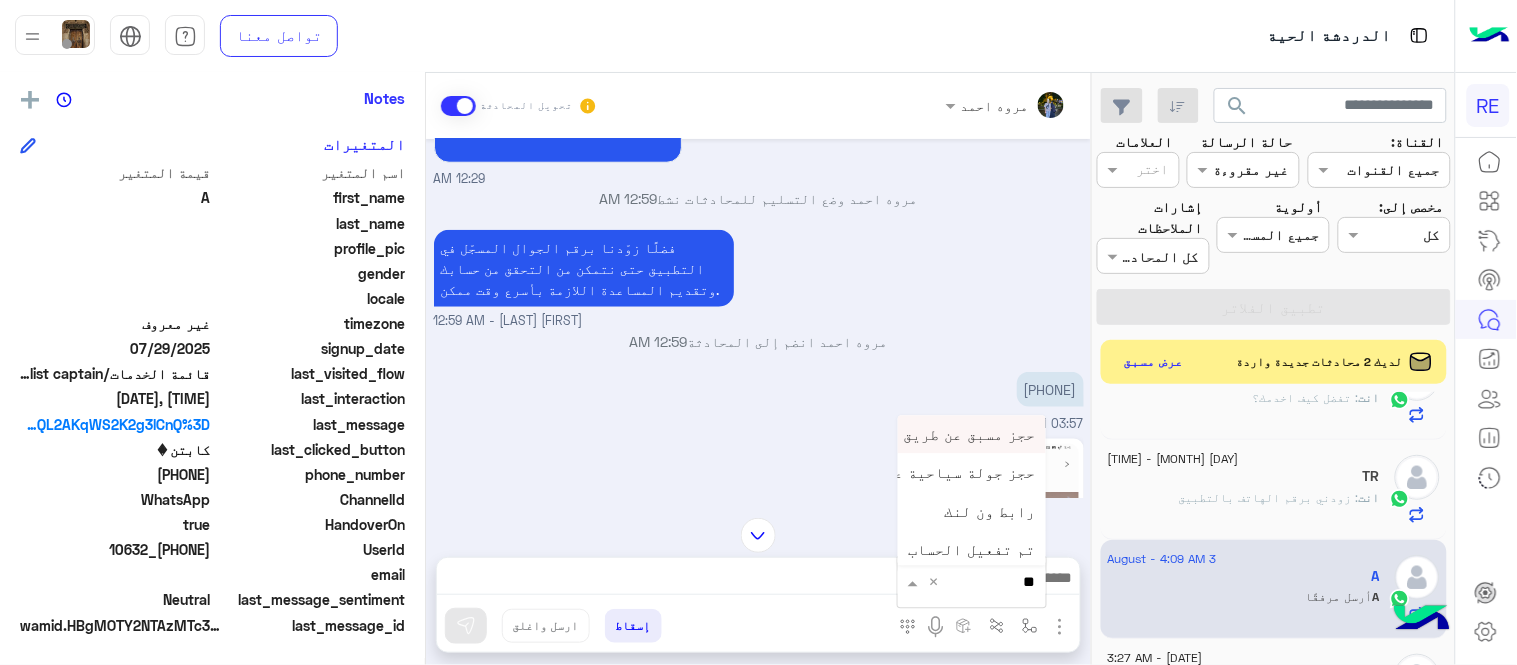 type on "***" 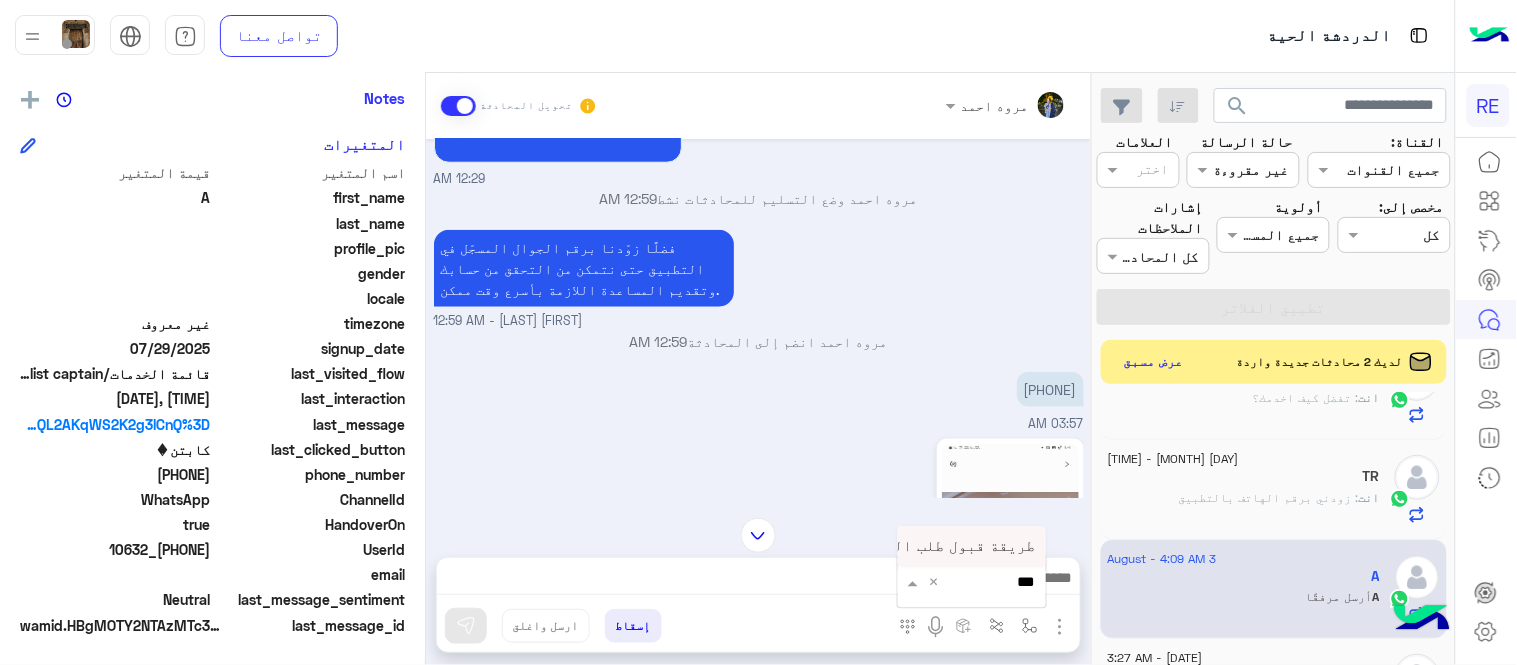 click on "طريقة قبول طلب التحقق تفعيل ابشر ككابتن" at bounding box center [872, 546] 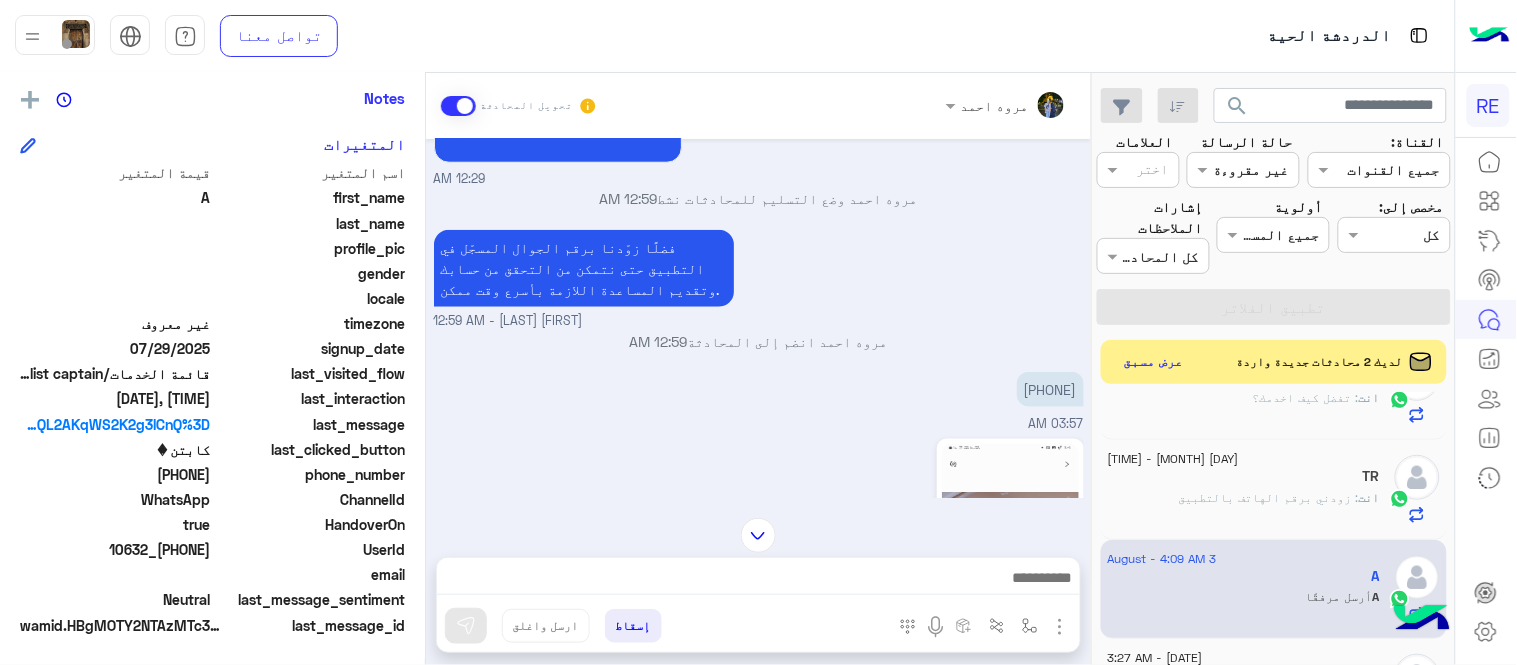 type on "**********" 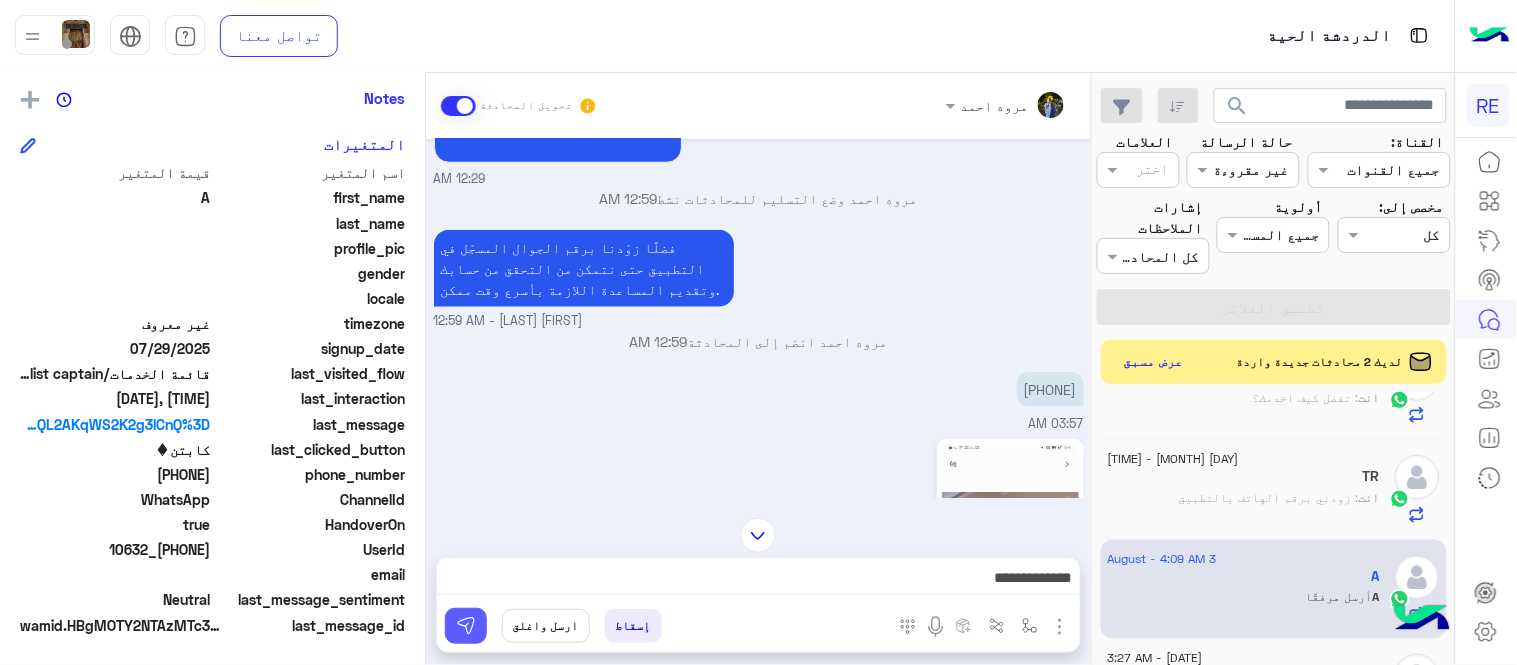 click at bounding box center (466, 626) 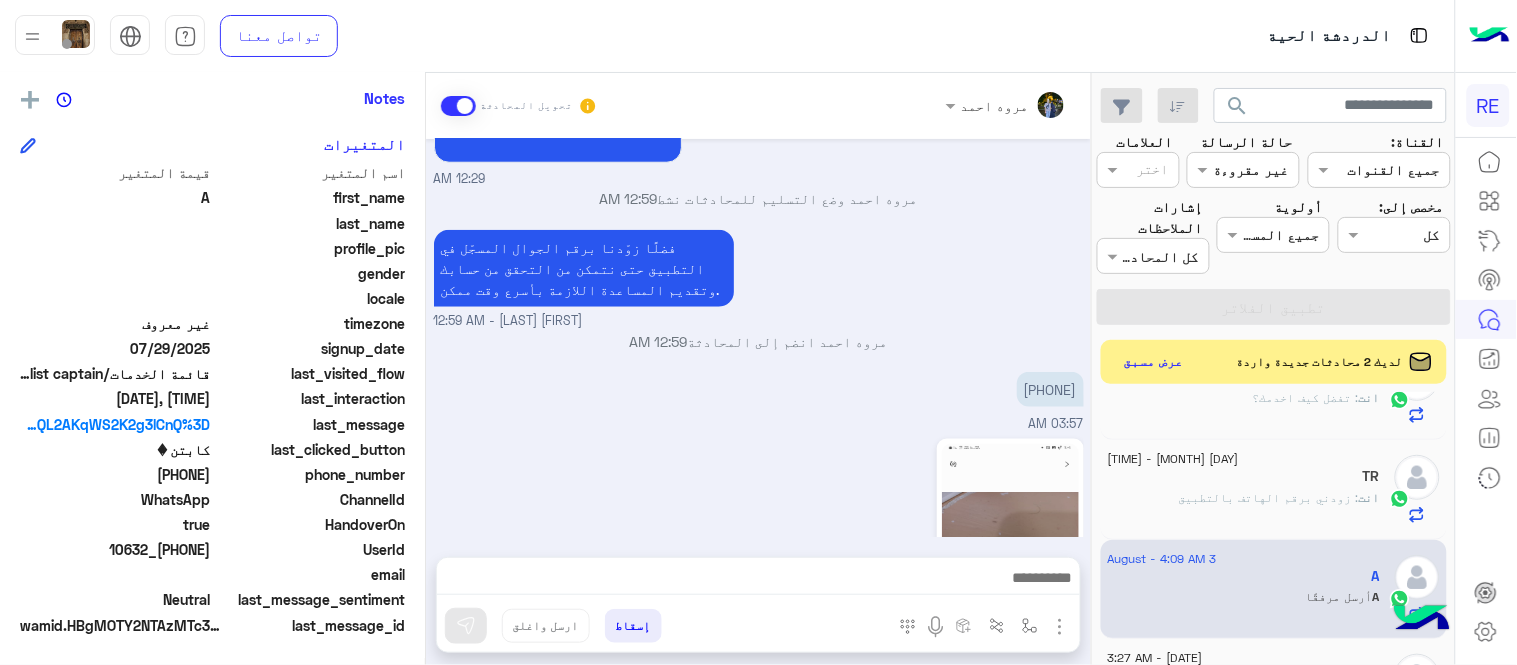 scroll, scrollTop: 948, scrollLeft: 0, axis: vertical 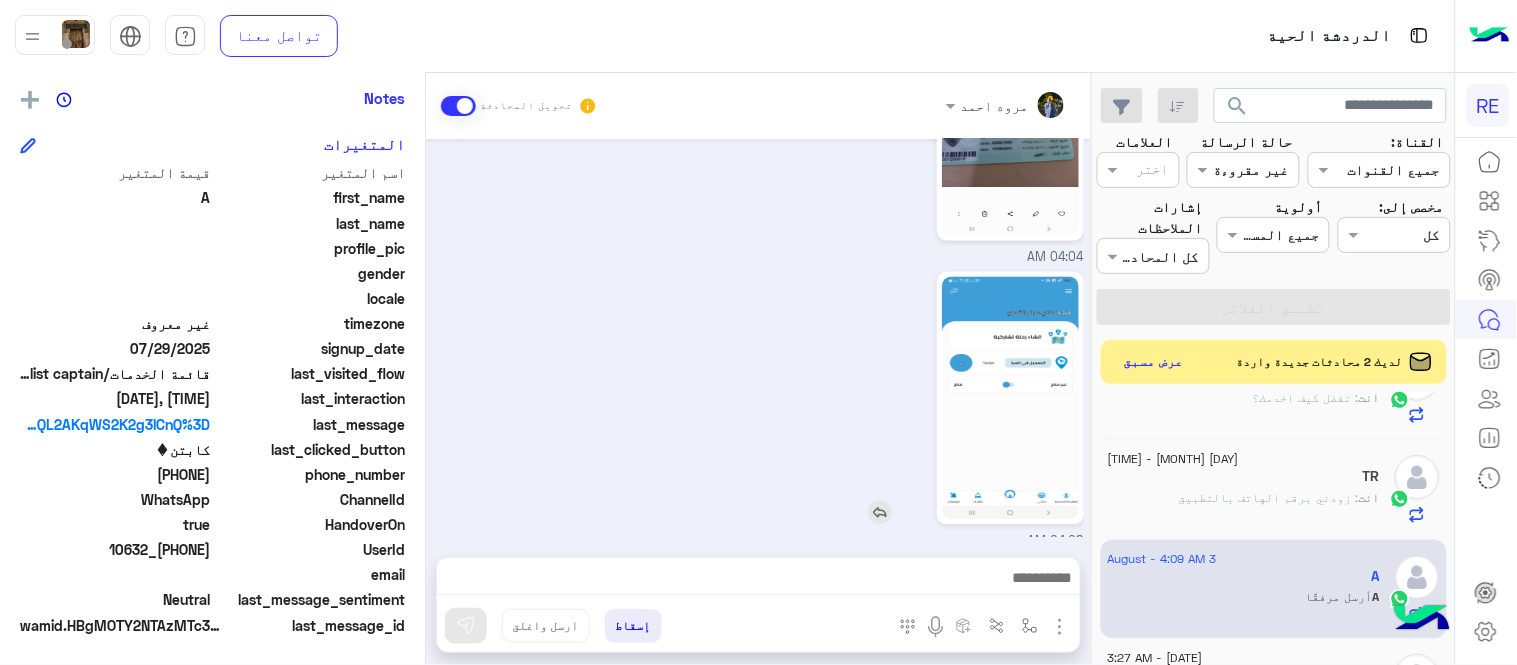 click at bounding box center (953, 398) 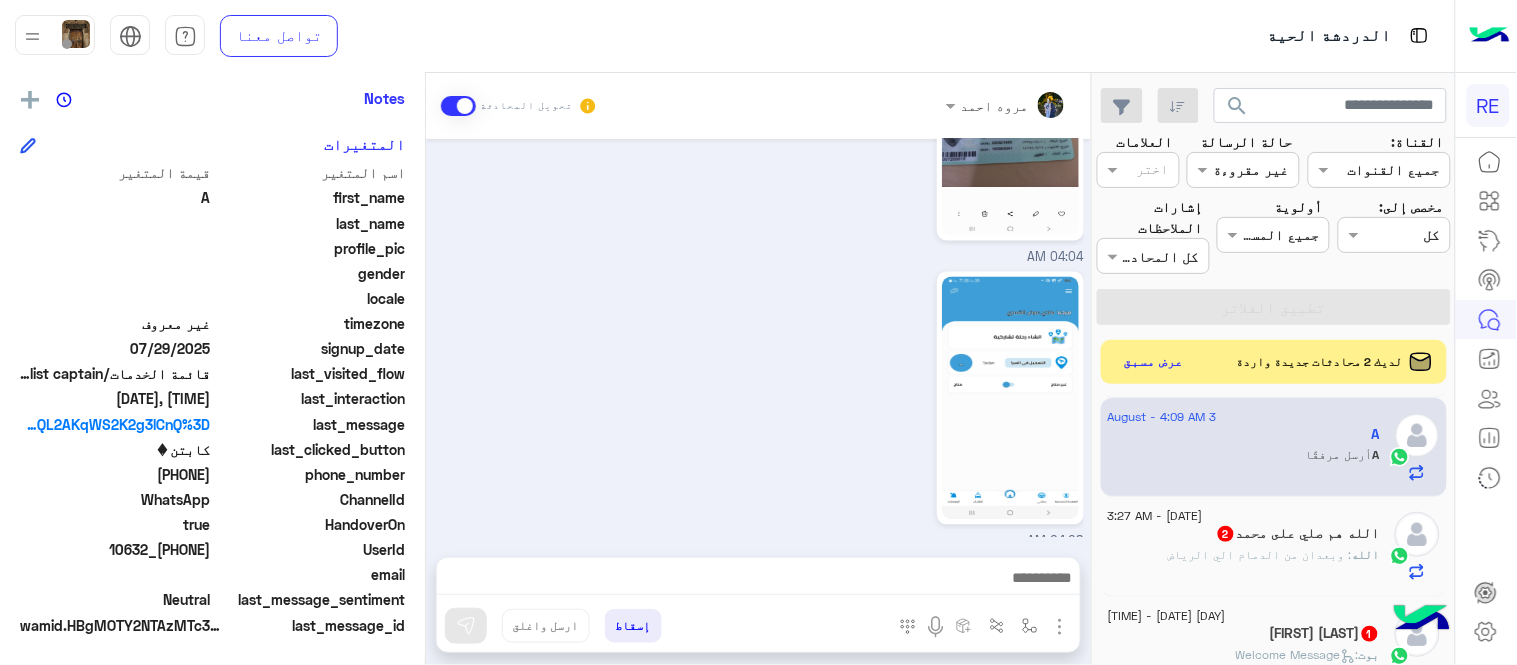 scroll, scrollTop: 1206, scrollLeft: 0, axis: vertical 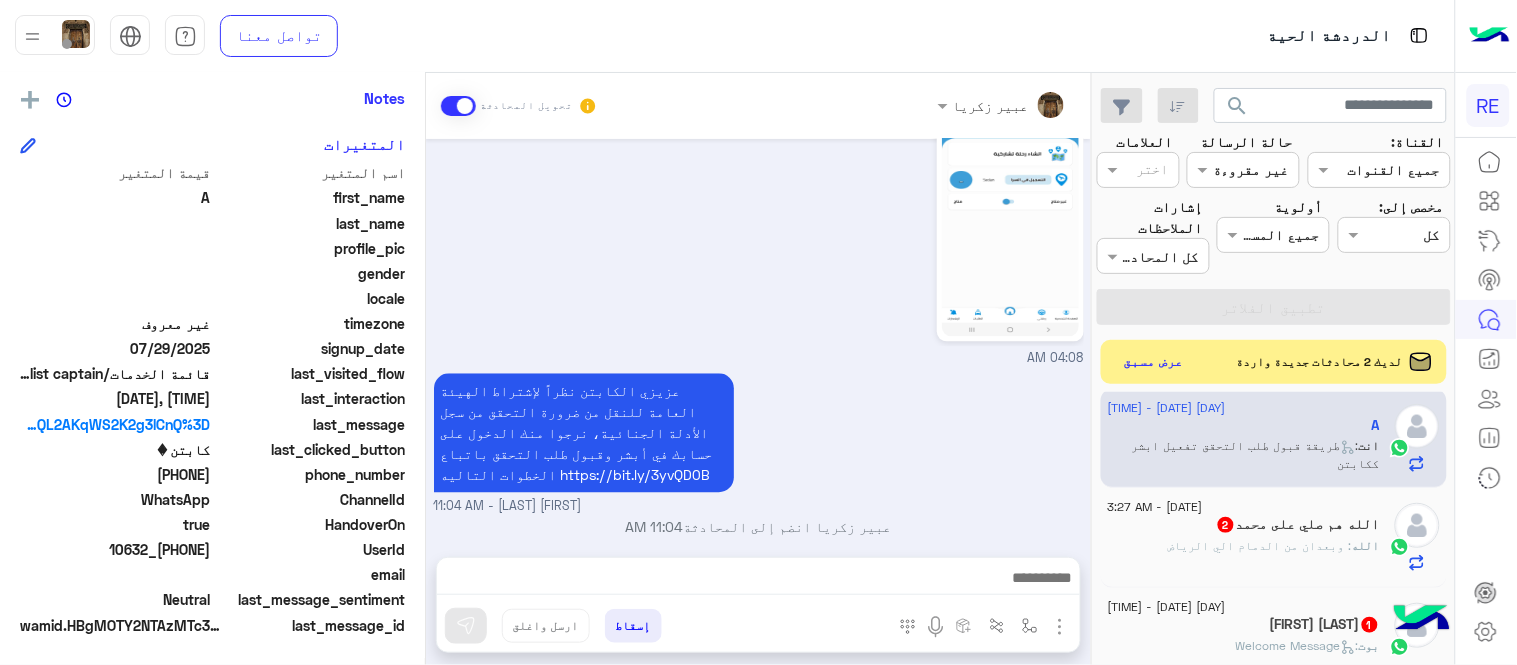 click on "الله : وبعدان من [CITY] الي [CITY]" 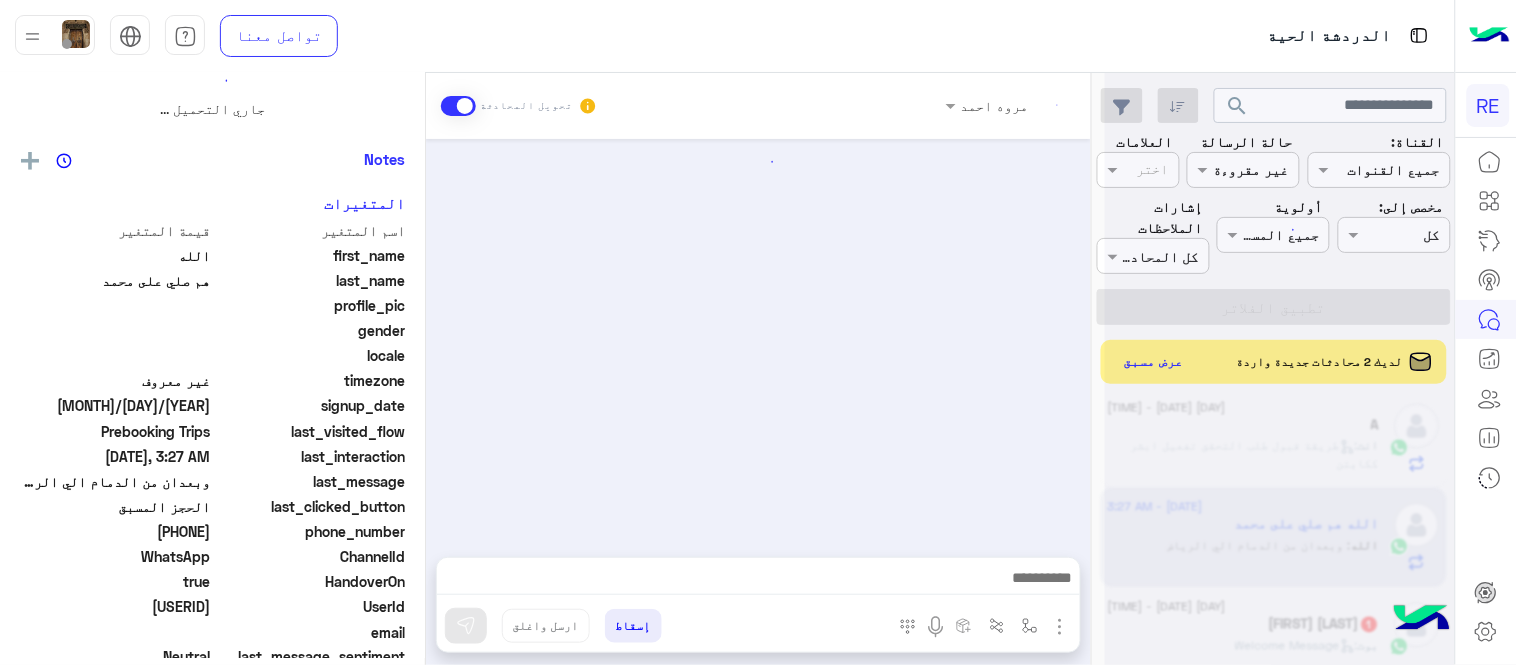 scroll, scrollTop: 0, scrollLeft: 0, axis: both 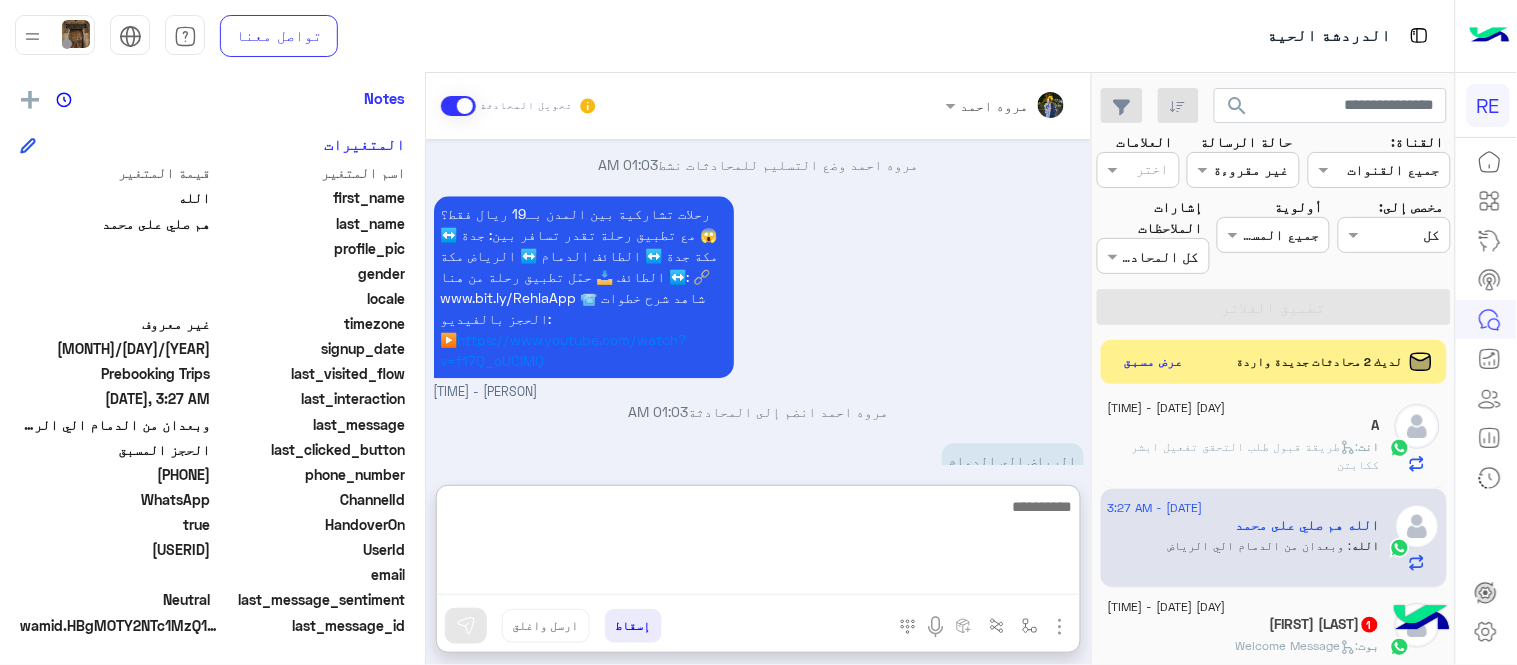 click at bounding box center [758, 544] 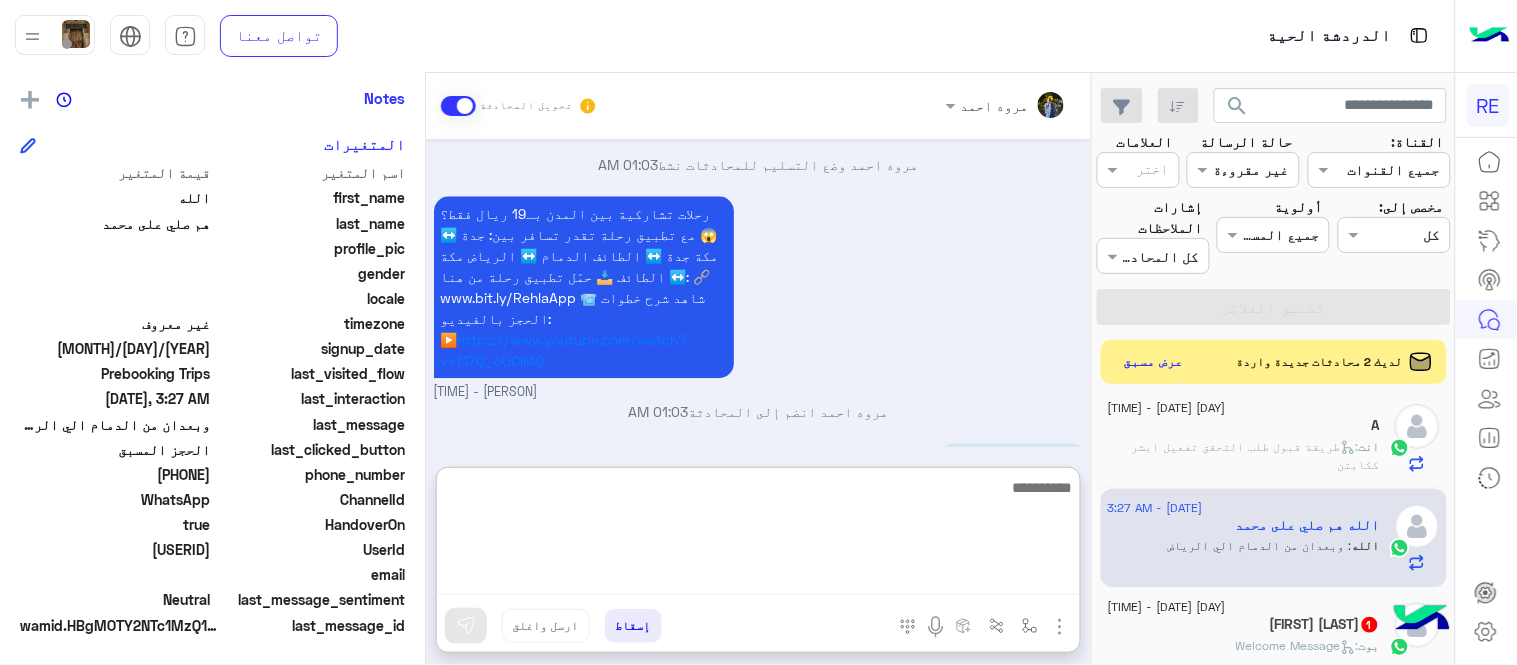 paste on "**********" 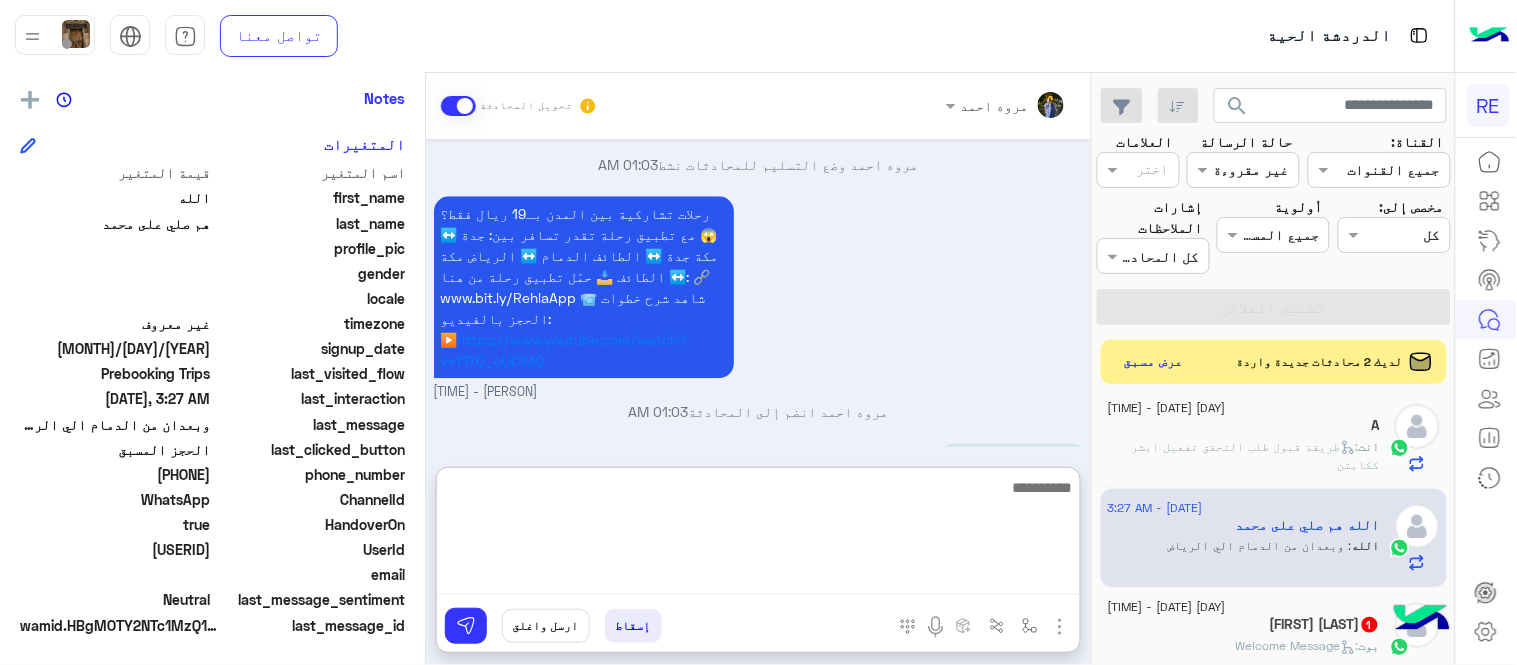 scroll, scrollTop: 1584, scrollLeft: 0, axis: vertical 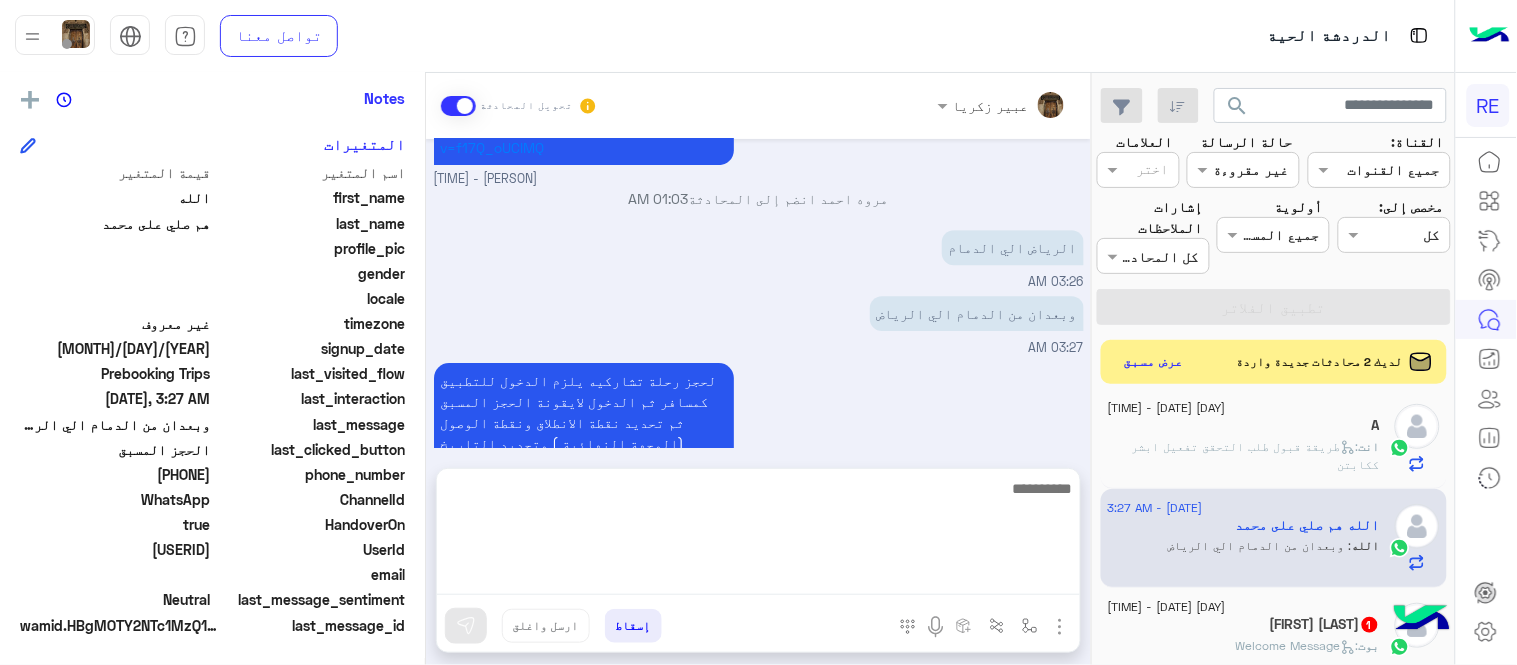 click on "[DATE]  هل لديك حساب مسجل على التطبيق   لا   نعم     [TIME]   لا    [TIME]  يمكنك تحميل التطبيق والتسجيل عبر الرابط 📲
http://onelink.to/Rehla
ونسعد بزيارتك حسابات التواصل الاجتماعي :
https://compiled.social/rehlacar    لمساعدتك بشكل افضل
الرجاء اختيار احد الخدمات التالية     [TIME]  الحجز المسبق    [TIME]  تمتع بمزايا تنزيل تطبيق رحلة بجوالك : -الحصول على احدث العروض واروع الخصومات  -الاطلاع على الخدمات الجديدة  - سهولة الوصول للدعم  - حفظ الحقوق - التواصل مع الدعم لأعادة أي مفقودات  -مراجعة تقارير الرحلة وتفاصيلها - تقييم الخدمة لطلب حجز مسبق نأمل تزودينا بـ : التاريخ:  الساعة:  اسم العميل: رقم العميل:" at bounding box center (758, 293) 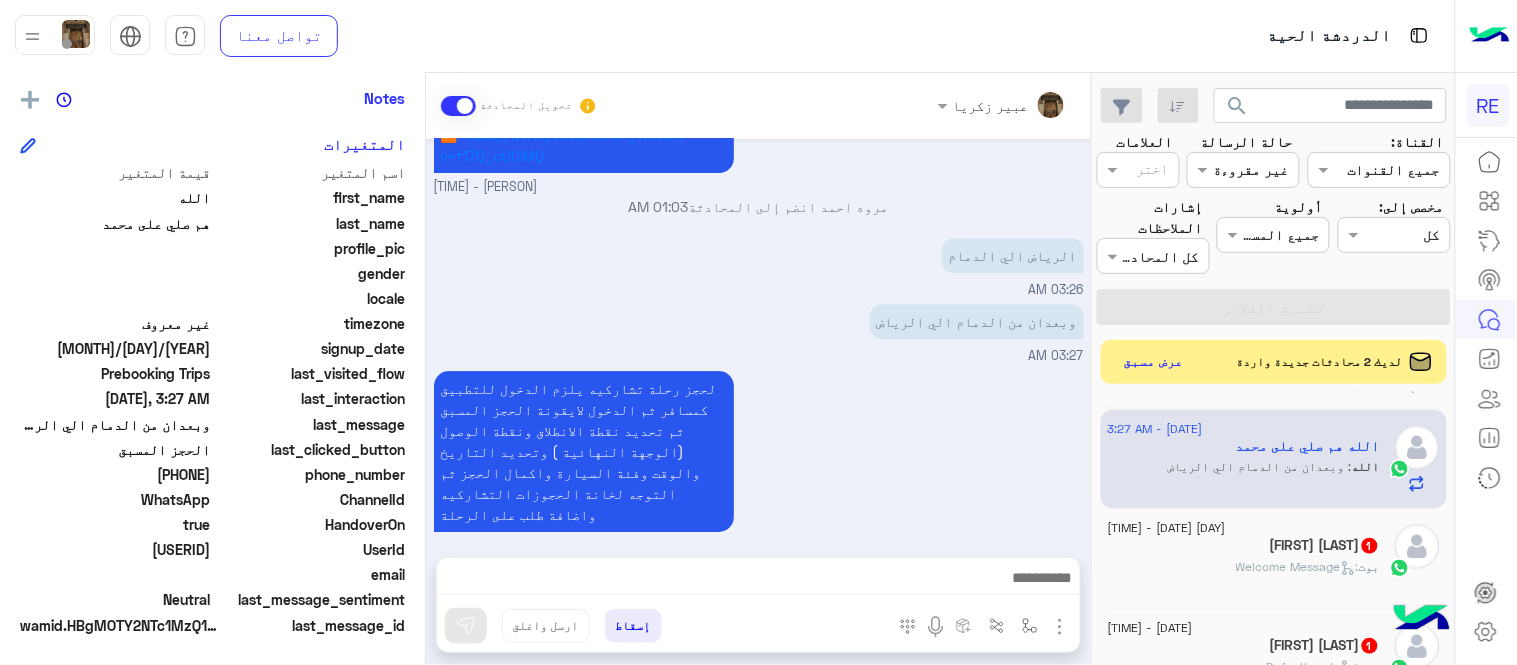 scroll, scrollTop: 1317, scrollLeft: 0, axis: vertical 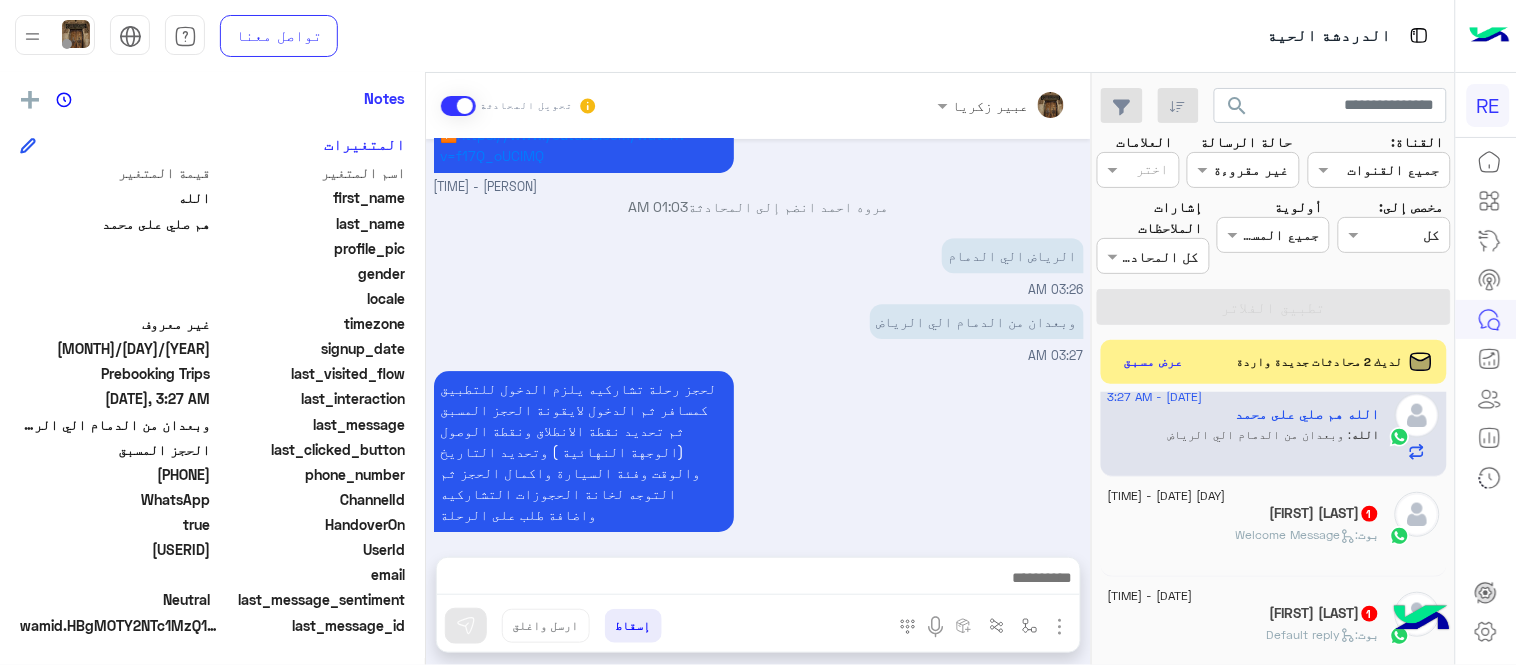 click on "[NAME]  1" 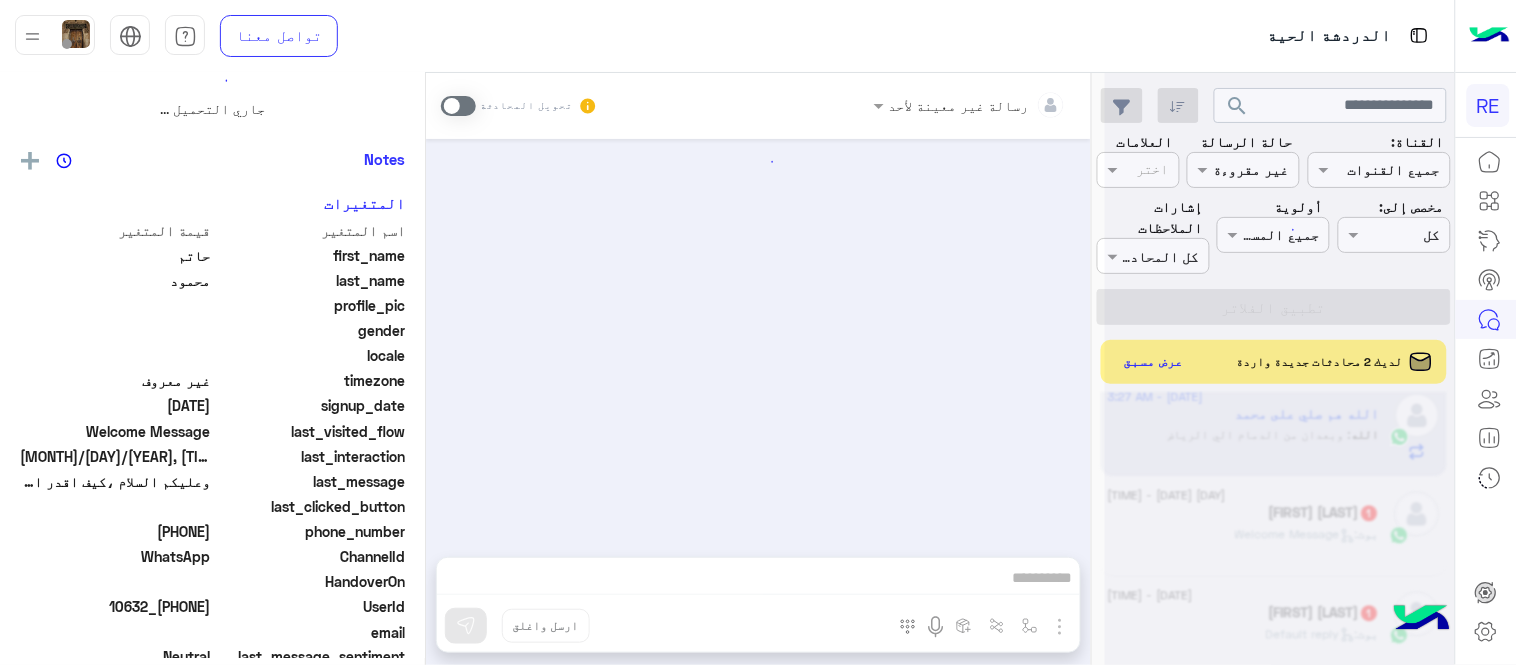 scroll, scrollTop: 0, scrollLeft: 0, axis: both 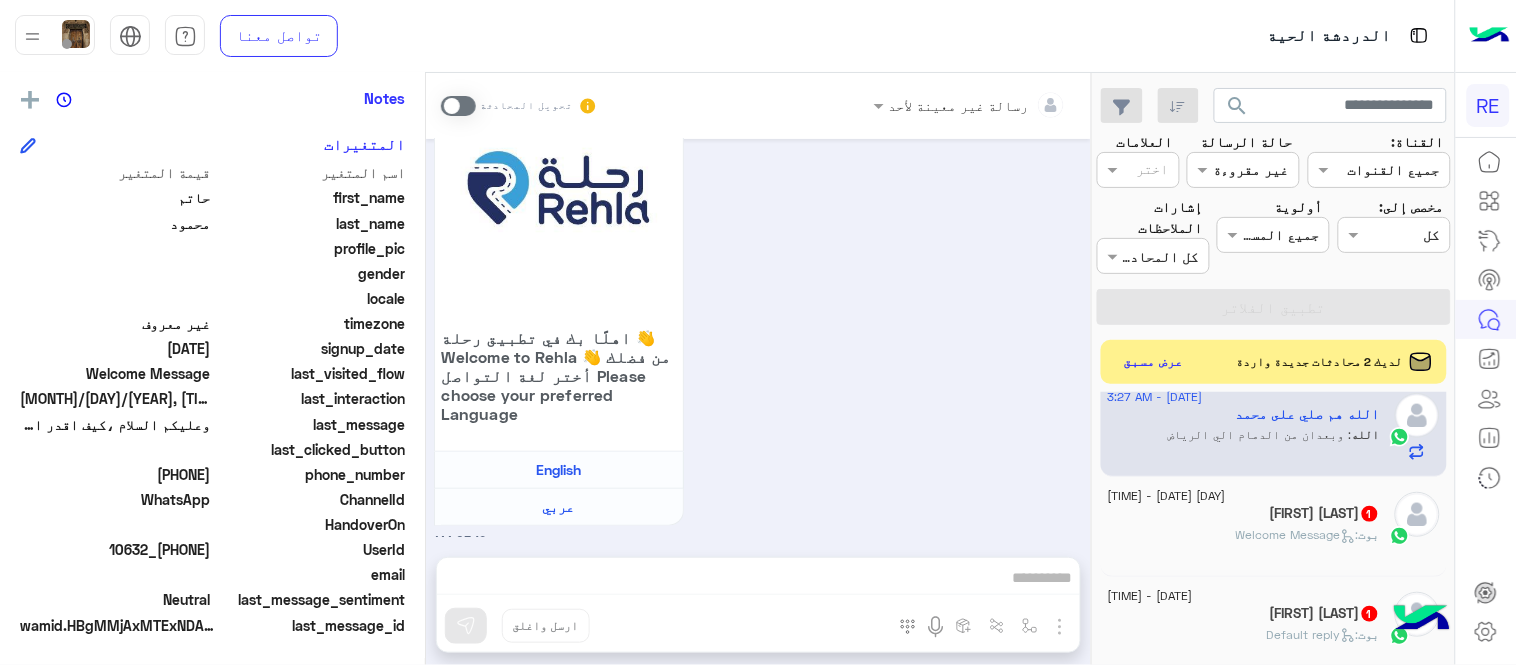 click at bounding box center (458, 106) 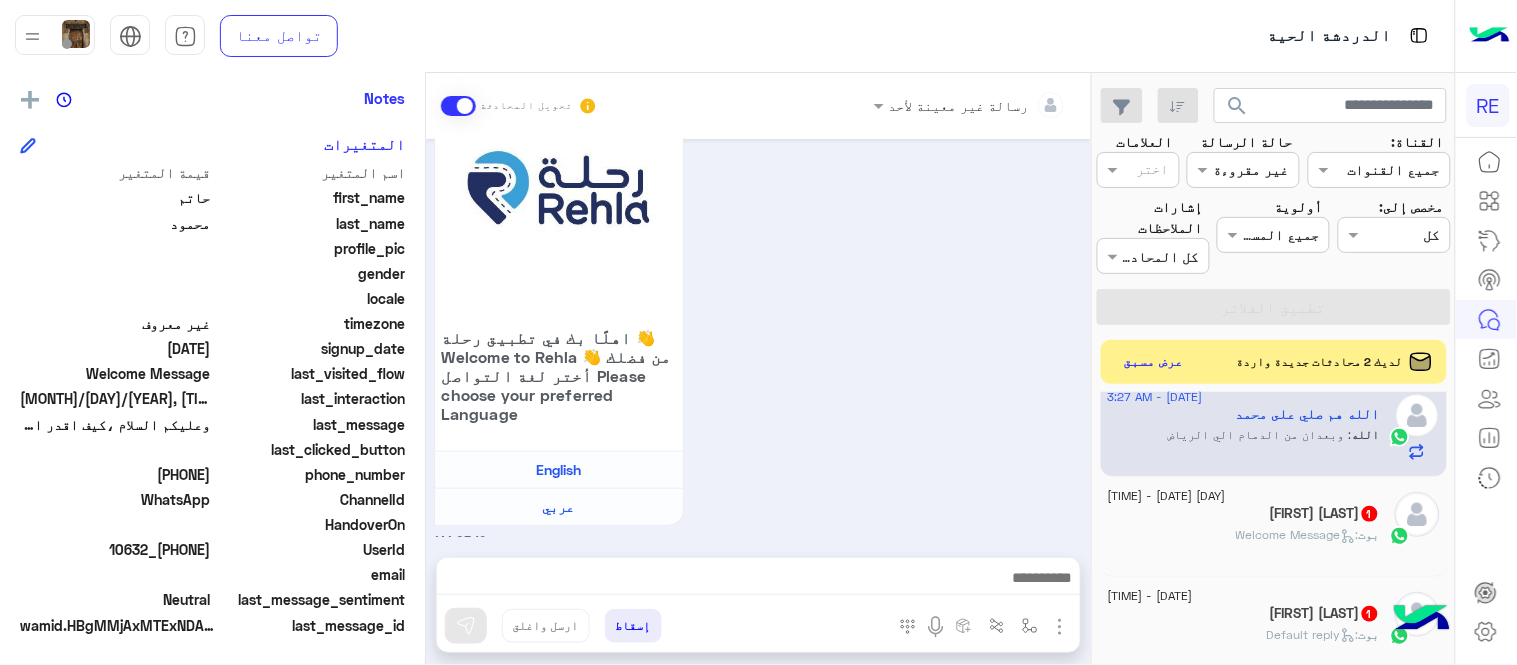 scroll, scrollTop: 272, scrollLeft: 0, axis: vertical 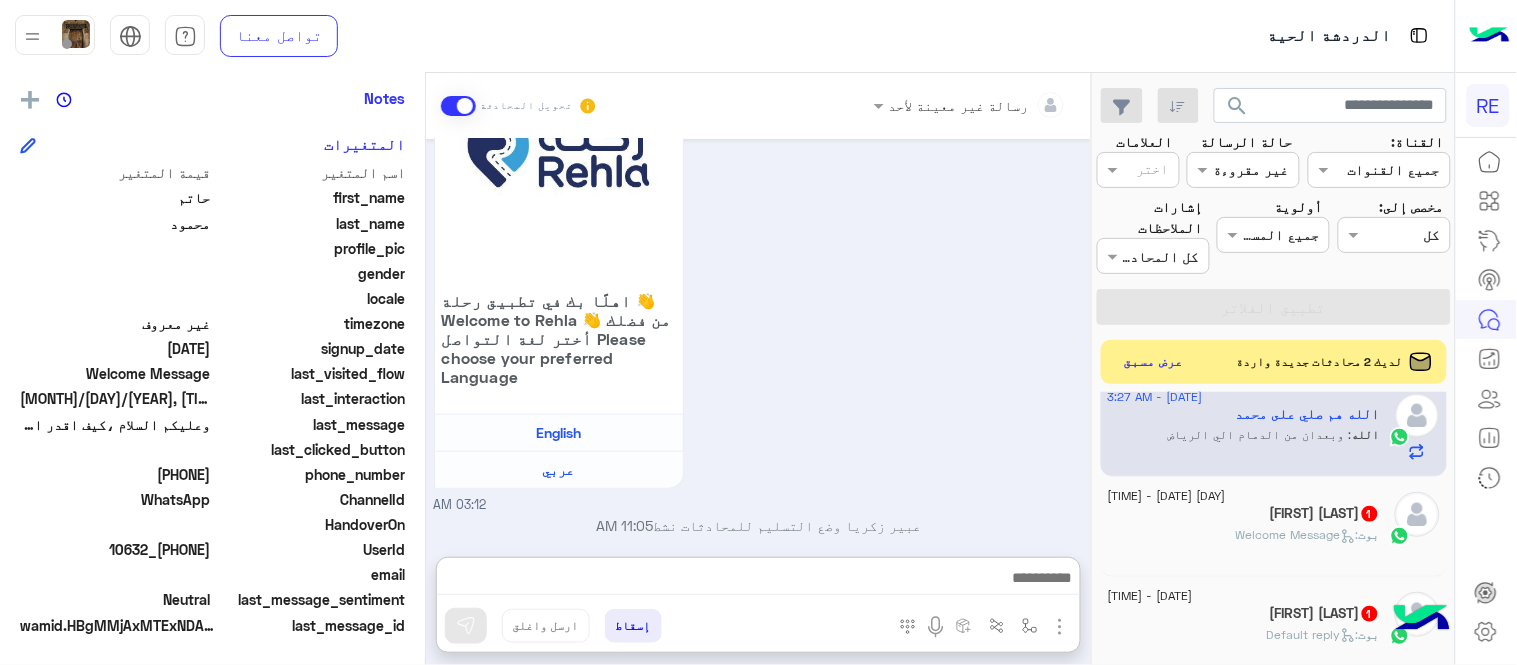 click at bounding box center [758, 580] 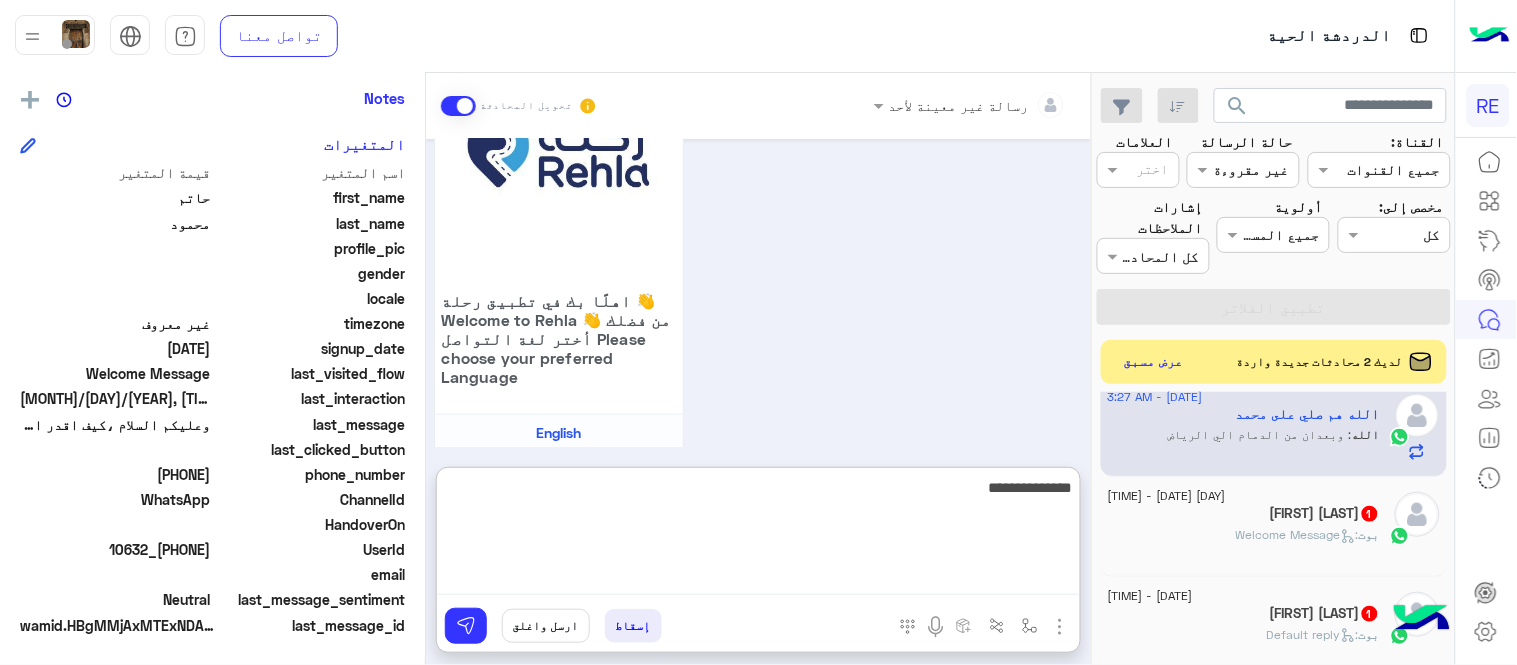 type on "**********" 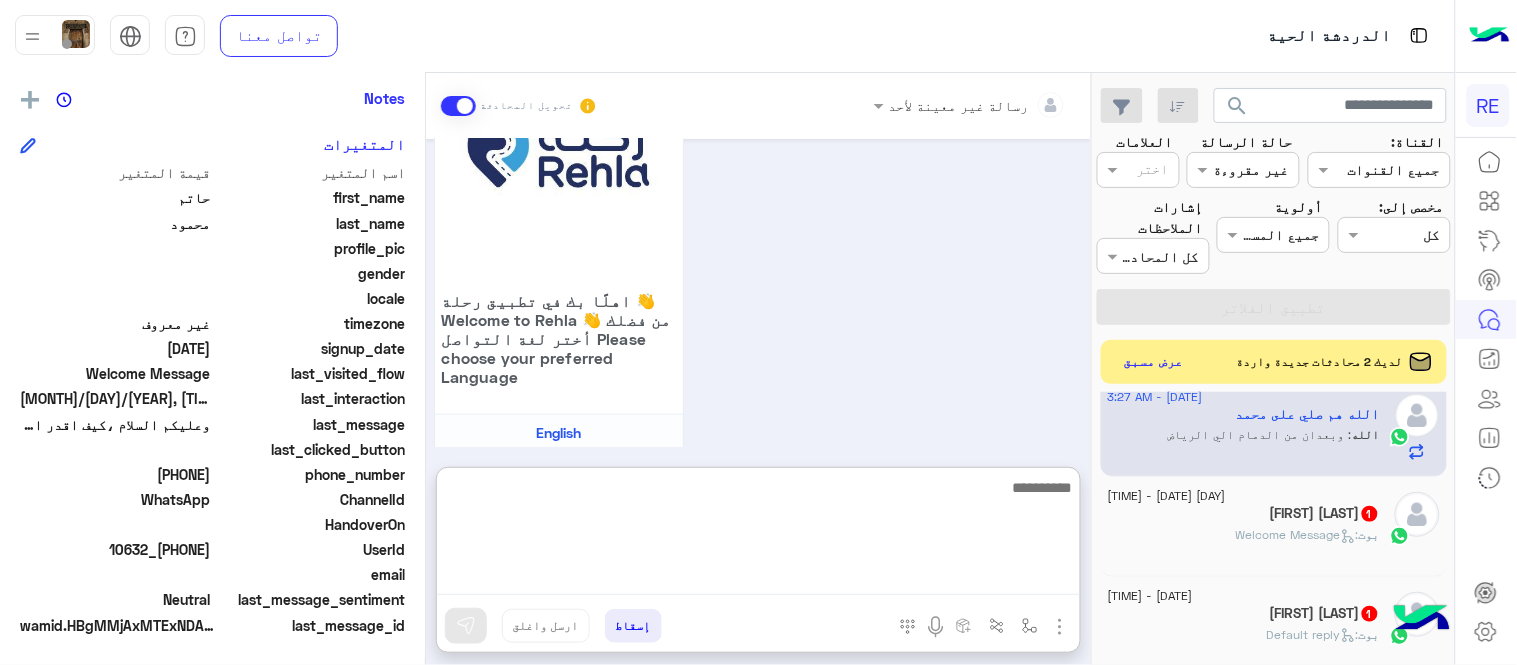 scroll, scrollTop: 425, scrollLeft: 0, axis: vertical 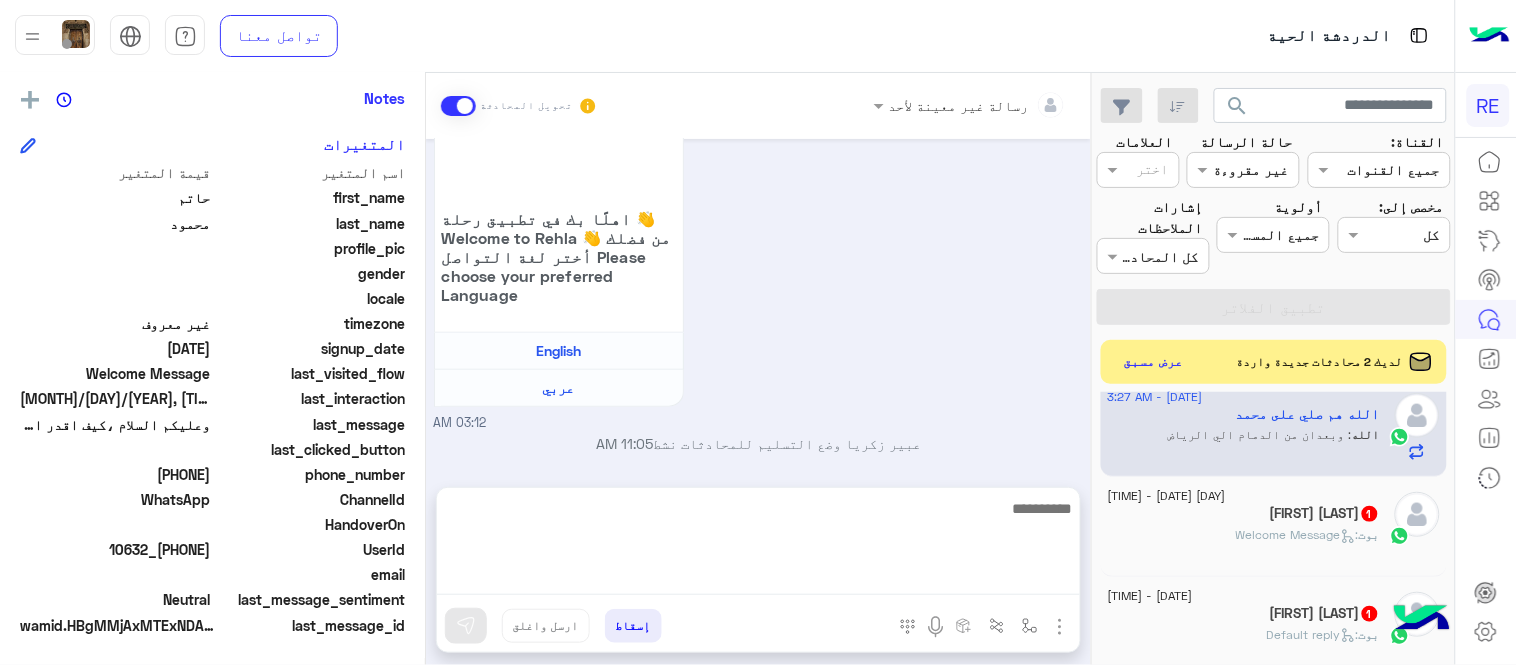 click on "وعليكم السلام ،كيف اقدر اساعدك
اهلًا بك في تطبيق رحلة 👋
Welcome to Rehla  👋
من فضلك أختر لغة التواصل
Please choose your preferred Language
English   عربي     [TIME]" at bounding box center (759, 167) 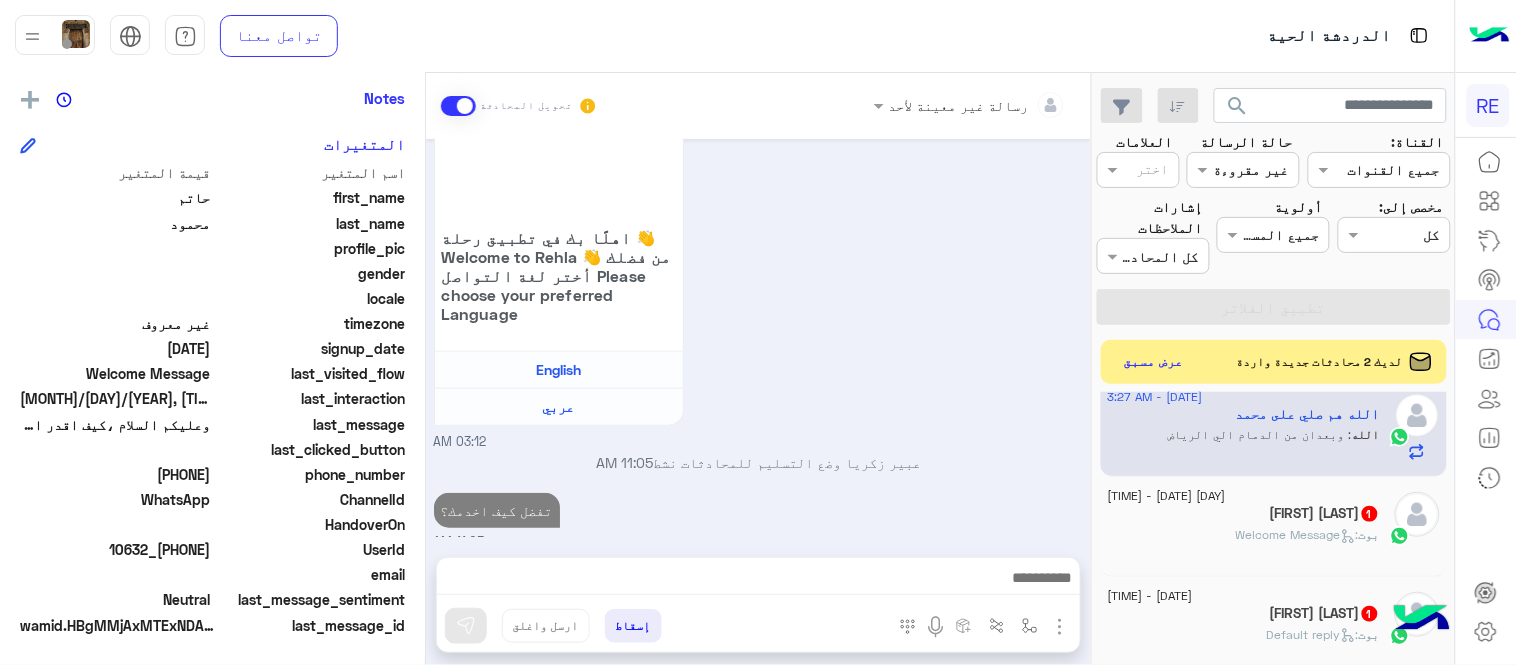 click on ":   Welcome Message" 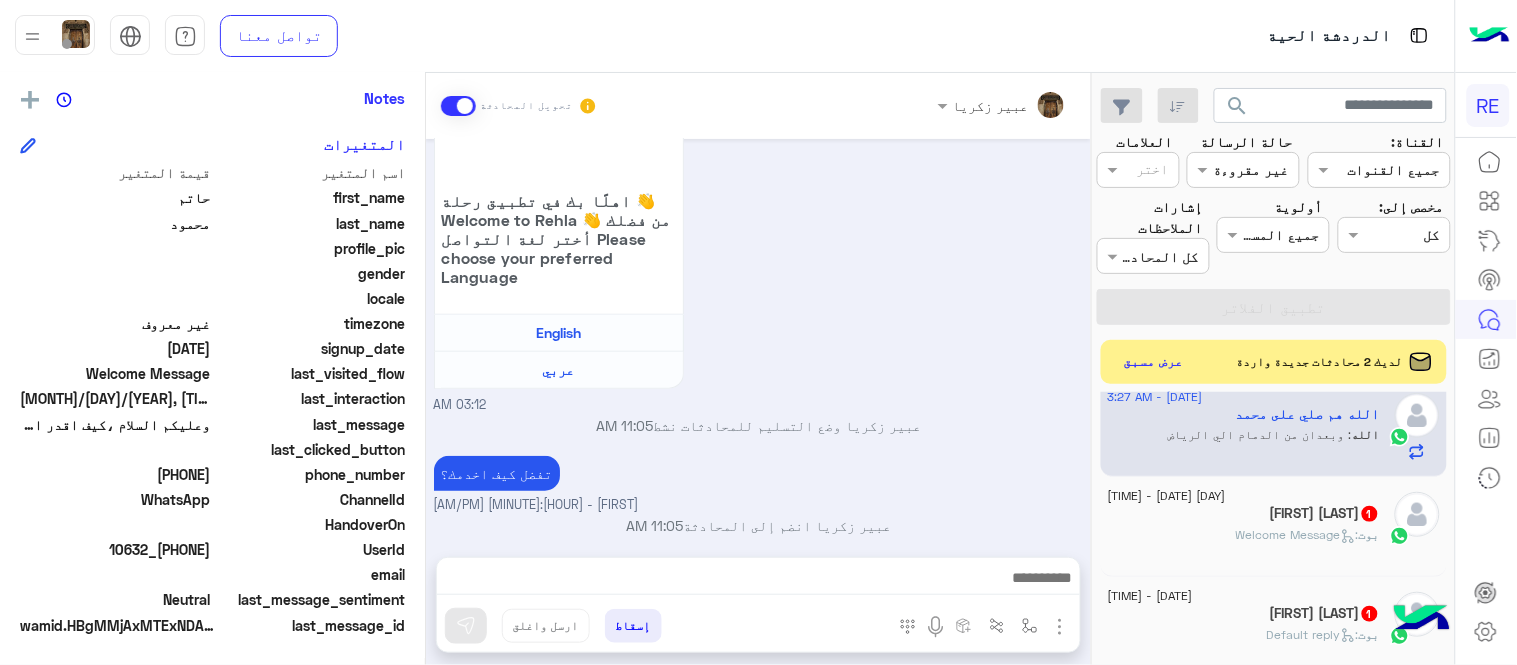 click on ":   Welcome Message" 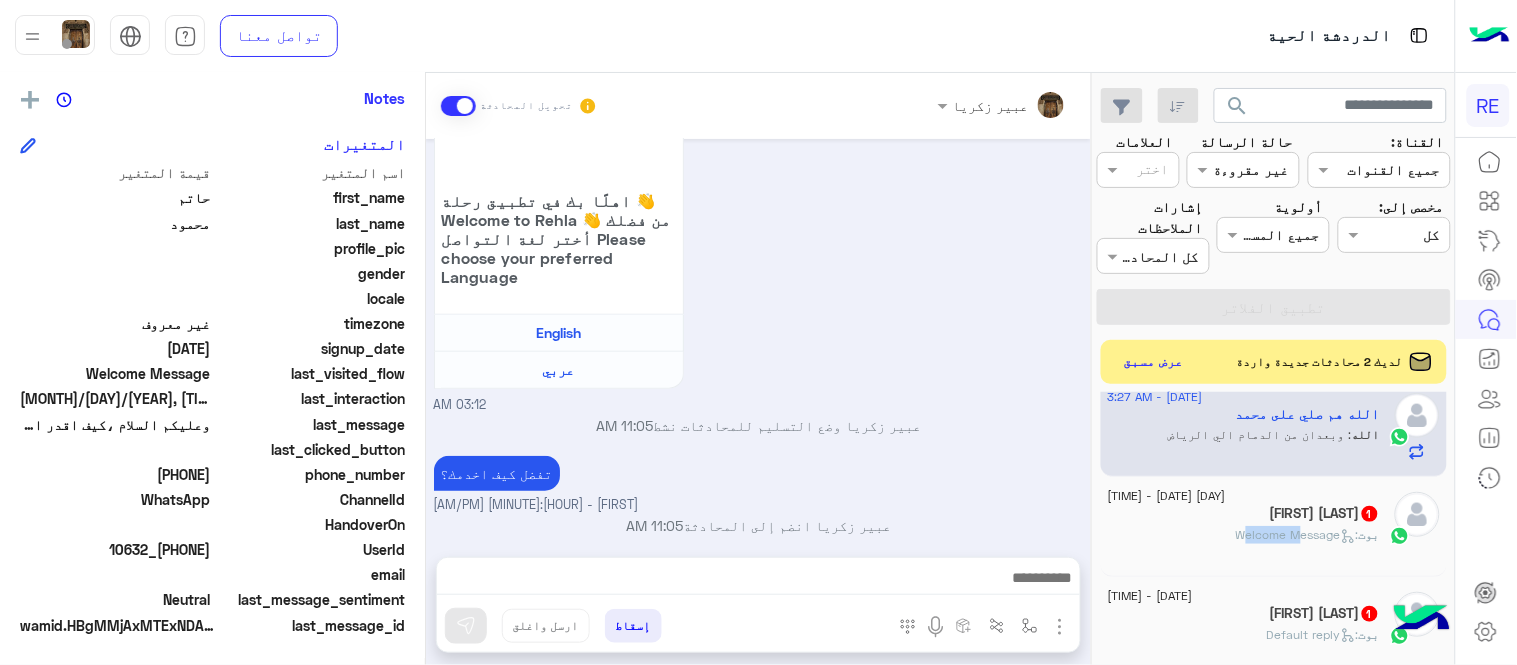 click on ":   Welcome Message" 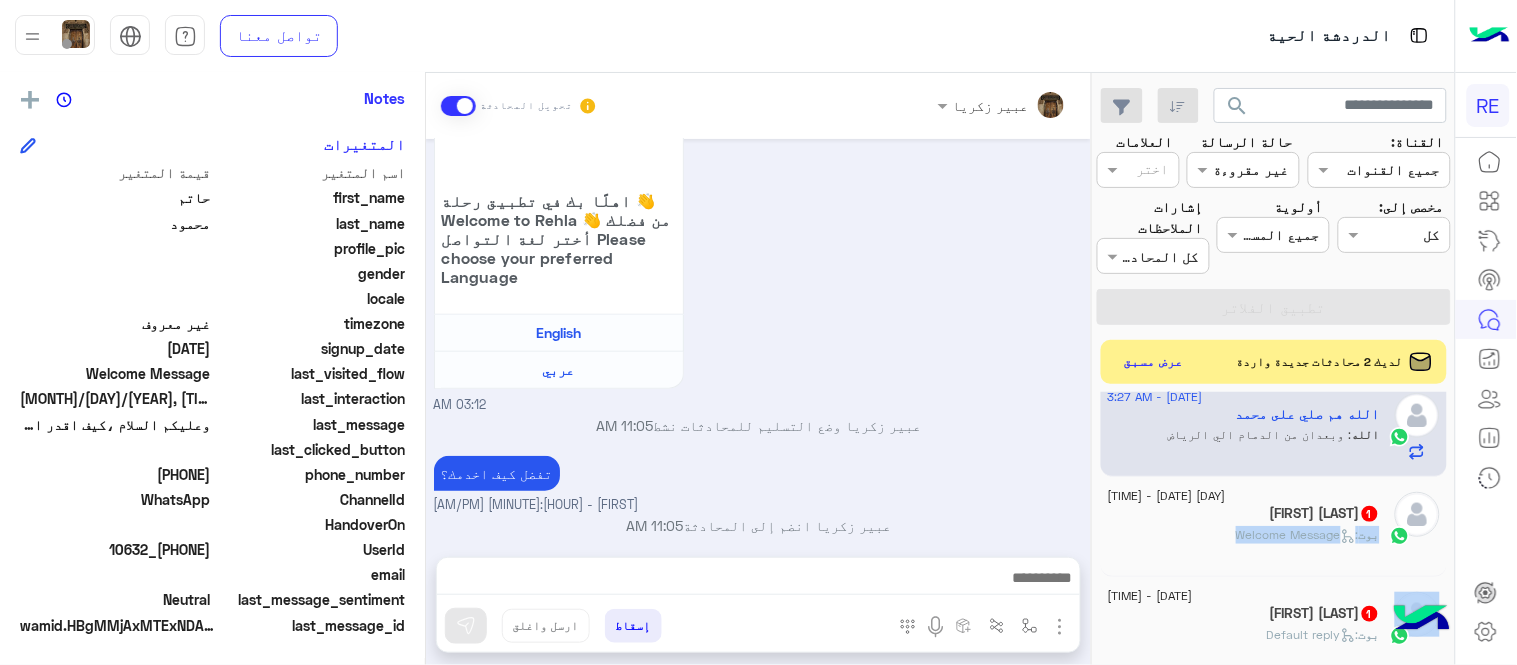 click on ":   Welcome Message" 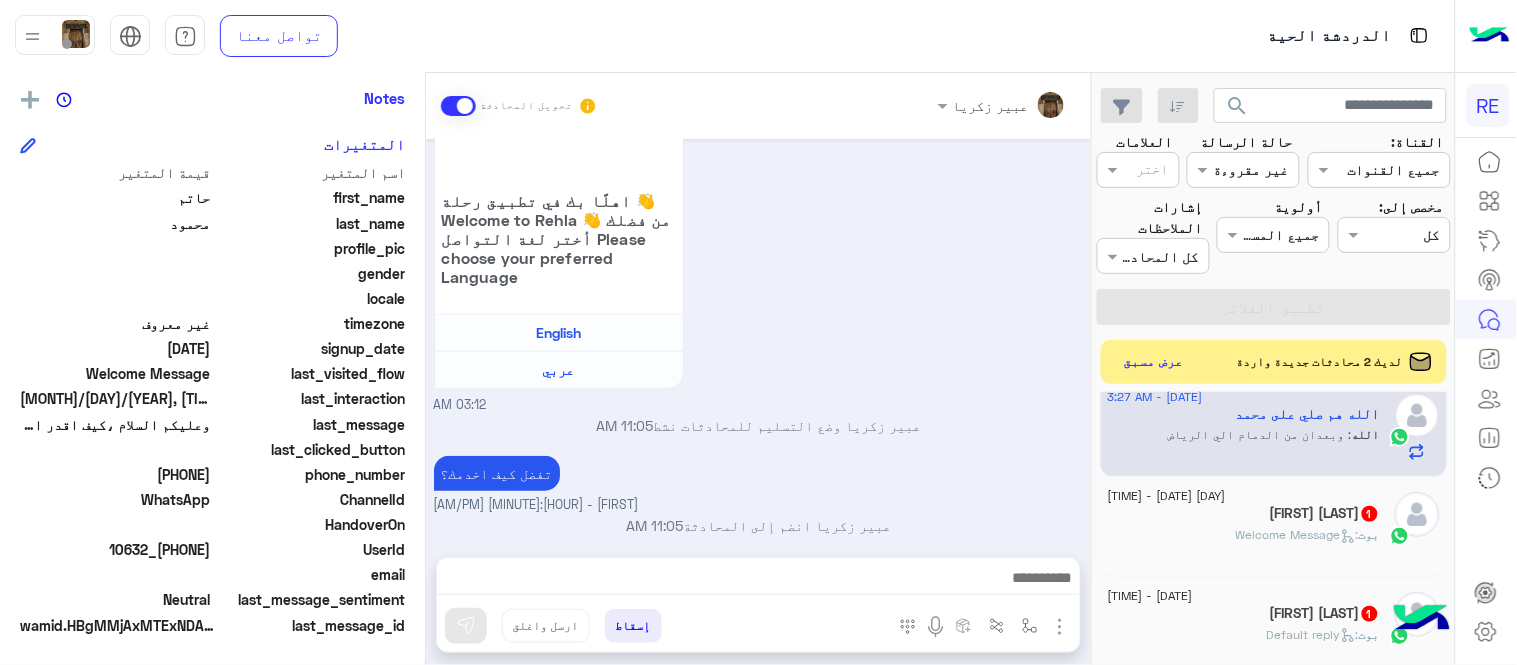 click on "[DAY] [DATE] - [TIME]" 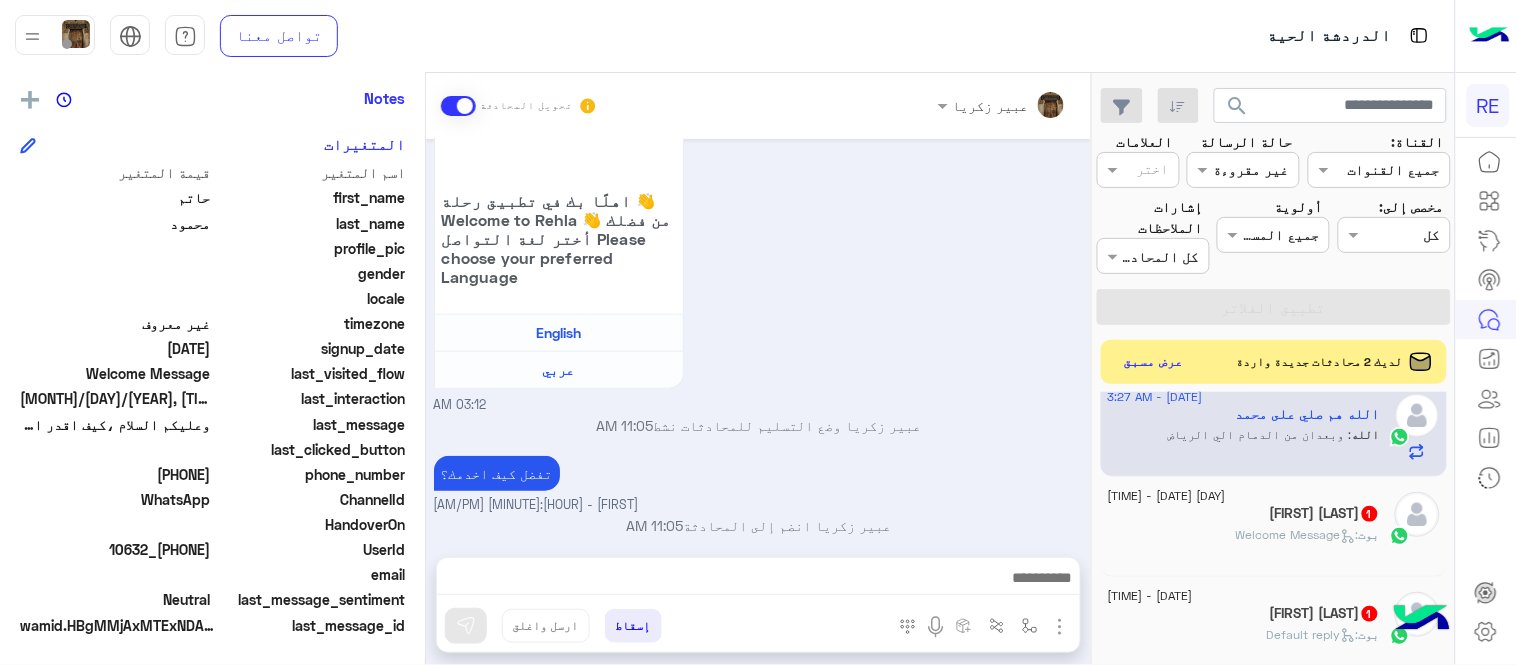 click on "[DAY] [DATE] - [TIME]" 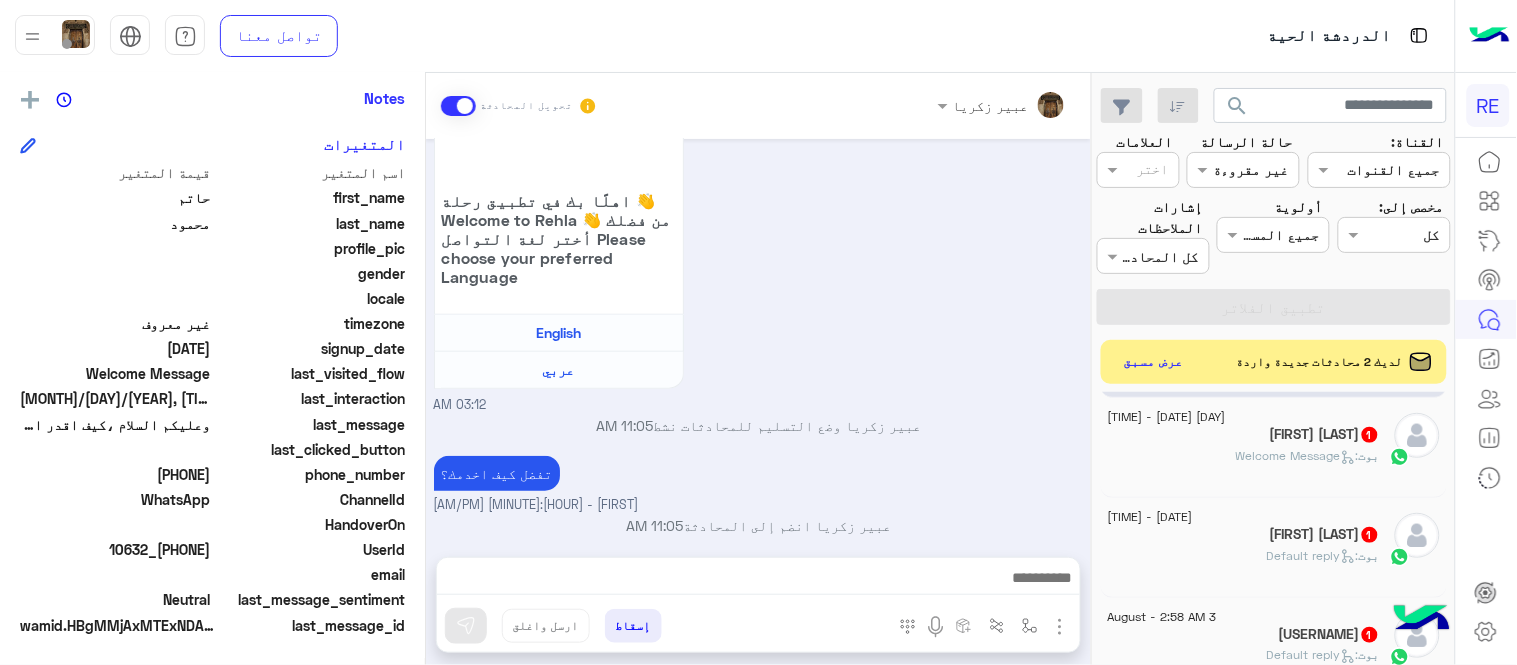 scroll, scrollTop: 1404, scrollLeft: 0, axis: vertical 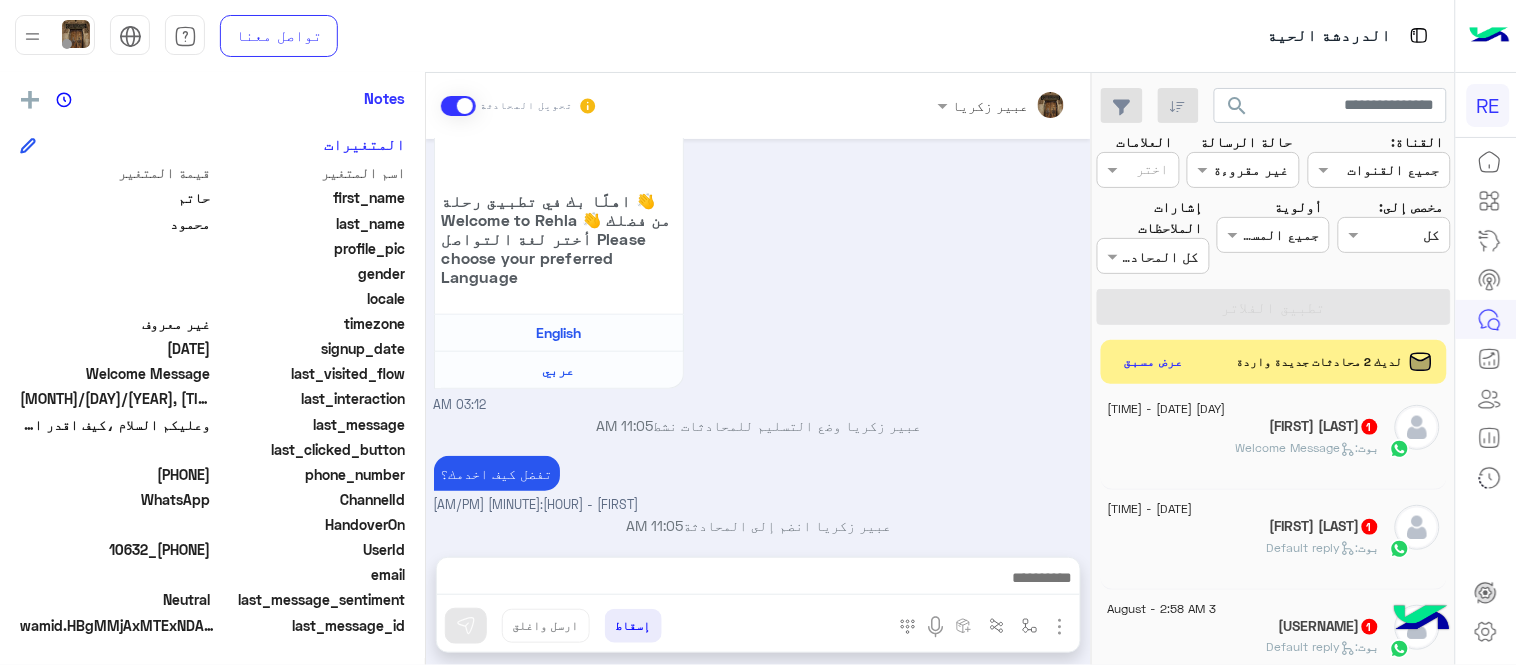 click on "بوت :   Default reply" 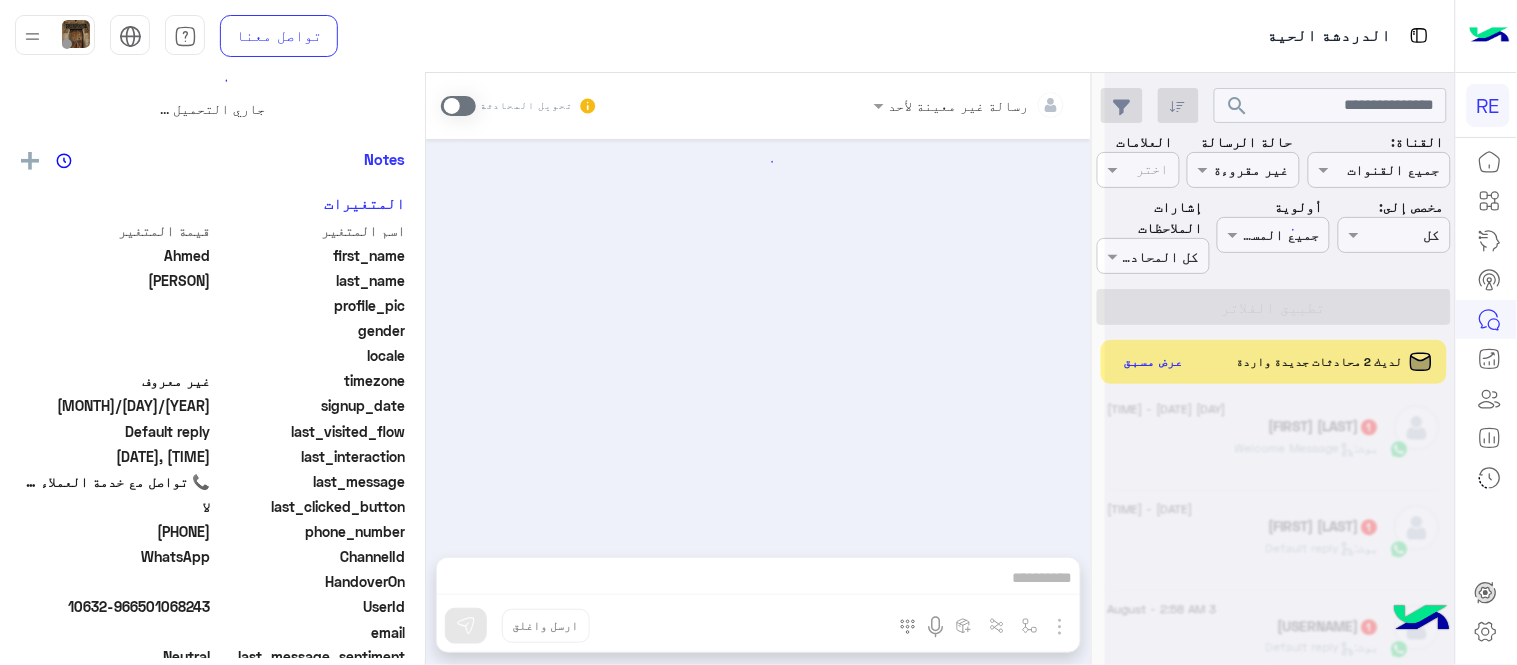 scroll, scrollTop: 0, scrollLeft: 0, axis: both 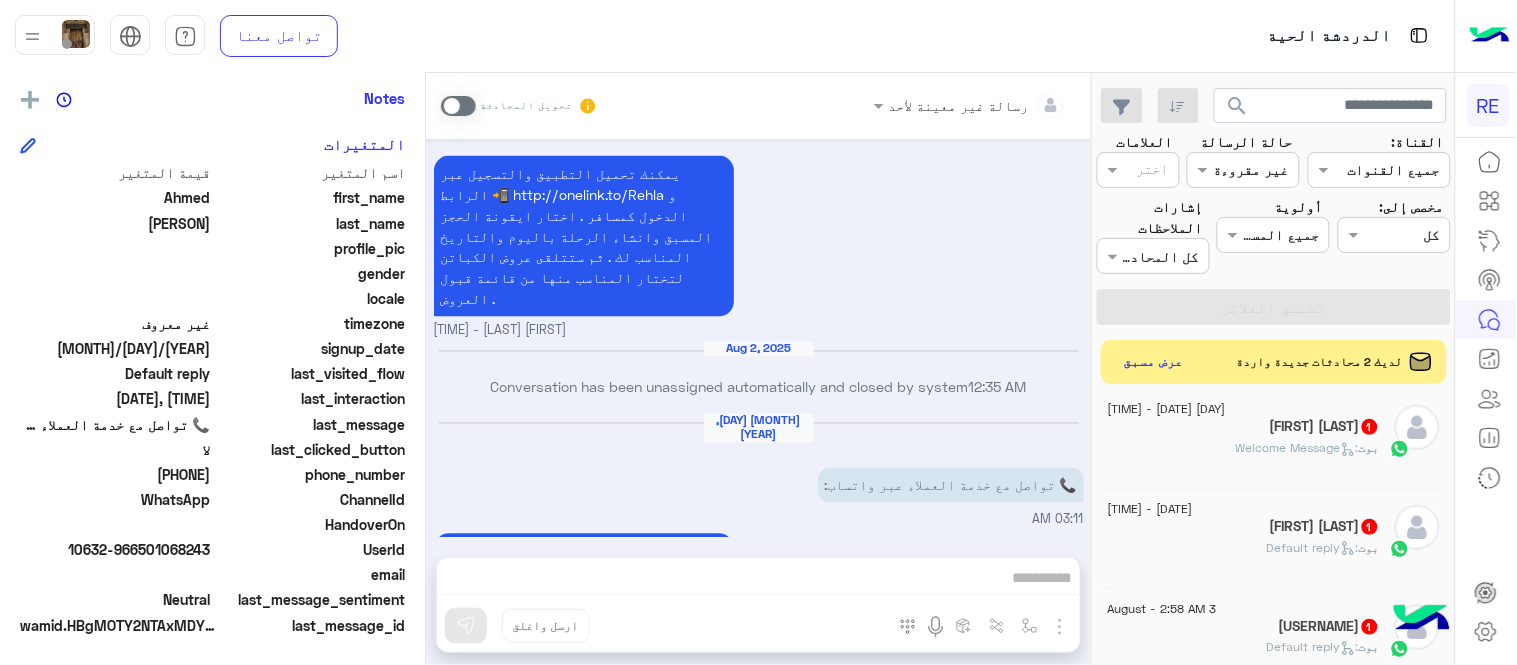 click at bounding box center [458, 106] 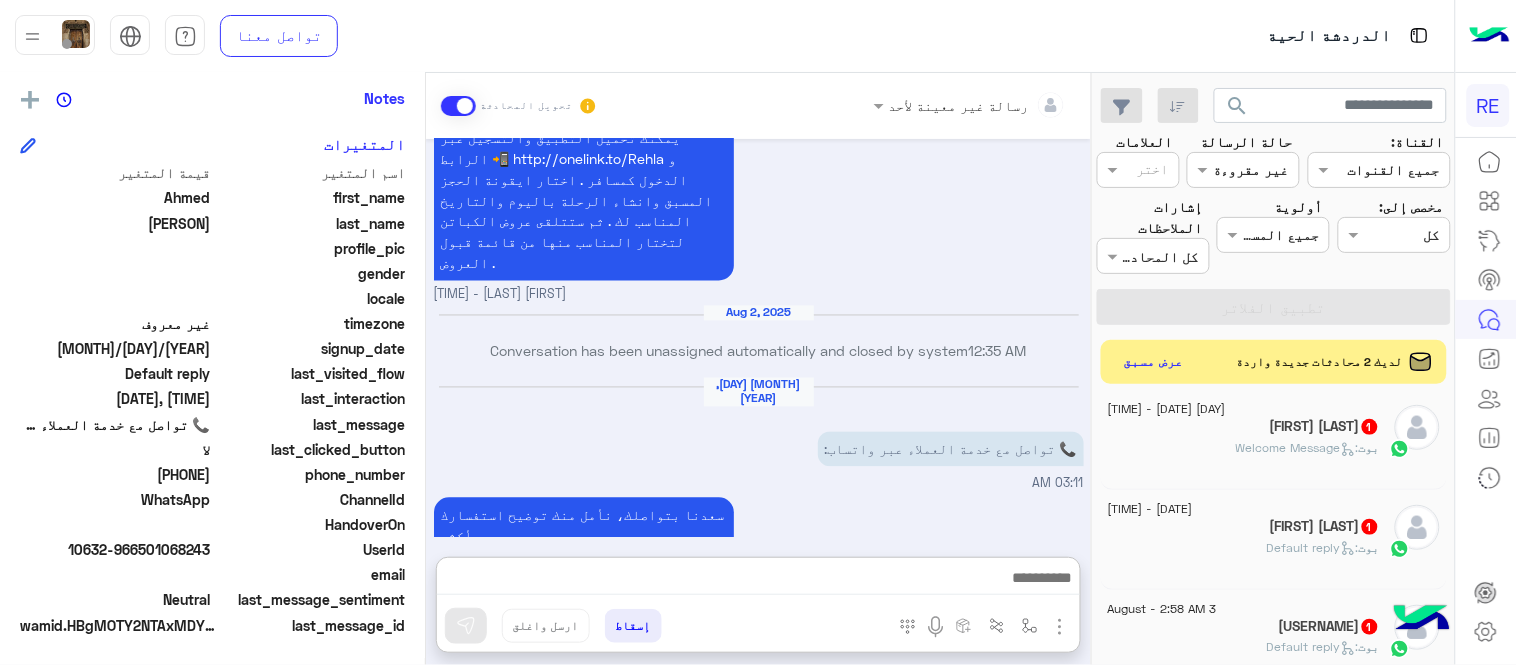 click at bounding box center [758, 580] 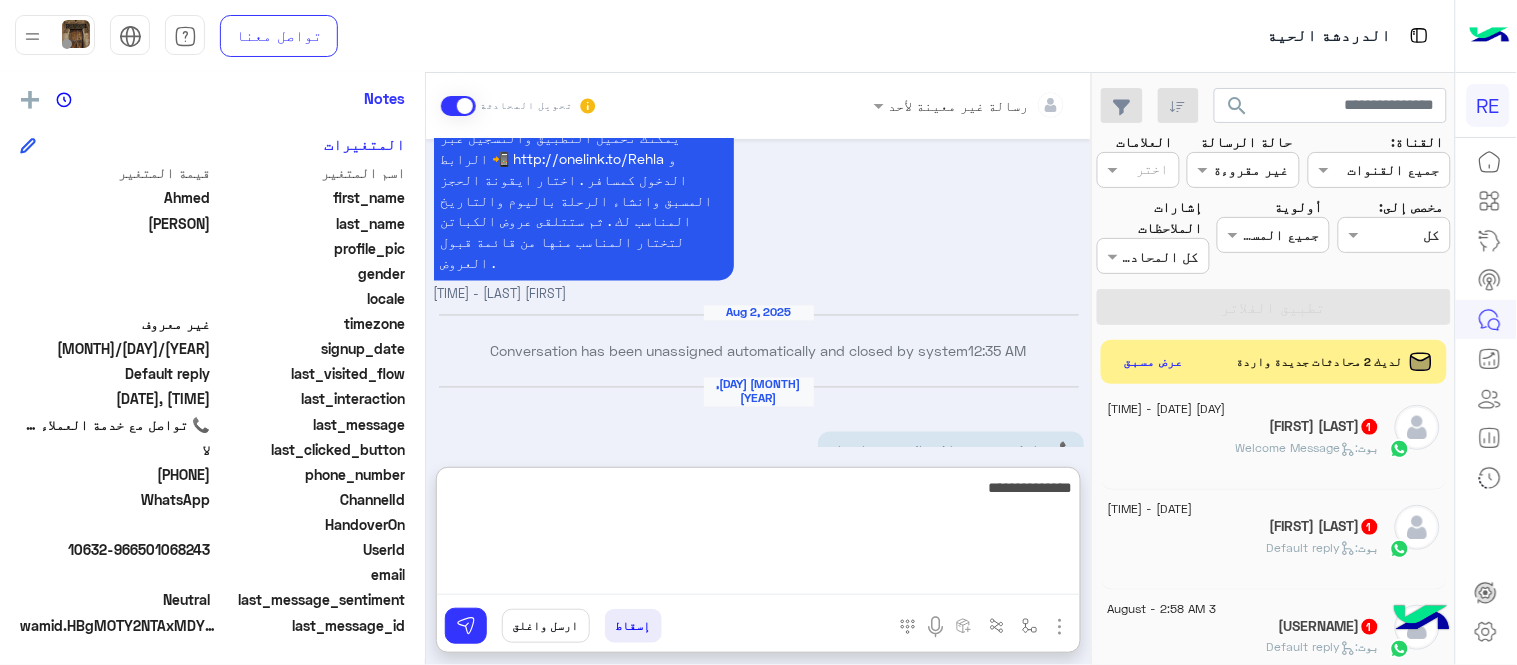 type on "**********" 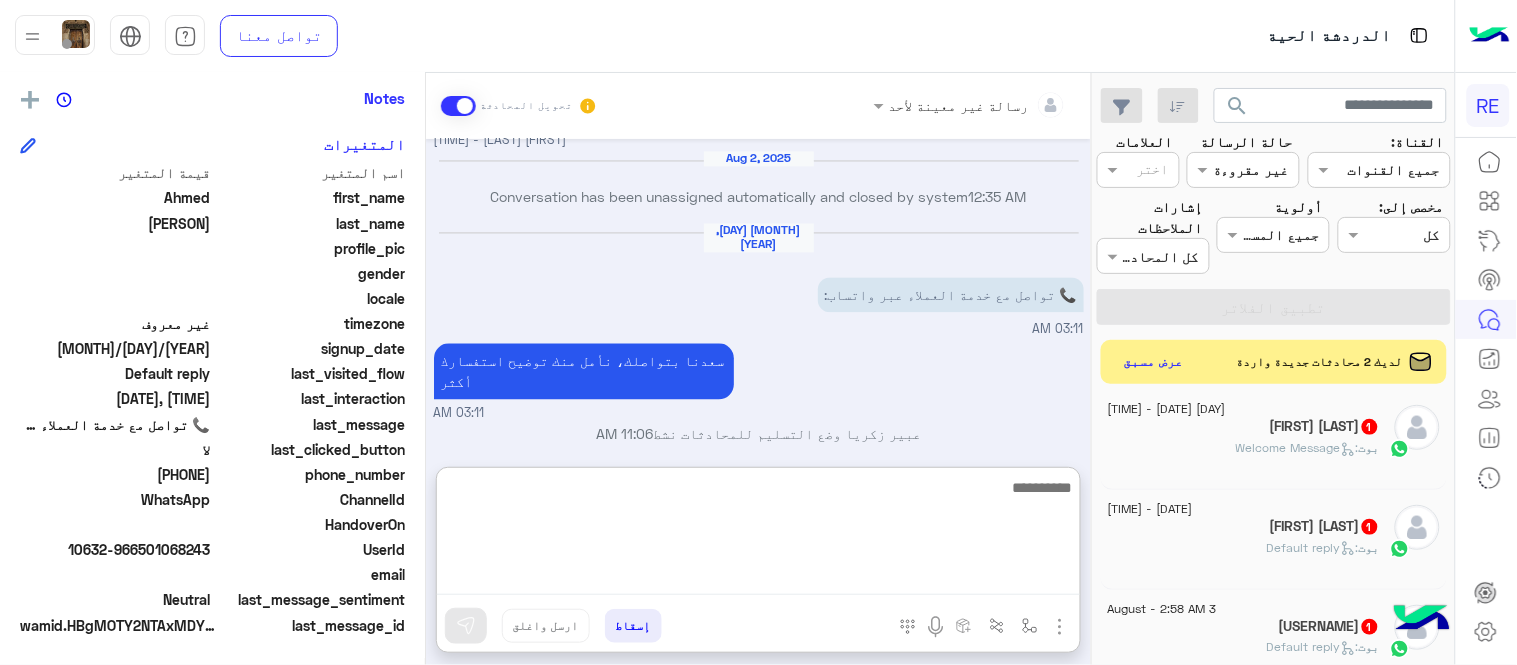 scroll, scrollTop: 1015, scrollLeft: 0, axis: vertical 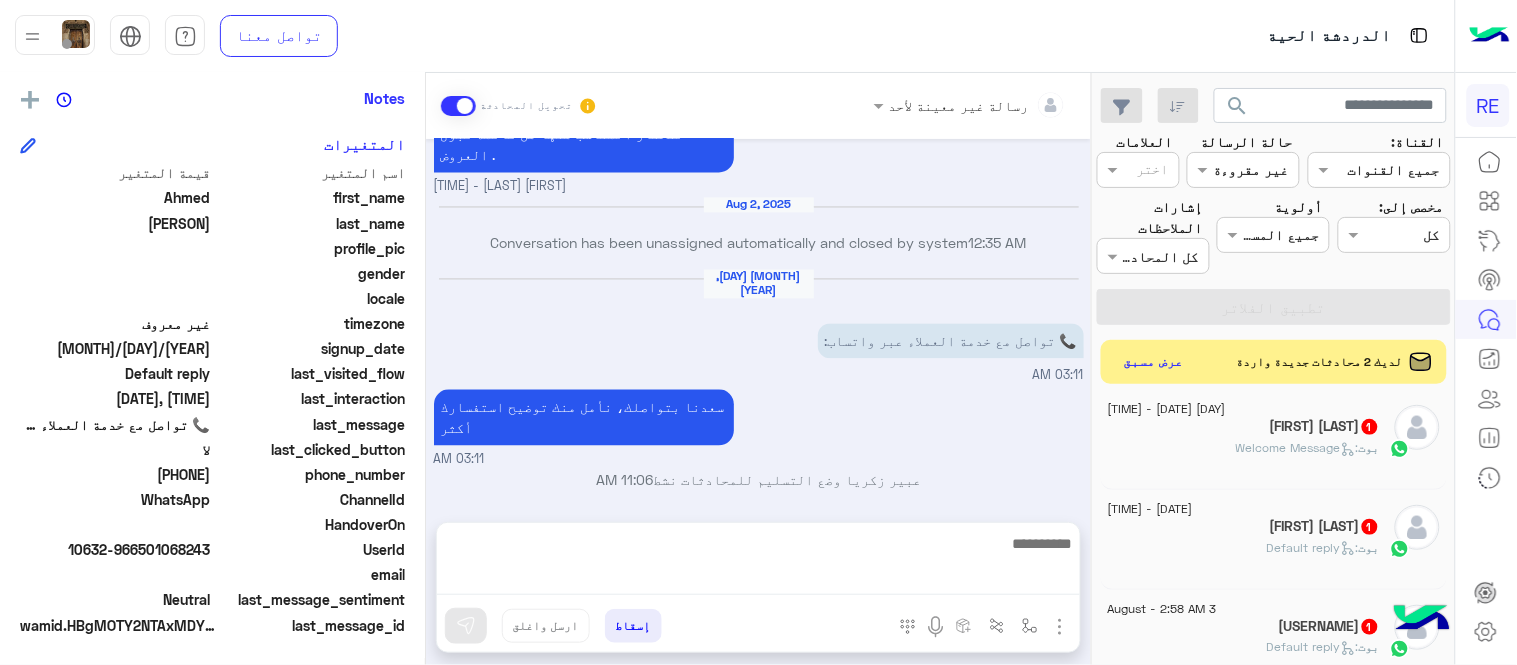 click on ":   Welcome Message" 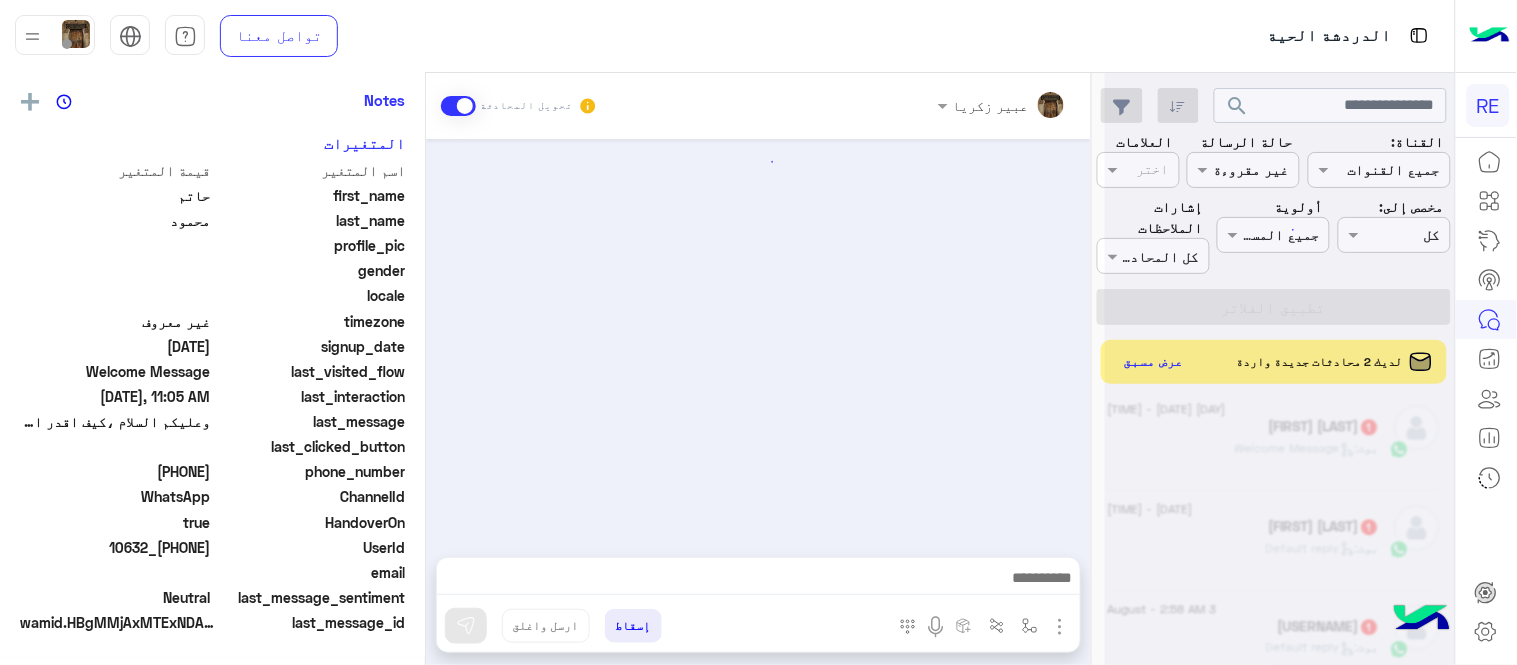 scroll, scrollTop: 405, scrollLeft: 0, axis: vertical 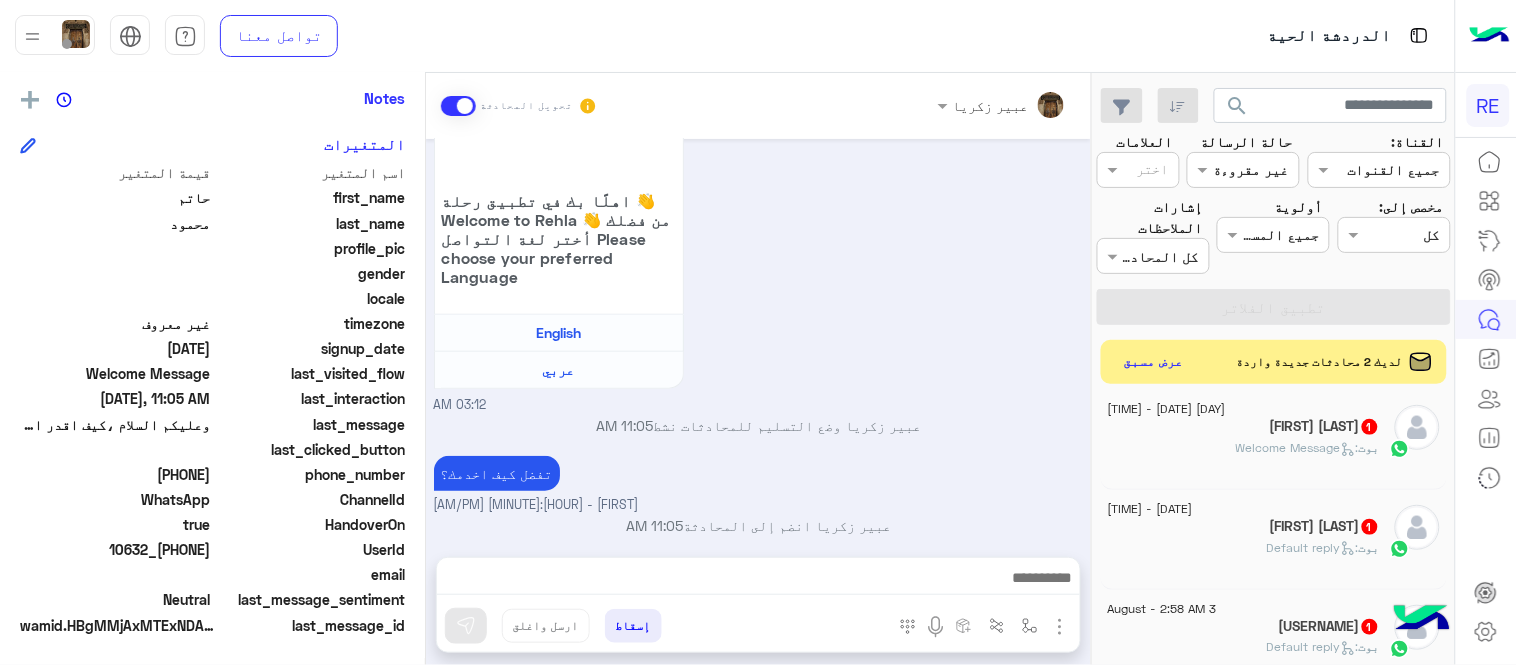 click on "[FIRST] [LAST]  1" 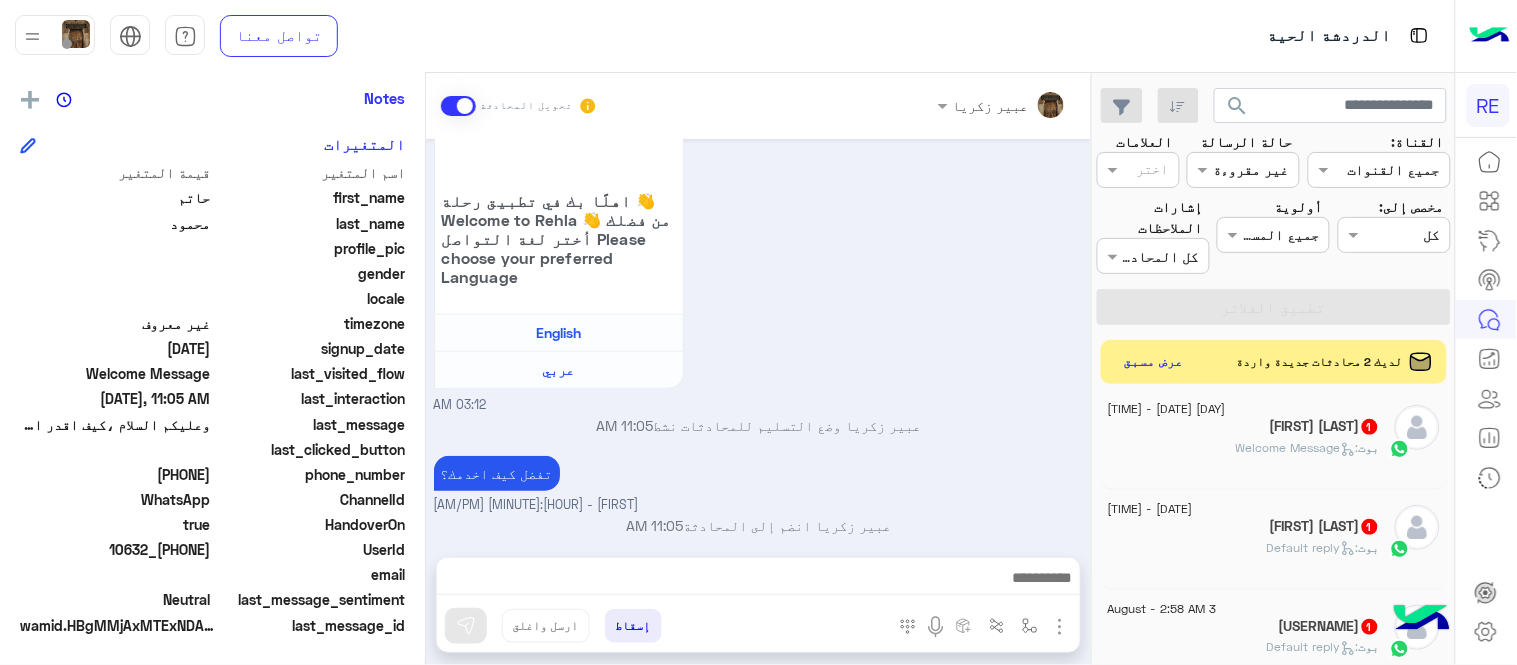 click on "[USERNAME]   1" 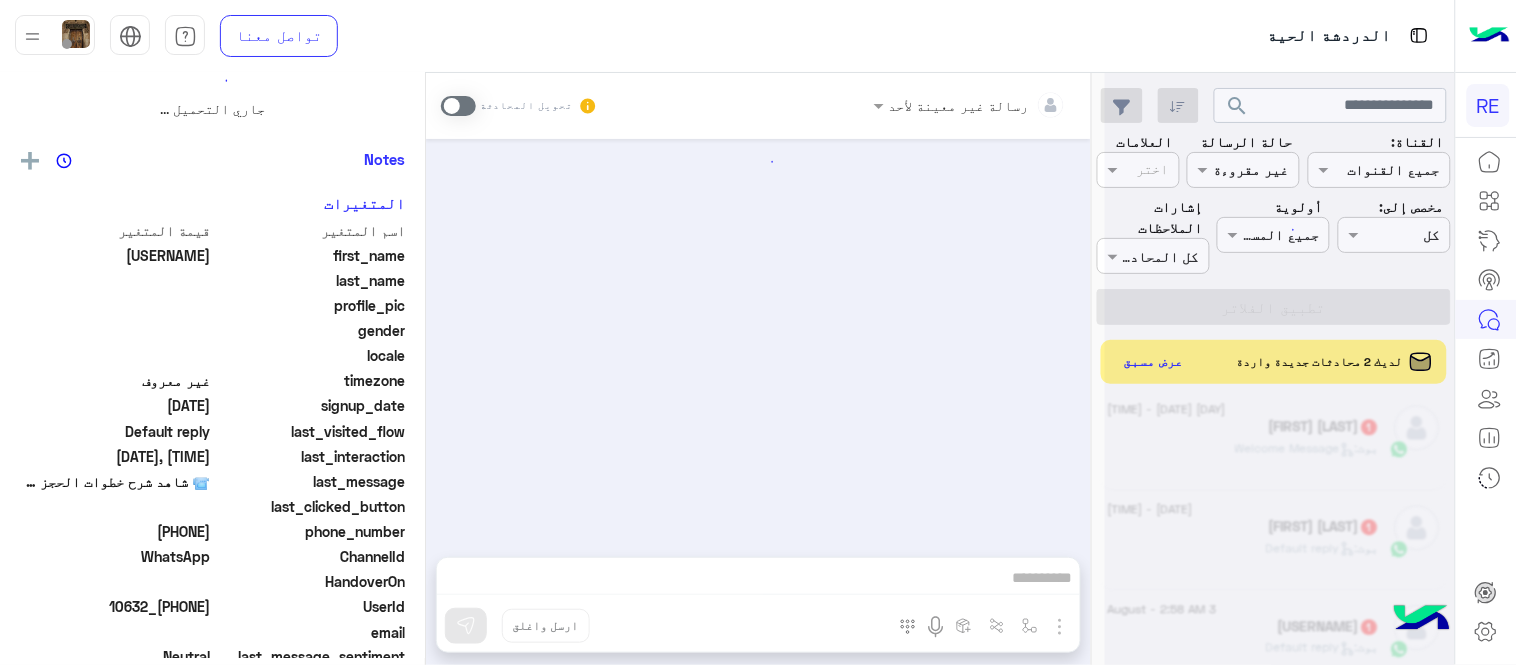 scroll, scrollTop: 0, scrollLeft: 0, axis: both 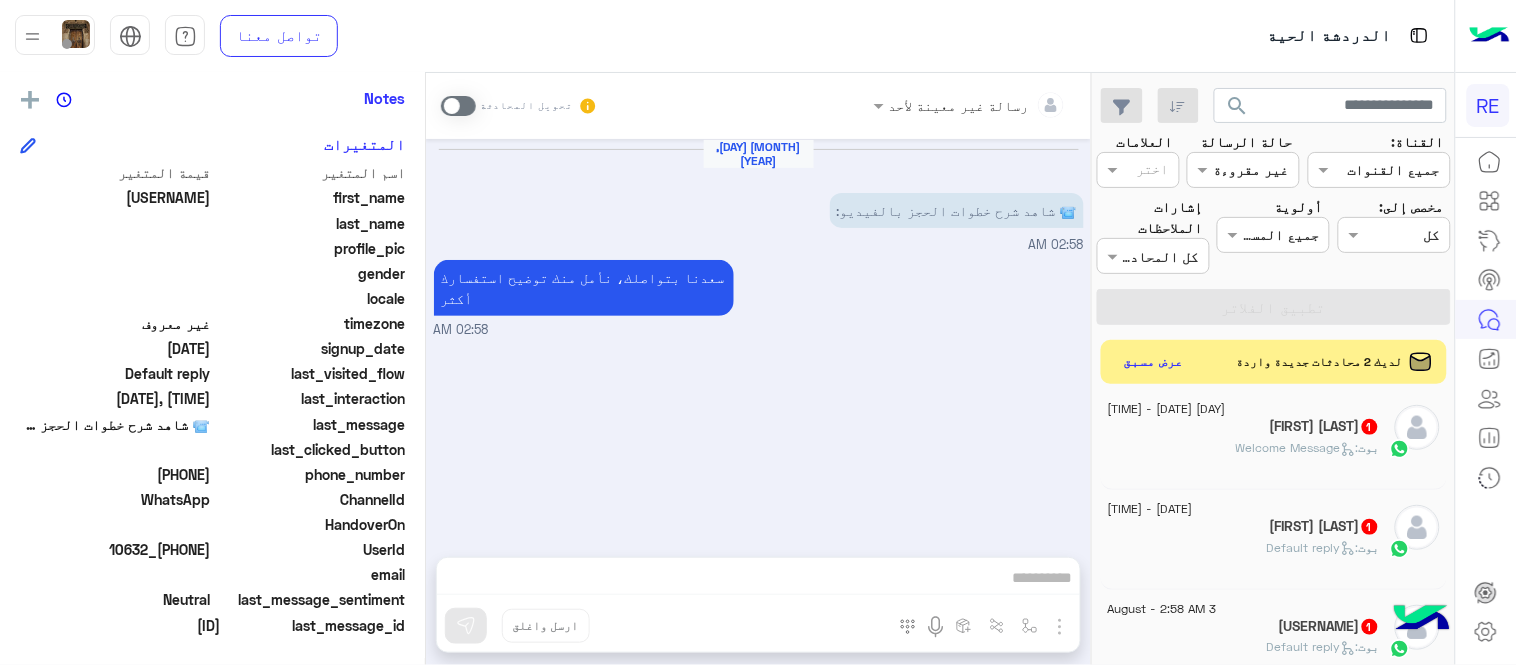click at bounding box center (458, 106) 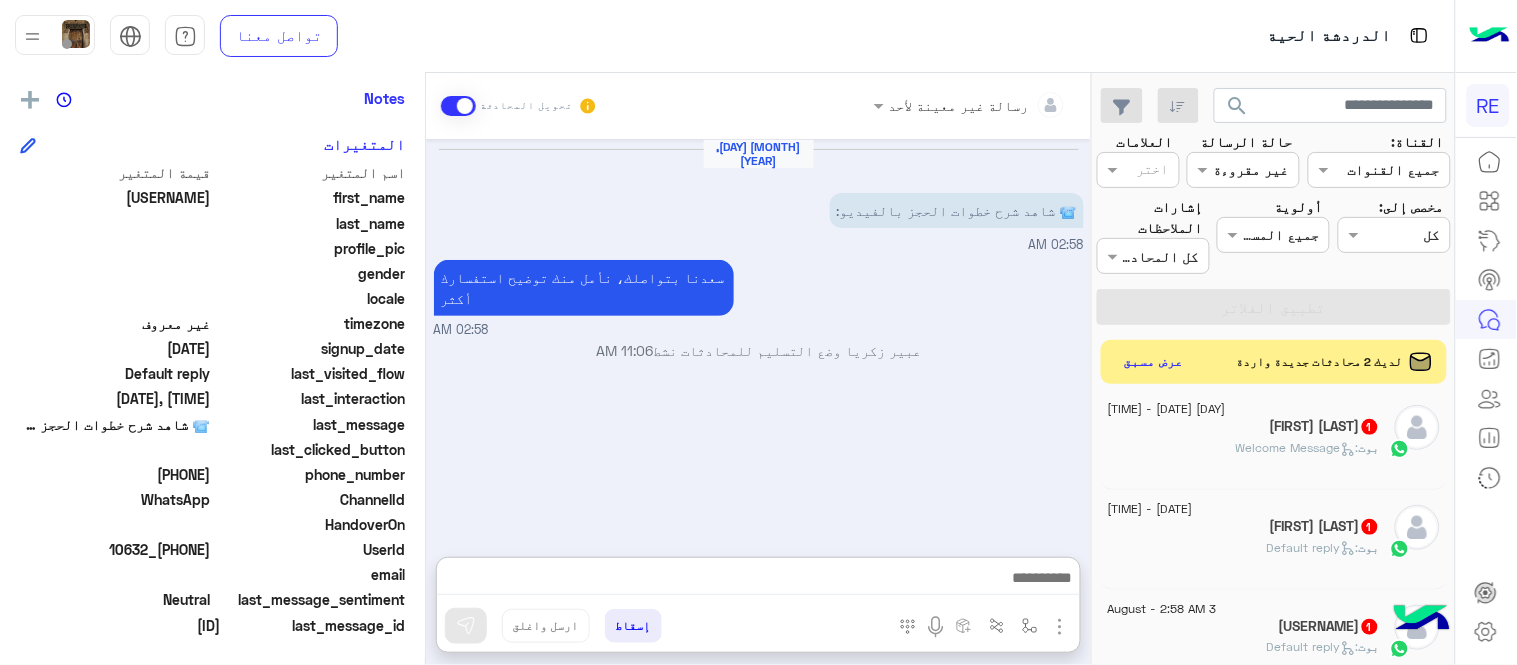 click at bounding box center [758, 580] 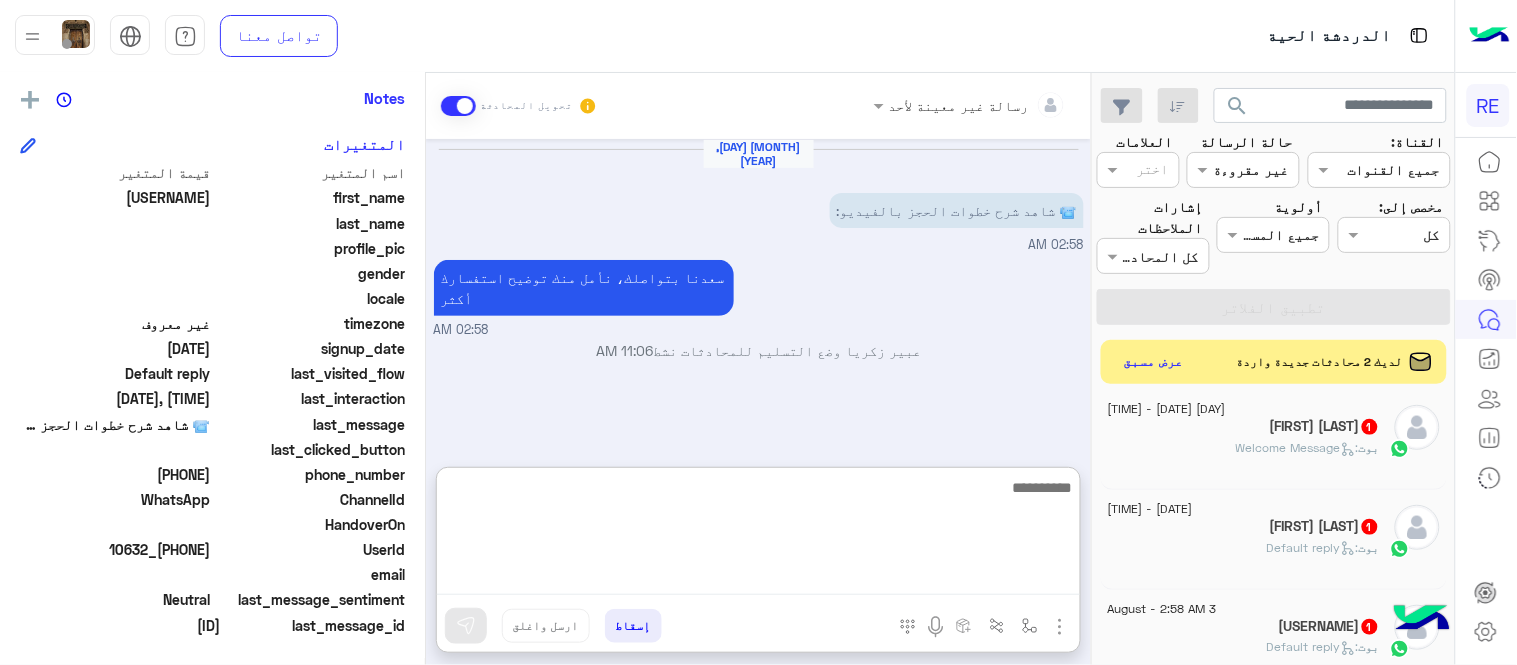 paste on "**********" 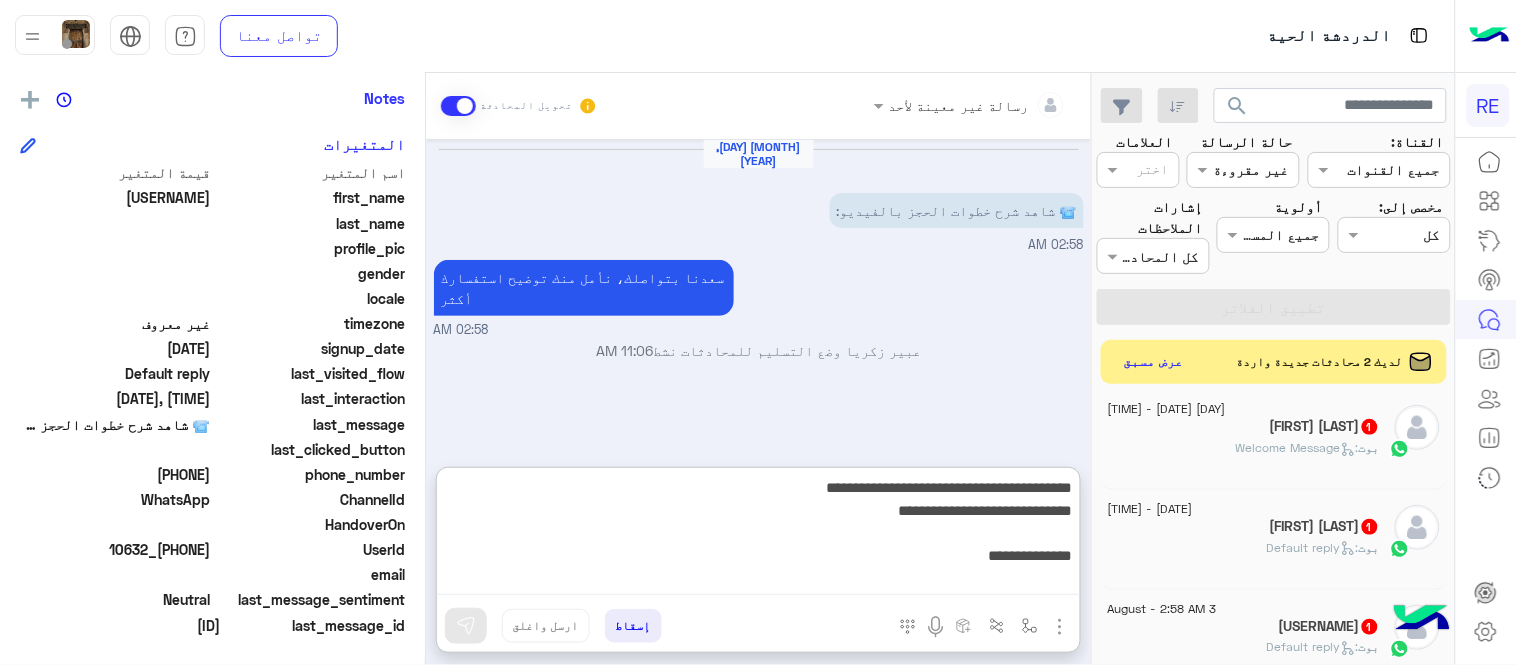 scroll, scrollTop: 308, scrollLeft: 0, axis: vertical 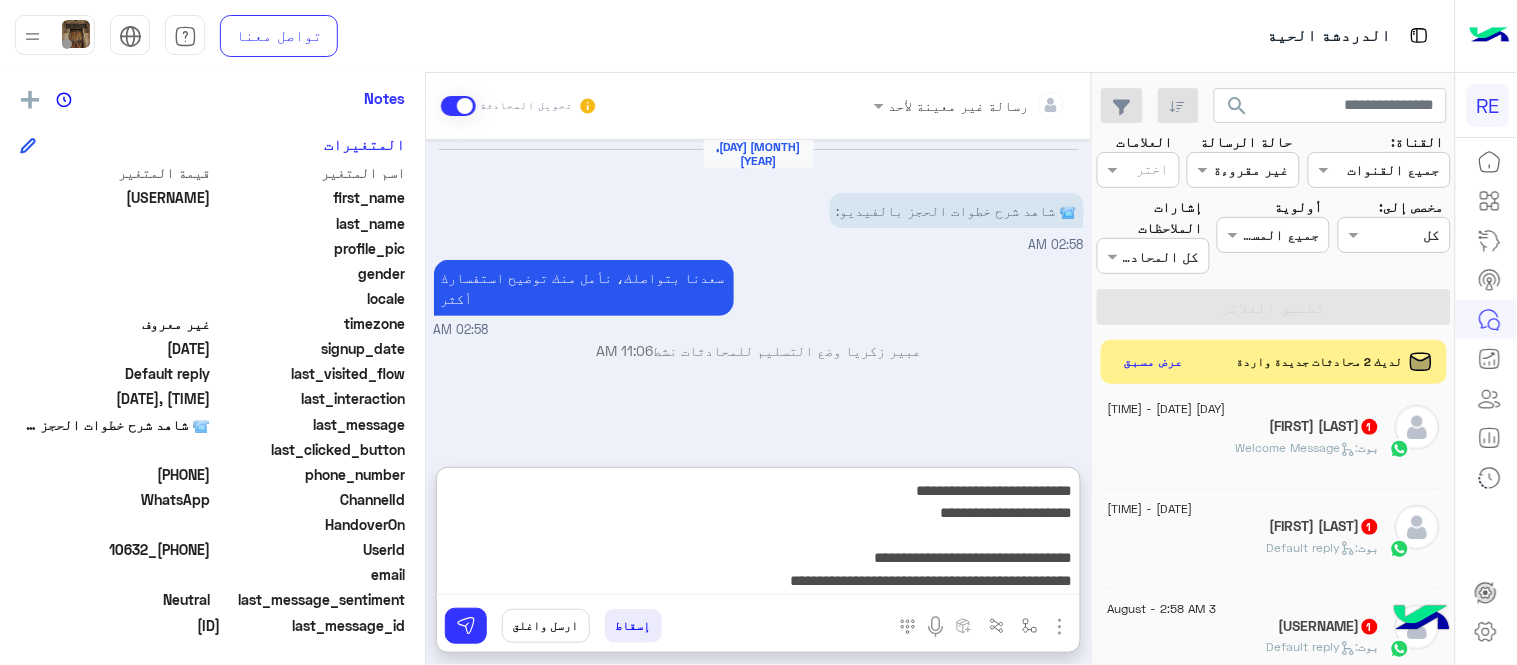 click on "**********" at bounding box center (758, 535) 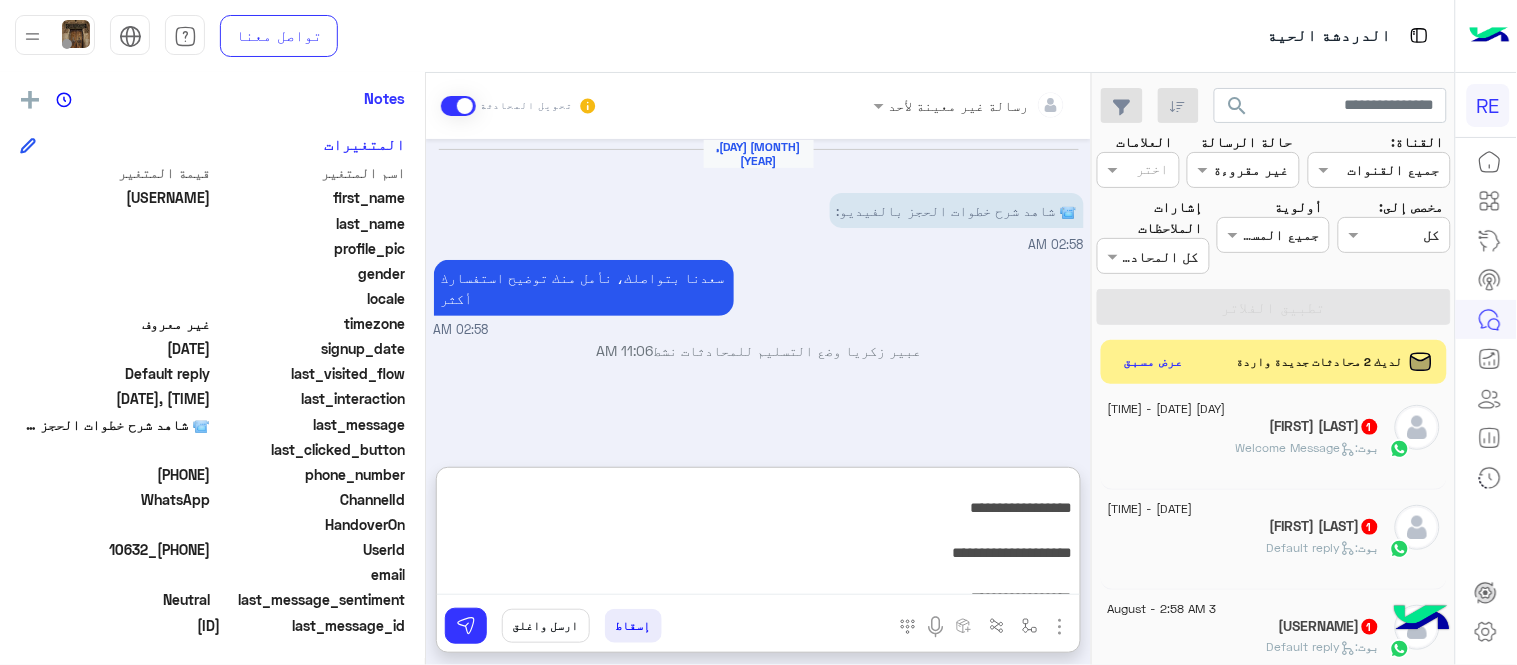 scroll, scrollTop: 3, scrollLeft: 0, axis: vertical 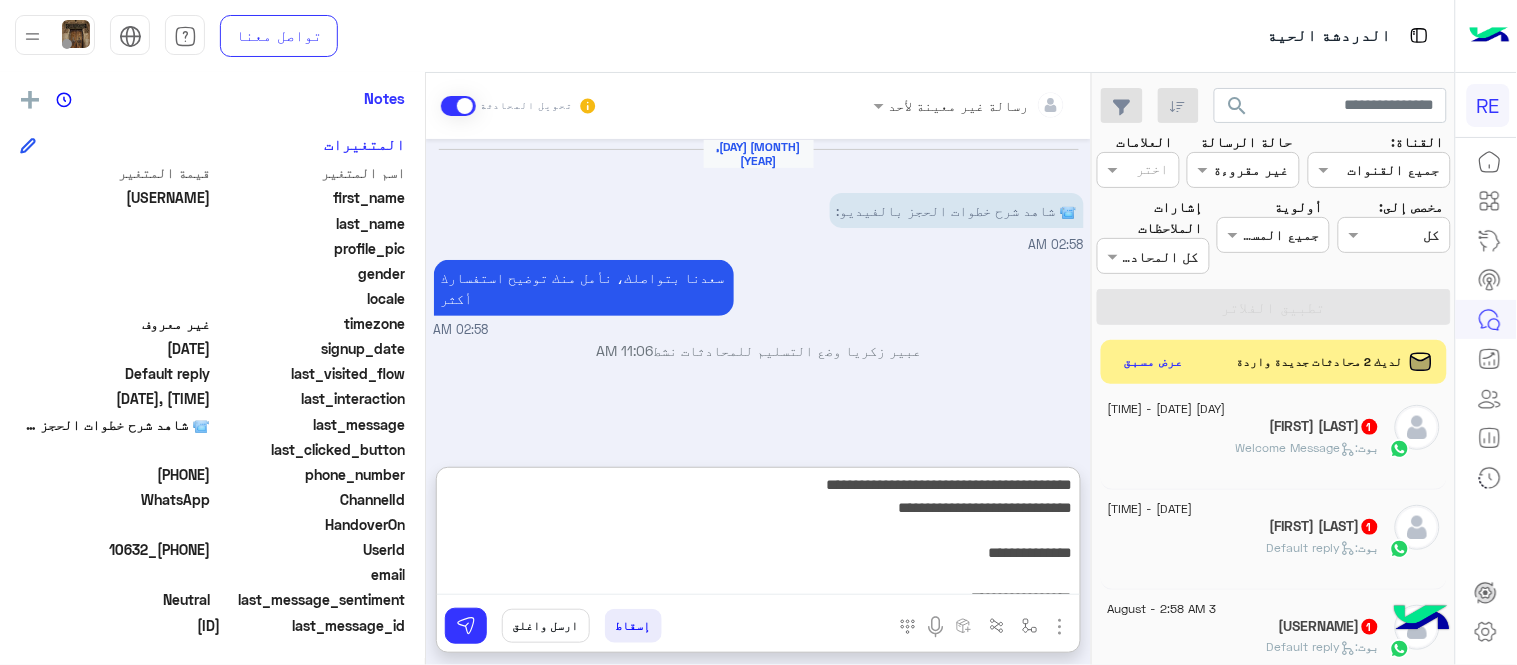 type 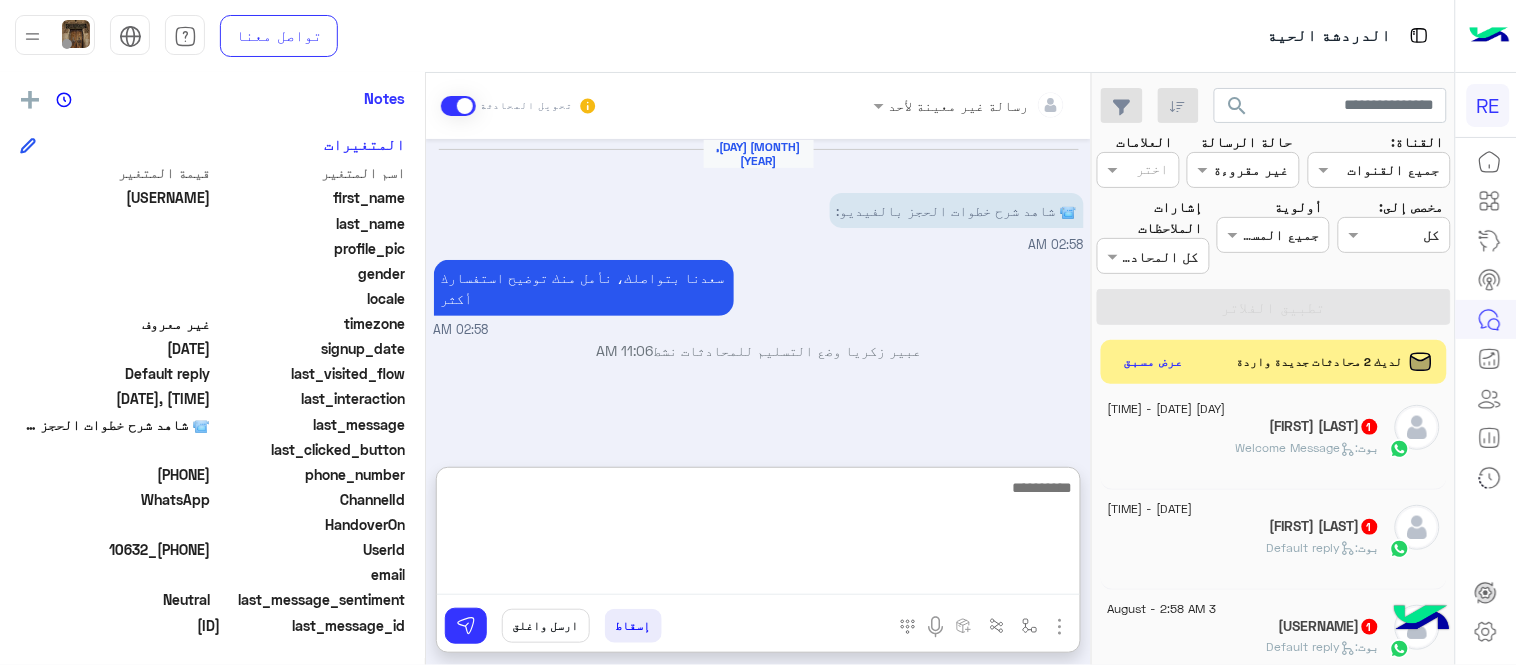 scroll, scrollTop: 0, scrollLeft: 0, axis: both 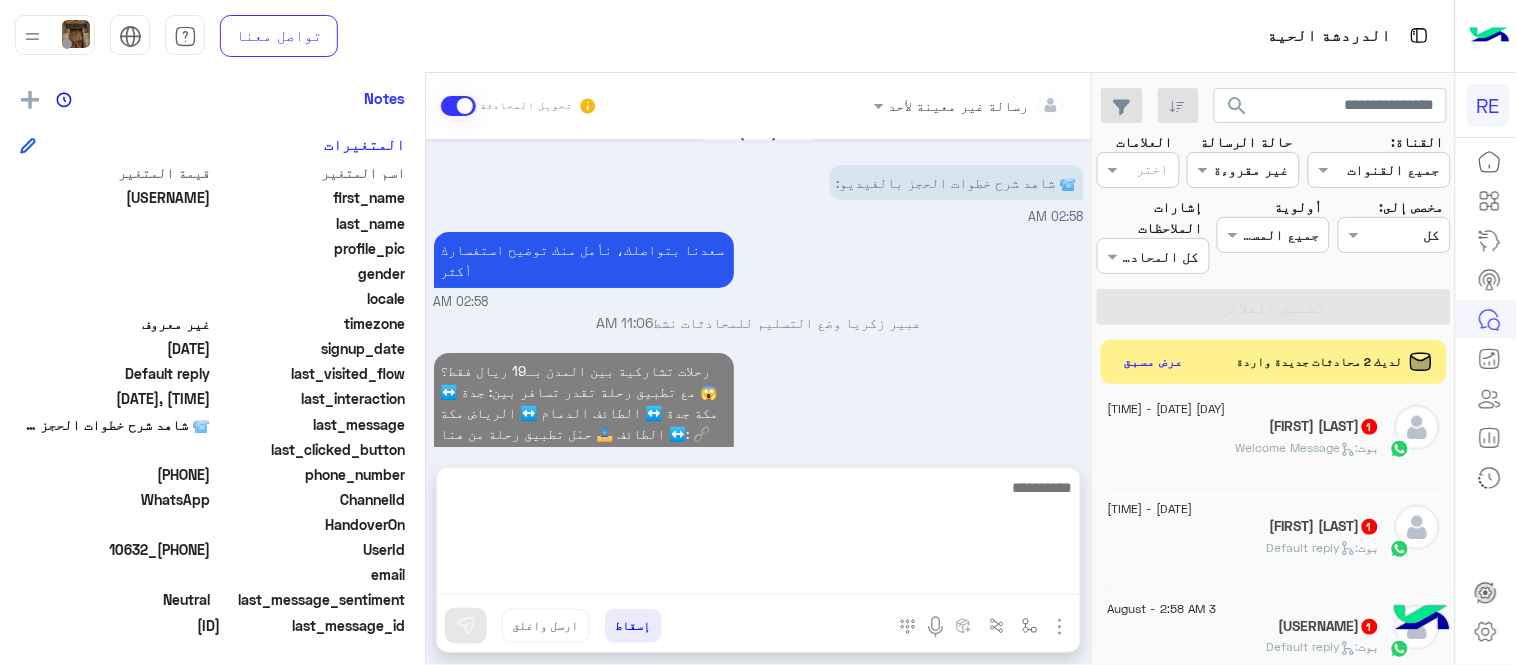 click on "رحلات تشاركية بين المدن بـ19 ريال فقط؟ 😱
مع تطبيق رحلة تقدر تسافر بين:
جدة ↔️ مكة
جدة ↔️ الطائف
الدمام ↔️ الرياض
مكة ↔️ الطائف
📥 حمّل تطبيق رحلة من هنا:
🔗 www.bit.ly/RehlaApp
📹 شاهد شرح خطوات الحجز بالفيديو:
▶️   https://www.youtube.com/watch?v=f17Q_oUCIMQ   11:07 AM" at bounding box center (759, 453) 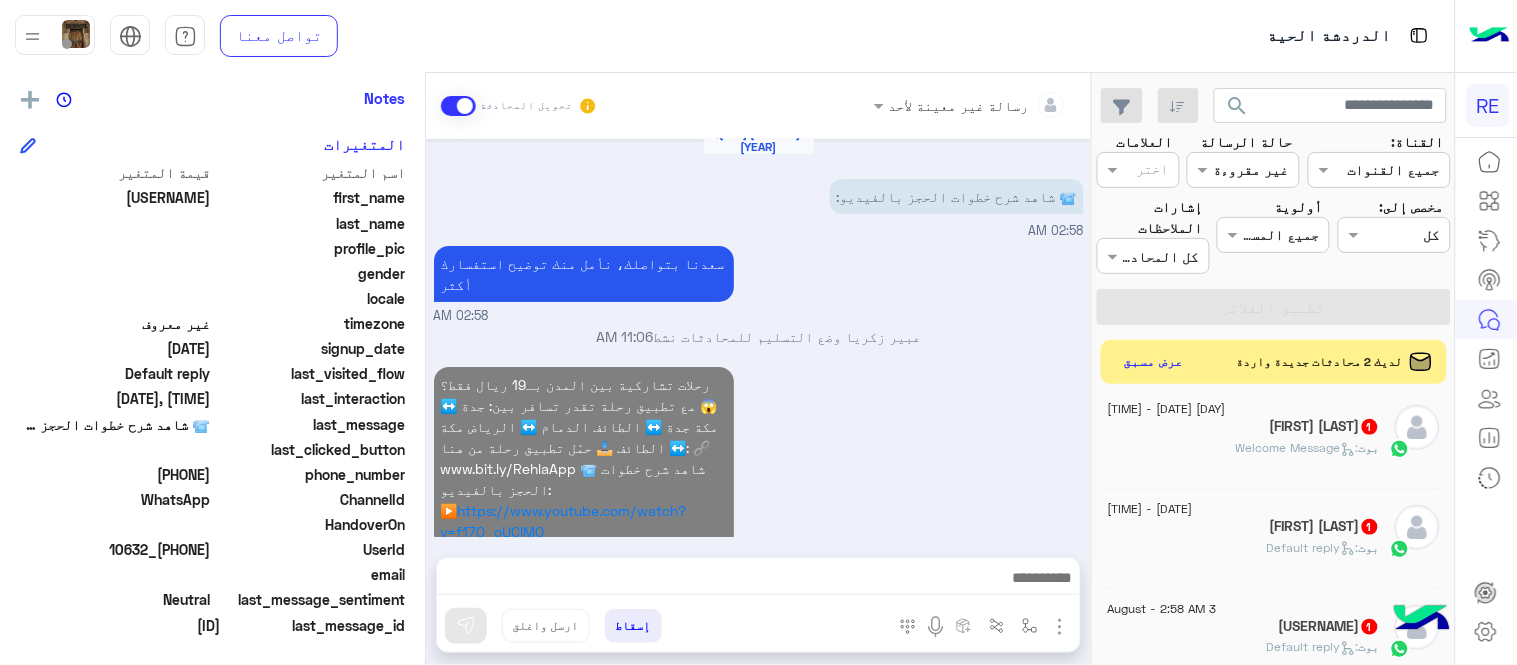 scroll, scrollTop: 51, scrollLeft: 0, axis: vertical 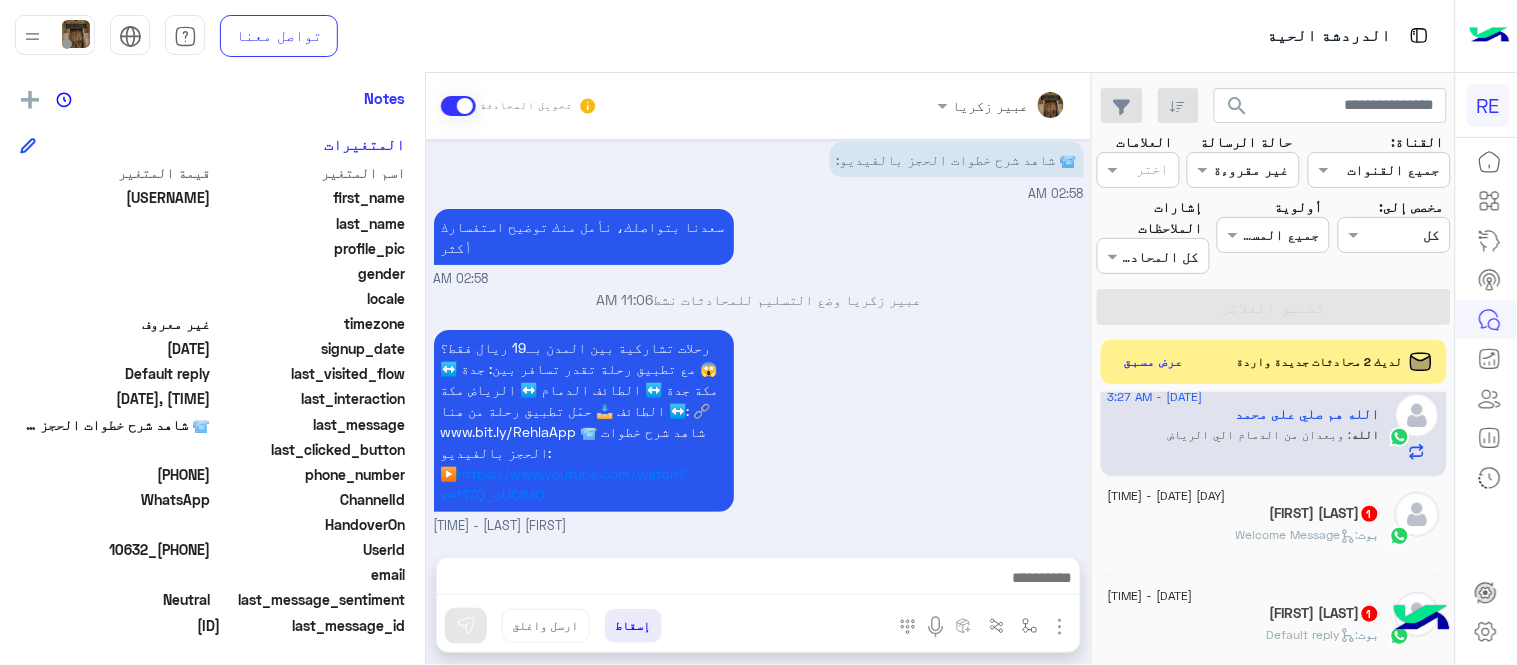 click on ":   Welcome Message" 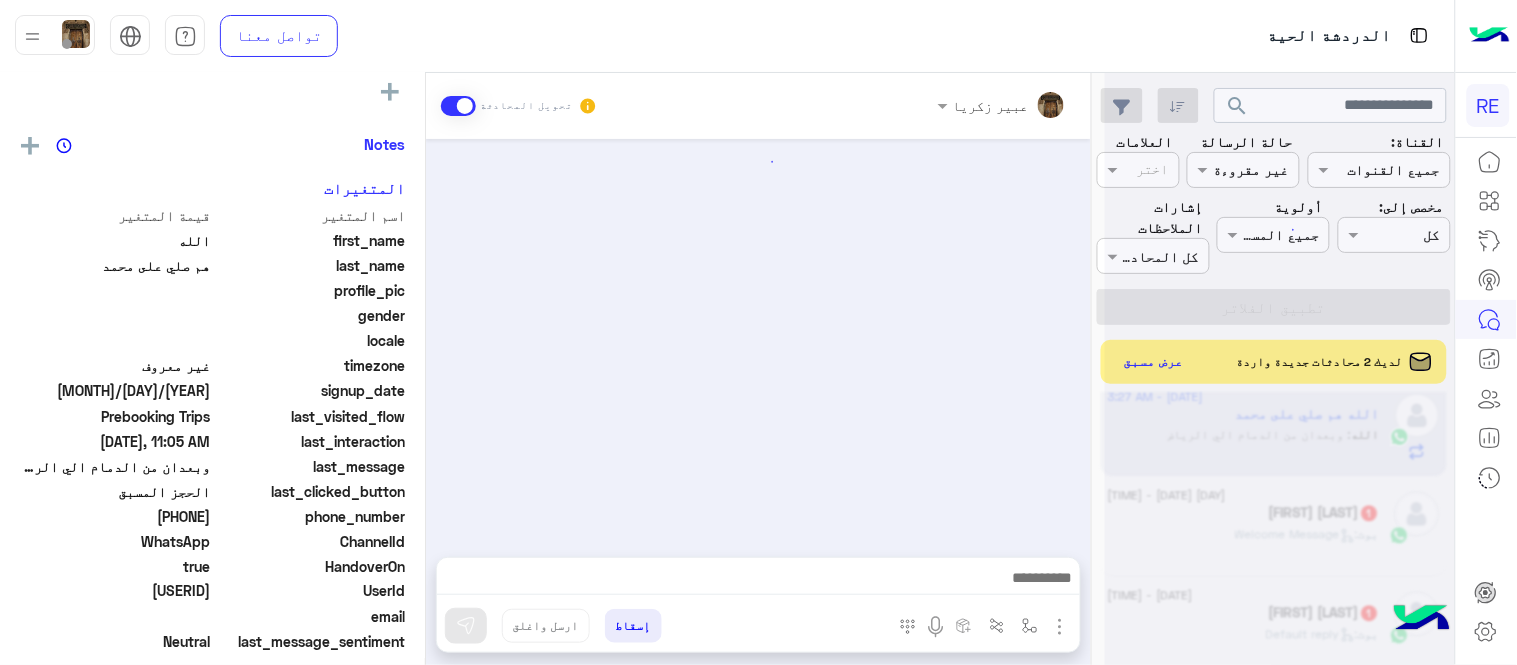 scroll, scrollTop: 405, scrollLeft: 0, axis: vertical 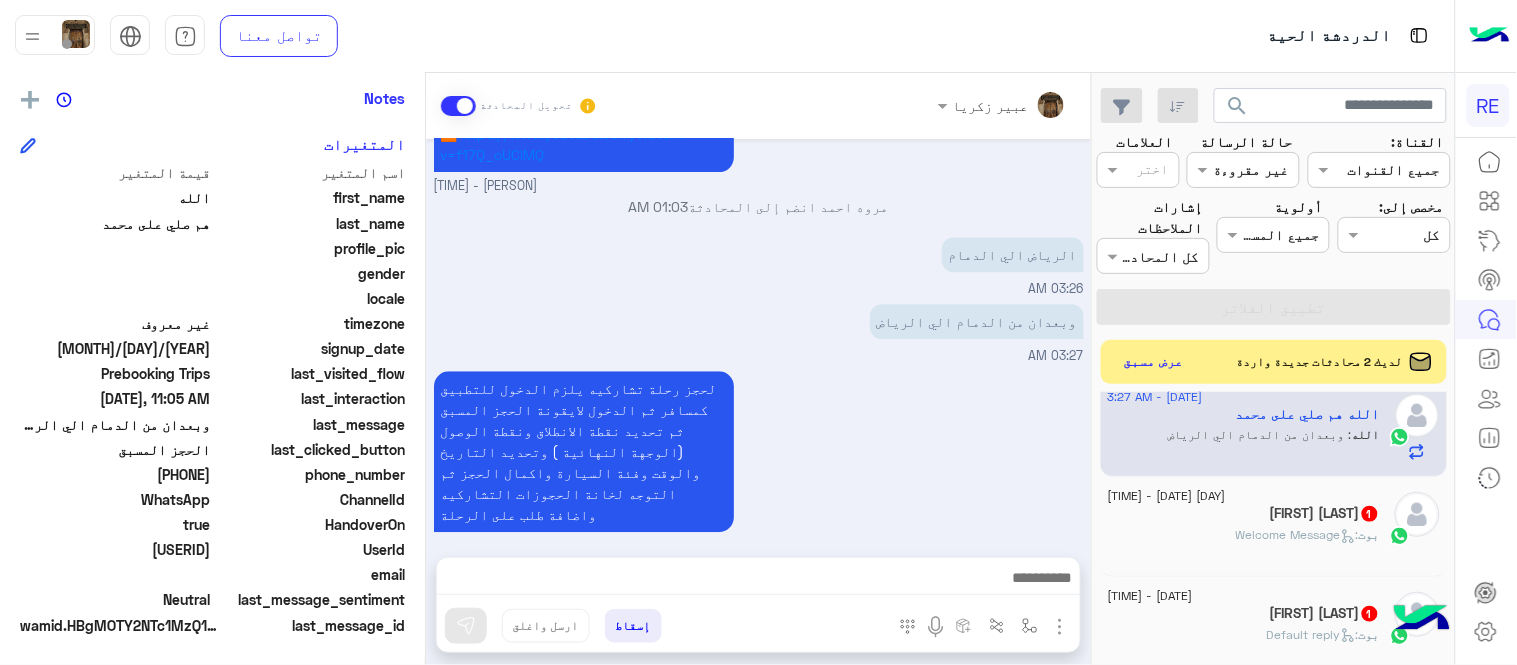 click on "بوت :   Welcome Message" 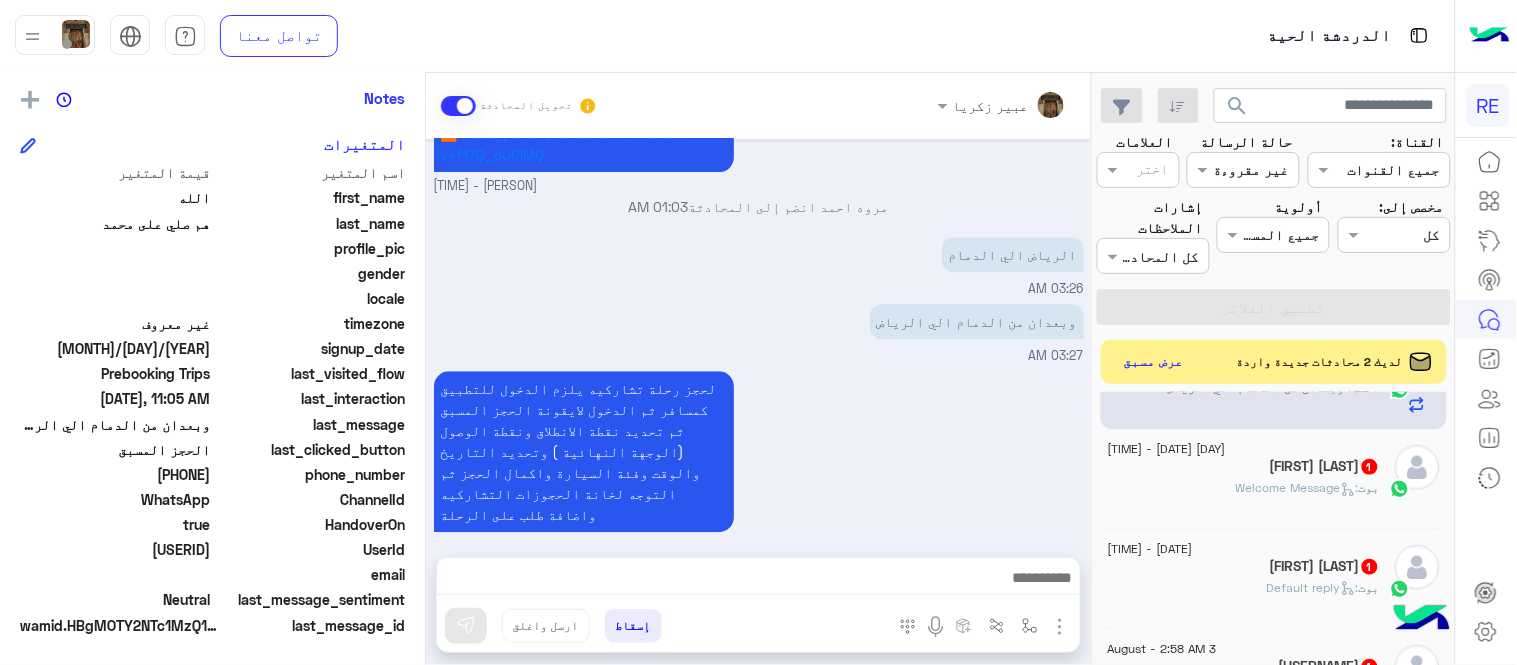 scroll, scrollTop: 1381, scrollLeft: 0, axis: vertical 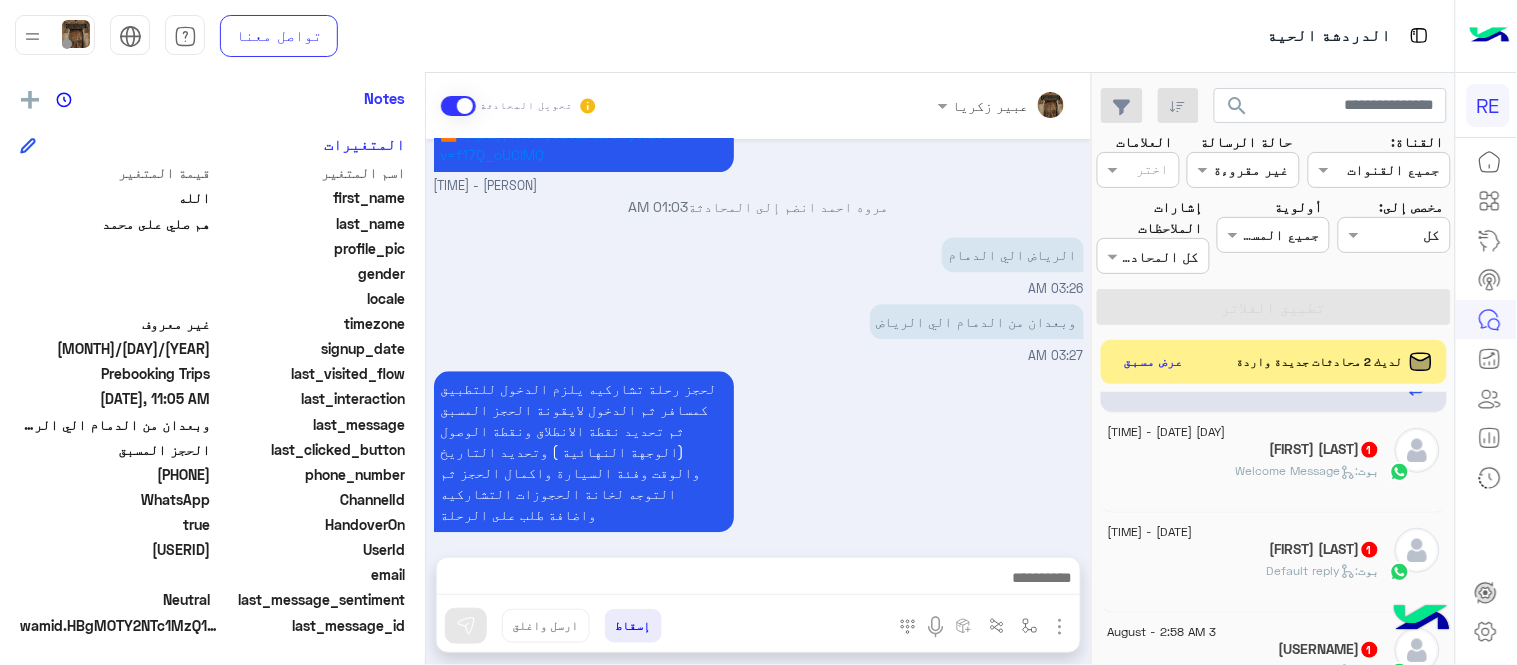 click on "بوت :   Default reply" 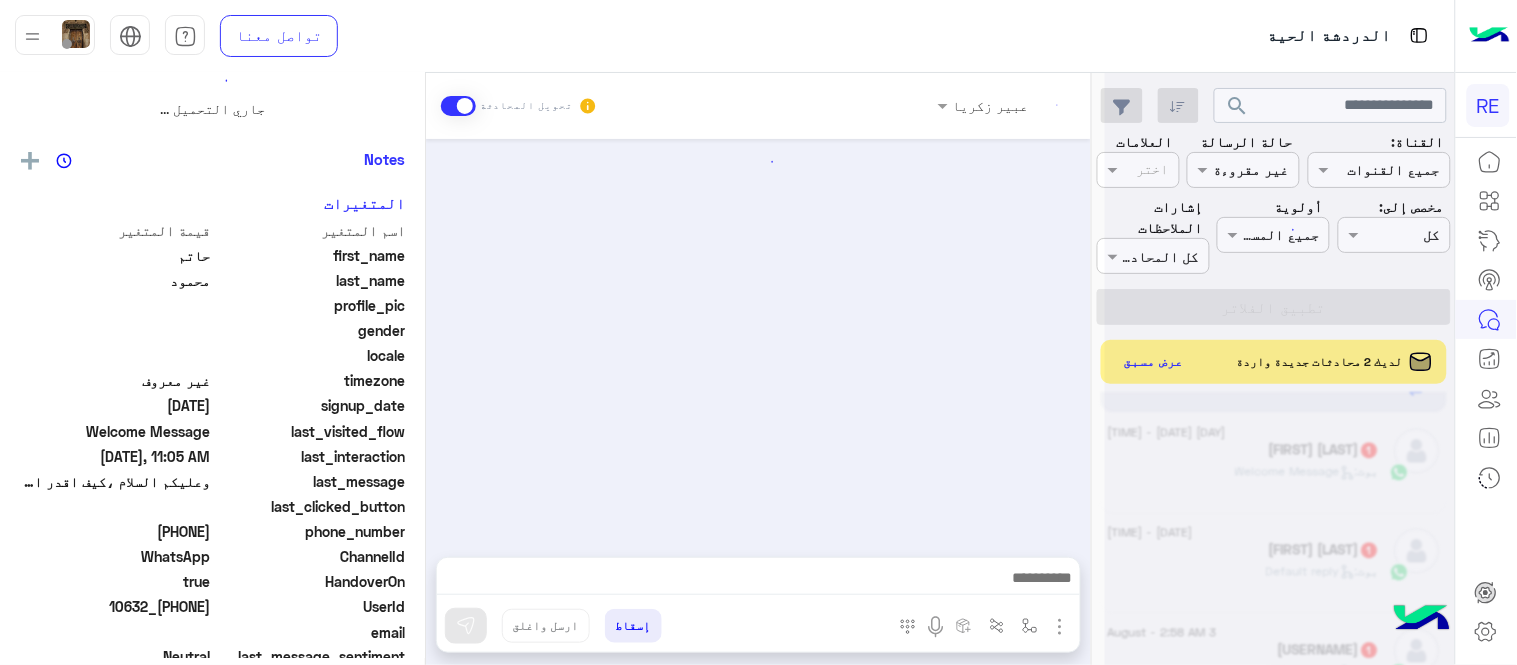 scroll, scrollTop: 0, scrollLeft: 0, axis: both 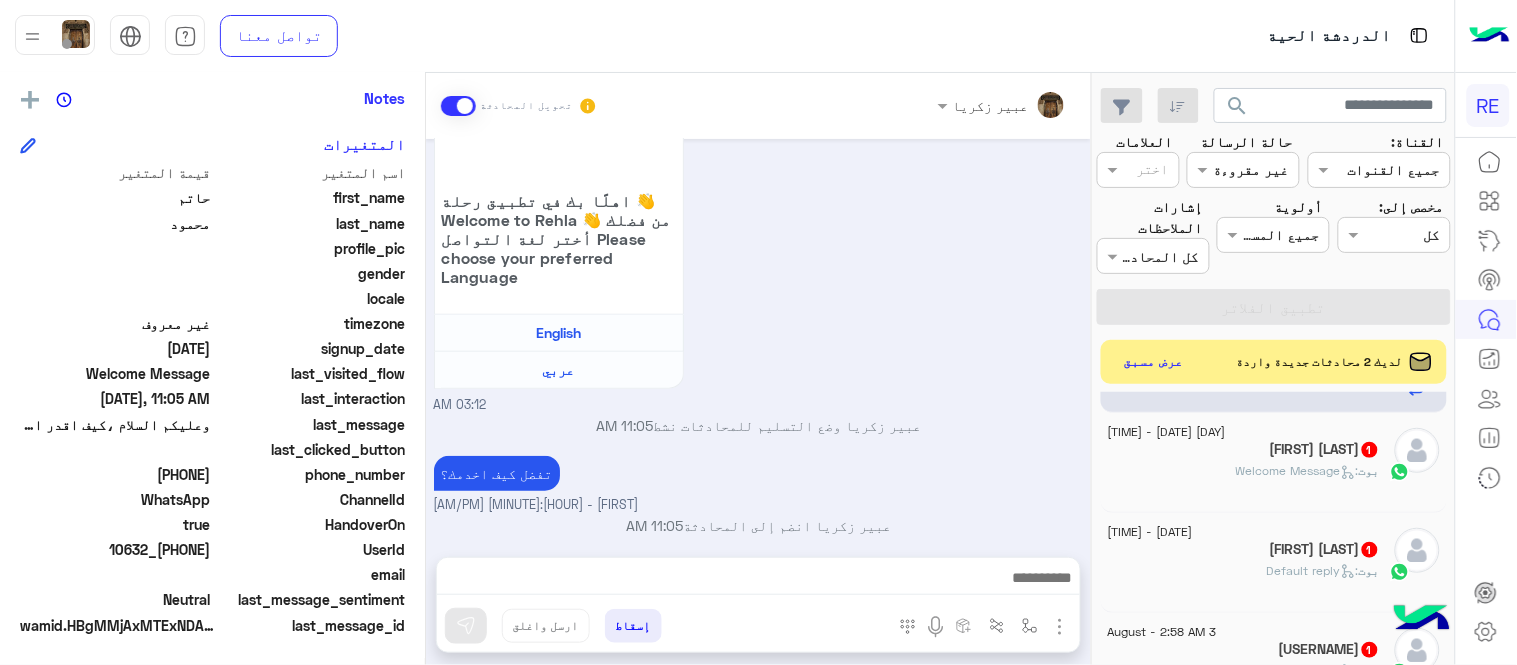 click on "3 August - 2:58 AM" 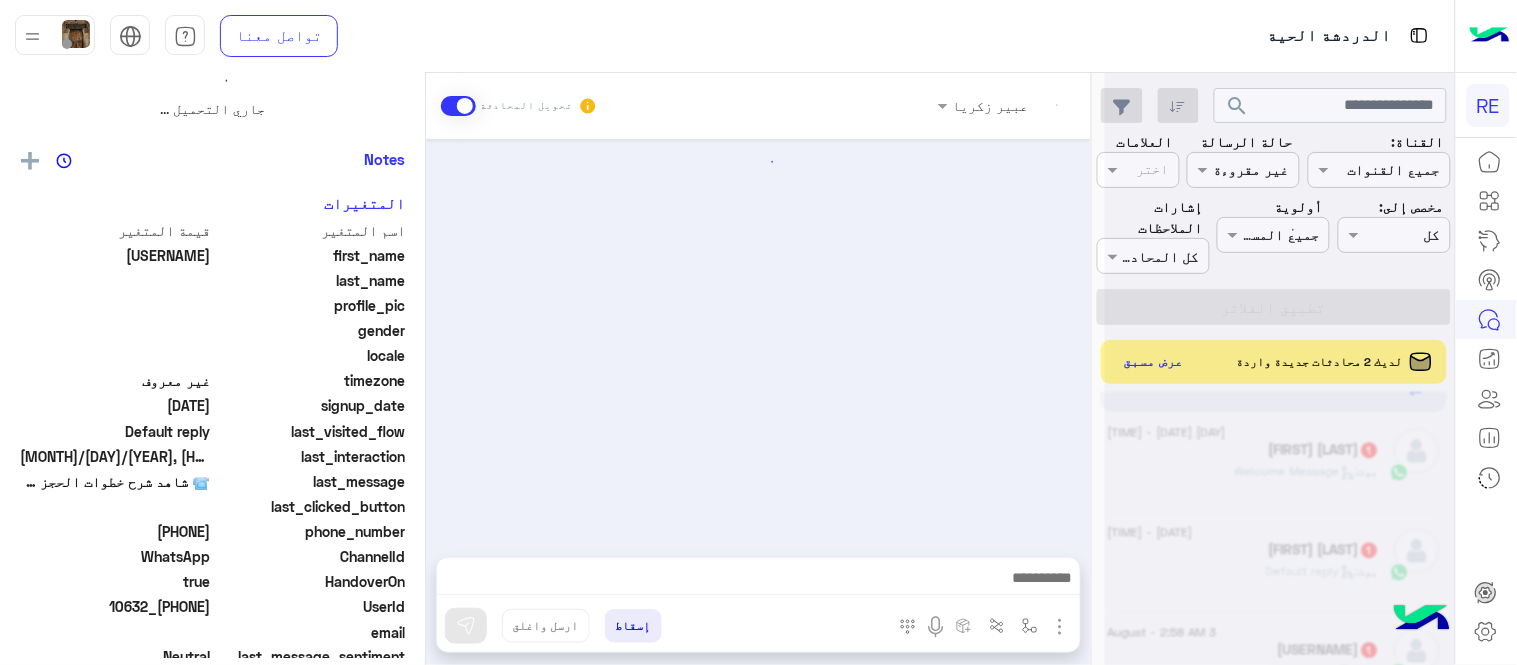 scroll, scrollTop: 0, scrollLeft: 0, axis: both 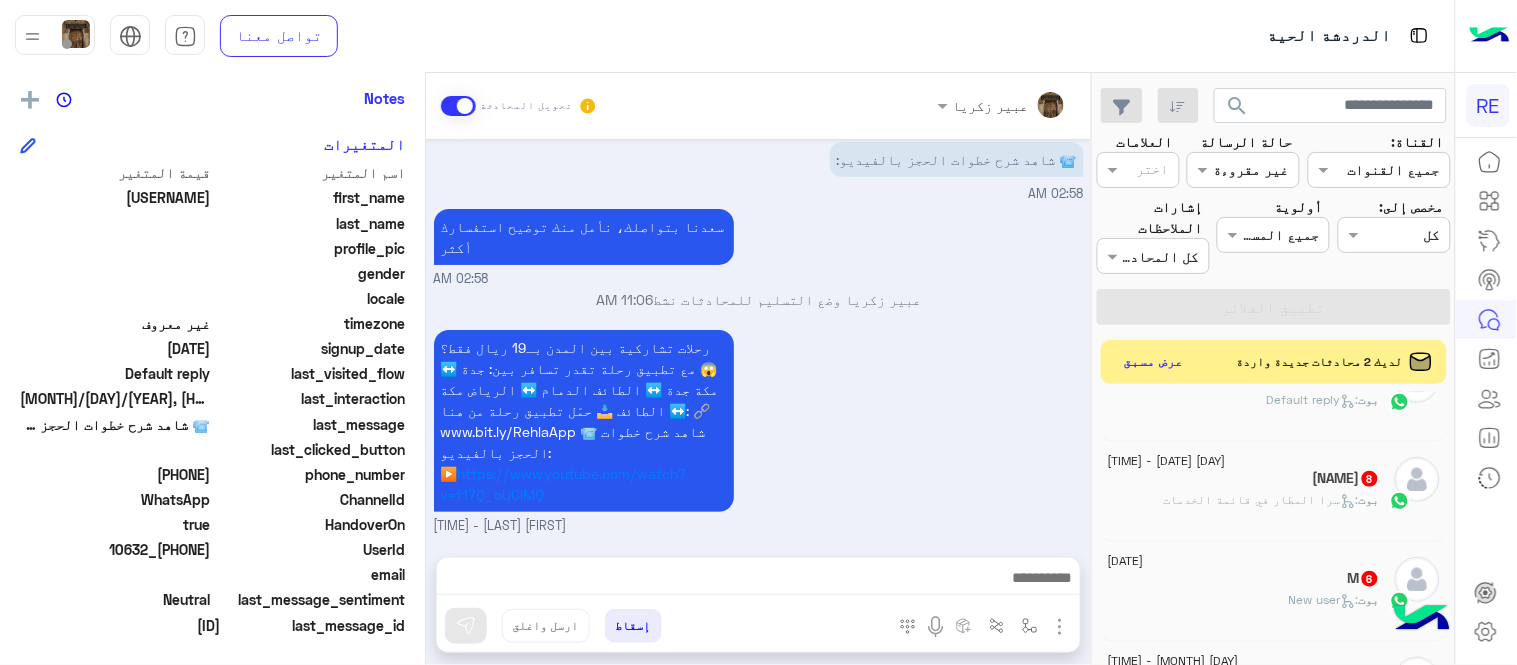 click on ":   سرا المطار في قائمة الخدمات" 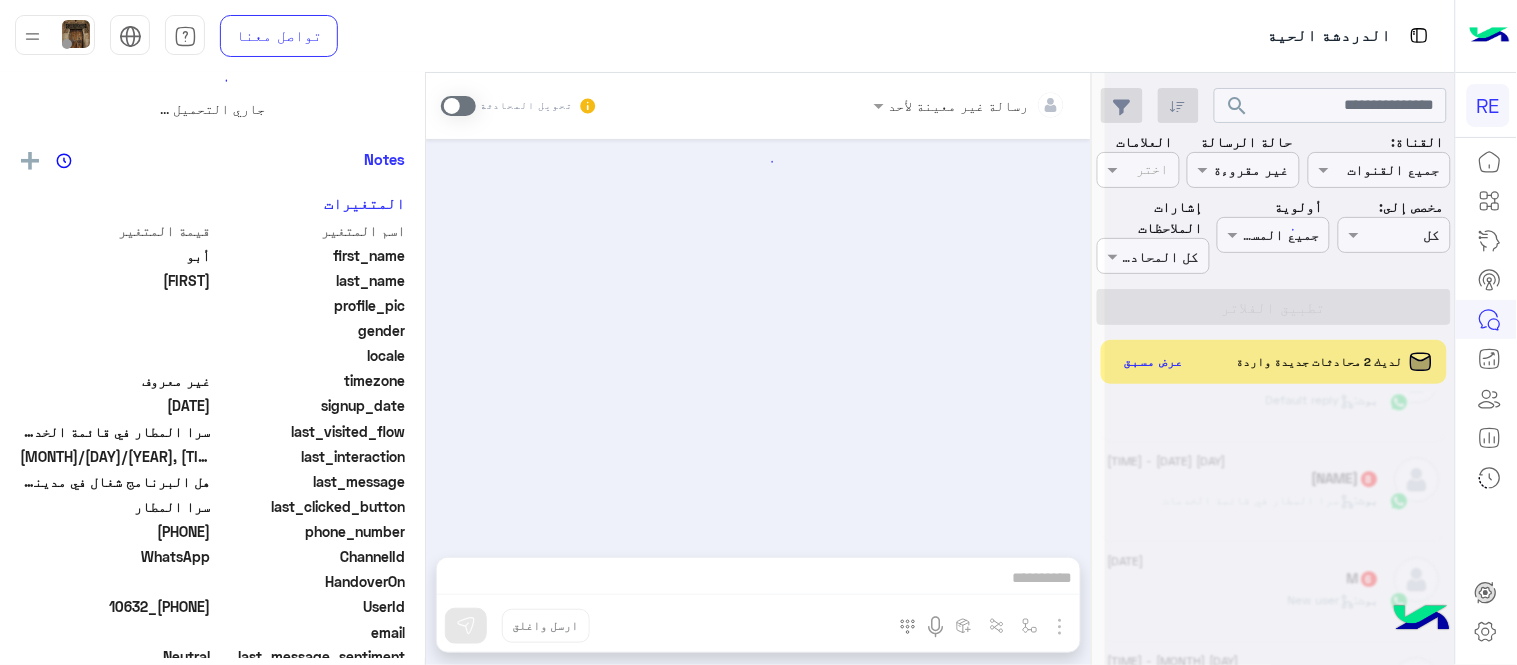 scroll, scrollTop: 0, scrollLeft: 0, axis: both 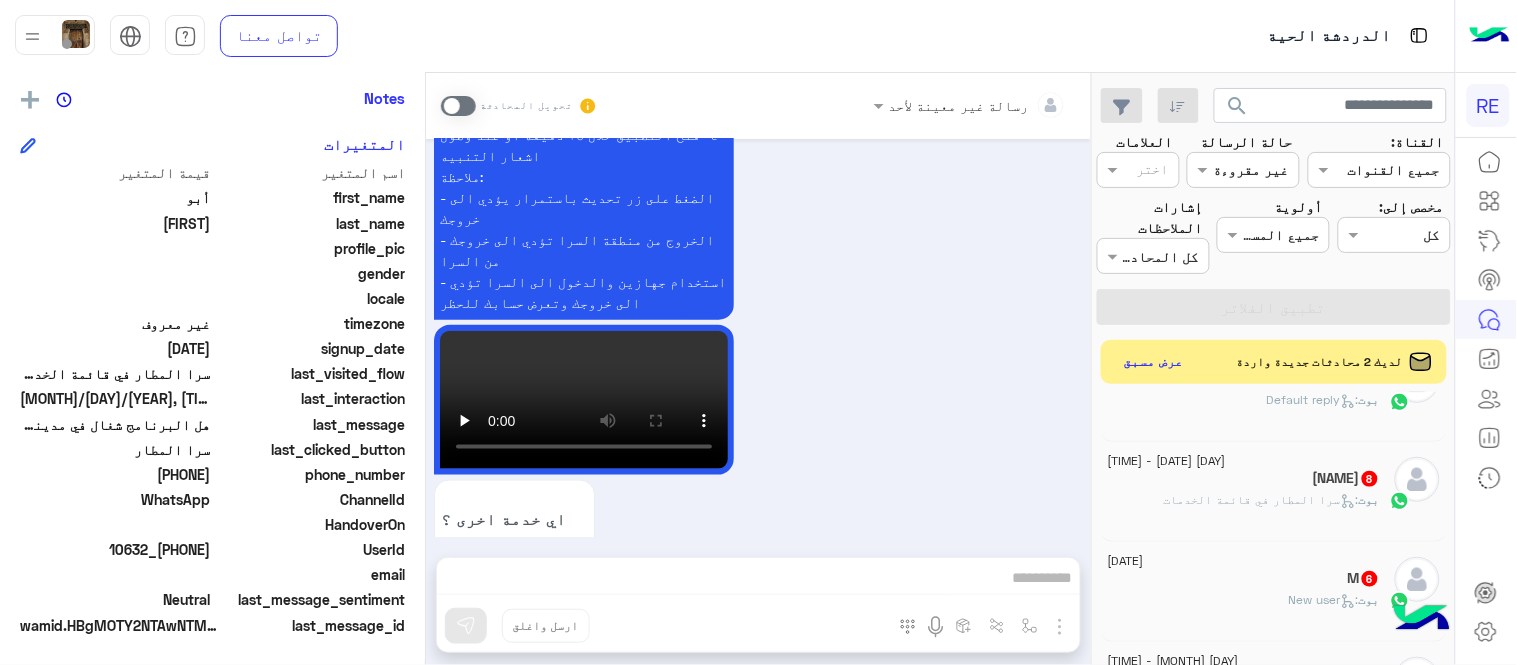 click at bounding box center (458, 106) 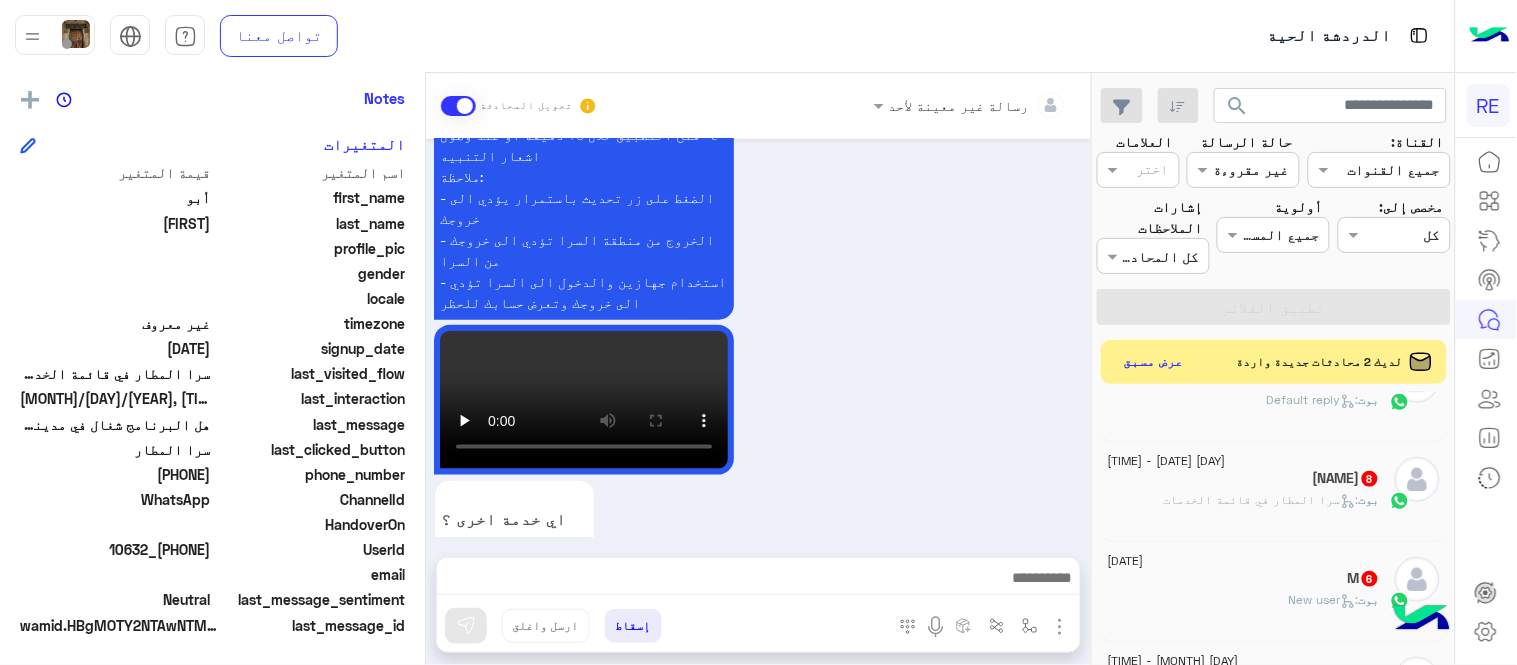 scroll, scrollTop: 2456, scrollLeft: 0, axis: vertical 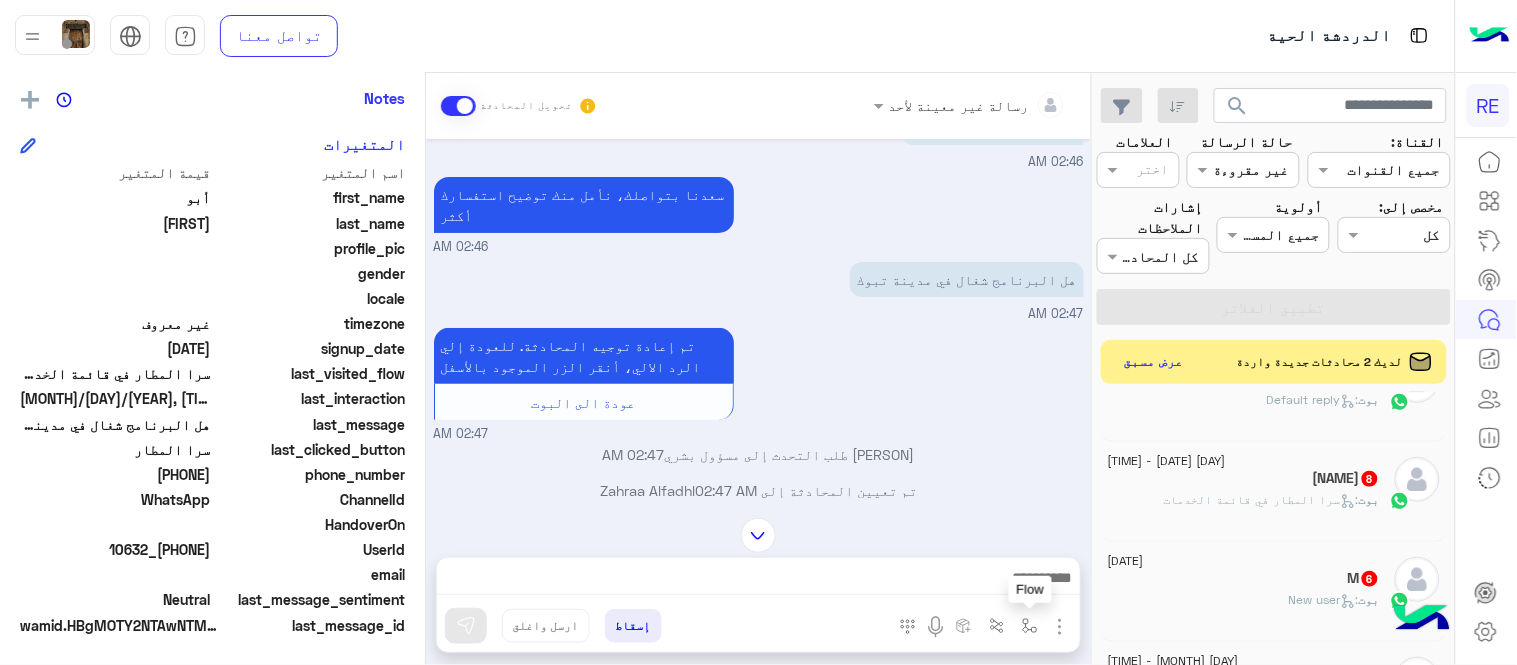 click at bounding box center (1030, 625) 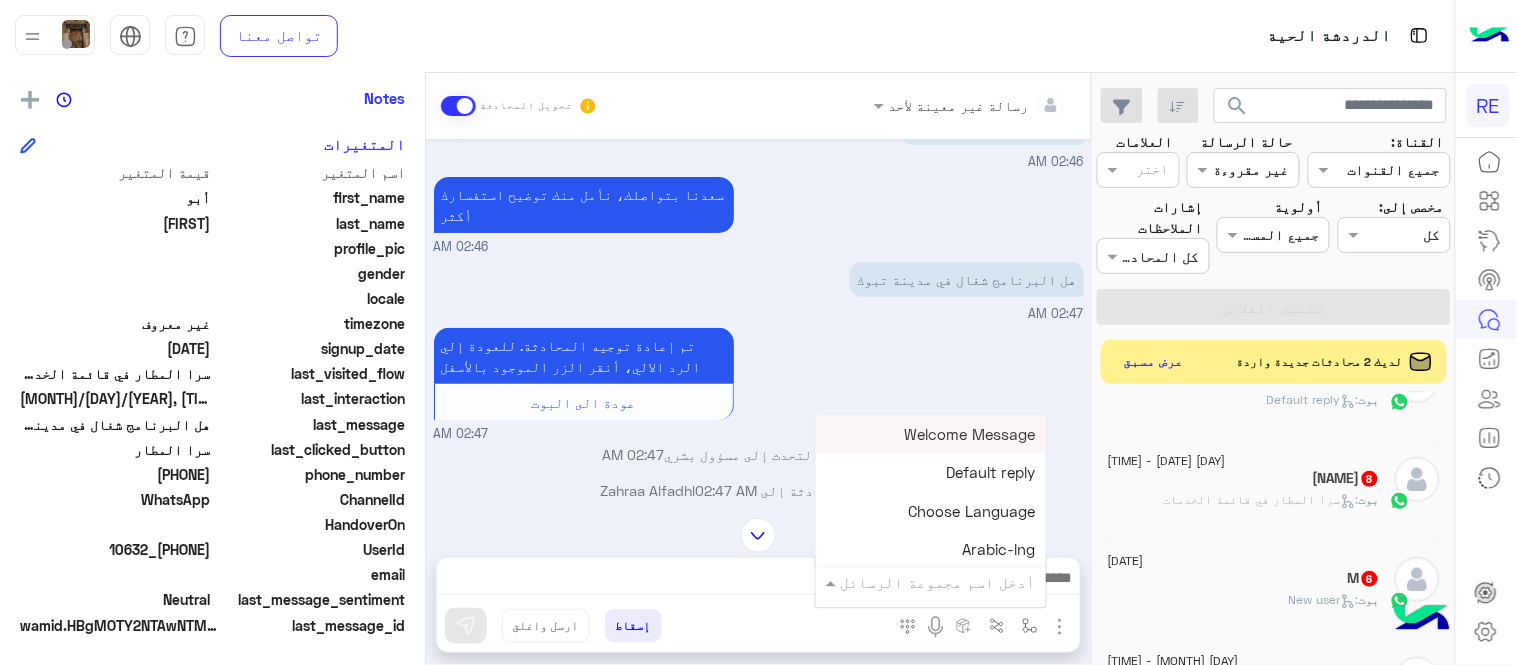 click at bounding box center (959, 582) 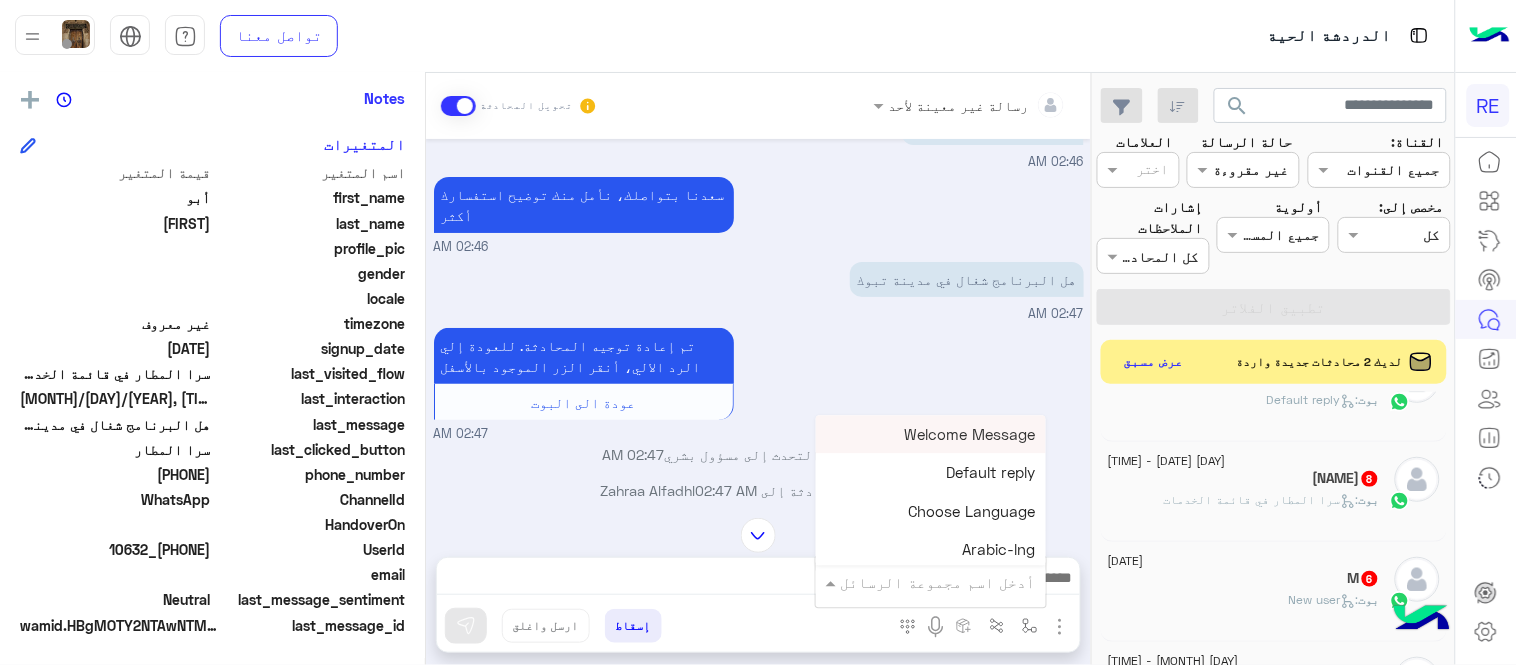 type on "*" 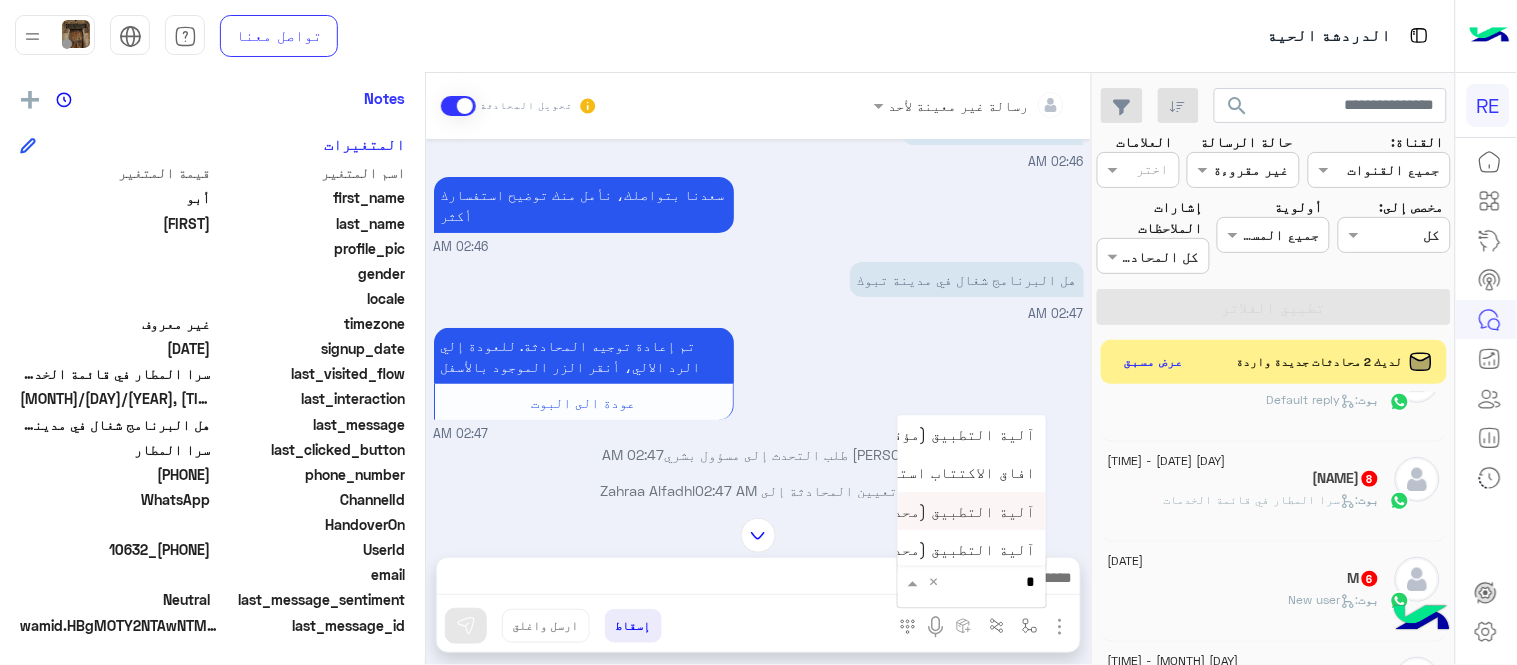 click on "آلية التطبيق (محدث)" at bounding box center [957, 511] 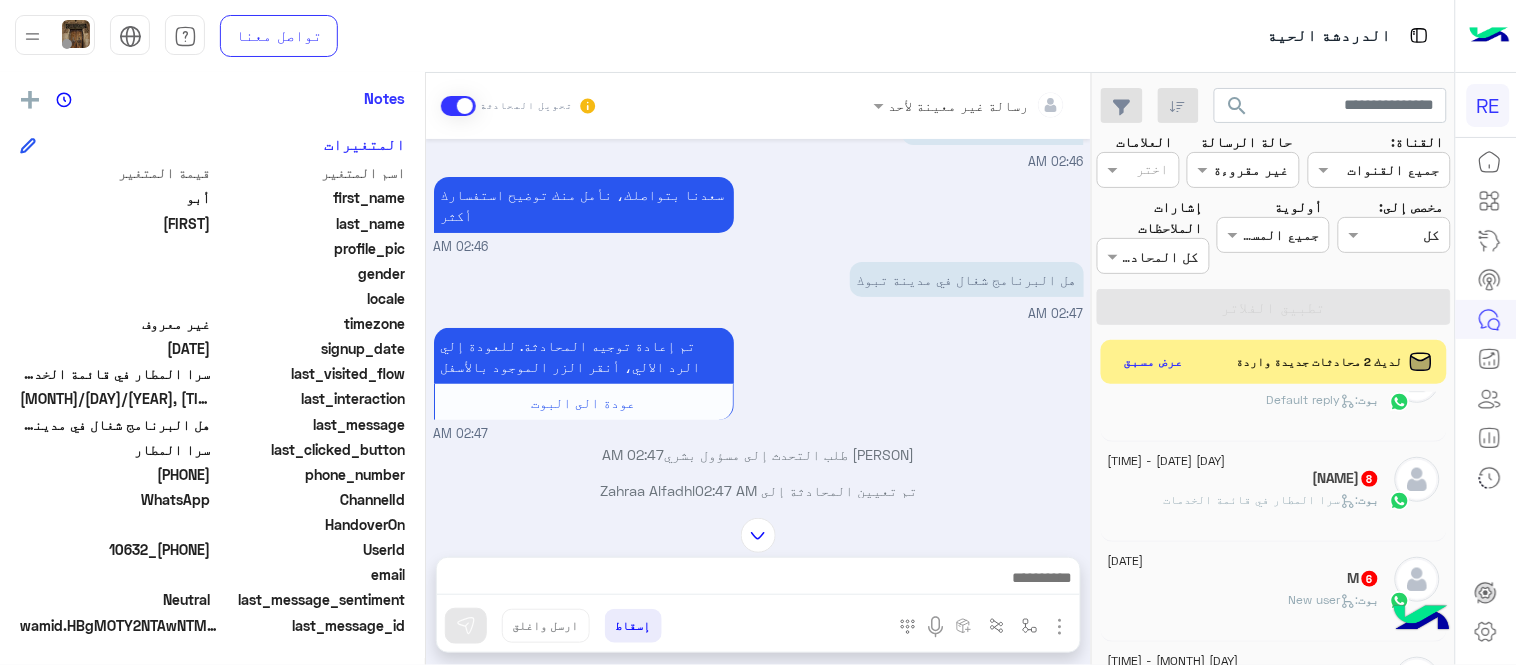 type on "**********" 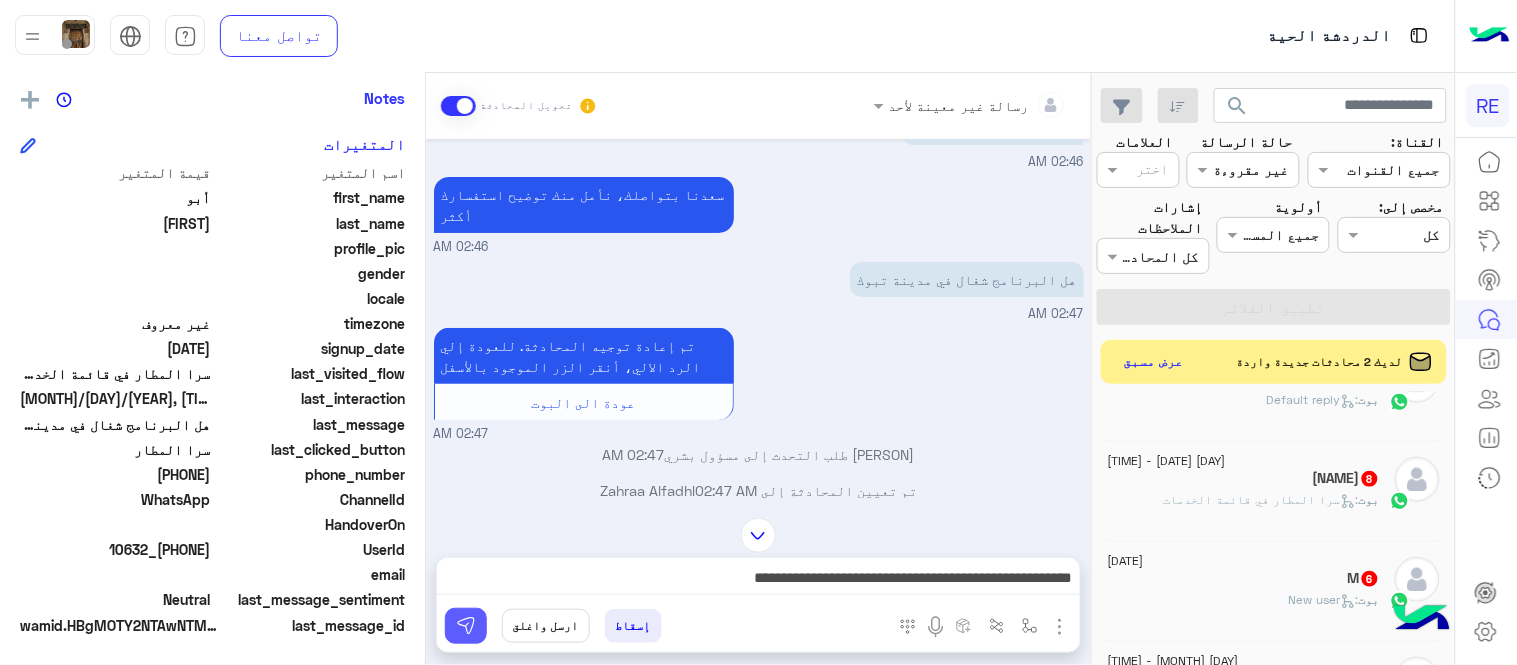 click at bounding box center (466, 626) 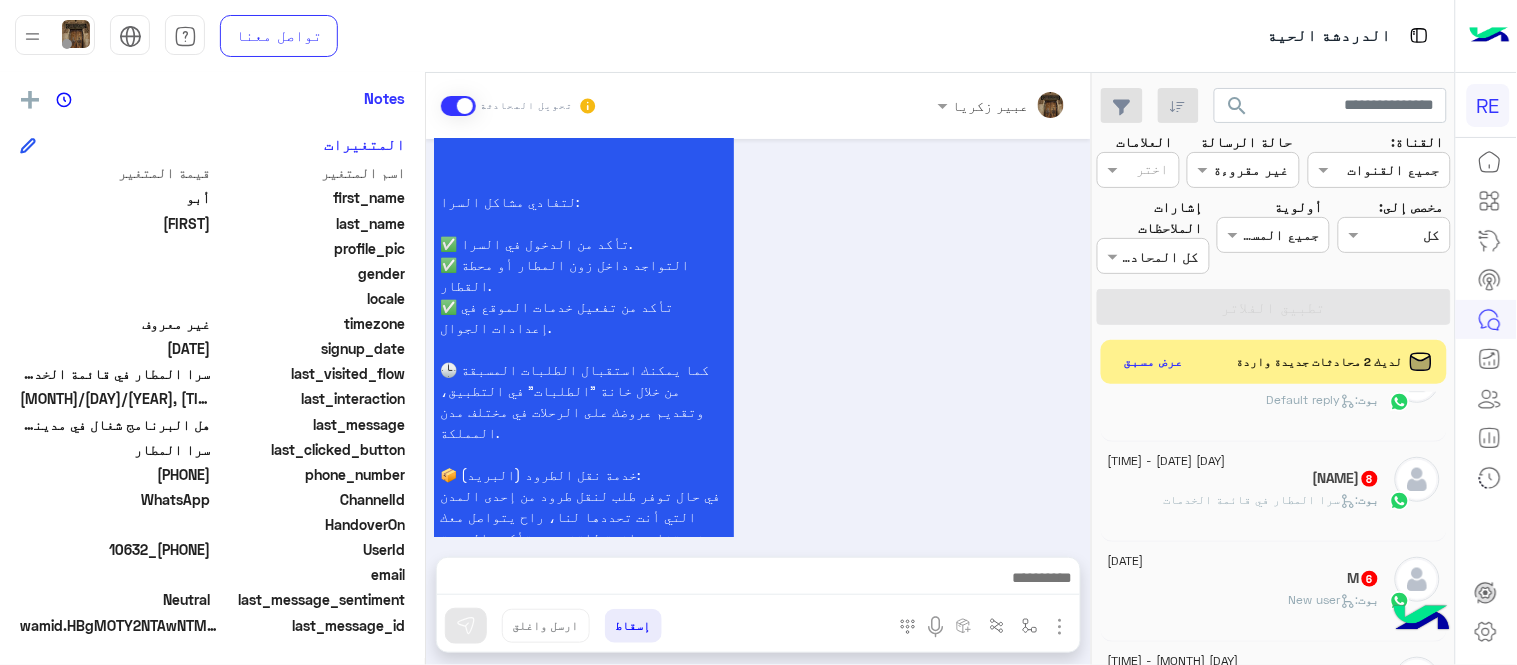 click on "سعداء بانضمامك، ونتطلع لأن تكون أحد شركائنا المميزين. 🔑 لتبدأ العمل ككابتن، يجب أولاً تفعيل حسابك بعد قبول بياناتك من هيئة النقل. خطوات البدء والدخول في السرا: 1️⃣ حمّل التطبيق وسجل بيانات سيارتك. 2️⃣ بعد قبول بياناتك من هيئة النقل وتفعيل حسابك، توجه إلى أقرب مطار أو محطة قطار. 3️⃣ عند الوصول، فعّل خيار "متاح" ثم اضغط على "الدخول في السرا". 4️⃣ بعد دخولك في السرا، ستبدأ في استقبال طلبات العملاء الموجهة من المرحلين المتواجدين في الموقع. لتفادي مشاكل السرا: ✅ تأكد من الدخول في السرا. ✅ التواجد داخل زون المطار أو محطة القطار. 📦 خدمة نقل الطرود (البريد):" at bounding box center (759, 242) 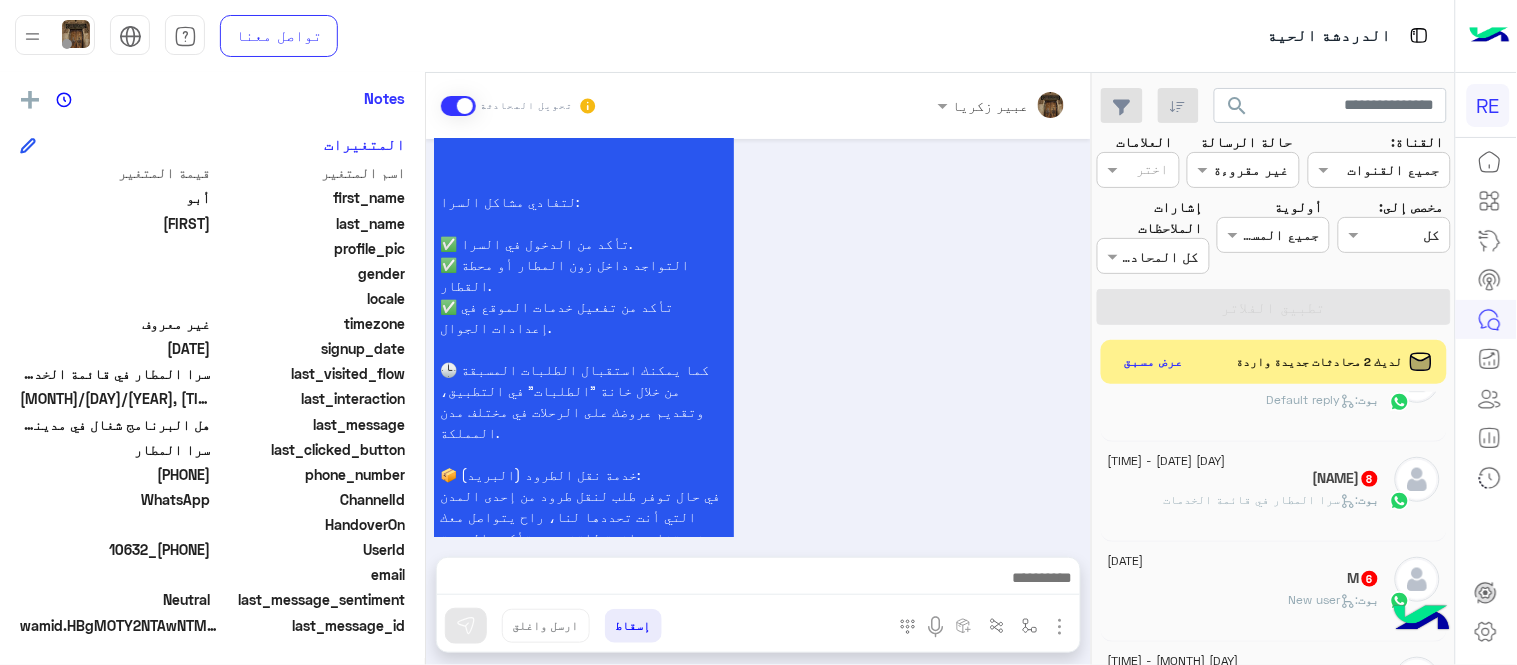 click on "بوت :   New user" 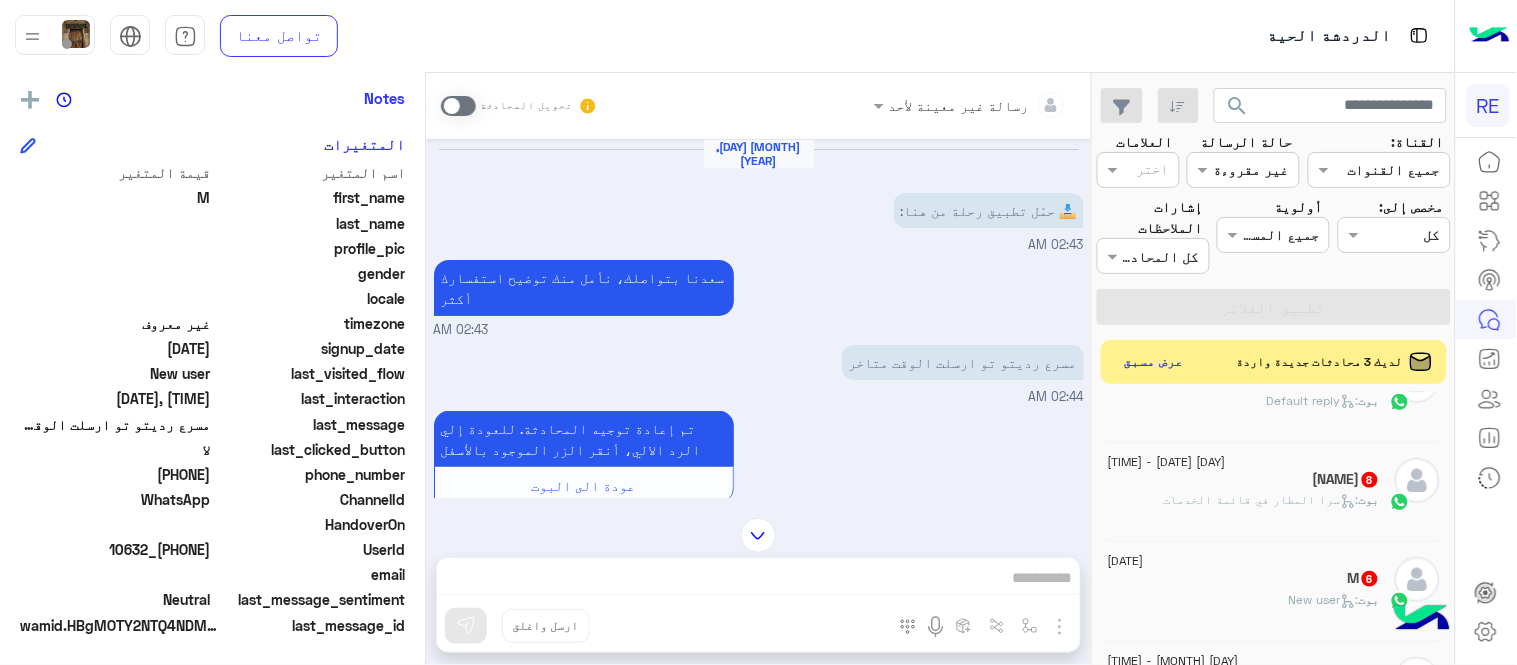 scroll, scrollTop: 1652, scrollLeft: 0, axis: vertical 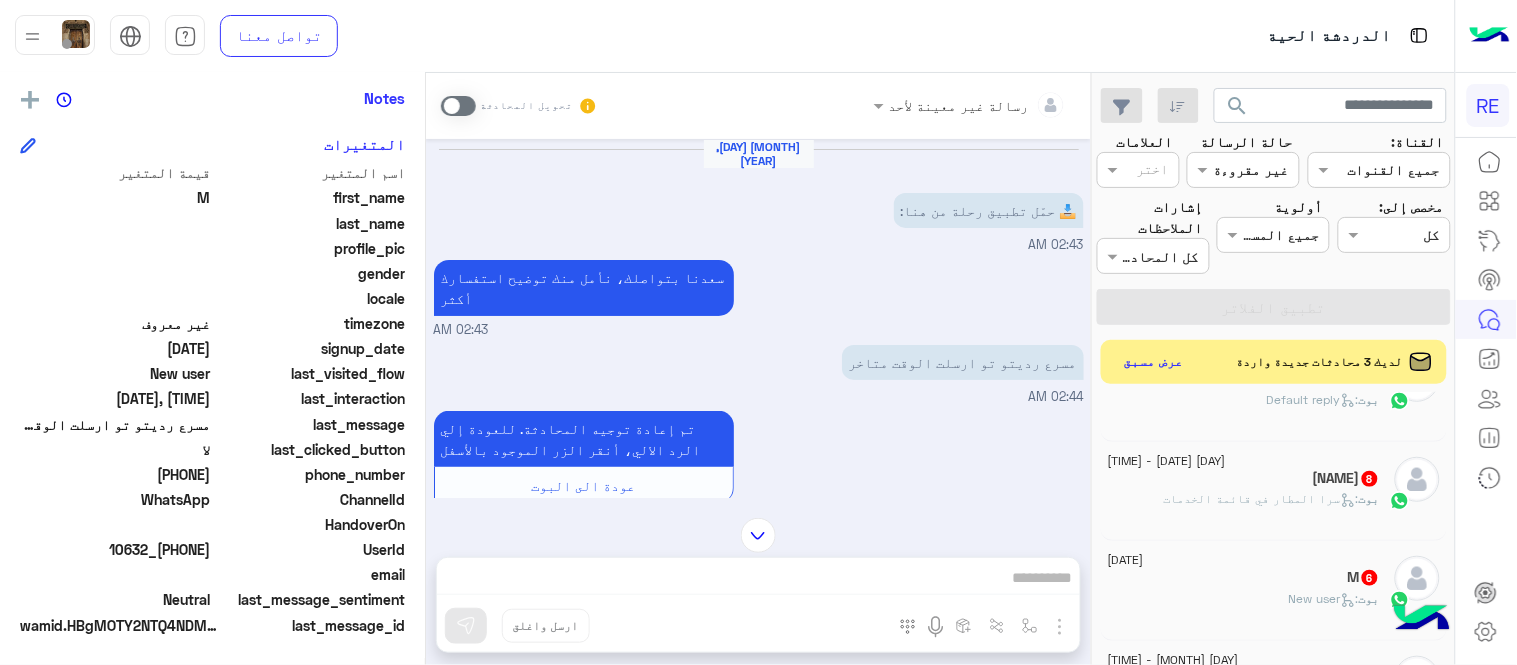 click on "تم إعادة توجيه المحادثة. للعودة إلي الرد الالي، أنقر الزر الموجود بالأسفل  عودة الى البوت     [TIME]" at bounding box center (759, 466) 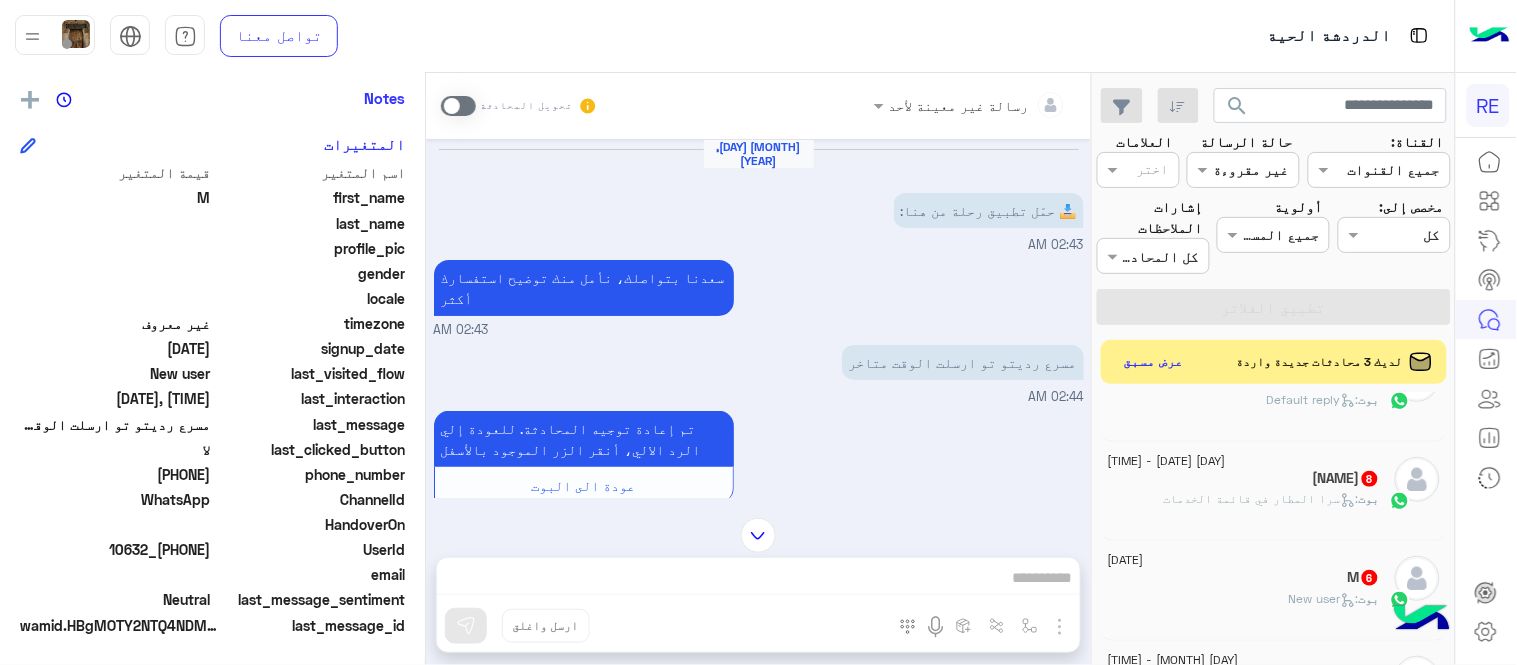 click at bounding box center (458, 106) 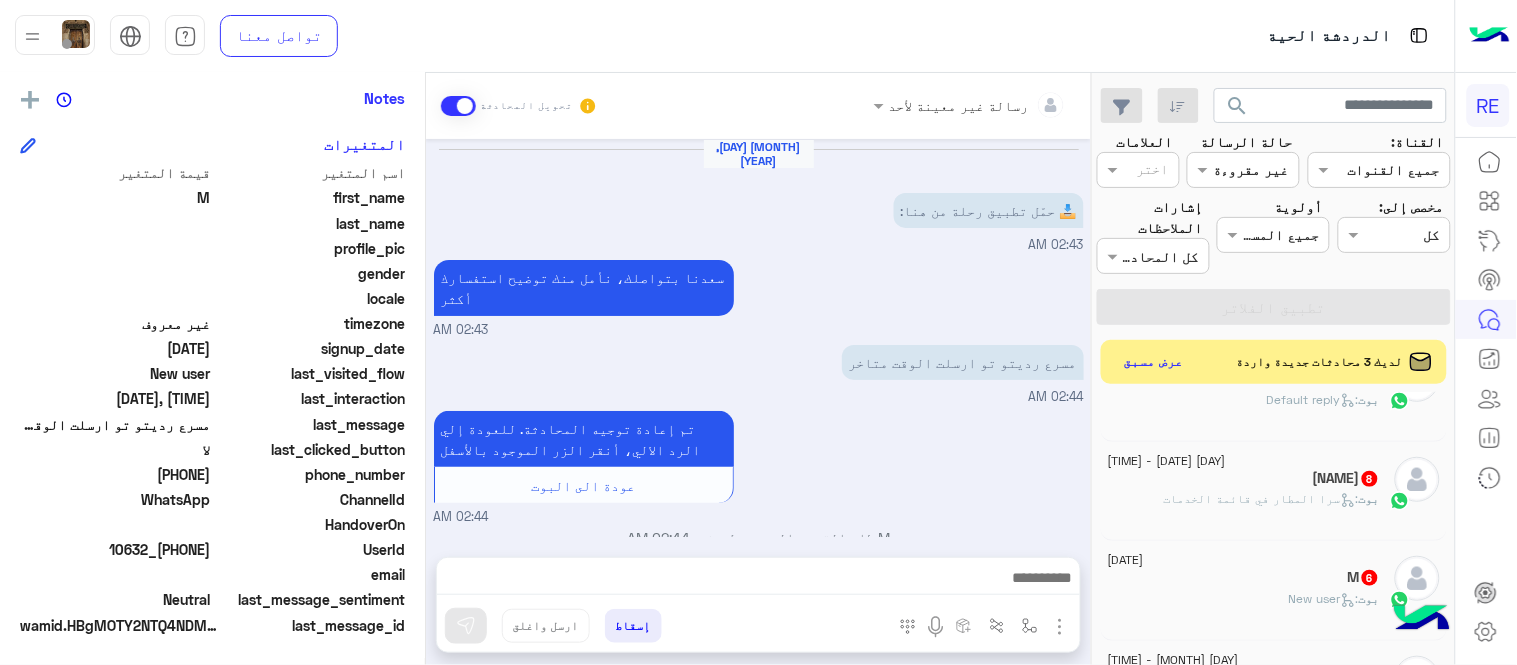 scroll, scrollTop: 1511, scrollLeft: 0, axis: vertical 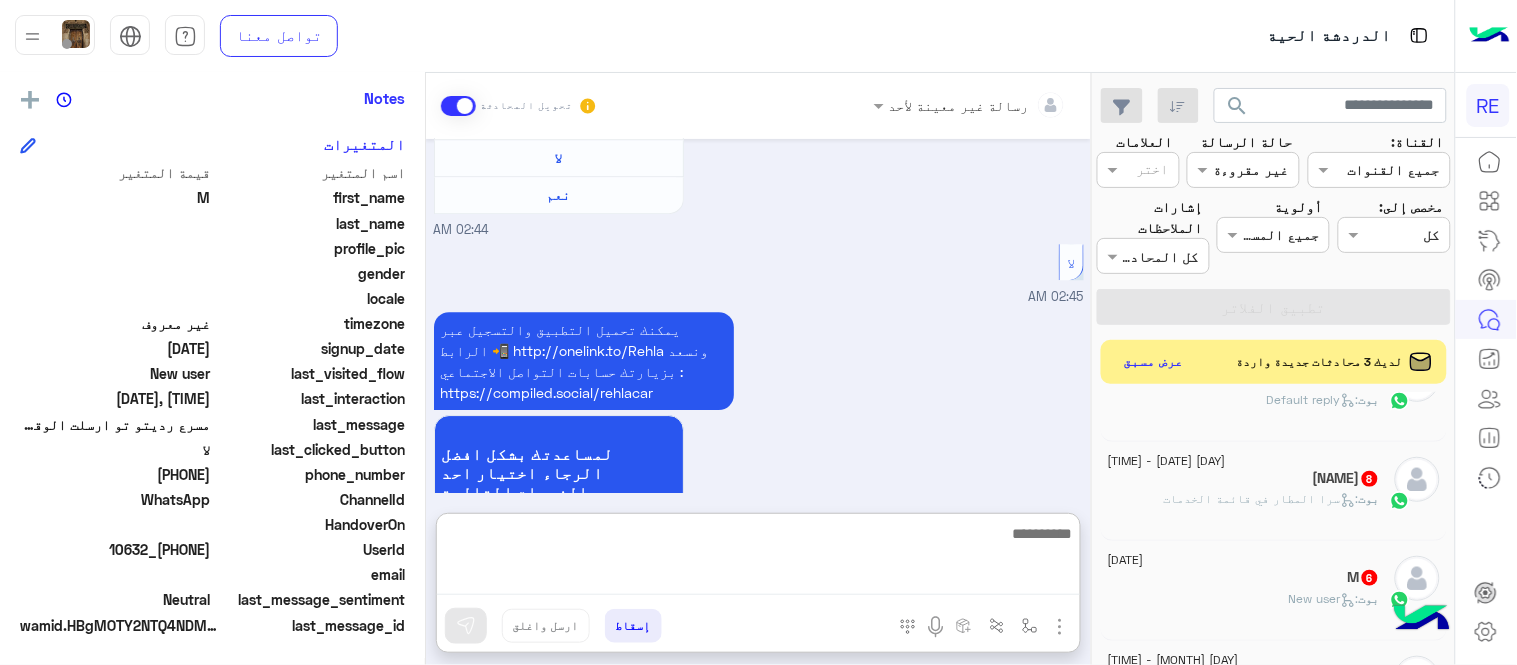 click at bounding box center [758, 558] 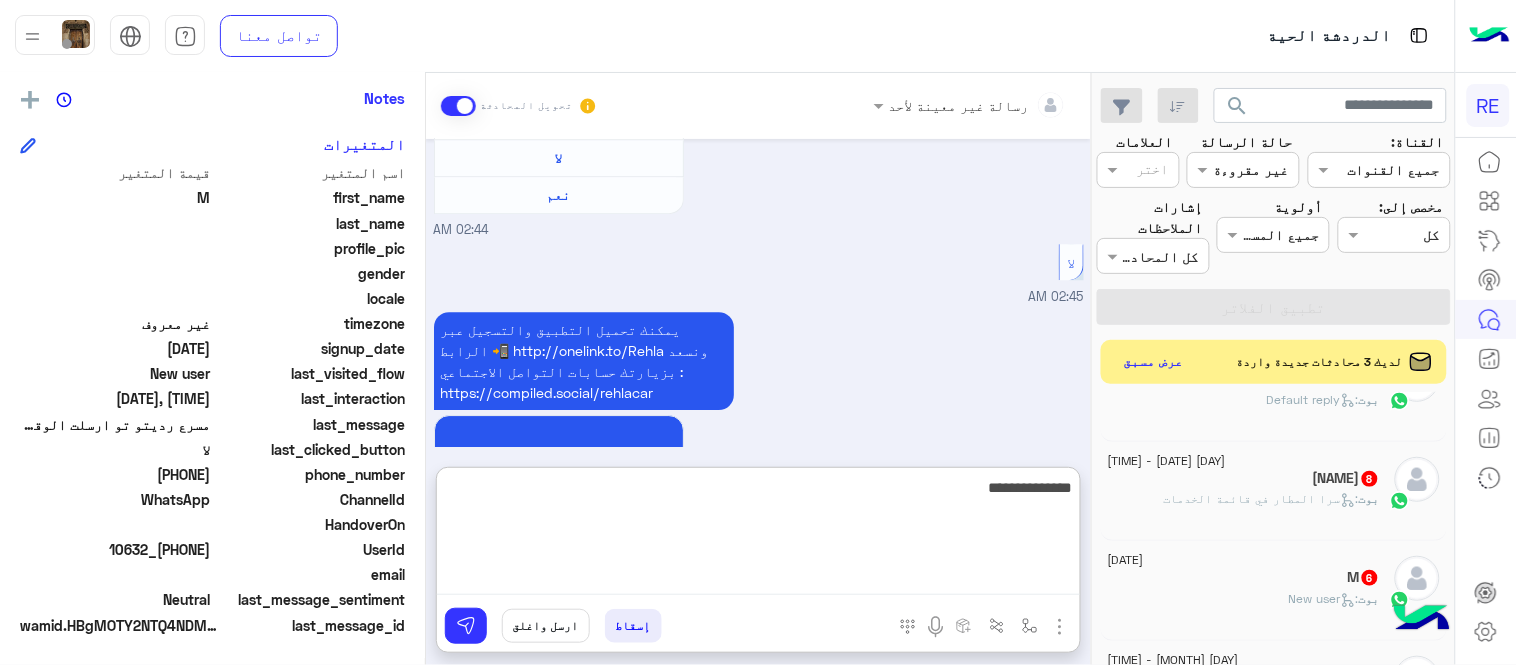 type on "**********" 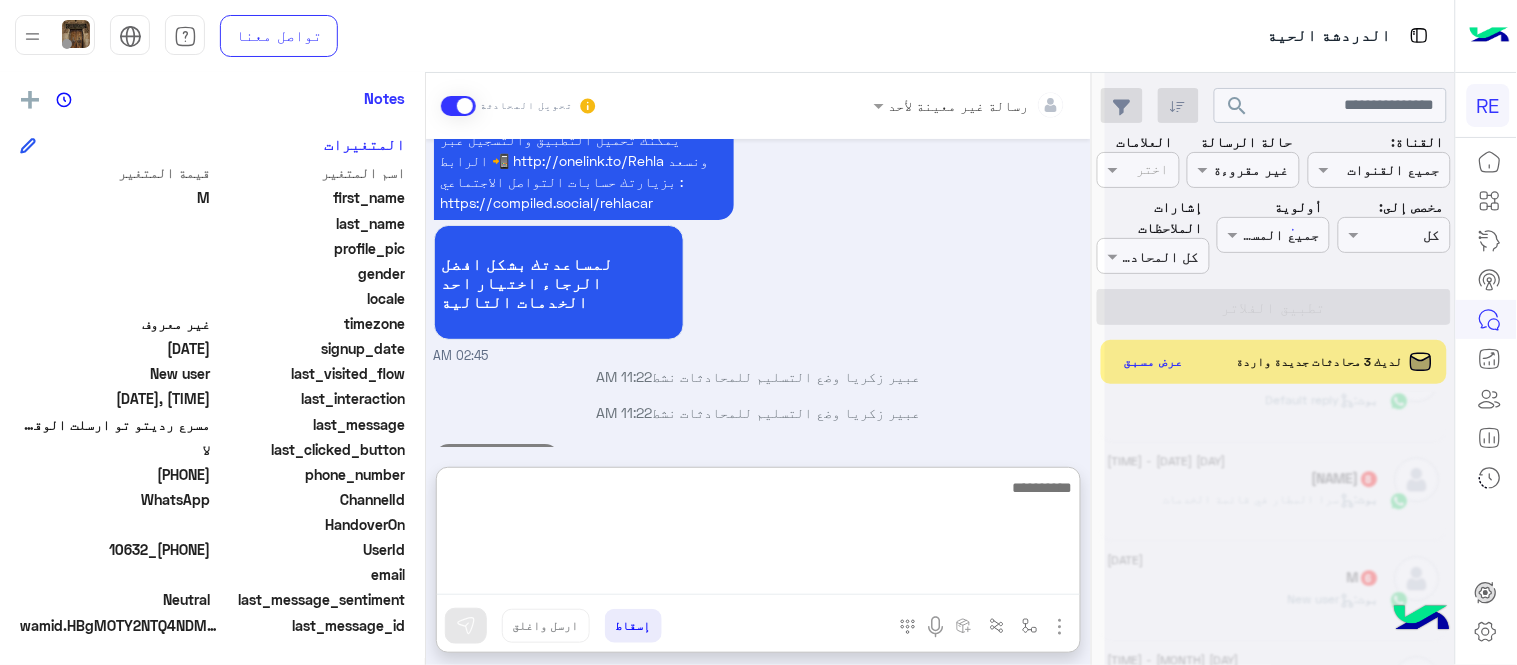 scroll, scrollTop: 0, scrollLeft: 0, axis: both 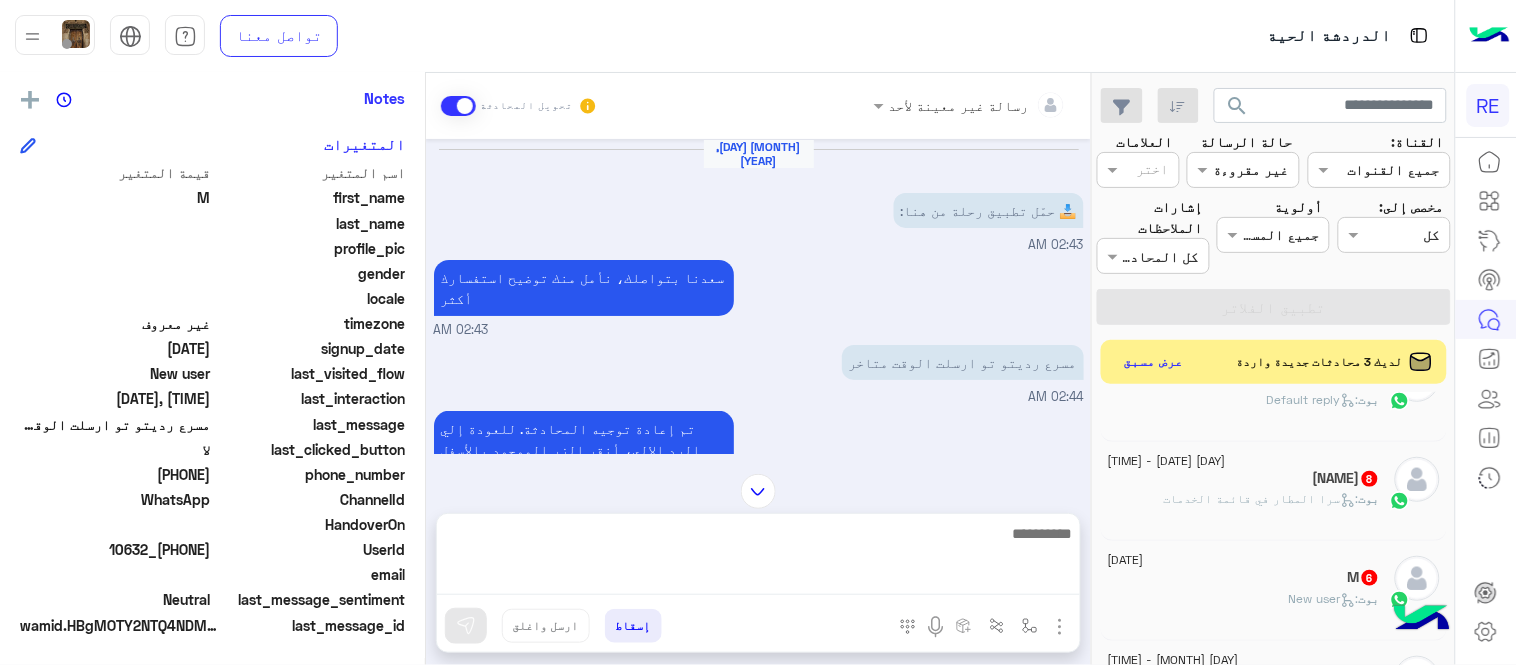 click on "رسالة غير معينة لأحد تحويل المحادثة     Aug 3, 2025  📥 حمّل تطبيق رحلة من هنا:   02:43 AM  سعدنا بتواصلك، نأمل منك توضيح استفسارك أكثر    02:43 AM  مسرع رديتو تو ارسلت الوقت متاخر   02:44 AM  تم إعادة توجيه المحادثة. للعودة إلي الرد الالي، أنقر الزر الموجود بالأسفل  عودة الى البوت     02:44 AM   M  طلب التحدث إلى مسؤول بشري   02:44 AM       تم تعيين المحادثة إلى [PERSON]   02:44 AM       عودة الى البوت    02:44 AM
اهلًا بك في تطبيق رحلة 👋
Welcome to Rehla  👋
من فضلك أختر لغة التواصل
Please choose your preferred Language
English   عربي     02:44 AM   M  غادر المحادثة   02:44 AM       عربي    02:44 AM  هل أنت ؟   كابتن 👨🏻‍✈️   عميل 🧳   رحال (مرشد مرخص) 🏖️" at bounding box center (758, 373) 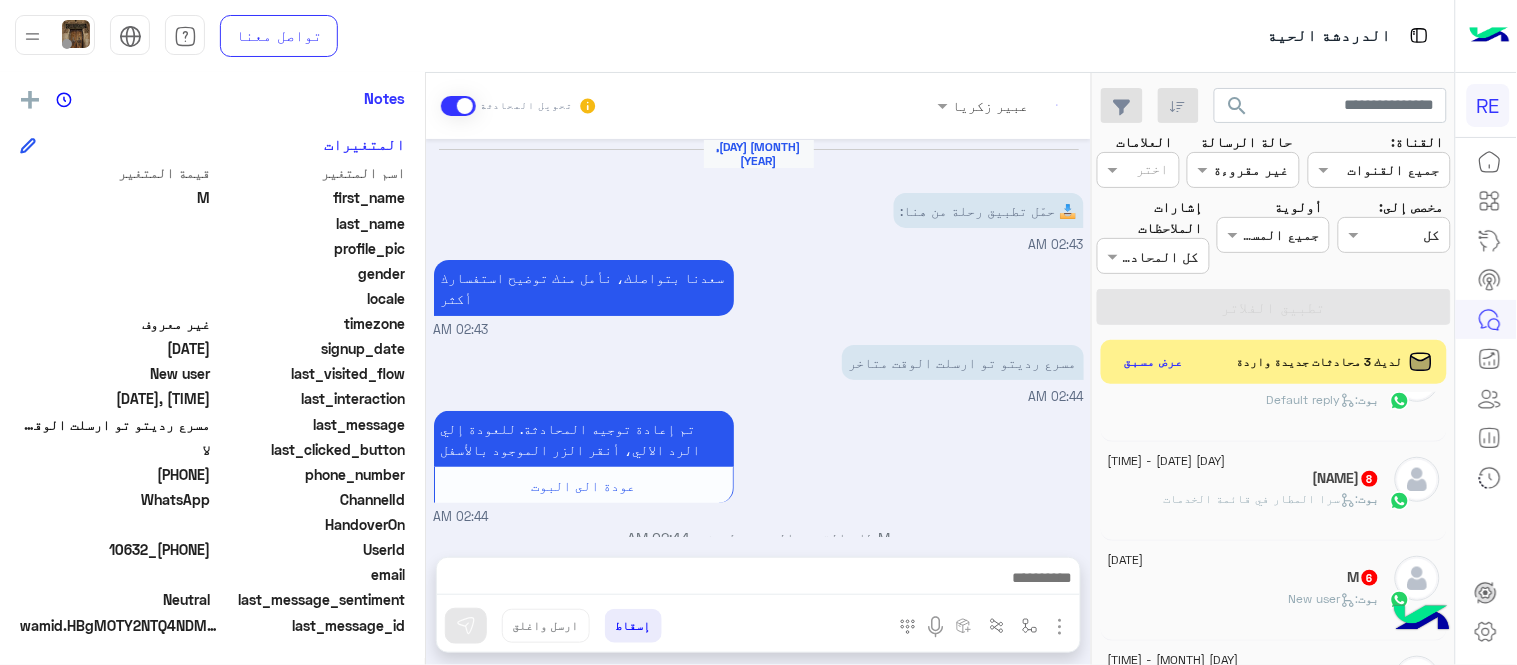 scroll, scrollTop: 1647, scrollLeft: 0, axis: vertical 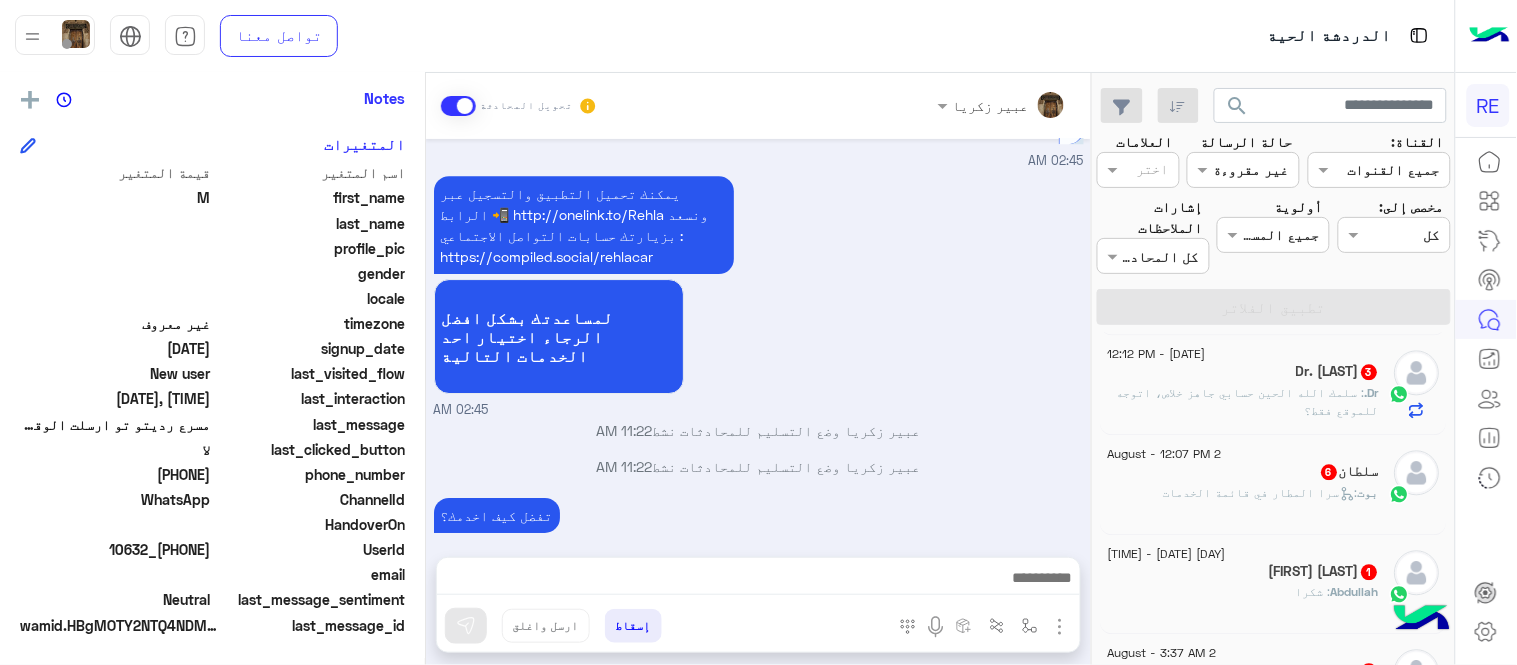 click on "[FIRST] : شكرا" 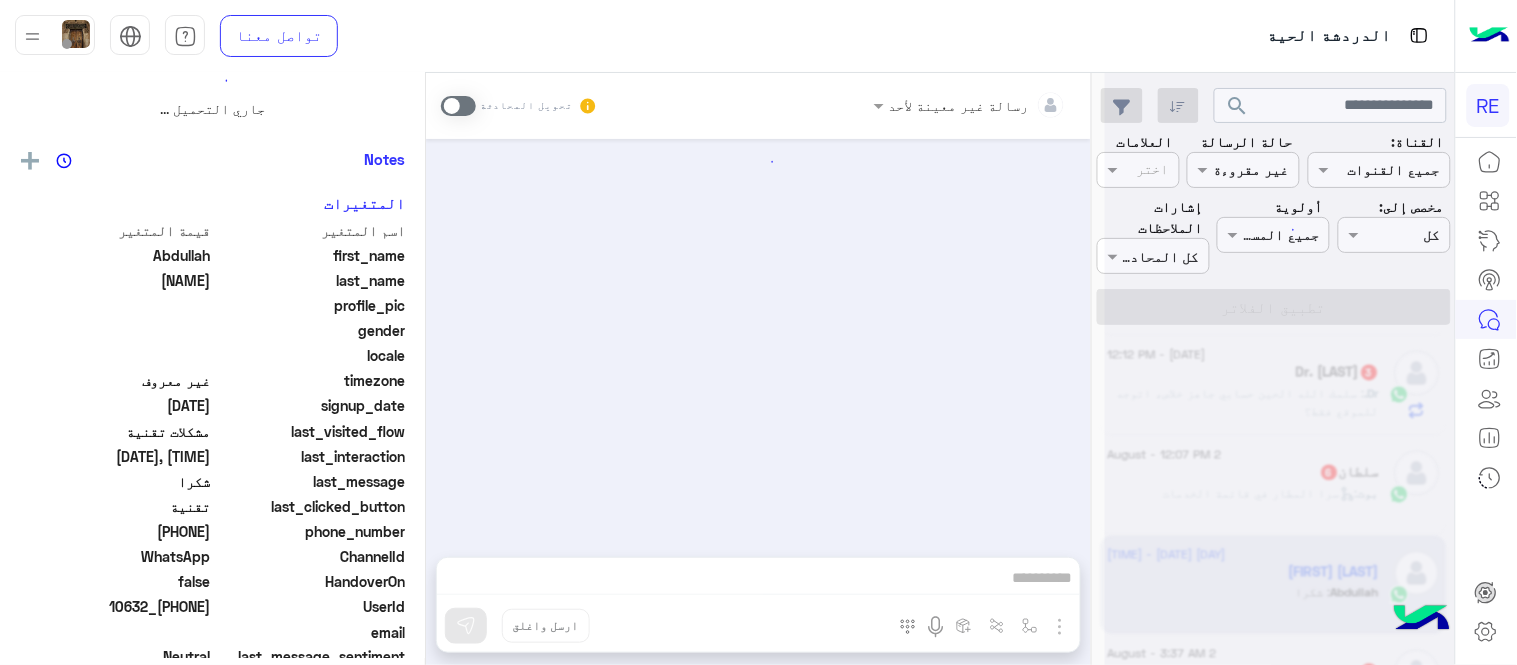 scroll, scrollTop: 0, scrollLeft: 0, axis: both 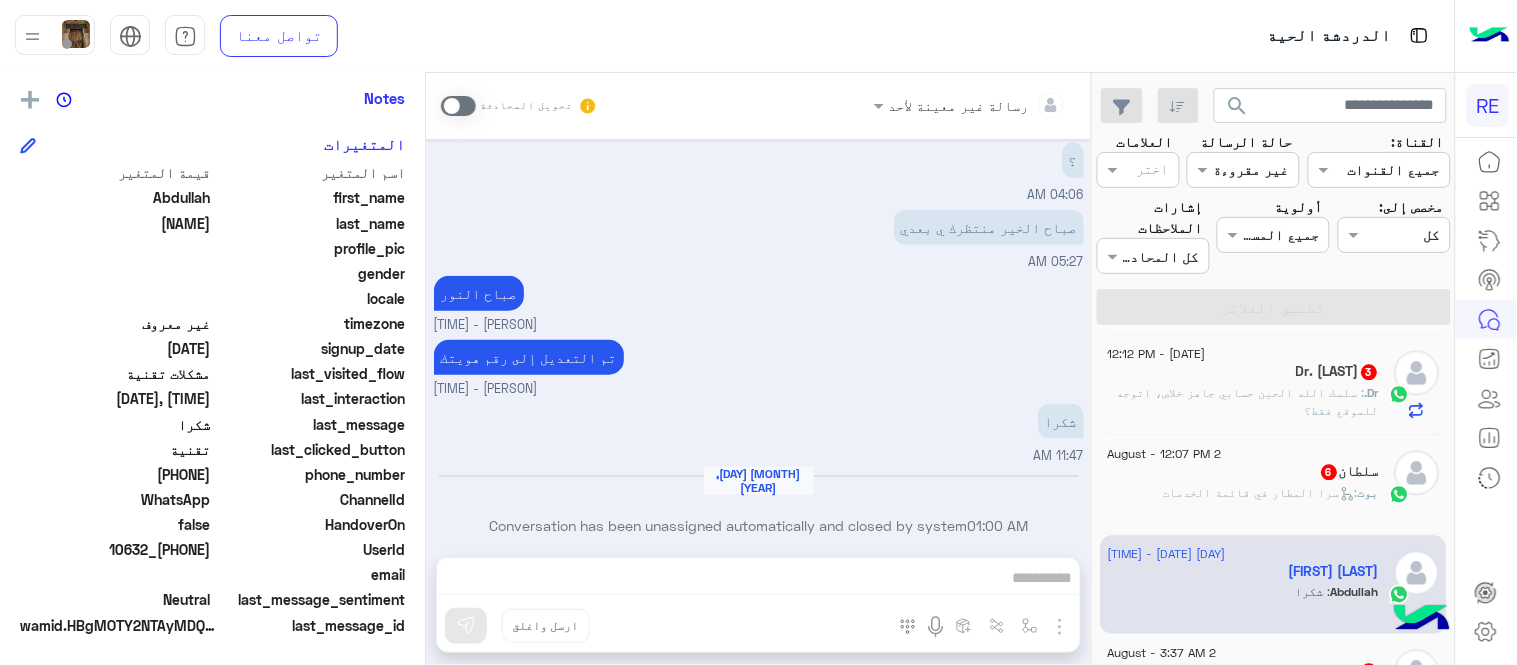 click on ":   سرا المطار في قائمة الخدمات" 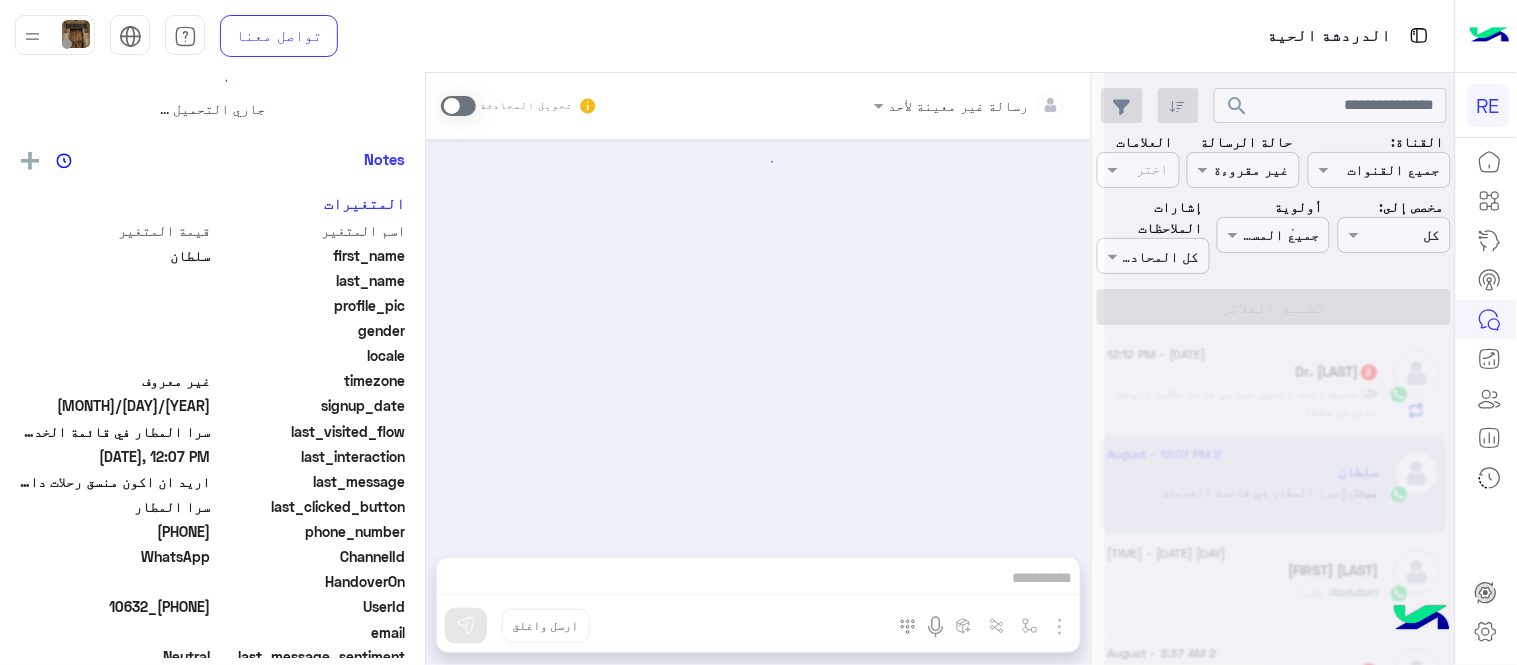 scroll, scrollTop: 0, scrollLeft: 0, axis: both 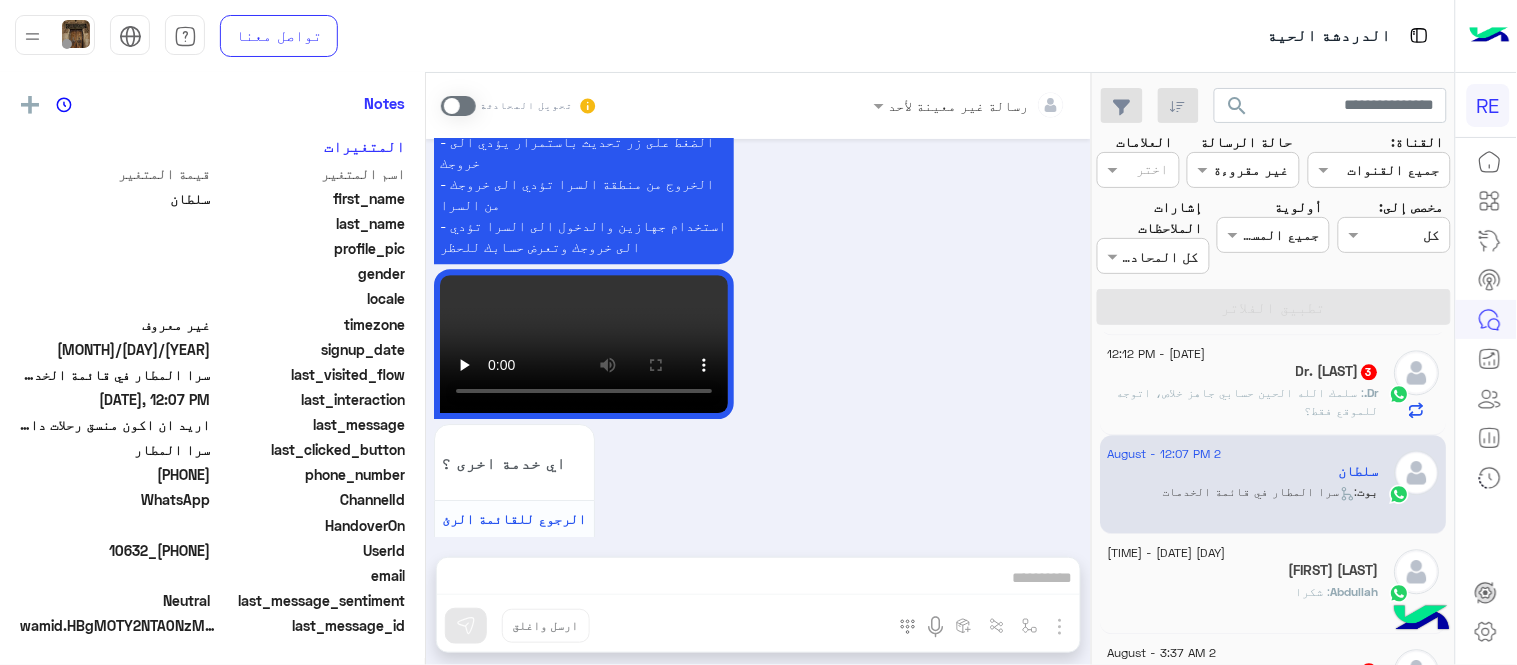 click on ": سلمك الله الحين حسابي جاهز خلاص، اتوجه للموقع فقط؟" 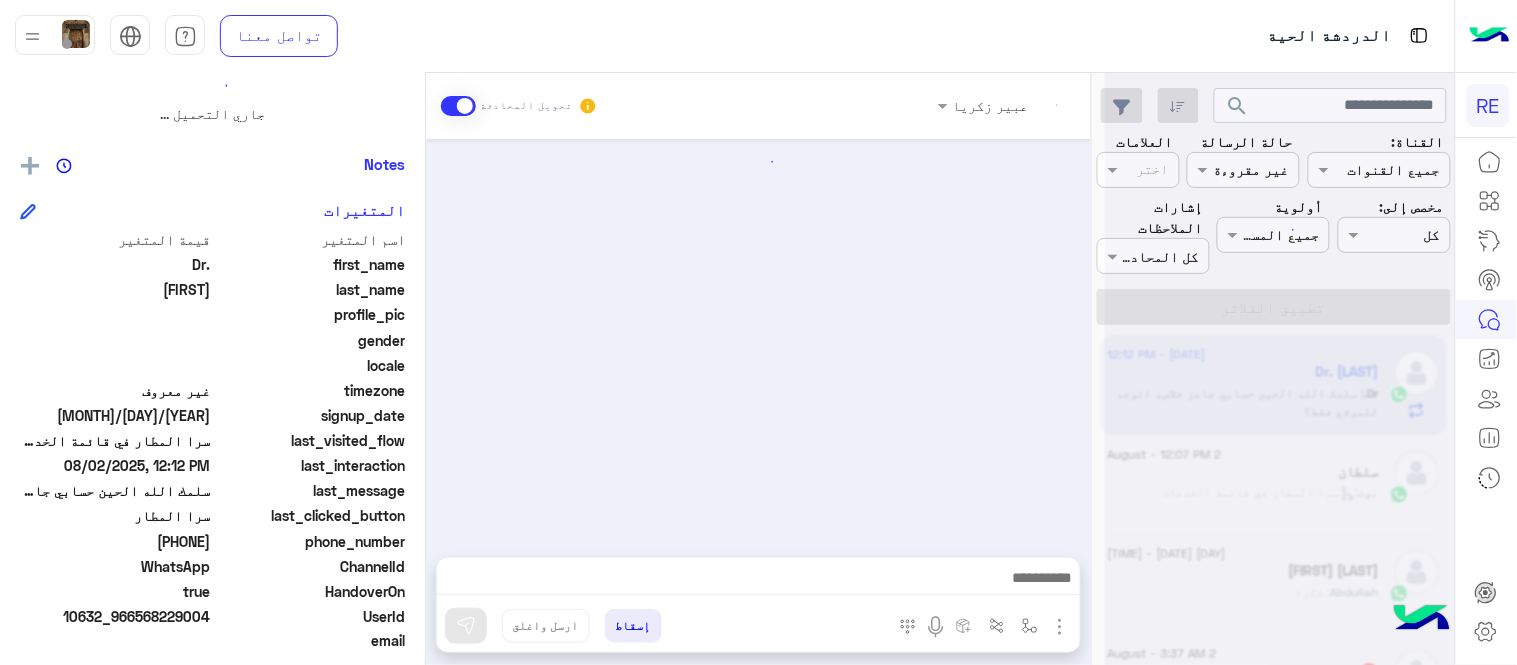 scroll, scrollTop: 0, scrollLeft: 0, axis: both 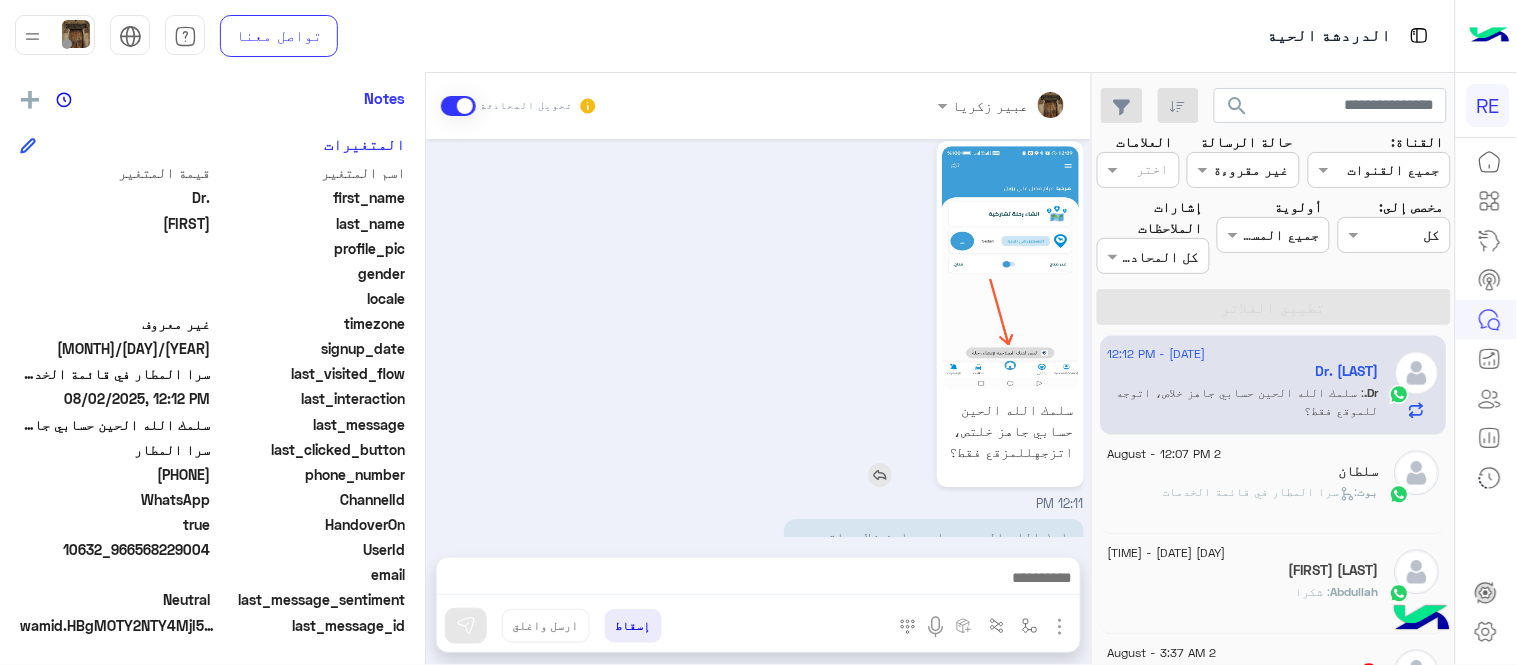 click 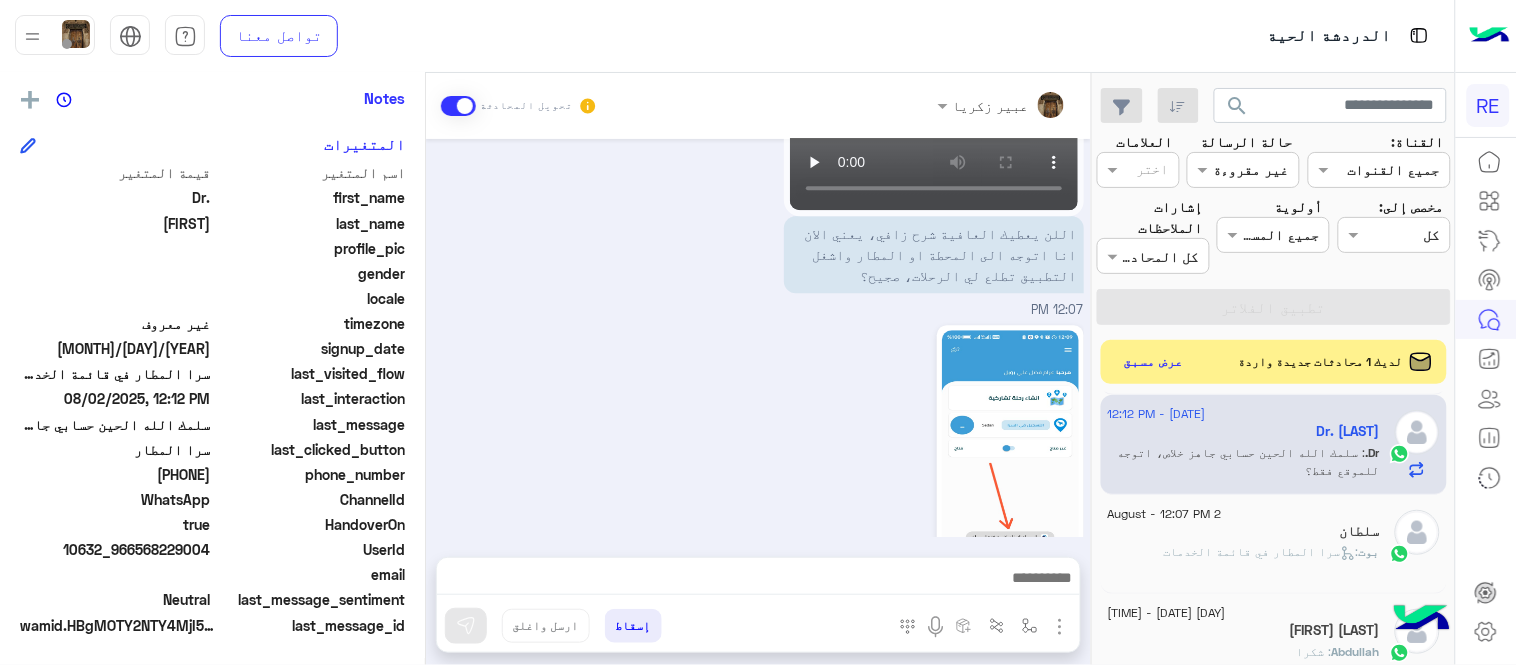 scroll, scrollTop: 1532, scrollLeft: 0, axis: vertical 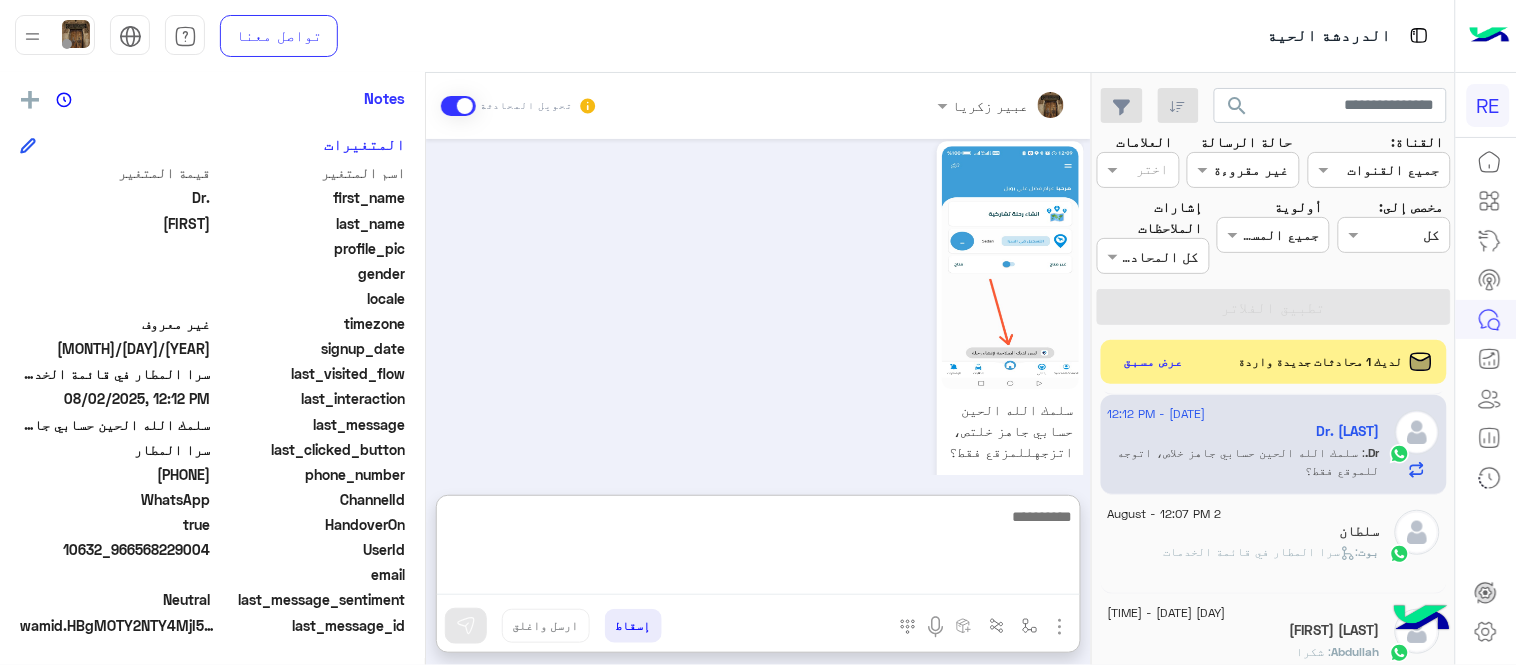 click at bounding box center (758, 550) 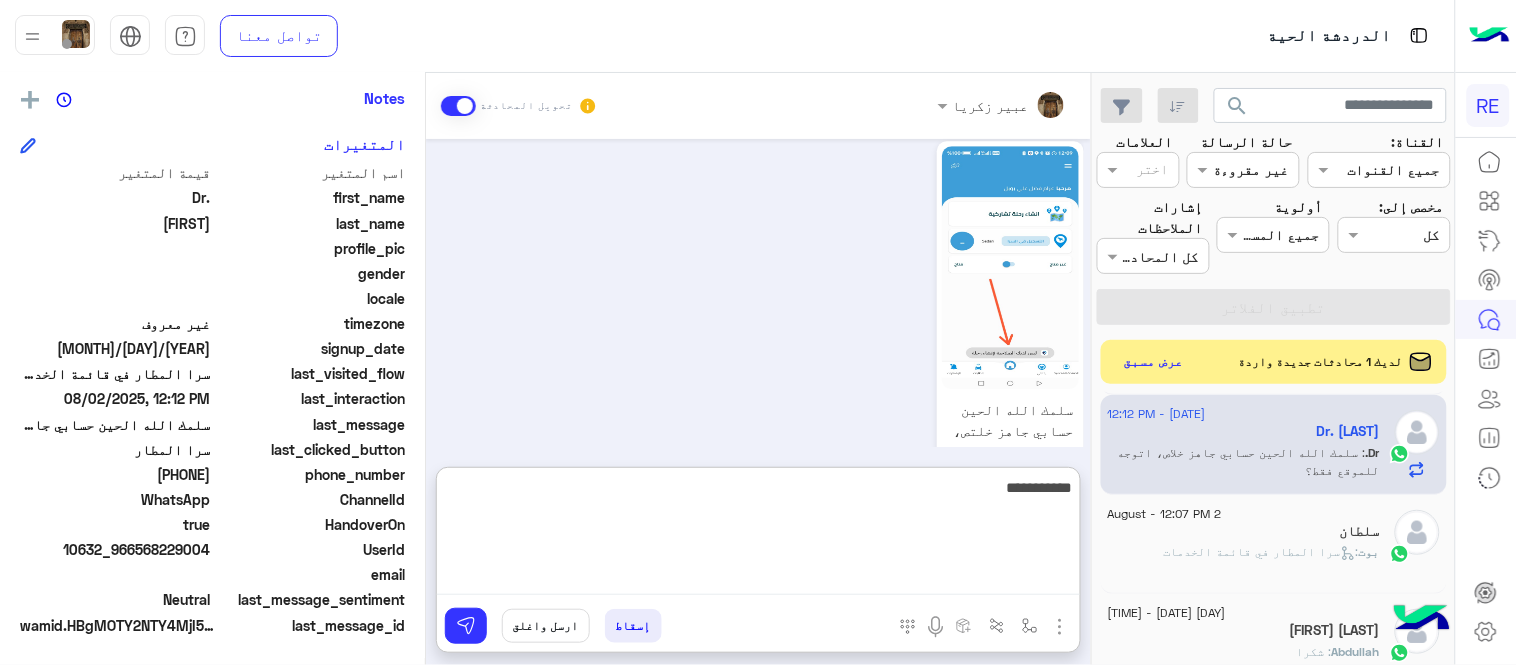 type on "**********" 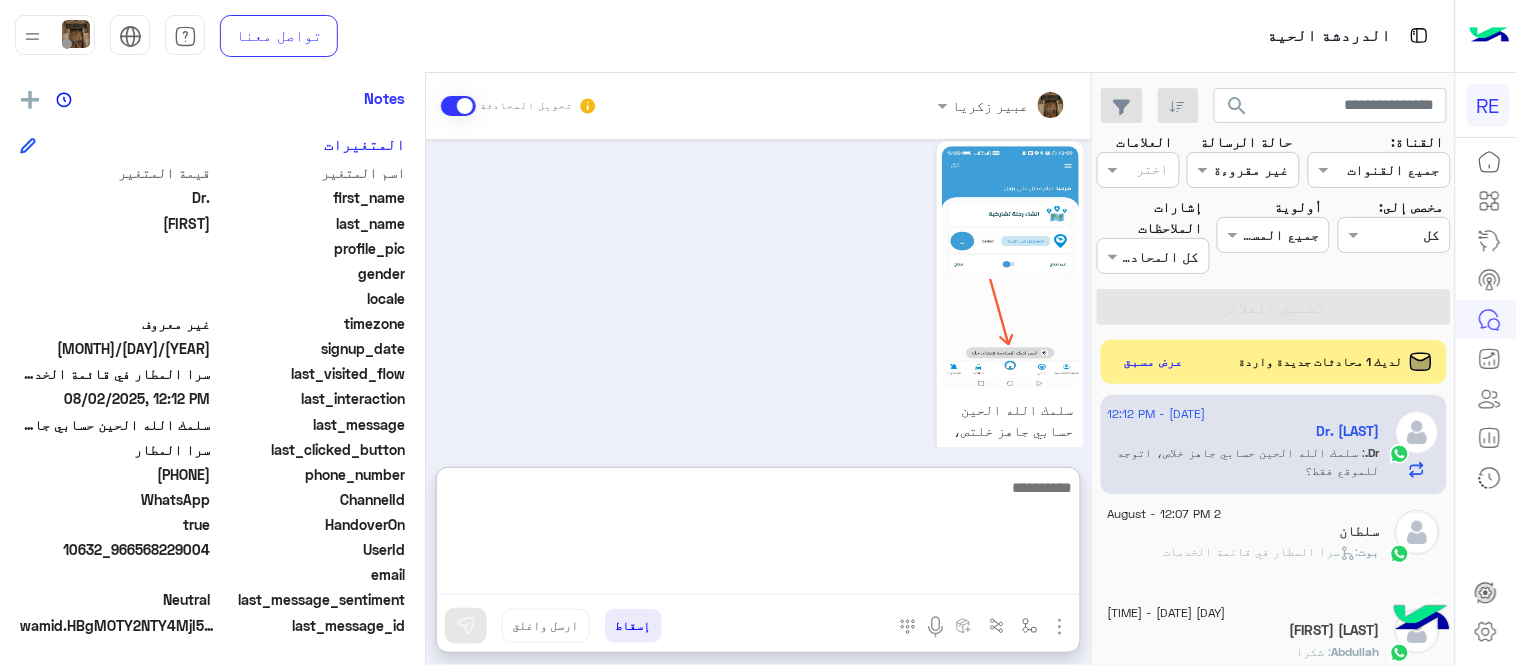 scroll, scrollTop: 1721, scrollLeft: 0, axis: vertical 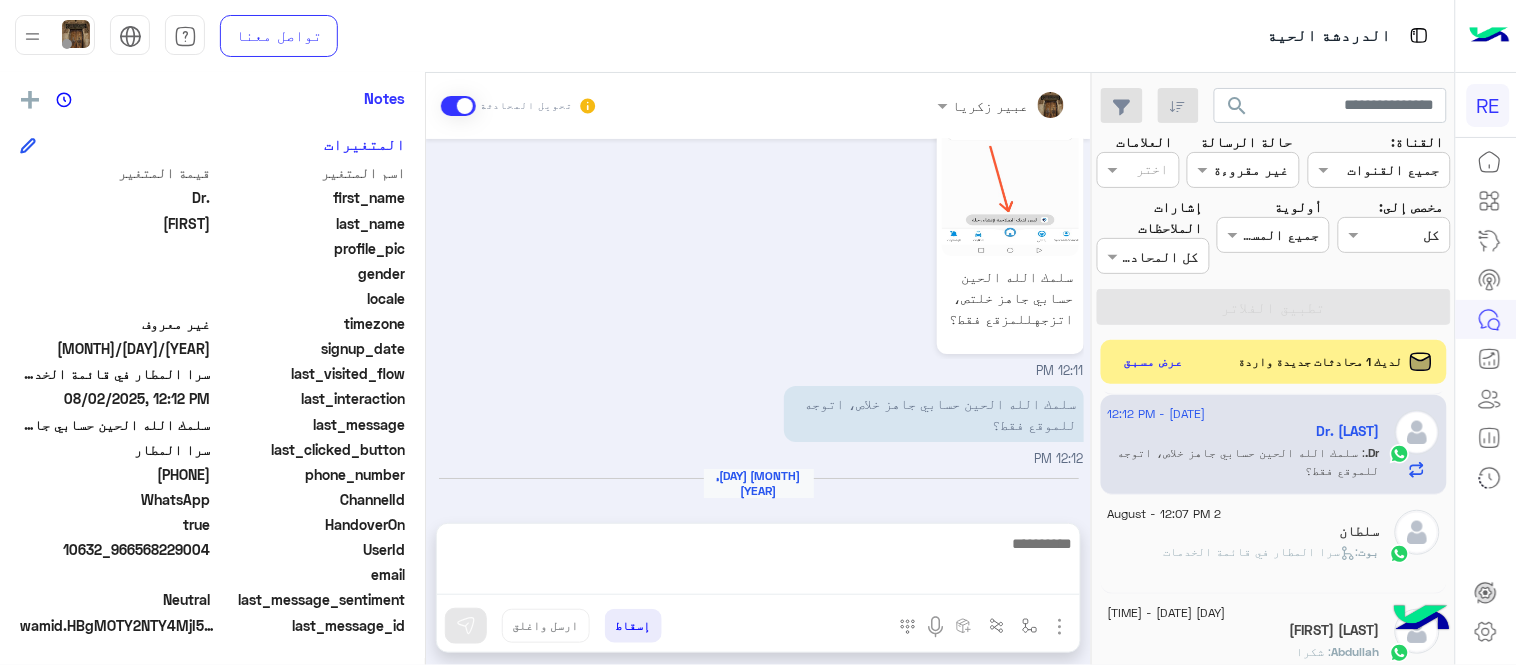 click on "[FIRST] [LAST] تحويل المحادثة     Aug 2, 2025   تم تسجيل السيارة    10:23 AM  اهلا بك عزيزنا الكابتن، سيتم مراجعة حسابك وابلاغك في اقرب وقت شكرا لتواصلك، هل لديك اي استفسار او خدمة اخرى    10:23 AM   سرا المطار    10:24 AM  تطبيق رحلة يعمل حاليا بسرا المطار بكل من جدة والمدينة المنورة والطائف وكذلك في محطات قطار الحرمين في مكة المكرمة والمدينة المنورة وجدة. لحجز دور بالسرا ينبغى ان يكون حسابك مفعل بالتطبيق ونأمل منك اتباع التعليمات التالية بالنسبة للسرا : ١- التأكد من وضع التطبيق على متاح  ٢- التواجد بمنطقة السرا عند مواقف اوبر وكريم  ٣- التأكد من تفعيل الموقع (GPS) ووضعه على خيار دئماً   لا" at bounding box center [758, 373] 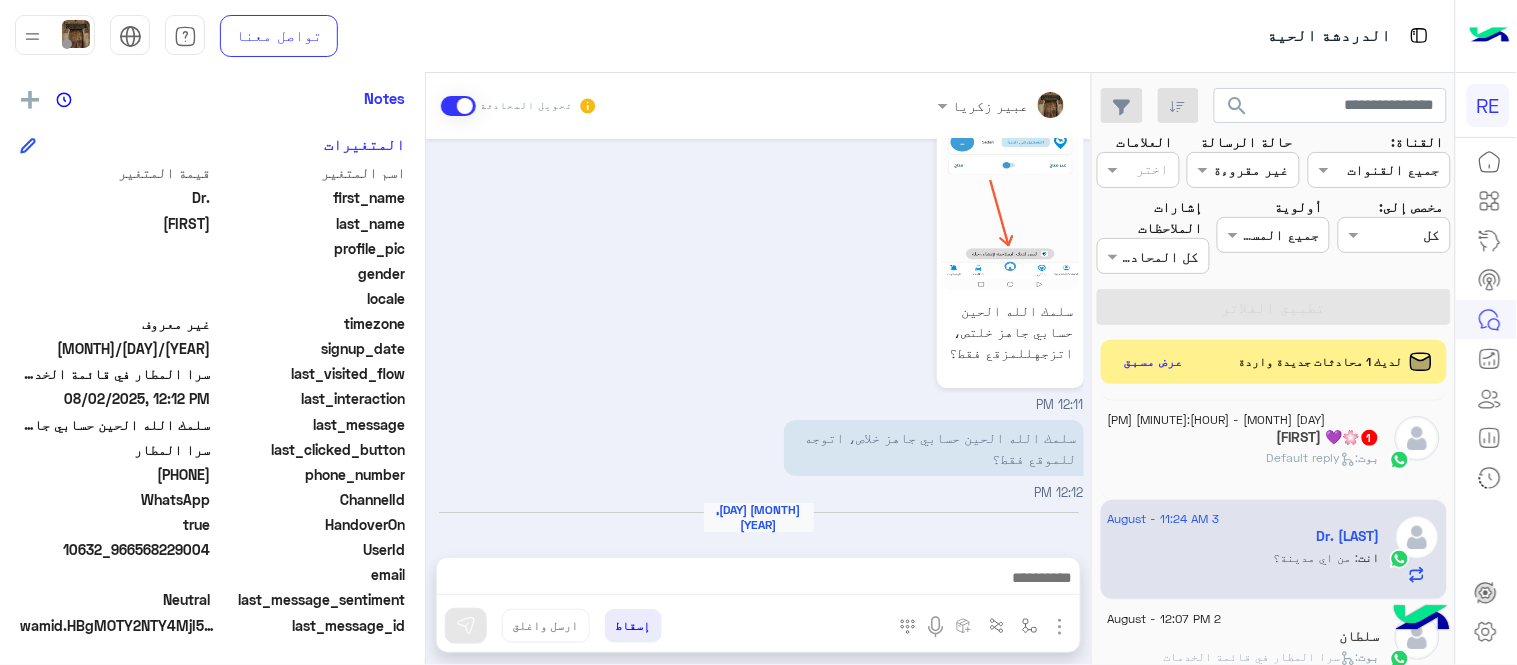 scroll, scrollTop: 1051, scrollLeft: 0, axis: vertical 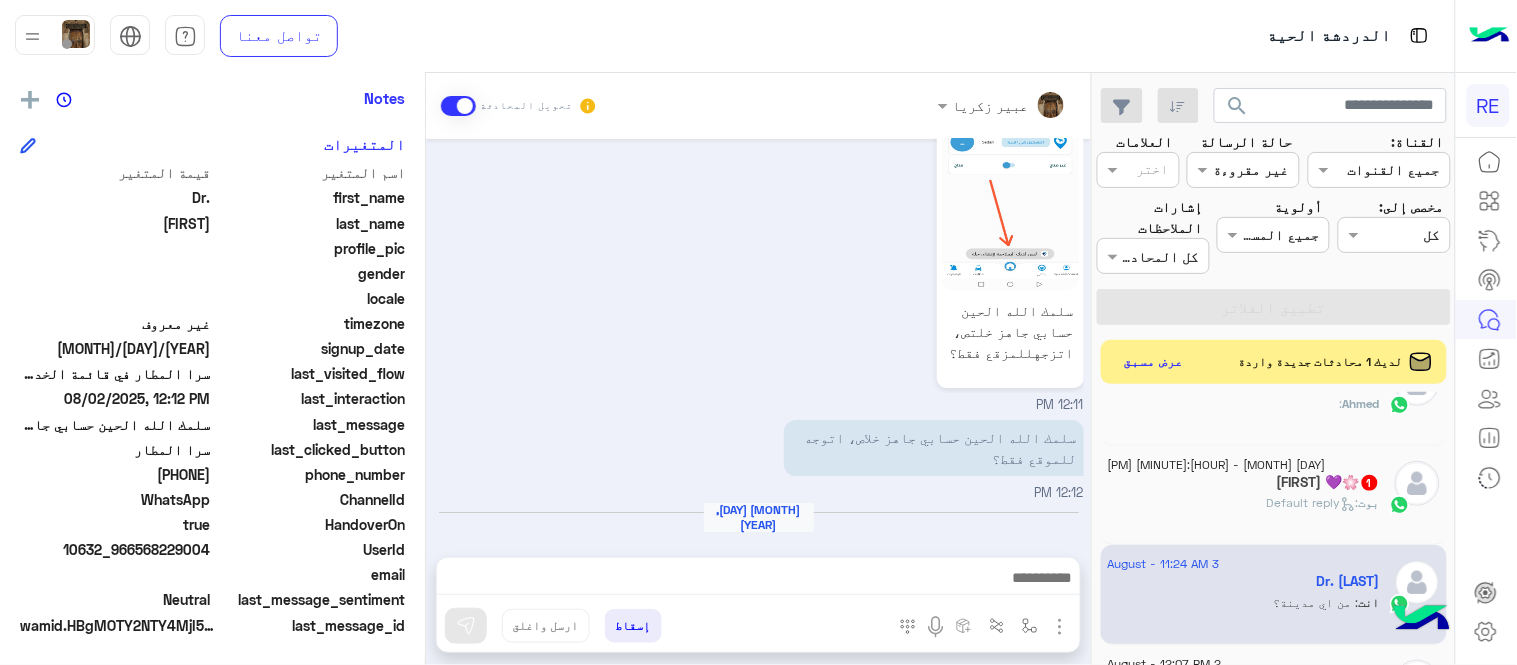 click on "بوت :   Default reply" 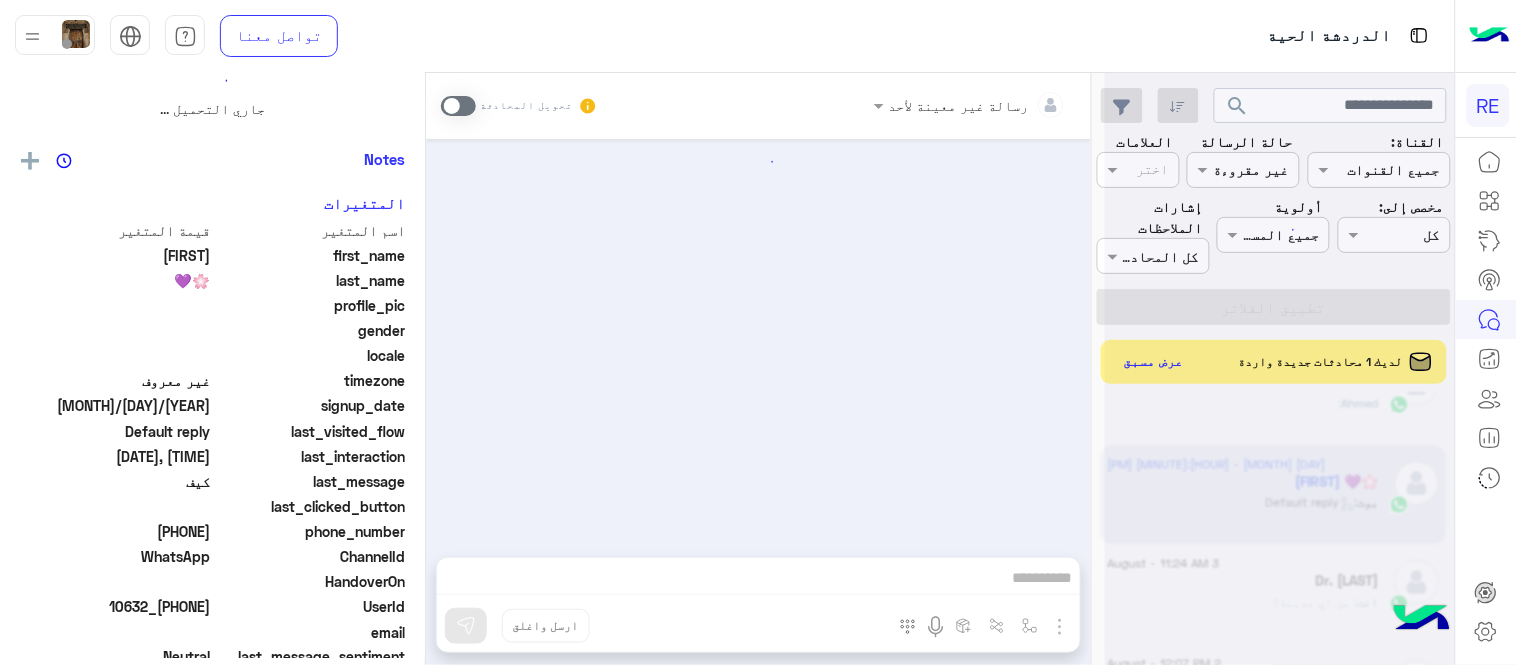 scroll, scrollTop: 0, scrollLeft: 0, axis: both 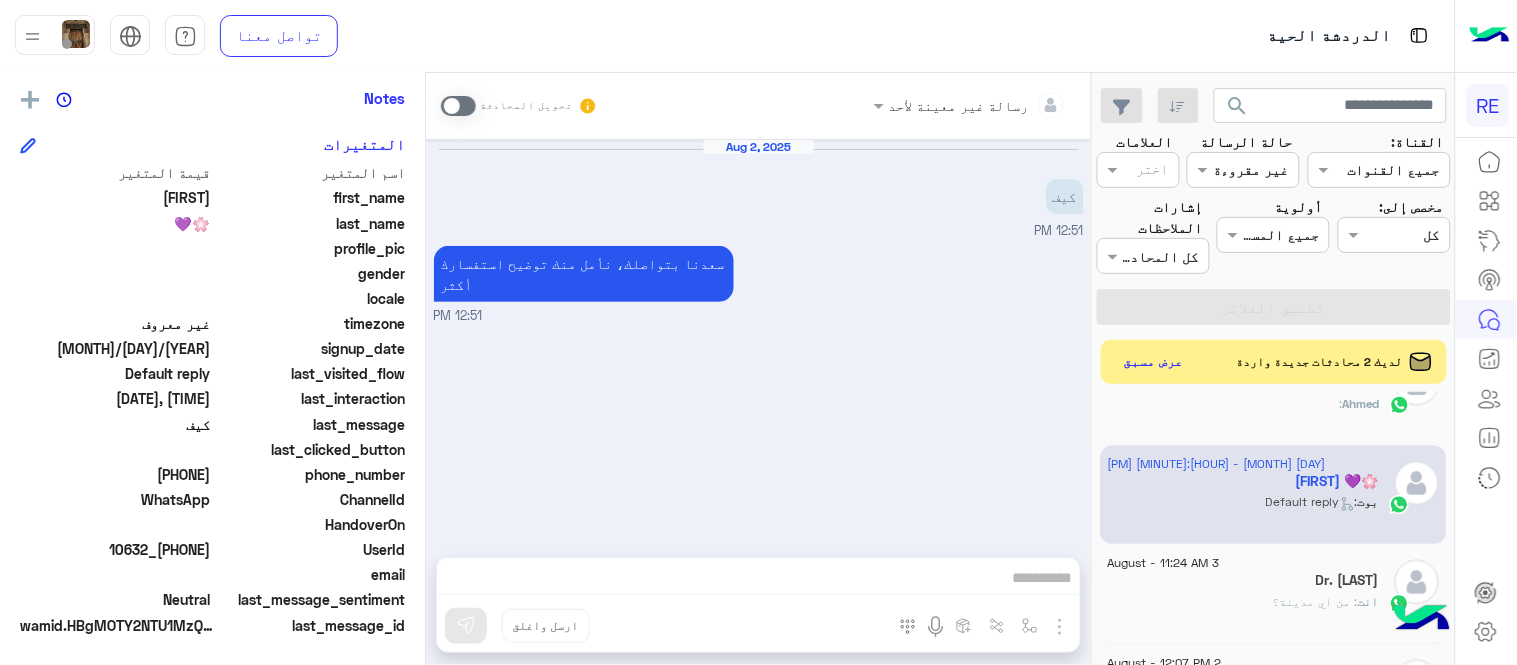 click at bounding box center (458, 106) 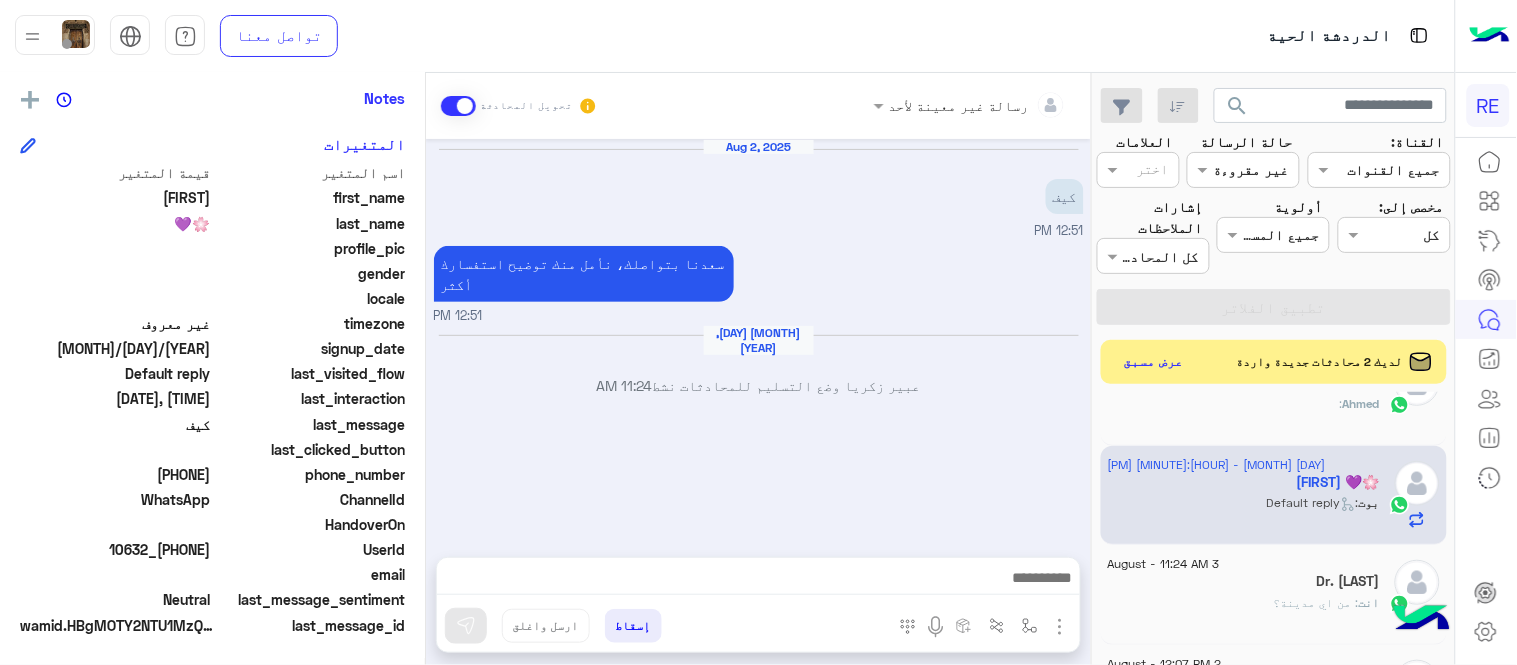 click at bounding box center (758, 580) 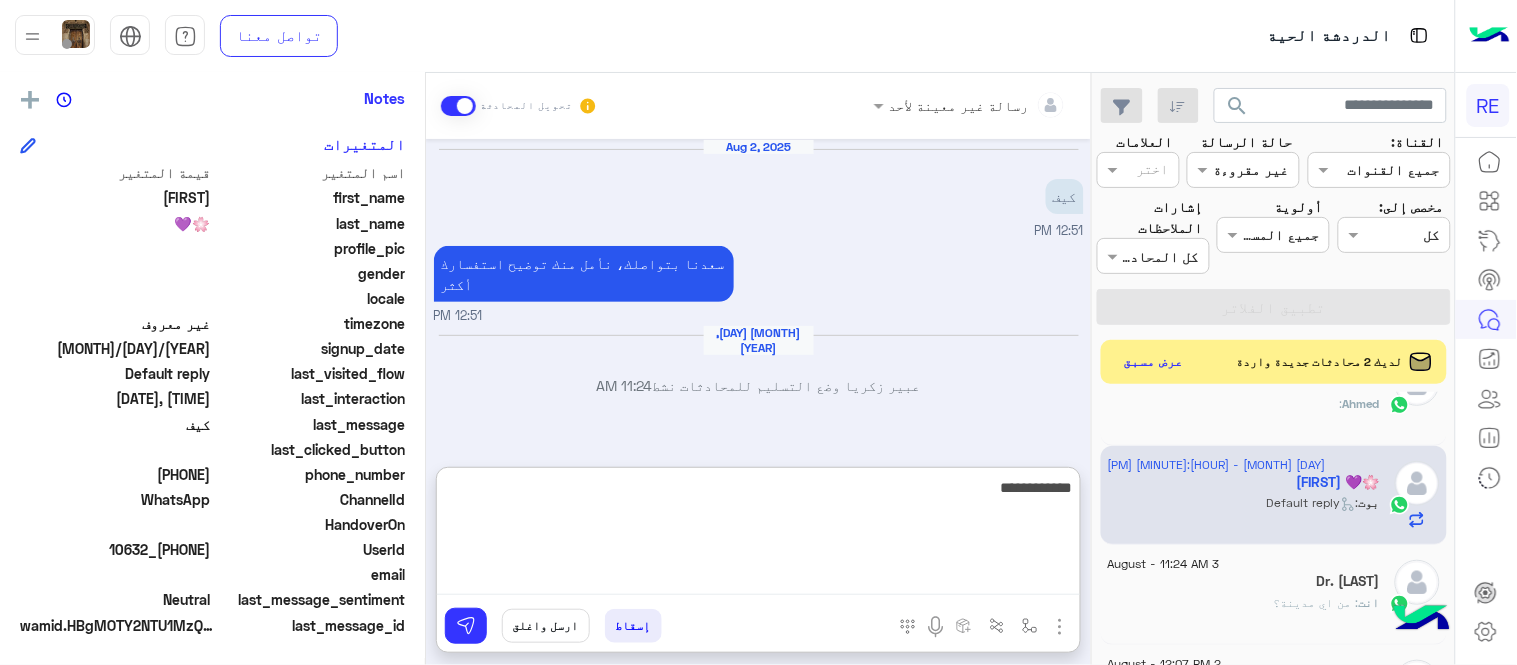 type on "**********" 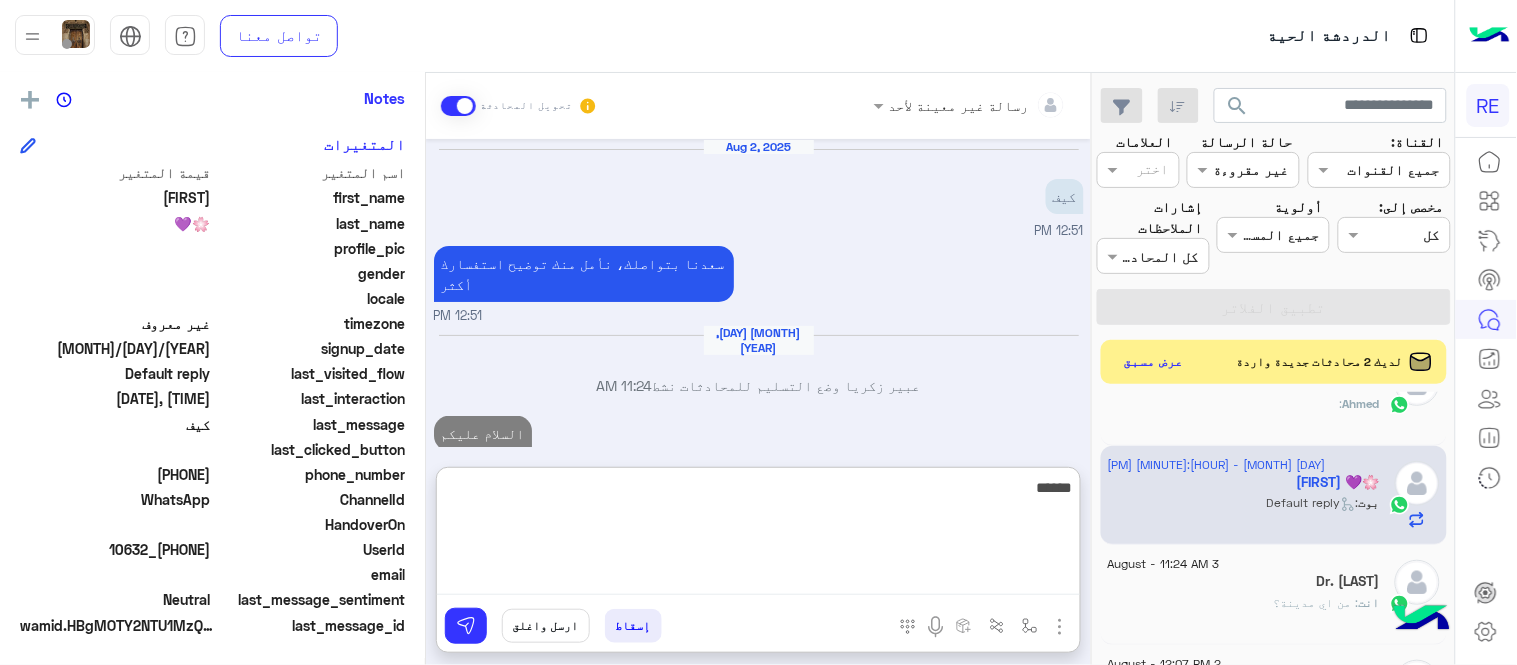scroll, scrollTop: 30, scrollLeft: 0, axis: vertical 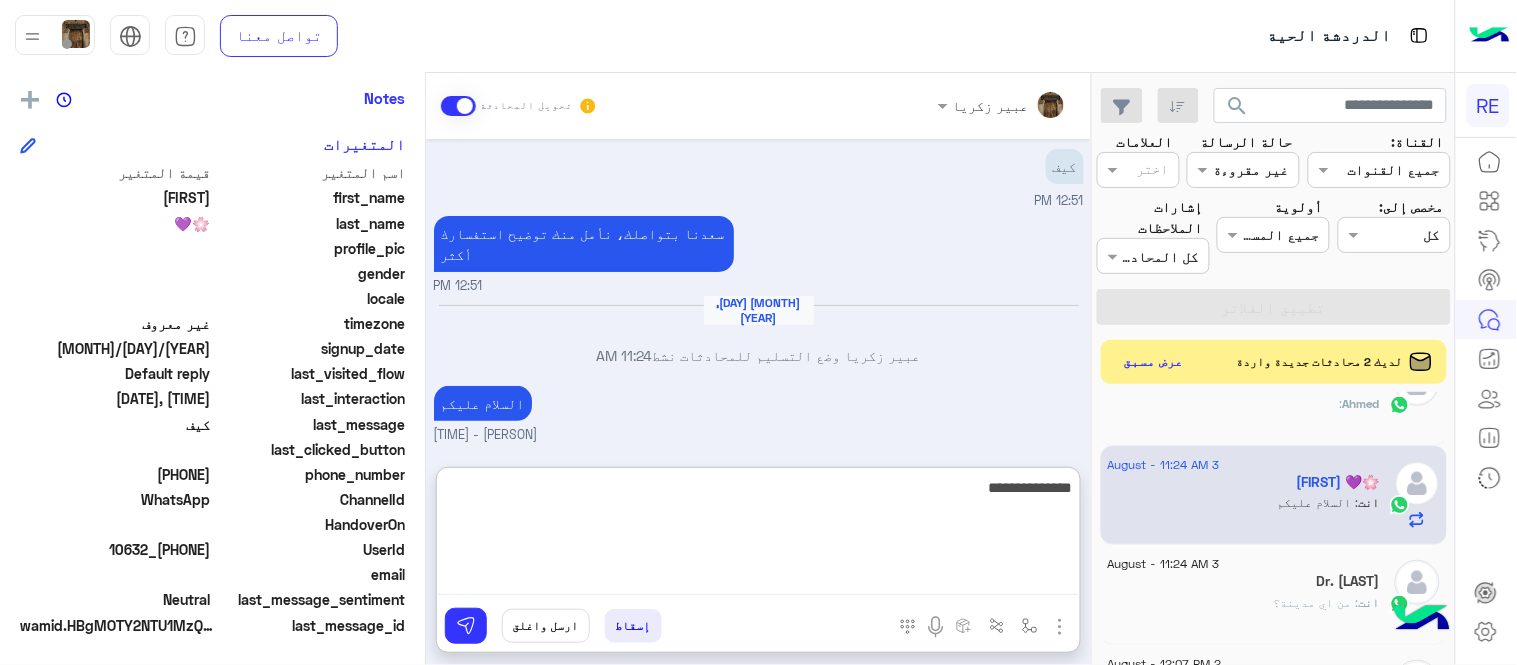 type on "**********" 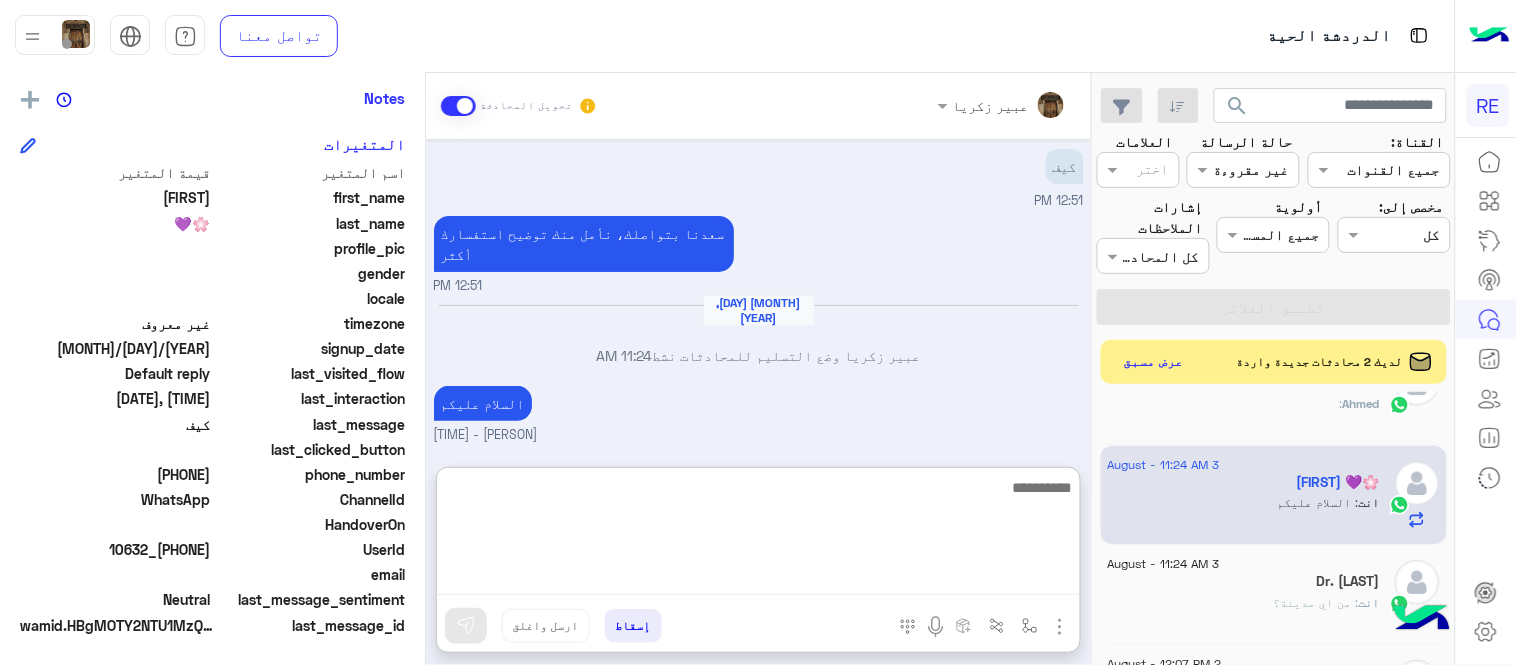scroll, scrollTop: 93, scrollLeft: 0, axis: vertical 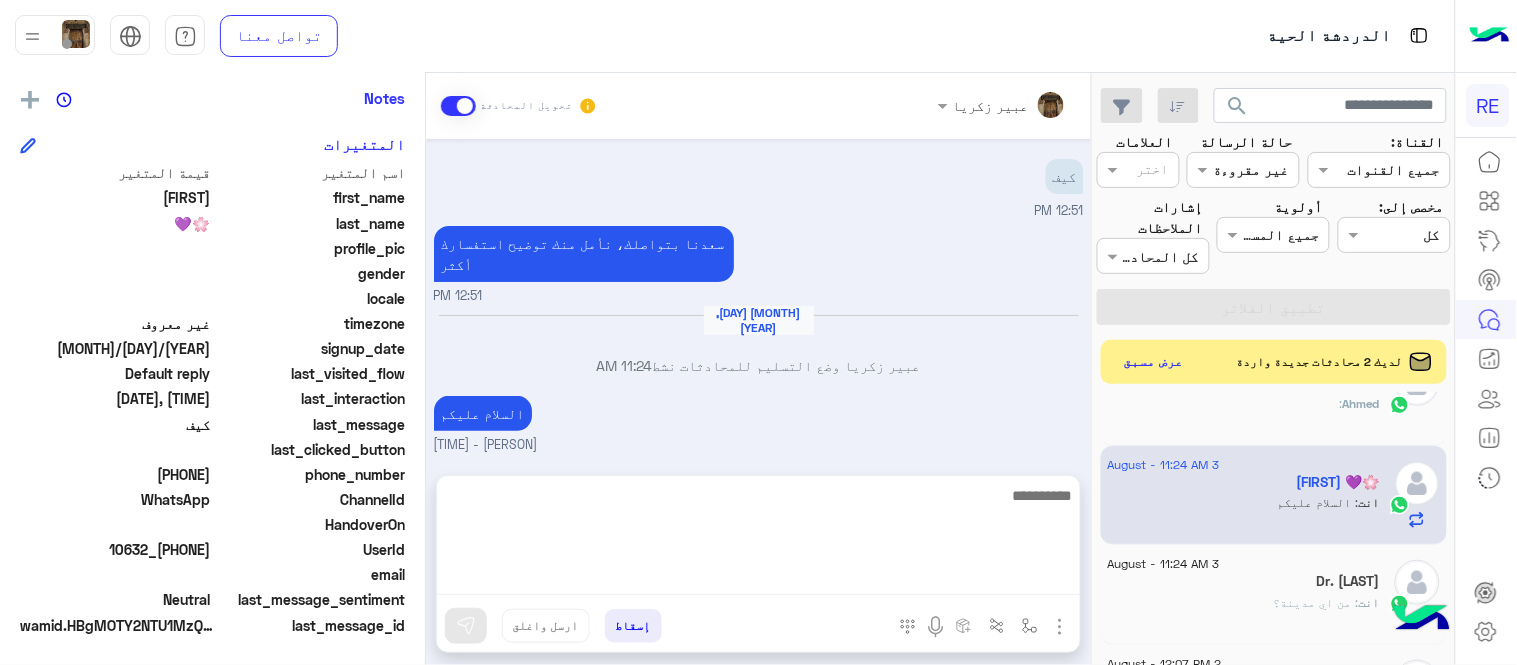 click on "Aug 2, 2025  كيف   12:51 PM  سعدنا بتواصلك، نأمل منك توضيح استفسارك أكثر    12:51 PM   Aug 3, 2025   [FIRST] [LAST] وضع التسليم للمحادثات نشط   11:24 AM      السلام عليكم  [FIRST] [LAST] -  11:24 AM   [FIRST] [LAST] انضم إلى المحادثة   11:24 AM      تفضل كيف اخدمك؟   11:24 AM" at bounding box center [758, 297] 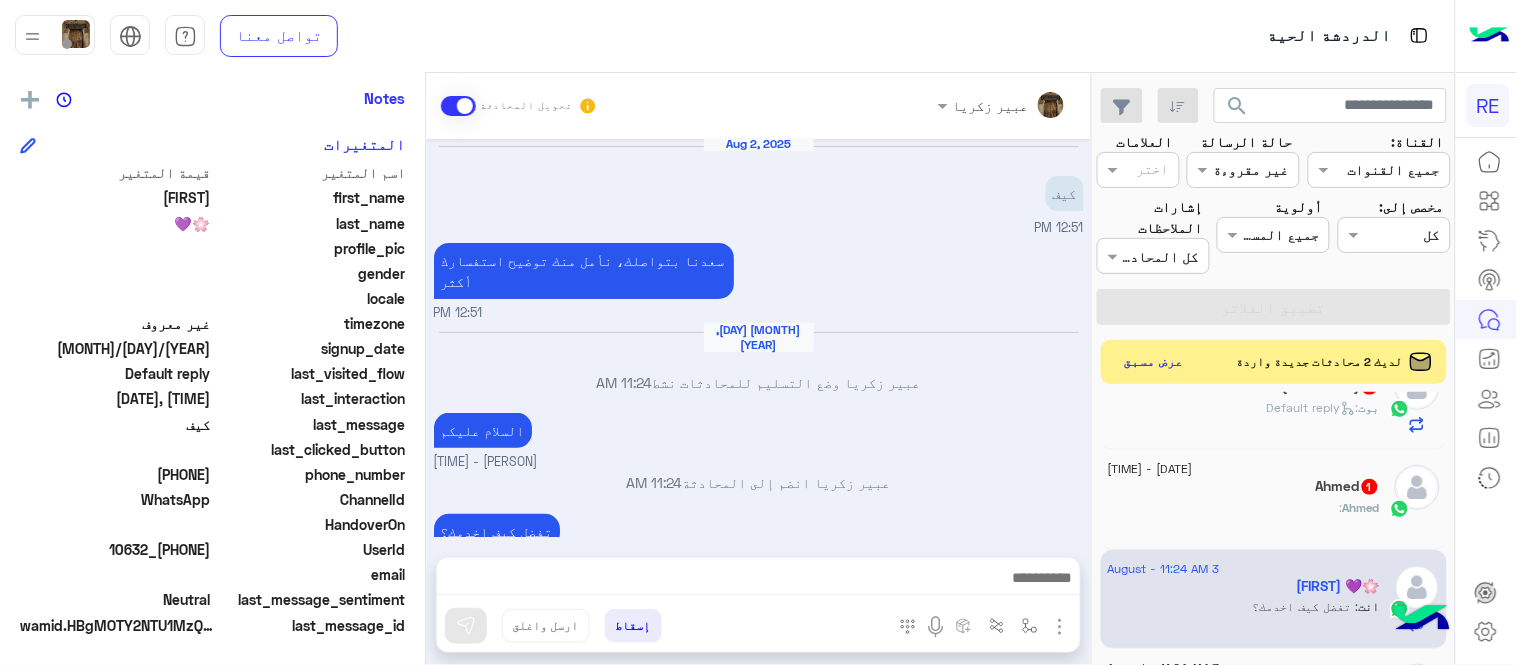 scroll, scrollTop: 924, scrollLeft: 0, axis: vertical 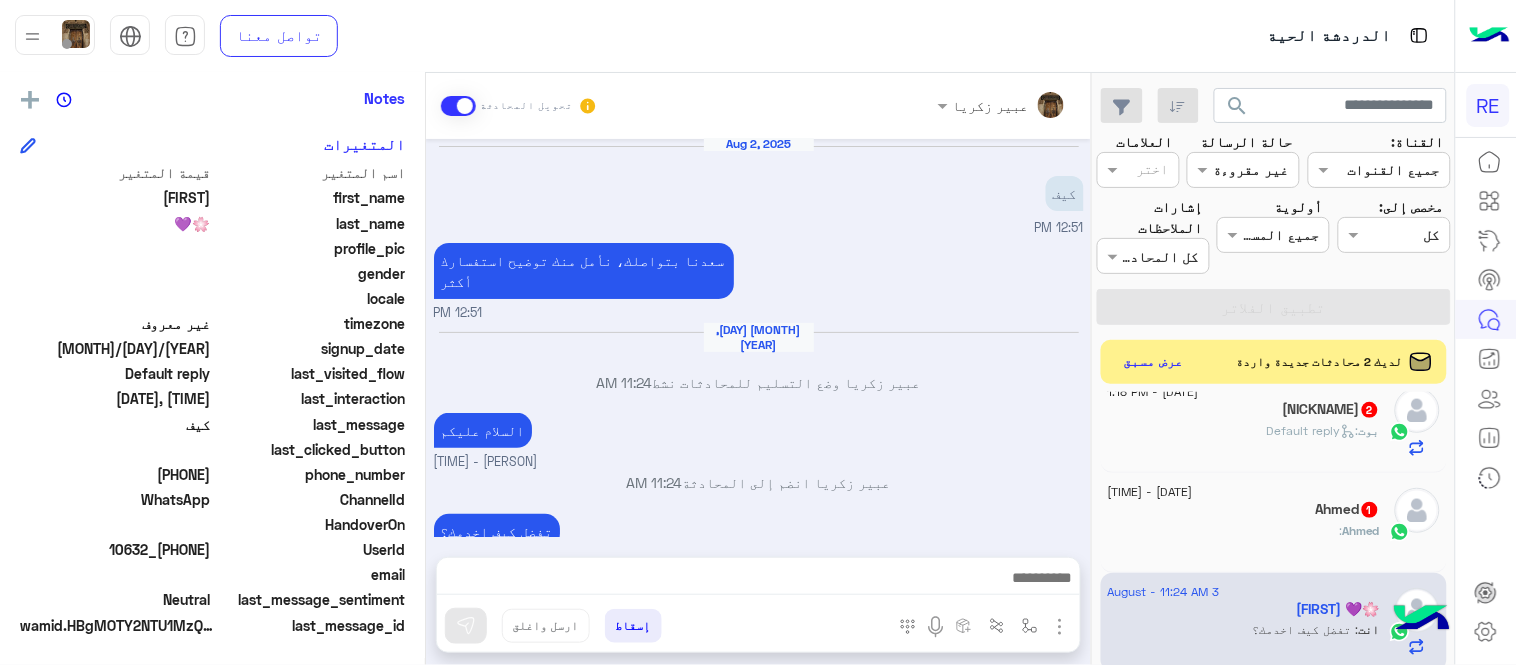 click on "Ahmed   1" 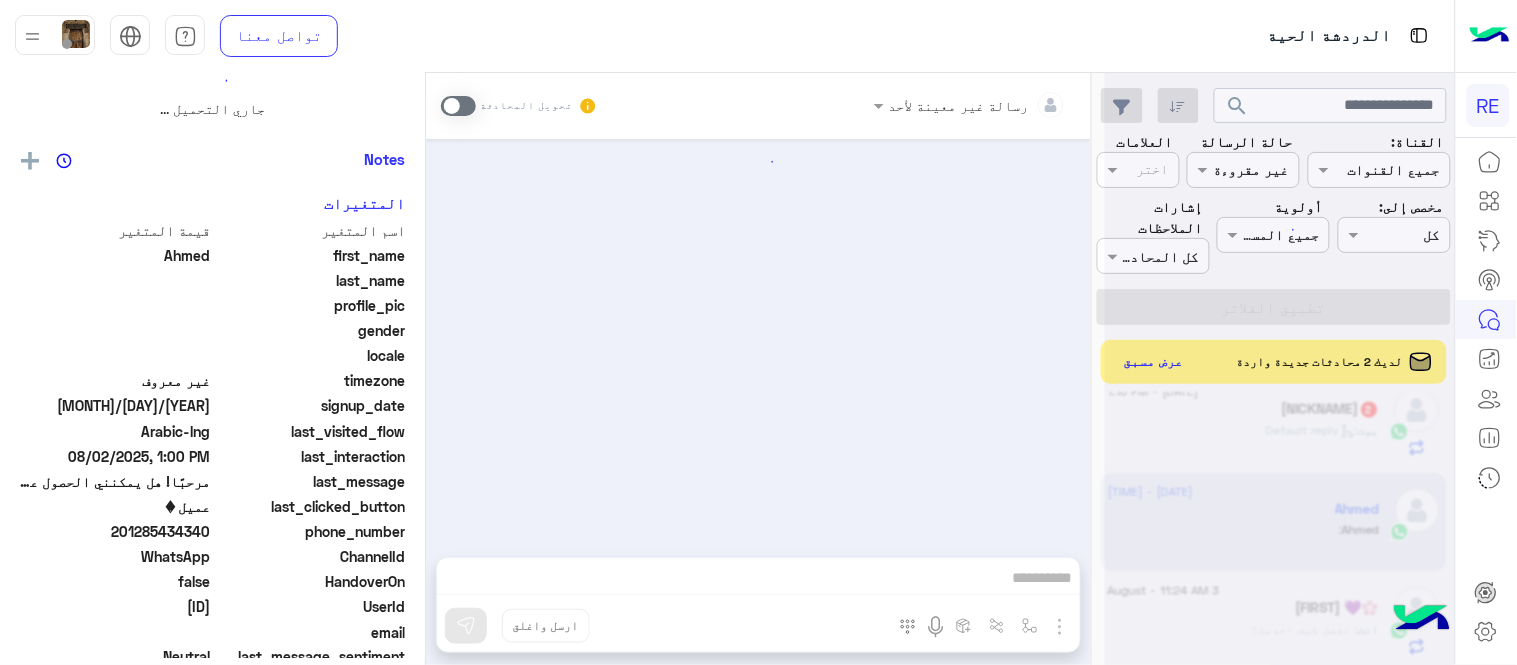 scroll, scrollTop: 0, scrollLeft: 0, axis: both 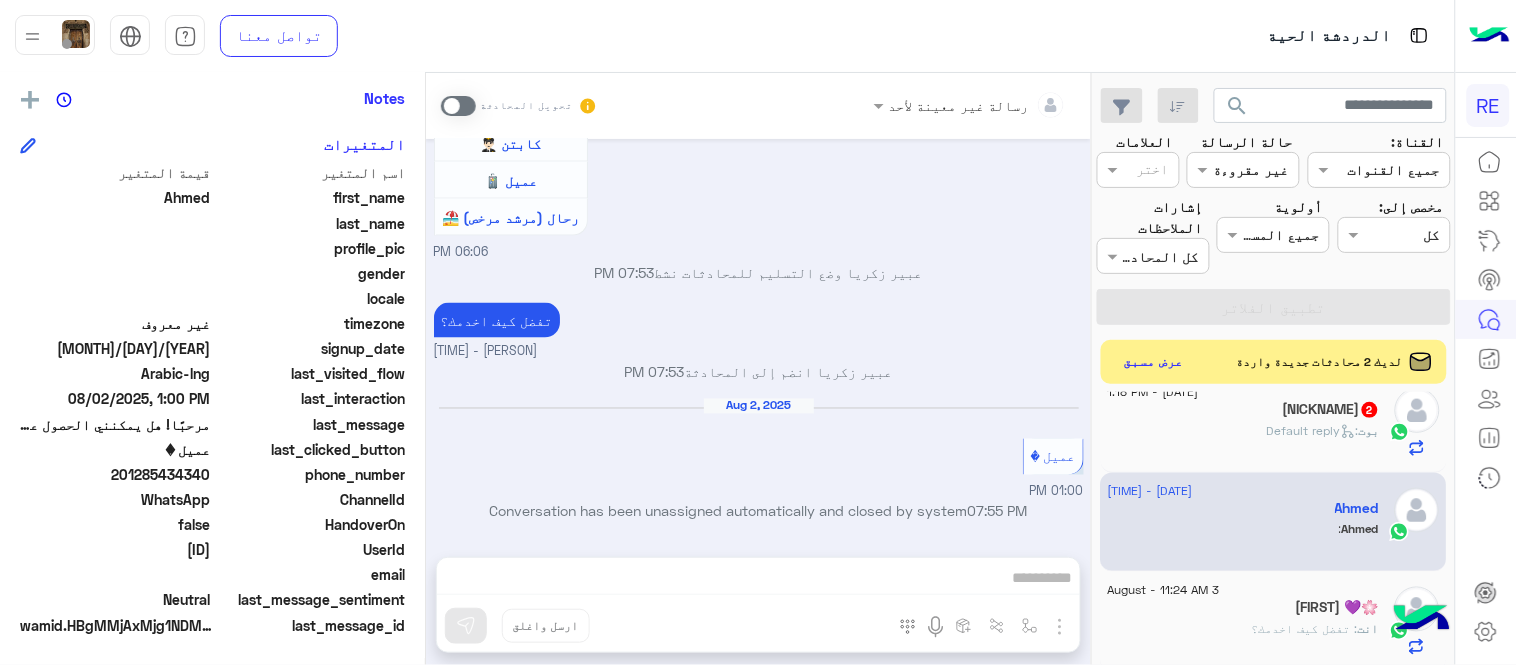 click on "رسالة غير معينة لأحد تحويل المحادثة     [MONTH] [DAY], [YEAR]  مرحبًا! هل يمكنني الحصول على مزيد من المعلومات حول هذا؟   [TIME]
اهلًا بك في تطبيق رحلة 👋
Welcome to Rehla  👋
من فضلك أختر لغة التواصل
Please choose your preferred Language
English   عربي     [TIME]   عربي    [TIME]  هل أنت ؟   كابتن 👨🏻‍✈️   عميل 🧳   رحال (مرشد مرخص) 🏖️     [TIME]   [PERSON] وضع التسليم للمحادثات نشط   [TIME]      تفضل كيف اخدمك؟  [PERSON] -  [TIME]   [PERSON] انضم إلى المحادثة   [TIME]       [MONTH] [DAY], [YEAR]   عميل     [TIME]  Conversation has been unassigned automatically and closed by system   [TIME]      أدخل اسم مجموعة الرسائل  إسقاط   ارسل واغلق" at bounding box center (758, 373) 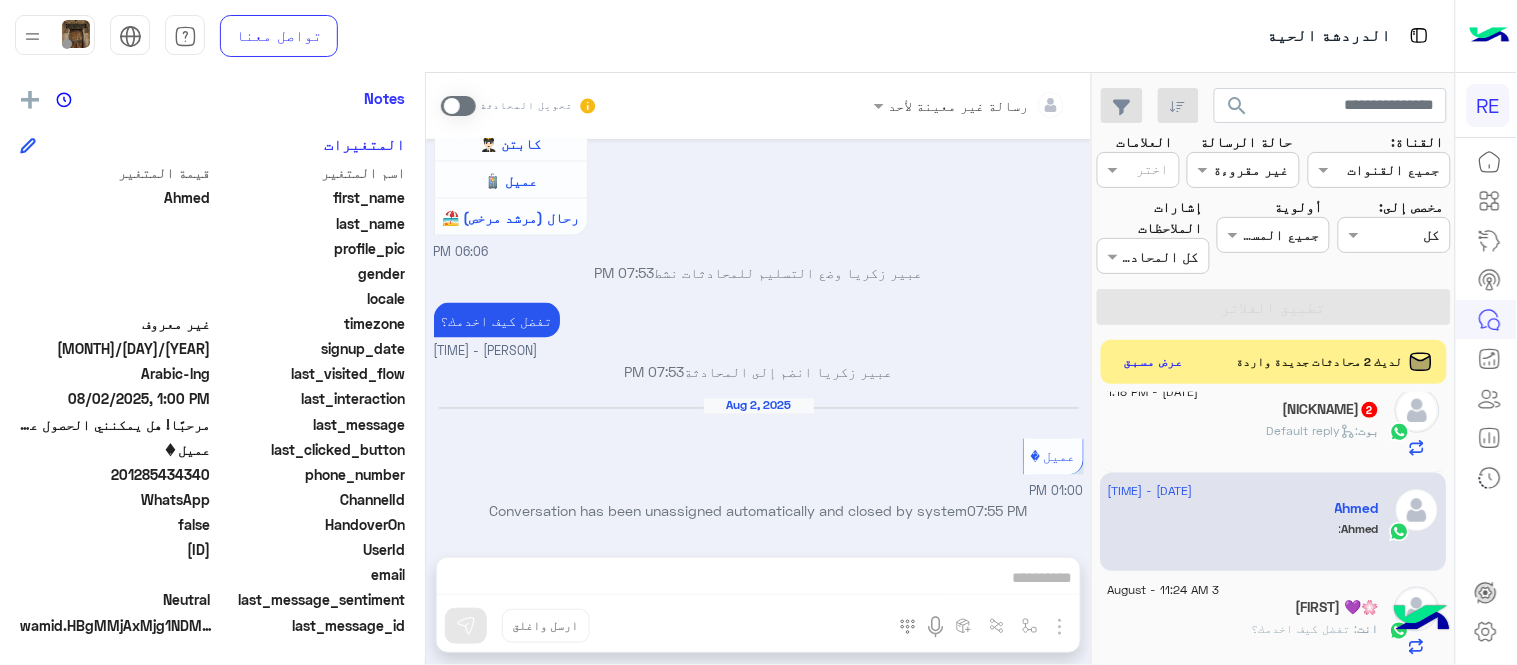 click at bounding box center (458, 106) 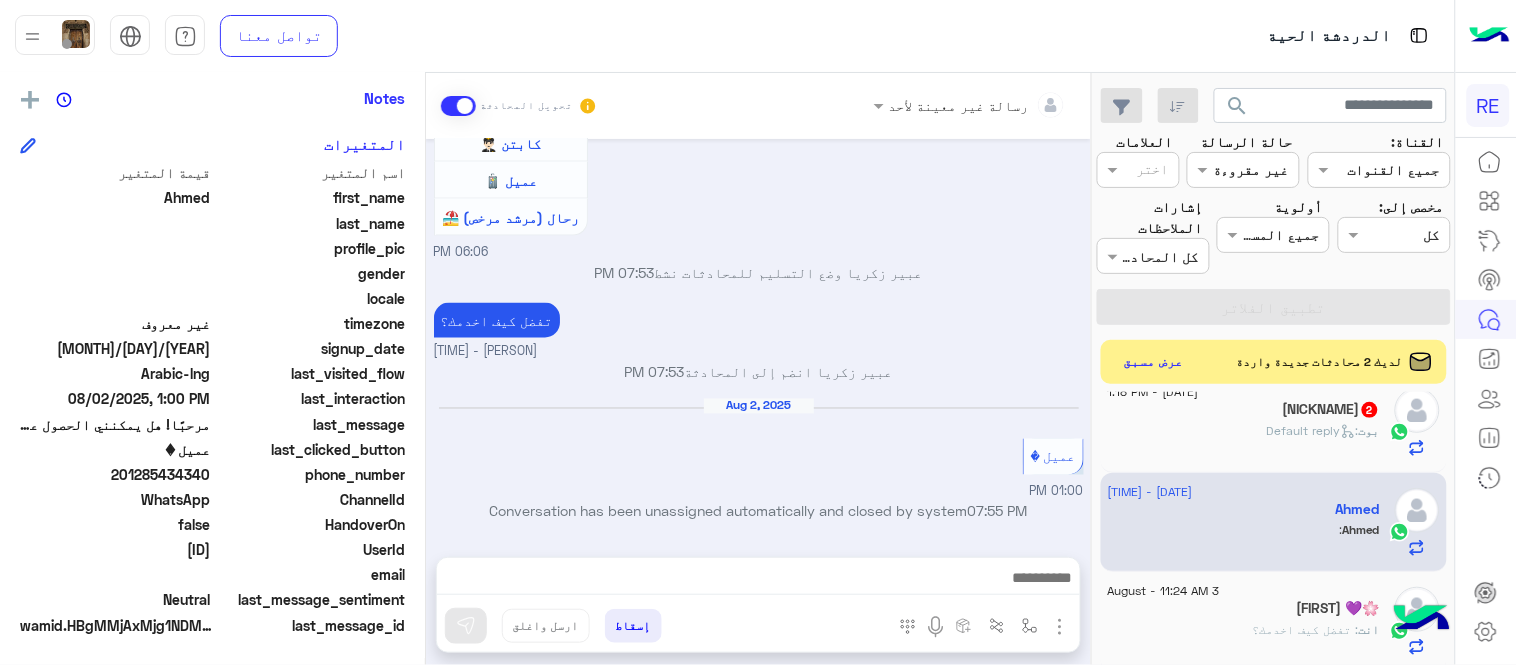 scroll, scrollTop: 851, scrollLeft: 0, axis: vertical 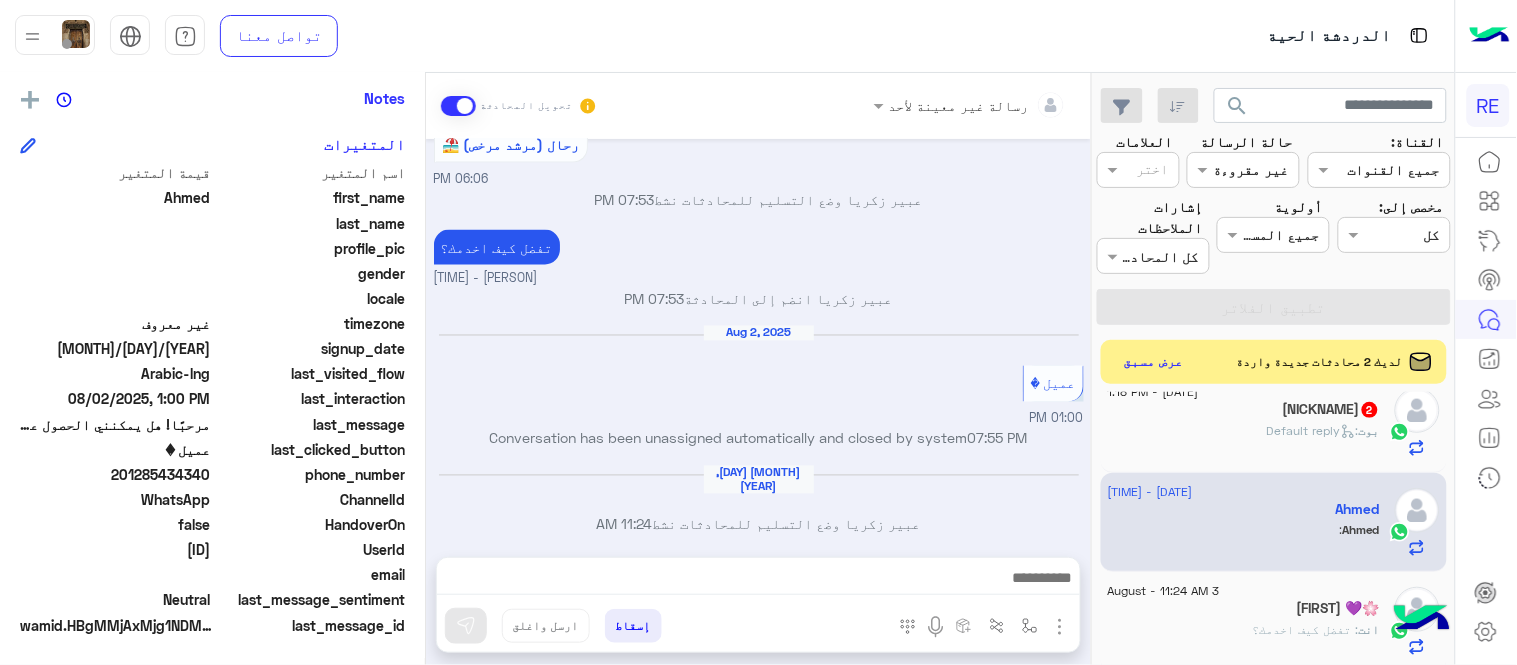click on "[DATE]  [FIRST]  [TIME]  [FIRST] :   [FIRST]" 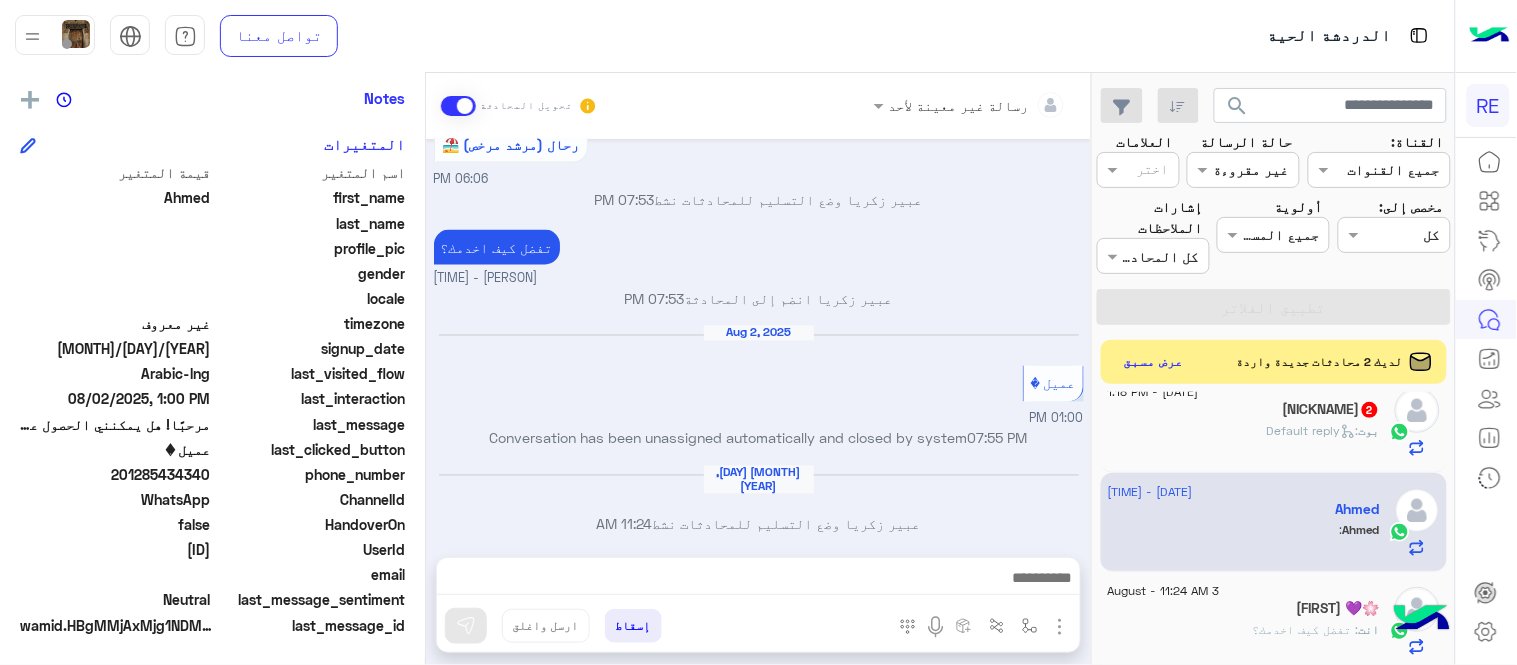 click on "بوت :   Default reply" 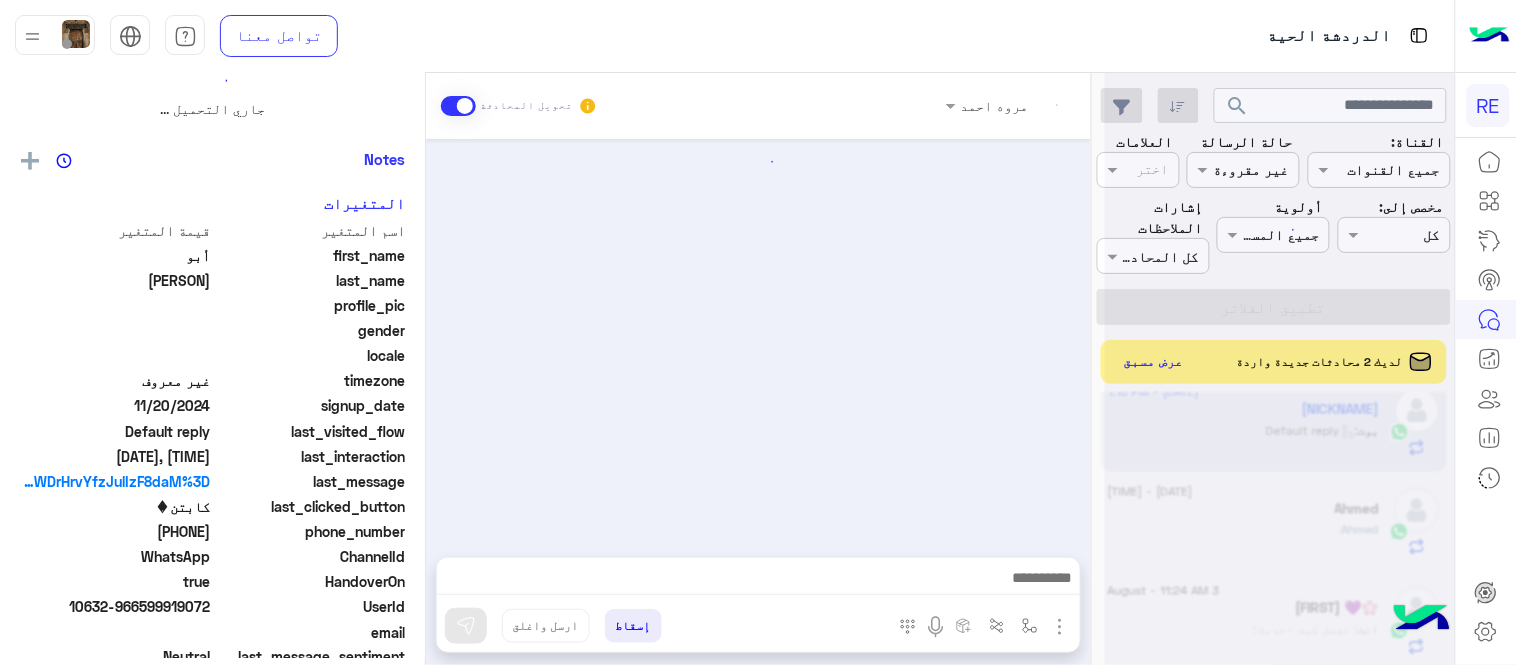 scroll, scrollTop: 0, scrollLeft: 0, axis: both 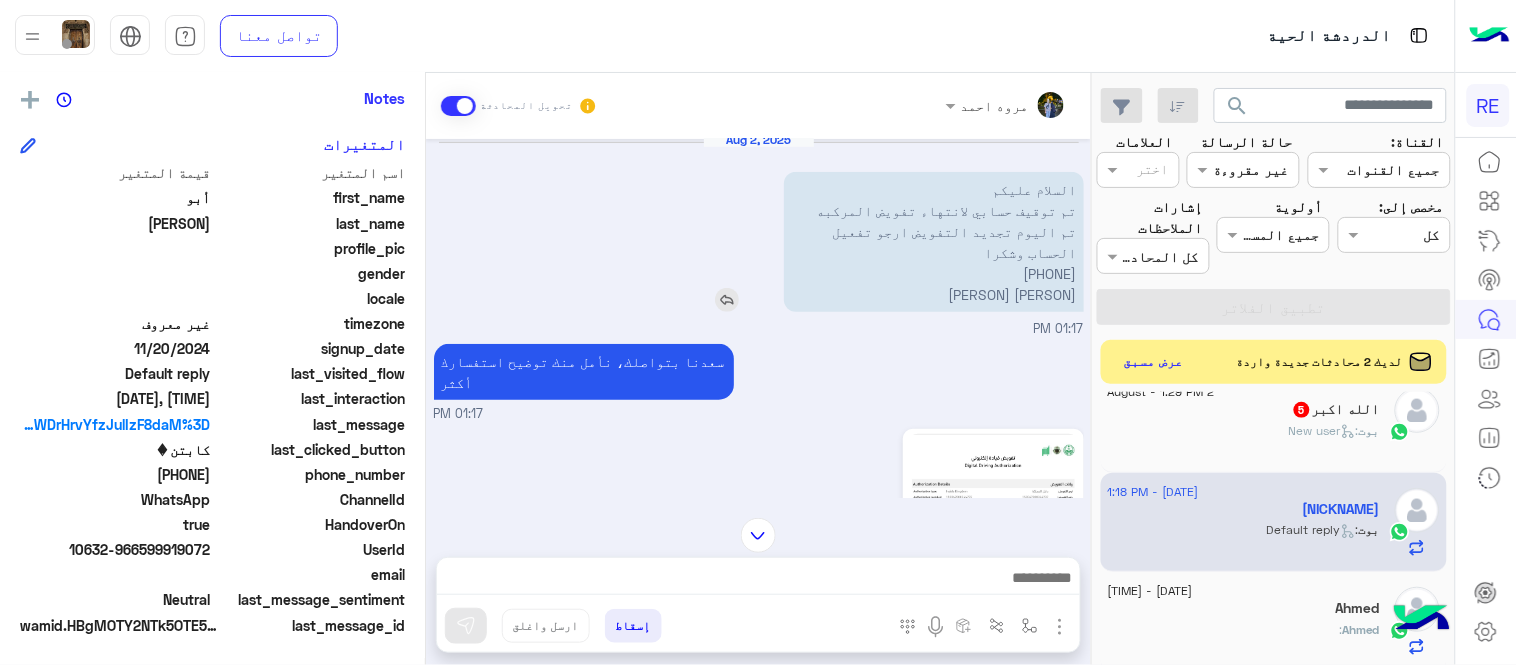 click on "السلام عليكم تم توقيف حسابي لانتهاء تفويض المركبه  تم اليوم تجديد التفويض ارجو تفعيل الحساب وشكرا [PHONE] [FIRST] [LAST]" at bounding box center [934, 242] 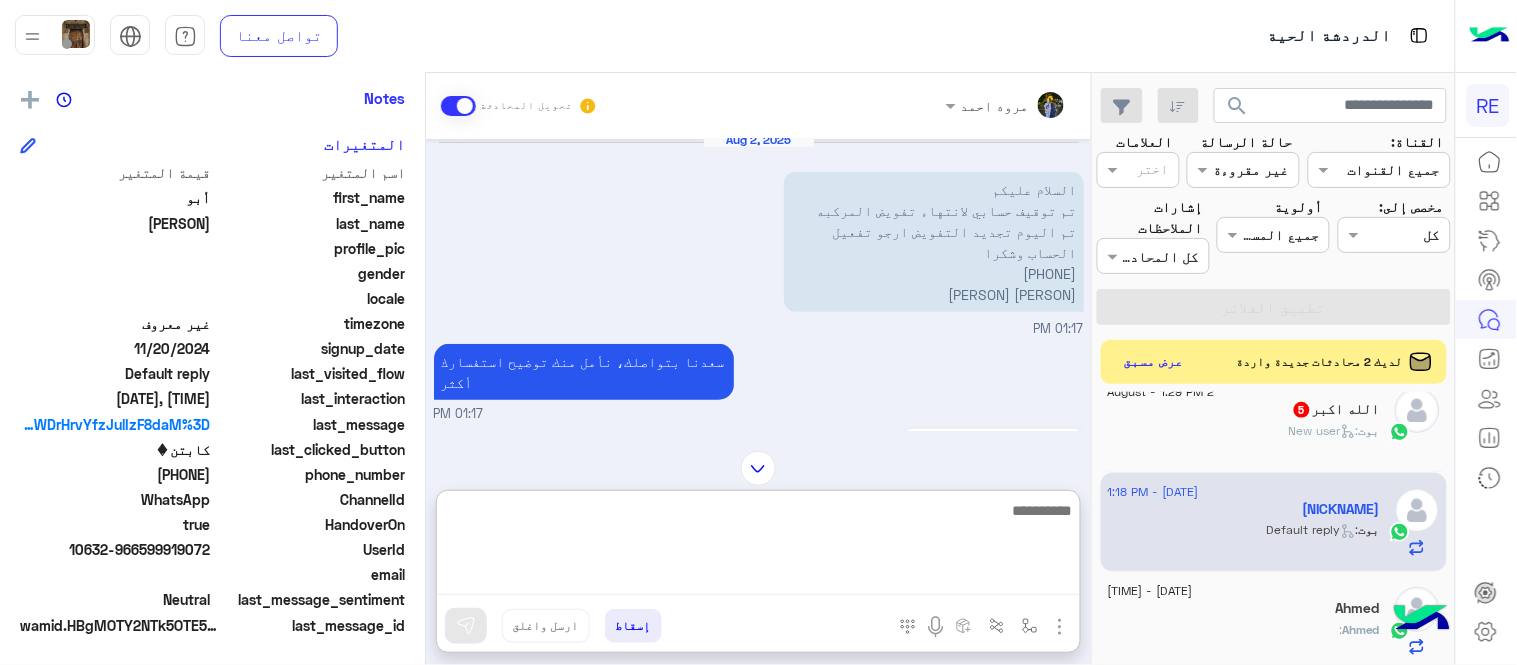 click at bounding box center [758, 546] 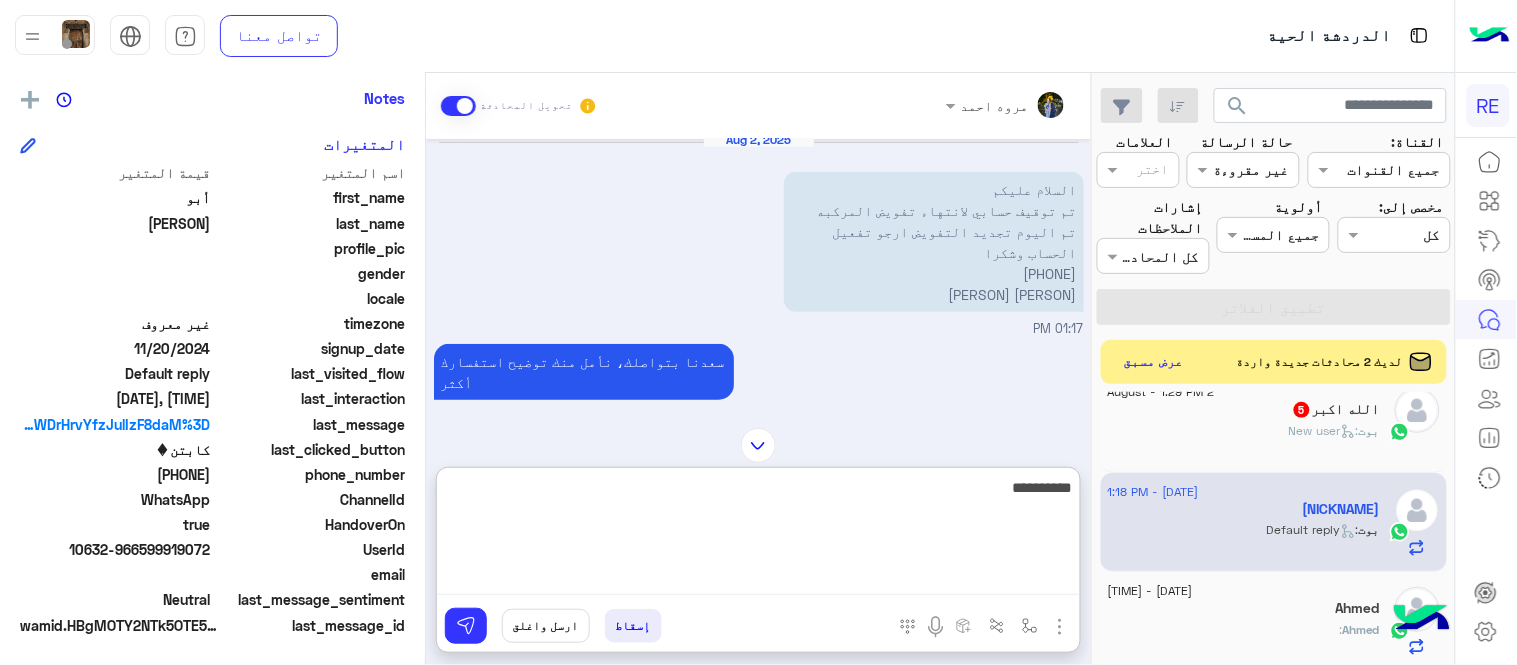 type on "**********" 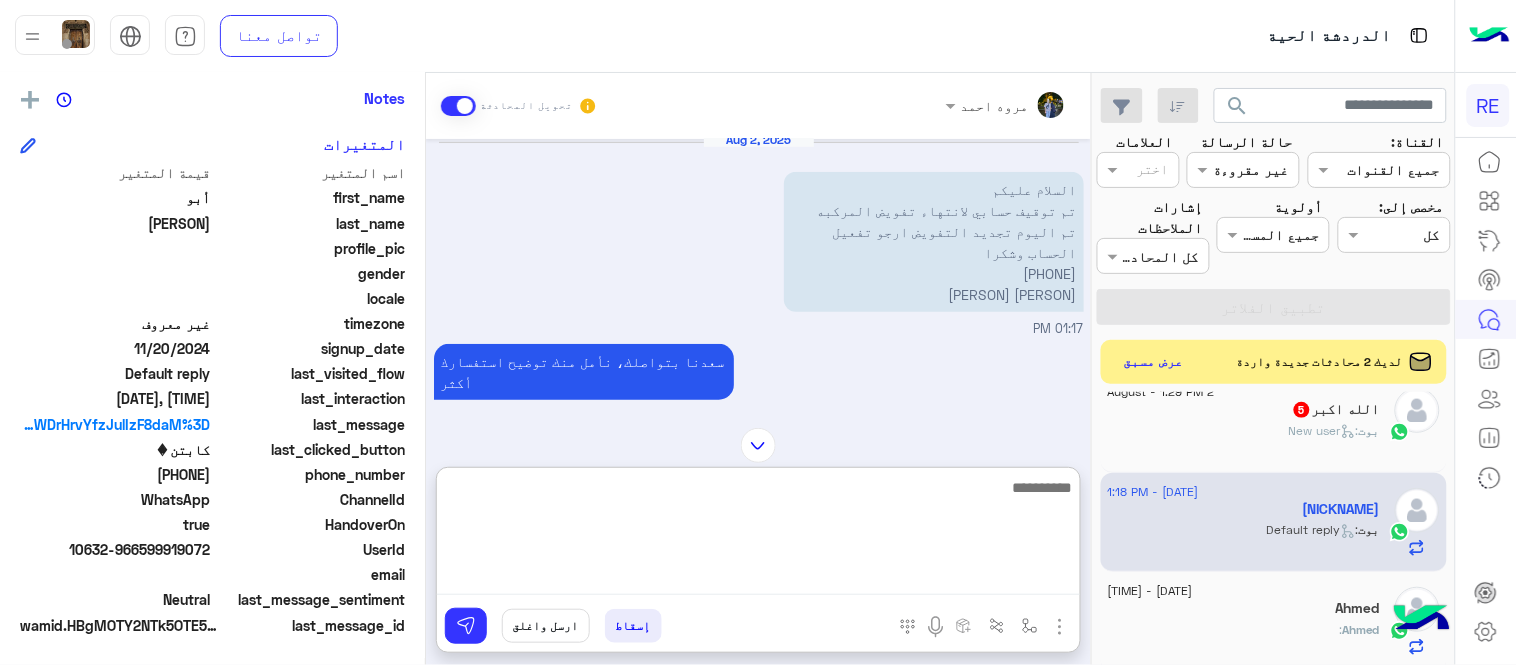 scroll, scrollTop: 798, scrollLeft: 0, axis: vertical 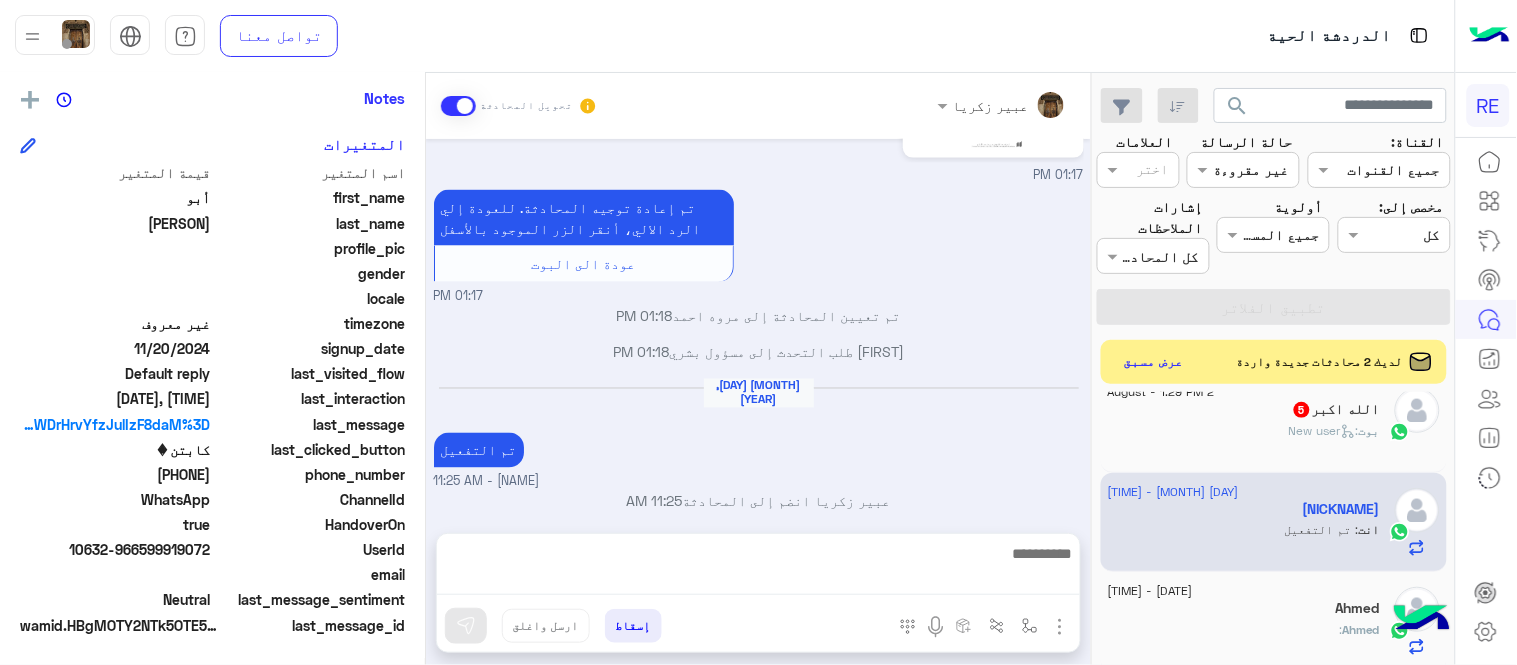 click on "Aug 3, 2025  تم التفعيل  [FIRST] [LAST] -  11:25 AM" at bounding box center (759, 434) 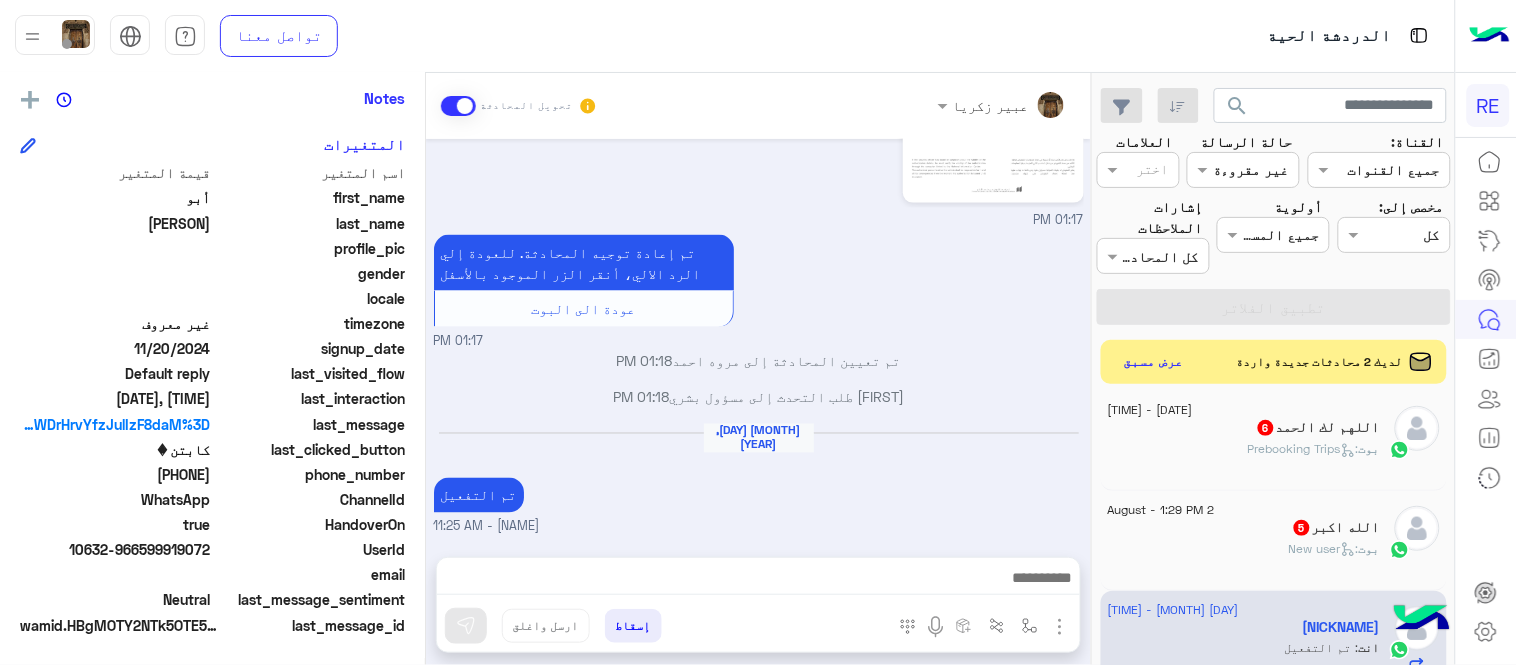 scroll, scrollTop: 784, scrollLeft: 0, axis: vertical 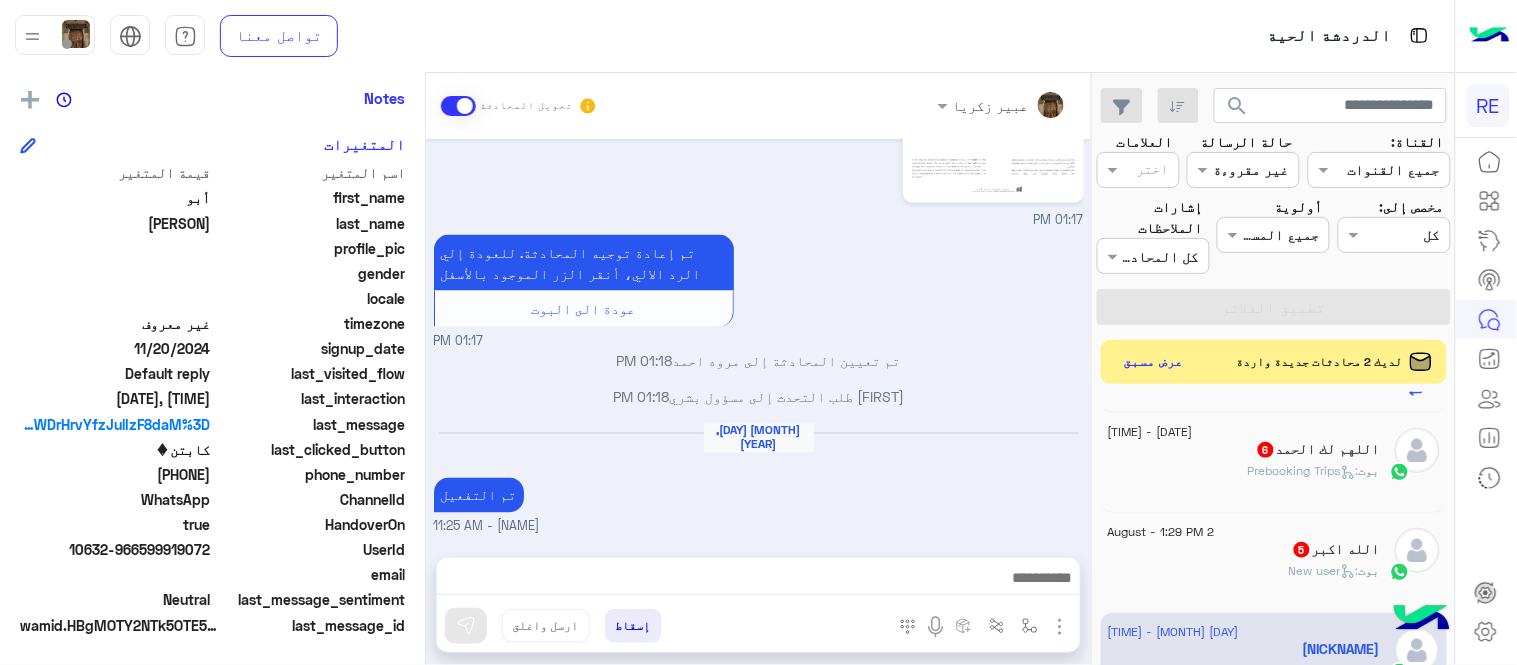 click on "بوت :   New user" 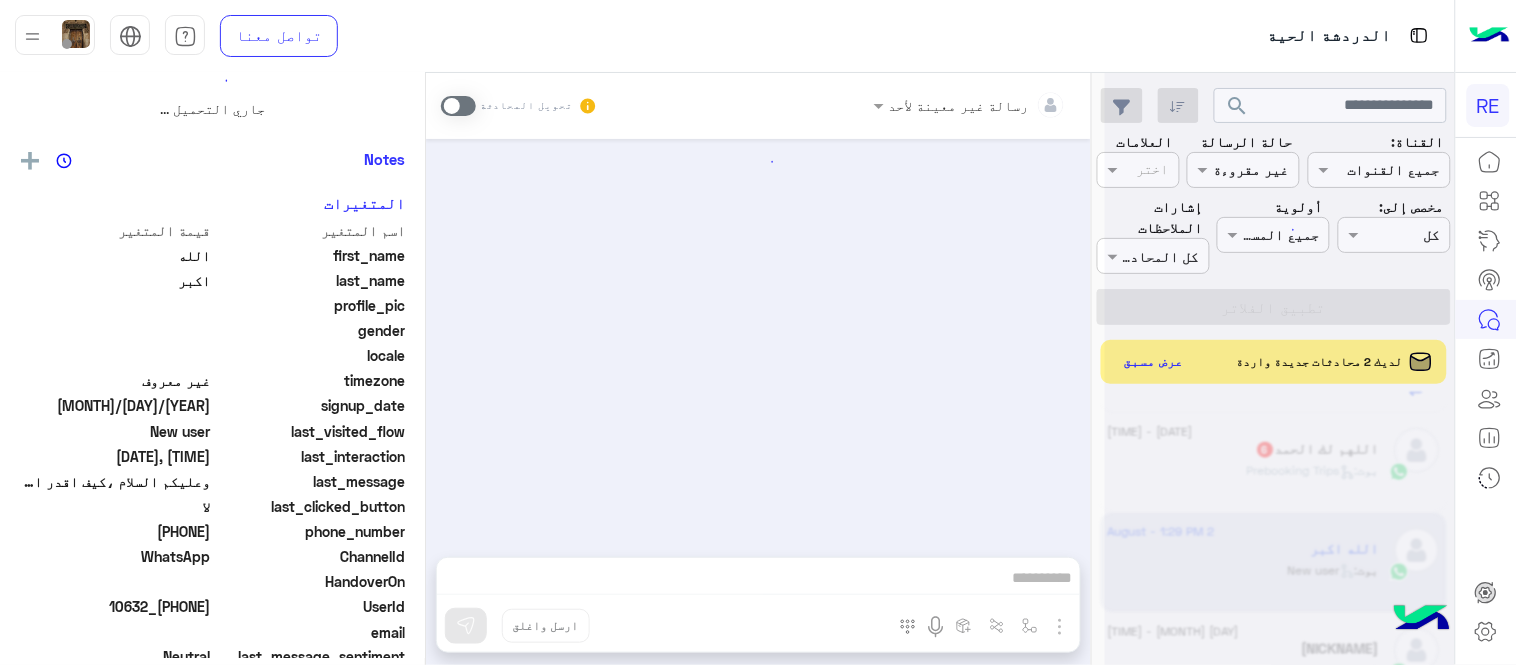 scroll, scrollTop: 0, scrollLeft: 0, axis: both 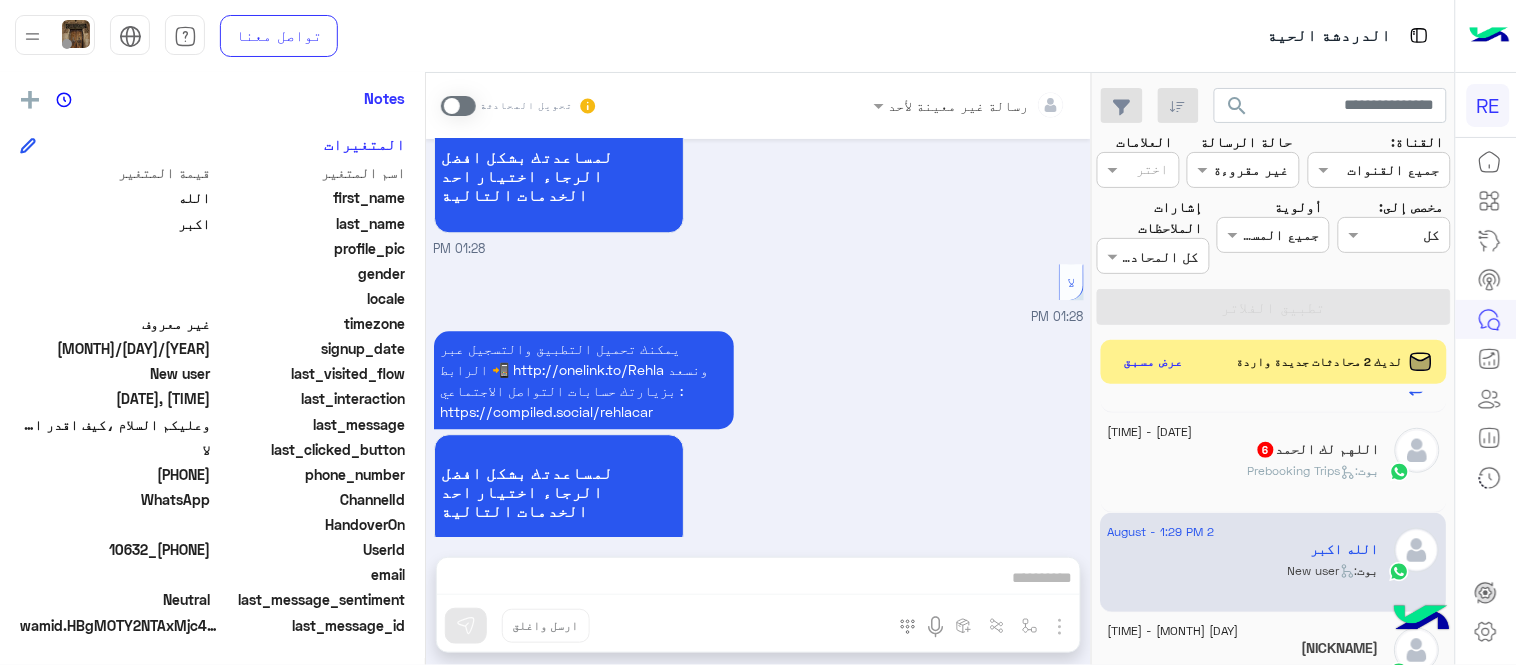 click at bounding box center [458, 106] 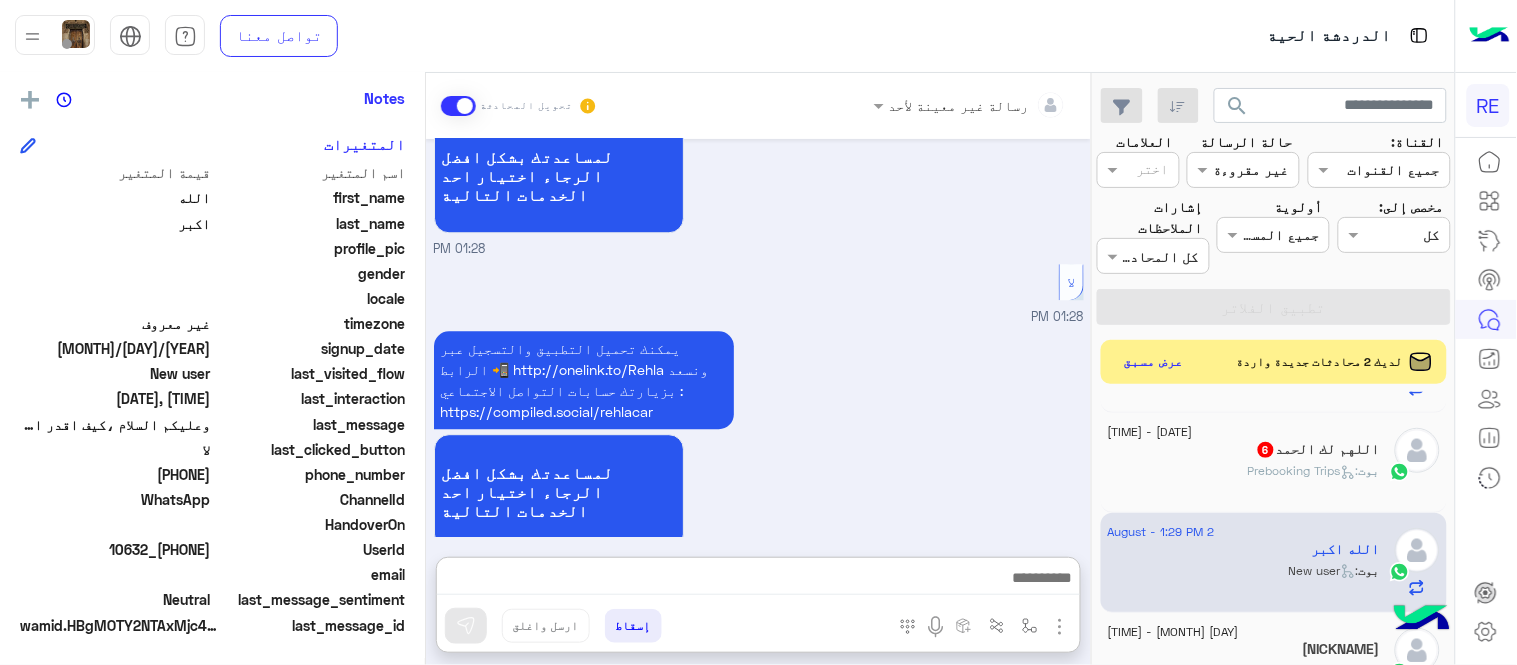 click at bounding box center [758, 580] 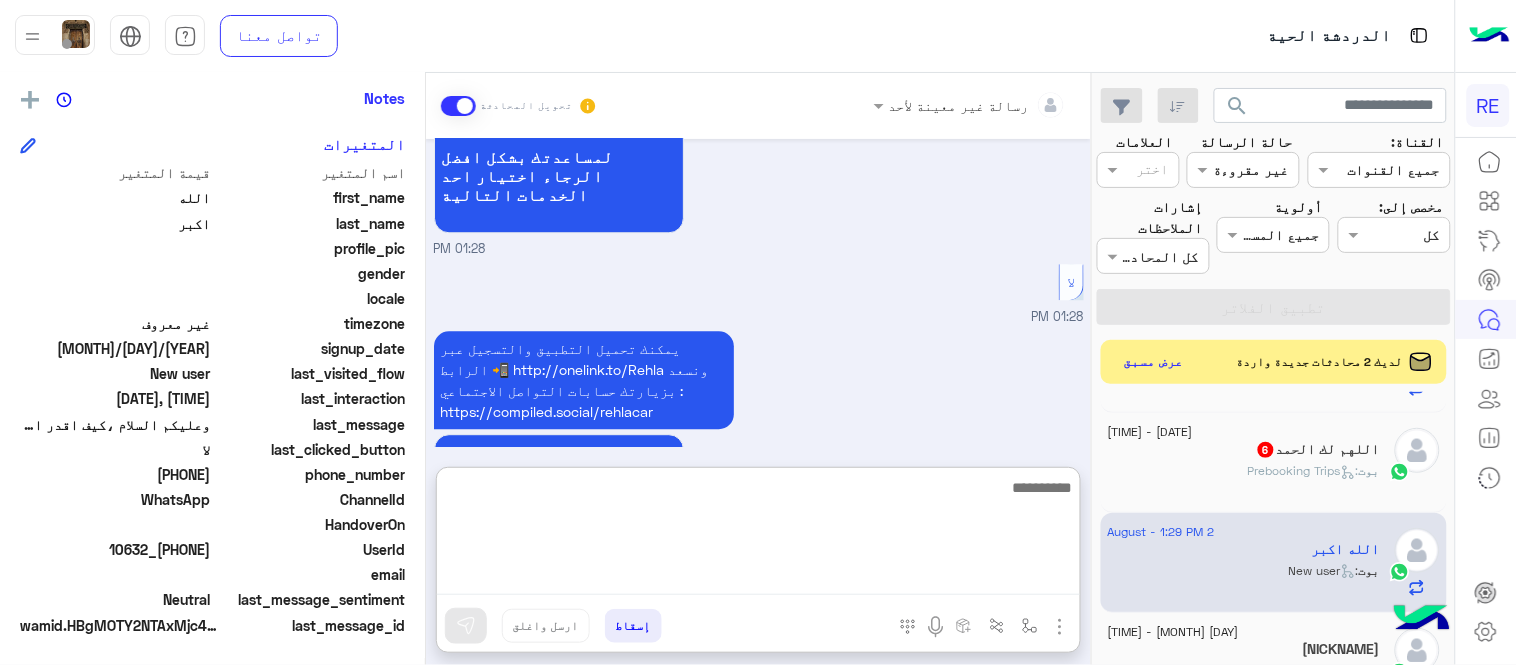 scroll, scrollTop: 1444, scrollLeft: 0, axis: vertical 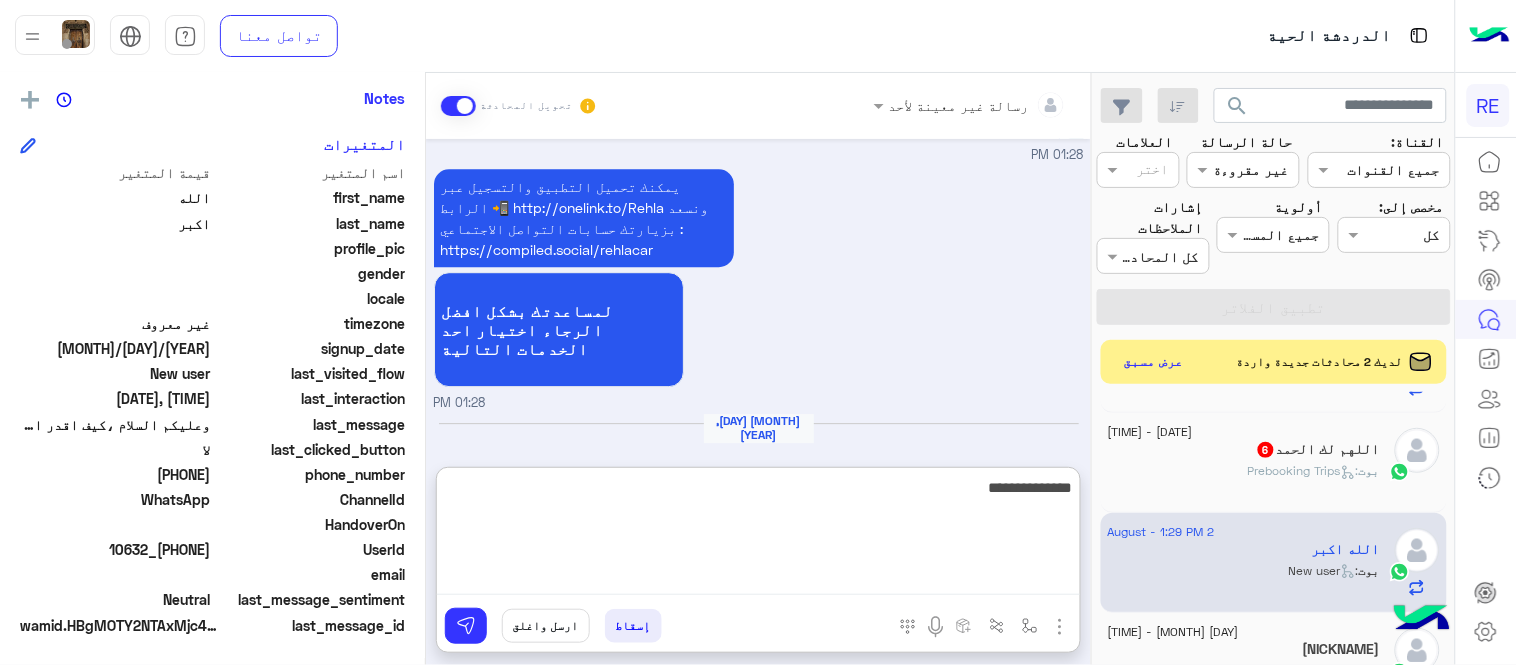 type on "**********" 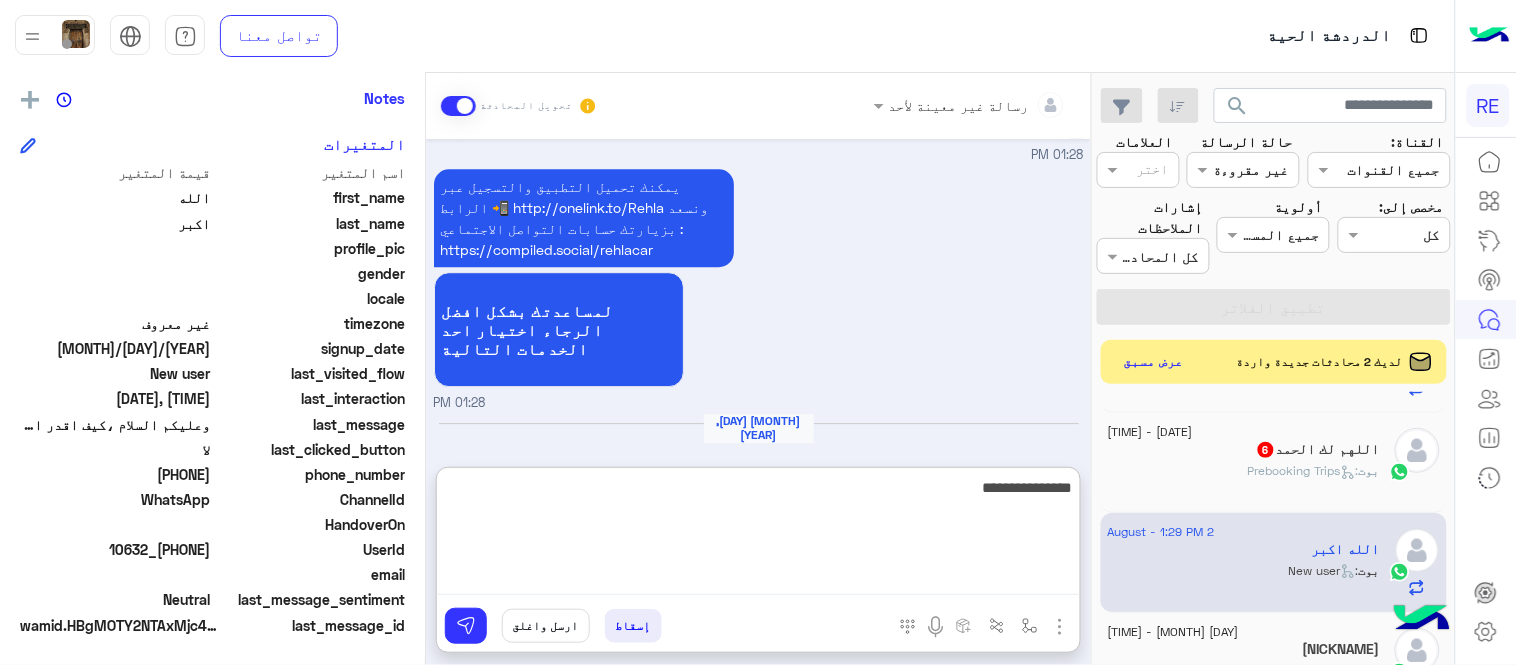type 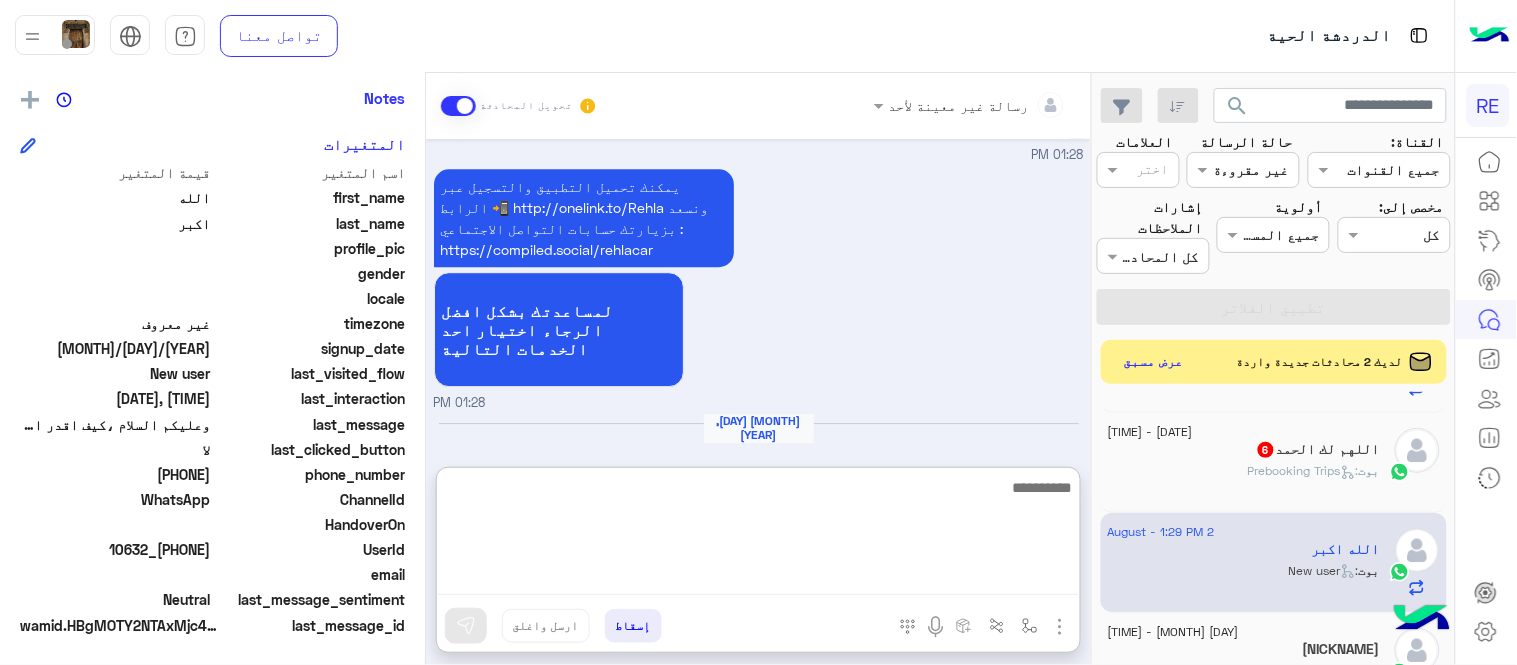 scroll, scrollTop: 1507, scrollLeft: 0, axis: vertical 